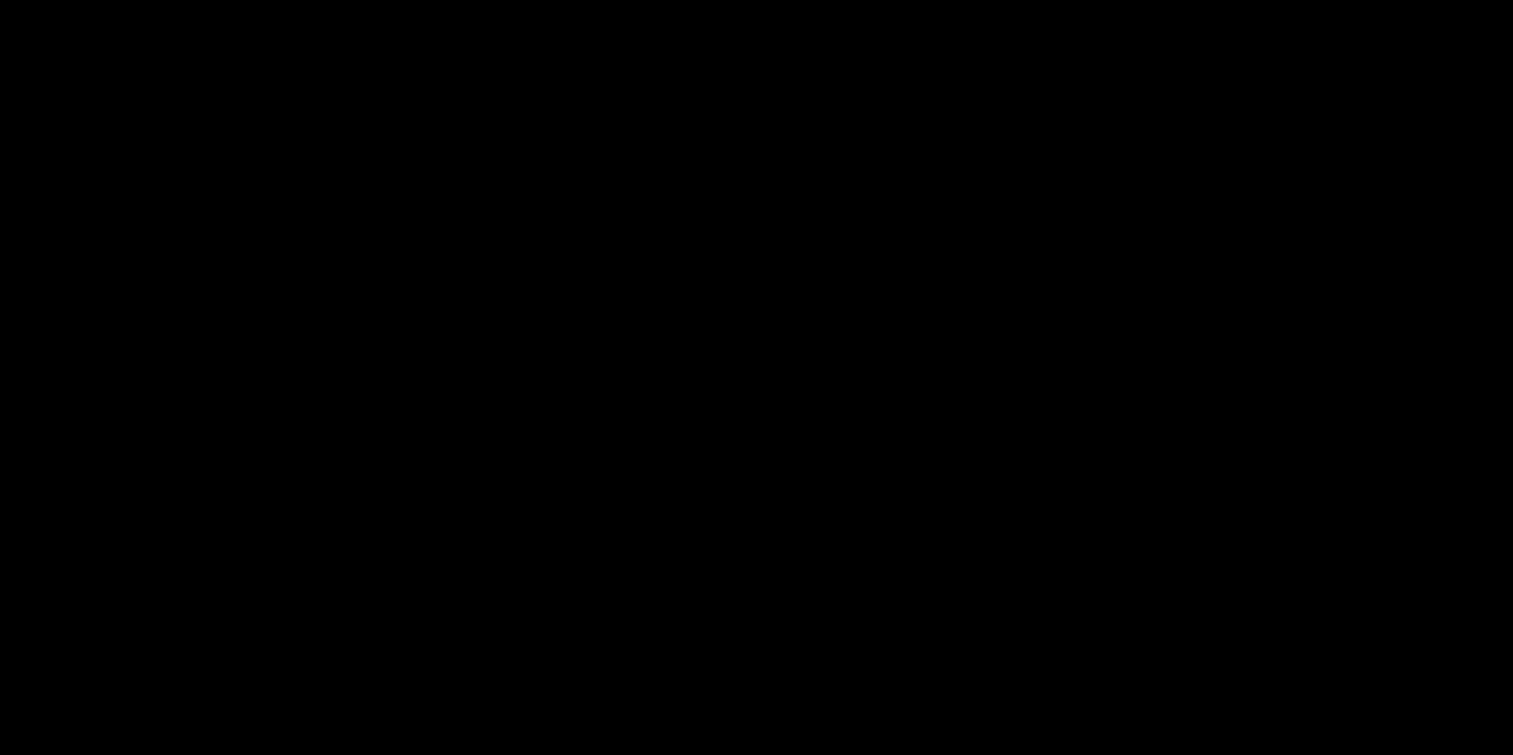 scroll, scrollTop: 0, scrollLeft: 0, axis: both 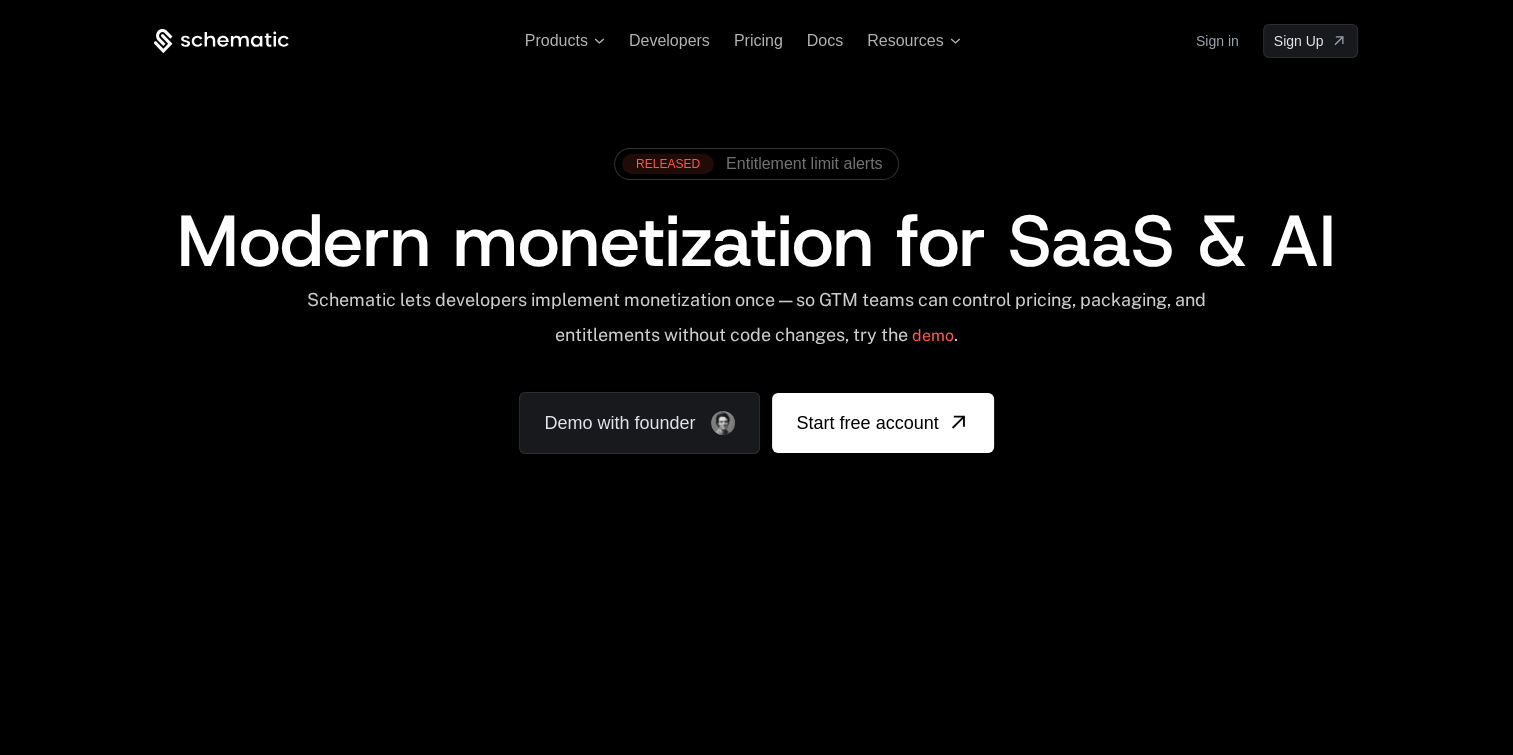 click on "Sign in" at bounding box center (1217, 41) 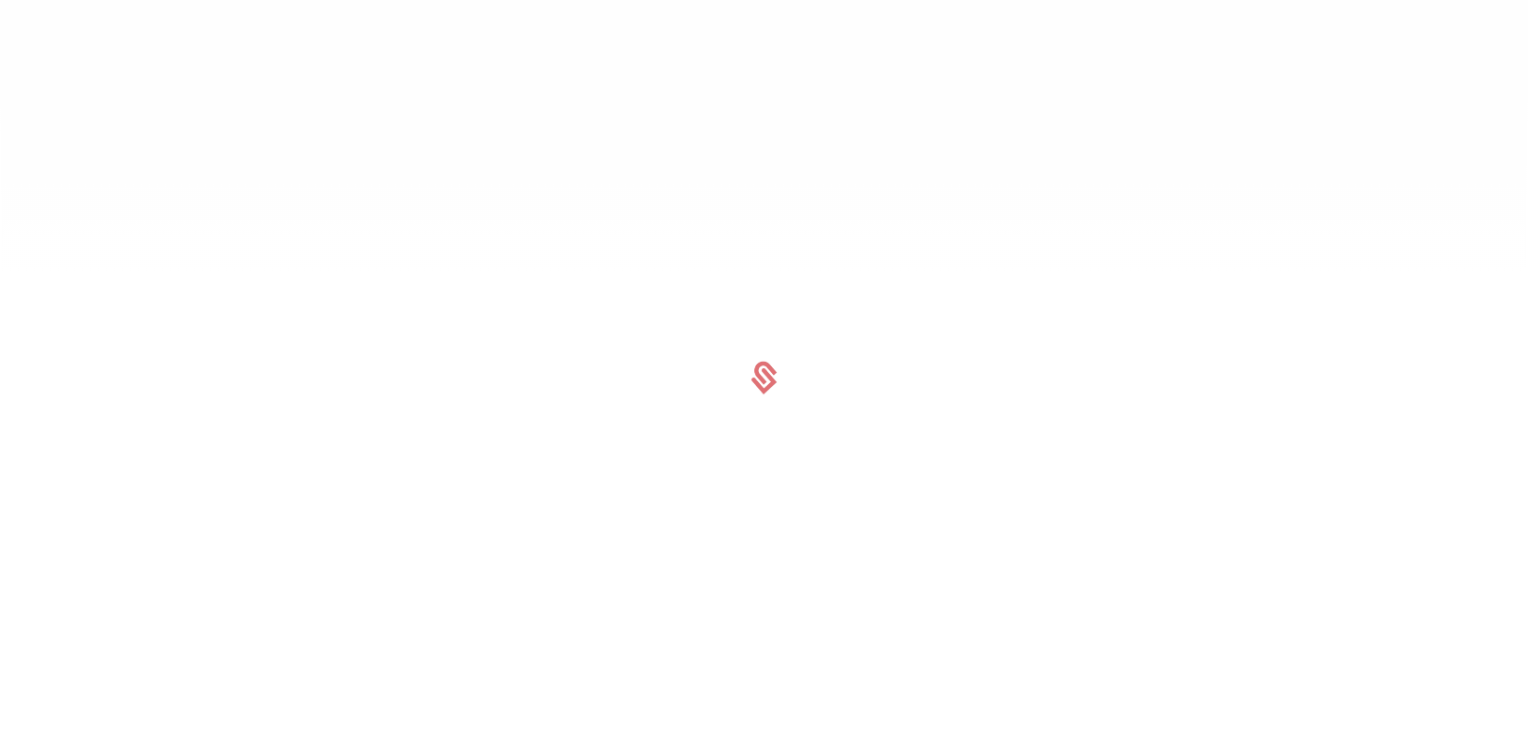 scroll, scrollTop: 0, scrollLeft: 0, axis: both 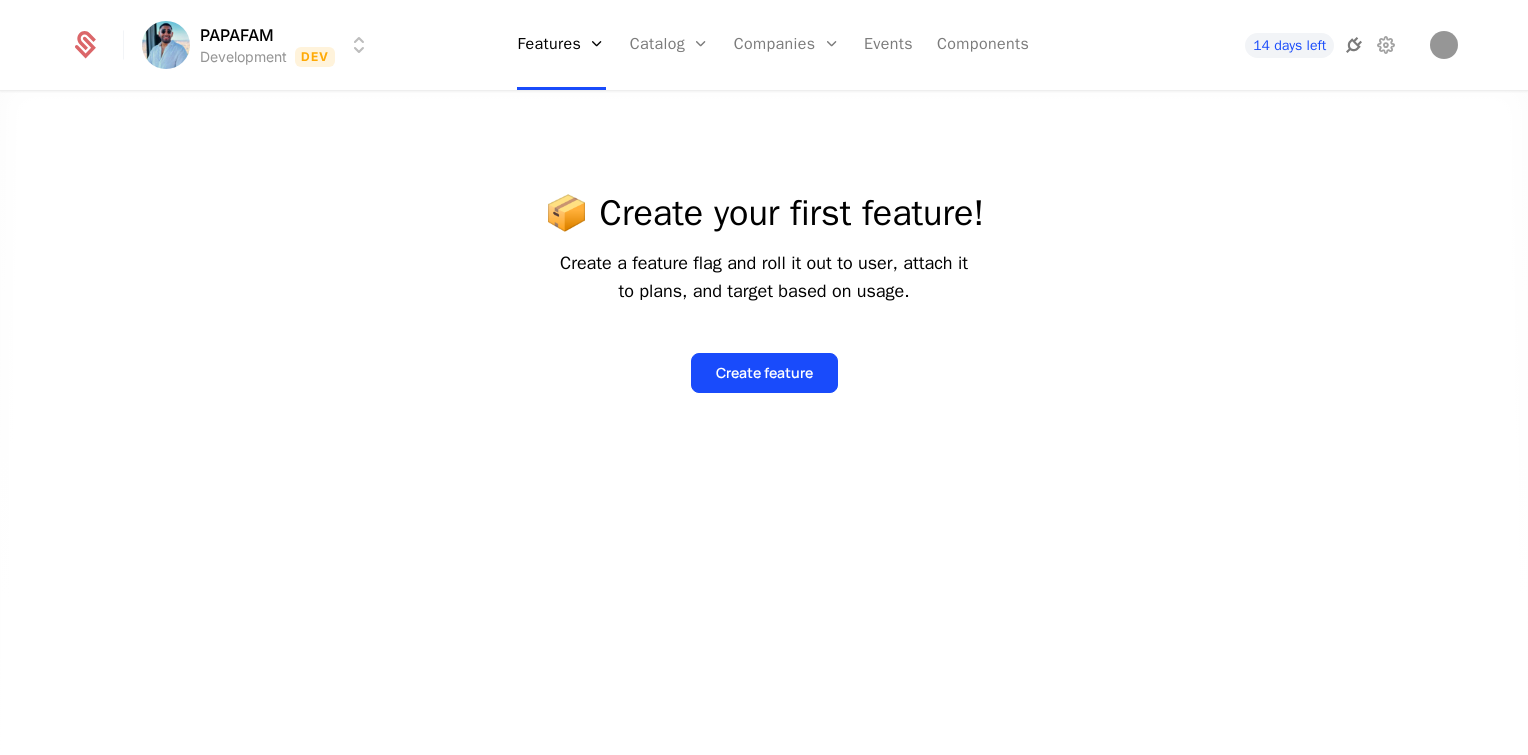 click at bounding box center [1354, 45] 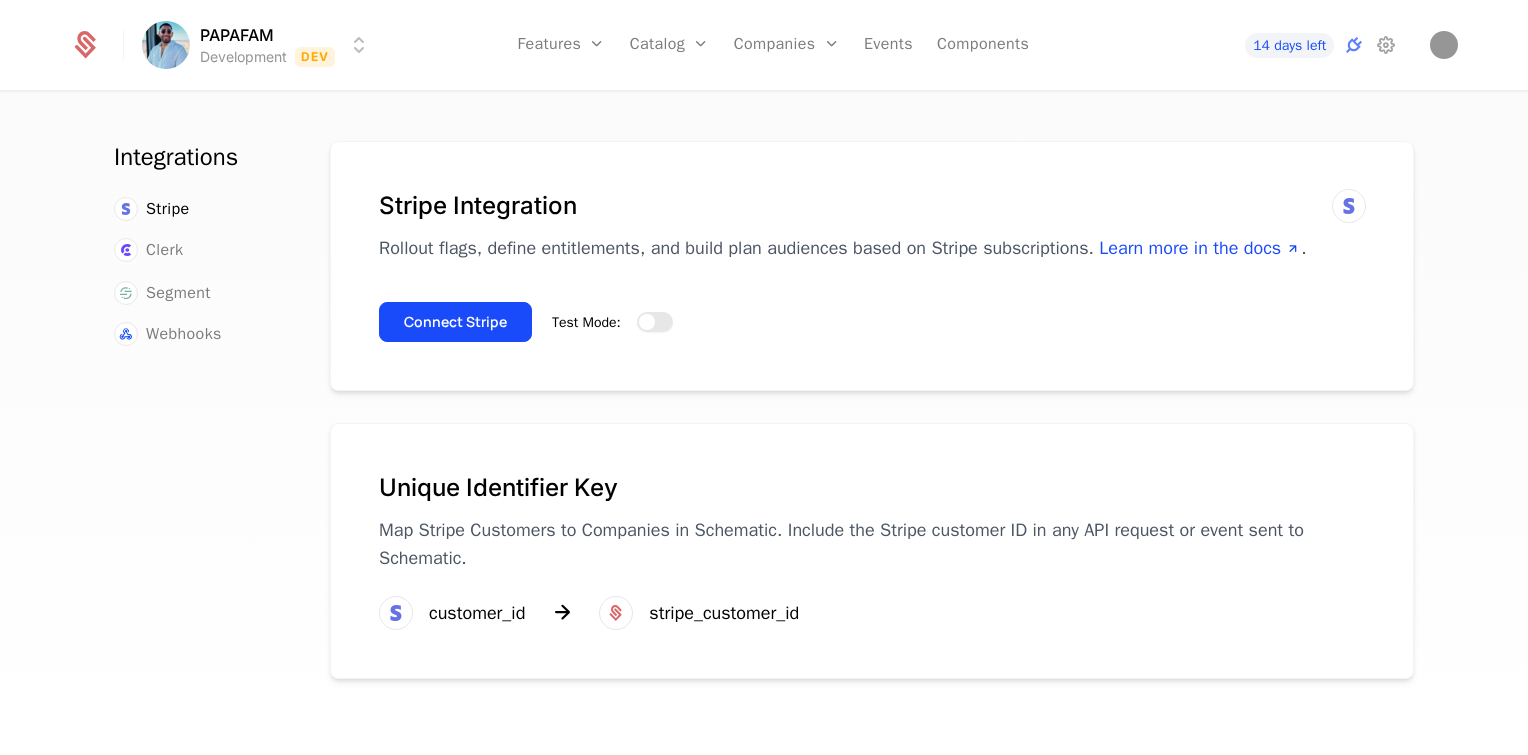click on "Test Mode:" at bounding box center [655, 322] 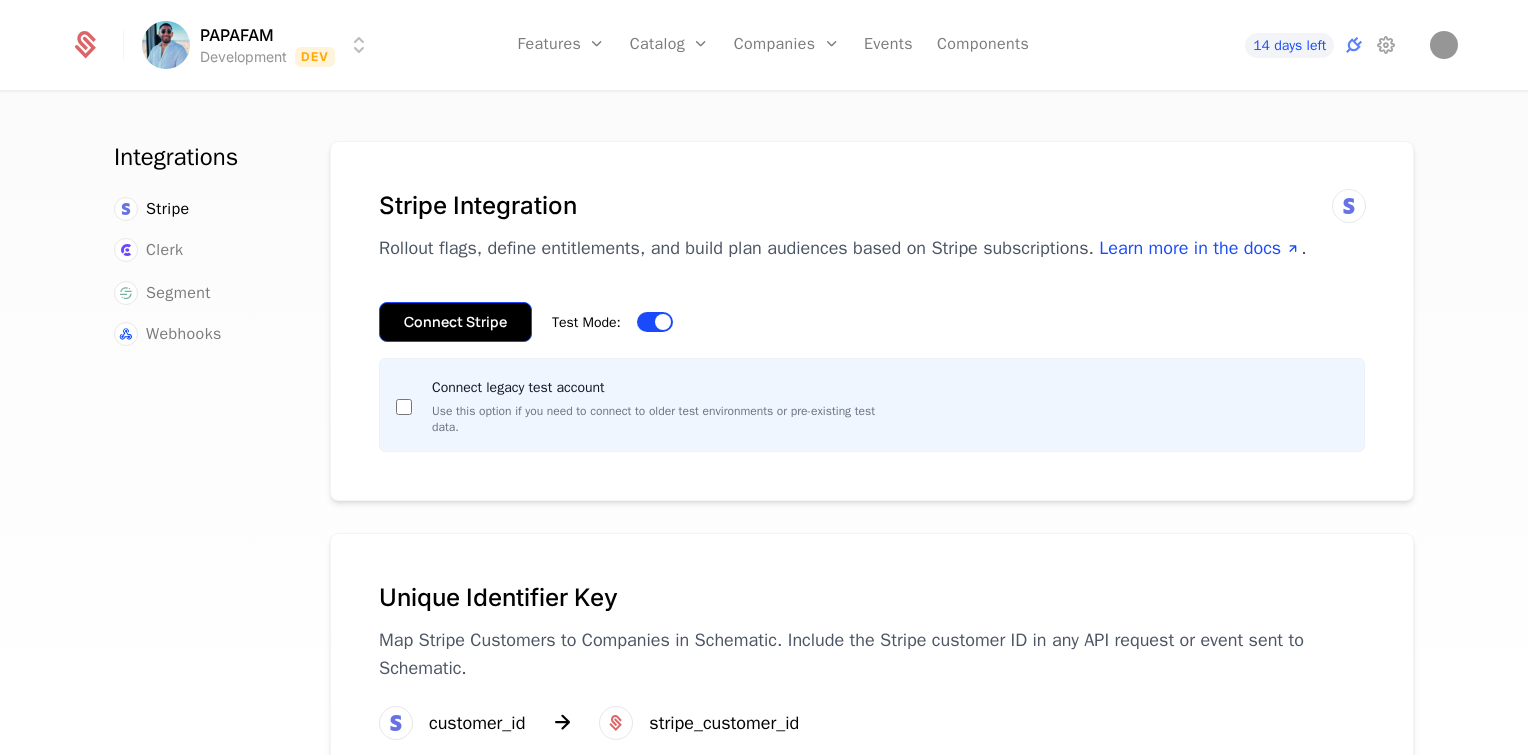 click on "Connect Stripe" at bounding box center (455, 322) 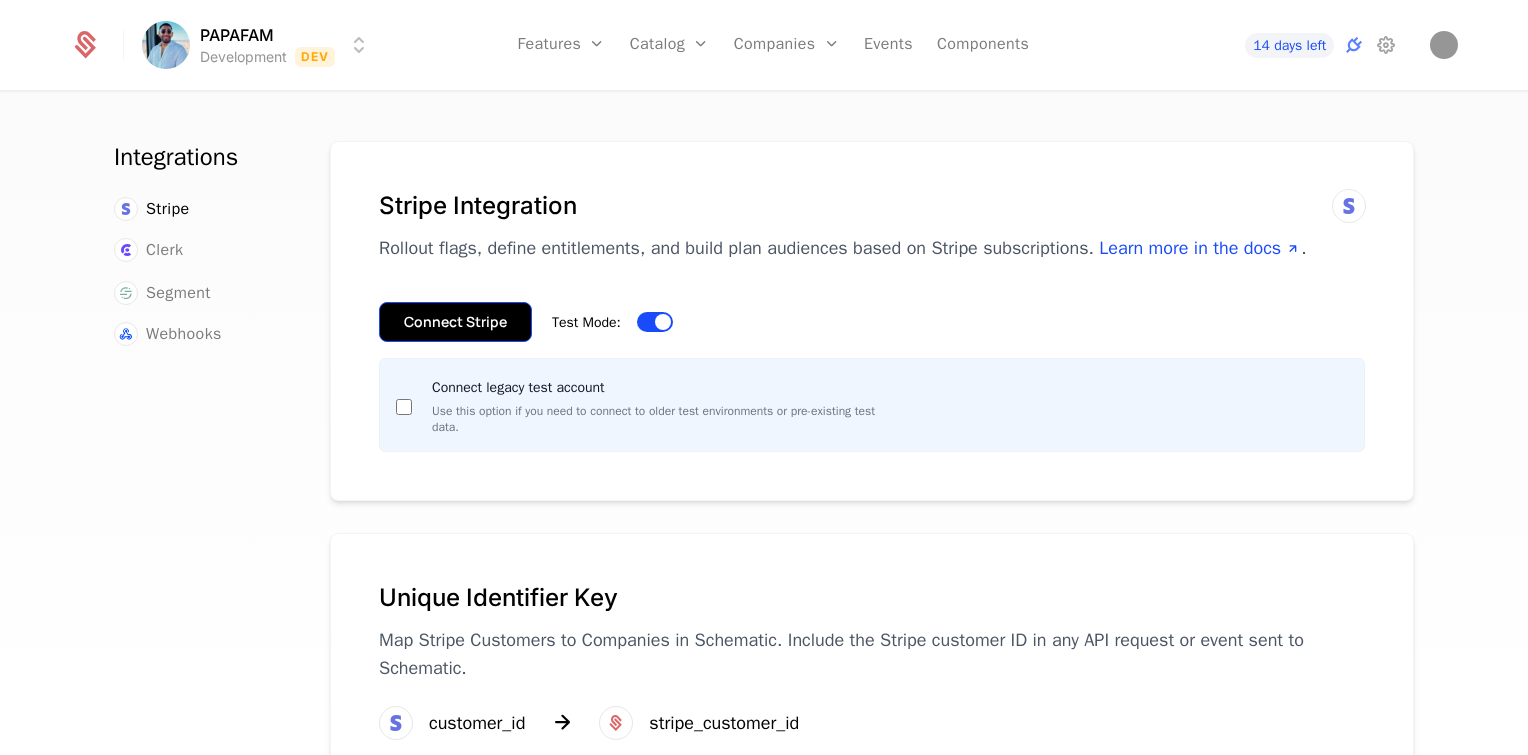 click on "Connect Stripe" at bounding box center (455, 322) 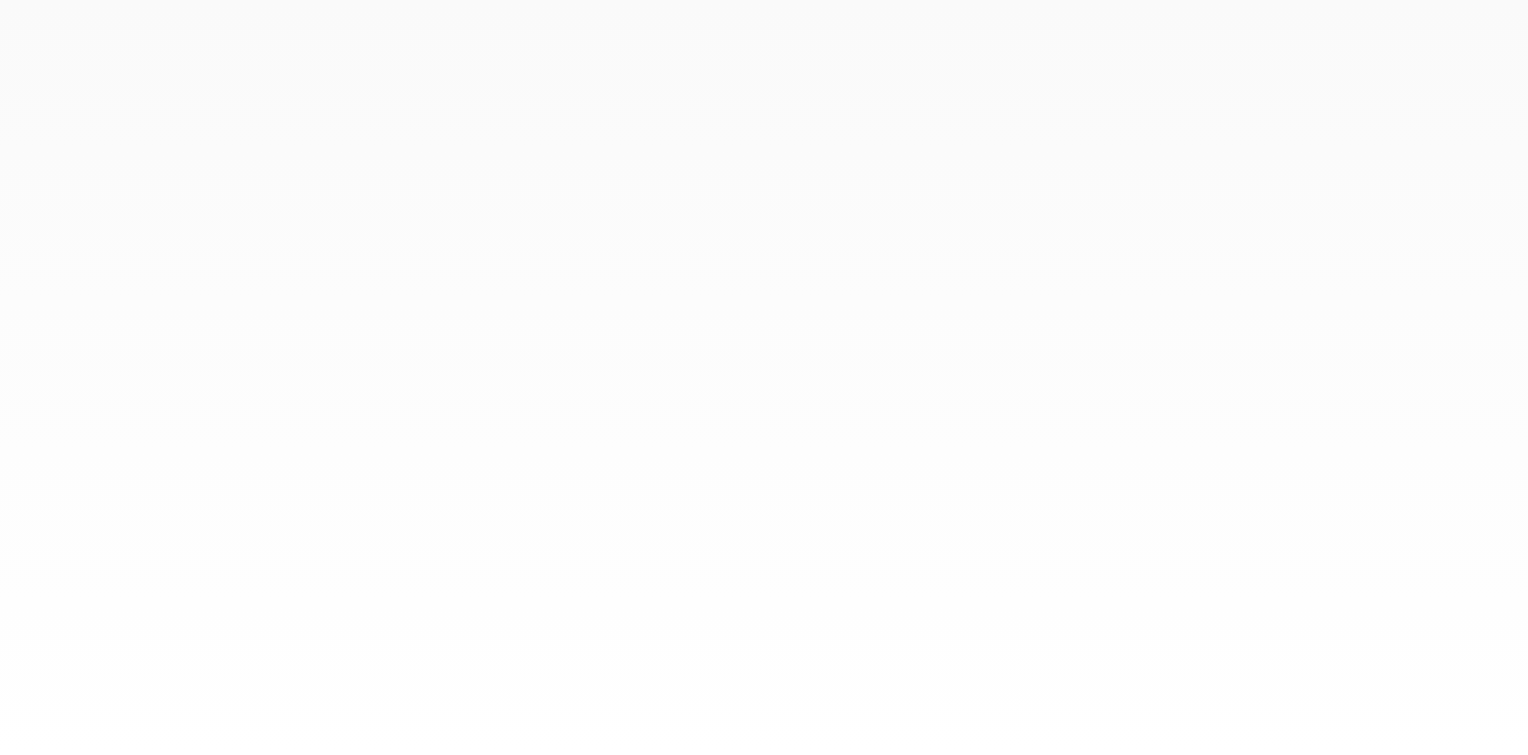 scroll, scrollTop: 0, scrollLeft: 0, axis: both 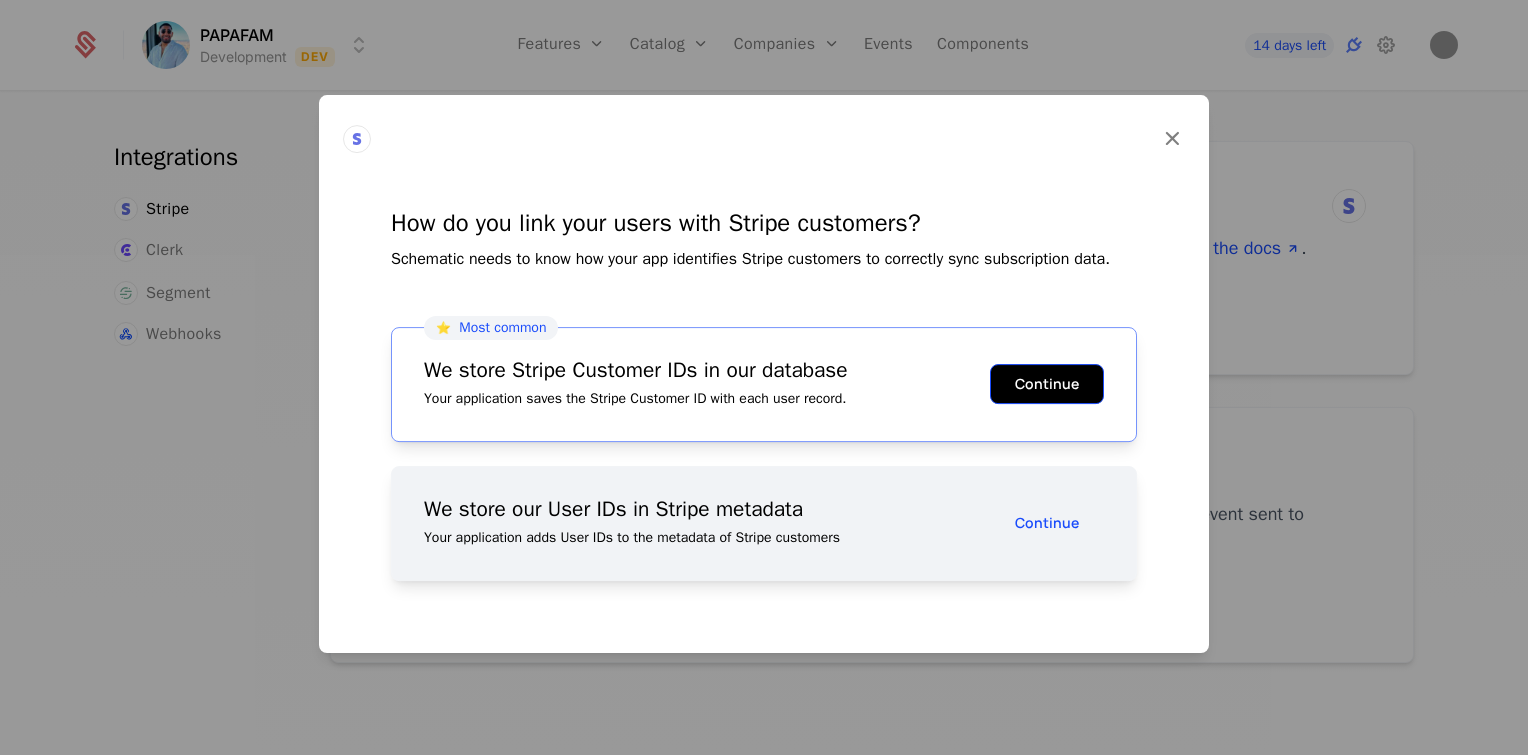 click on "Continue" at bounding box center (1047, 384) 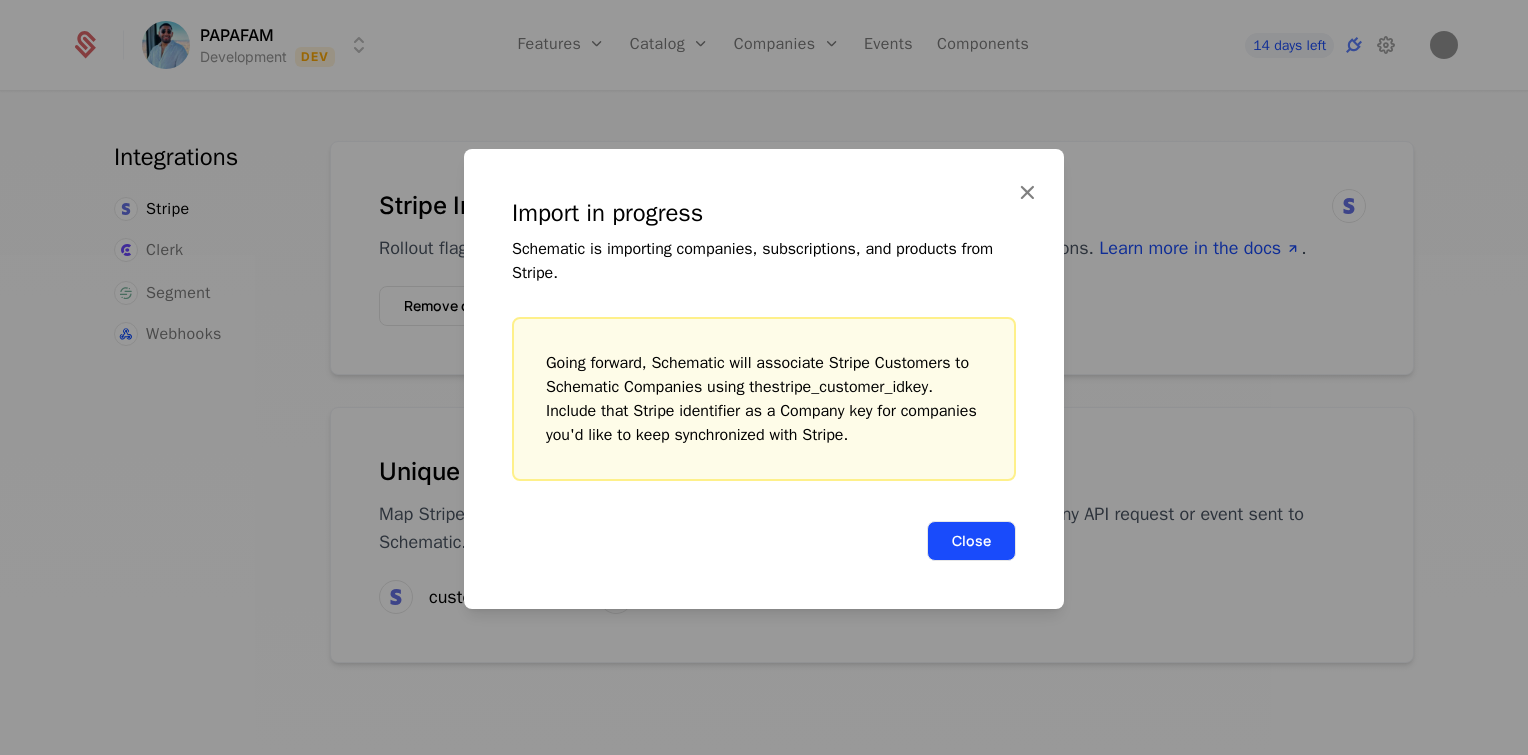 click on "Close" at bounding box center [971, 541] 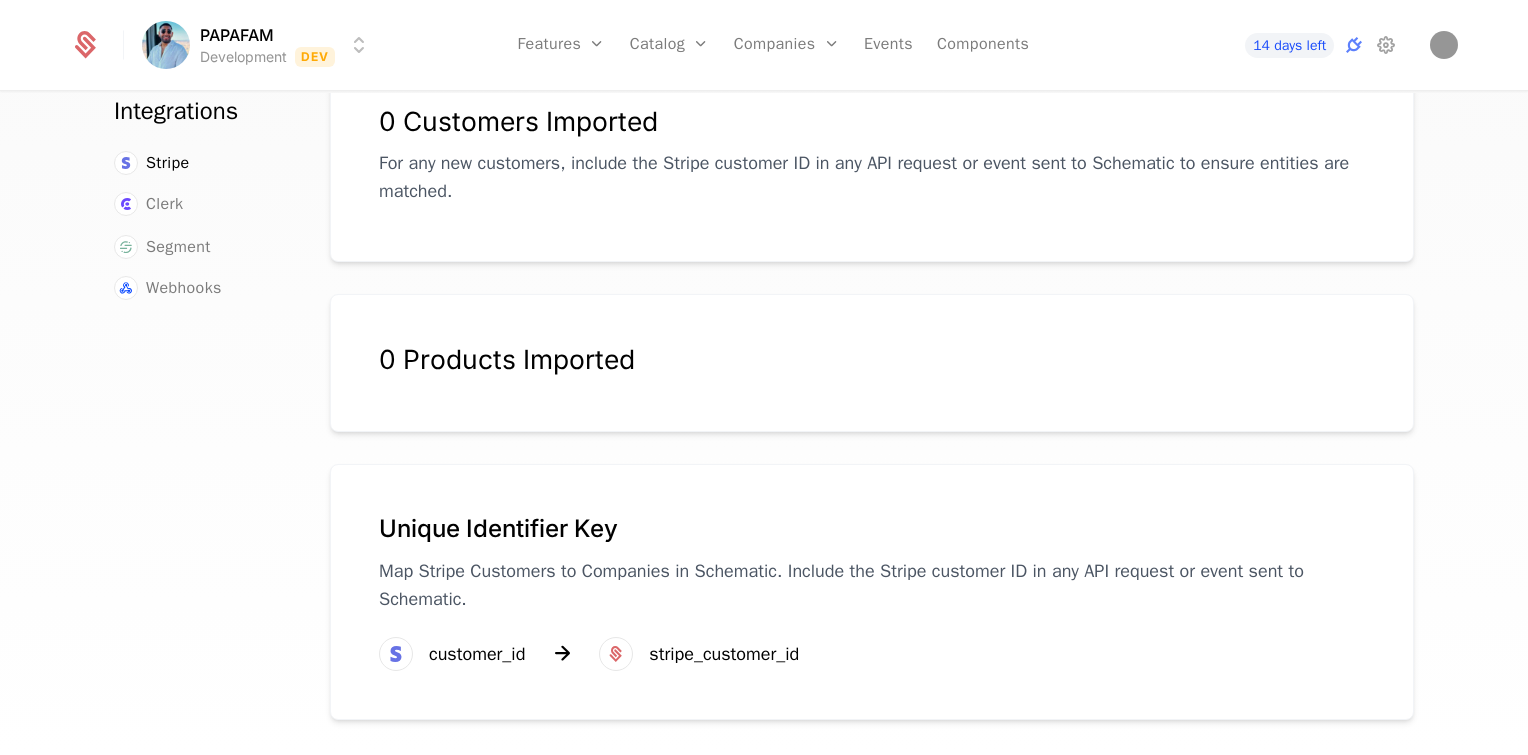scroll, scrollTop: 0, scrollLeft: 0, axis: both 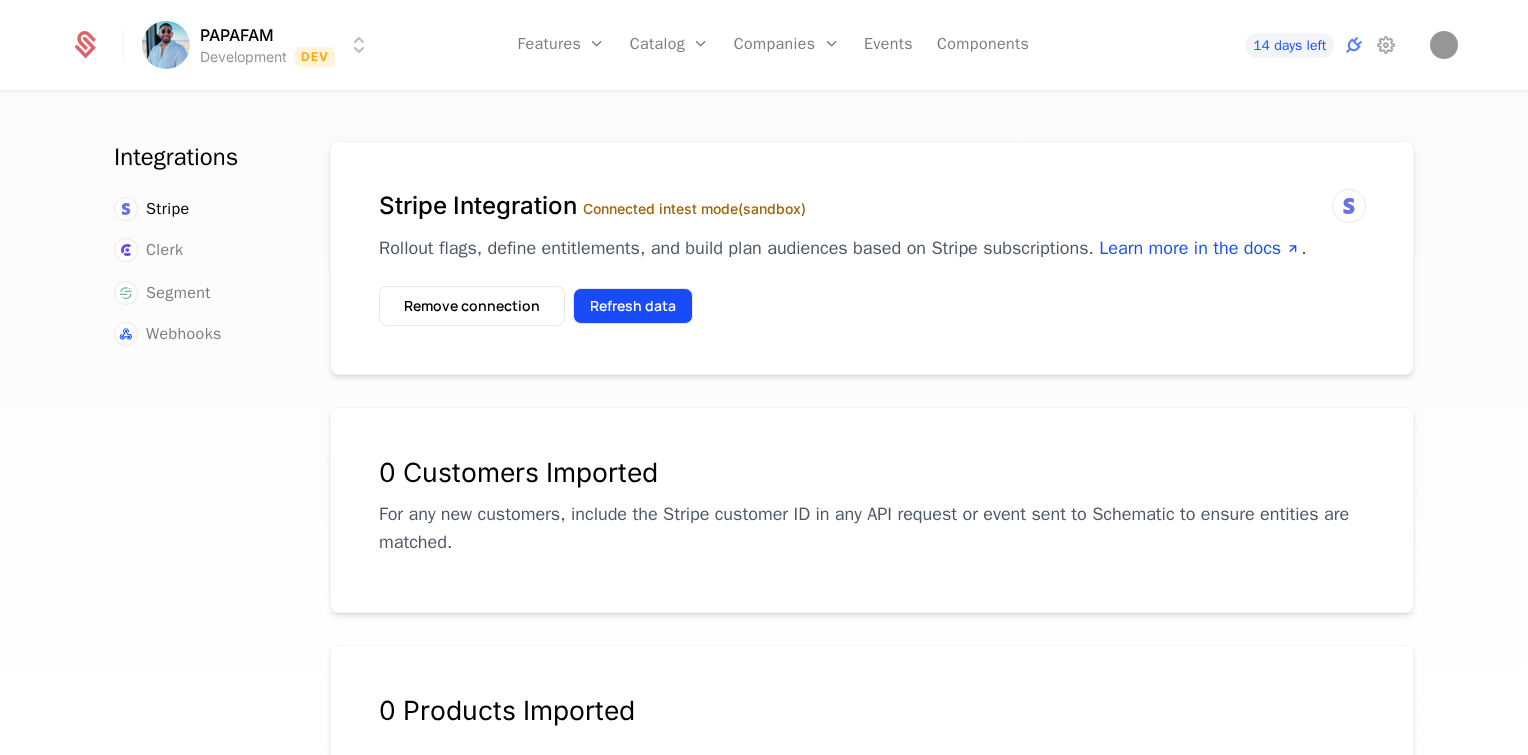 click on "Refresh data" at bounding box center (633, 306) 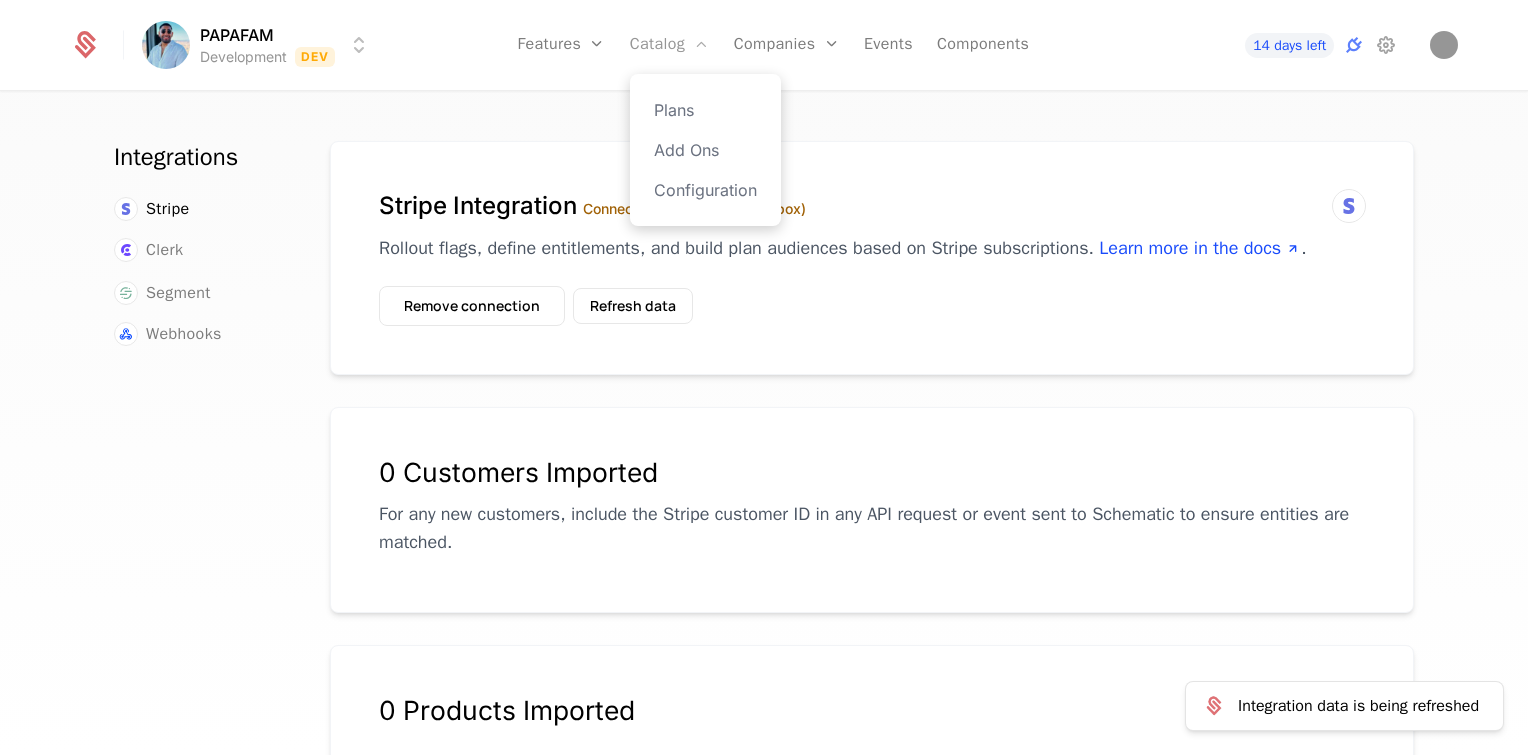 click on "Catalog" at bounding box center (670, 45) 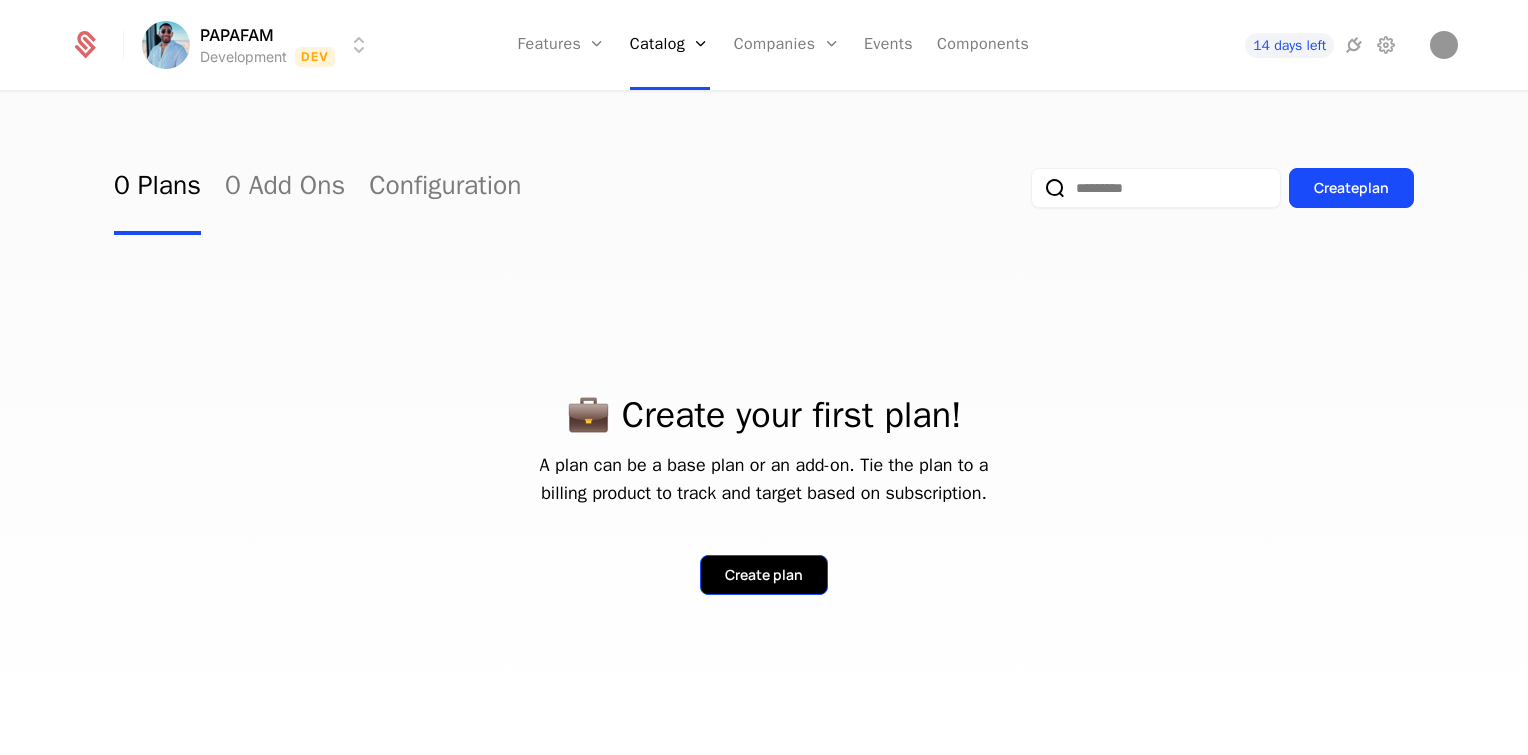 click on "Create plan" at bounding box center [764, 575] 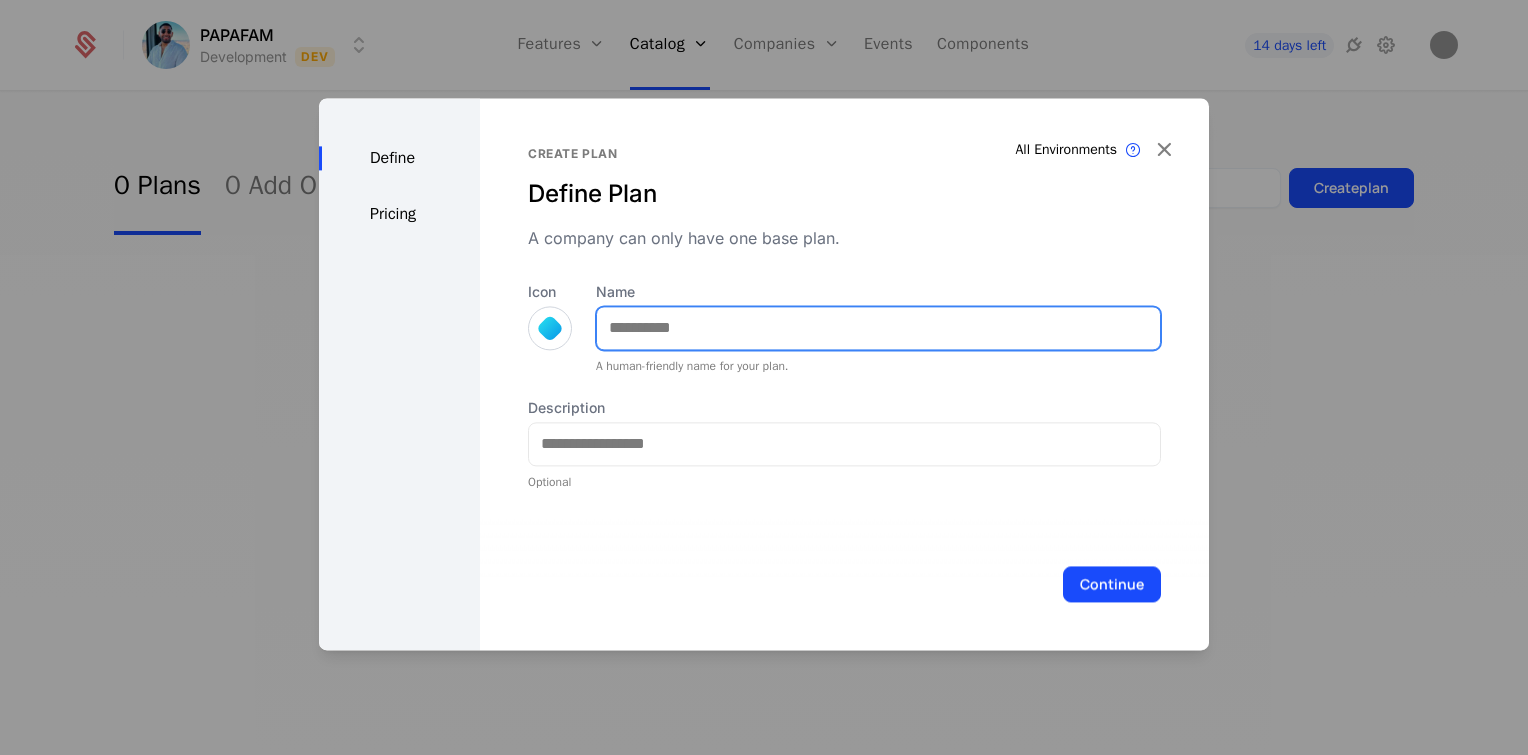 click on "Name" at bounding box center [878, 328] 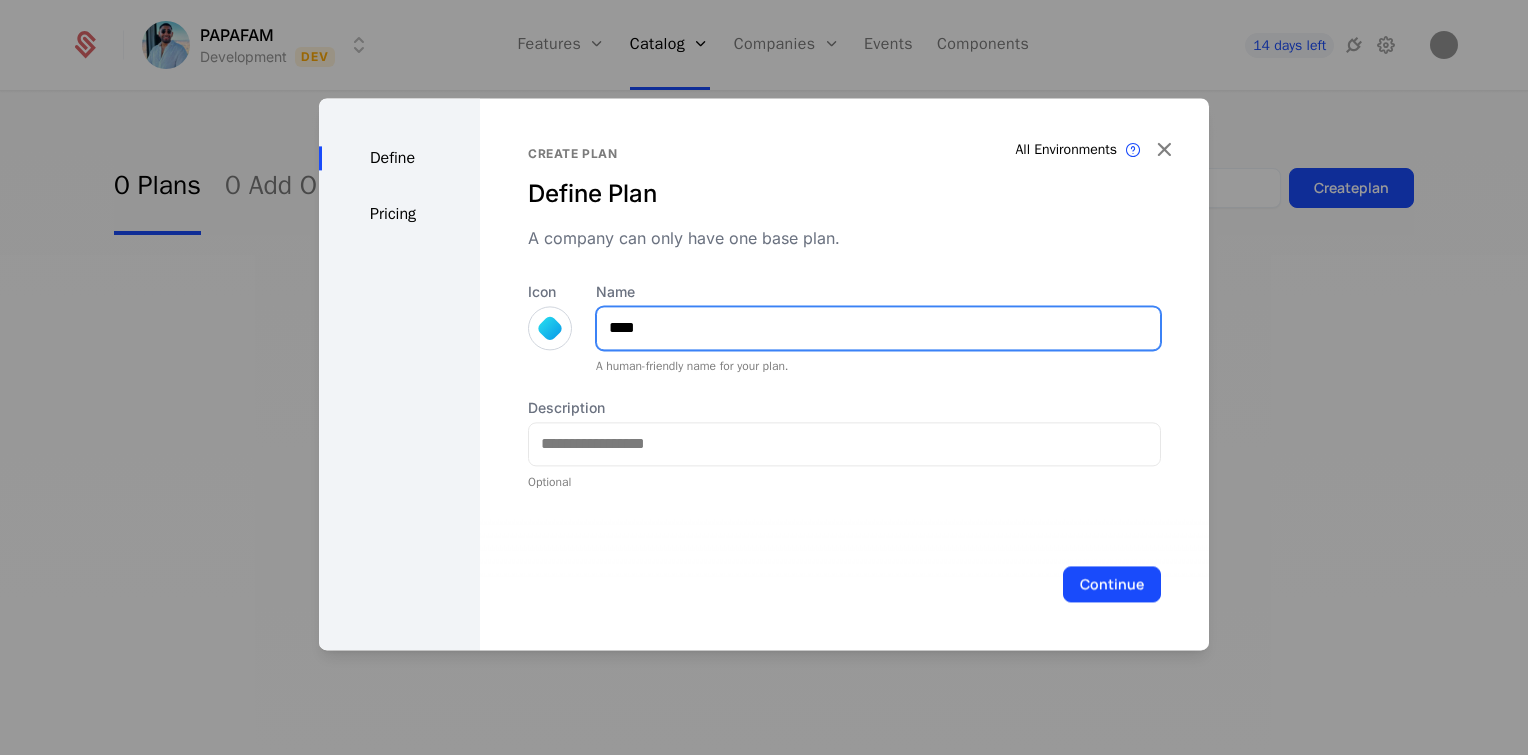 type on "****" 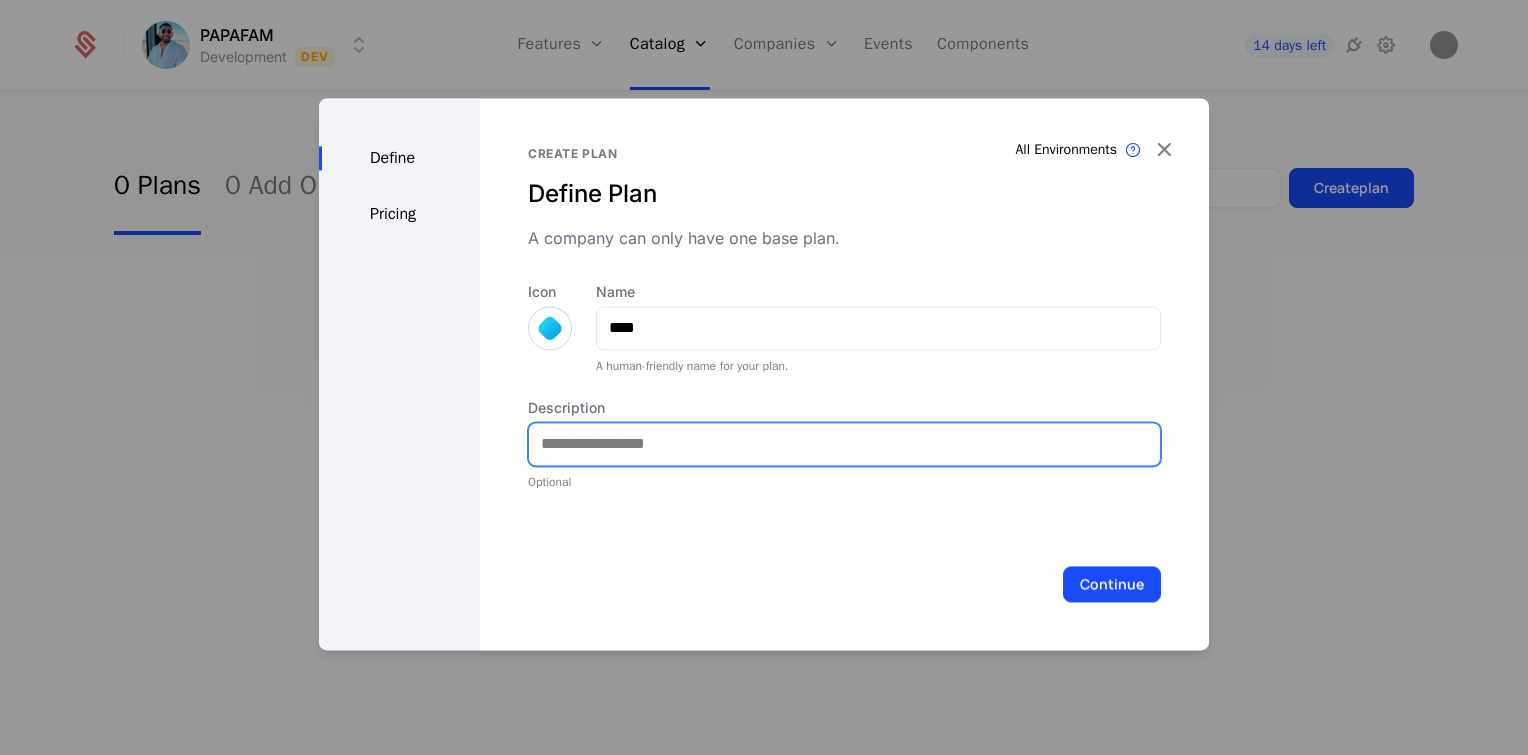 click on "Description" at bounding box center [844, 444] 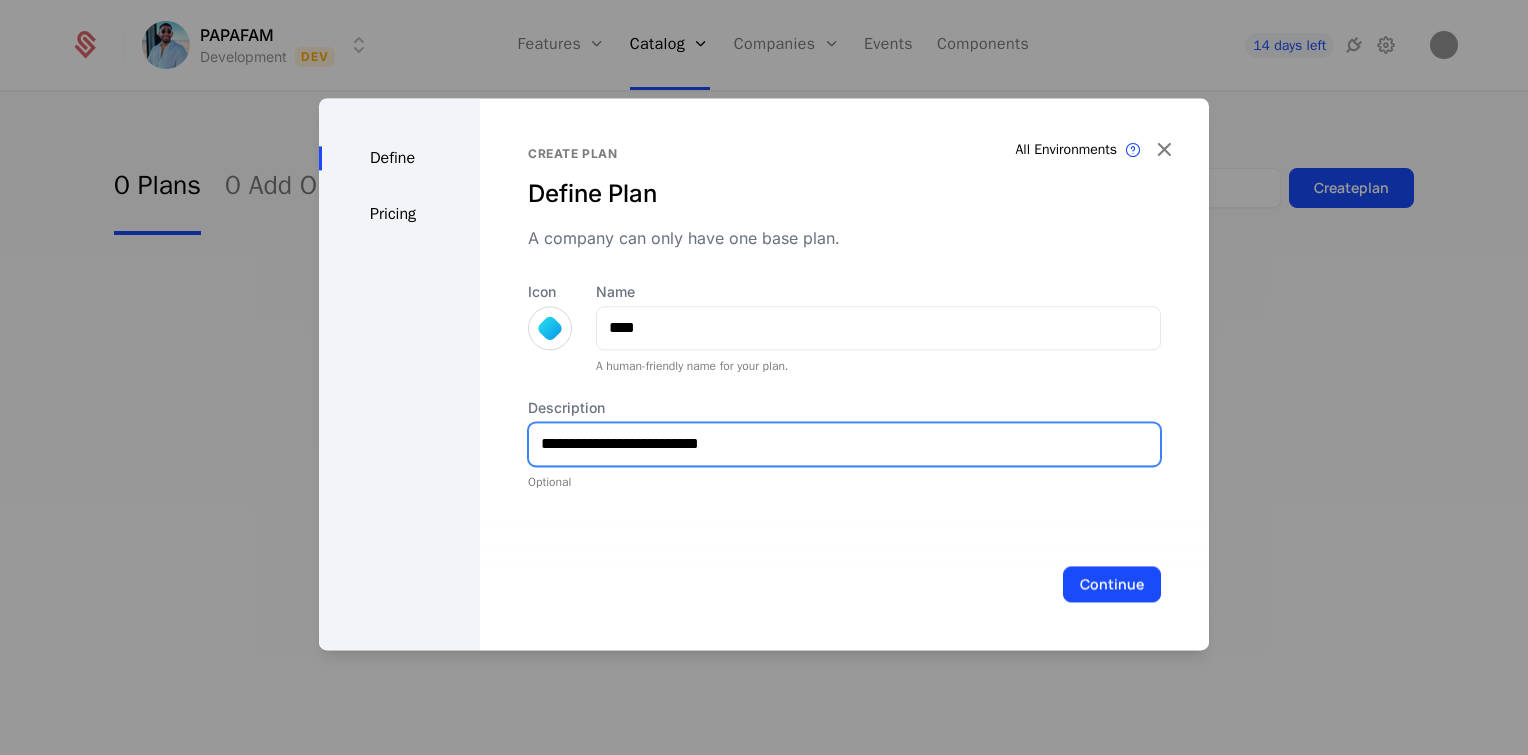 click on "**********" at bounding box center [844, 444] 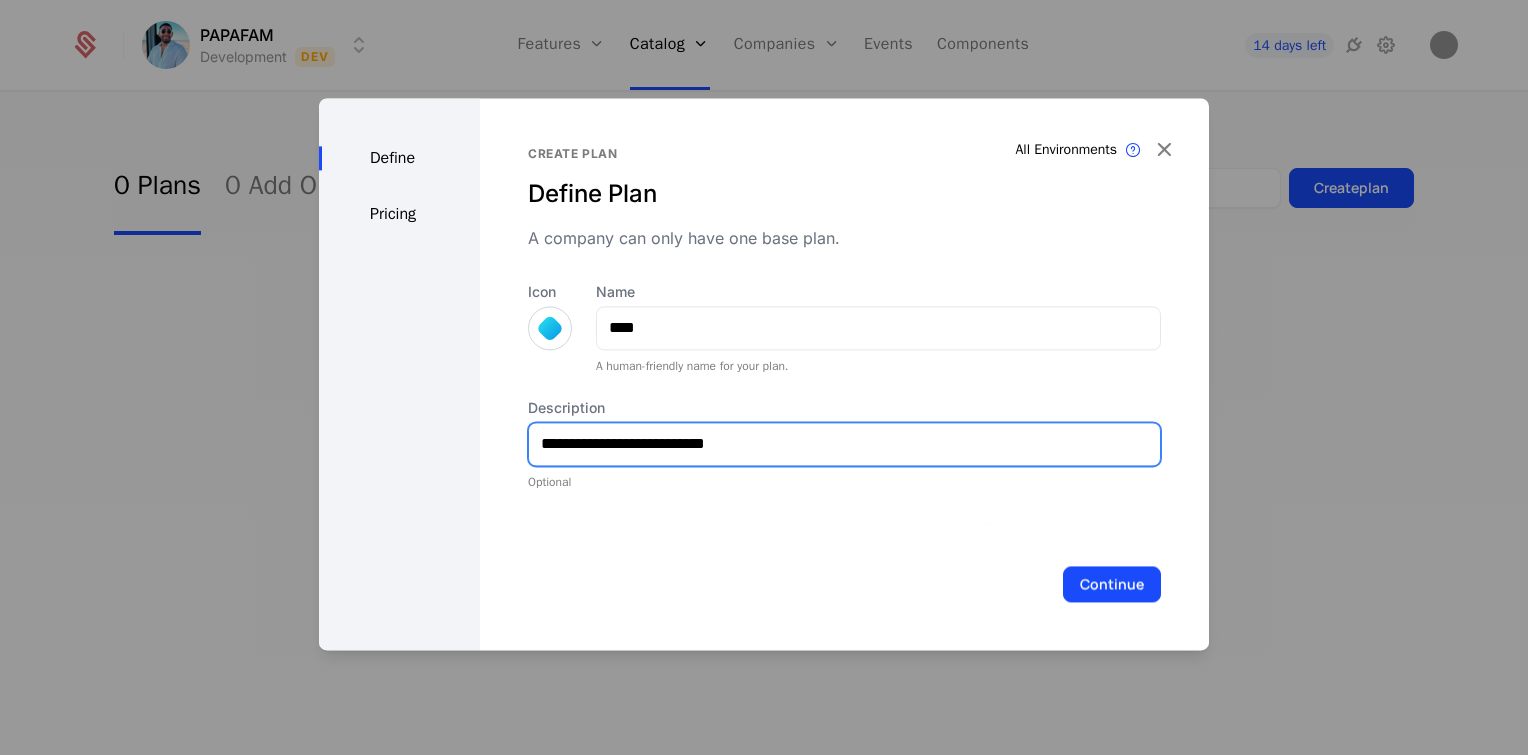 click on "**********" at bounding box center (844, 444) 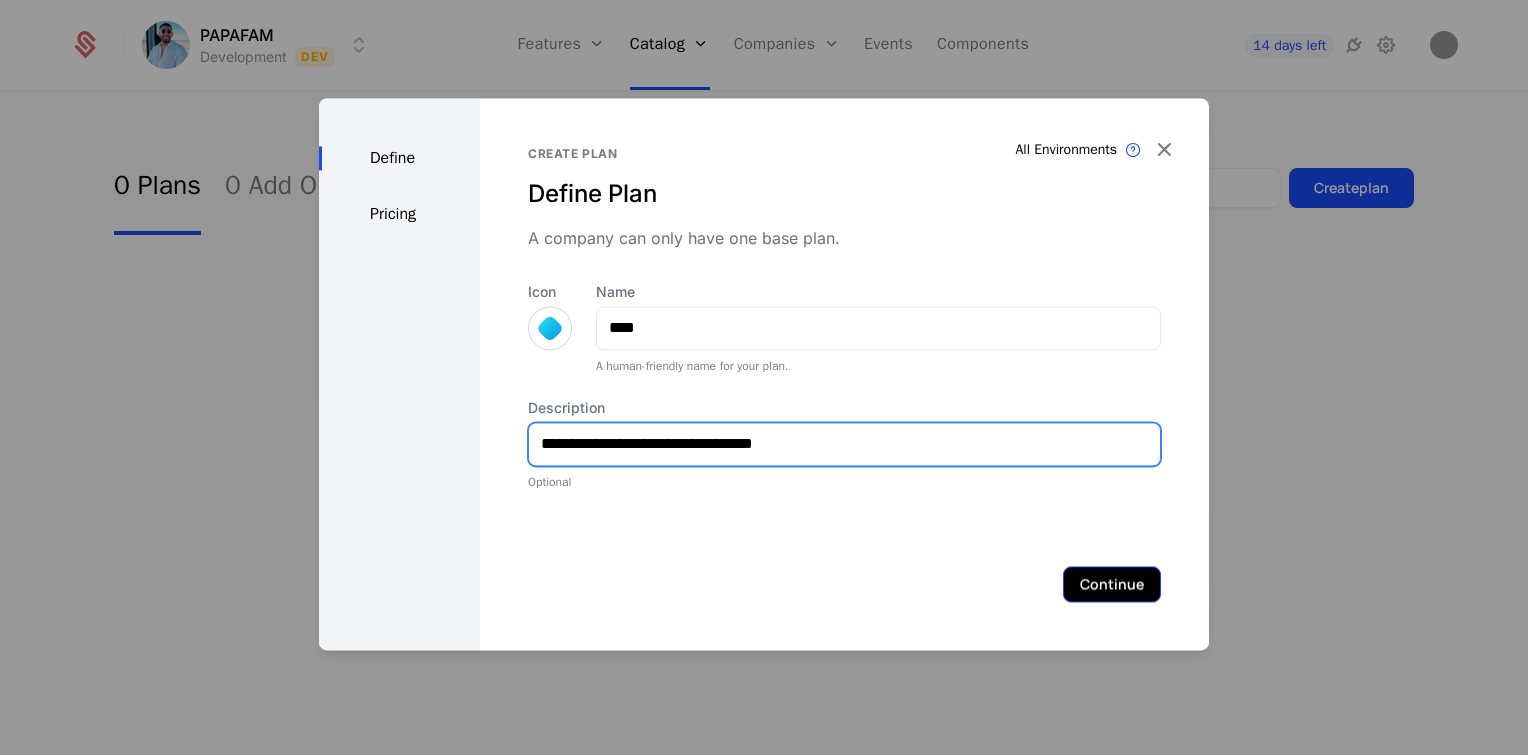 type on "**********" 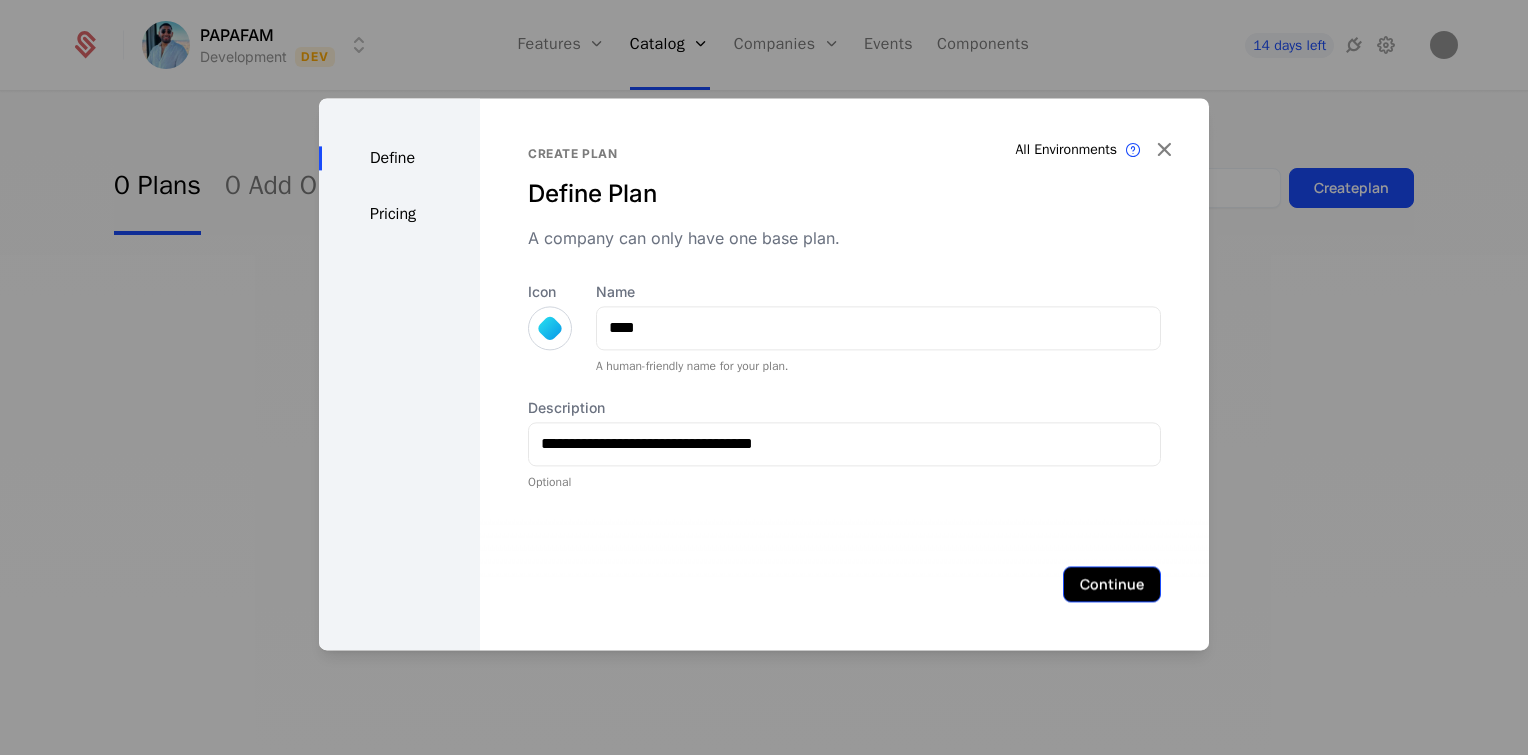 click on "Continue" at bounding box center (1112, 584) 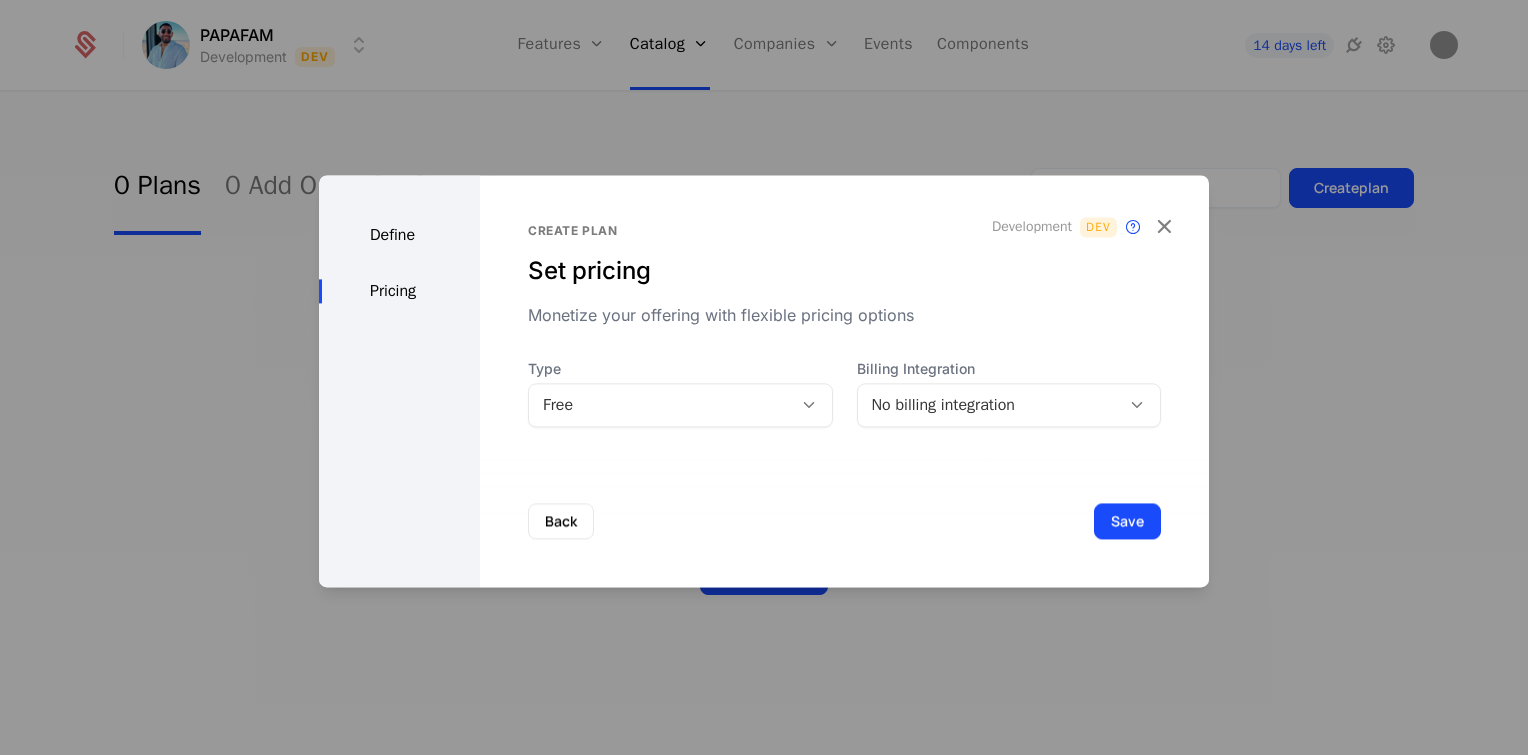 click on "Free" at bounding box center [660, 405] 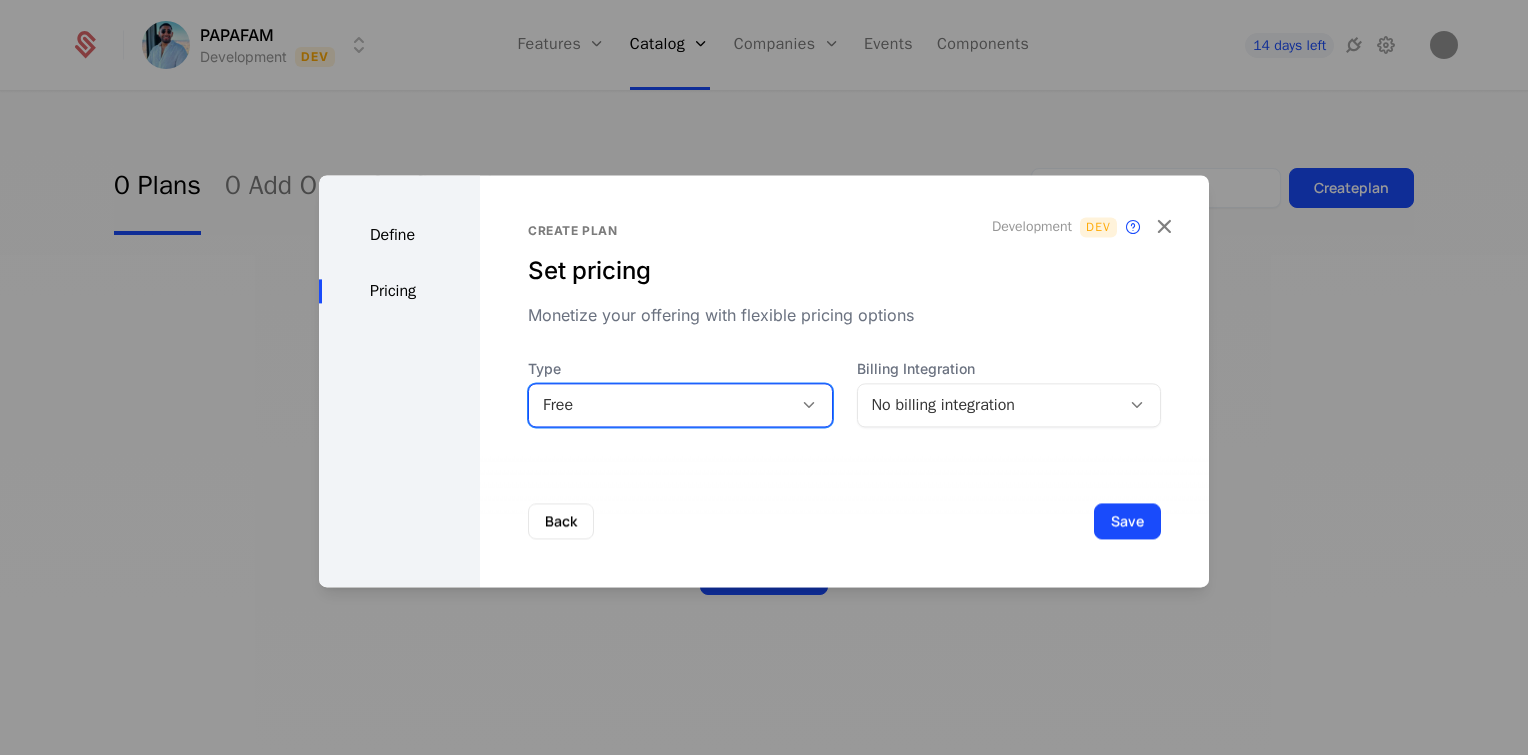 click on "Free" at bounding box center (660, 405) 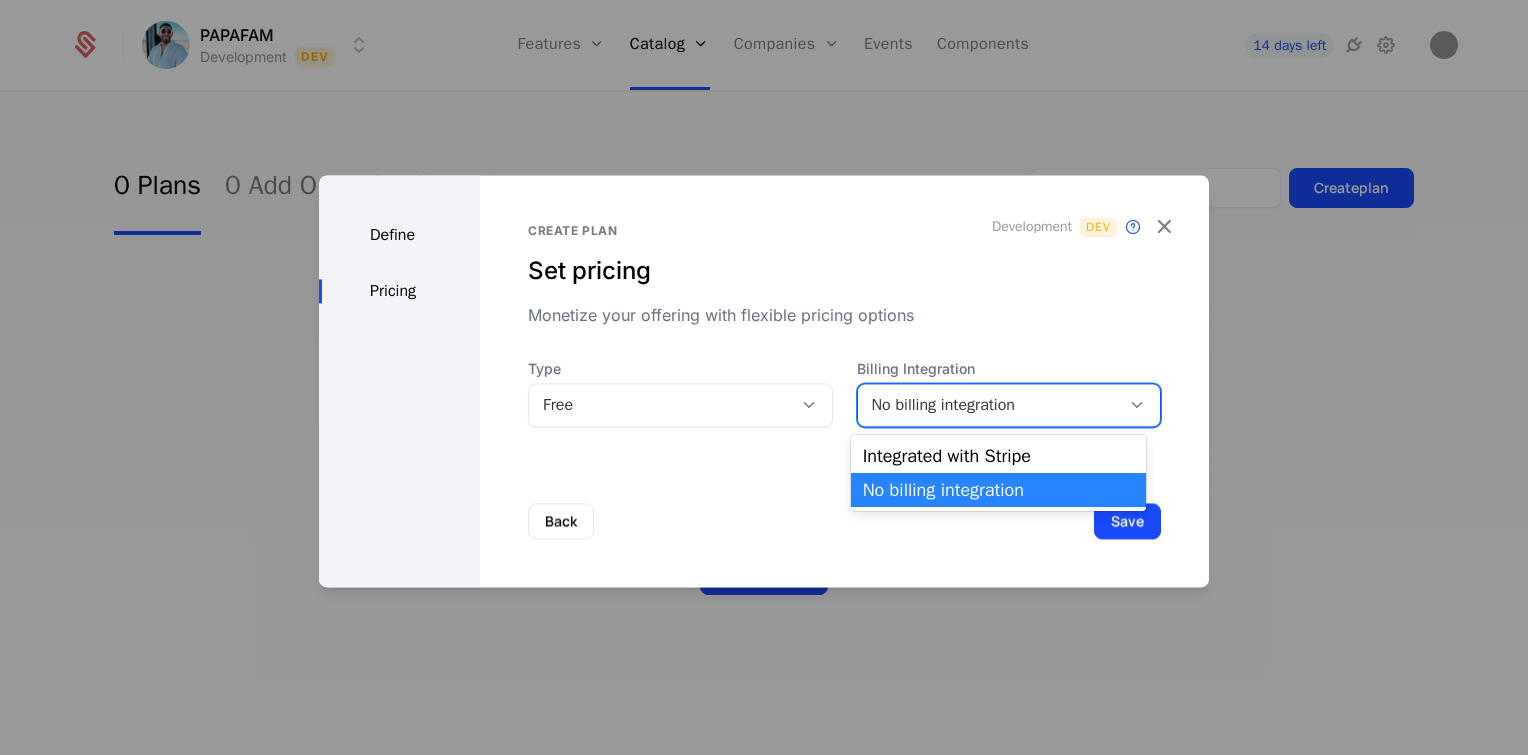 click on "No billing integration" at bounding box center [989, 405] 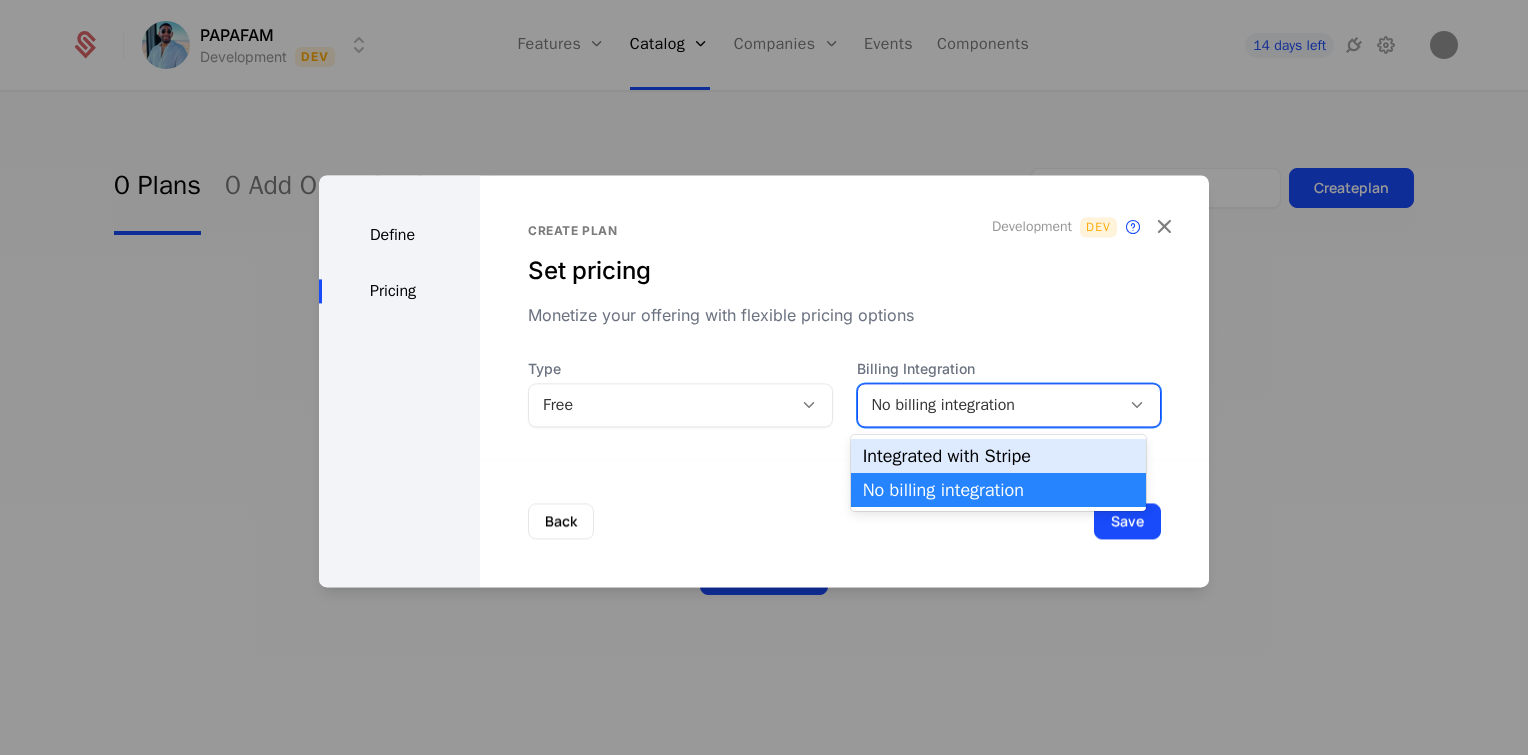 click on "Integrated with Stripe" at bounding box center [998, 456] 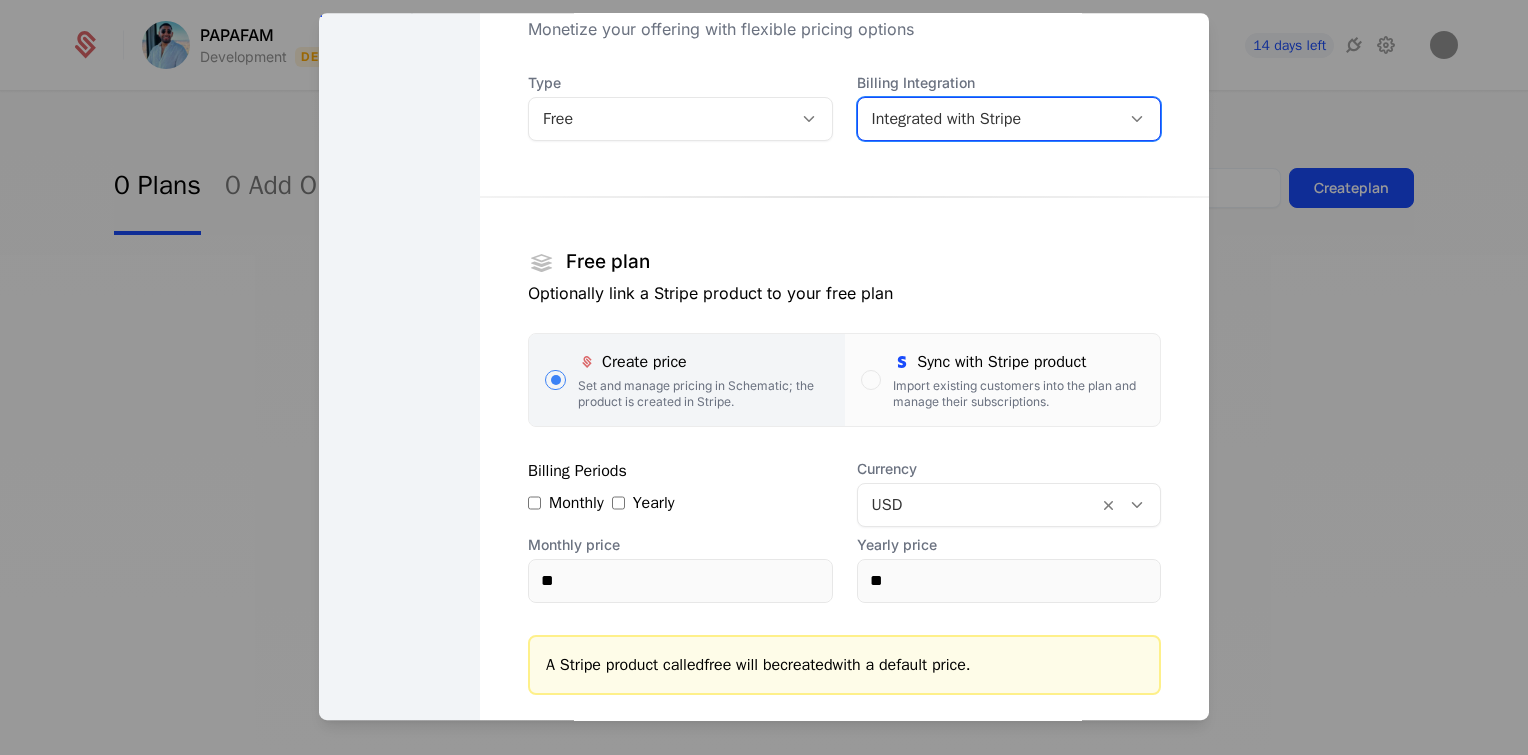 scroll, scrollTop: 52, scrollLeft: 0, axis: vertical 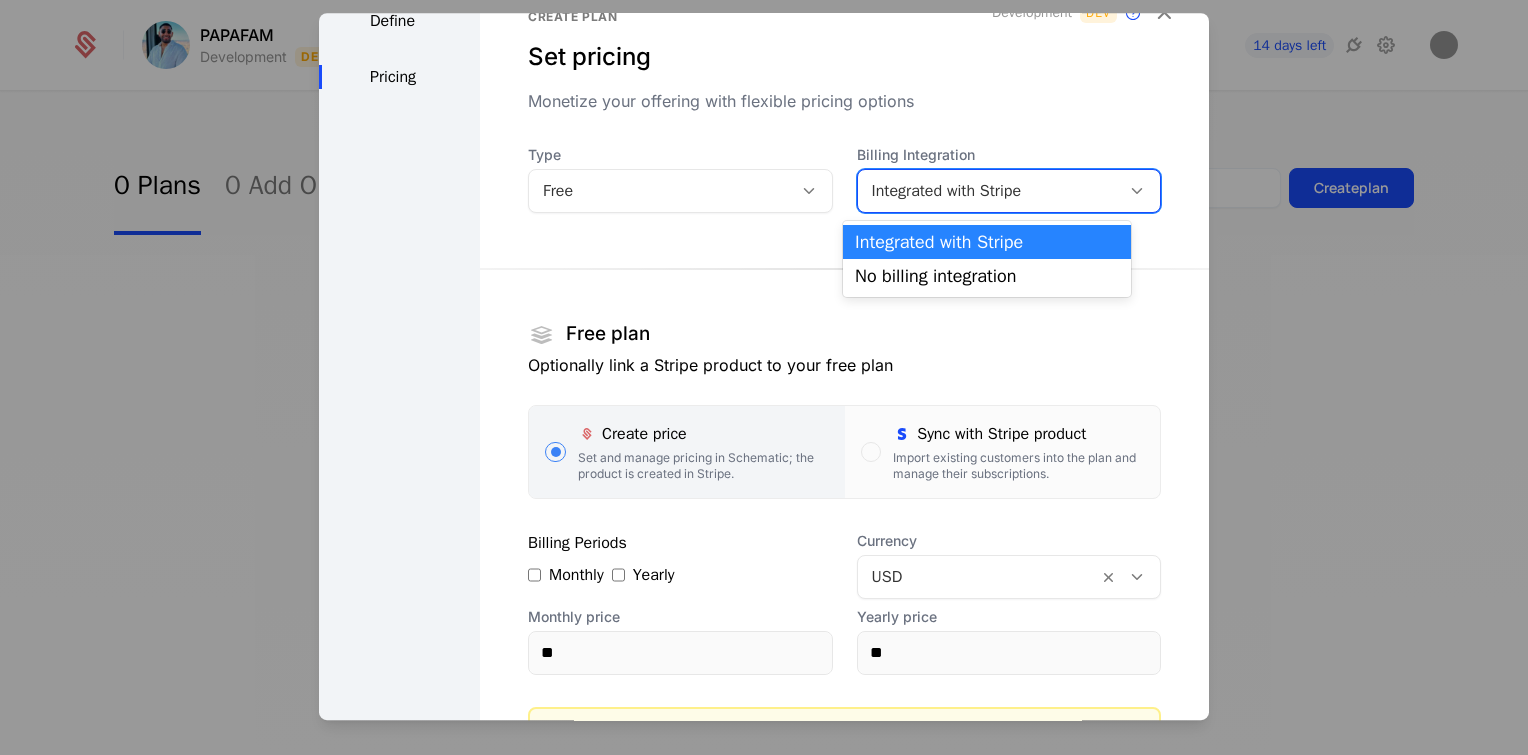 click on "Integrated with Stripe" at bounding box center [1009, 191] 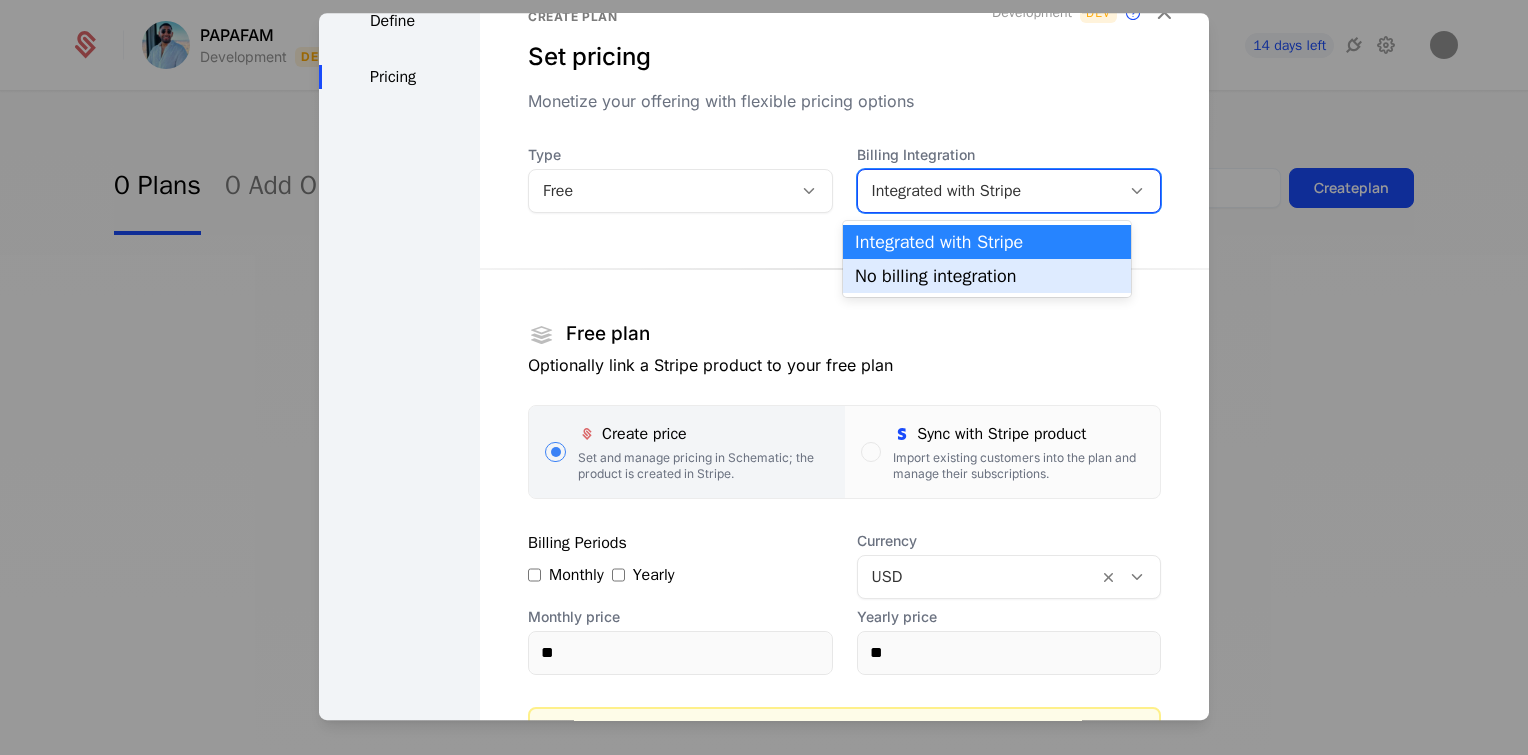click on "No billing integration" at bounding box center (987, 276) 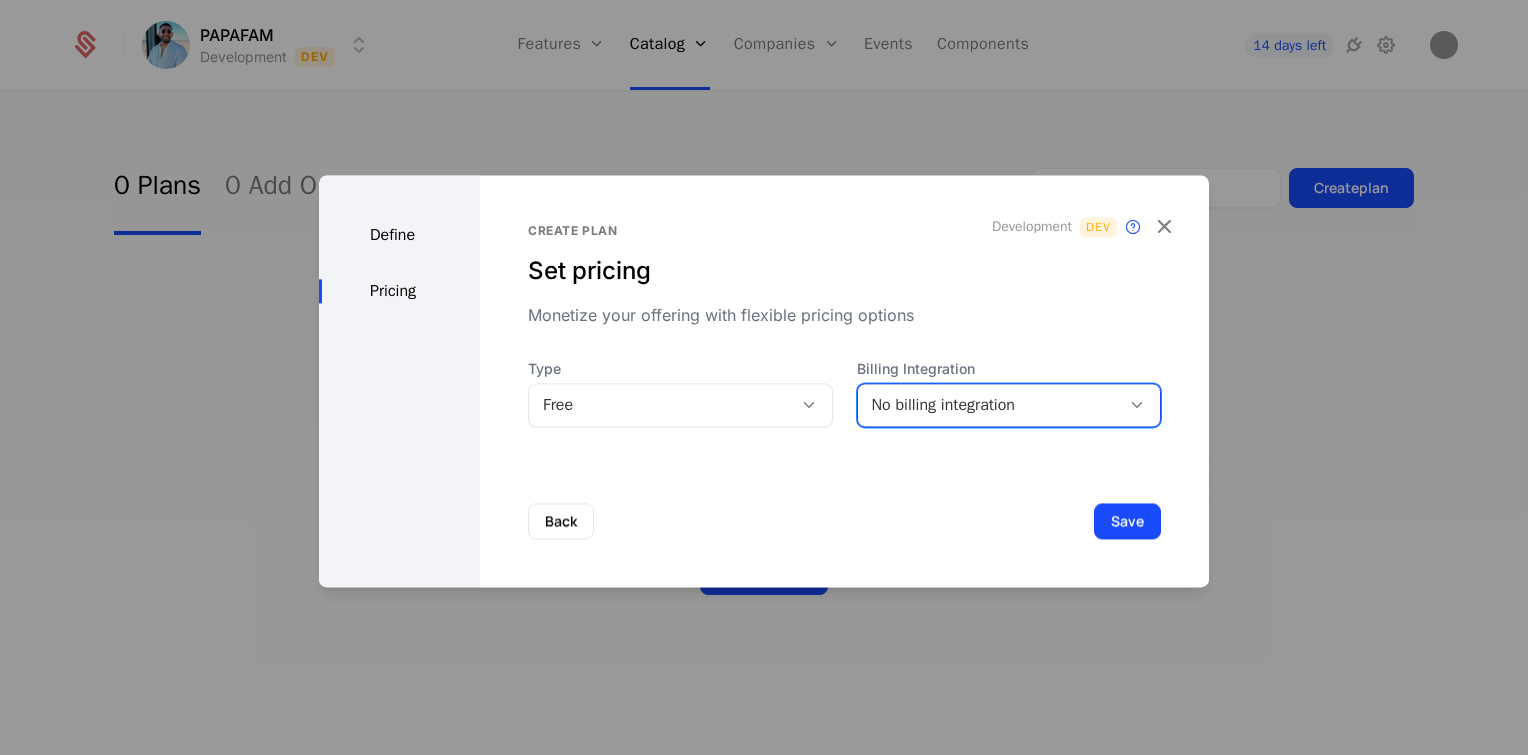 scroll, scrollTop: 0, scrollLeft: 0, axis: both 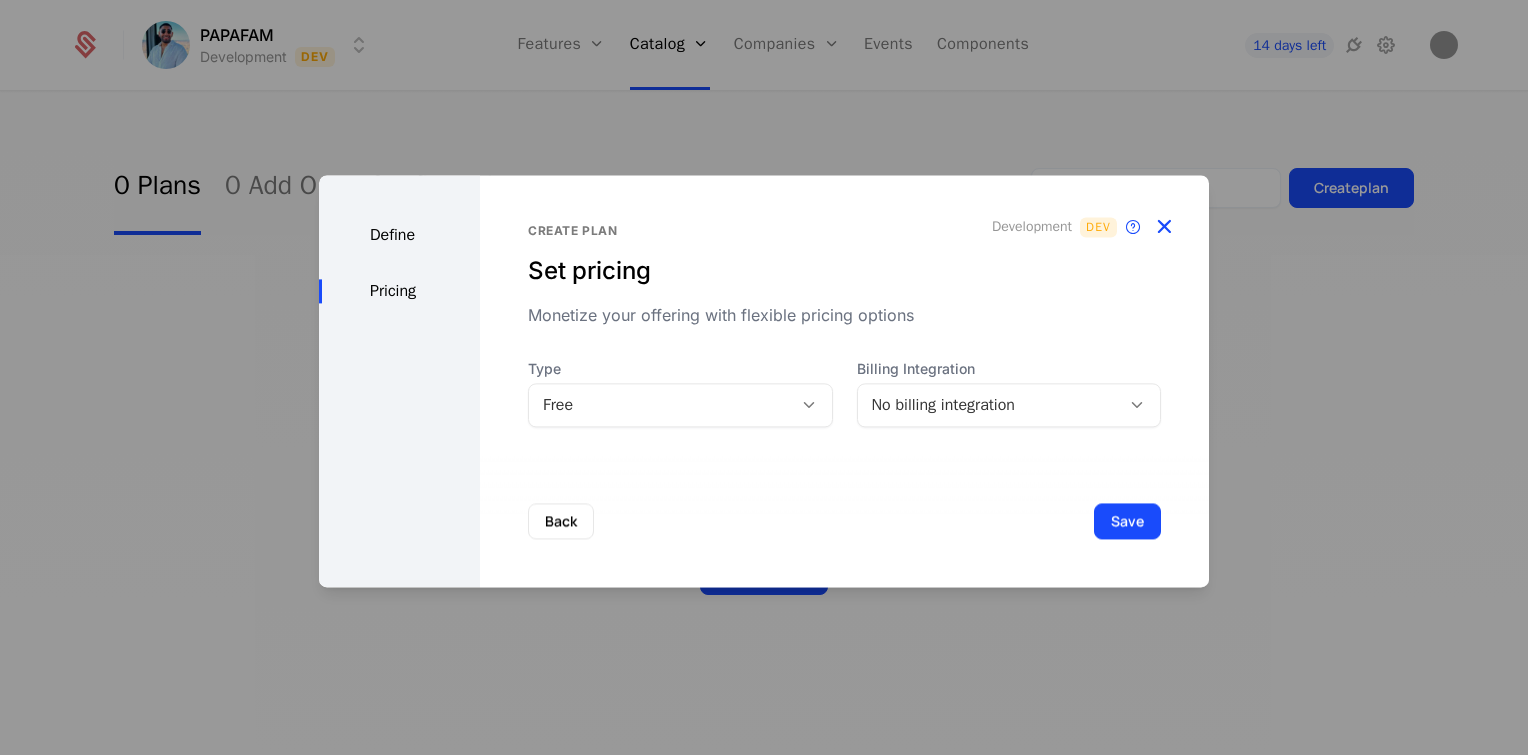 click at bounding box center [1164, 227] 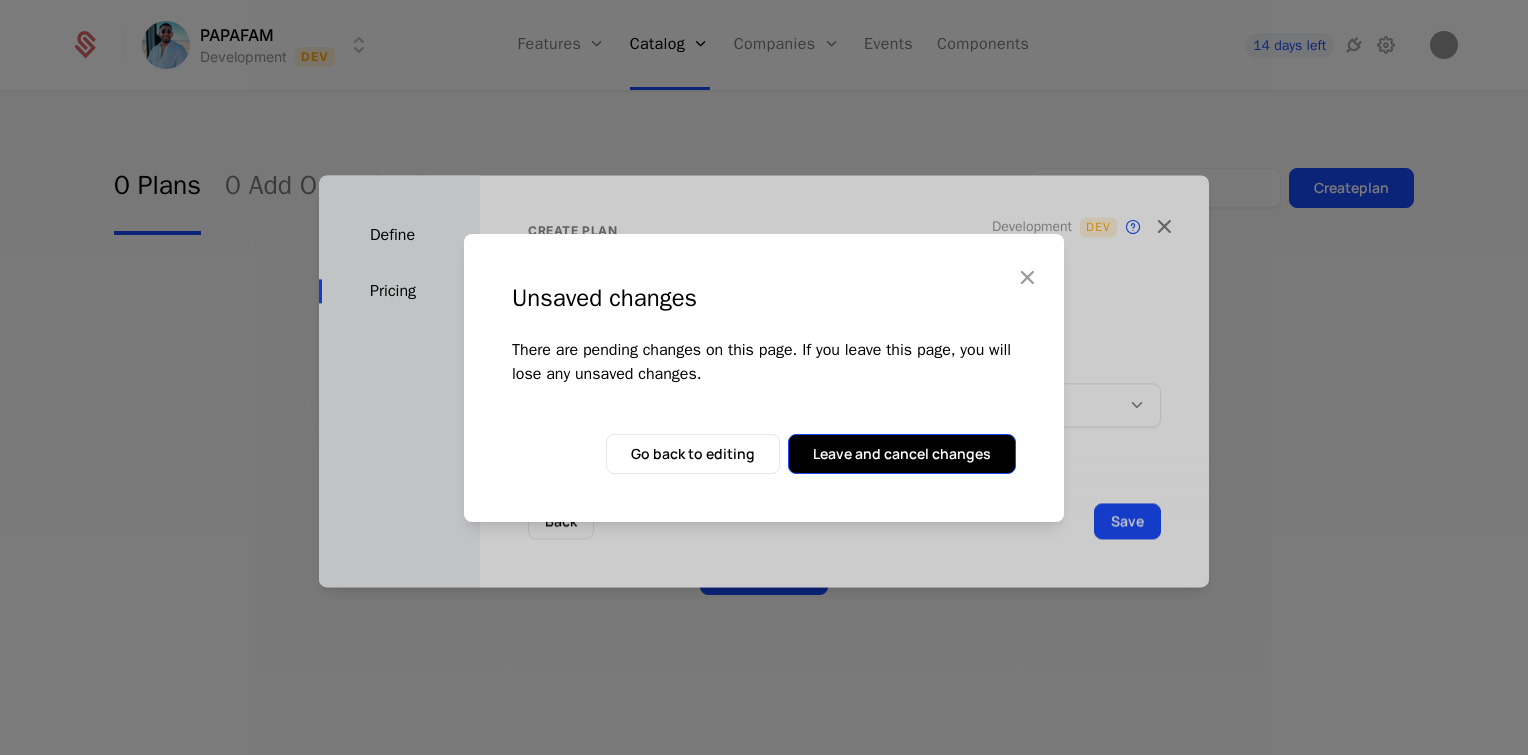 click on "Leave and cancel changes" at bounding box center [902, 454] 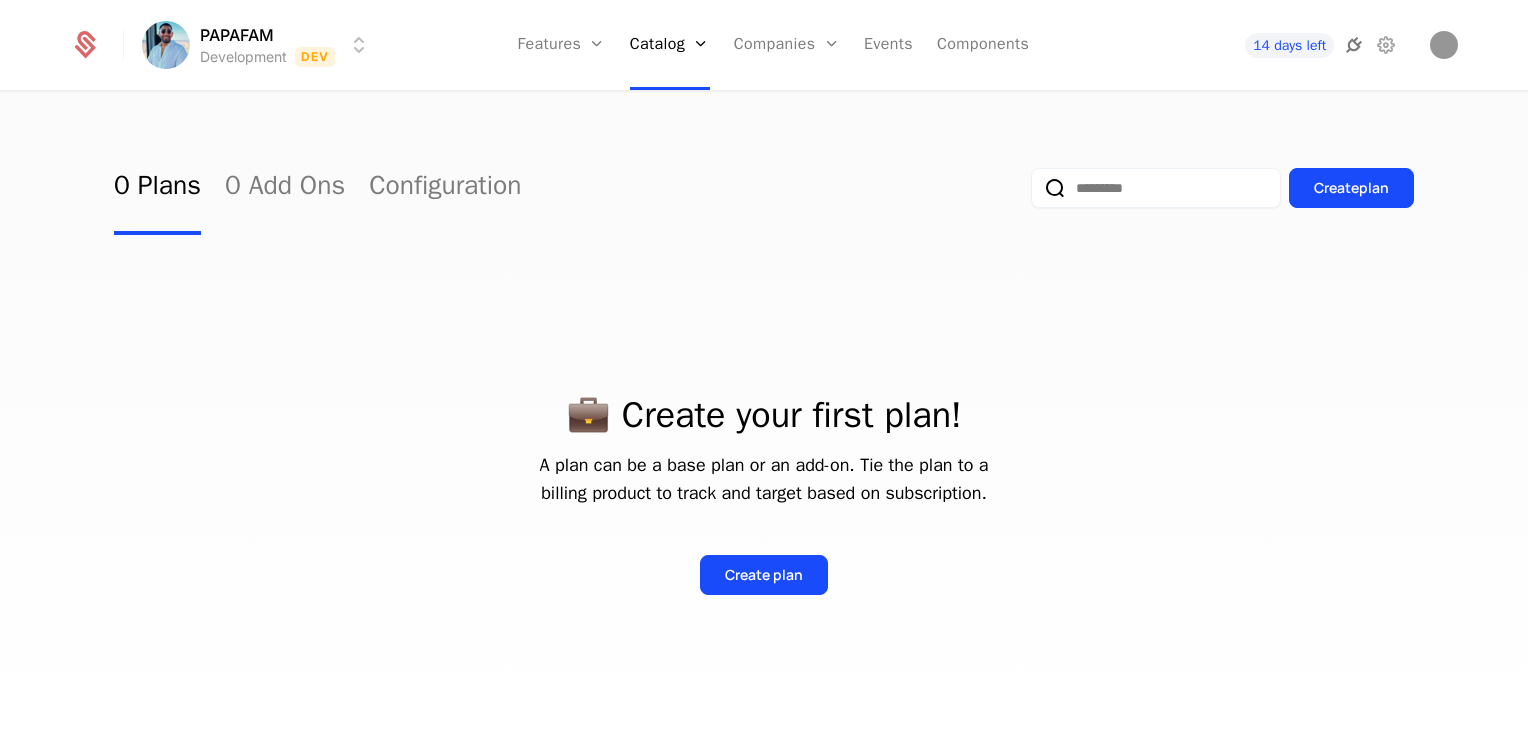 click at bounding box center [1354, 45] 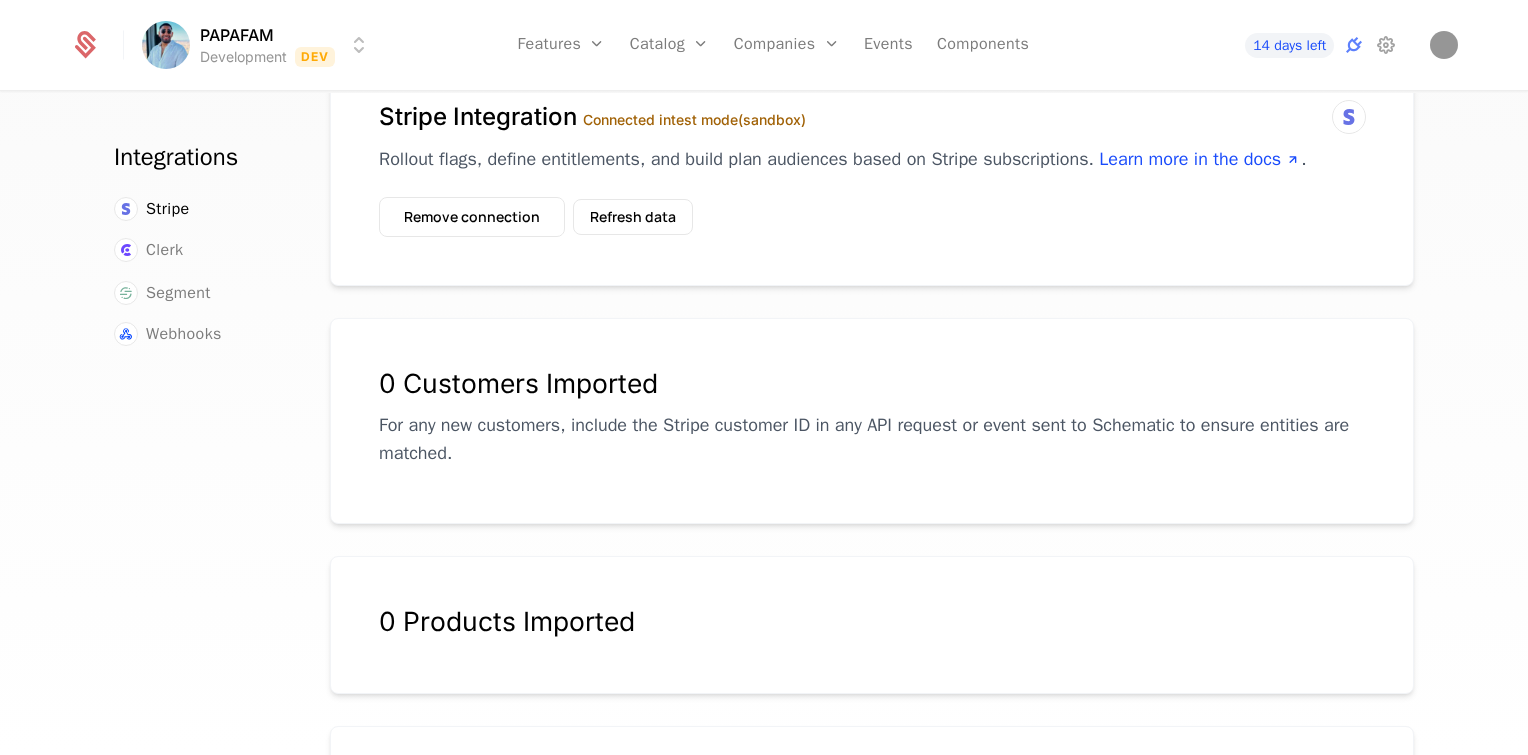 scroll, scrollTop: 0, scrollLeft: 0, axis: both 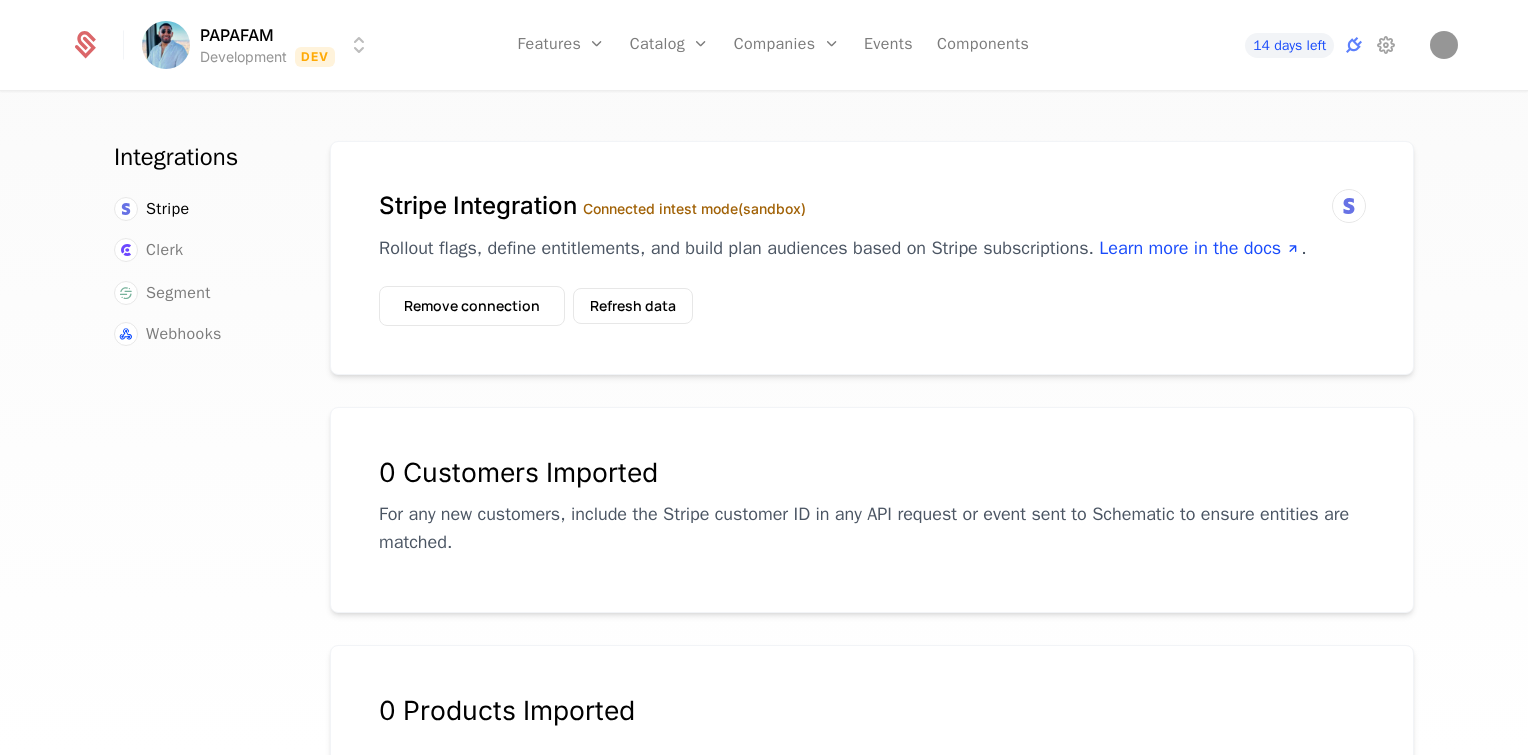 click at bounding box center [1349, 206] 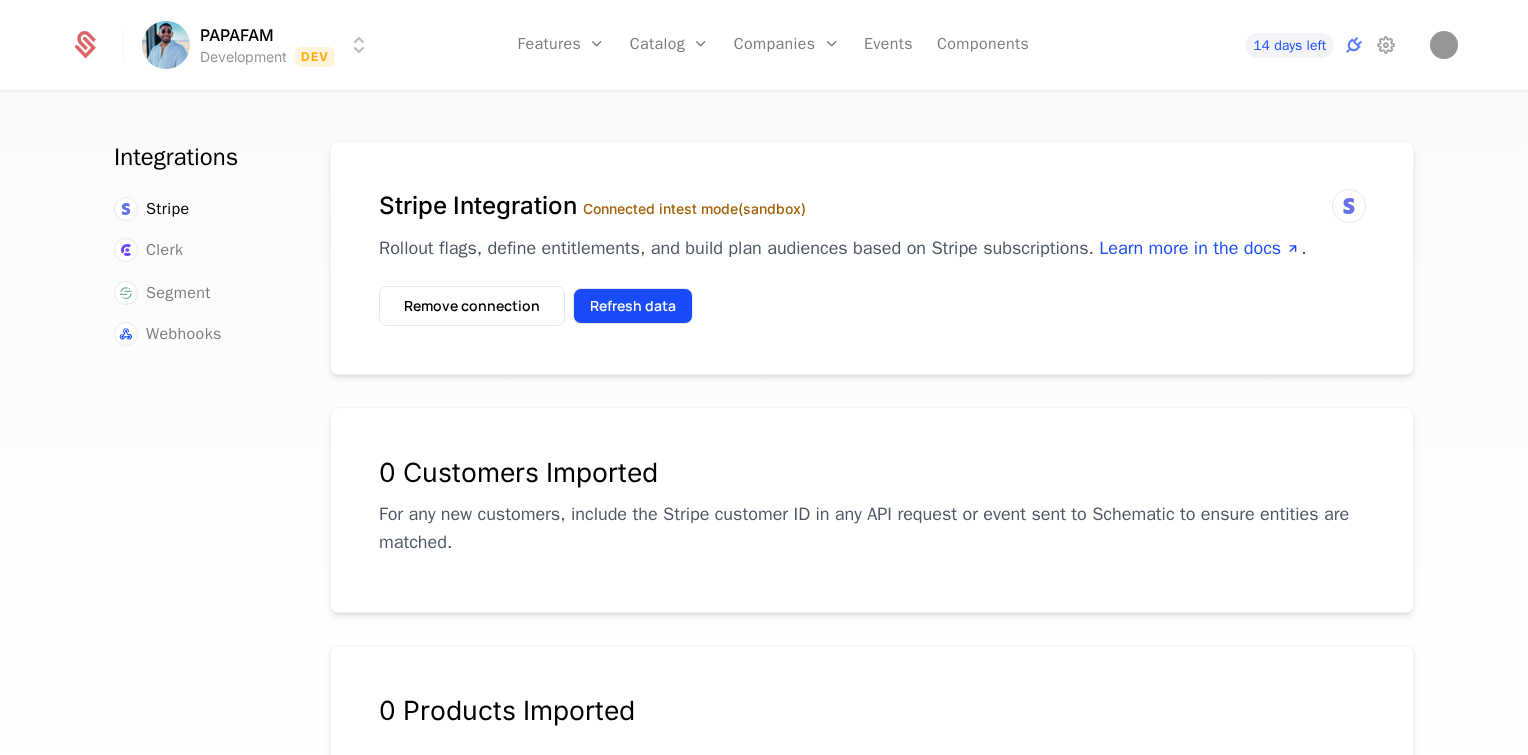 click on "Refresh data" at bounding box center (633, 306) 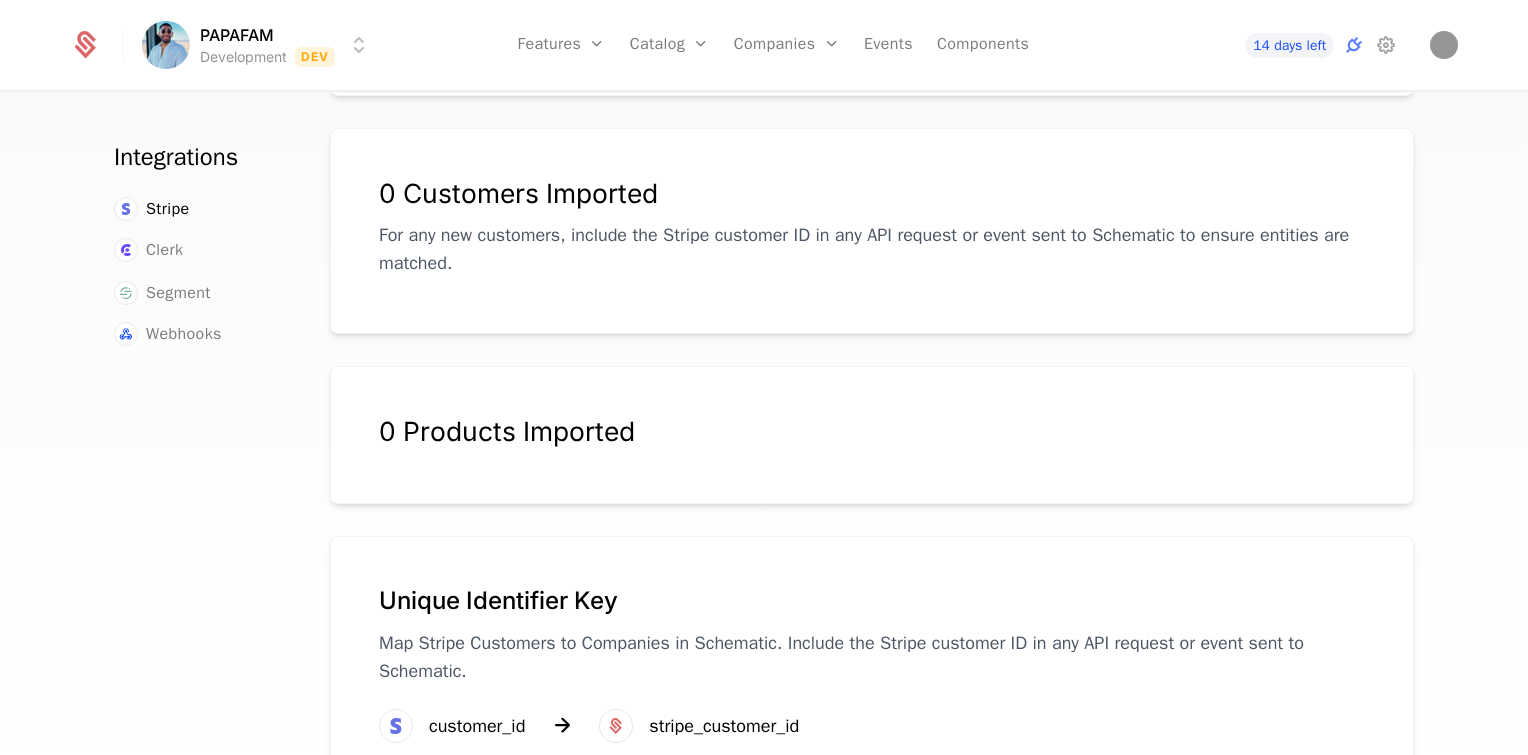scroll, scrollTop: 351, scrollLeft: 0, axis: vertical 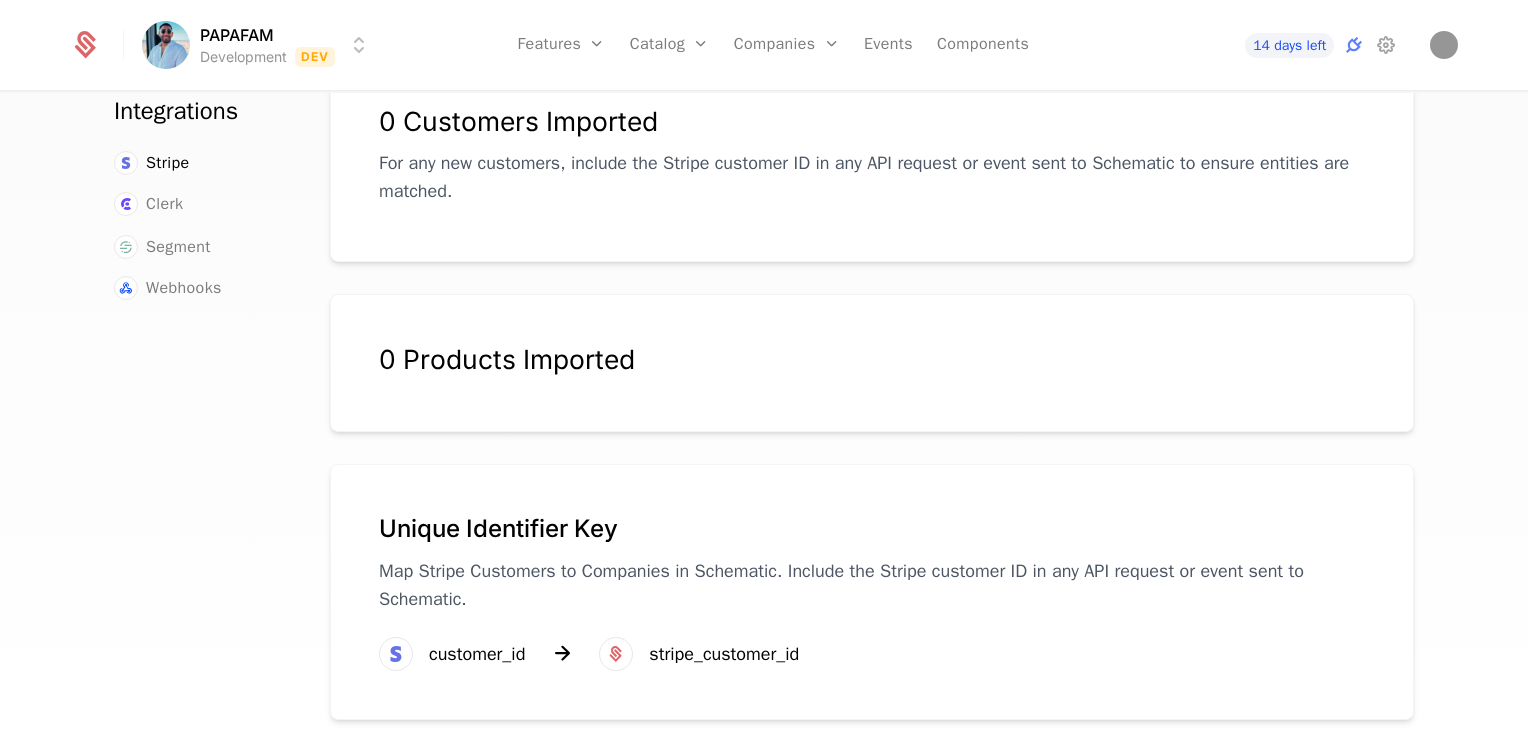 click at bounding box center (616, 654) 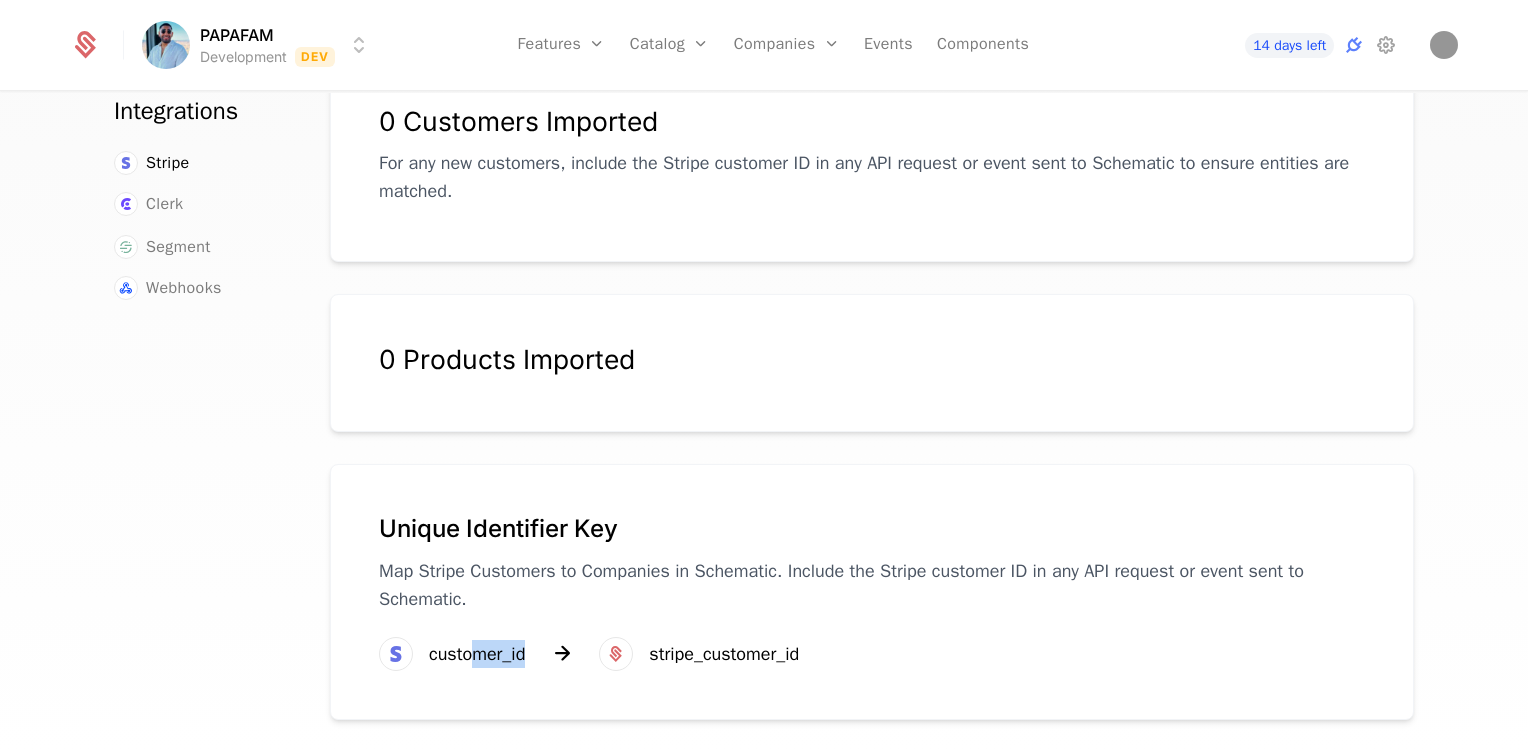 drag, startPoint x: 561, startPoint y: 651, endPoint x: 464, endPoint y: 657, distance: 97.18539 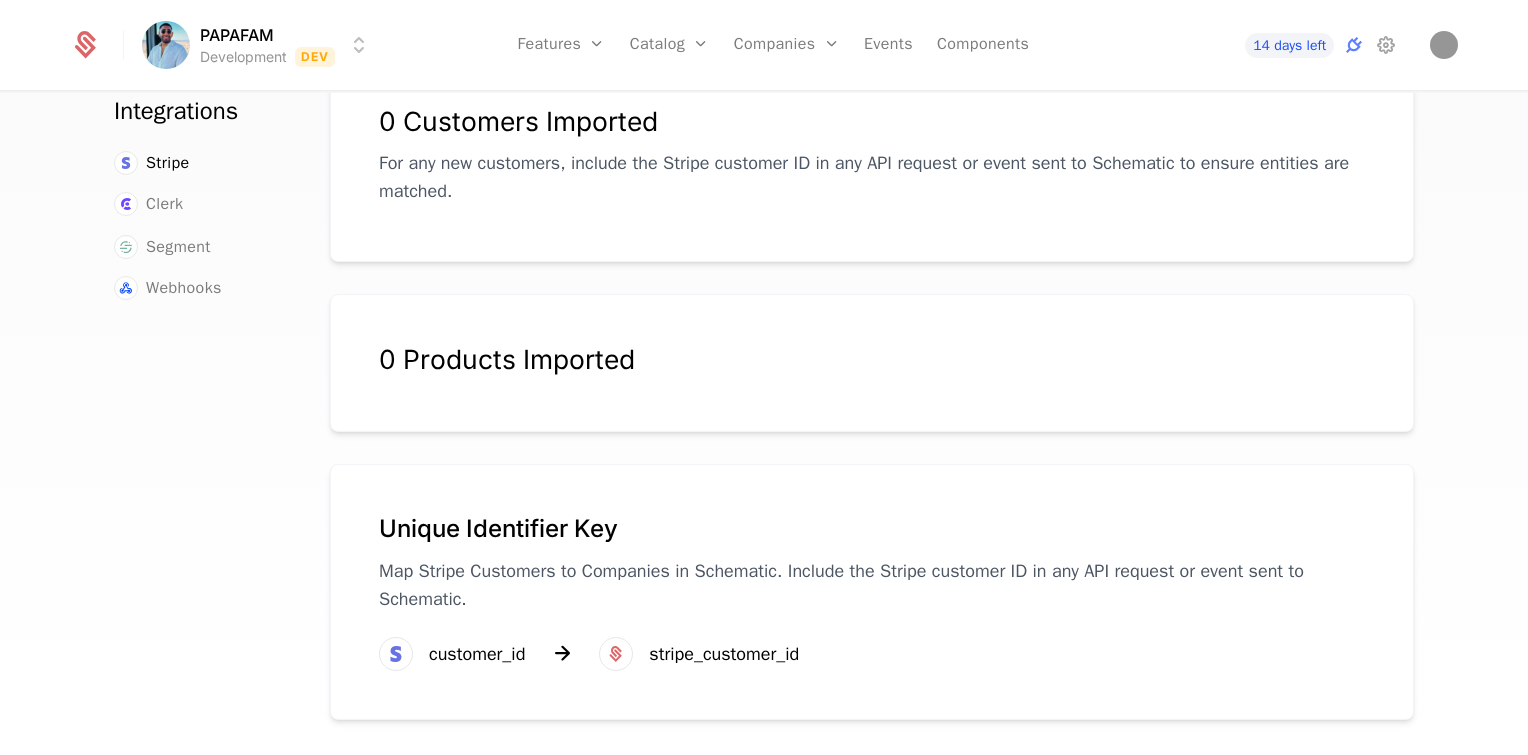 drag, startPoint x: 464, startPoint y: 657, endPoint x: 400, endPoint y: 603, distance: 83.737686 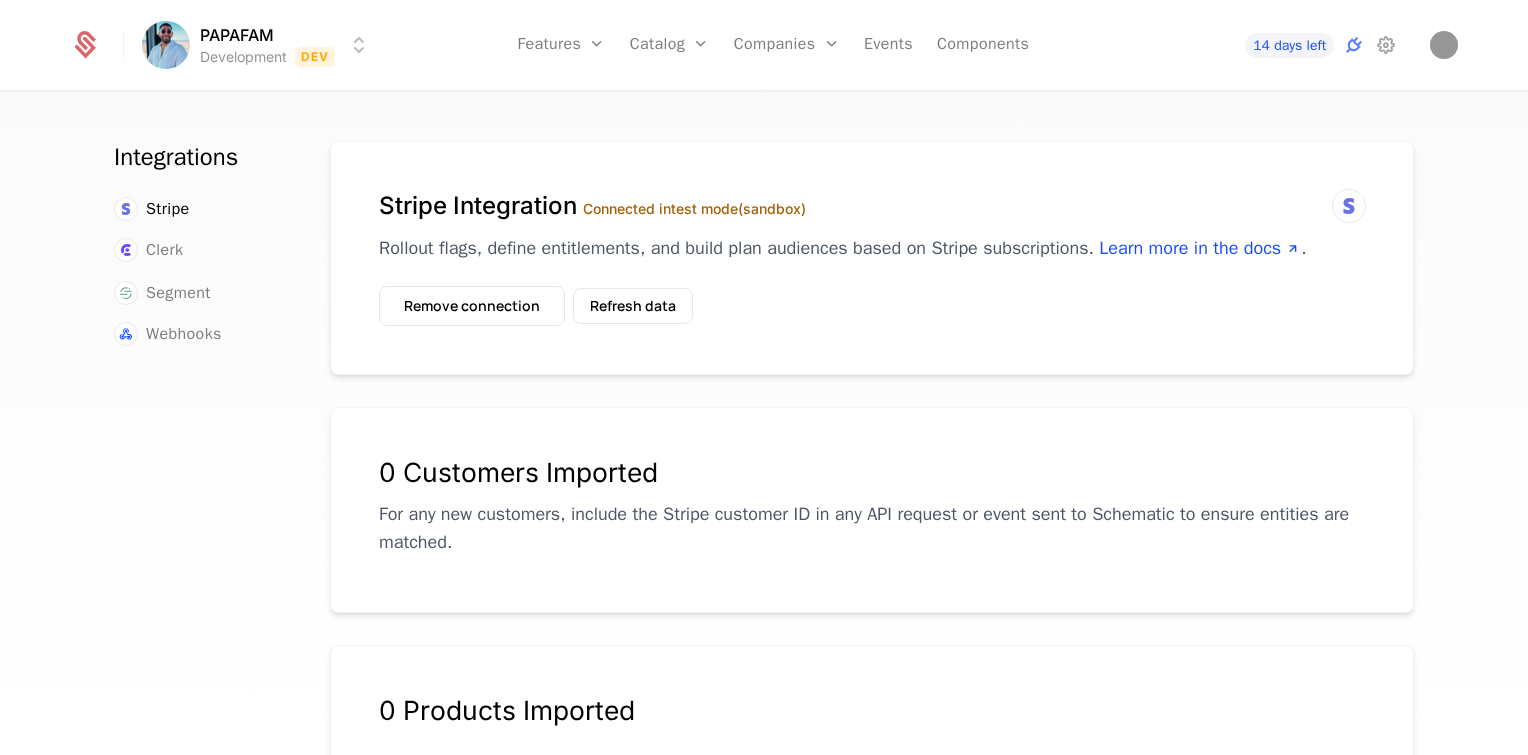 scroll, scrollTop: 0, scrollLeft: 0, axis: both 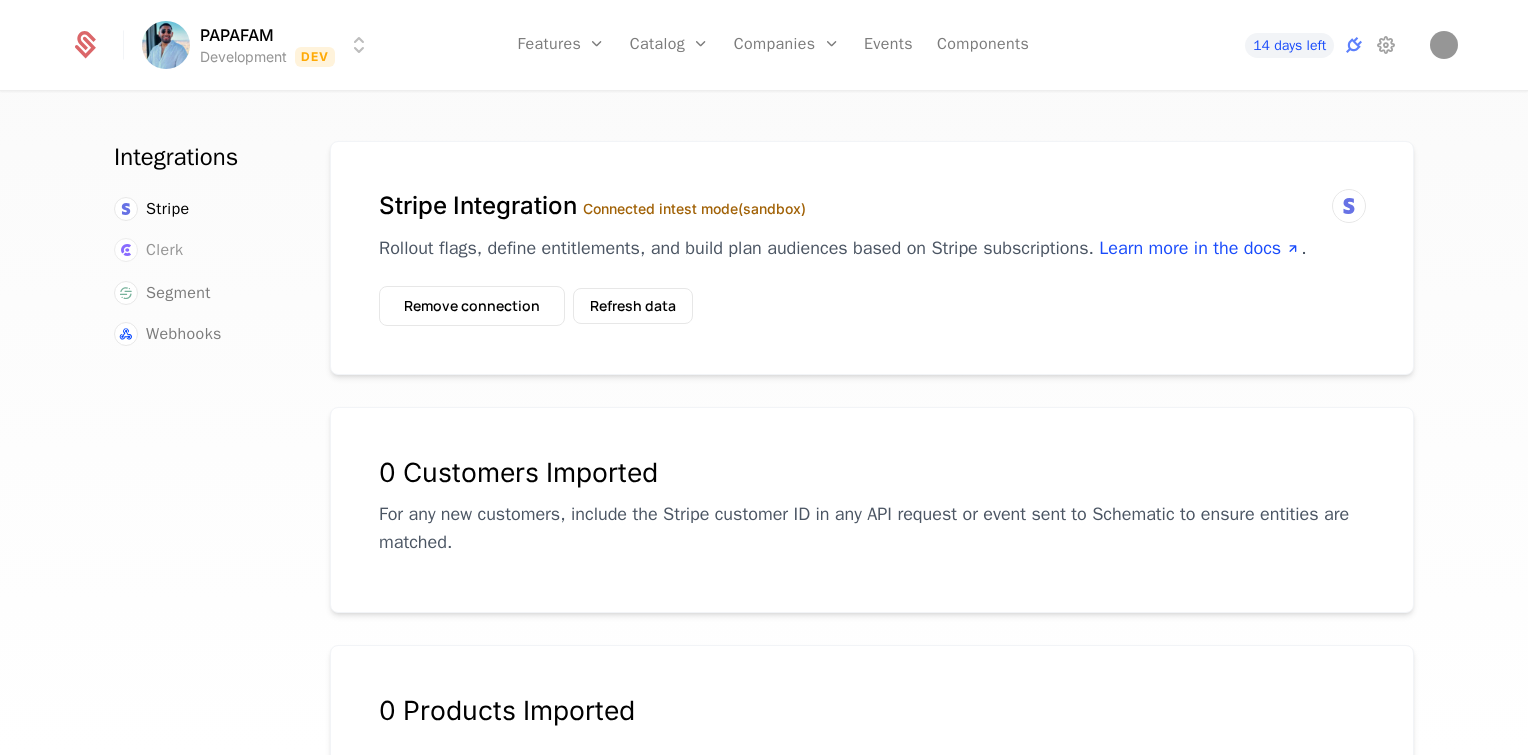 click on "Clerk" at bounding box center (164, 250) 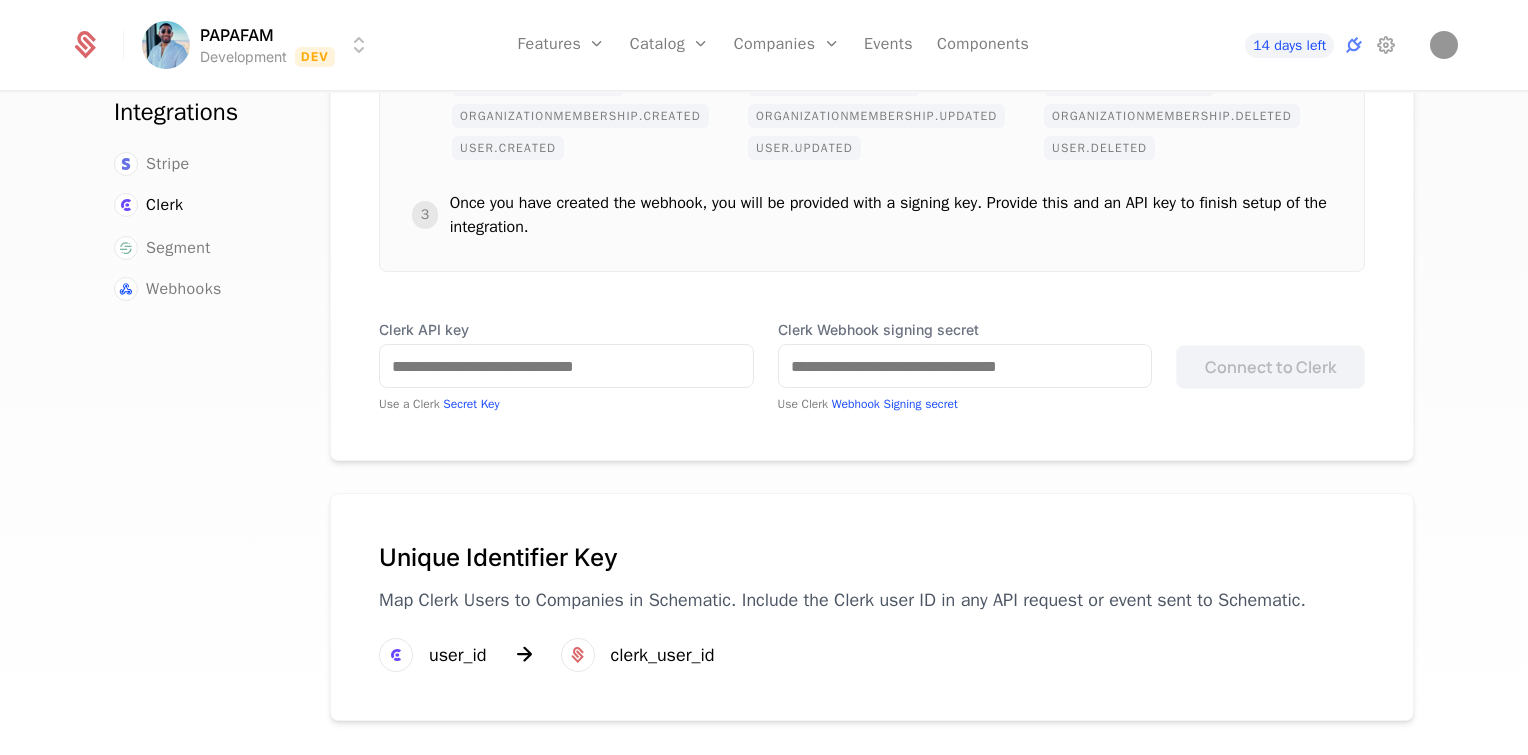 scroll, scrollTop: 549, scrollLeft: 0, axis: vertical 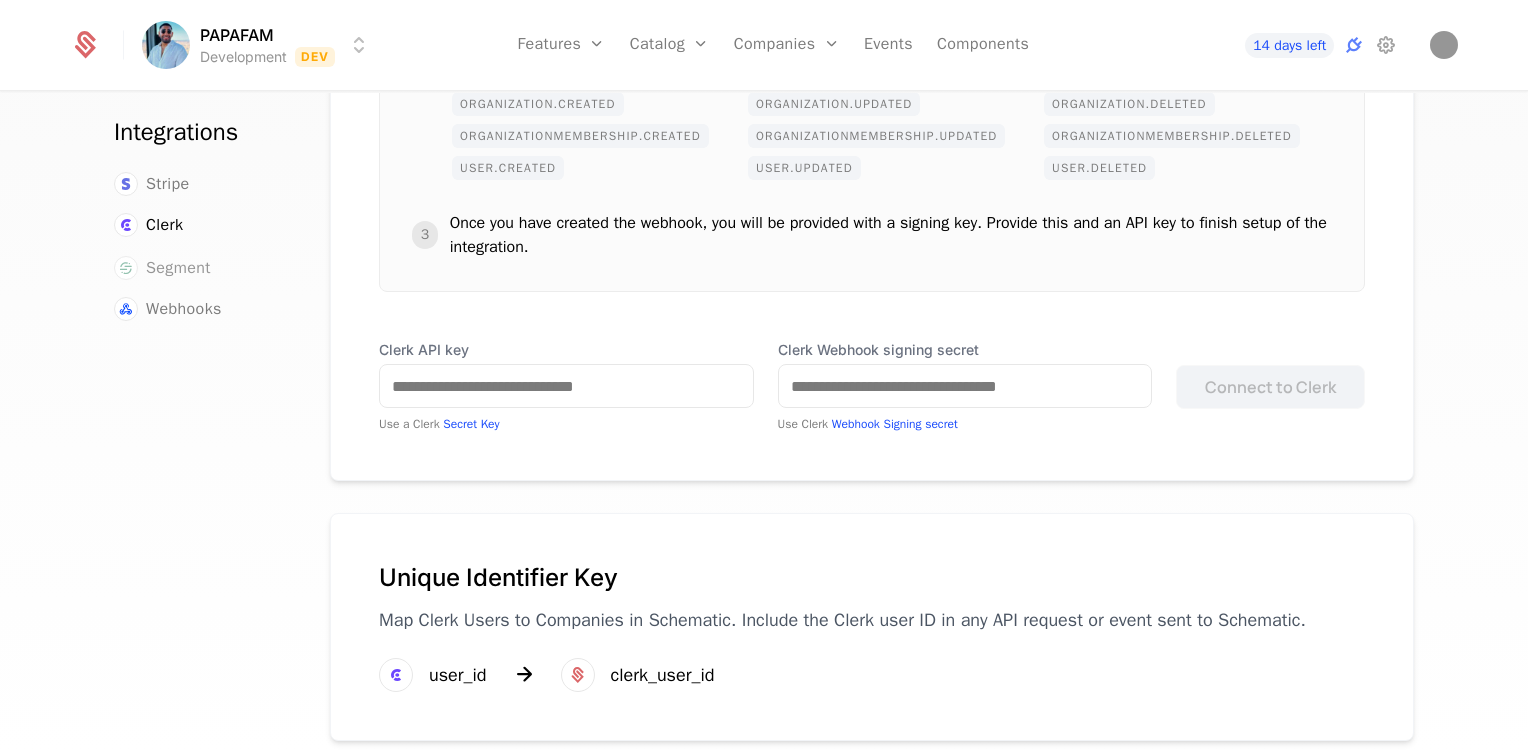click on "Segment" at bounding box center [178, 268] 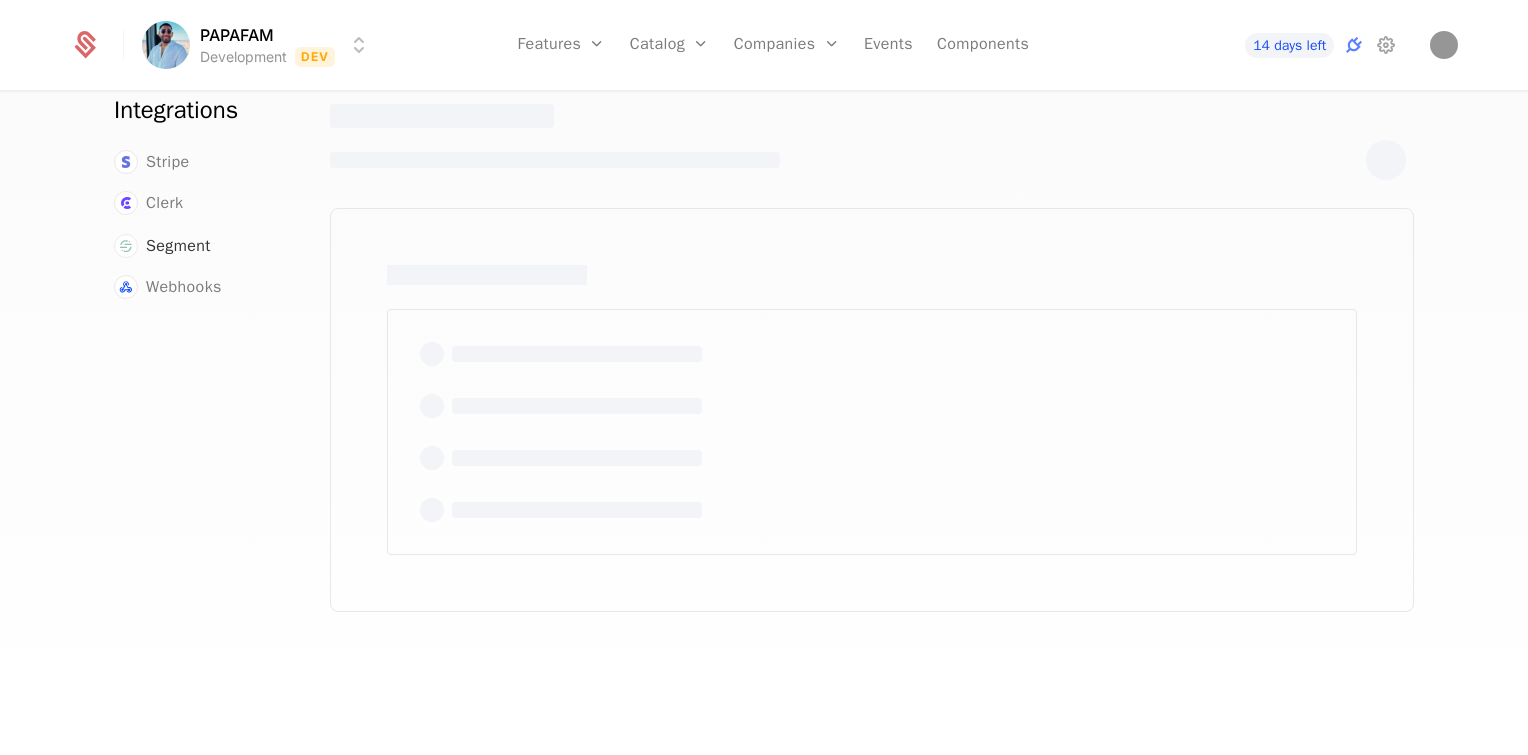 scroll, scrollTop: 47, scrollLeft: 0, axis: vertical 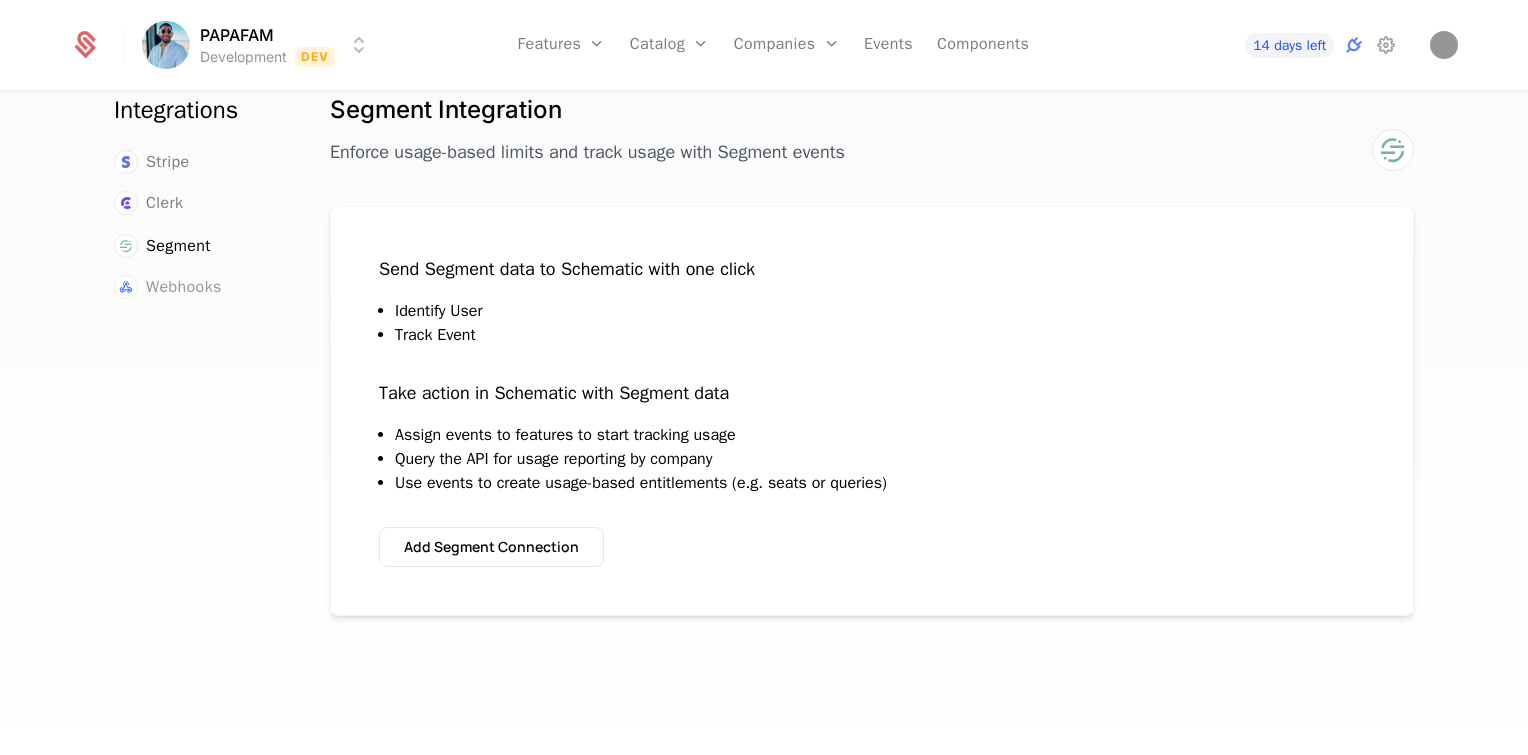 click on "Webhooks" at bounding box center [184, 287] 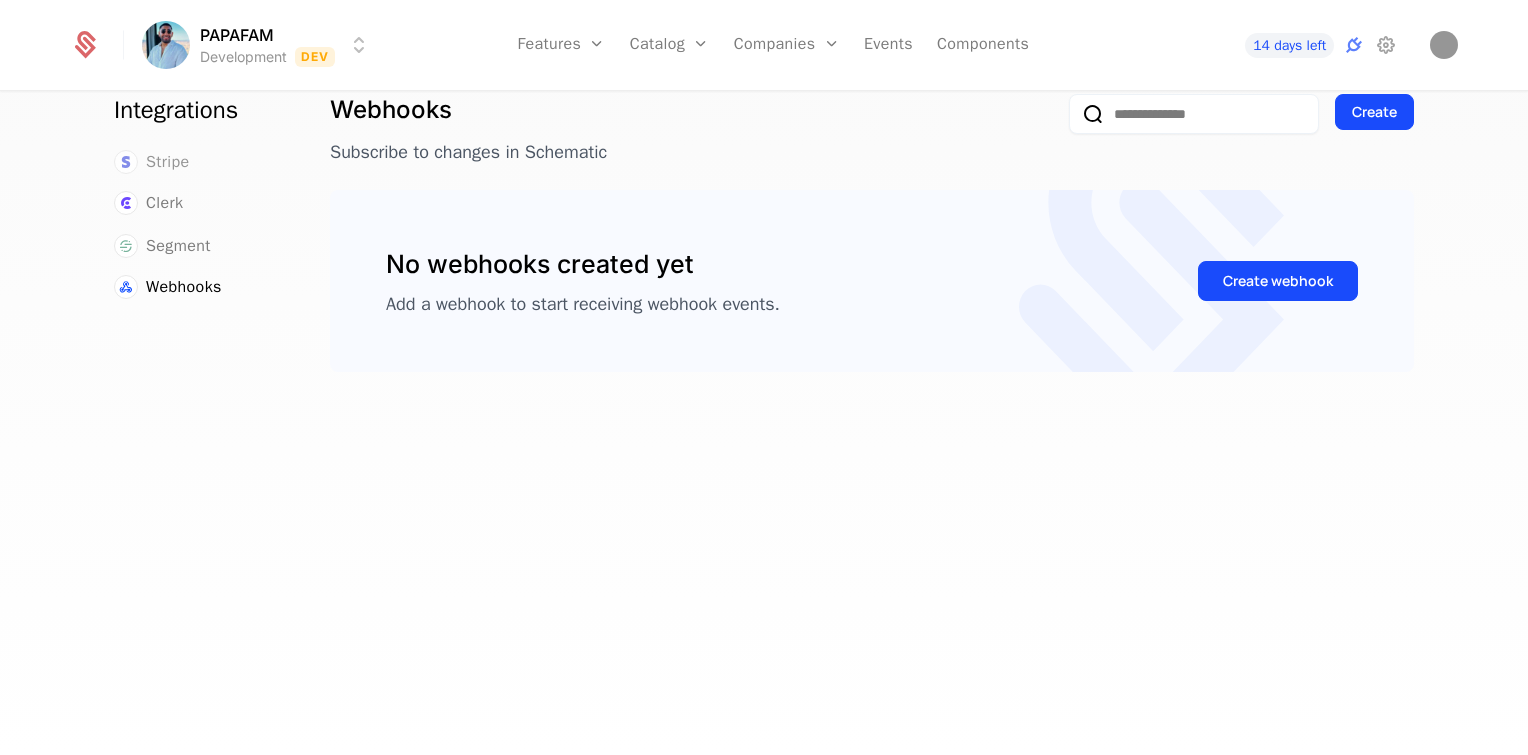 click on "Stripe" at bounding box center (168, 162) 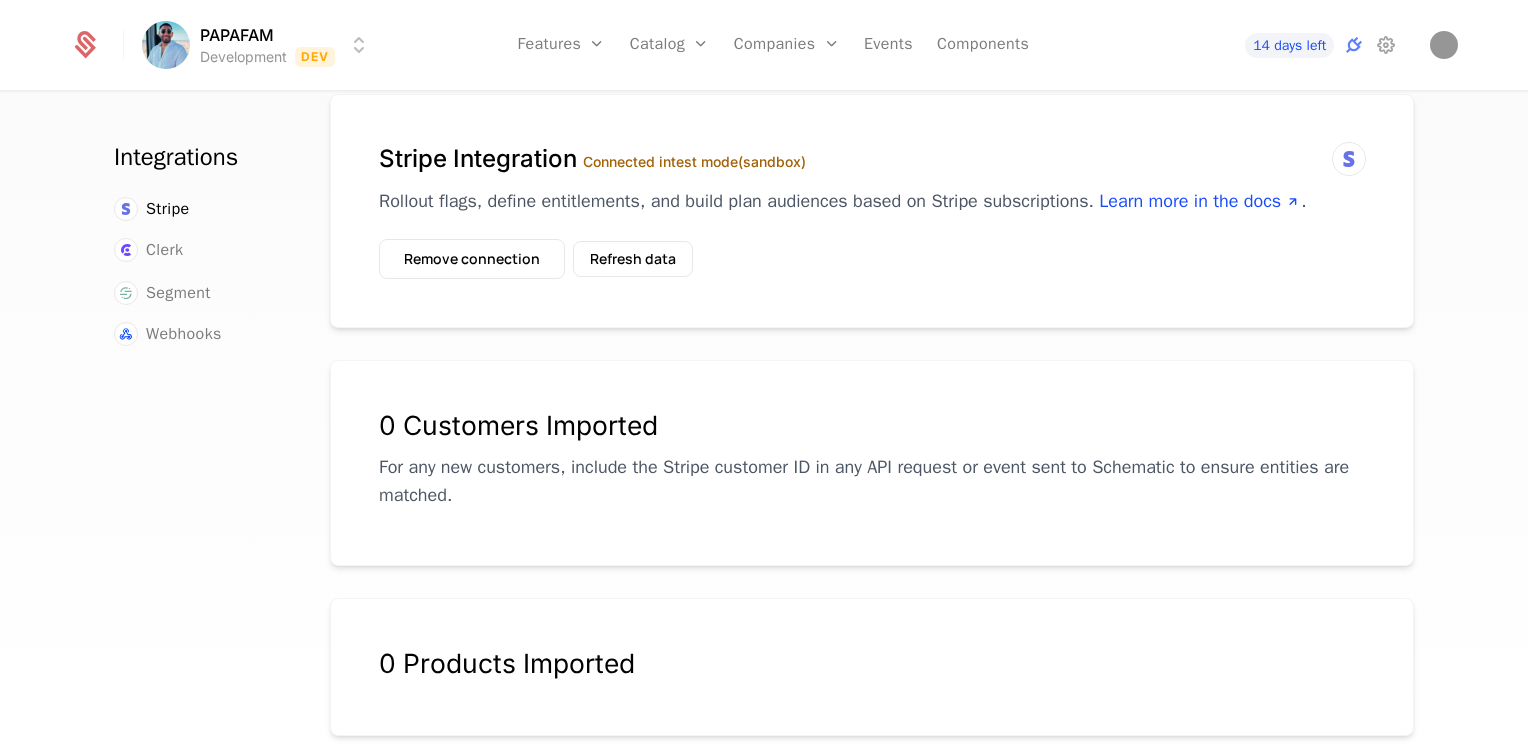 scroll, scrollTop: 0, scrollLeft: 0, axis: both 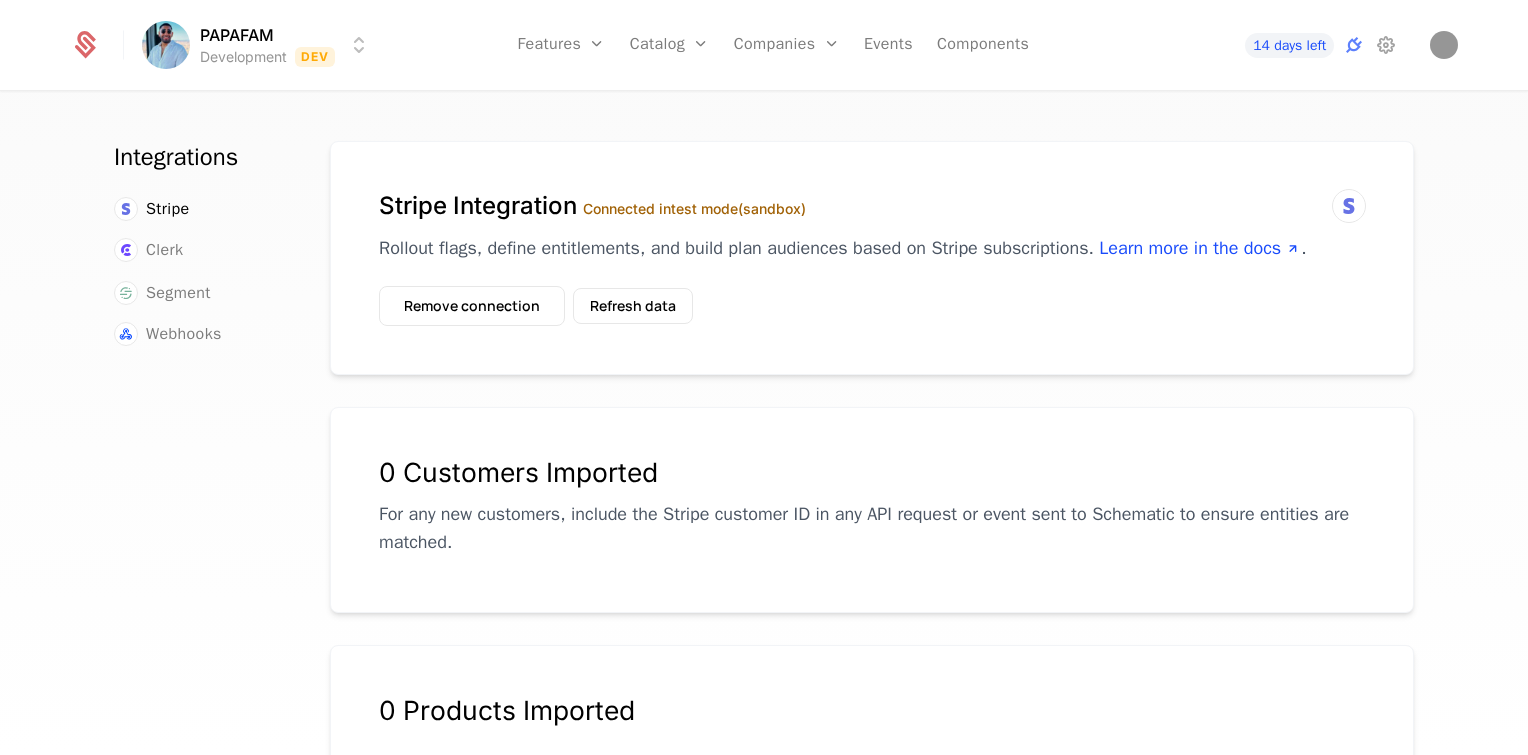click at bounding box center (1349, 206) 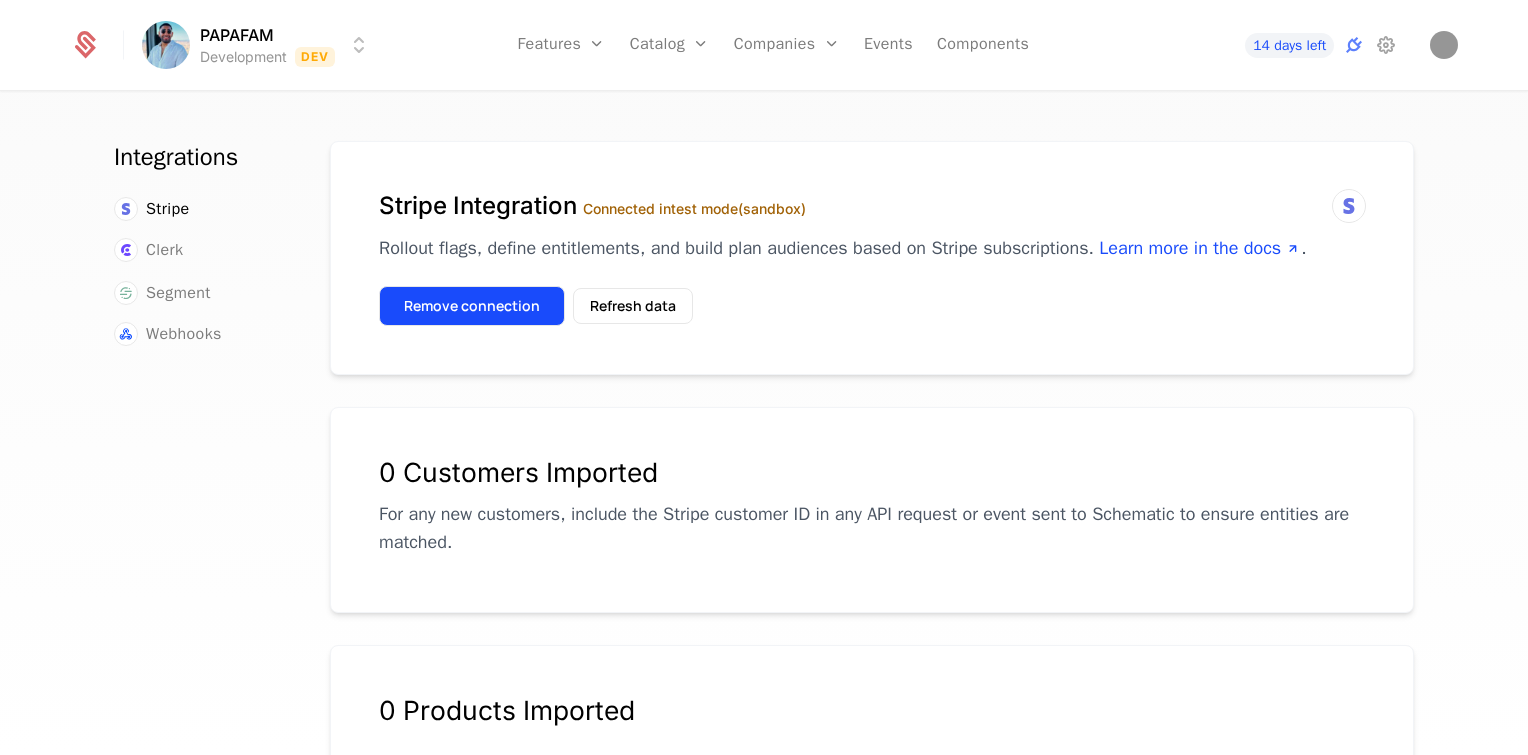 click on "Remove connection" at bounding box center (472, 306) 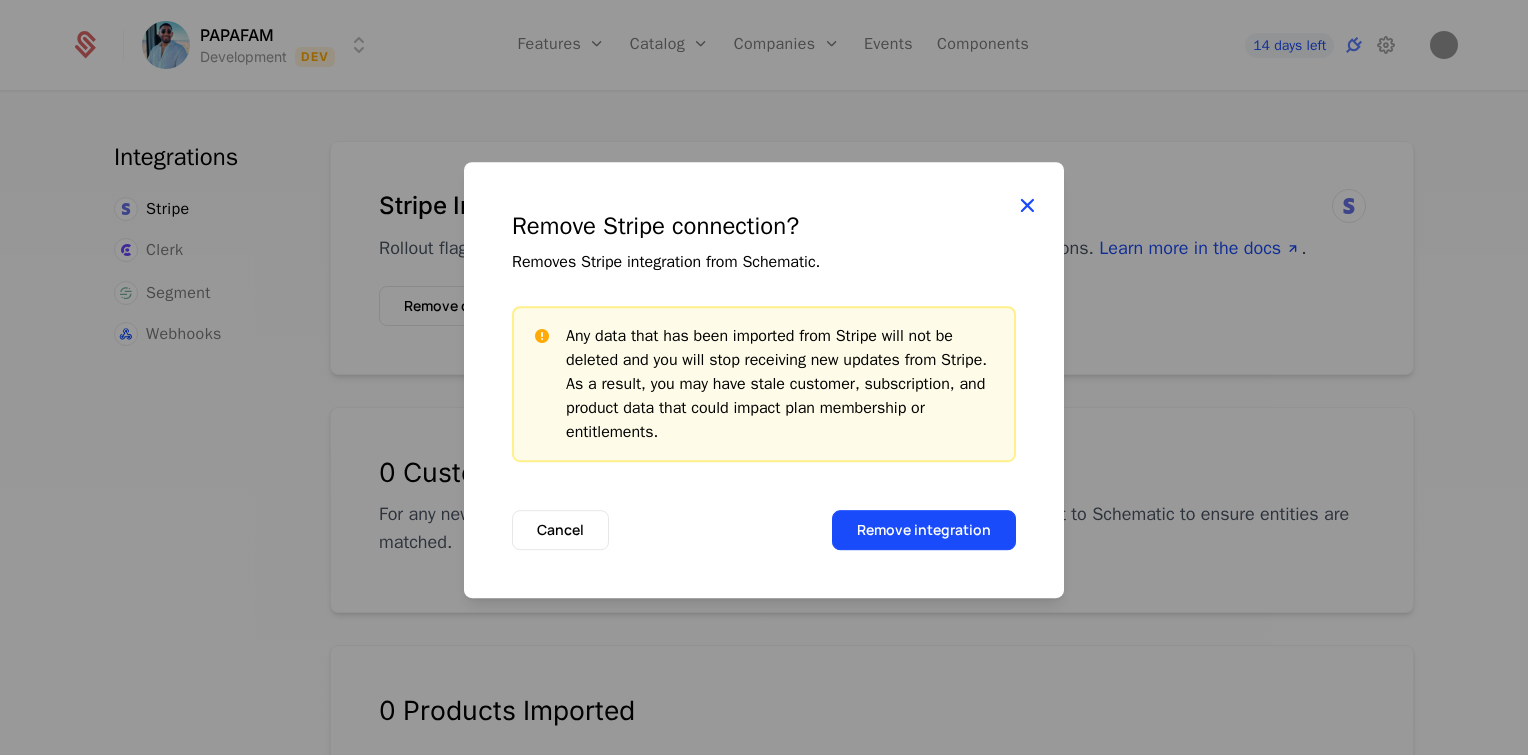 click at bounding box center (1027, 206) 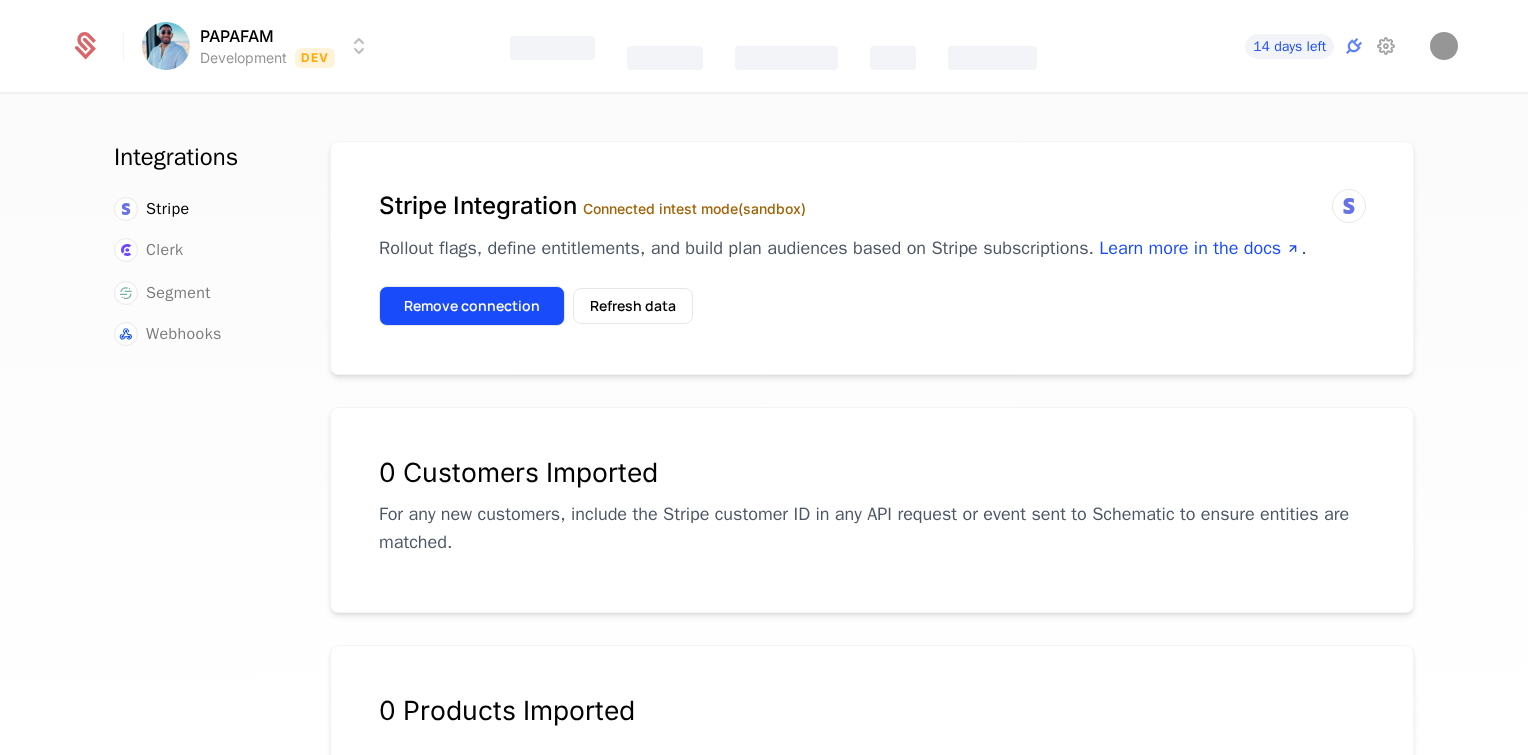 click on "Remove connection" at bounding box center [472, 306] 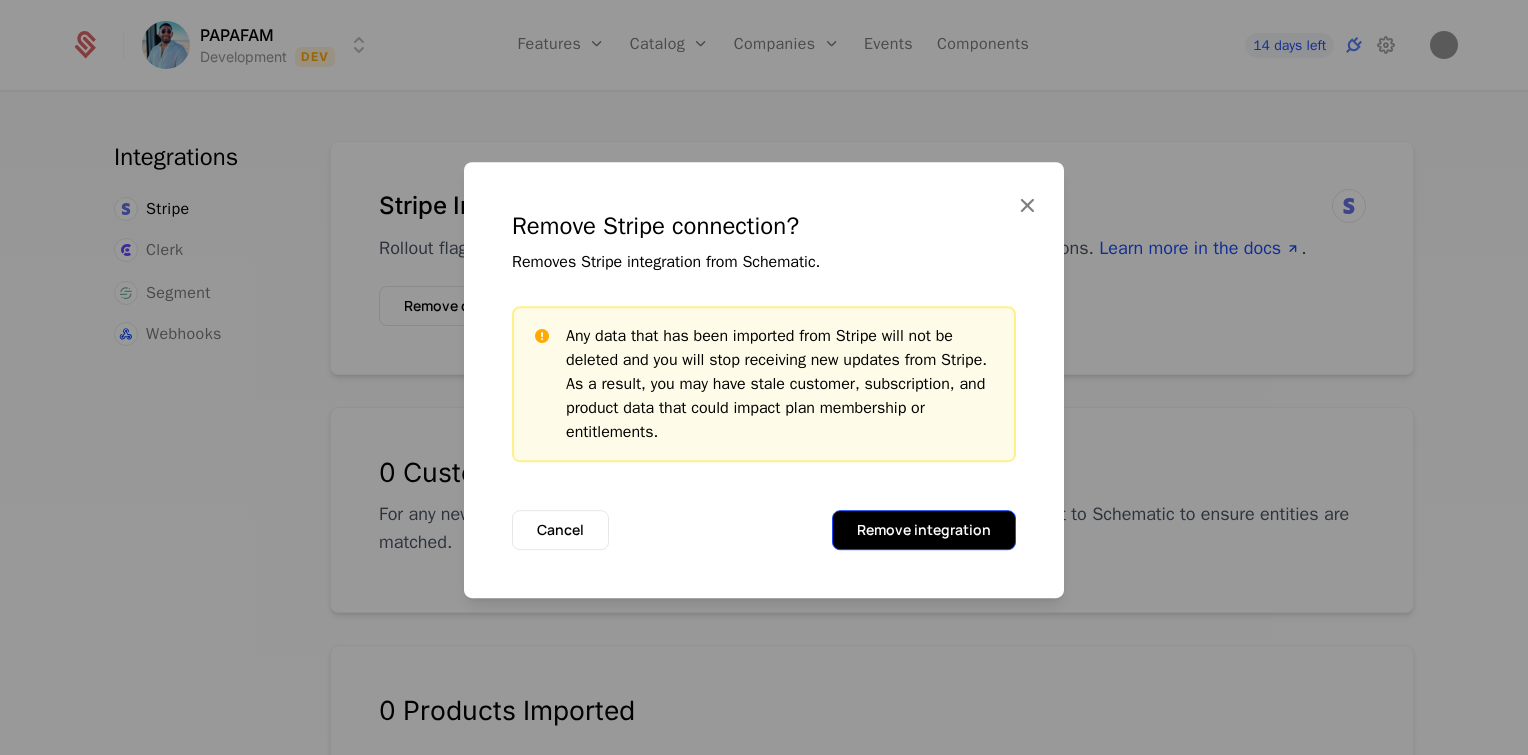 click on "Remove integration" at bounding box center [924, 530] 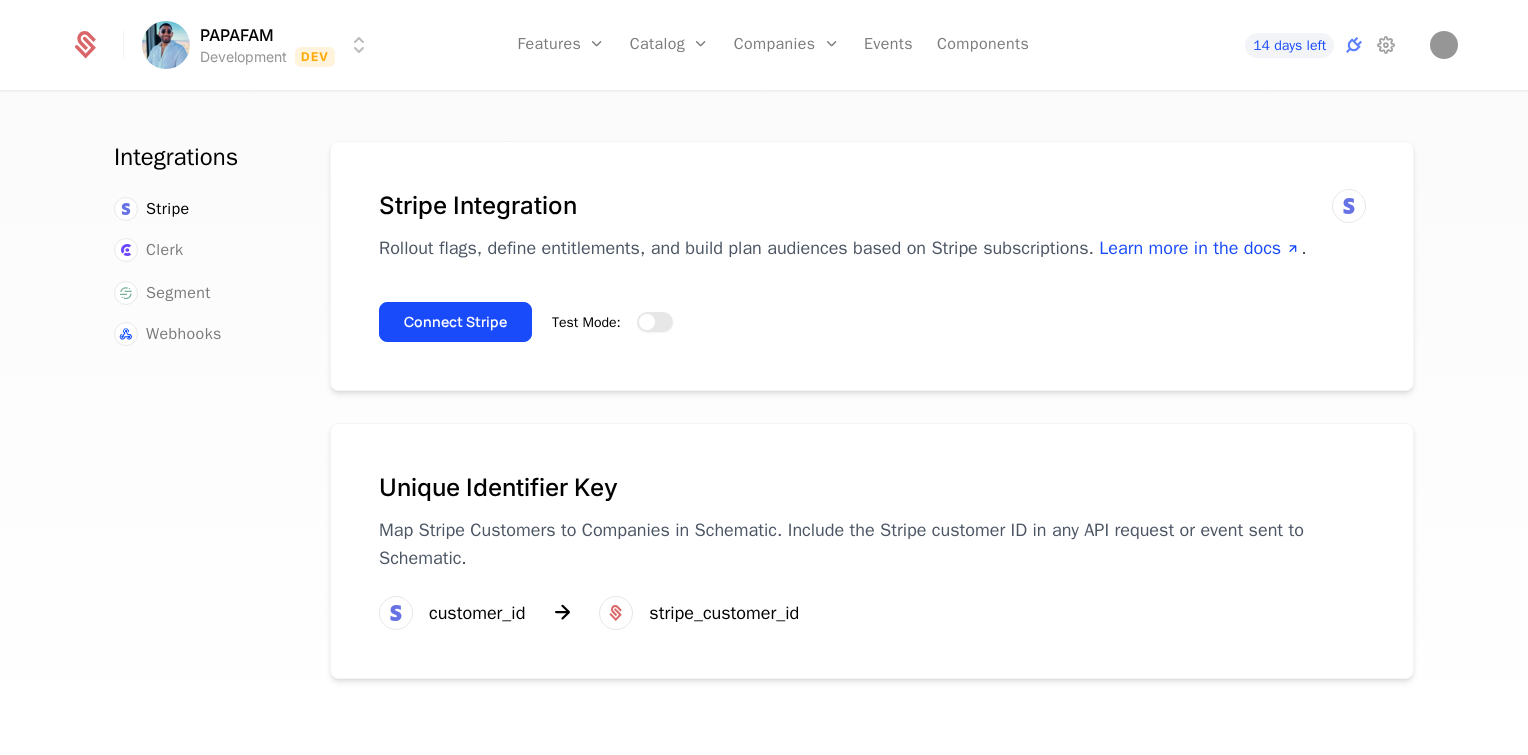 click at bounding box center [647, 322] 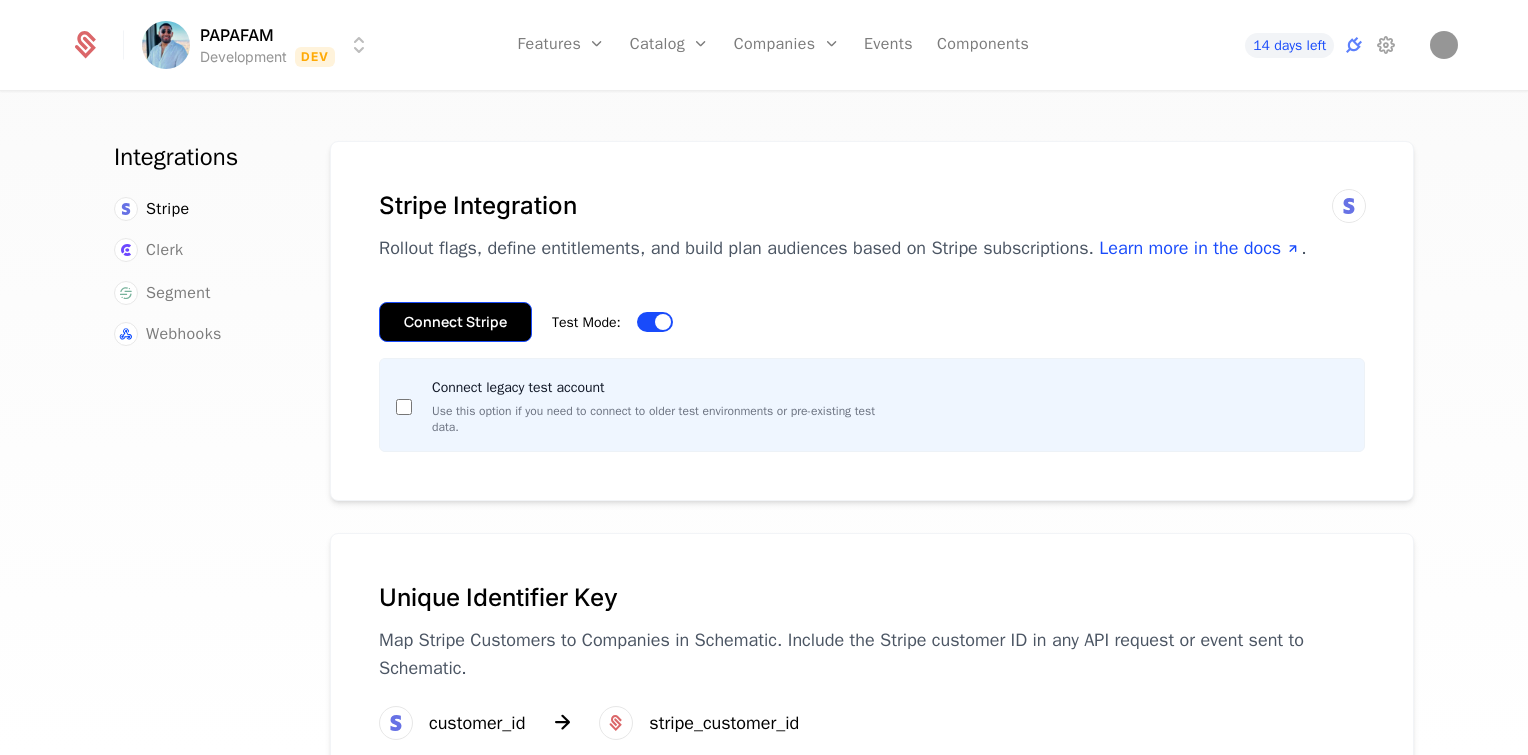 click on "Connect Stripe" at bounding box center (455, 322) 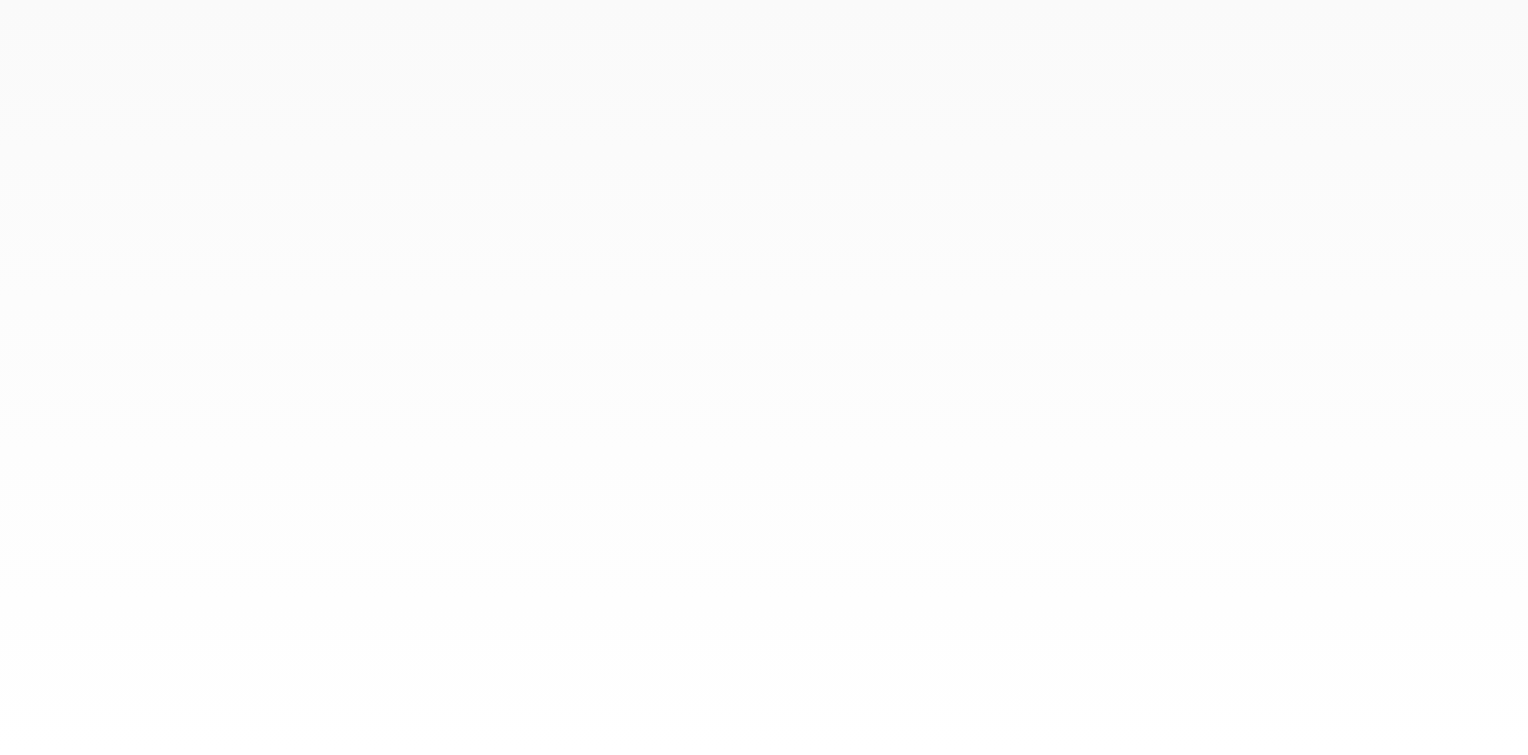 scroll, scrollTop: 0, scrollLeft: 0, axis: both 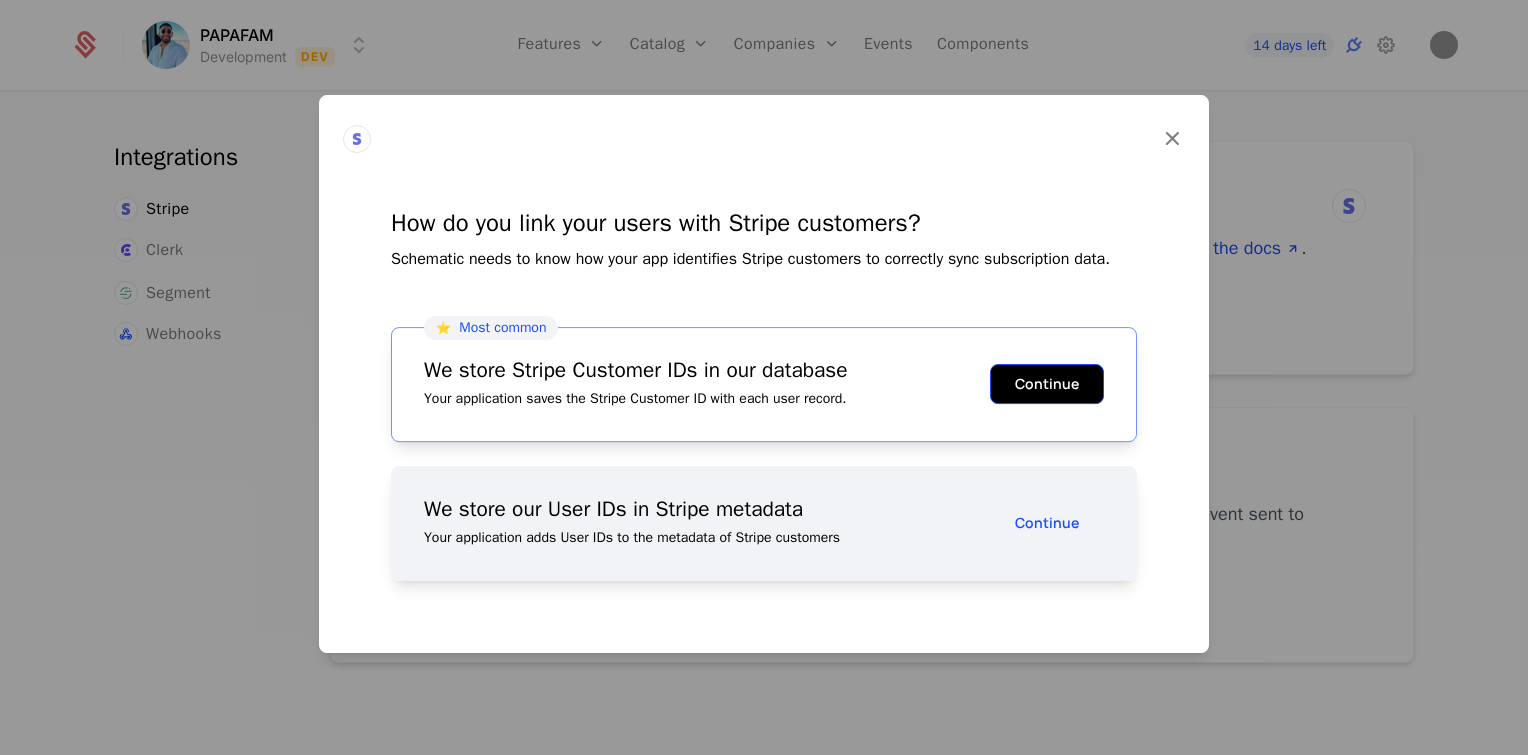click on "Continue" at bounding box center (1047, 384) 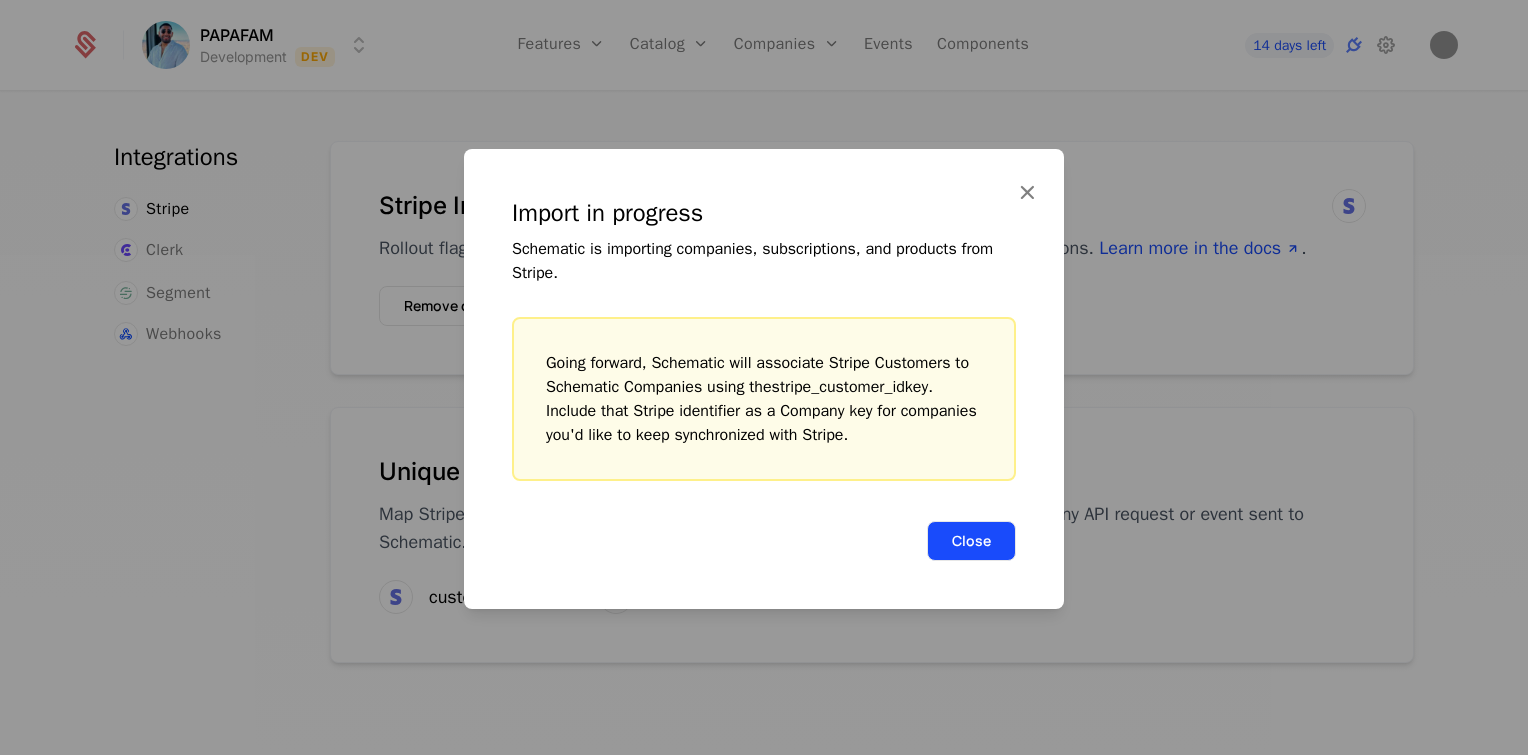 click on "Close" at bounding box center [971, 541] 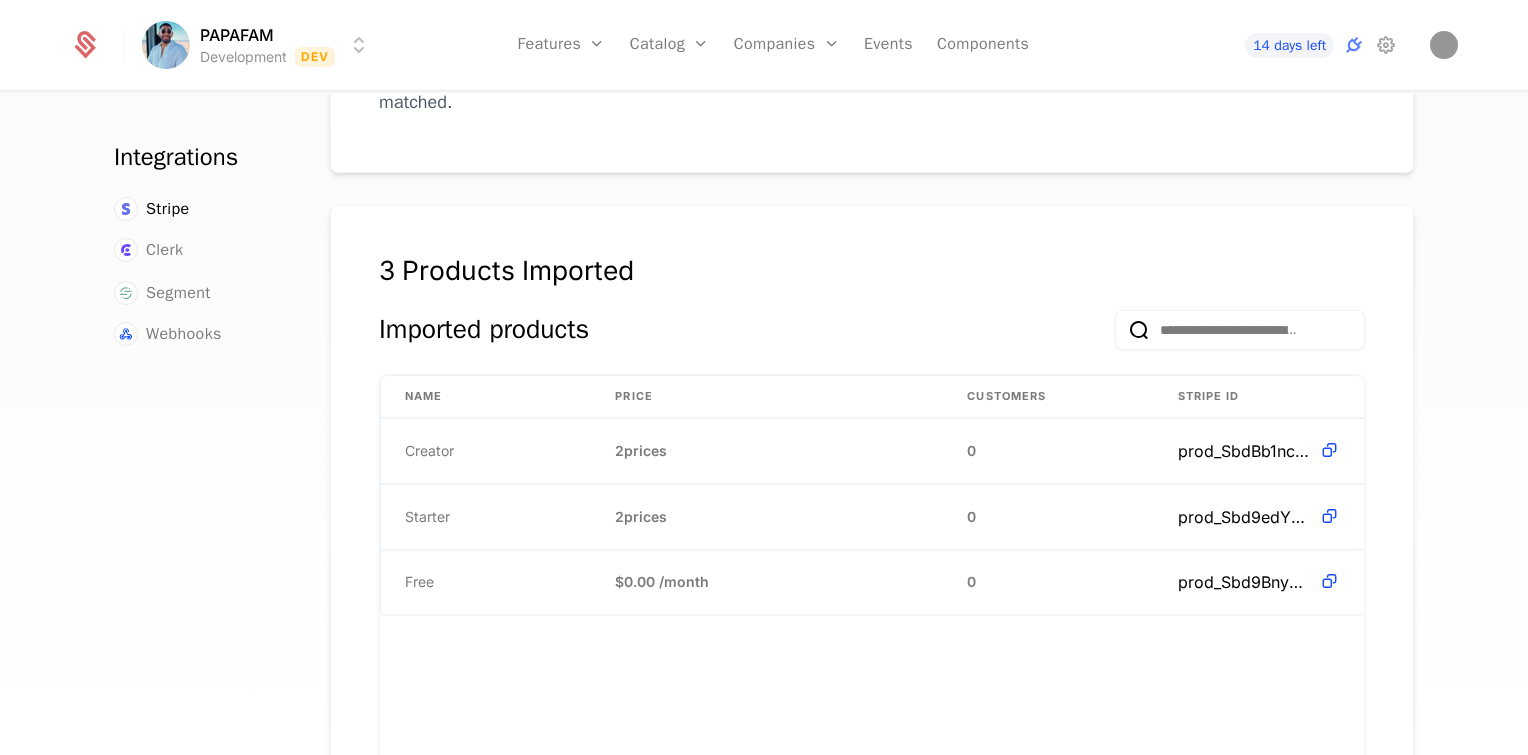 scroll, scrollTop: 444, scrollLeft: 0, axis: vertical 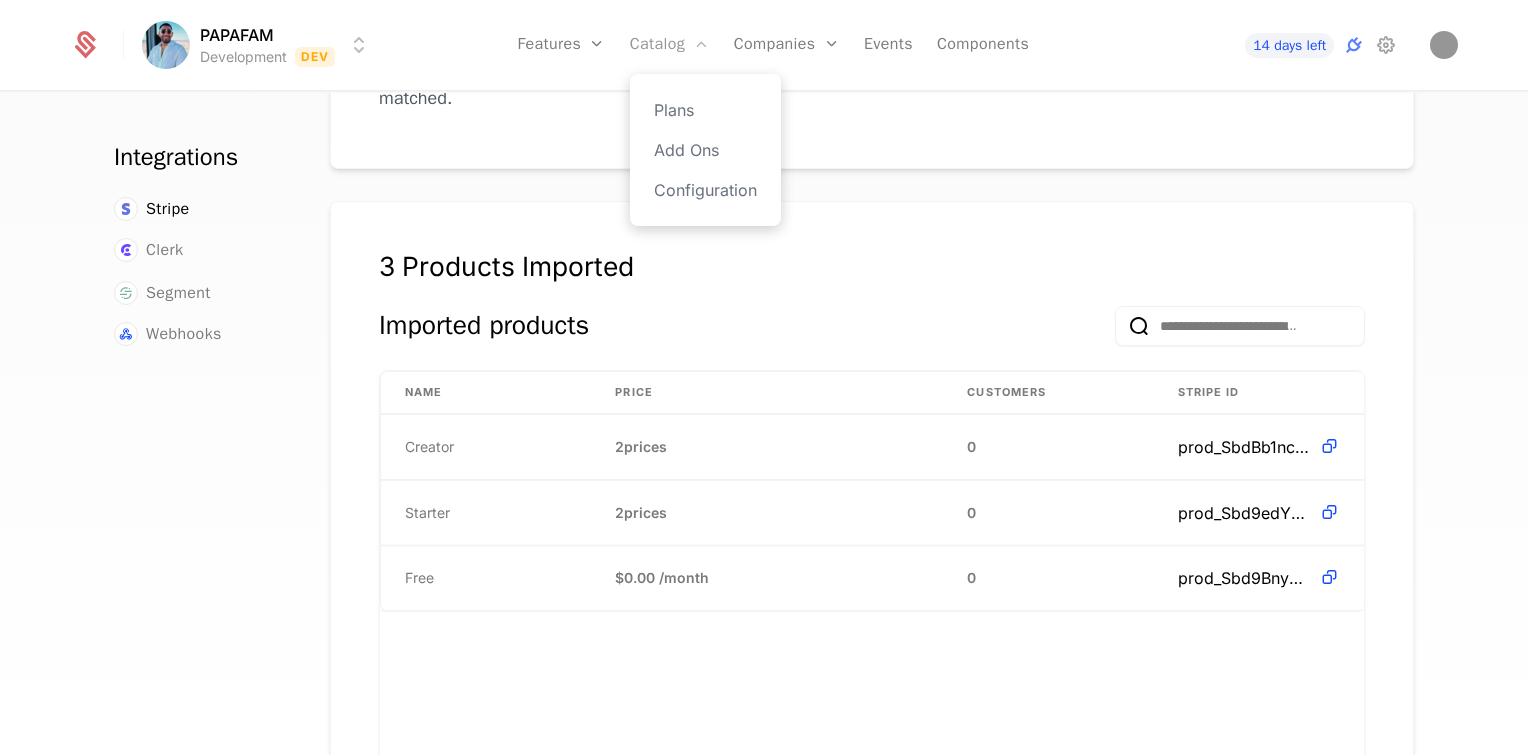 click on "Catalog" at bounding box center (670, 45) 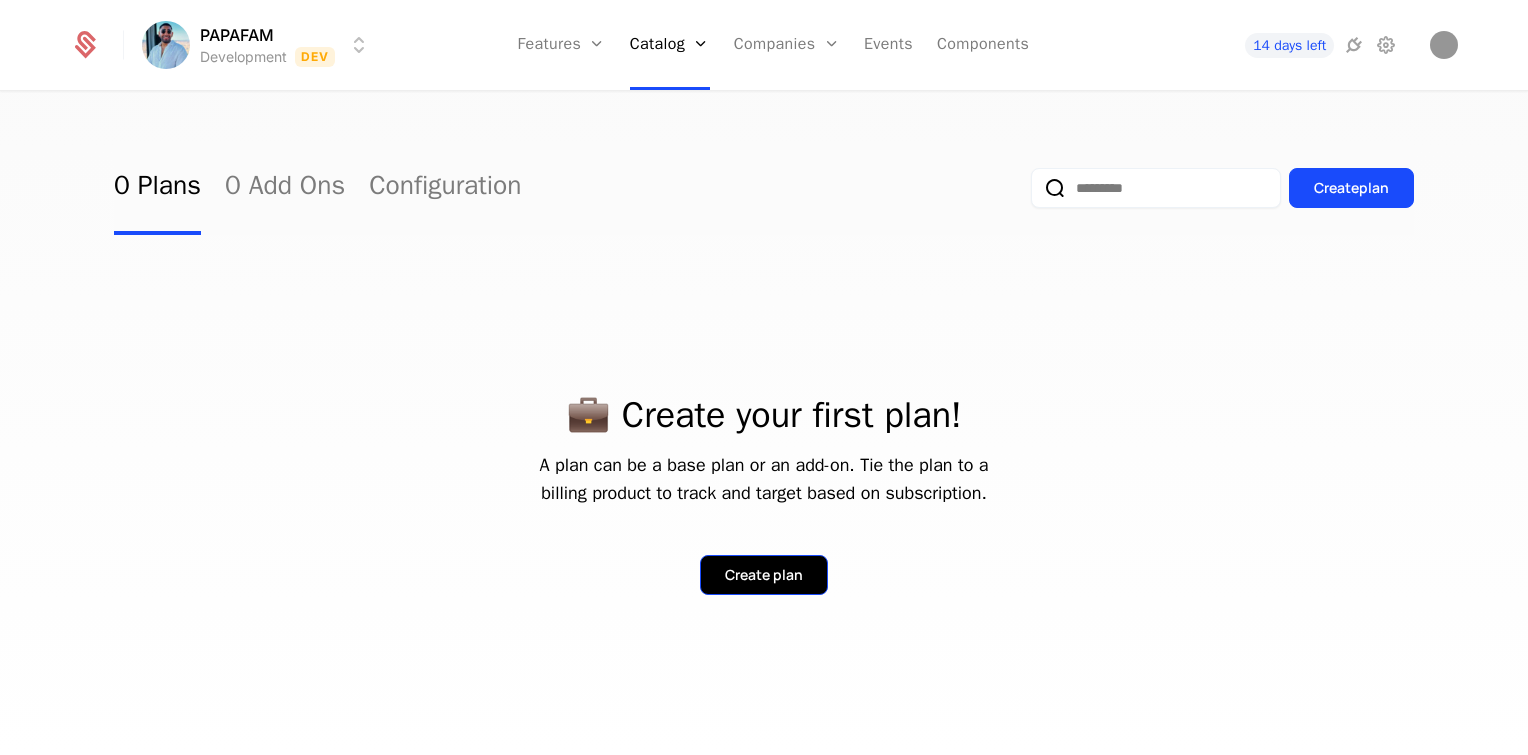 click on "Create plan" at bounding box center (764, 575) 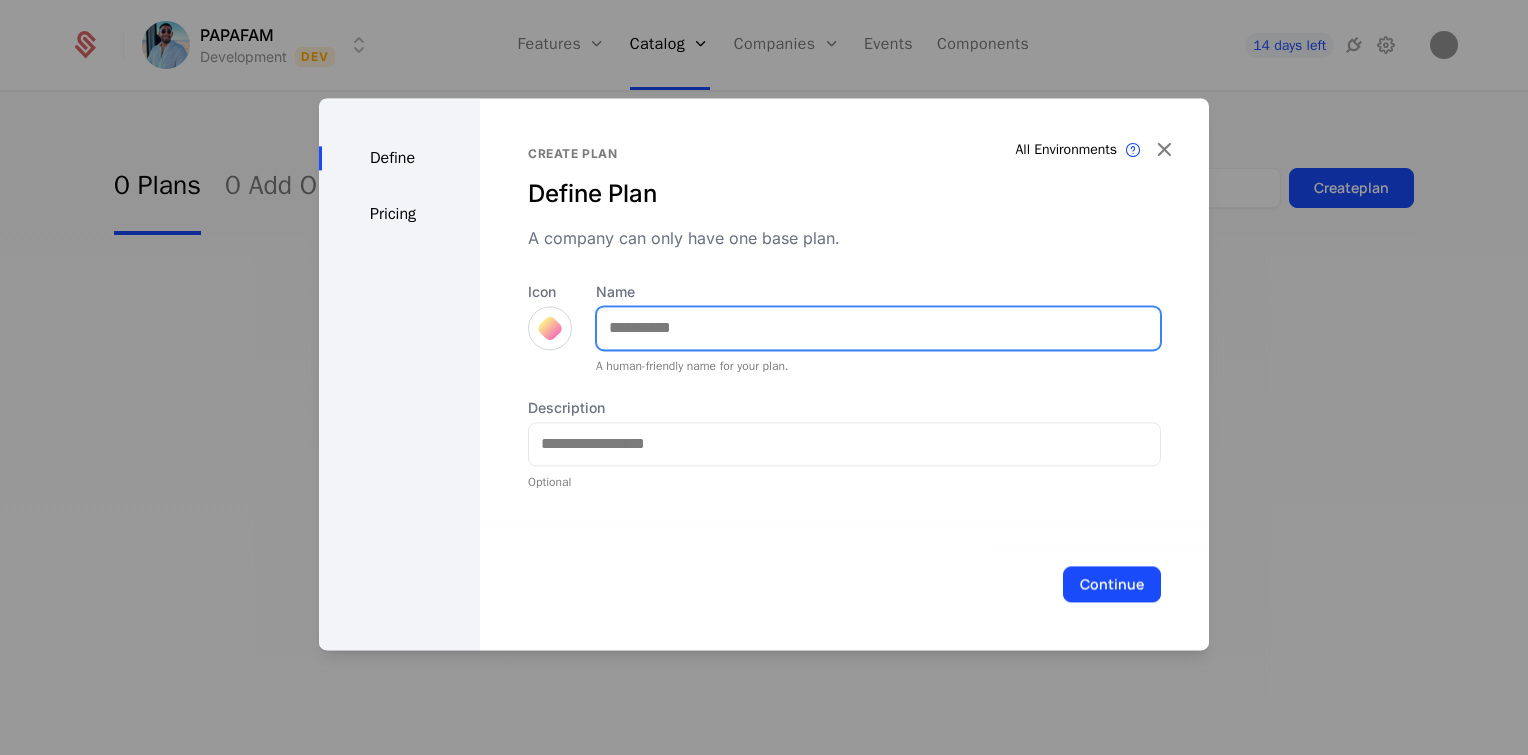 click on "Name" at bounding box center [878, 328] 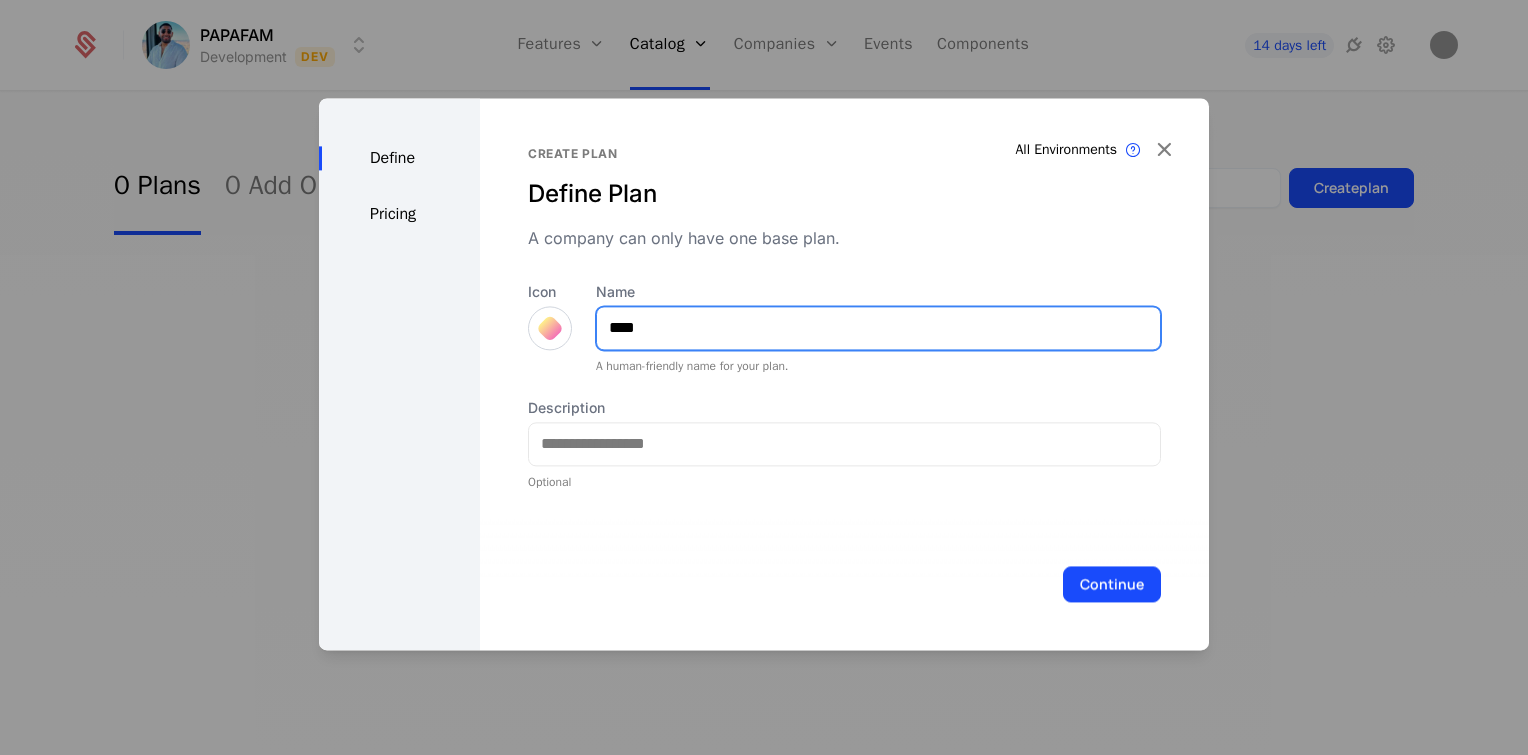 click on "****" at bounding box center [878, 328] 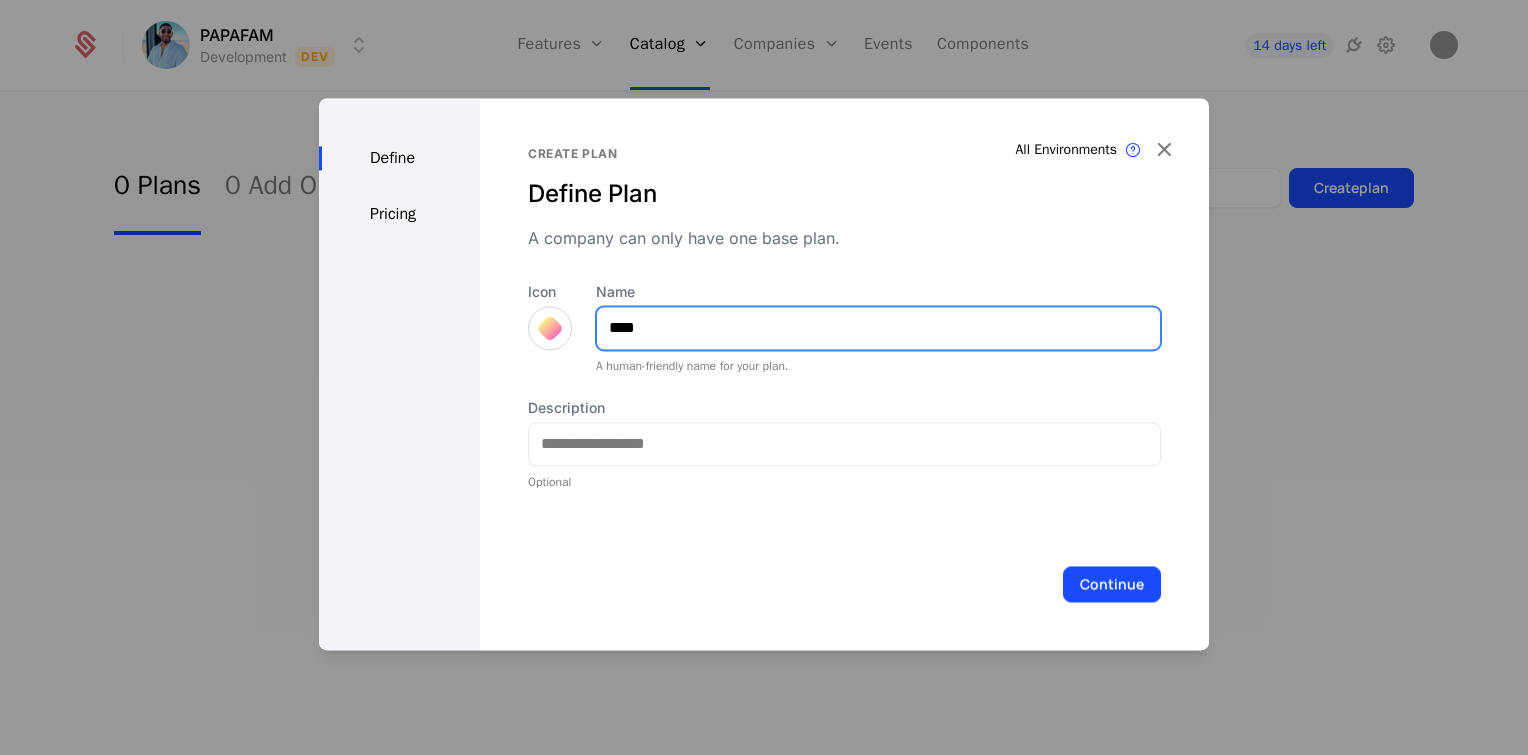 type on "****" 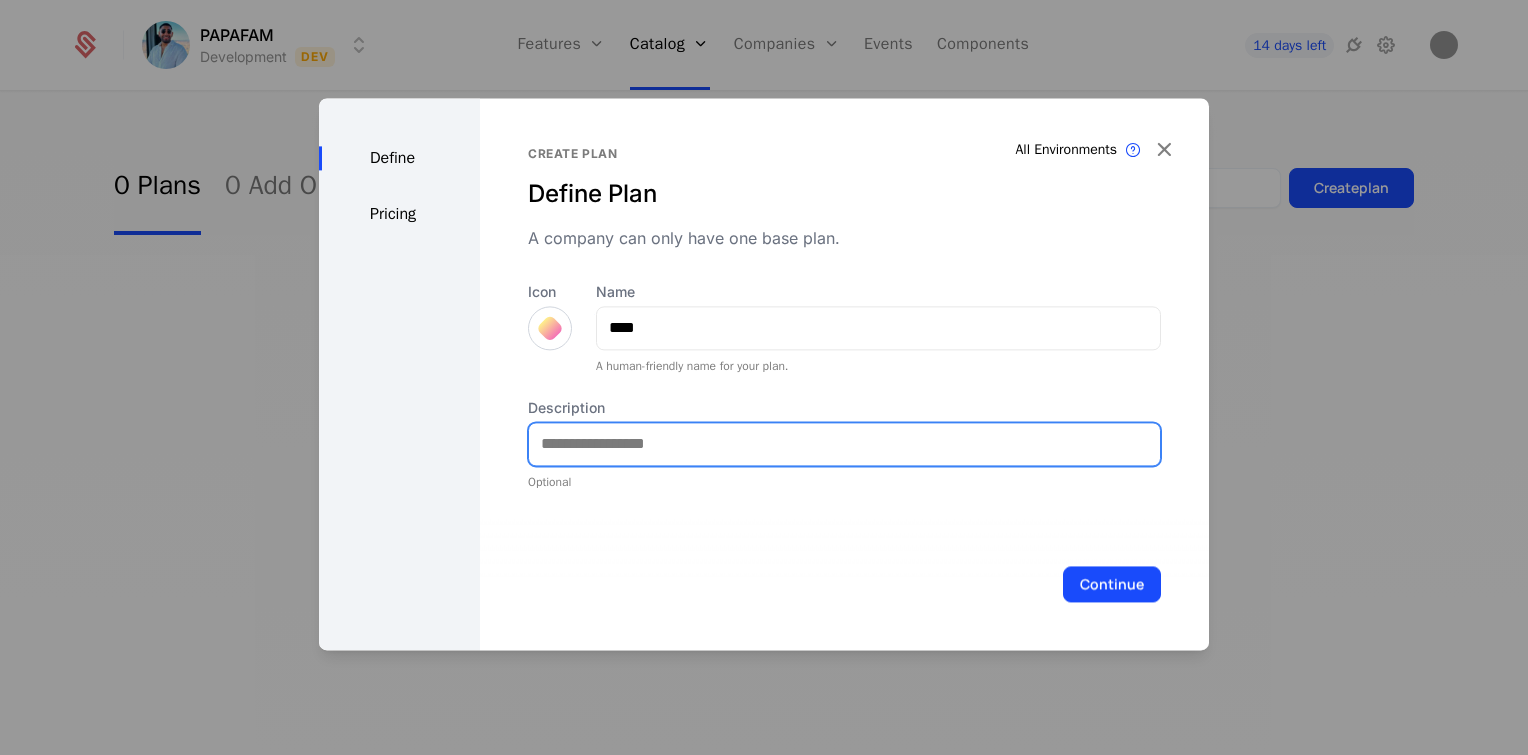 click on "Description" at bounding box center (844, 444) 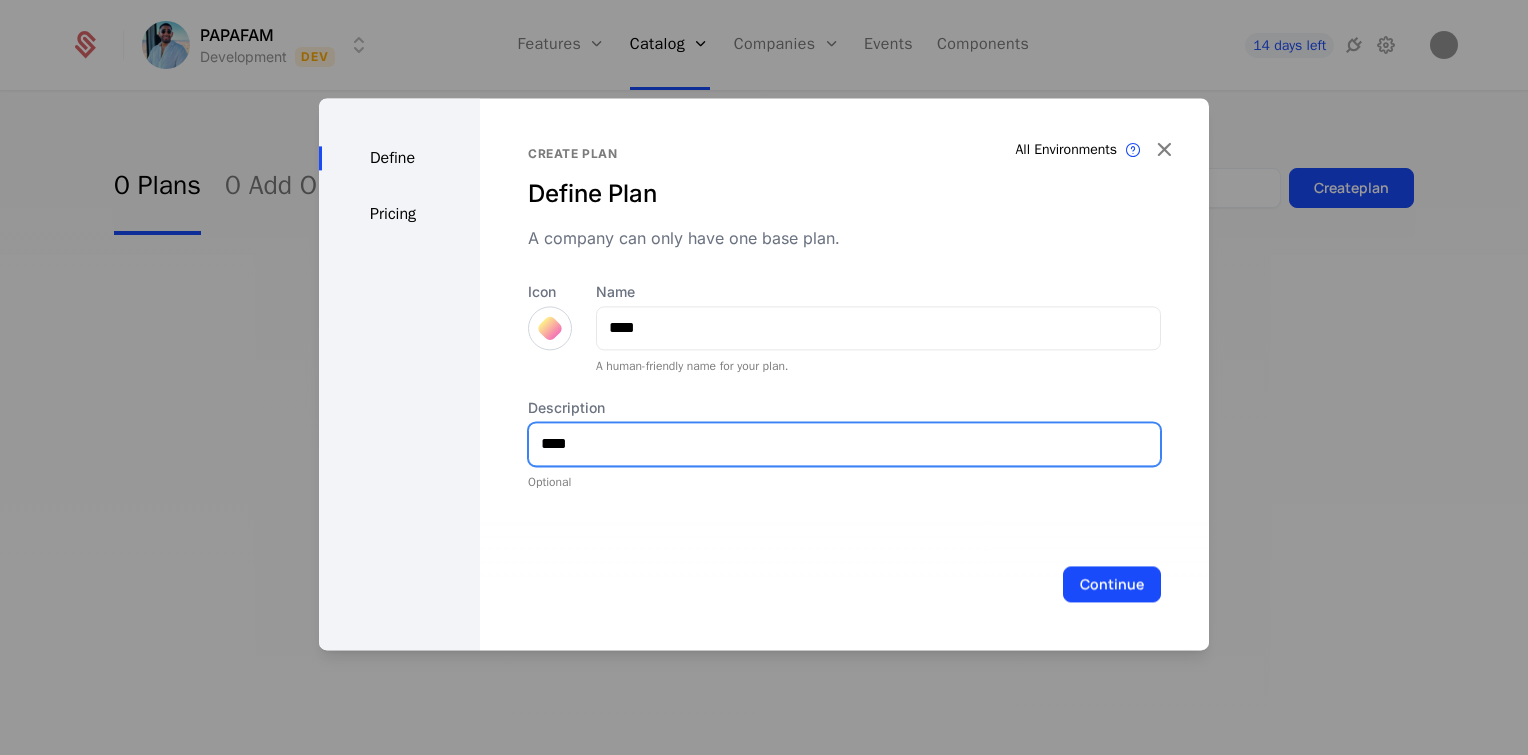 type on "**********" 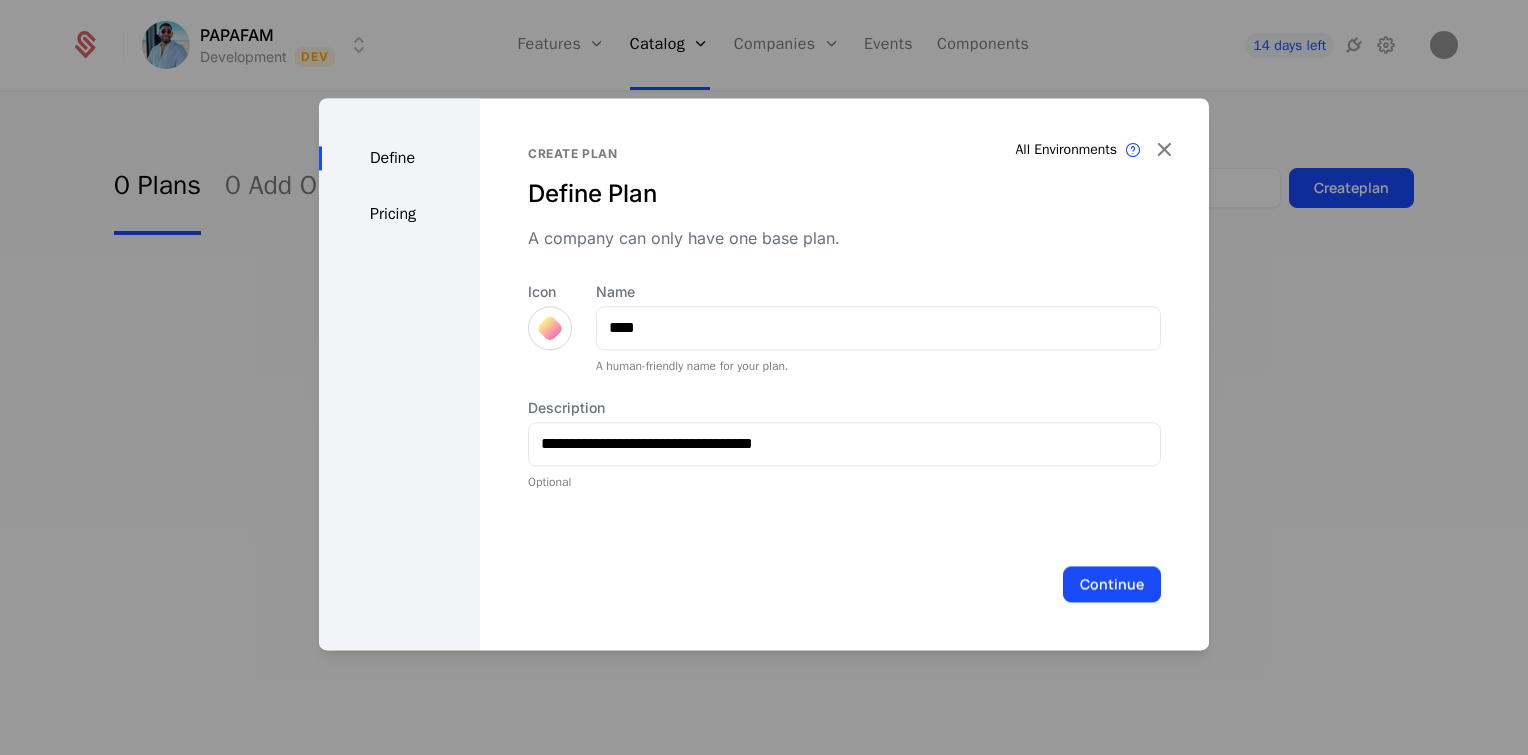type 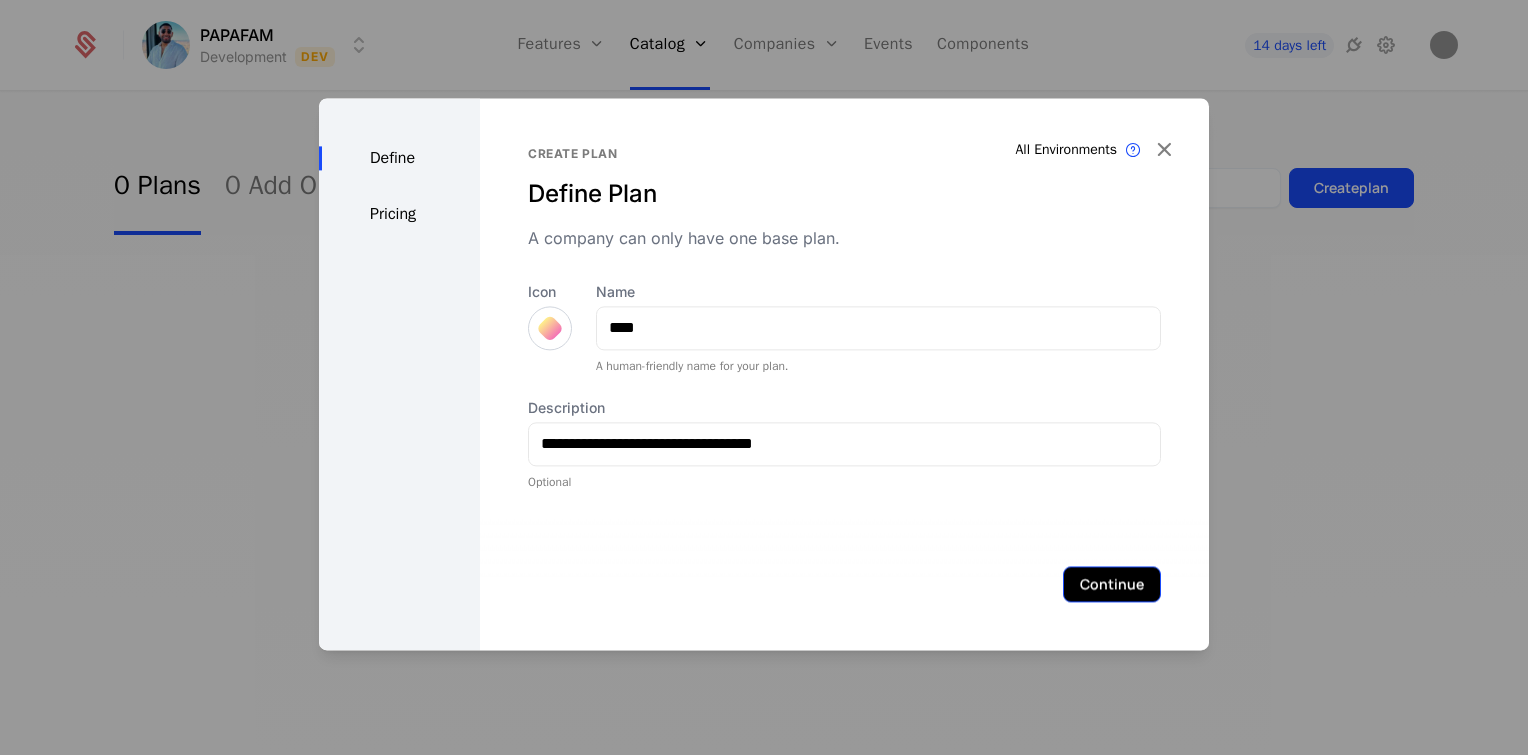 click on "Continue" at bounding box center [1112, 584] 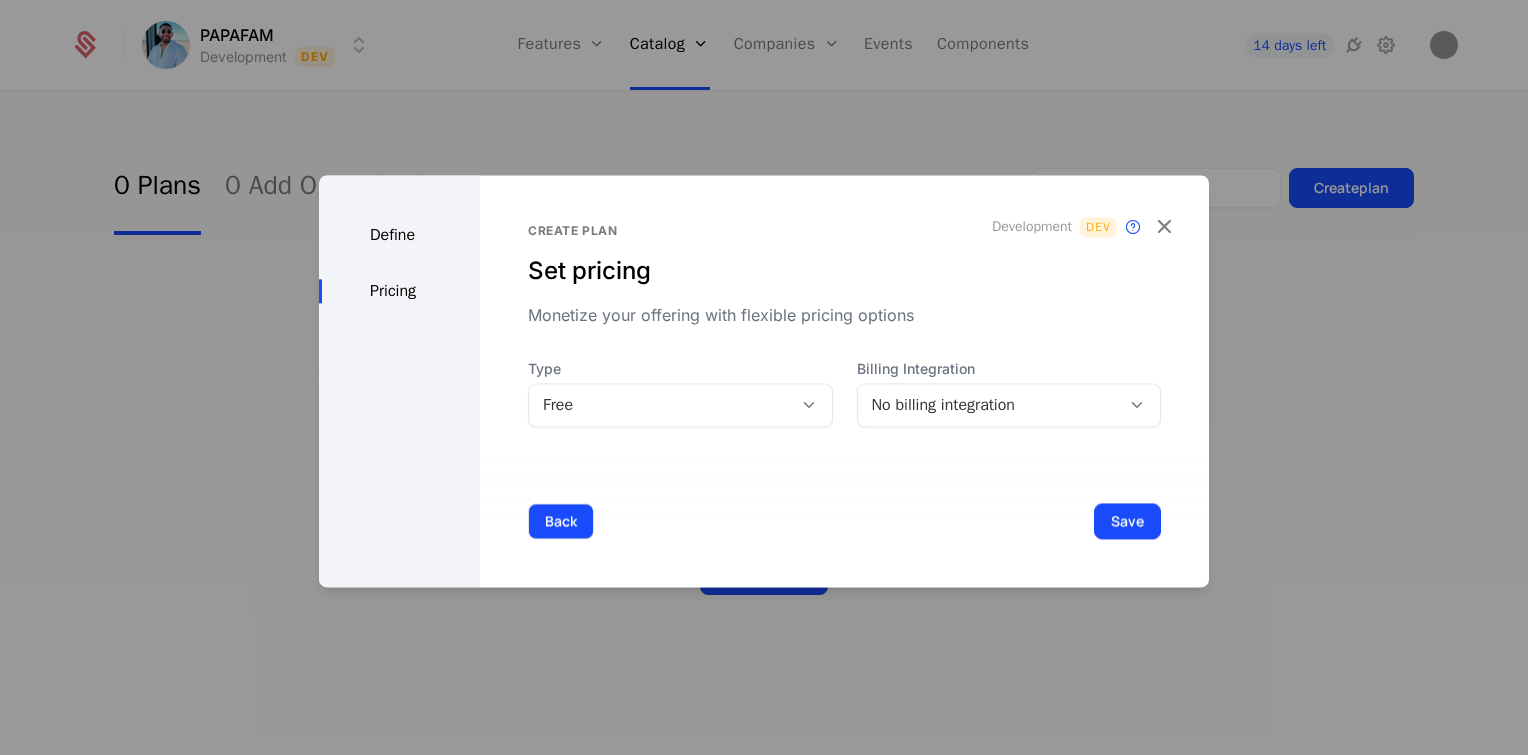 click on "Back" at bounding box center [561, 521] 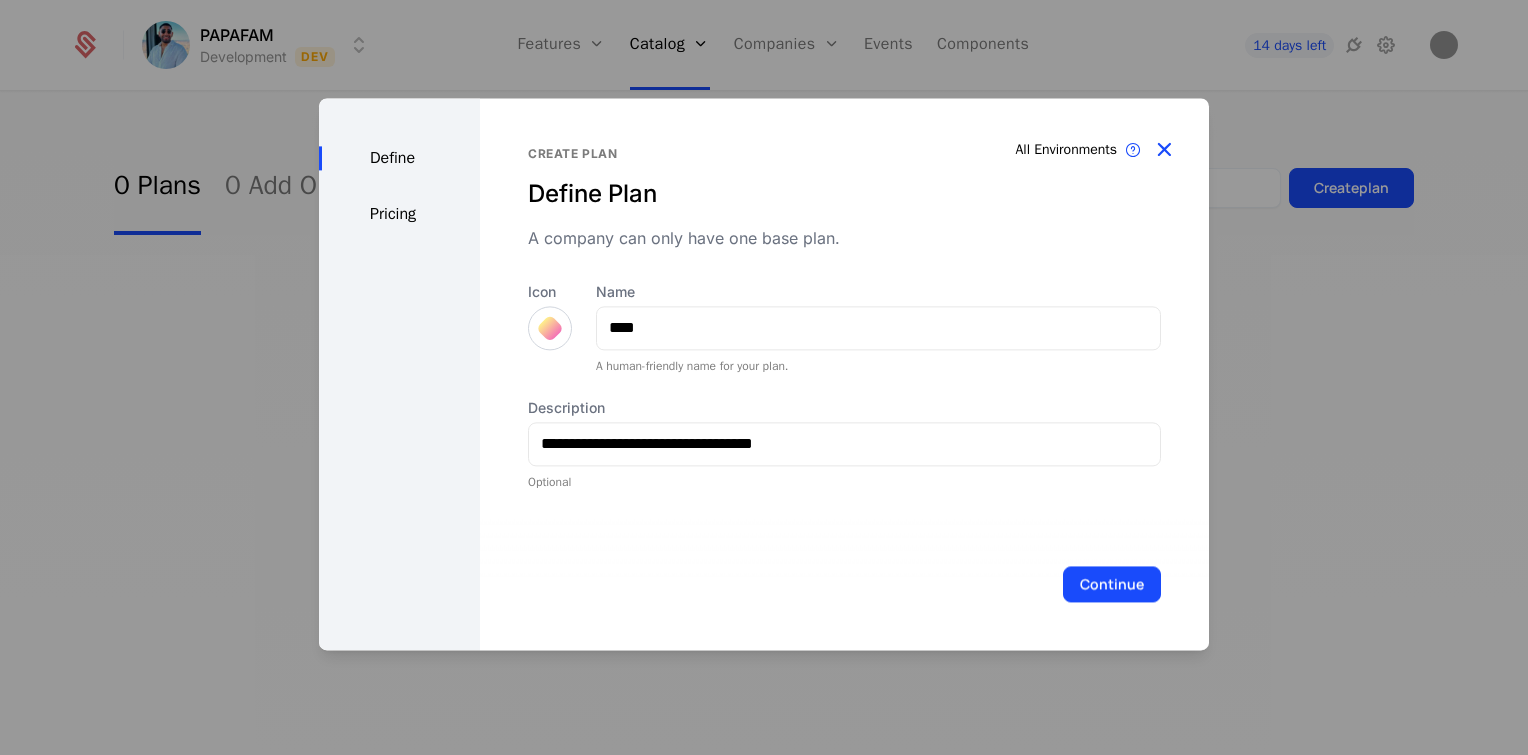 click at bounding box center [1164, 150] 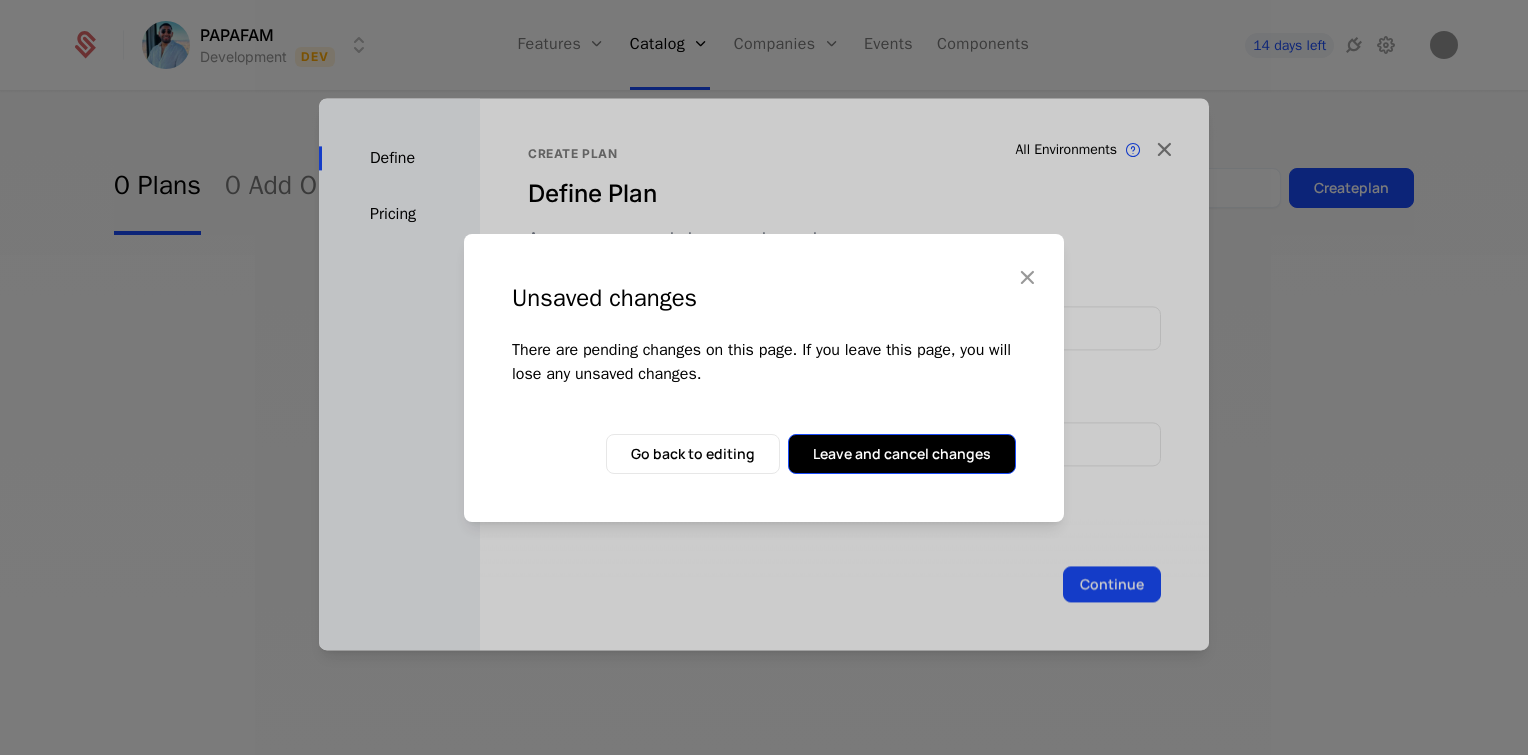 click on "Leave and cancel changes" at bounding box center [902, 454] 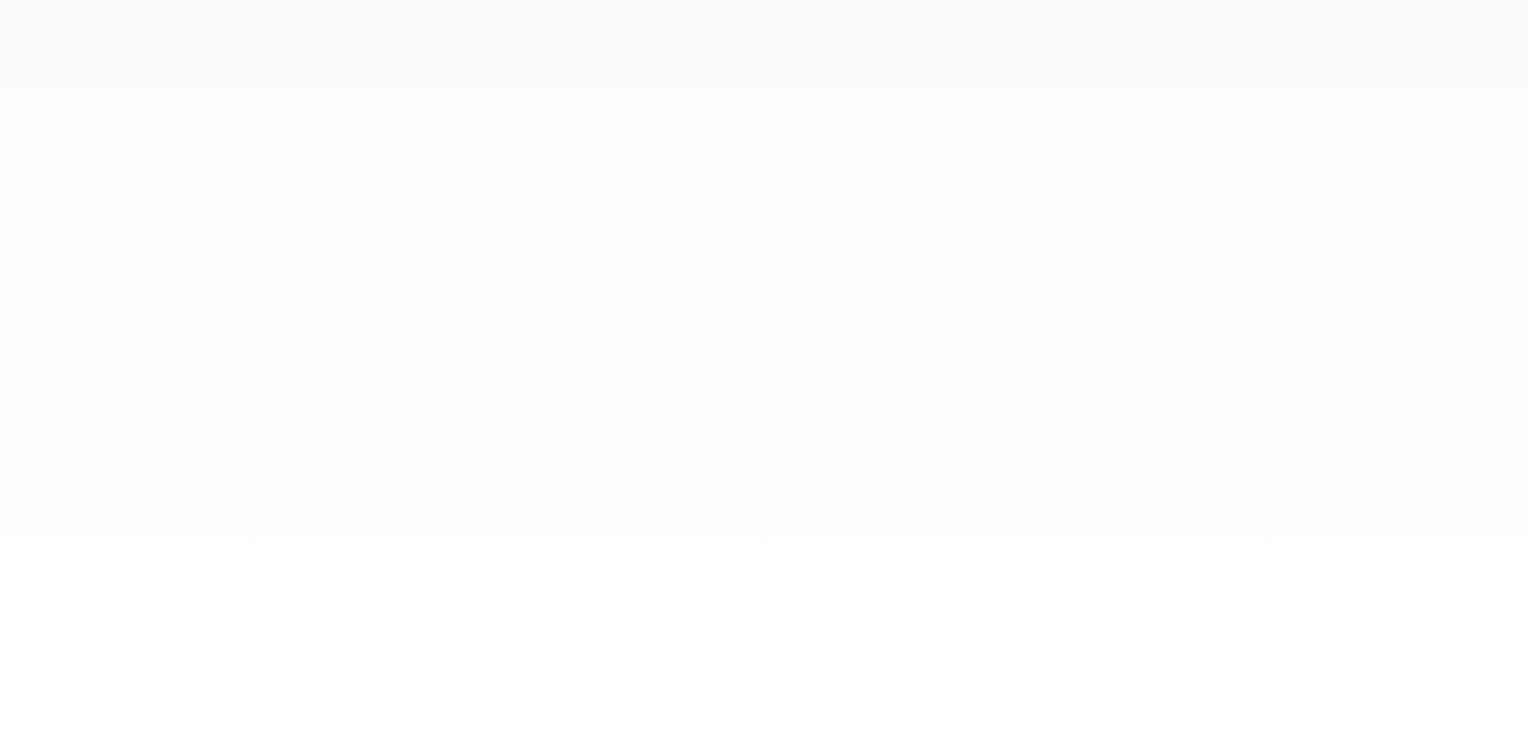 scroll, scrollTop: 0, scrollLeft: 0, axis: both 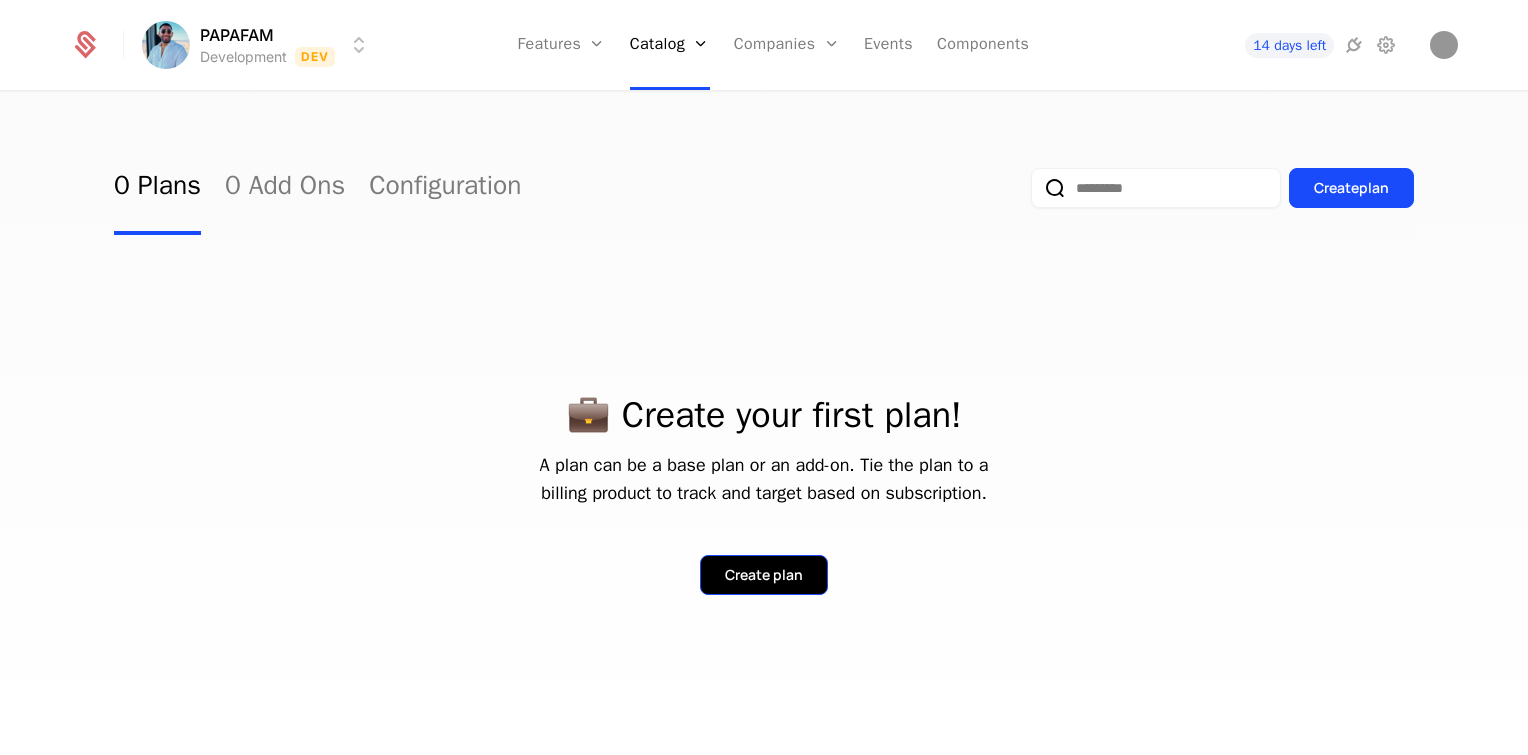 click on "Create plan" at bounding box center (764, 575) 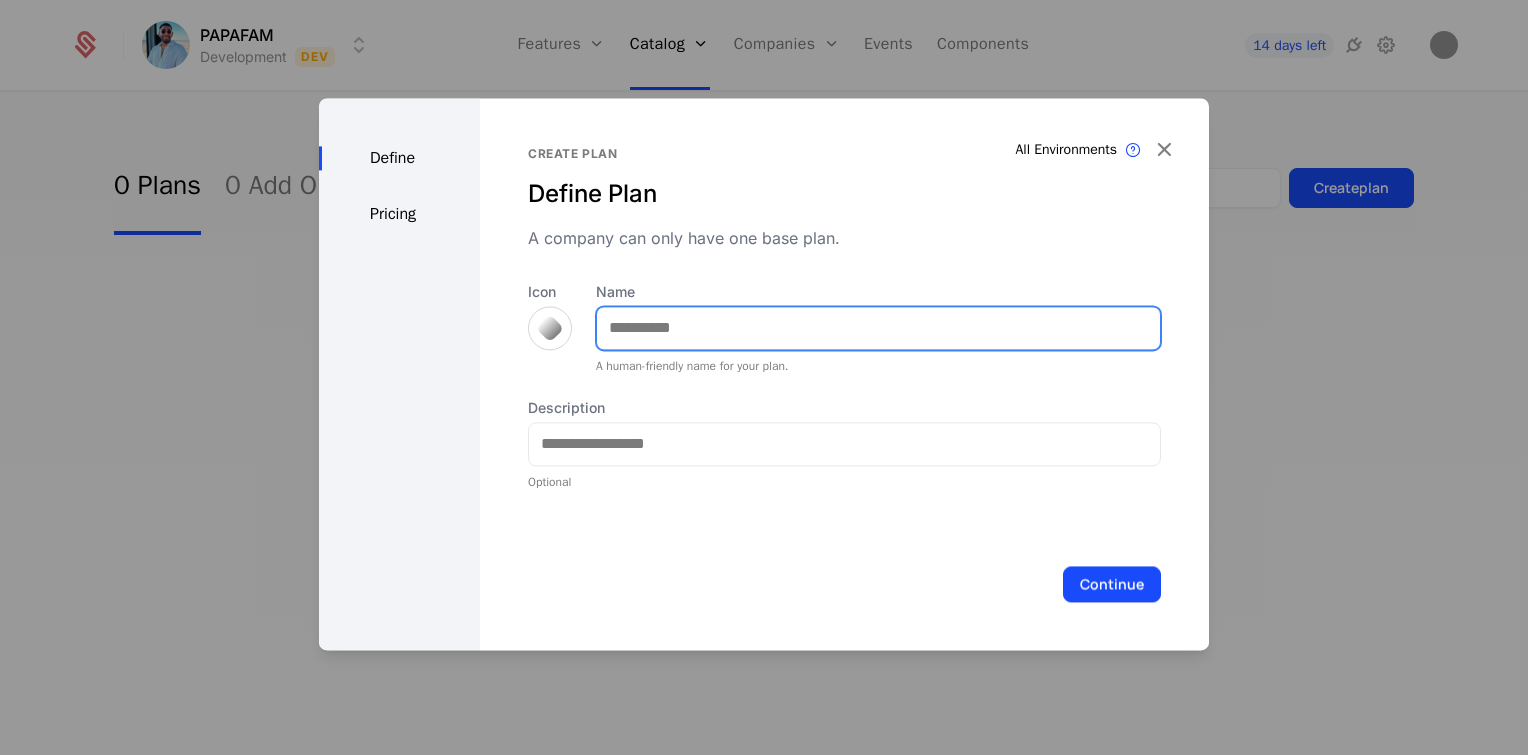 click on "Name" at bounding box center (878, 328) 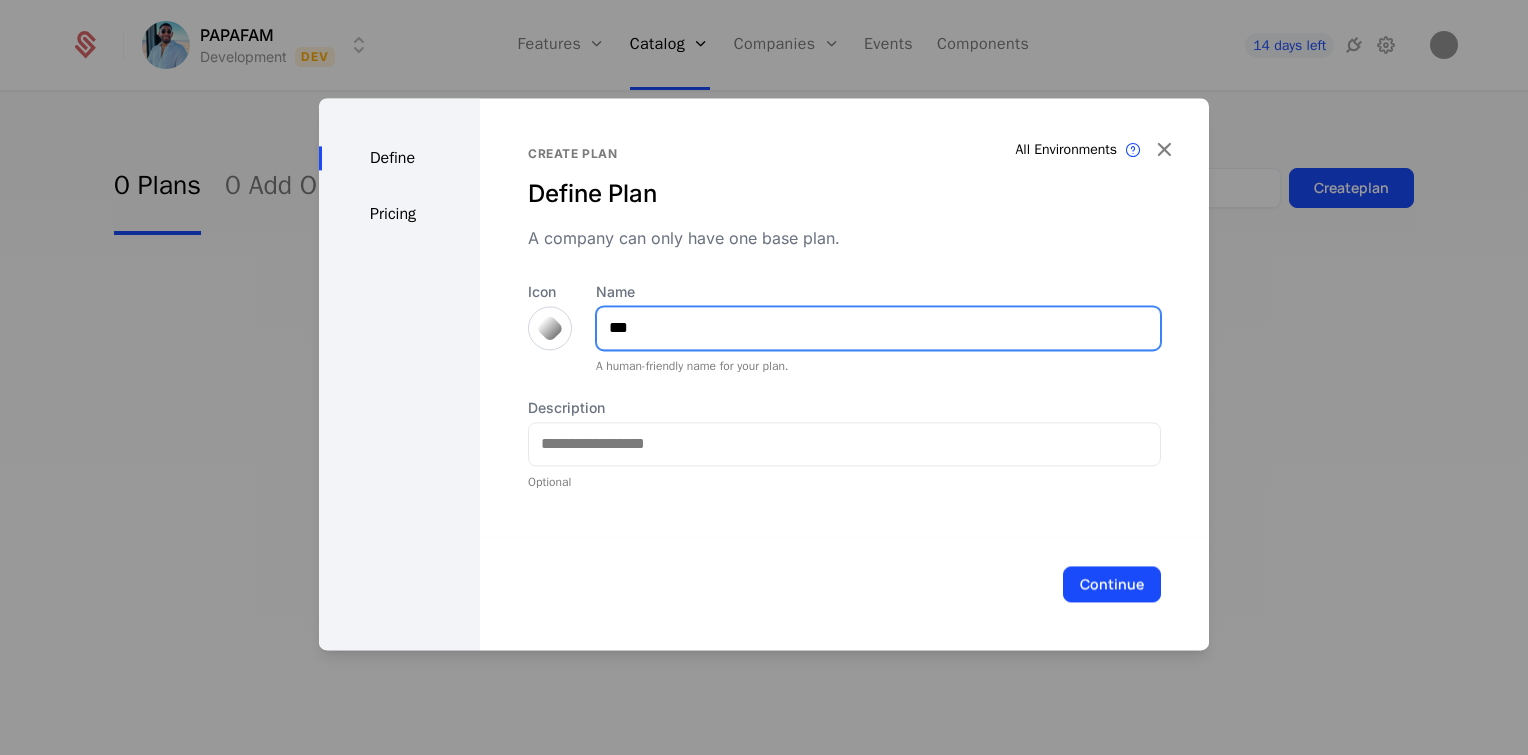 type on "****" 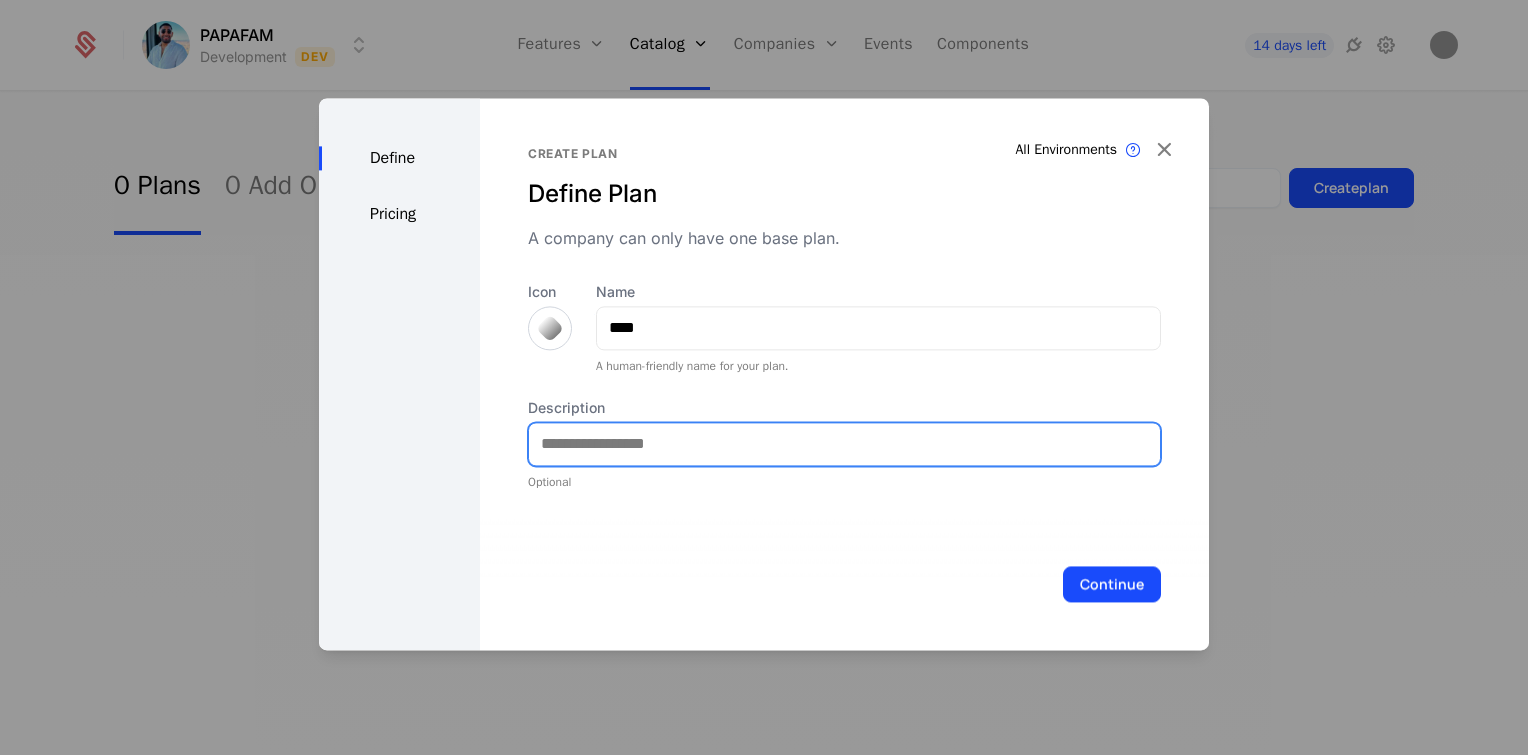 type on "**********" 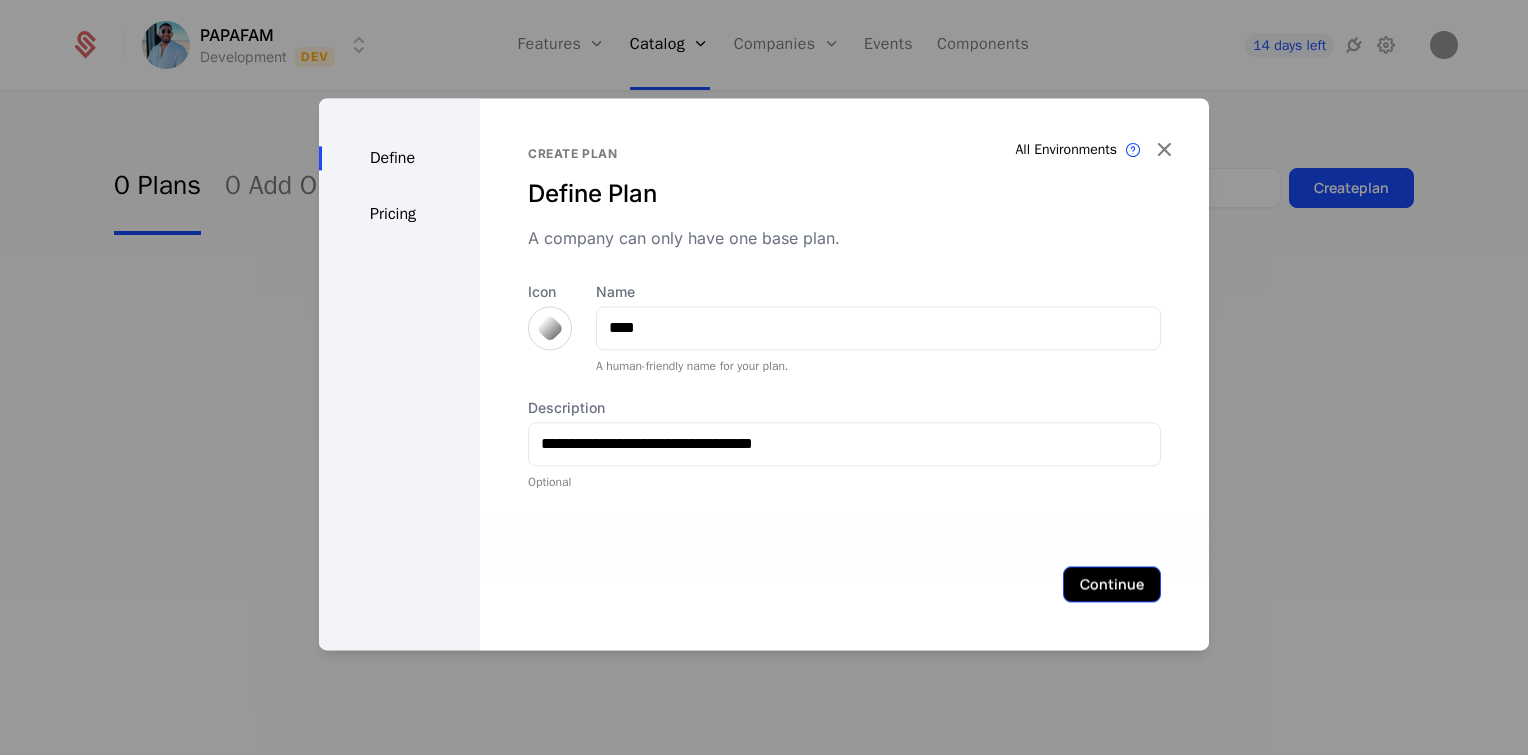 click on "Continue" at bounding box center [1112, 584] 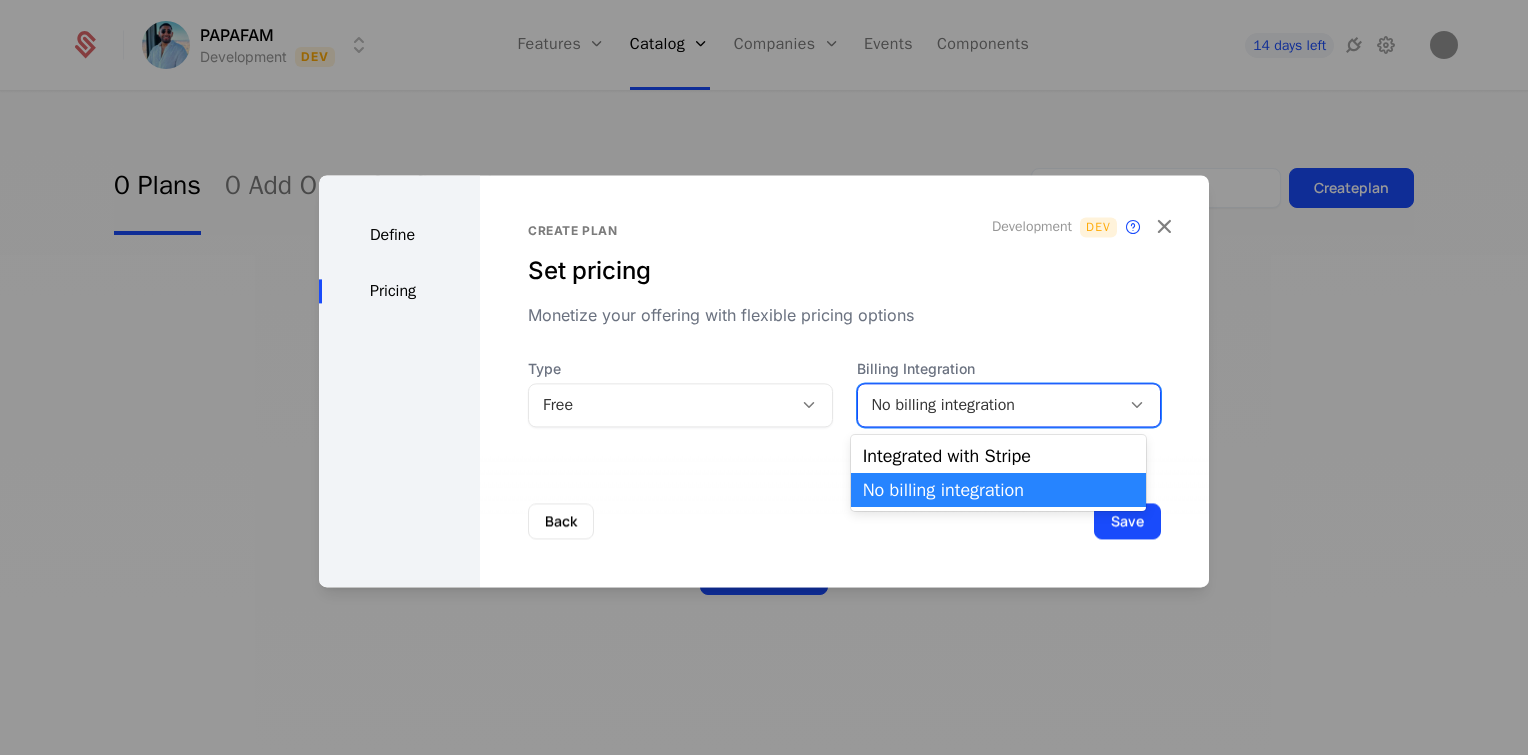 click on "No billing integration" at bounding box center [989, 405] 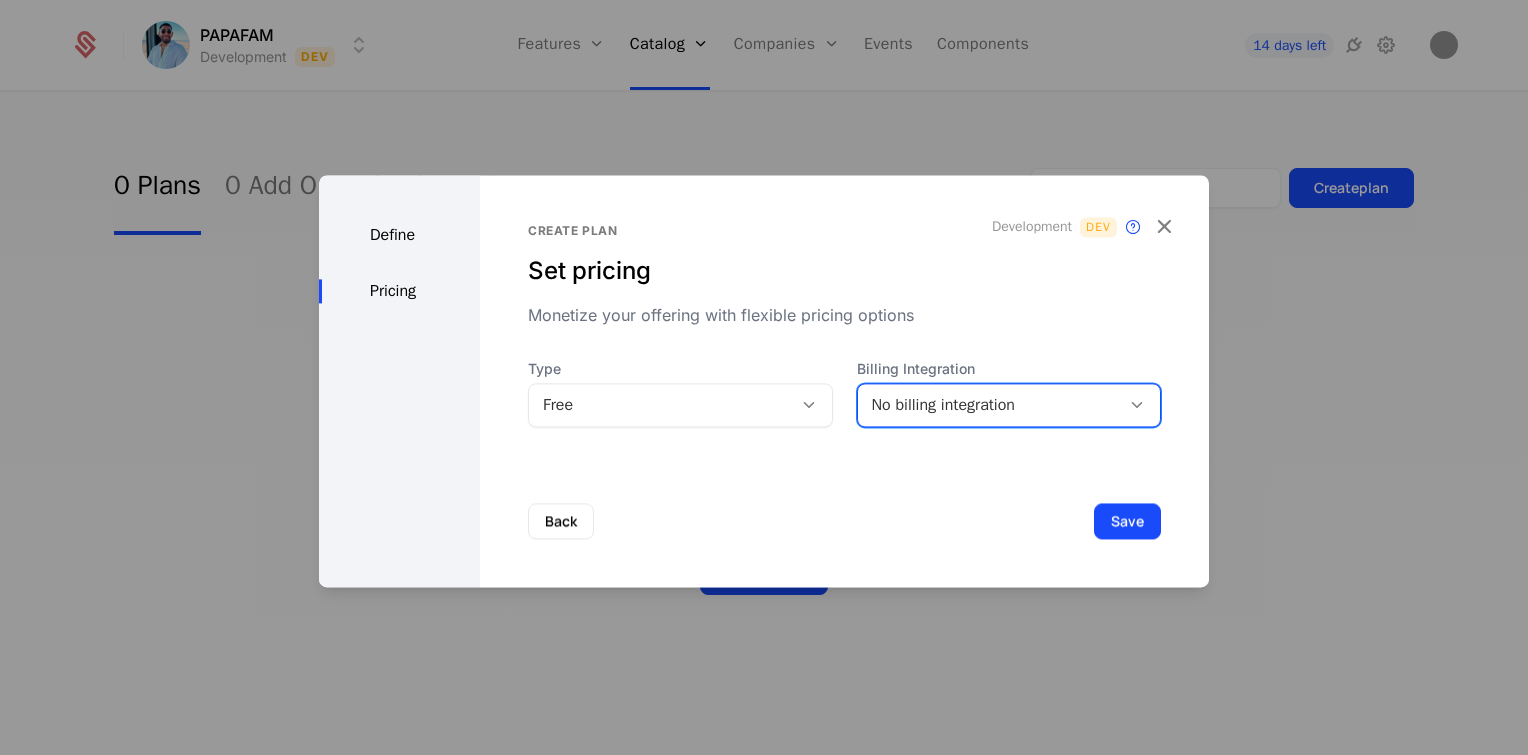 click on "No billing integration" at bounding box center (989, 405) 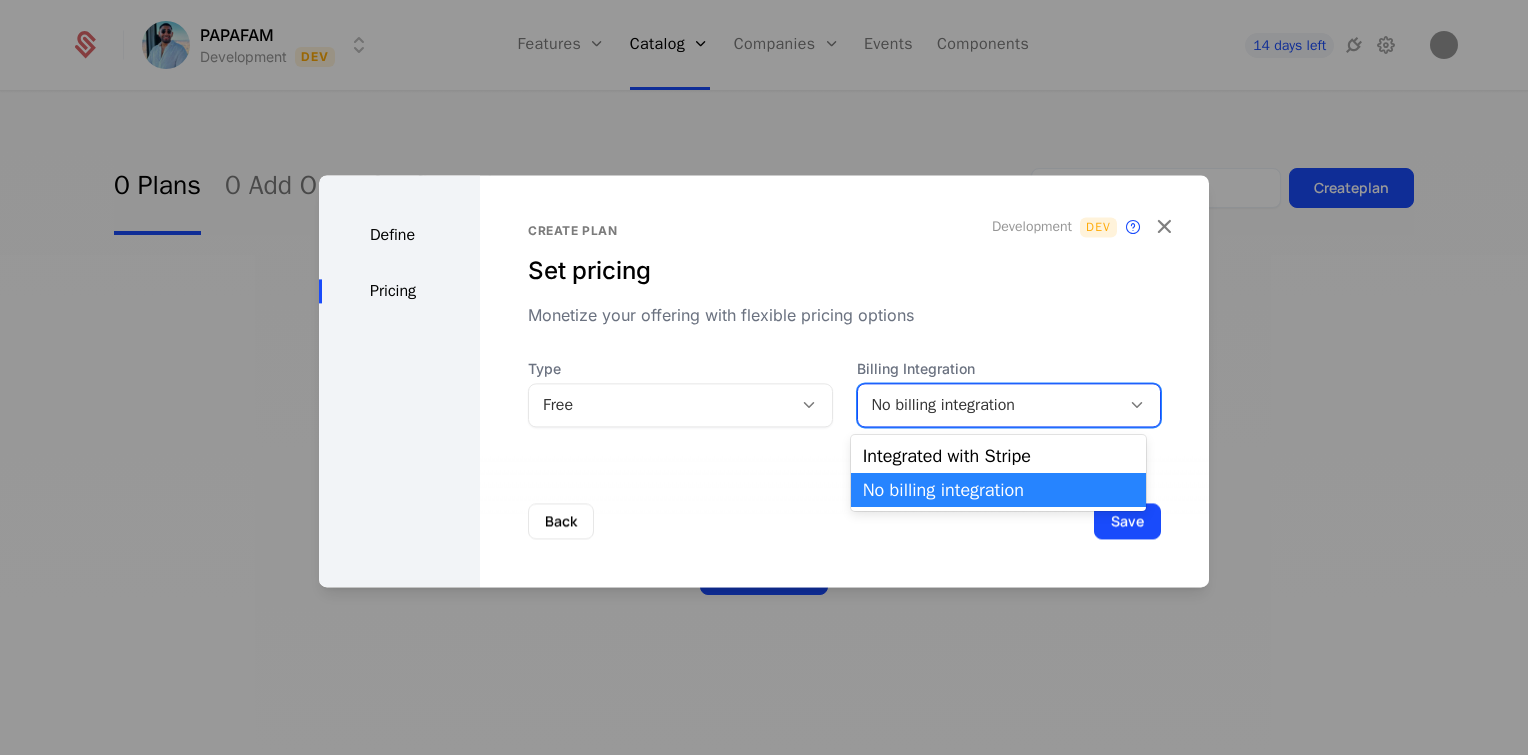 click on "No billing integration" at bounding box center [989, 405] 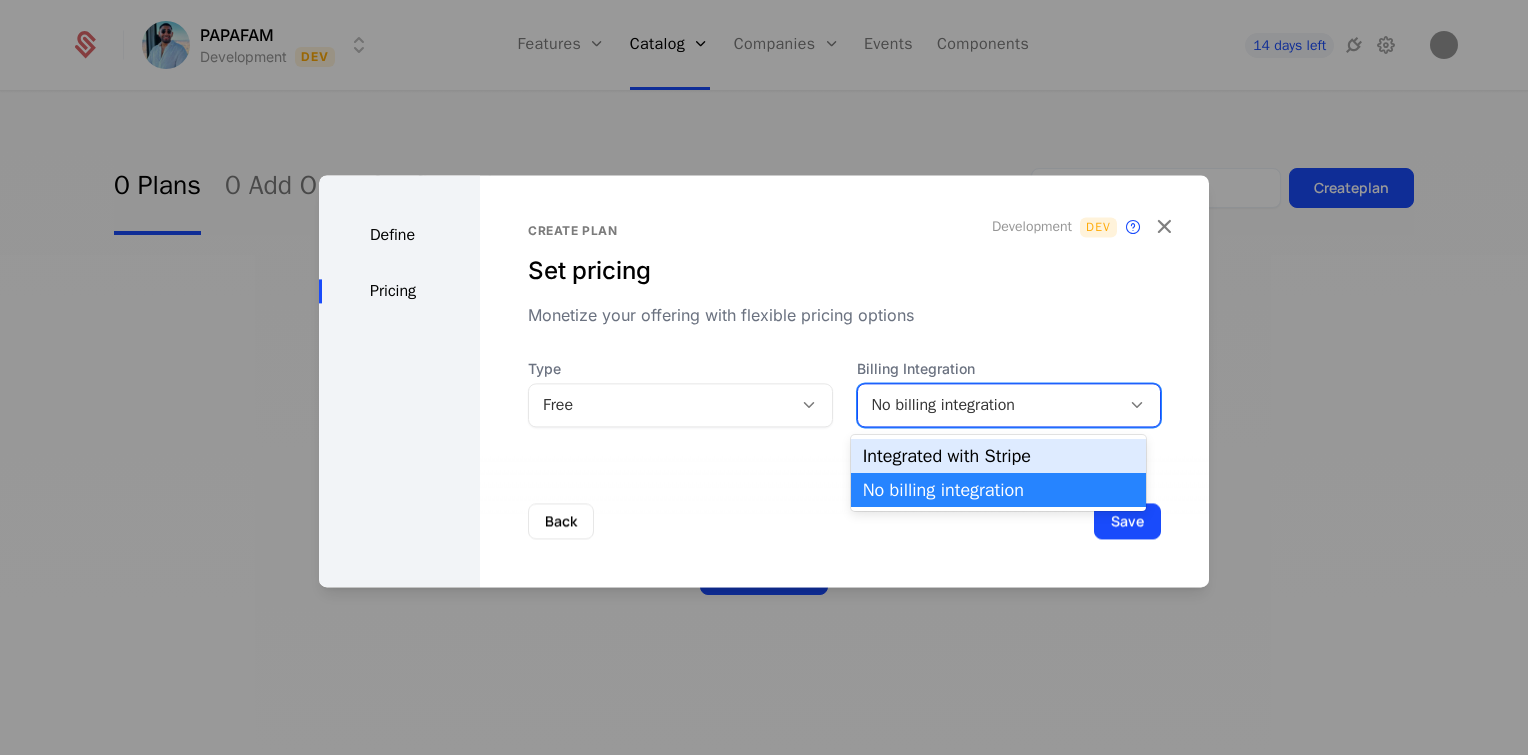click on "Integrated with Stripe" at bounding box center [998, 456] 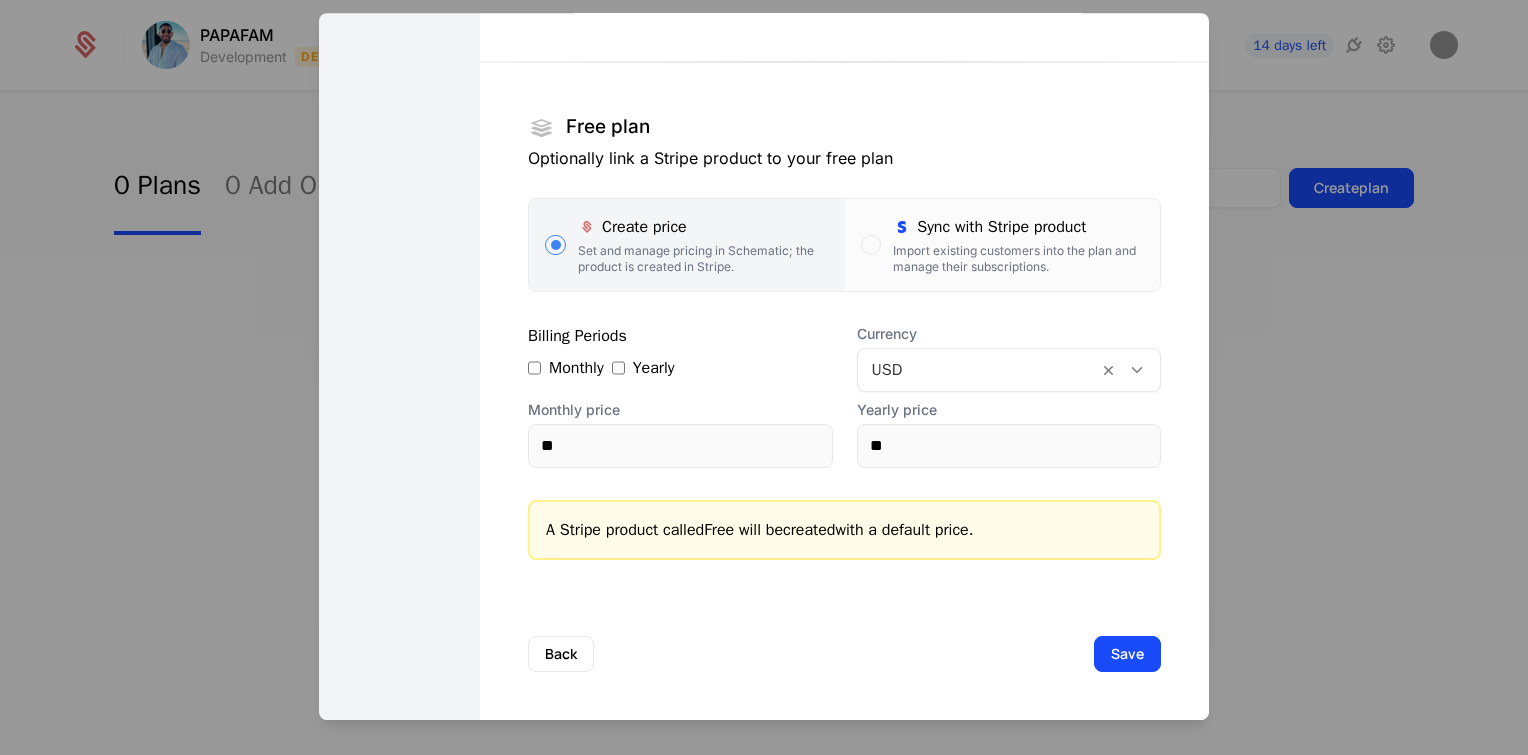 scroll, scrollTop: 0, scrollLeft: 0, axis: both 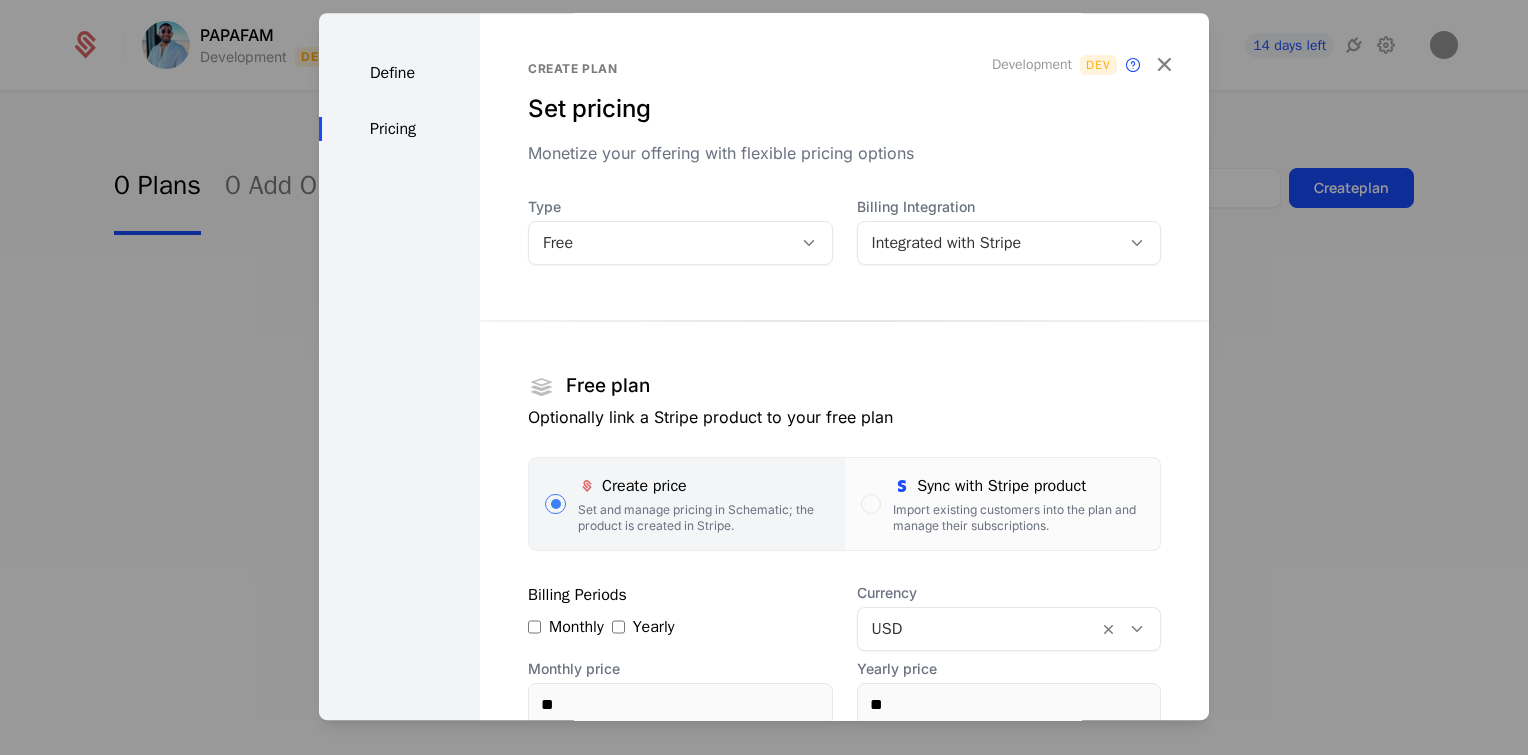 click on "Define" at bounding box center (399, 73) 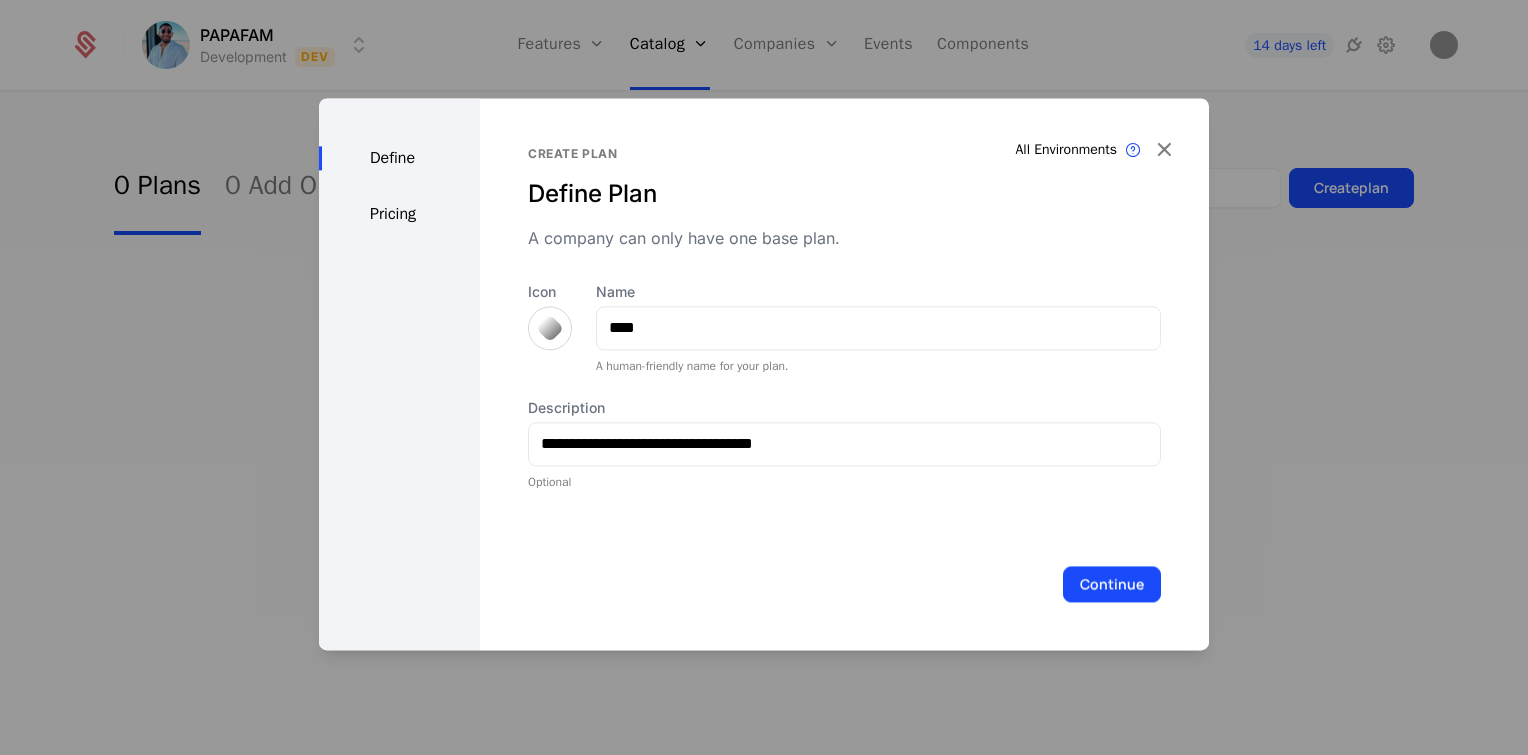 click on "Continue" at bounding box center (844, 584) 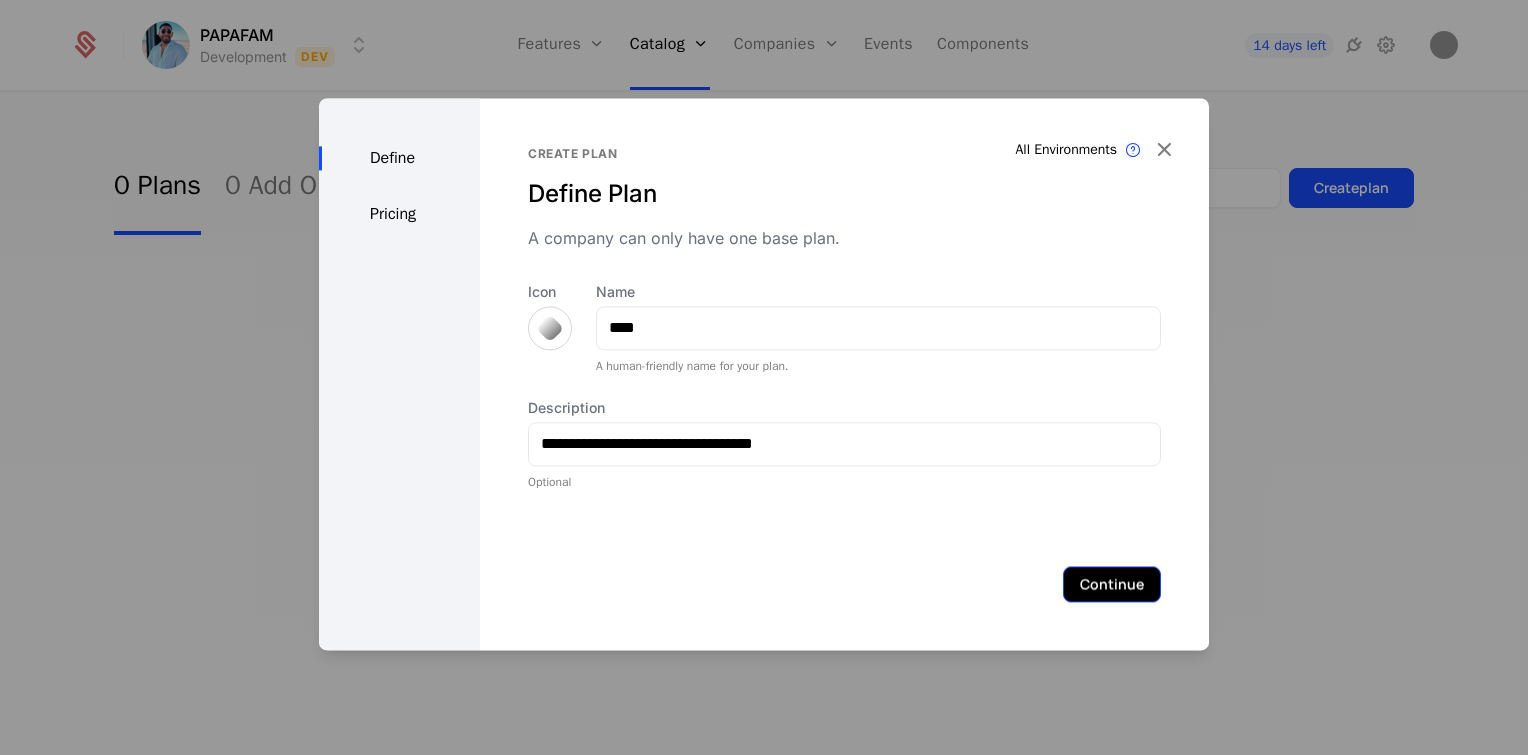 click on "Continue" at bounding box center [1112, 584] 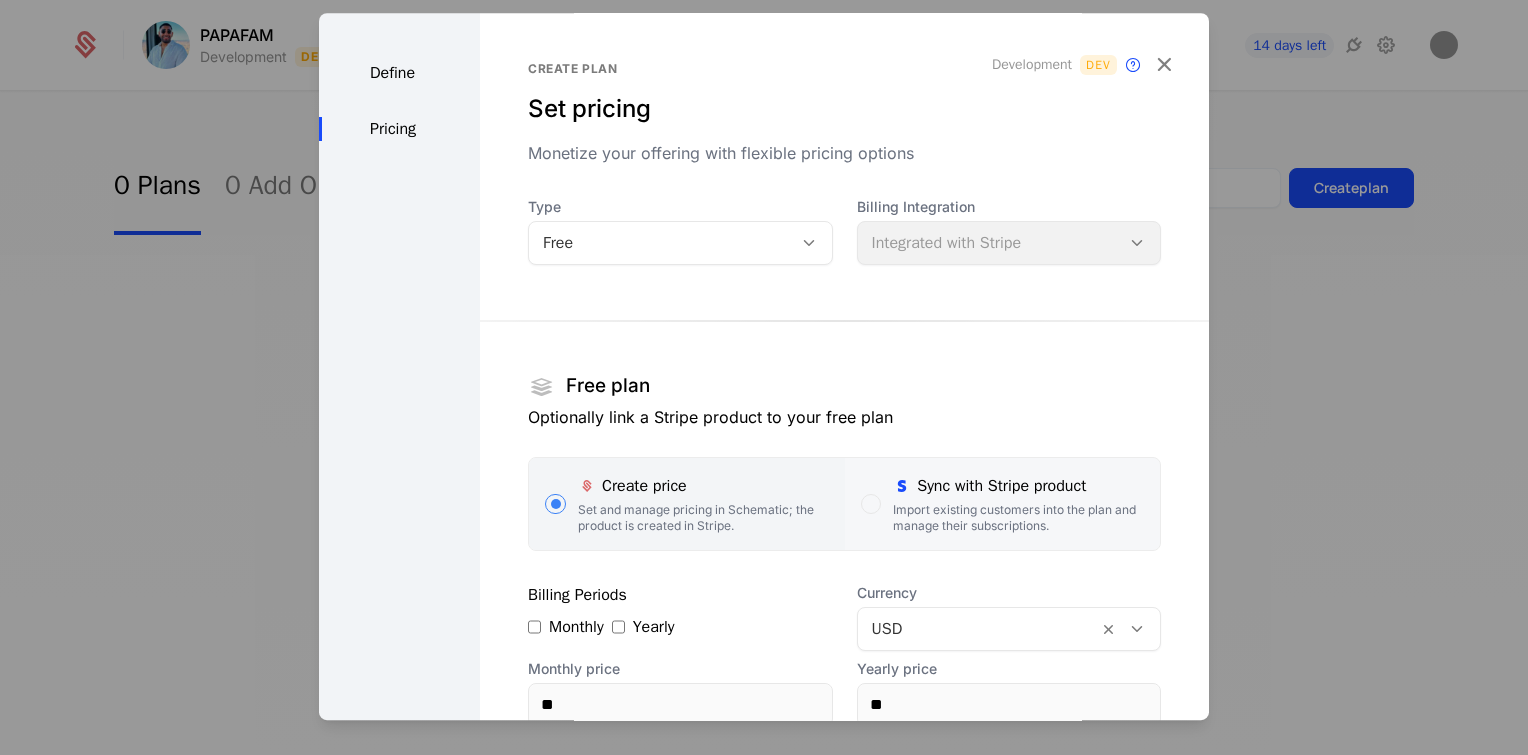 click on "Sync with Stripe product Import existing customers into the plan and manage their subscriptions." at bounding box center [1018, 504] 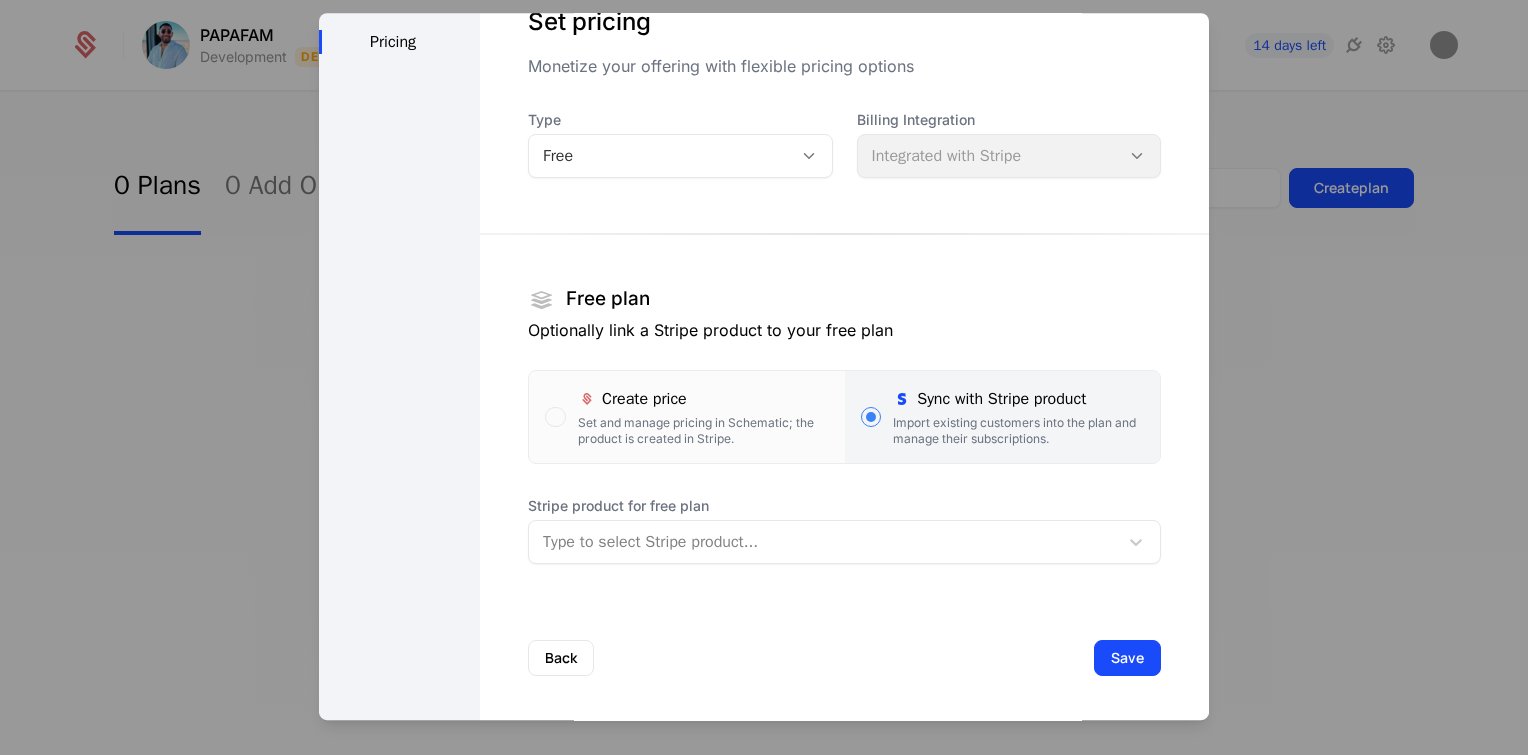scroll, scrollTop: 88, scrollLeft: 0, axis: vertical 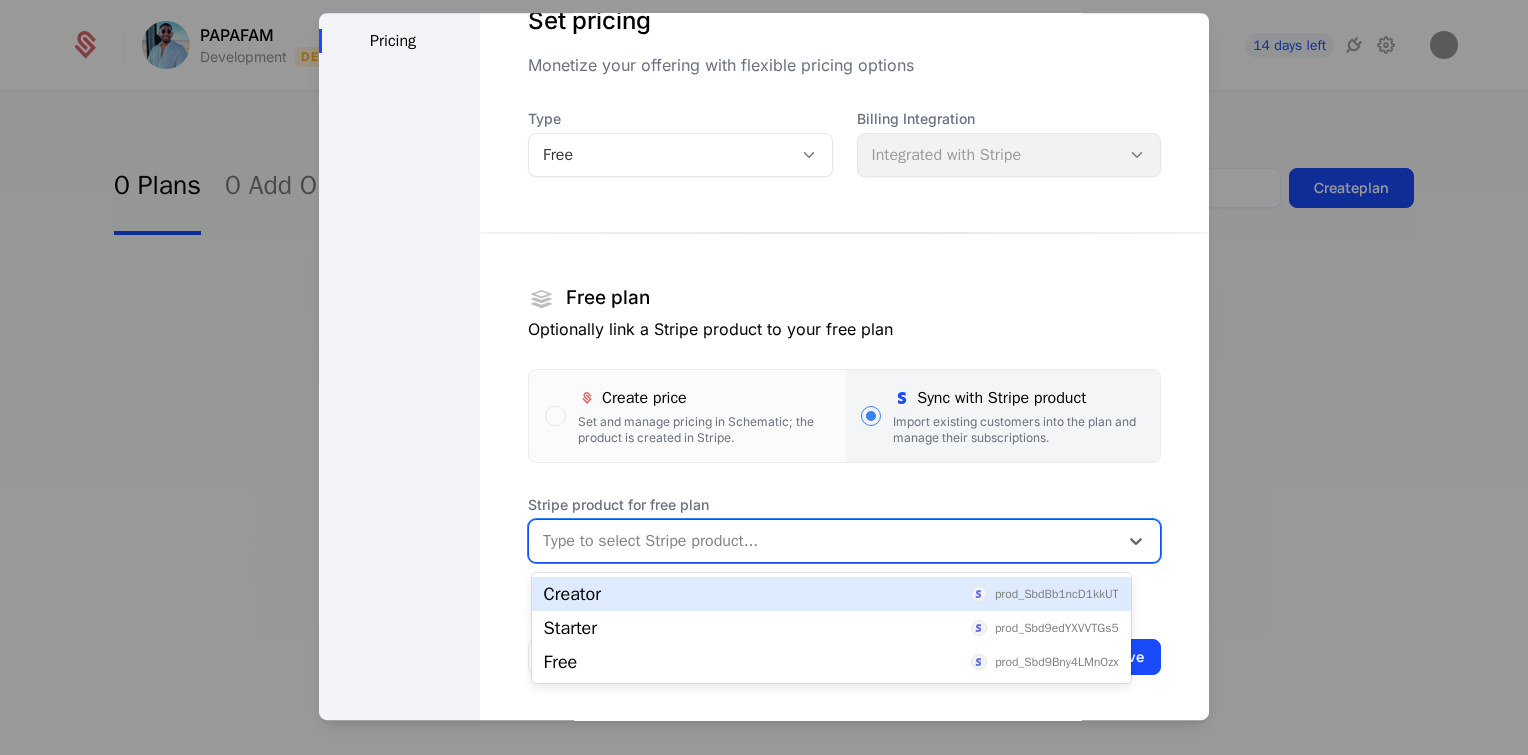 click at bounding box center (823, 541) 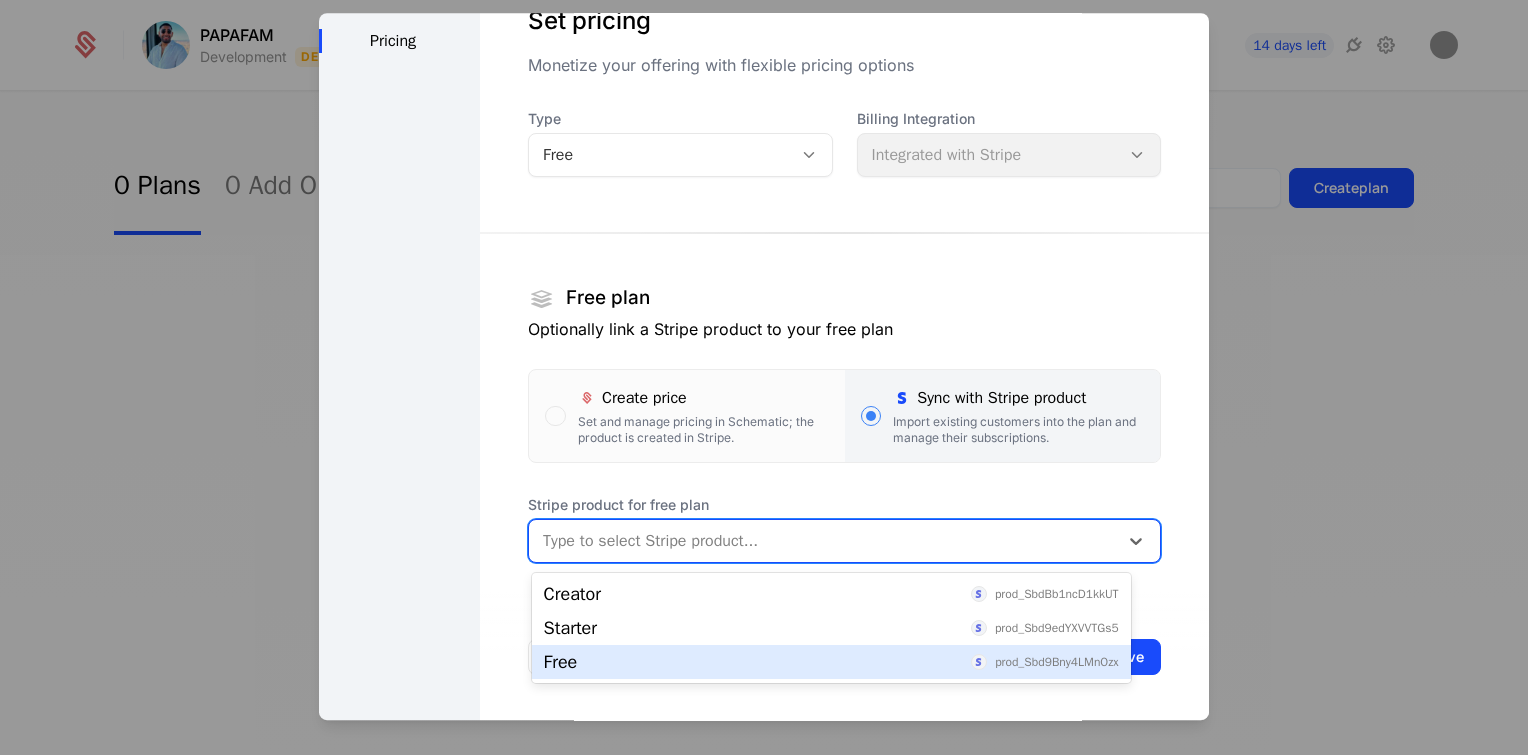 click on "Free prod_Sbd9Bny4LMnOzx" at bounding box center [831, 662] 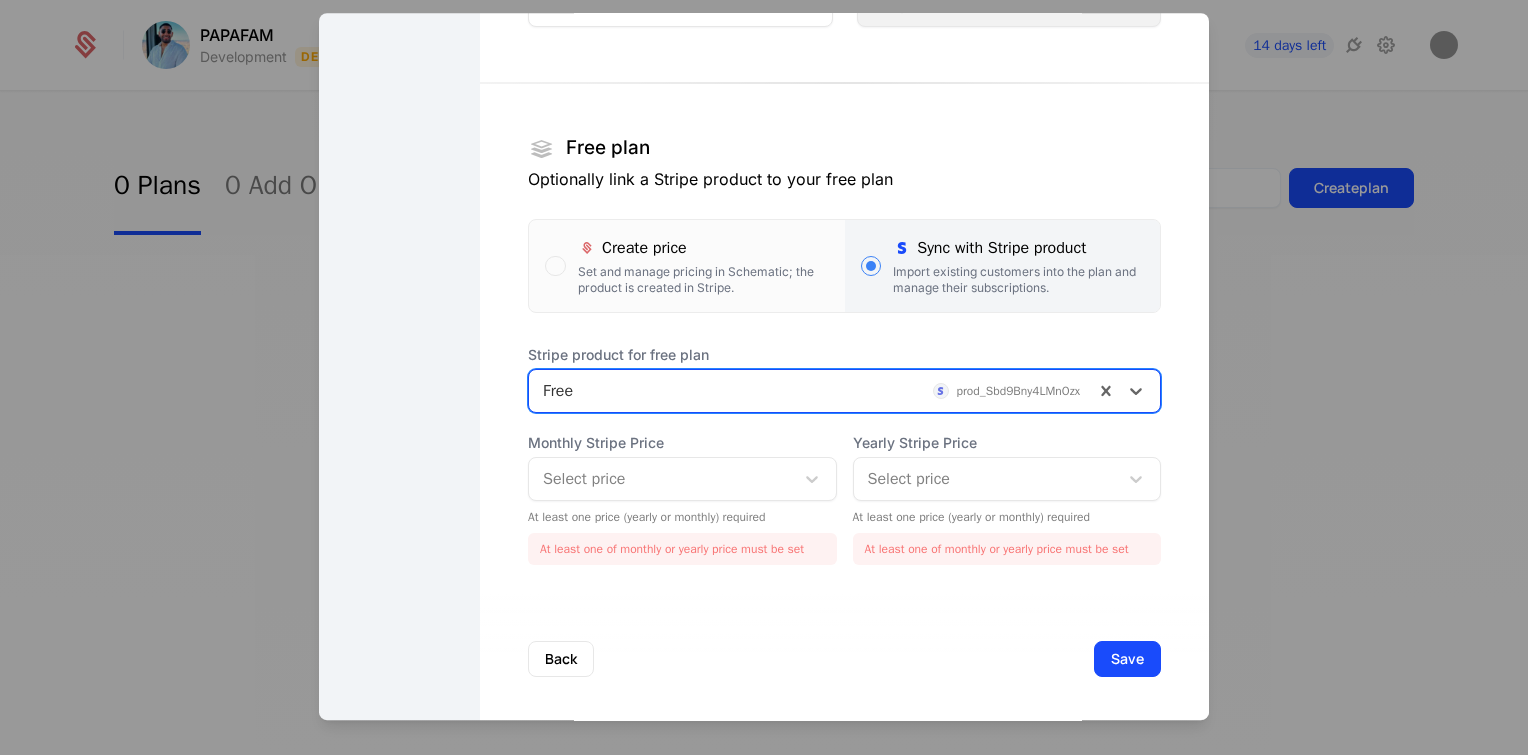 scroll, scrollTop: 245, scrollLeft: 0, axis: vertical 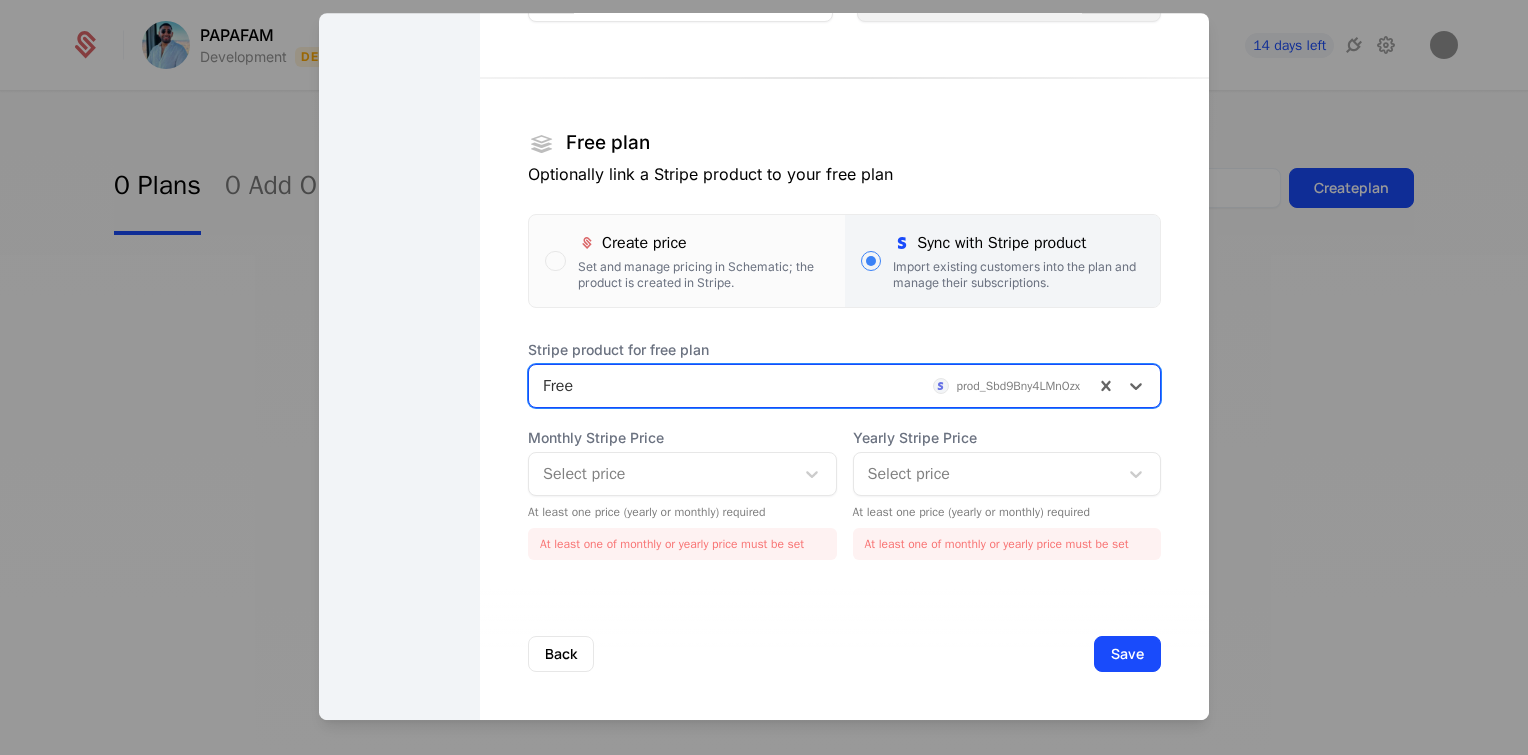 click at bounding box center [661, 474] 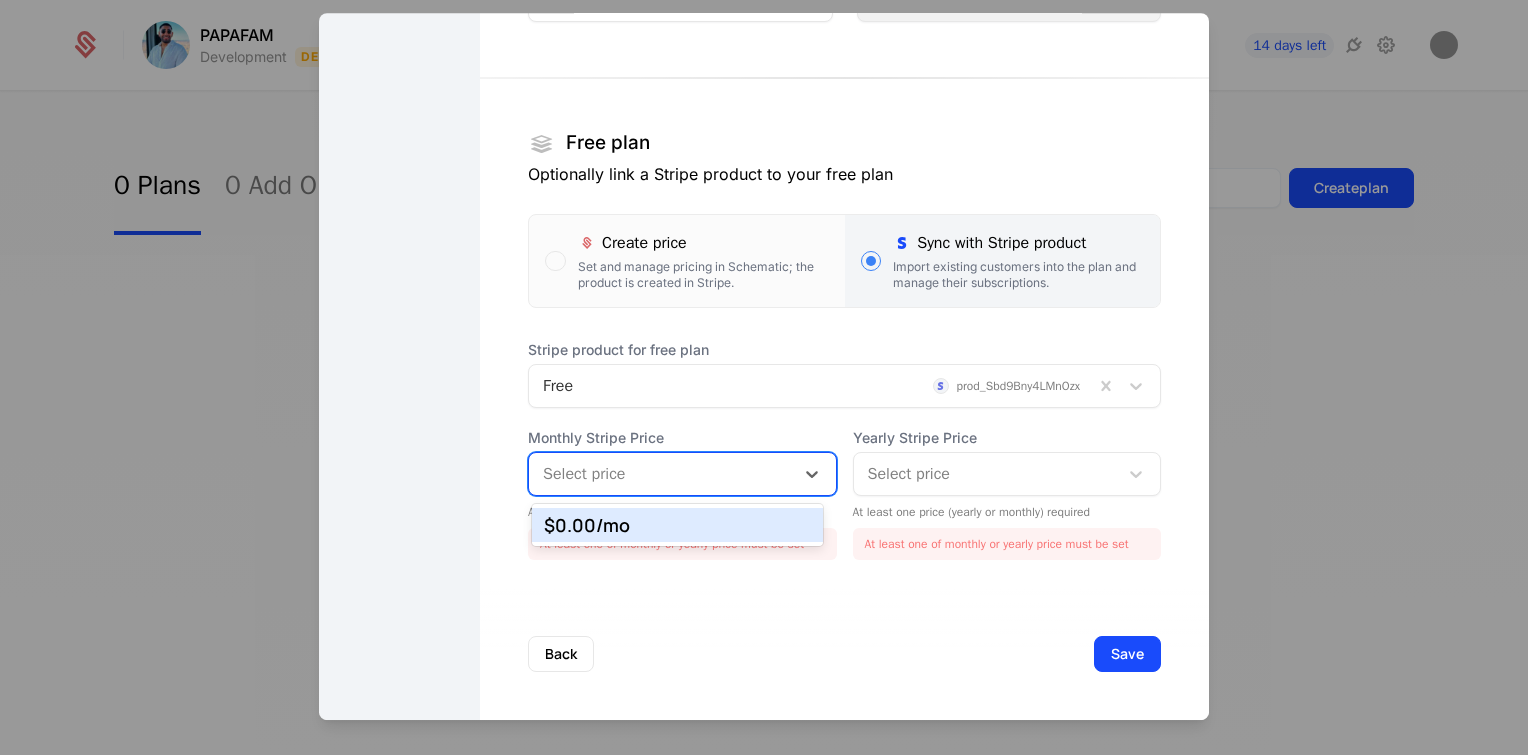 click on "$0.00 /mo" at bounding box center [678, 525] 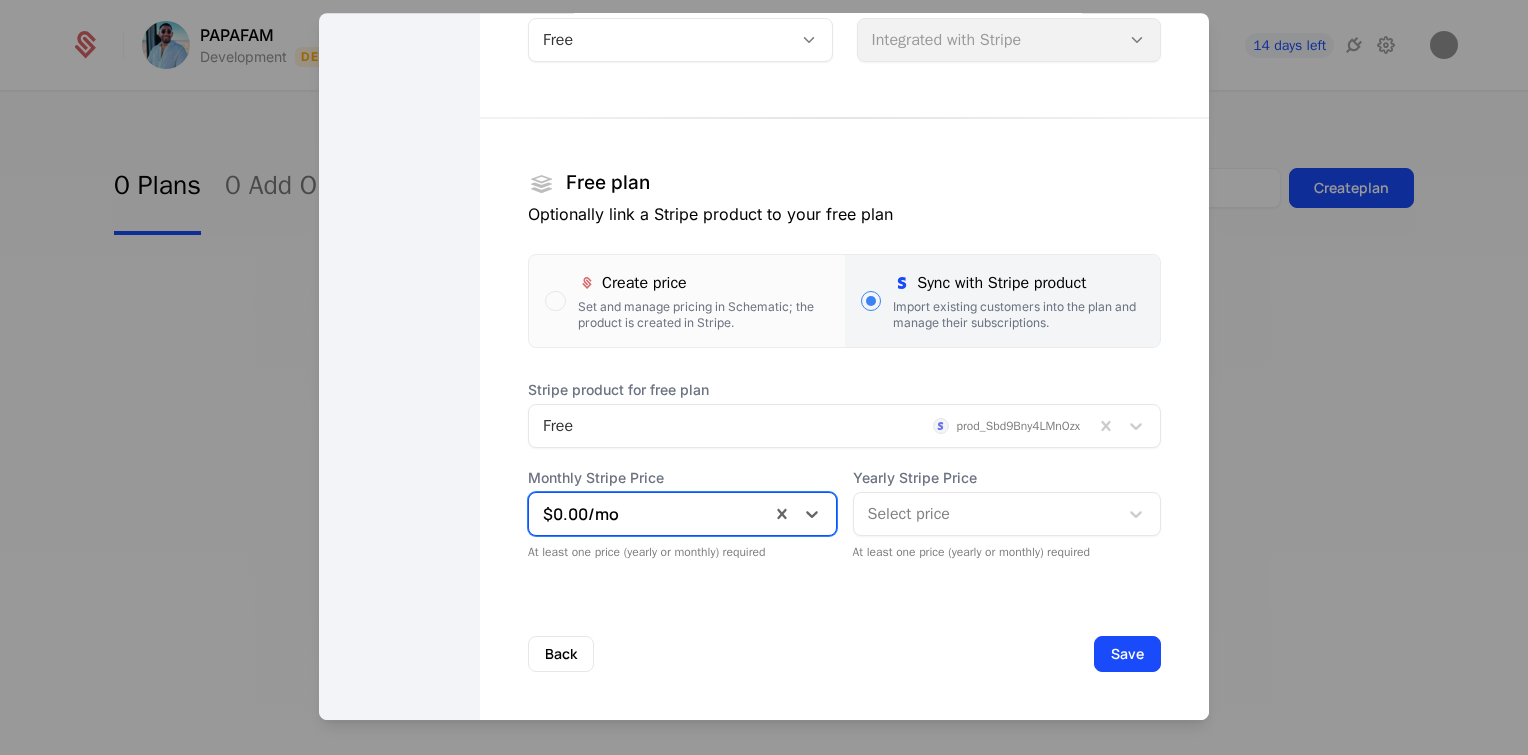 scroll, scrollTop: 205, scrollLeft: 0, axis: vertical 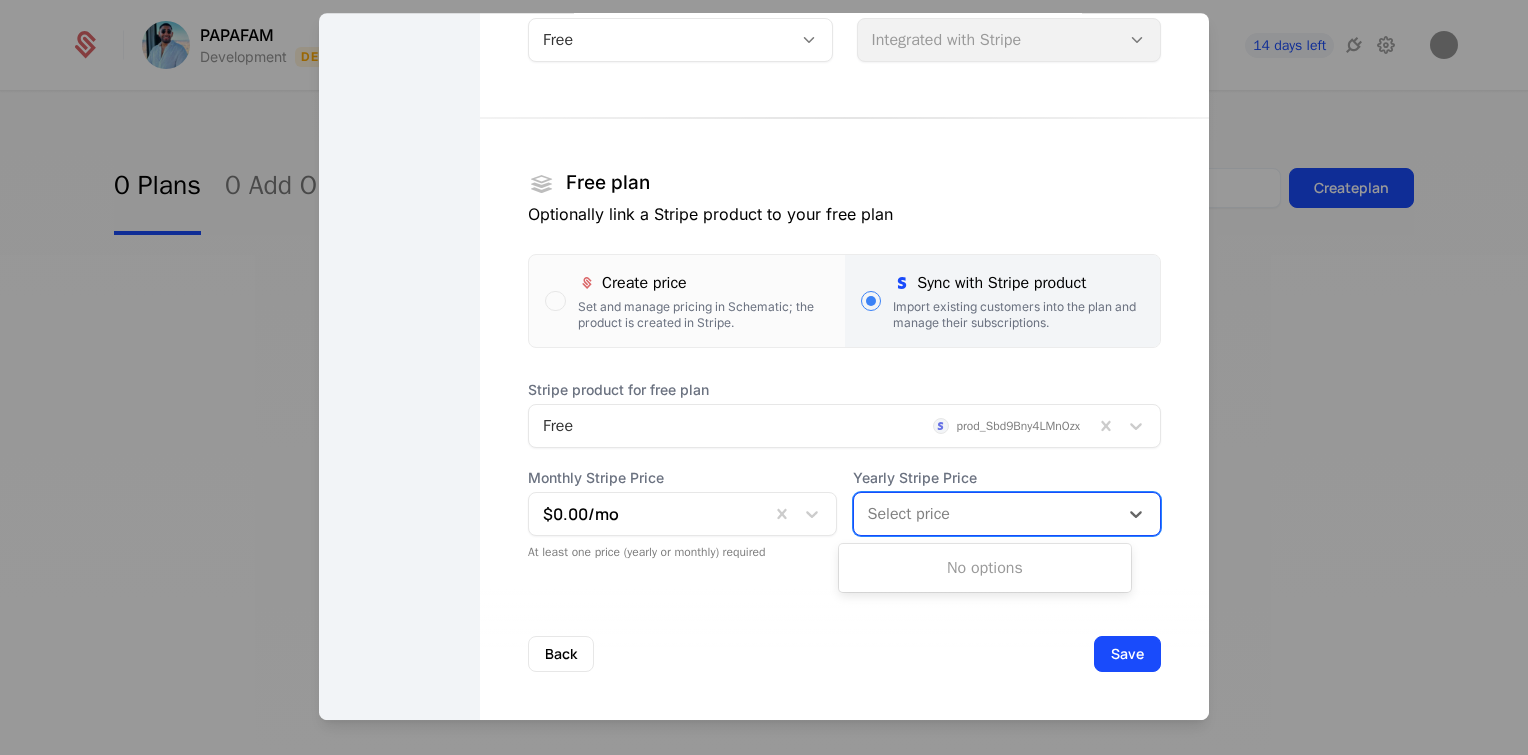 click at bounding box center (986, 514) 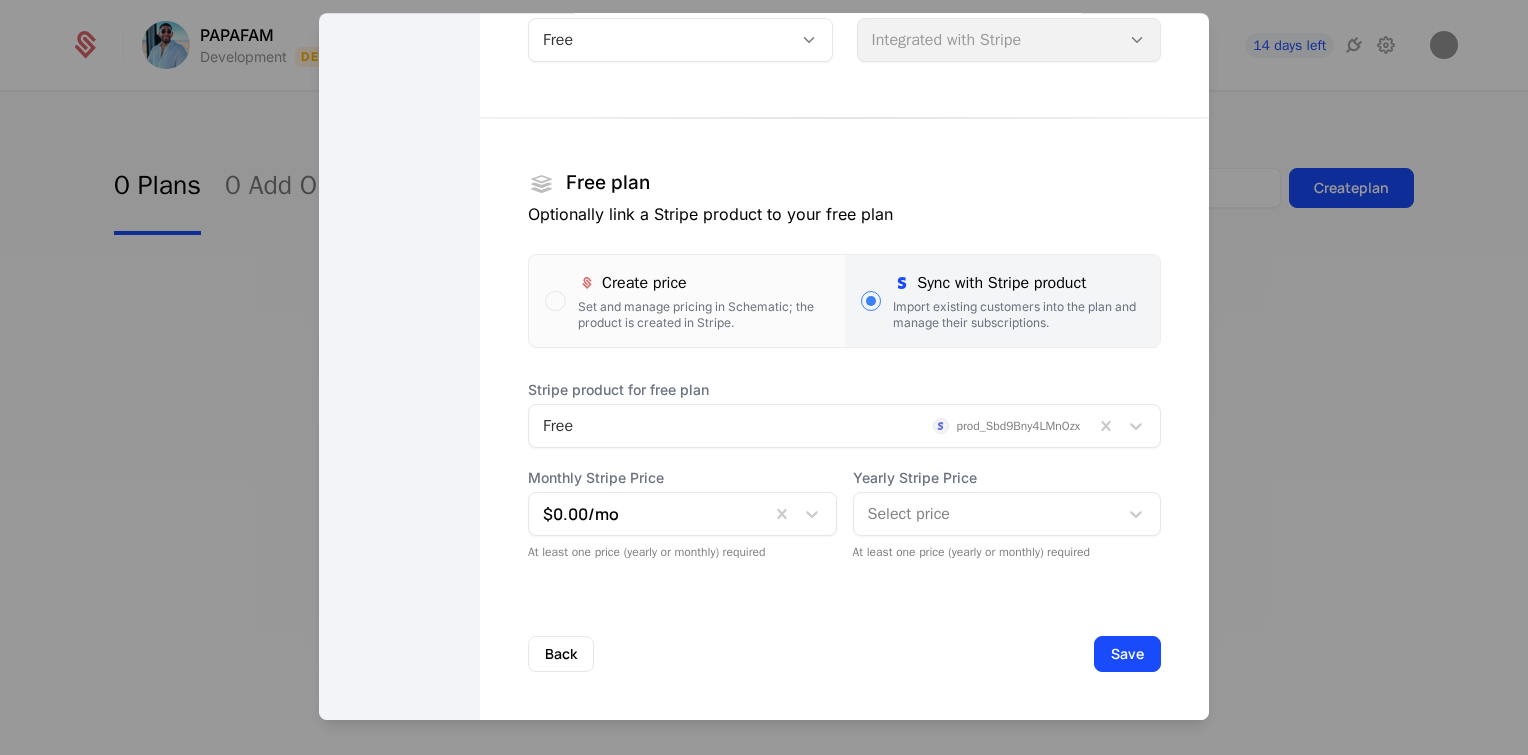 click on "Back Save" at bounding box center (844, 654) 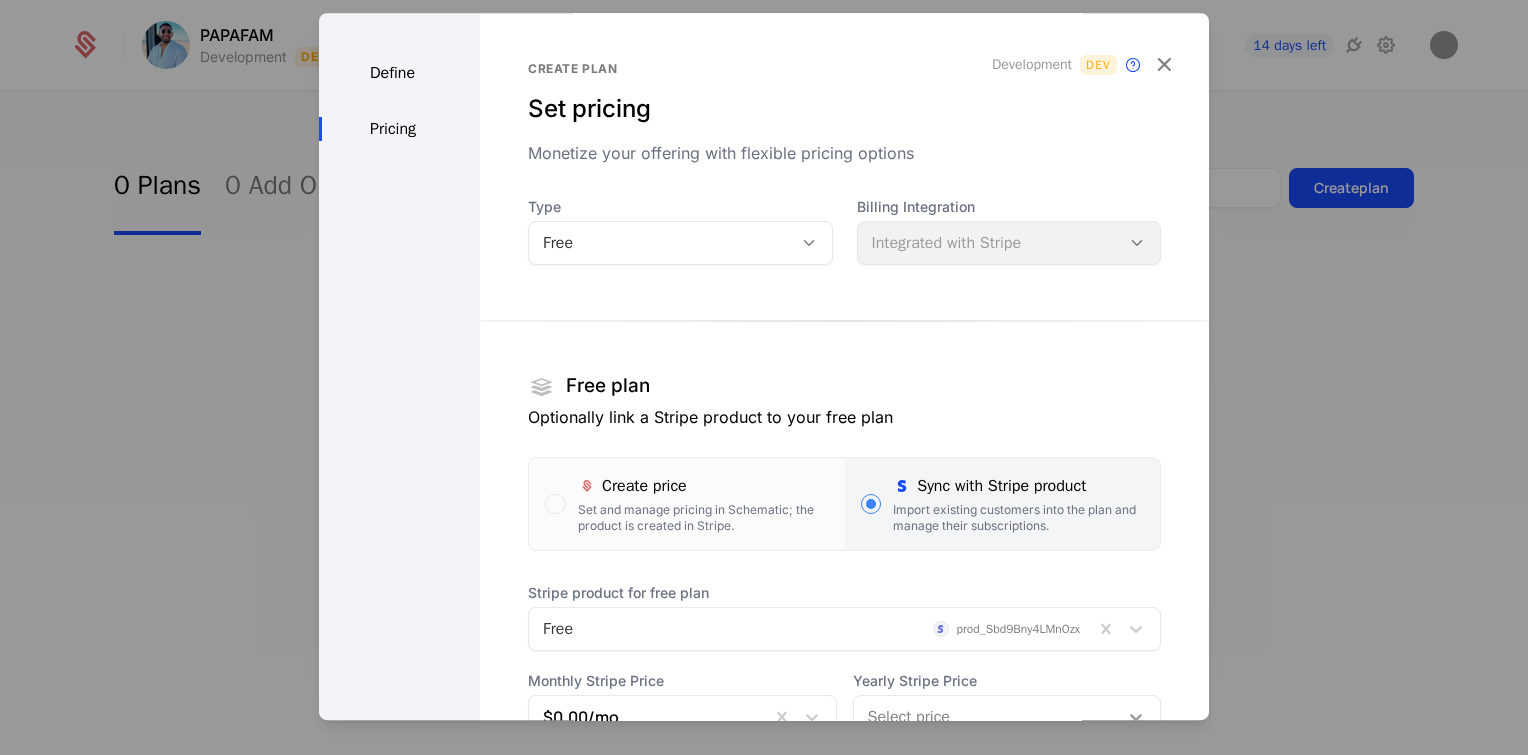 scroll, scrollTop: 205, scrollLeft: 0, axis: vertical 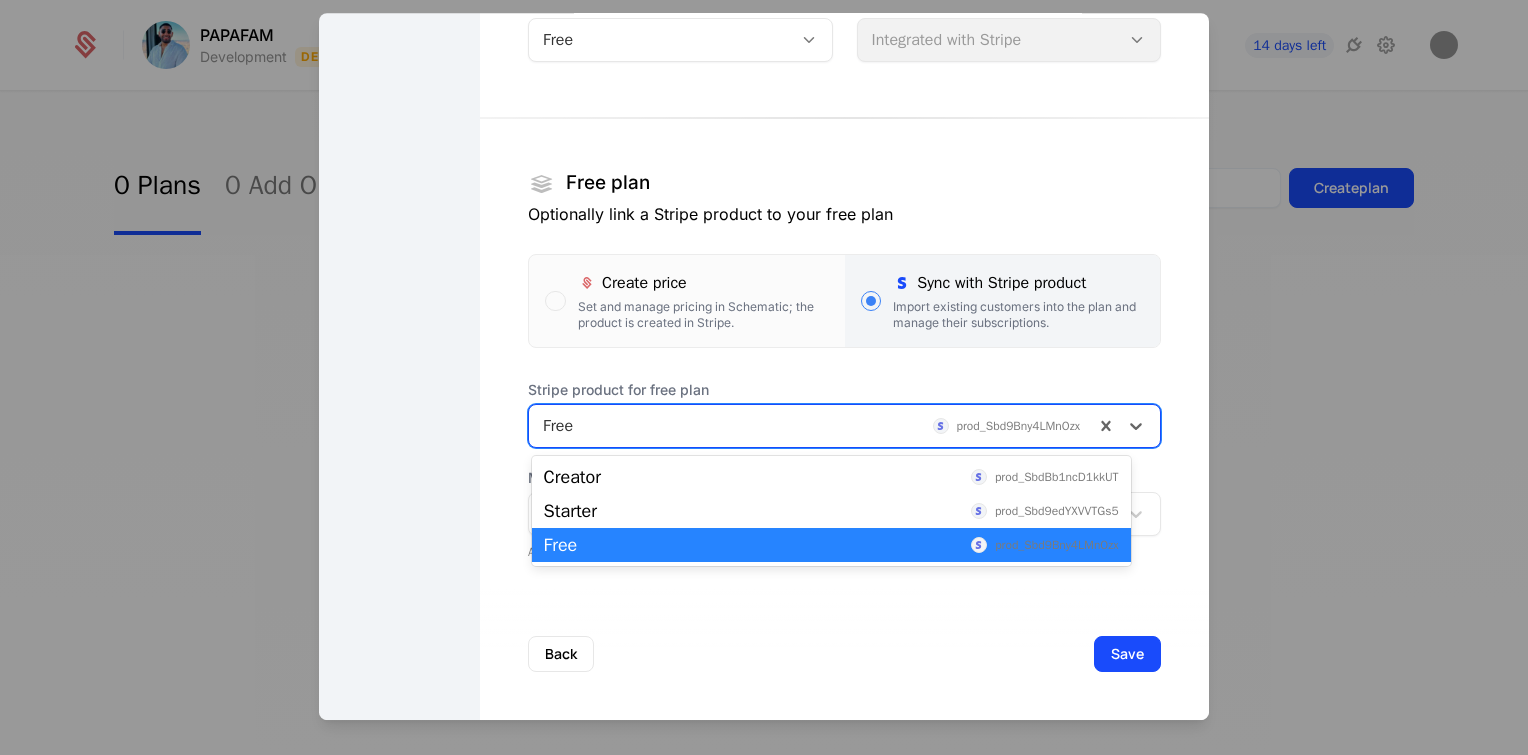 click at bounding box center (811, 426) 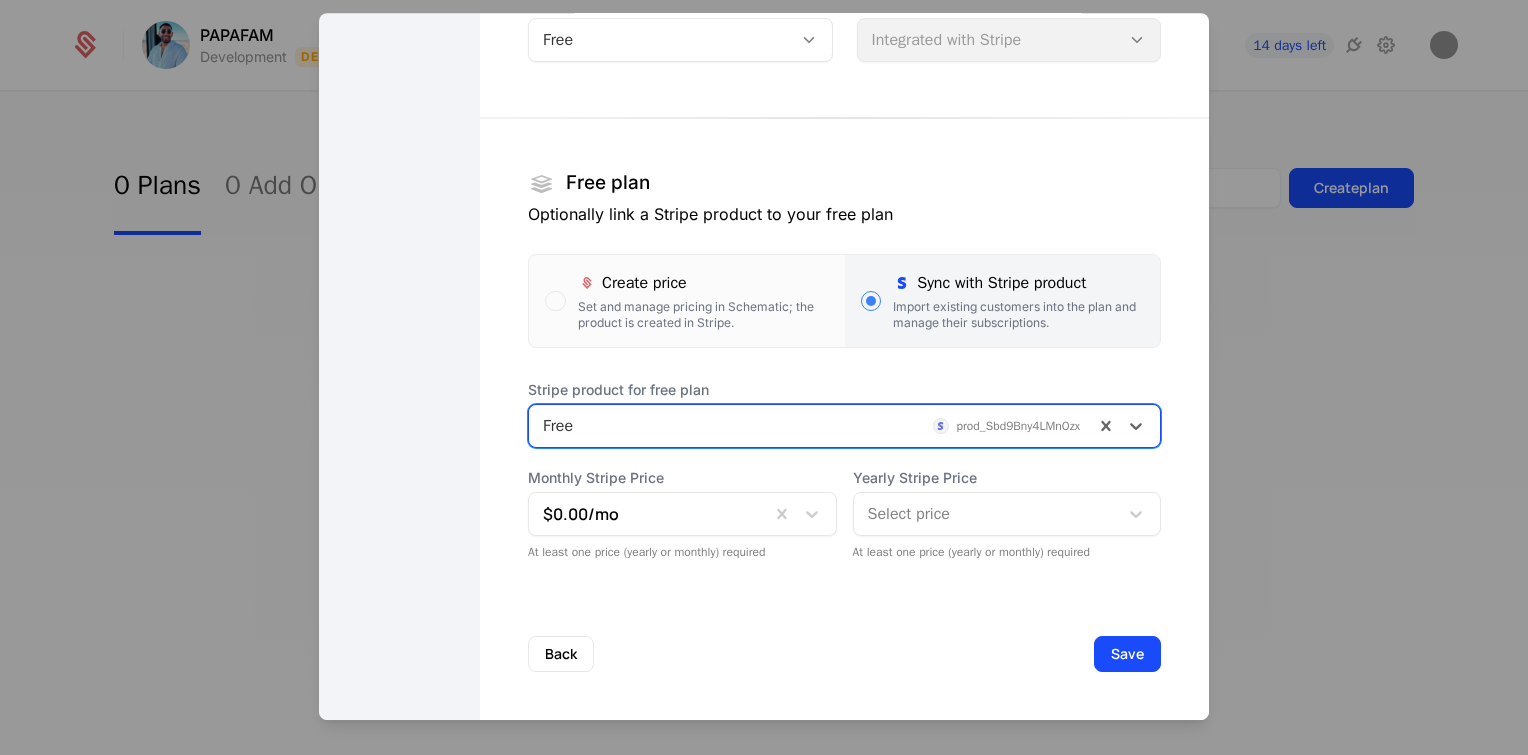 click at bounding box center (811, 426) 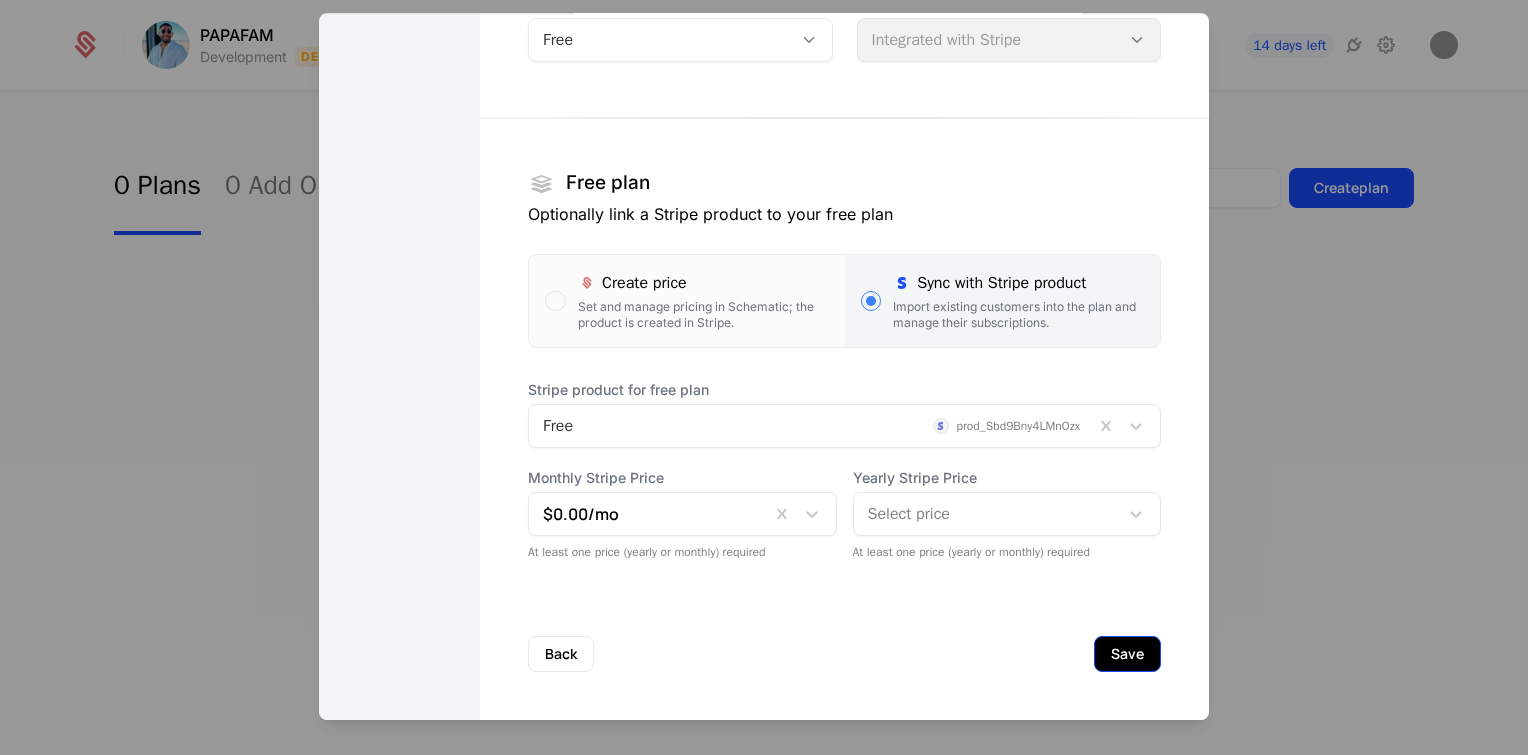 click on "Save" at bounding box center [1127, 654] 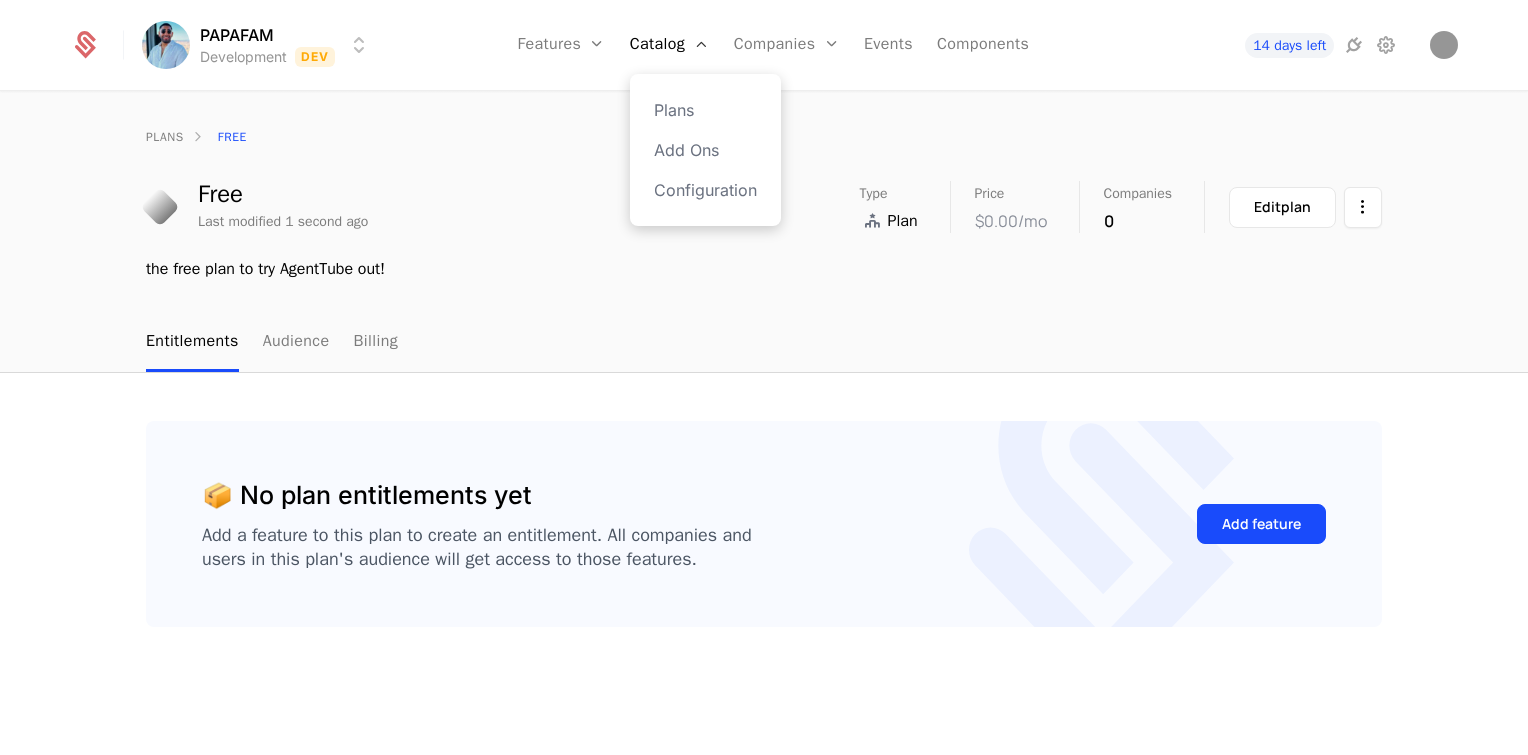 click on "Plans Add Ons Configuration" at bounding box center (705, 150) 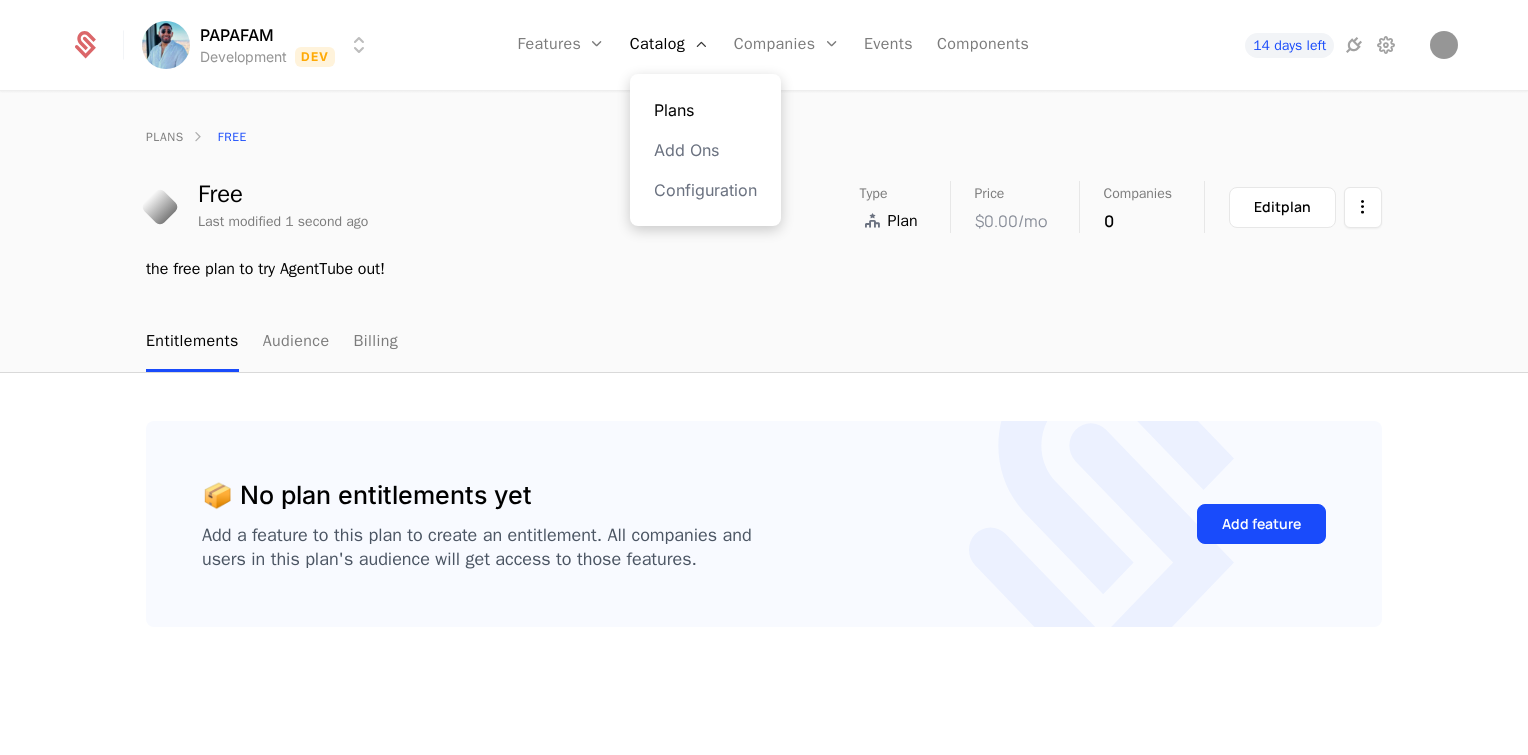 click on "Plans" at bounding box center [705, 110] 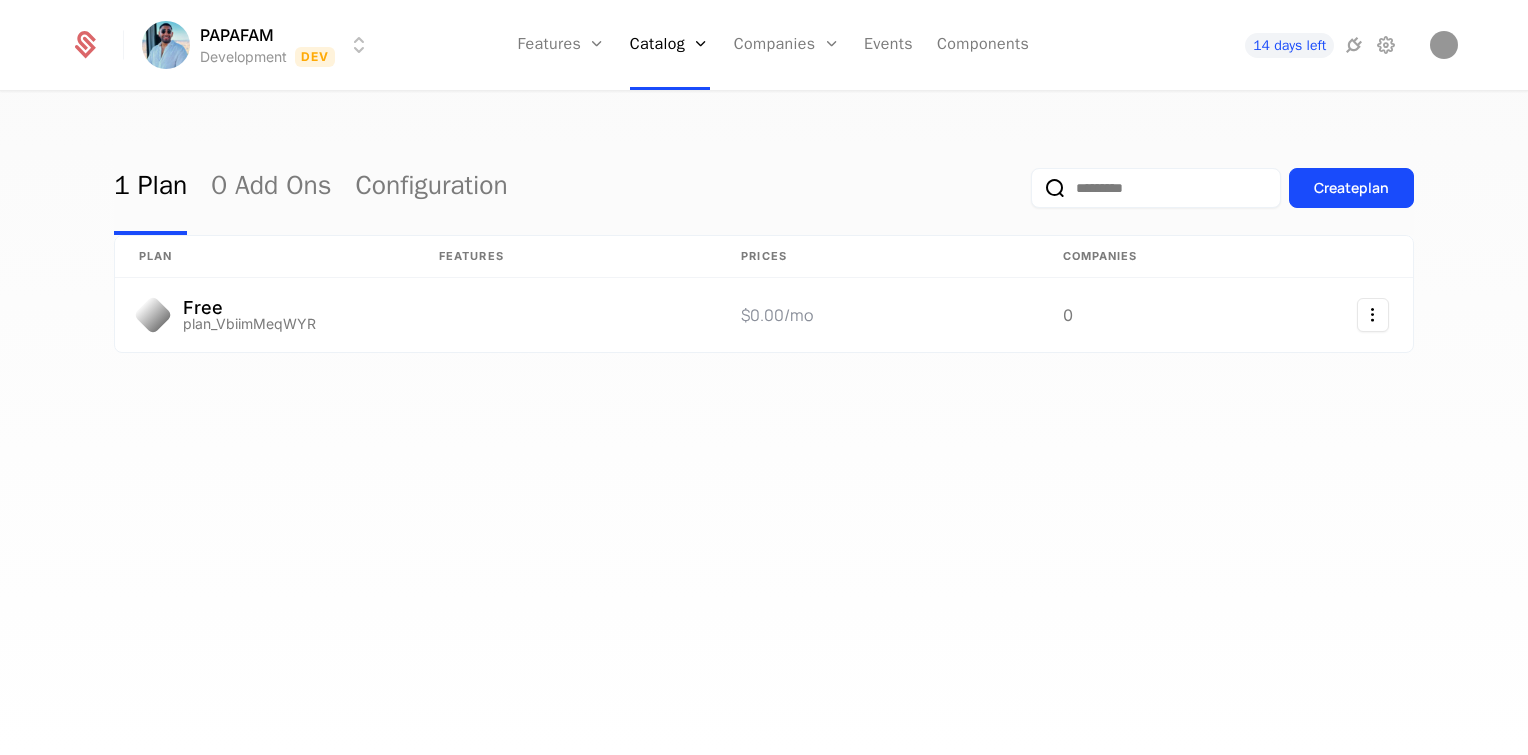 click on "1 Plan 0 Add Ons Configuration Create  plan plan Features Prices Companies Free plan_VbiimMeqWYR $0.00 /mo 0" at bounding box center [764, 430] 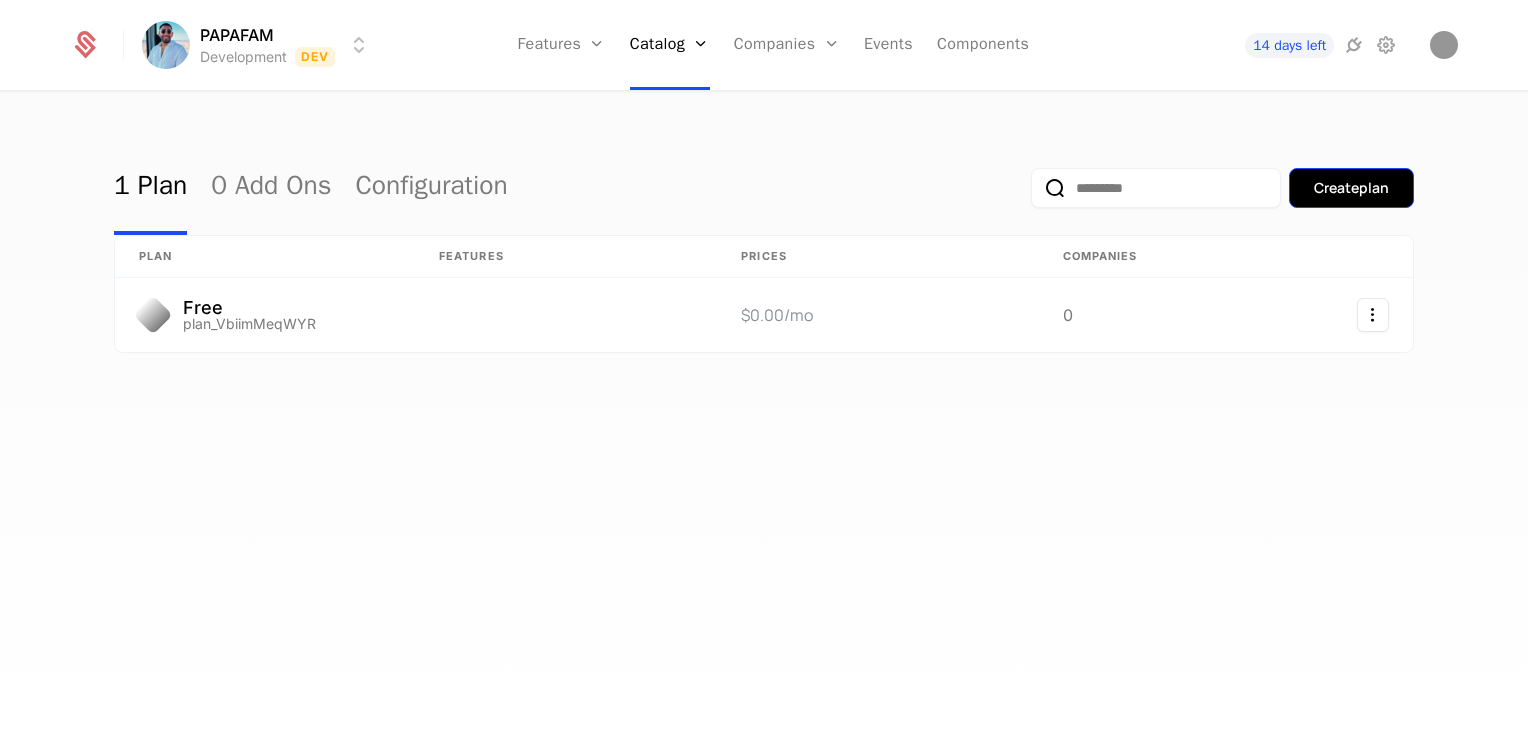 click on "Create  plan" at bounding box center (1351, 188) 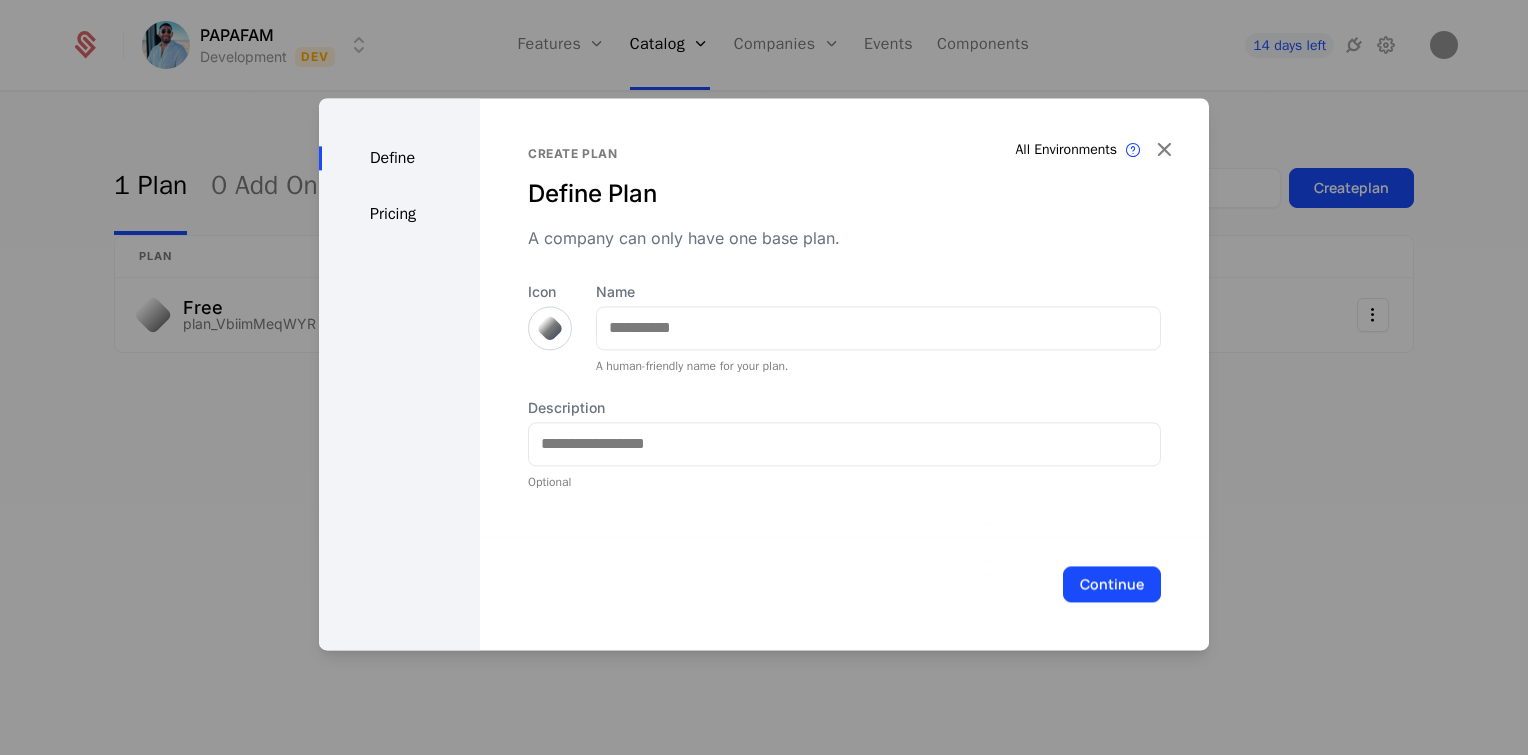 click on "Icon" at bounding box center [550, 316] 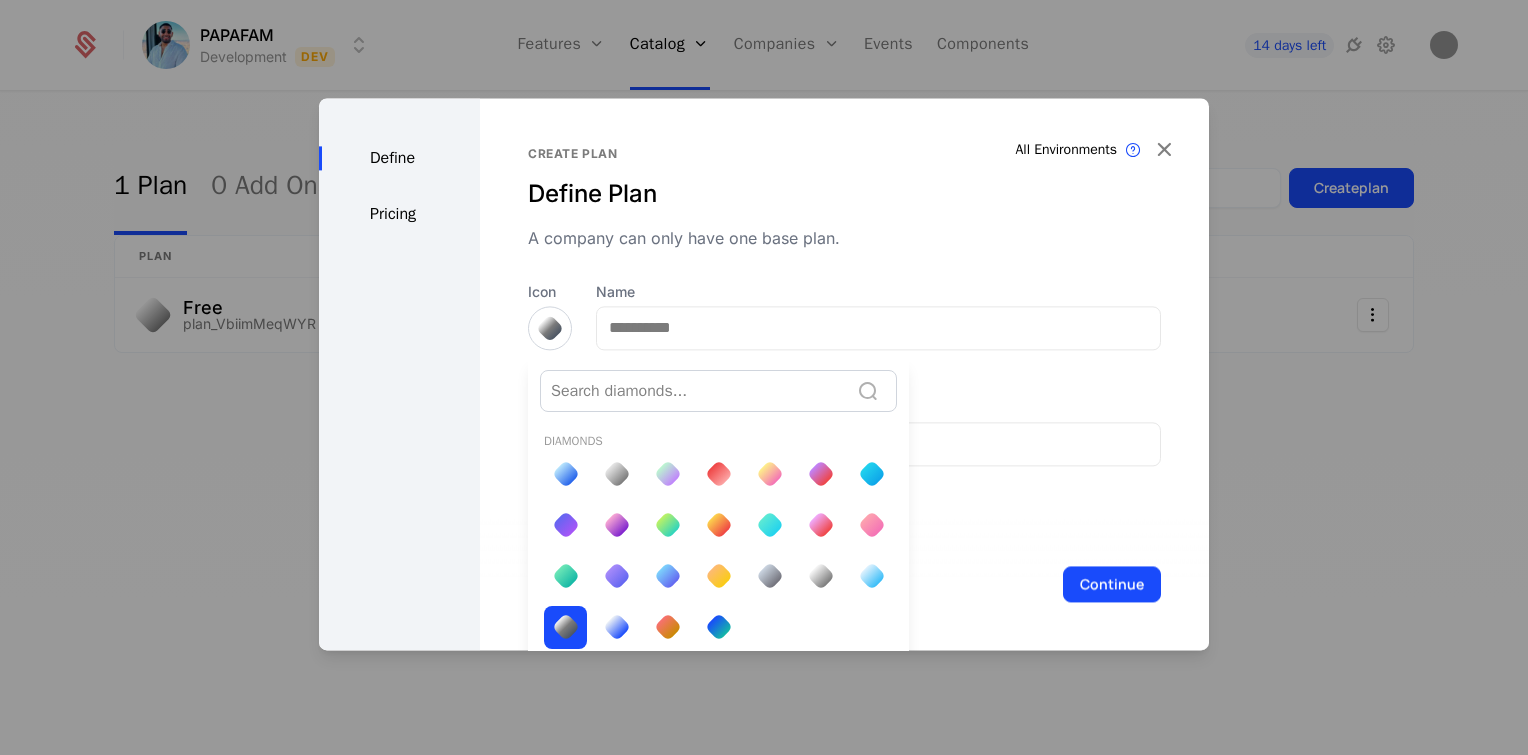 scroll, scrollTop: 6, scrollLeft: 0, axis: vertical 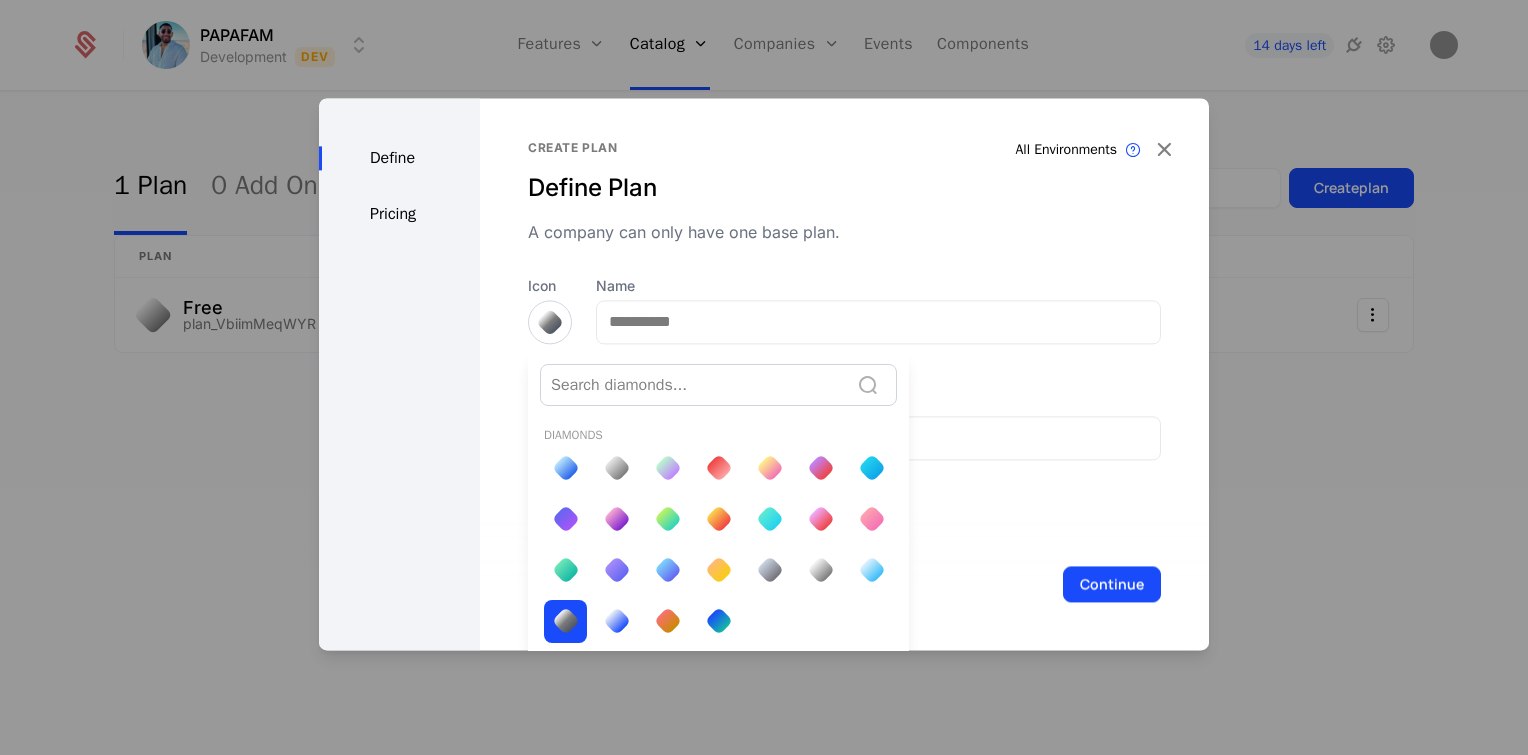 click at bounding box center [764, 374] 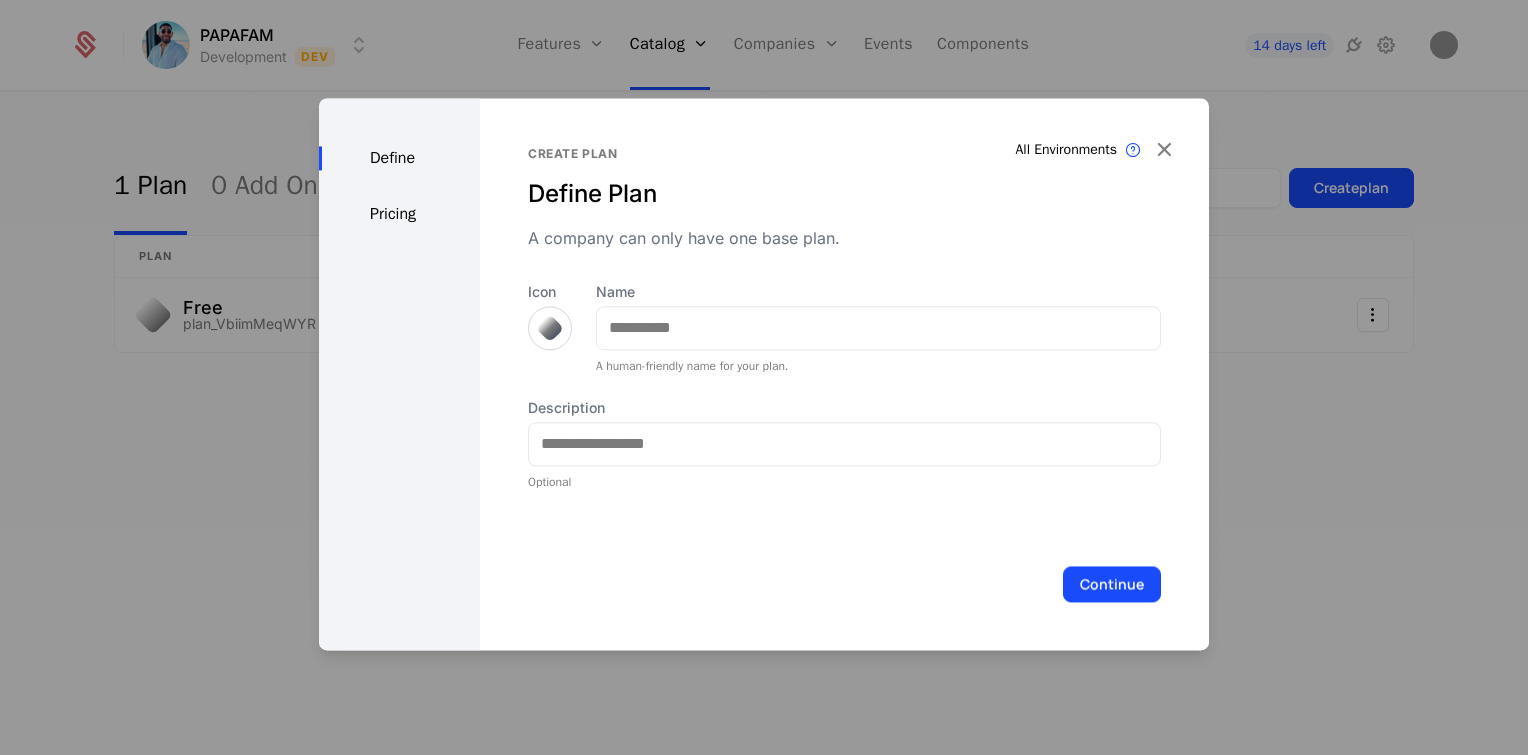 click at bounding box center [550, 328] 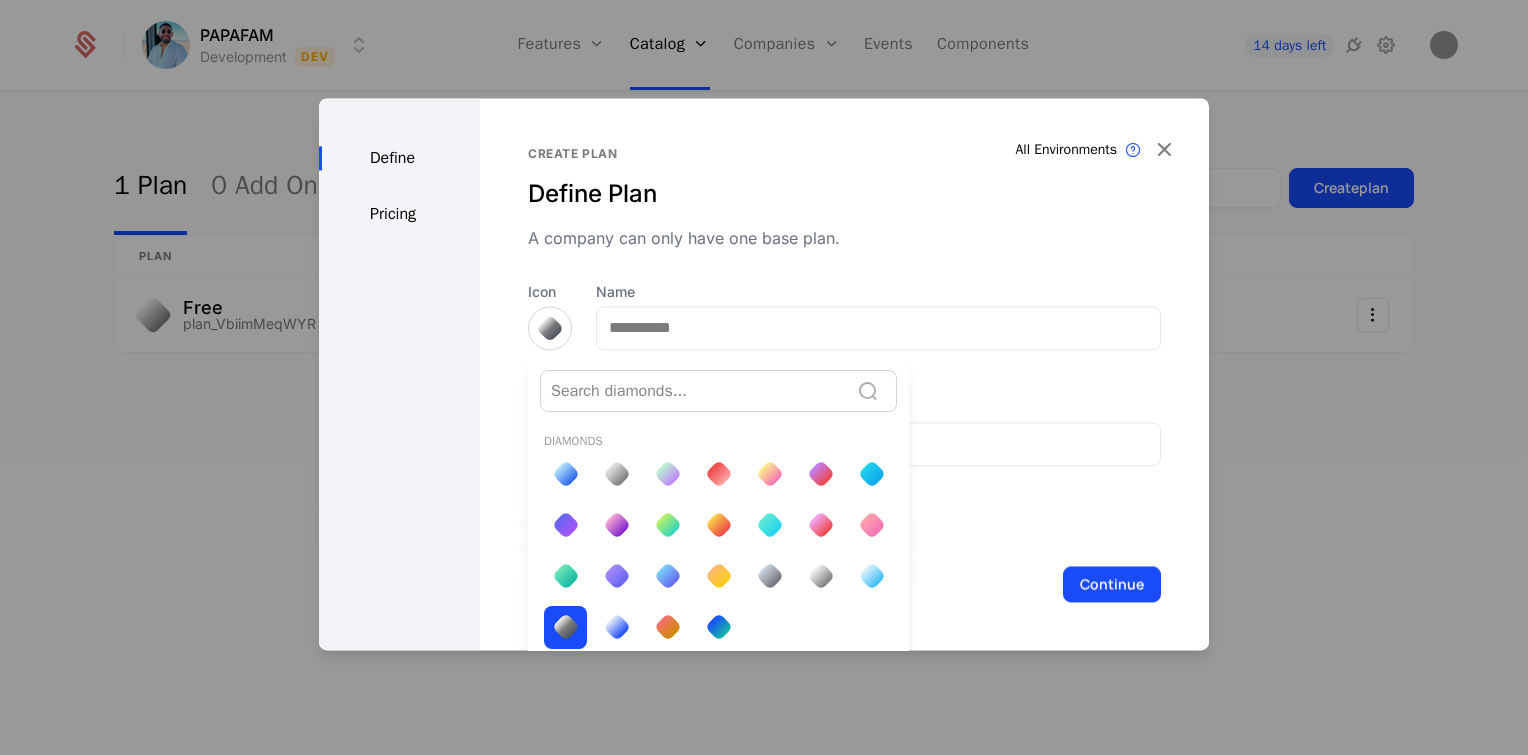 scroll, scrollTop: 6, scrollLeft: 0, axis: vertical 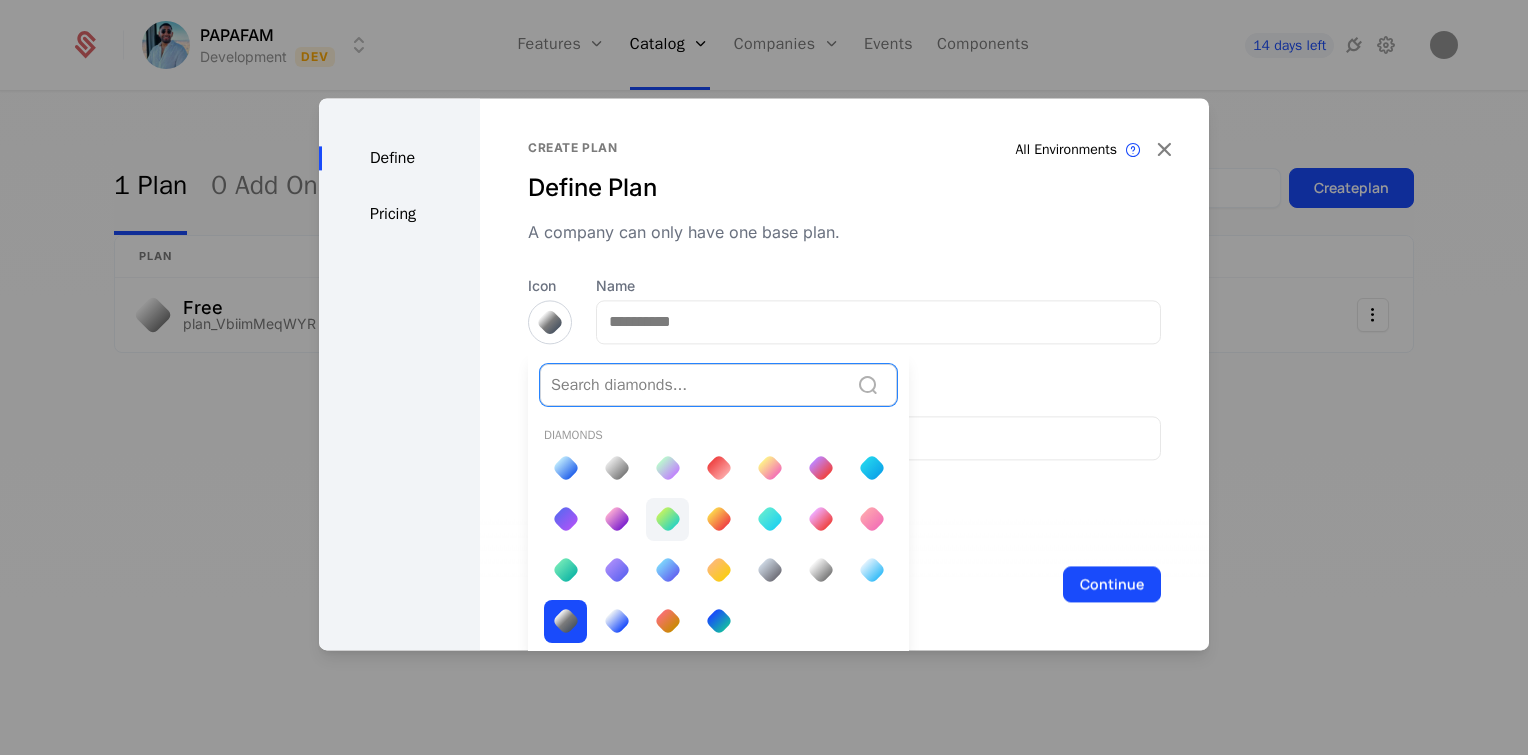 click at bounding box center [667, 519] 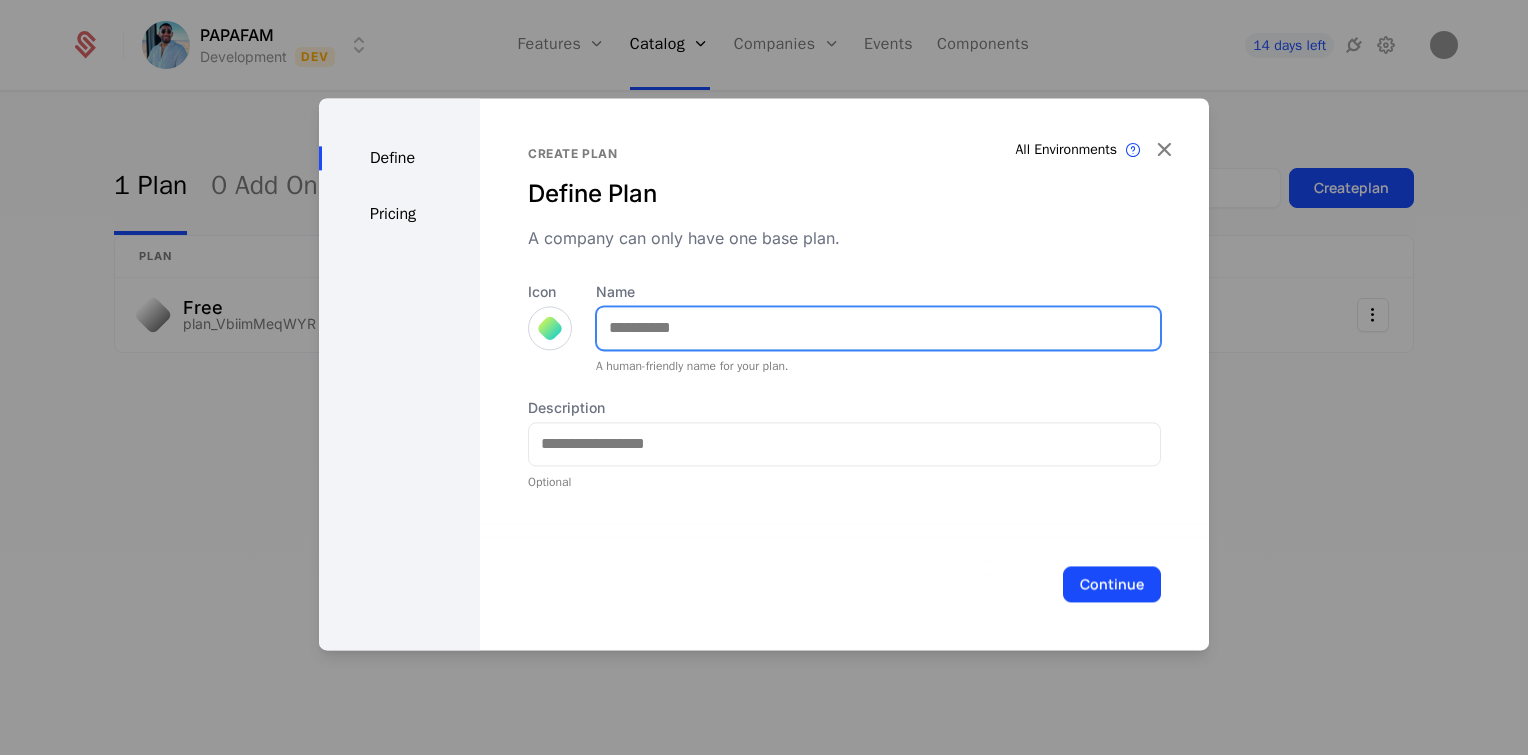 click on "Name" at bounding box center [878, 328] 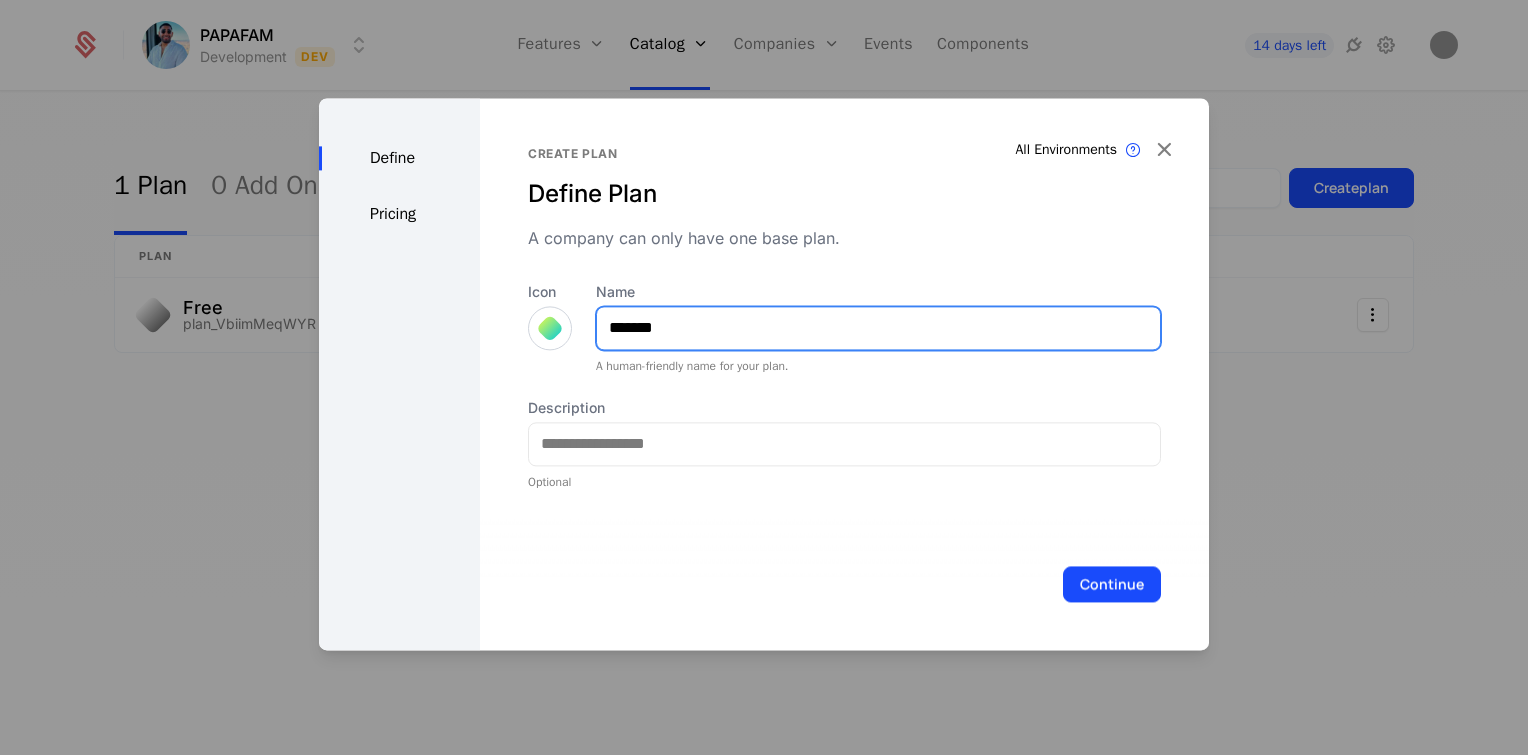 type on "*******" 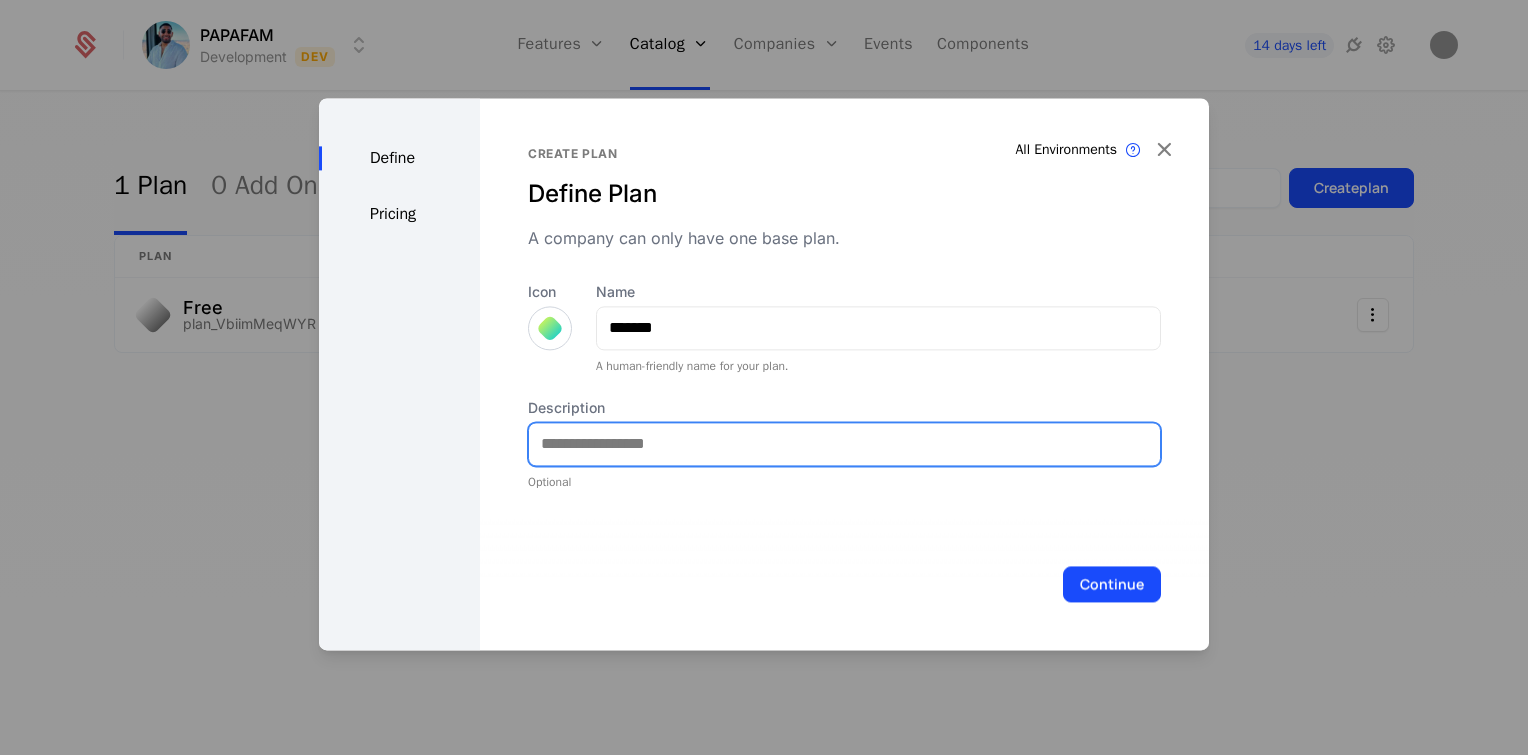 click on "Description" at bounding box center (844, 444) 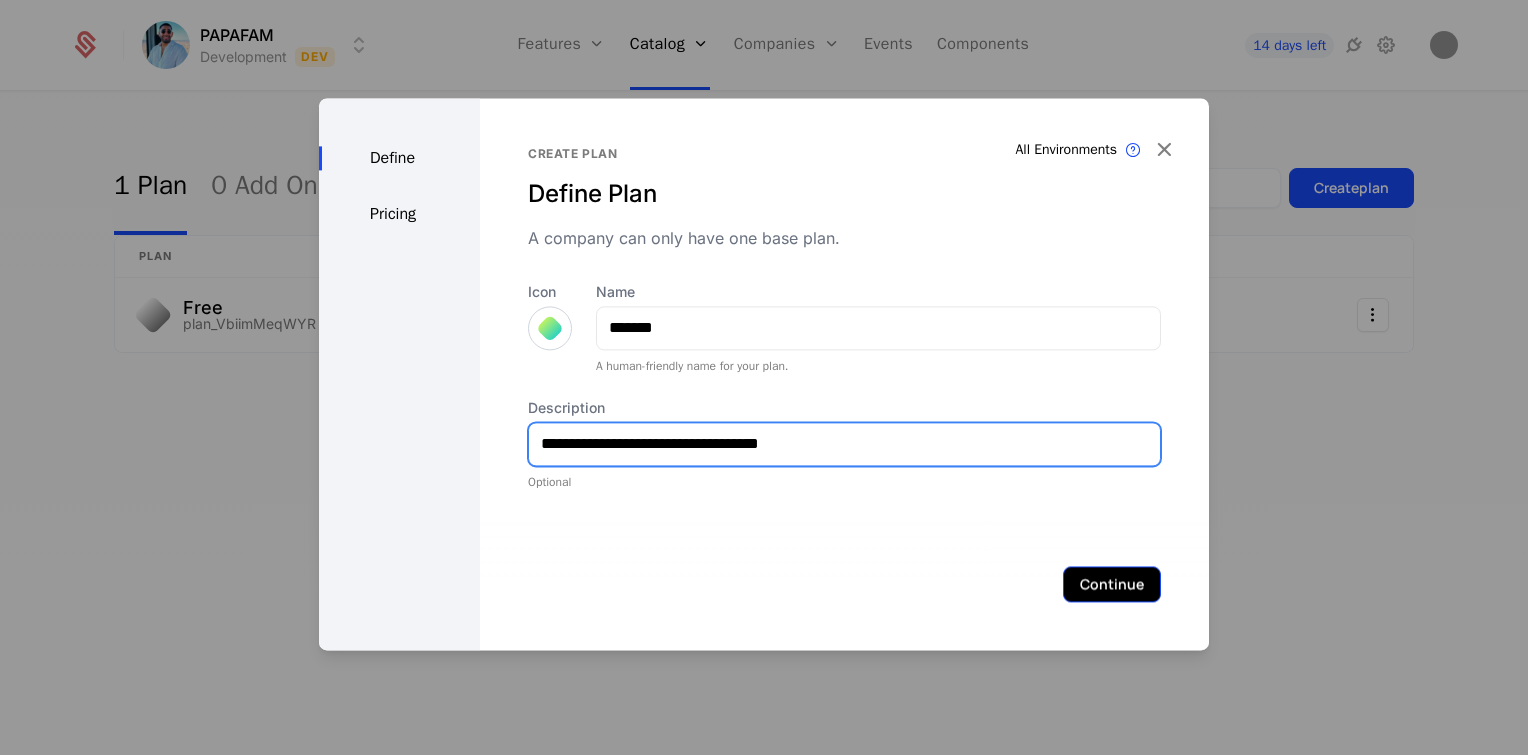 type on "**********" 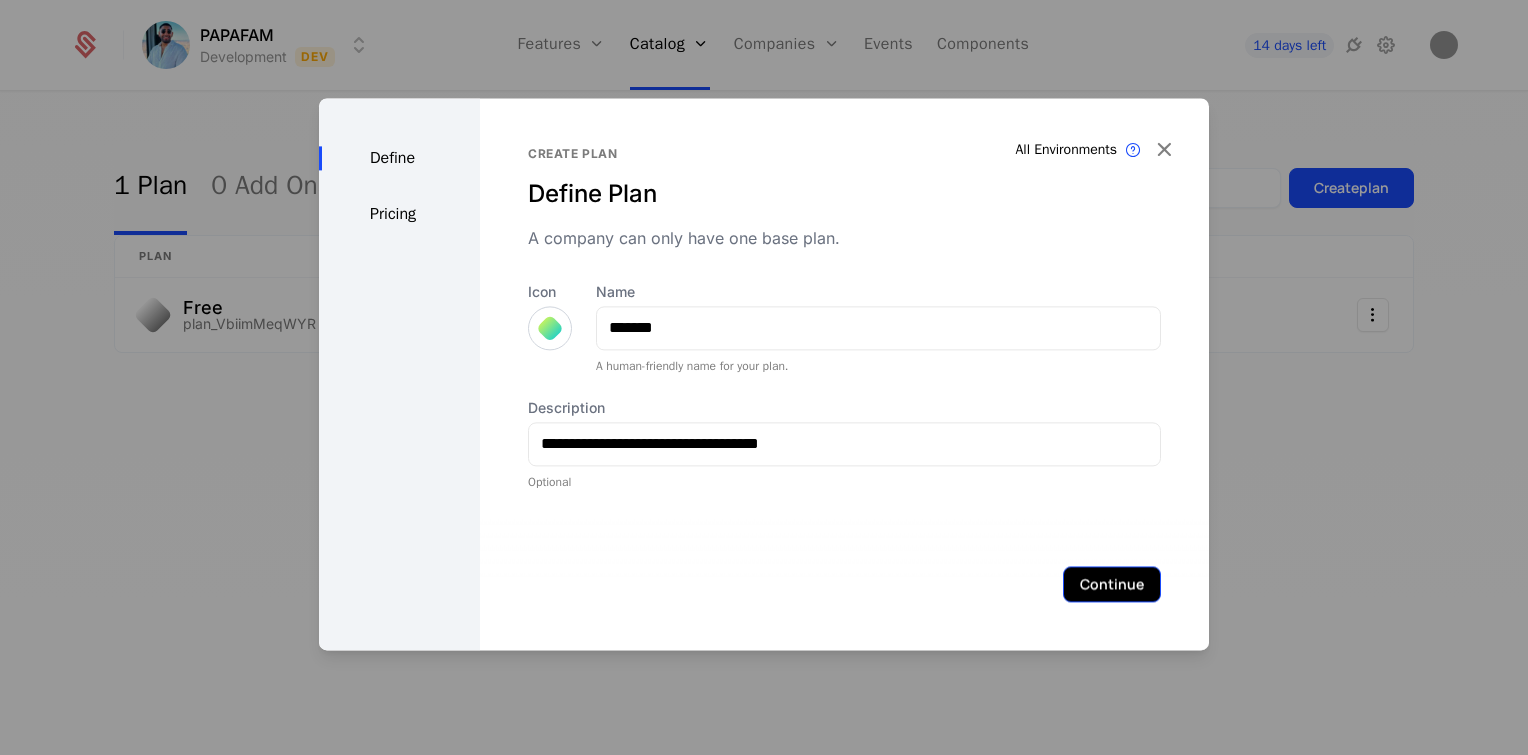 click on "Continue" at bounding box center (1112, 584) 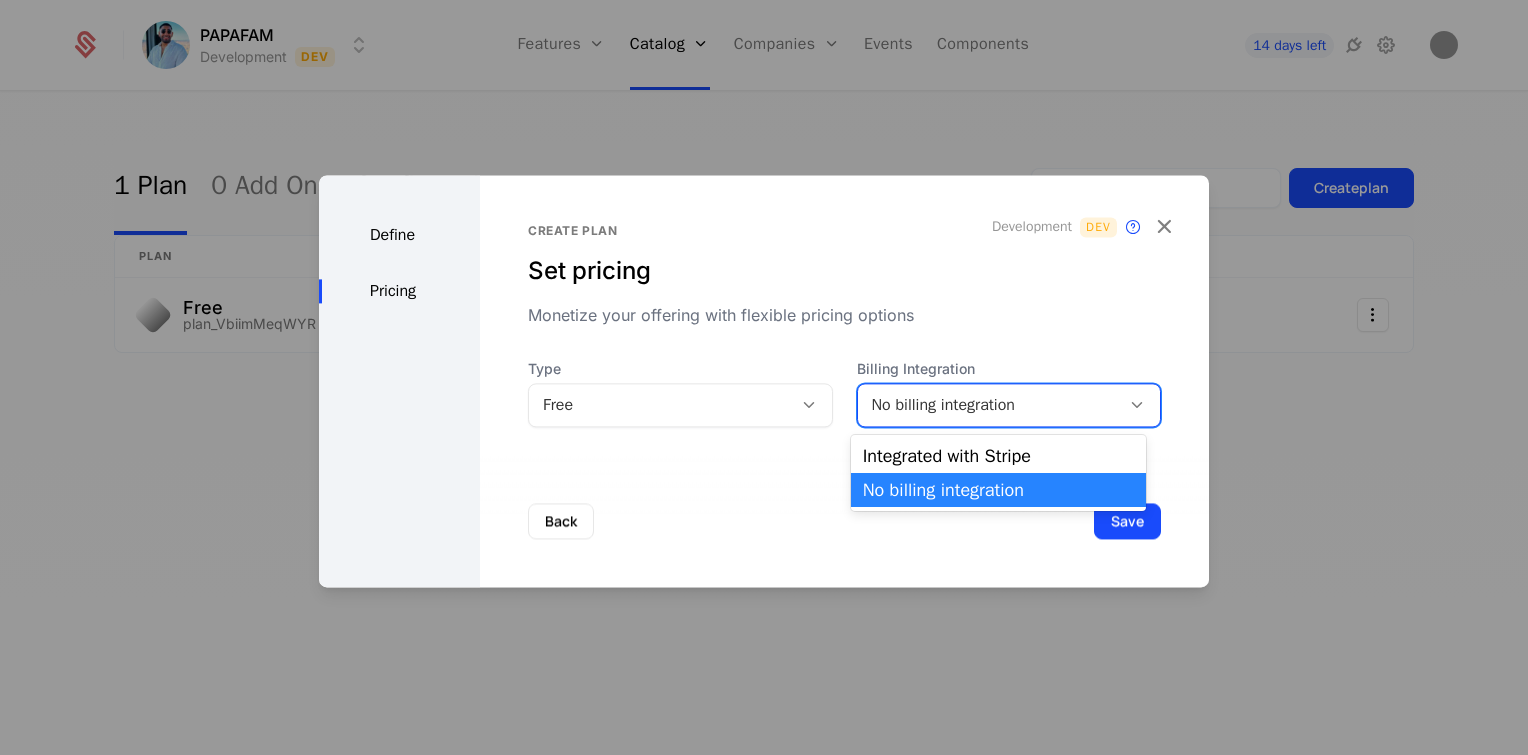 click on "No billing integration" at bounding box center (989, 405) 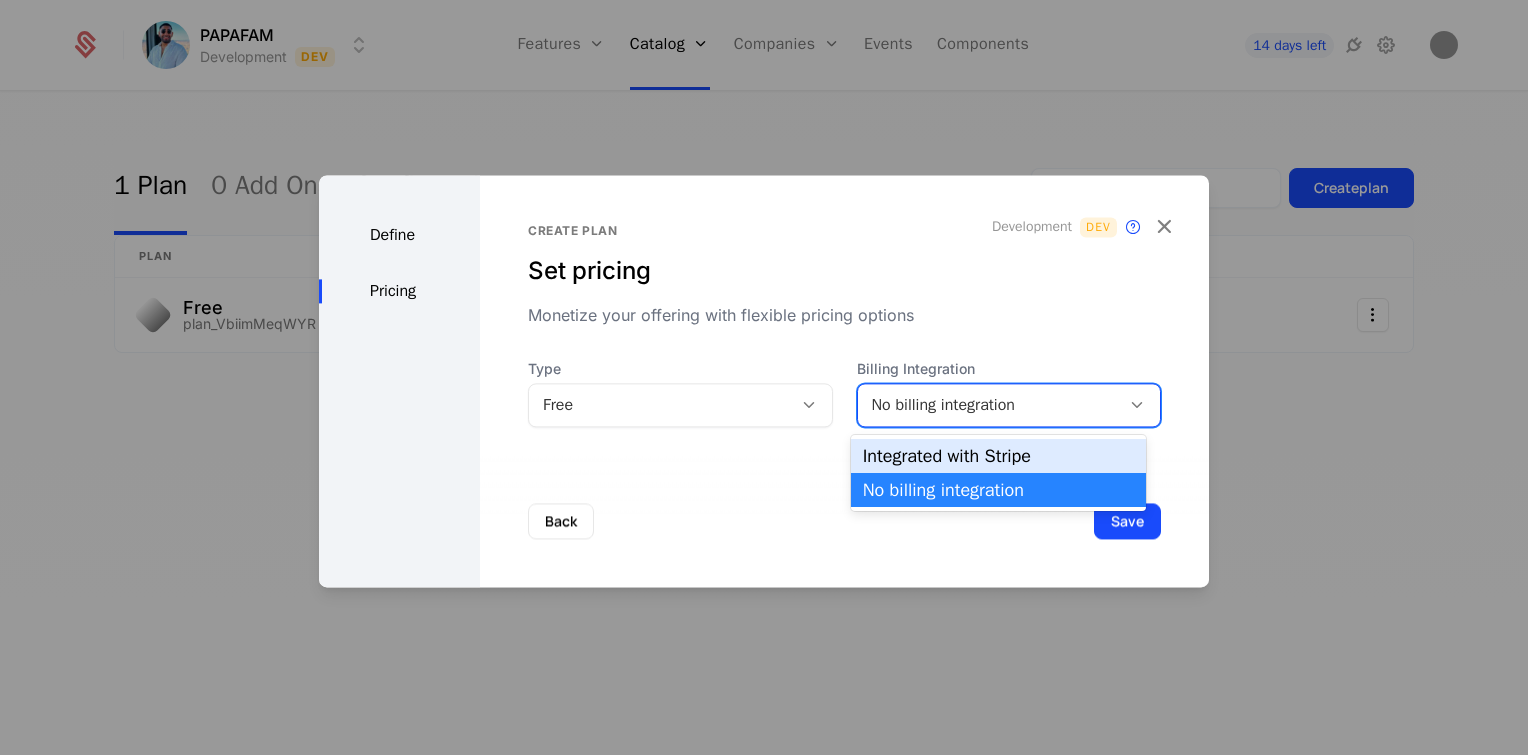 click on "Integrated with Stripe" at bounding box center [998, 456] 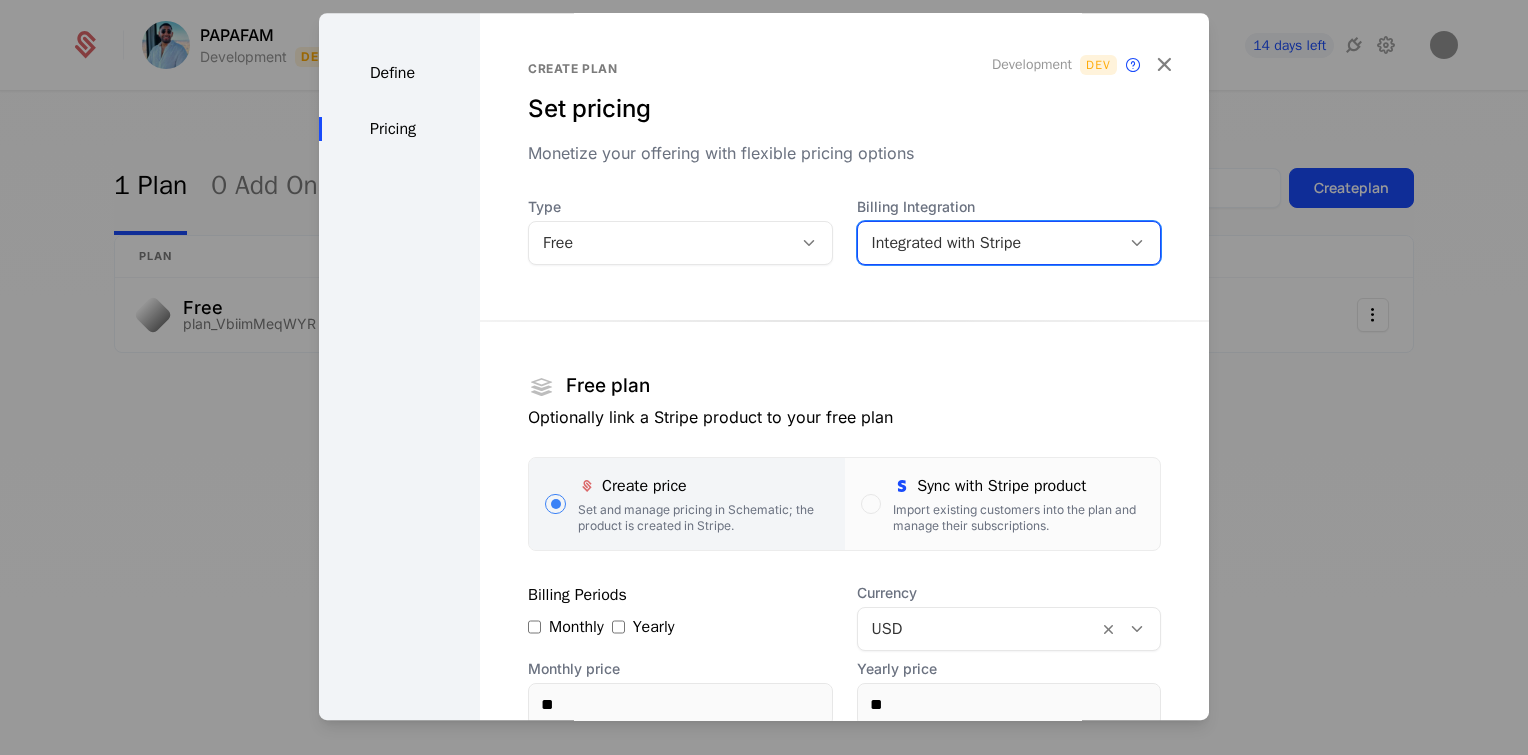 scroll, scrollTop: 184, scrollLeft: 0, axis: vertical 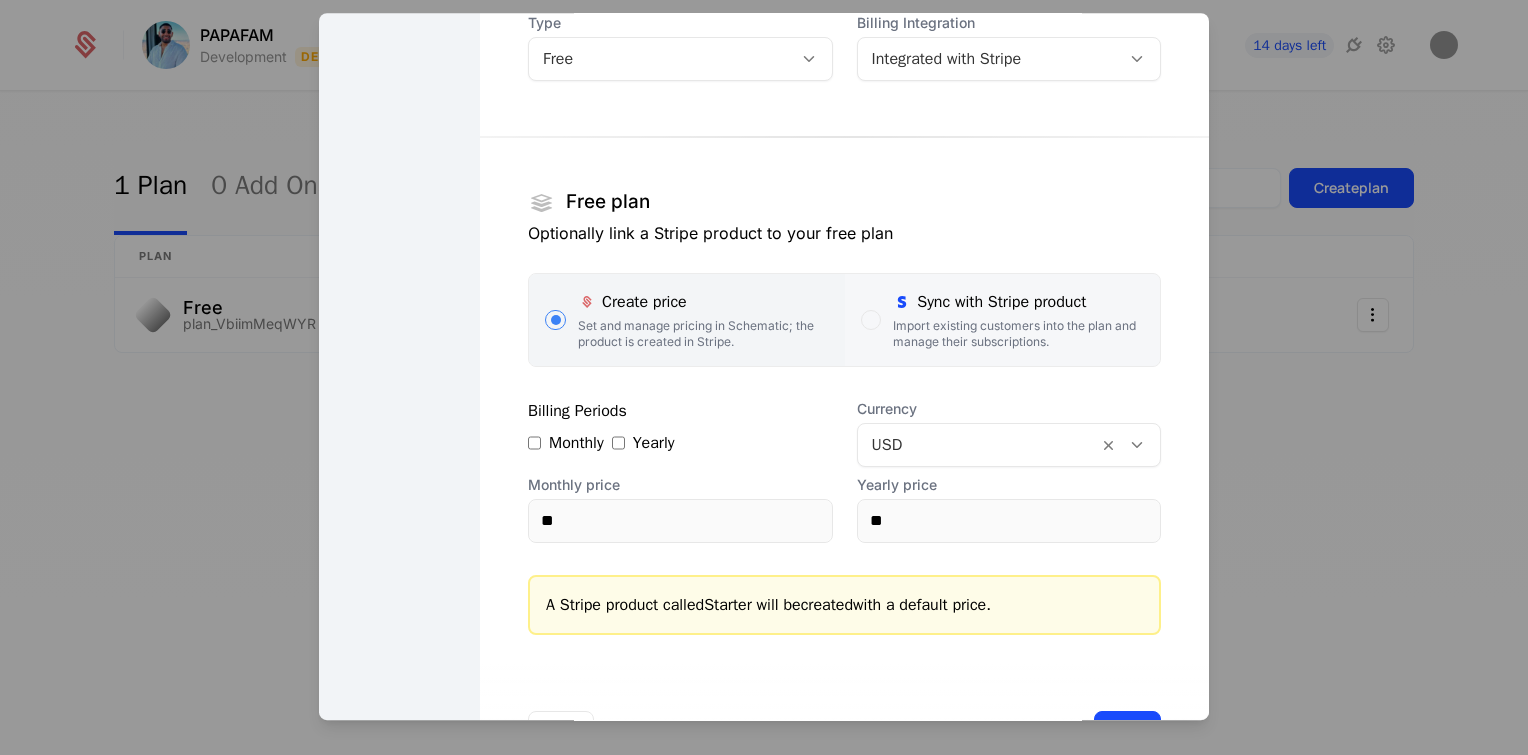 click on "Sync with Stripe product" at bounding box center [1018, 302] 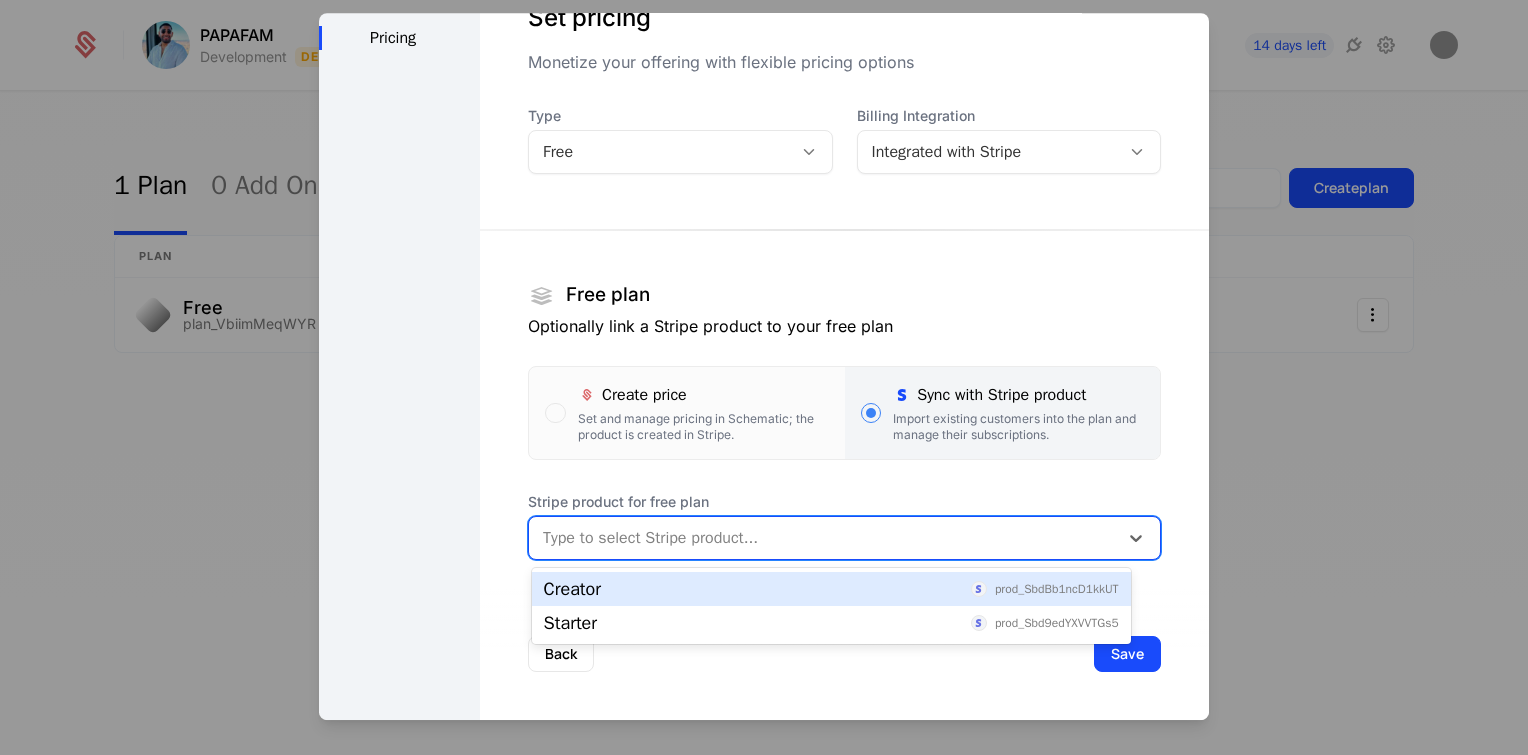 click at bounding box center [823, 538] 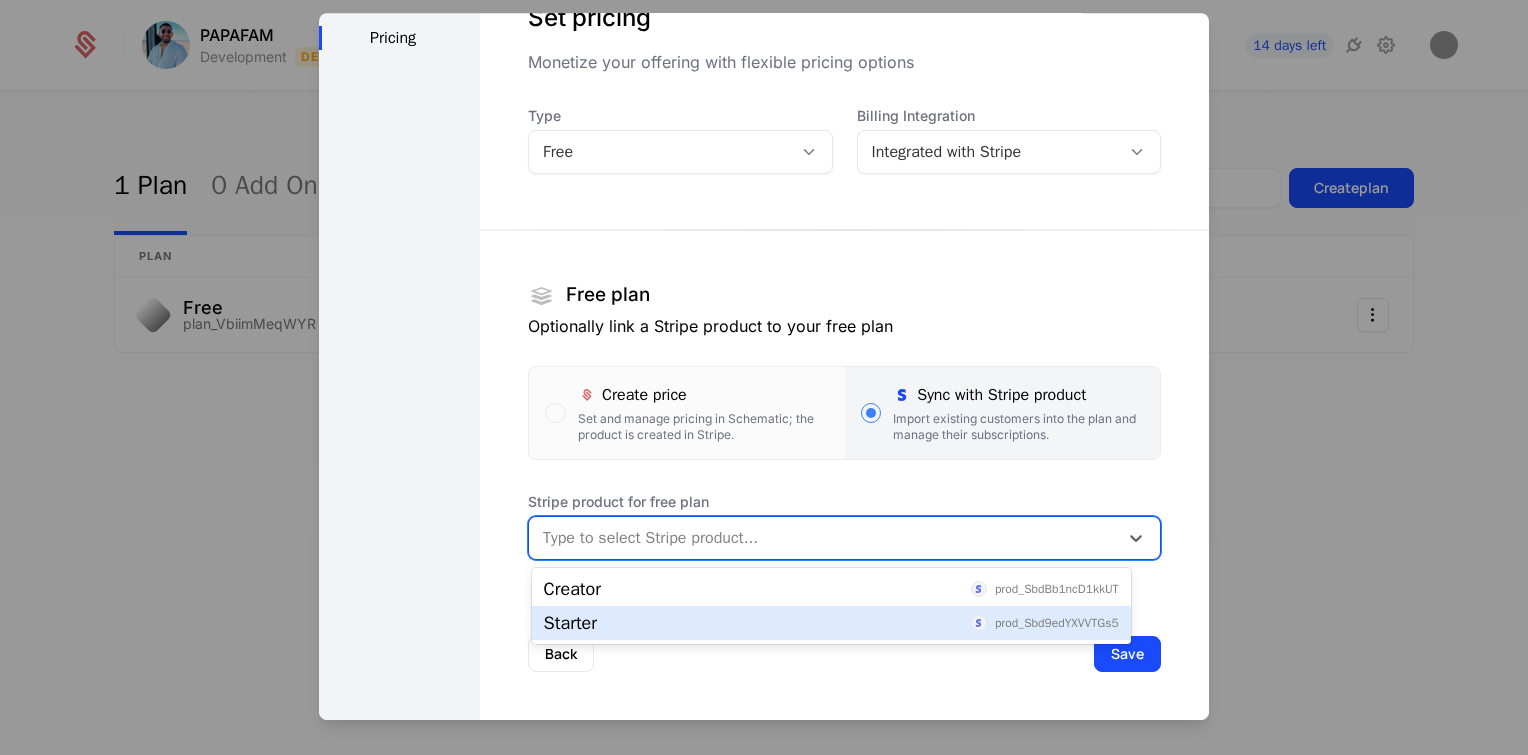 click on "Starter prod_Sbd9edYXVVTGs5" at bounding box center (831, 623) 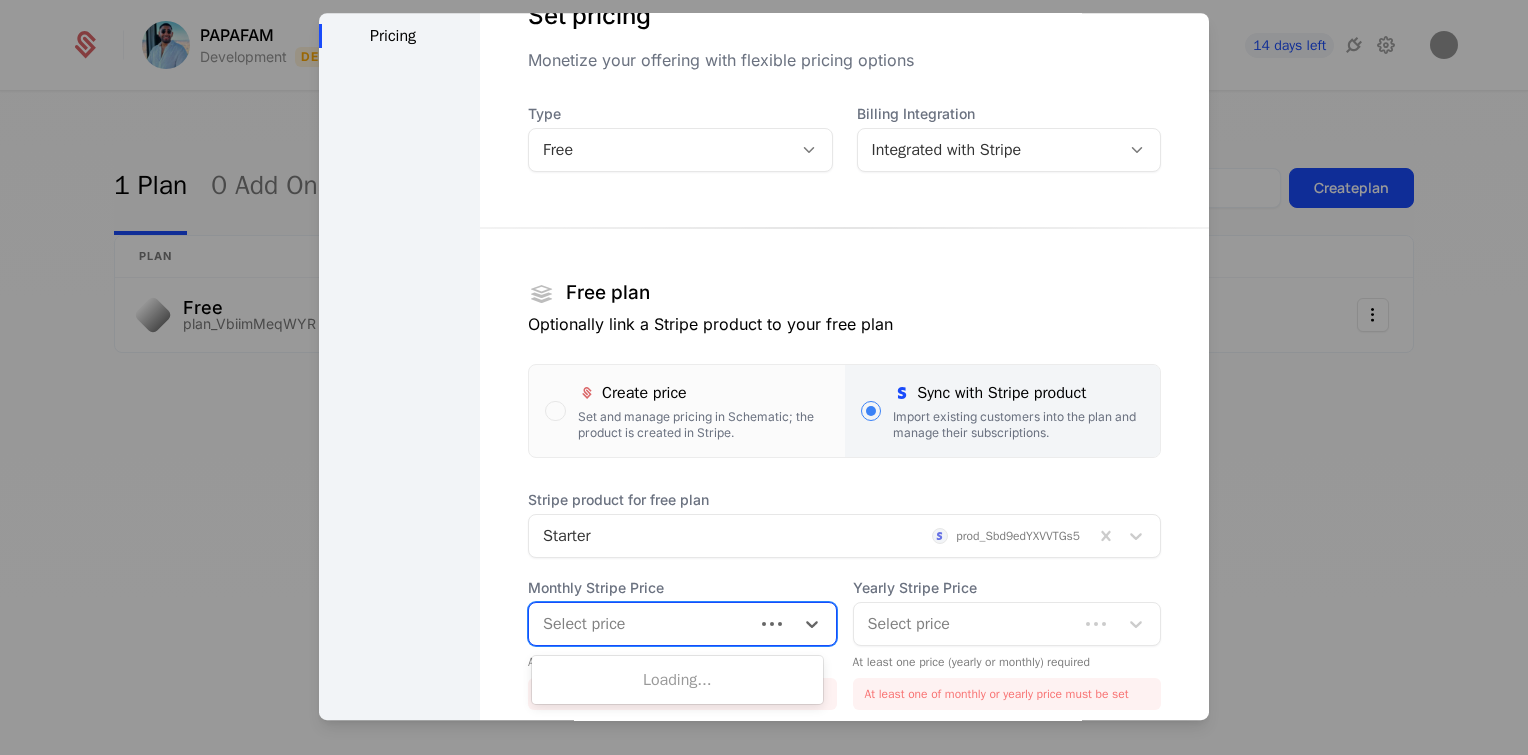 click at bounding box center (641, 624) 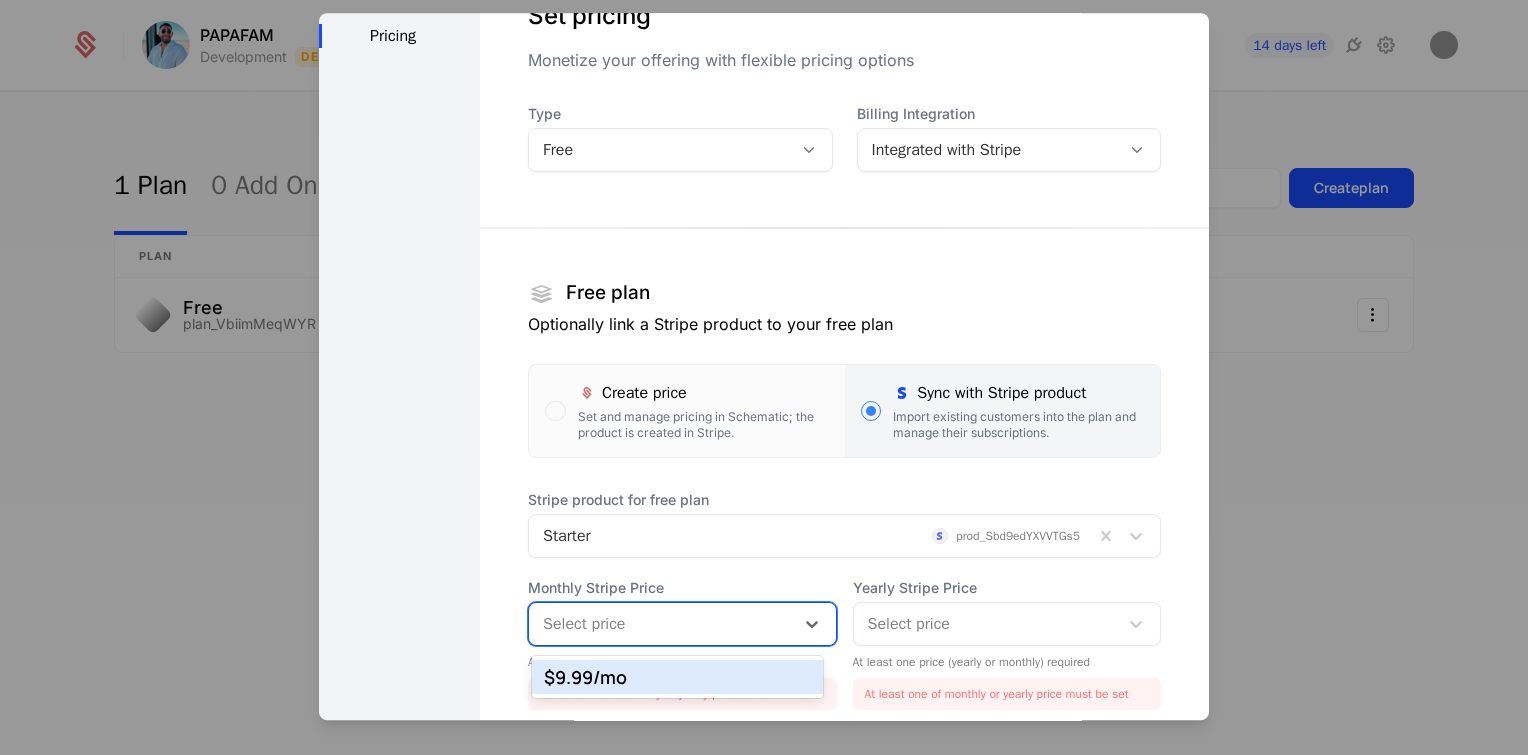 click on "$9.99 /mo" at bounding box center (678, 677) 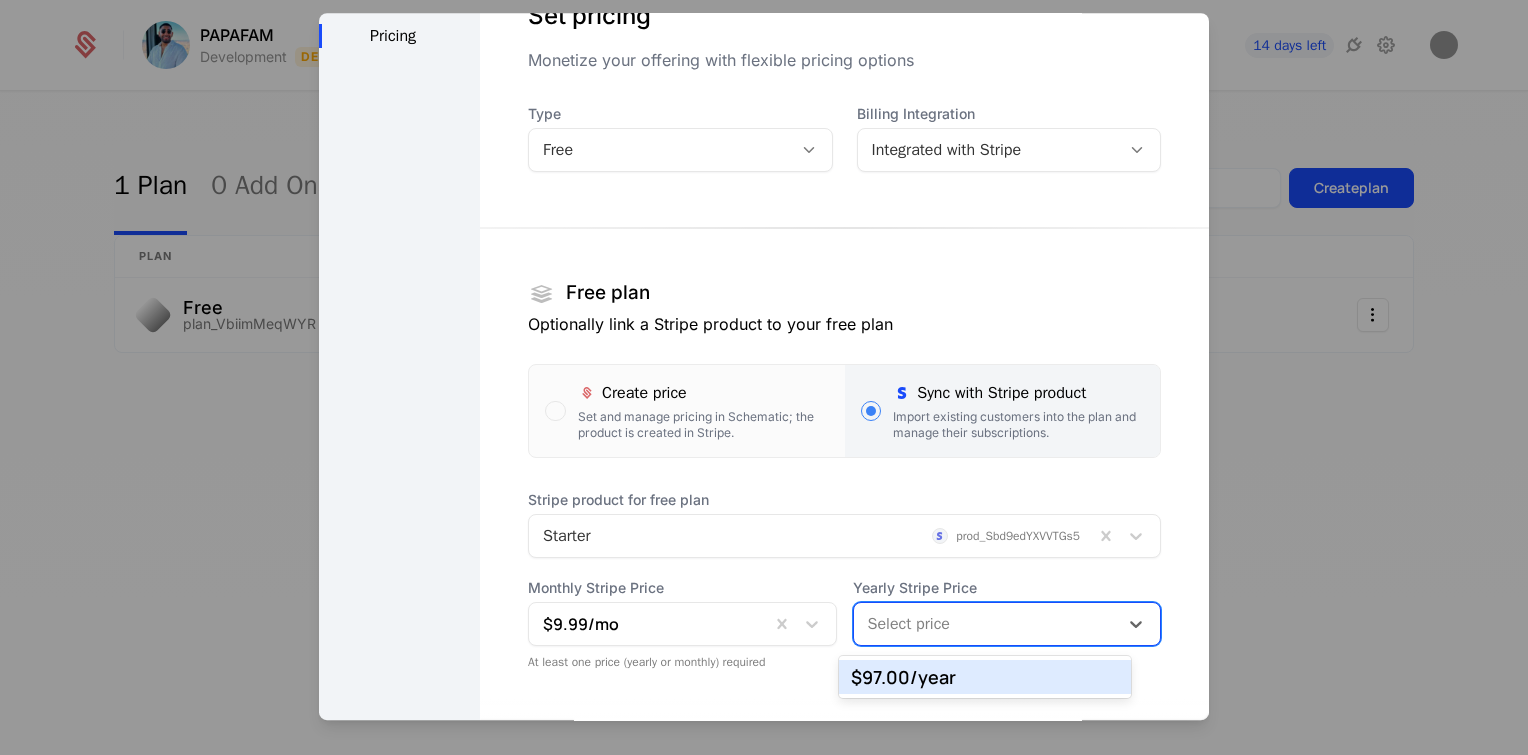 click at bounding box center (986, 624) 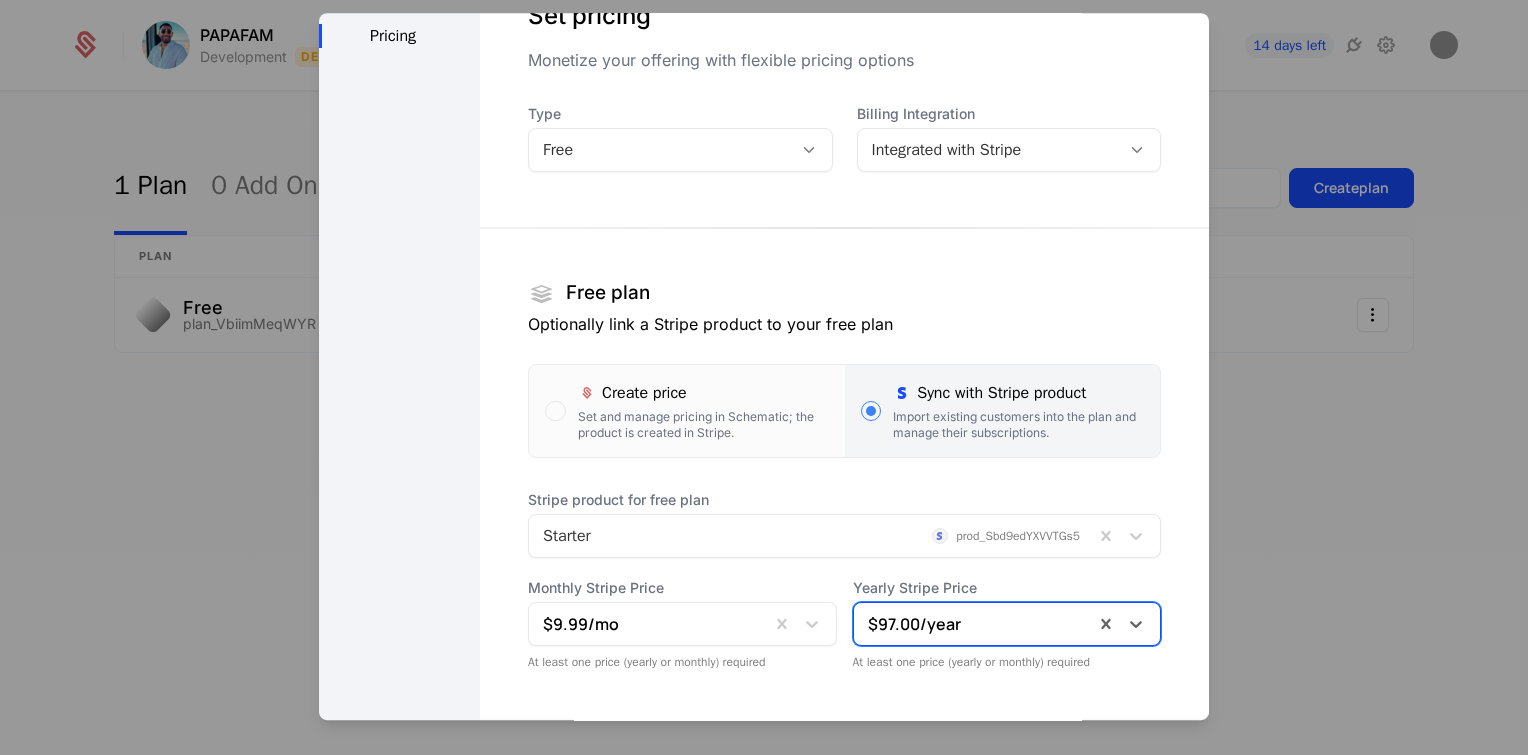 scroll, scrollTop: 205, scrollLeft: 0, axis: vertical 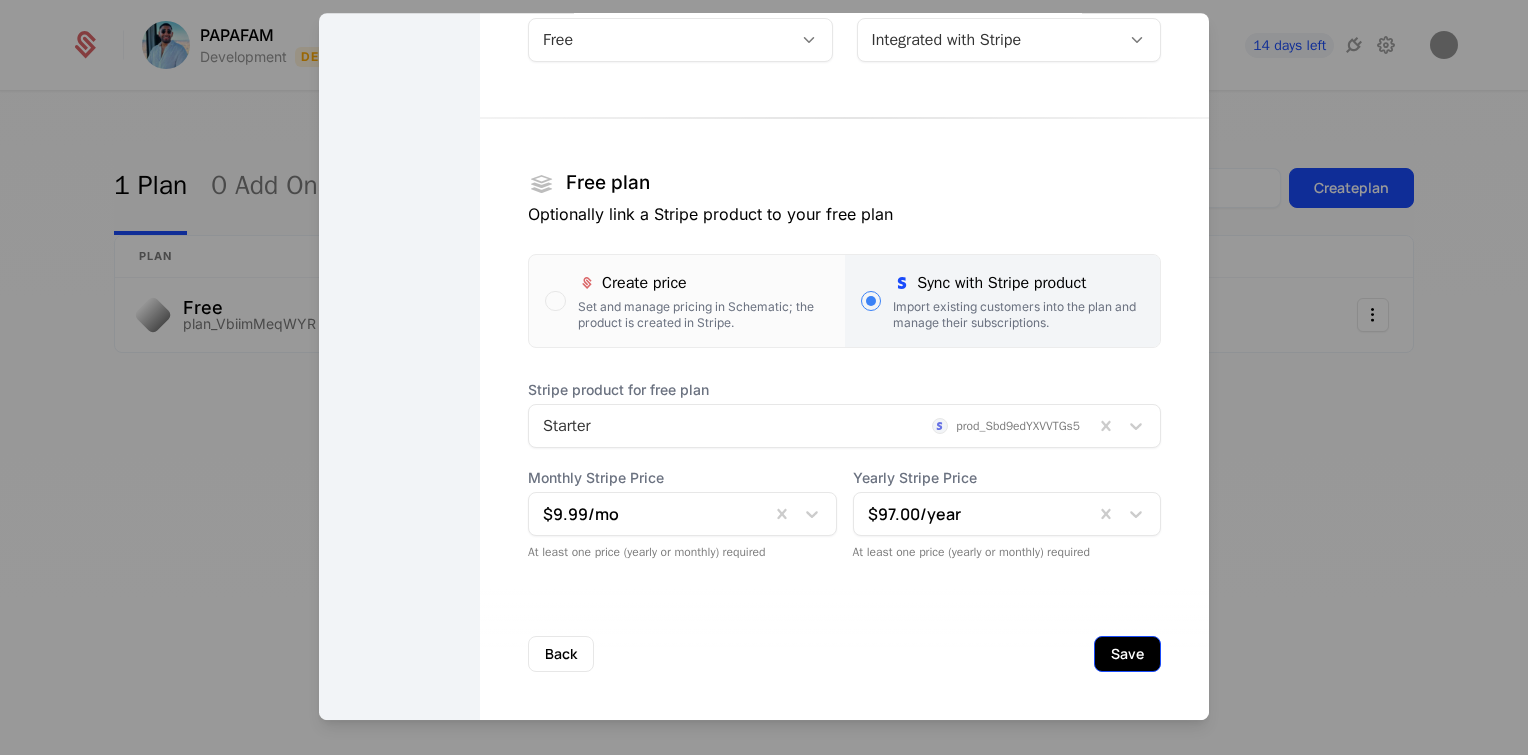click on "Save" at bounding box center [1127, 654] 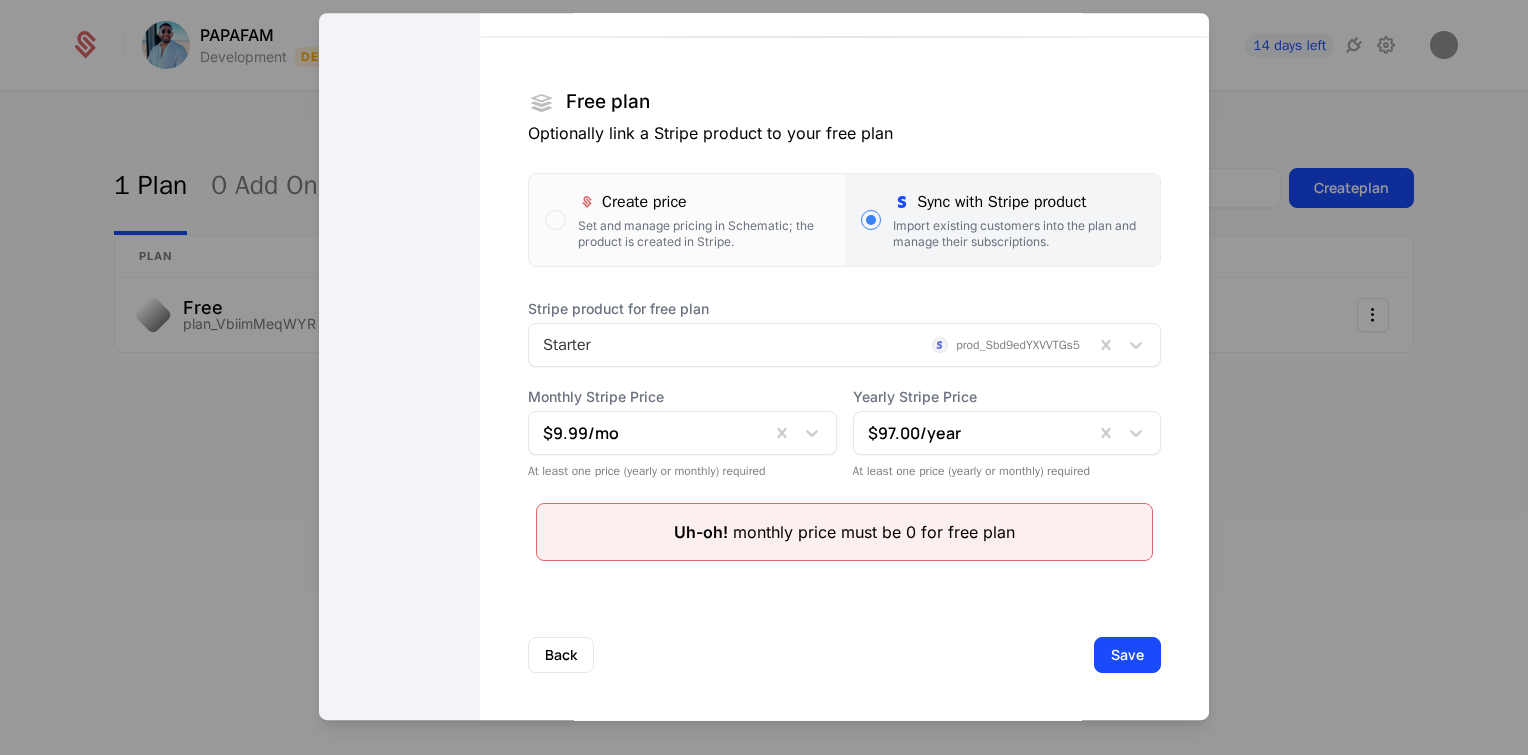 scroll, scrollTop: 287, scrollLeft: 0, axis: vertical 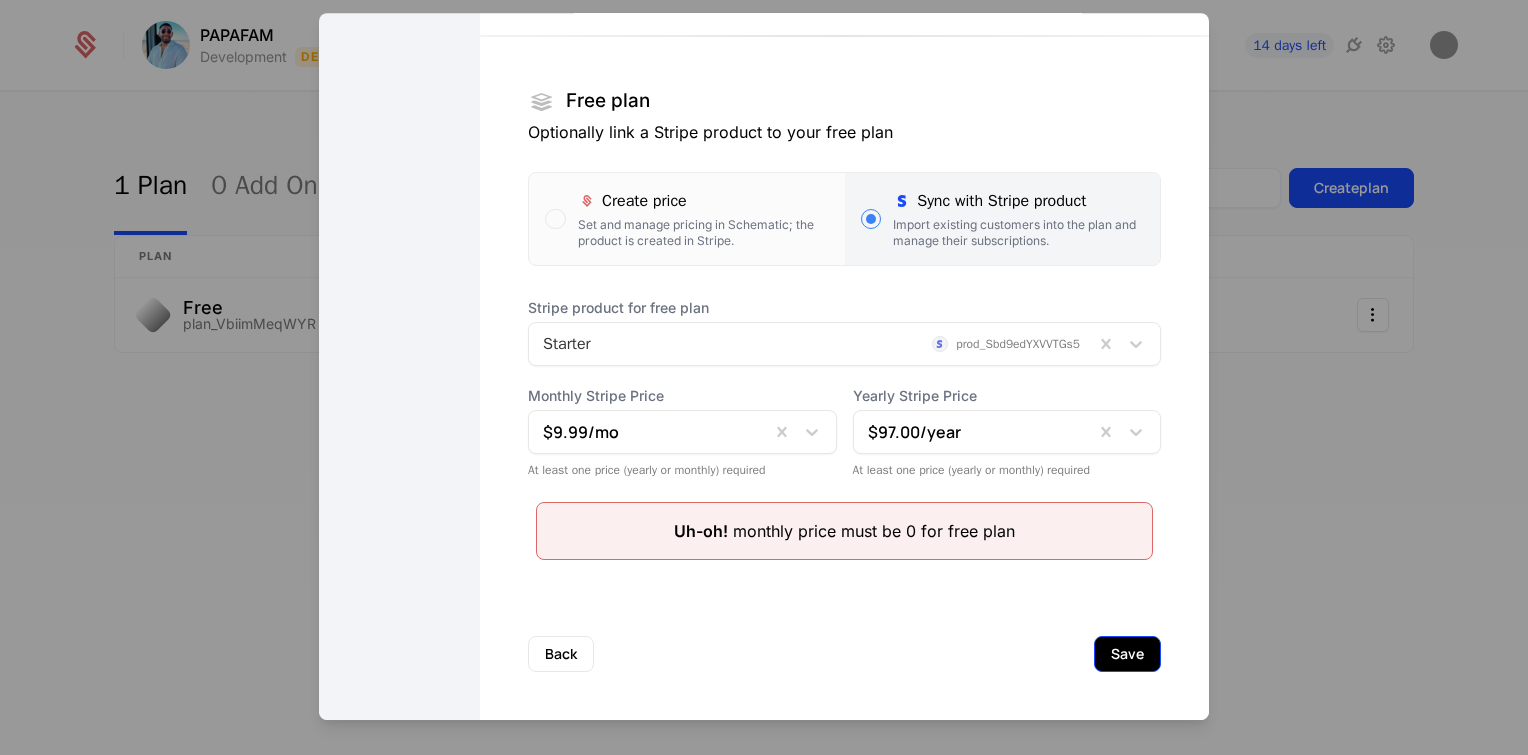 click on "Save" at bounding box center [1127, 654] 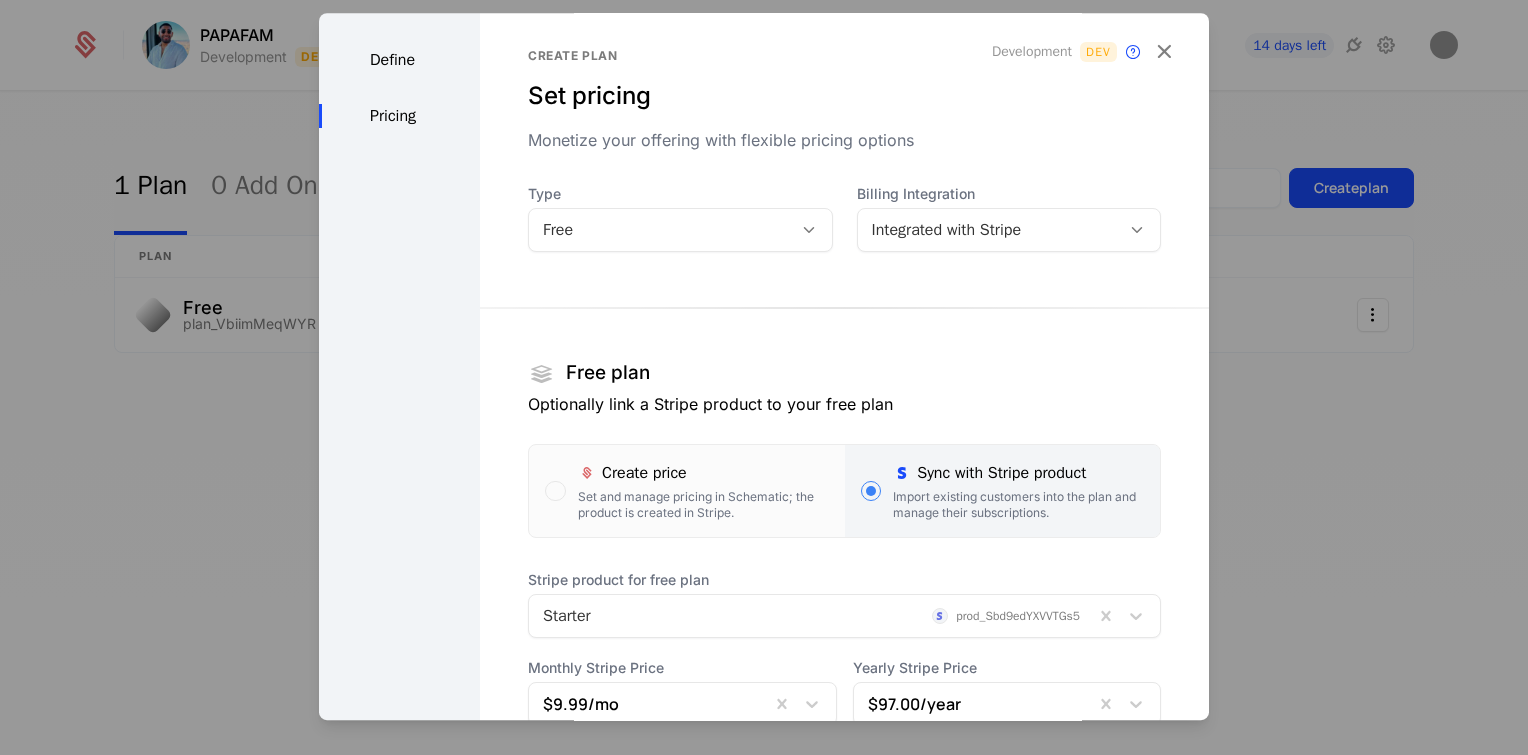 scroll, scrollTop: 0, scrollLeft: 0, axis: both 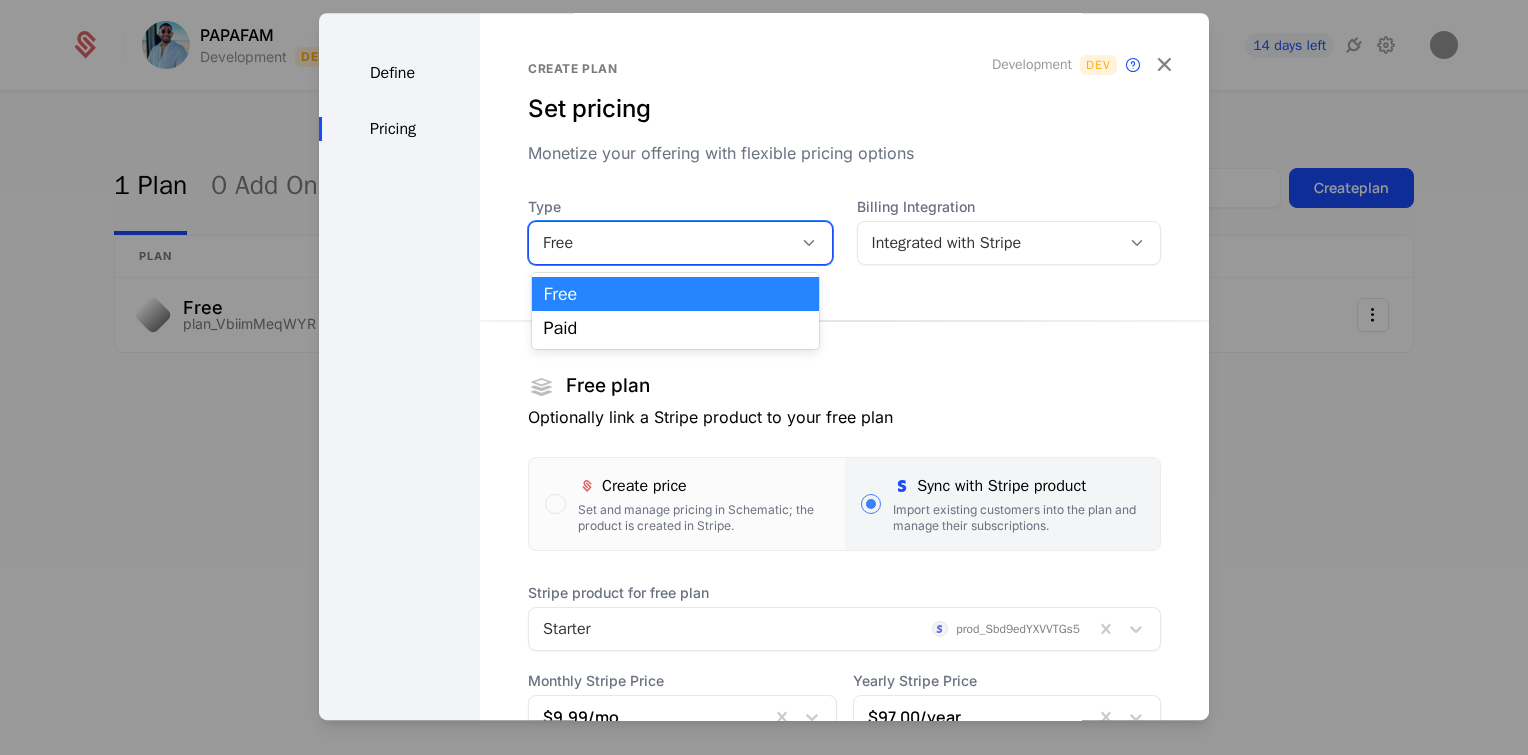 click at bounding box center [809, 243] 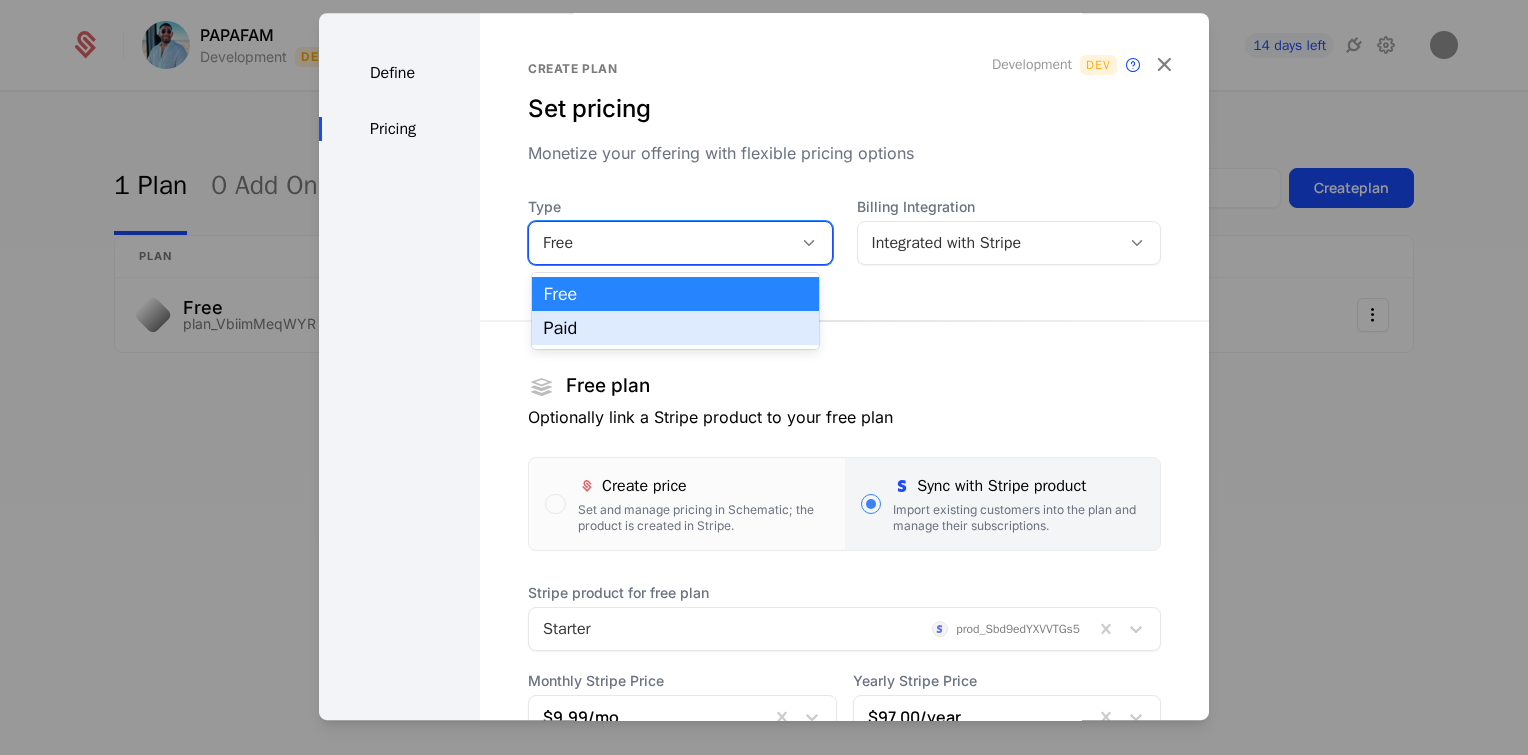 click on "Paid" at bounding box center (676, 328) 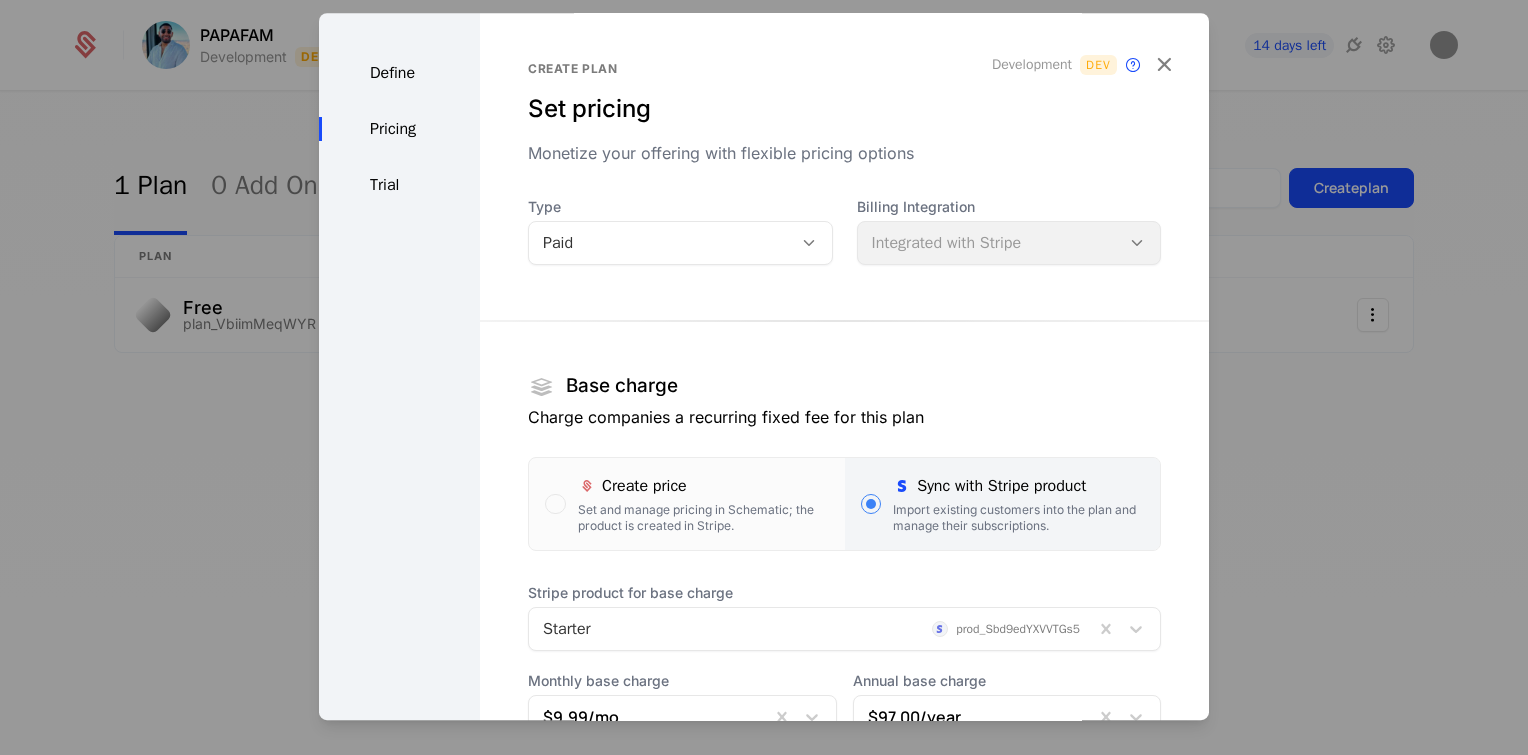 click on "Billing Integration Integrated with Stripe" at bounding box center [1009, 231] 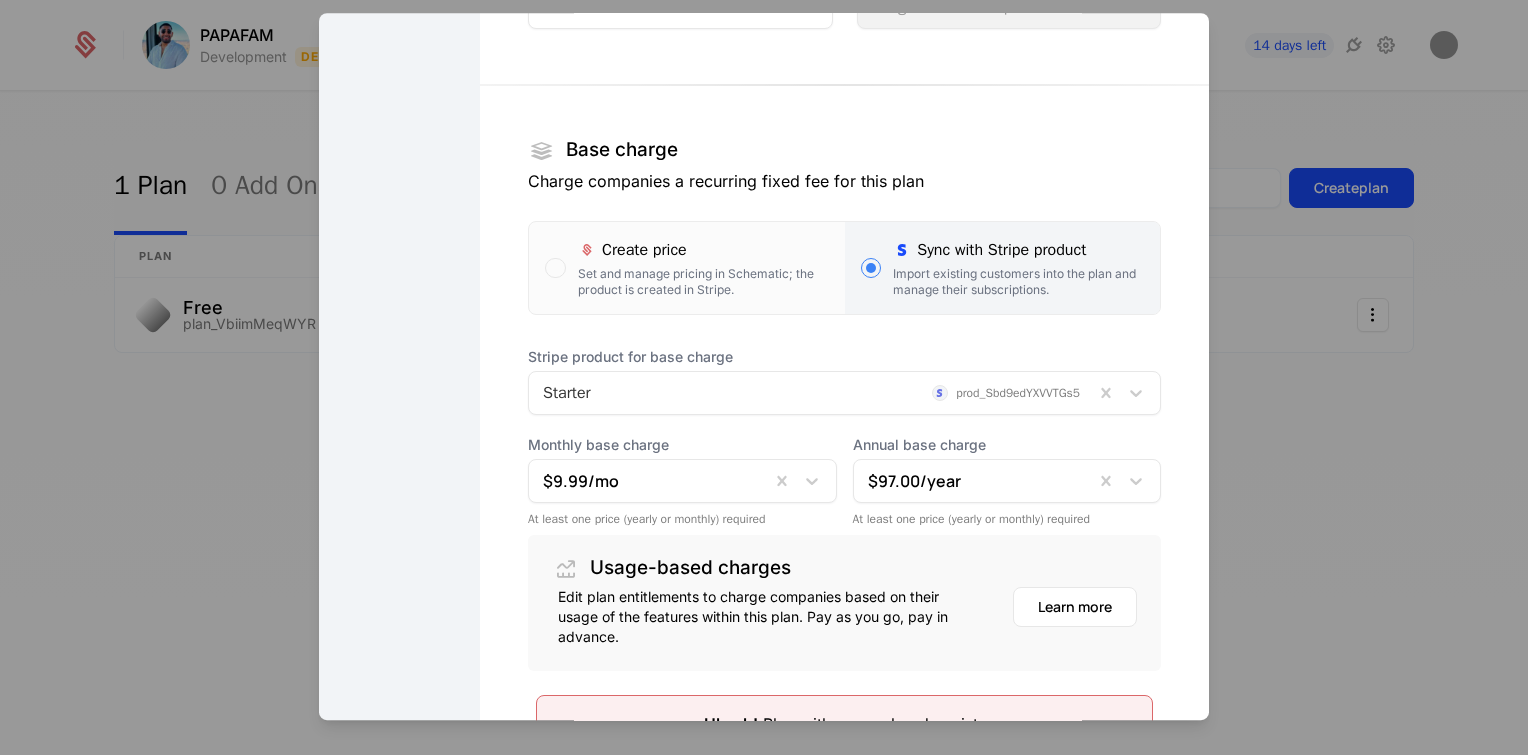 scroll, scrollTop: 434, scrollLeft: 0, axis: vertical 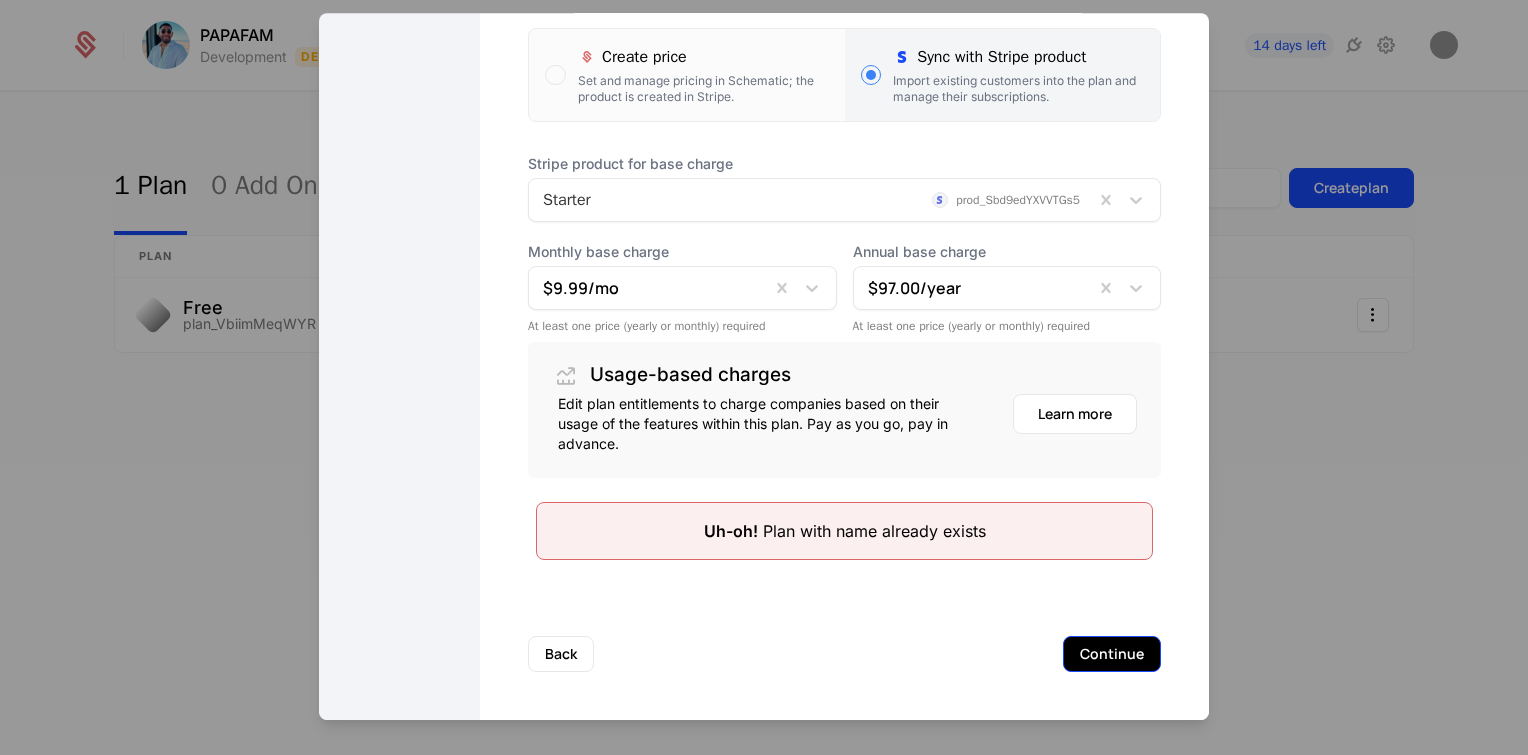 click on "Continue" at bounding box center [1112, 654] 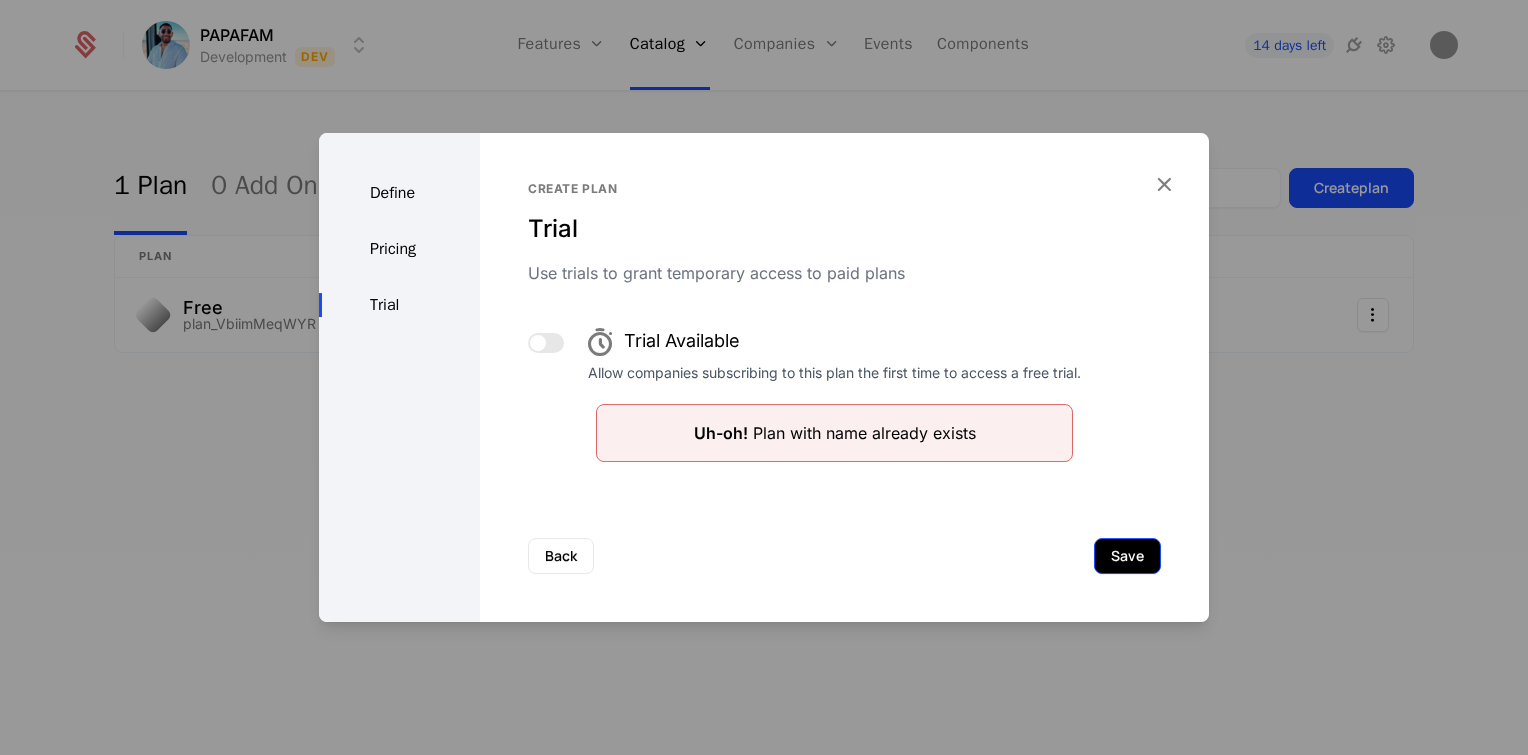 scroll, scrollTop: 0, scrollLeft: 0, axis: both 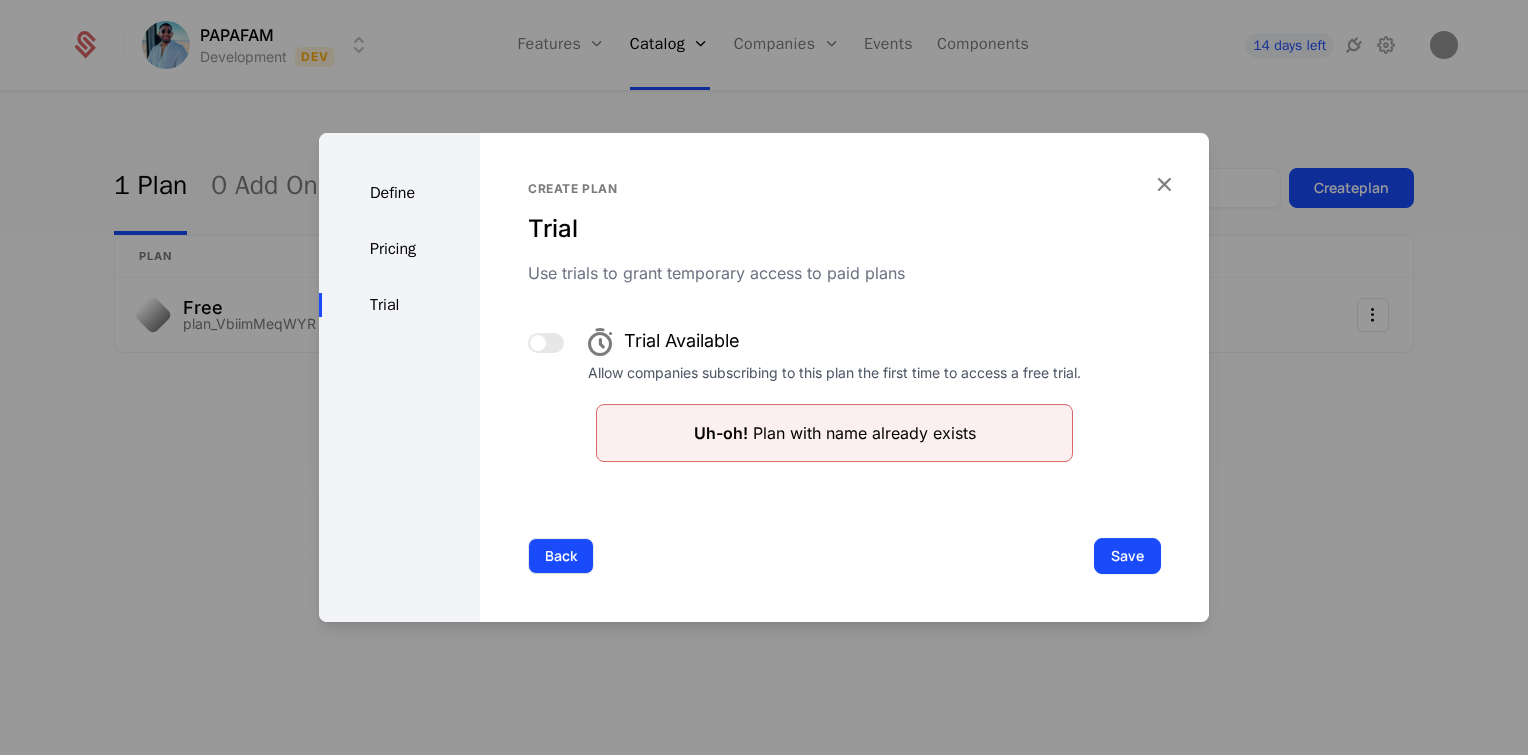 click on "Back" at bounding box center [561, 556] 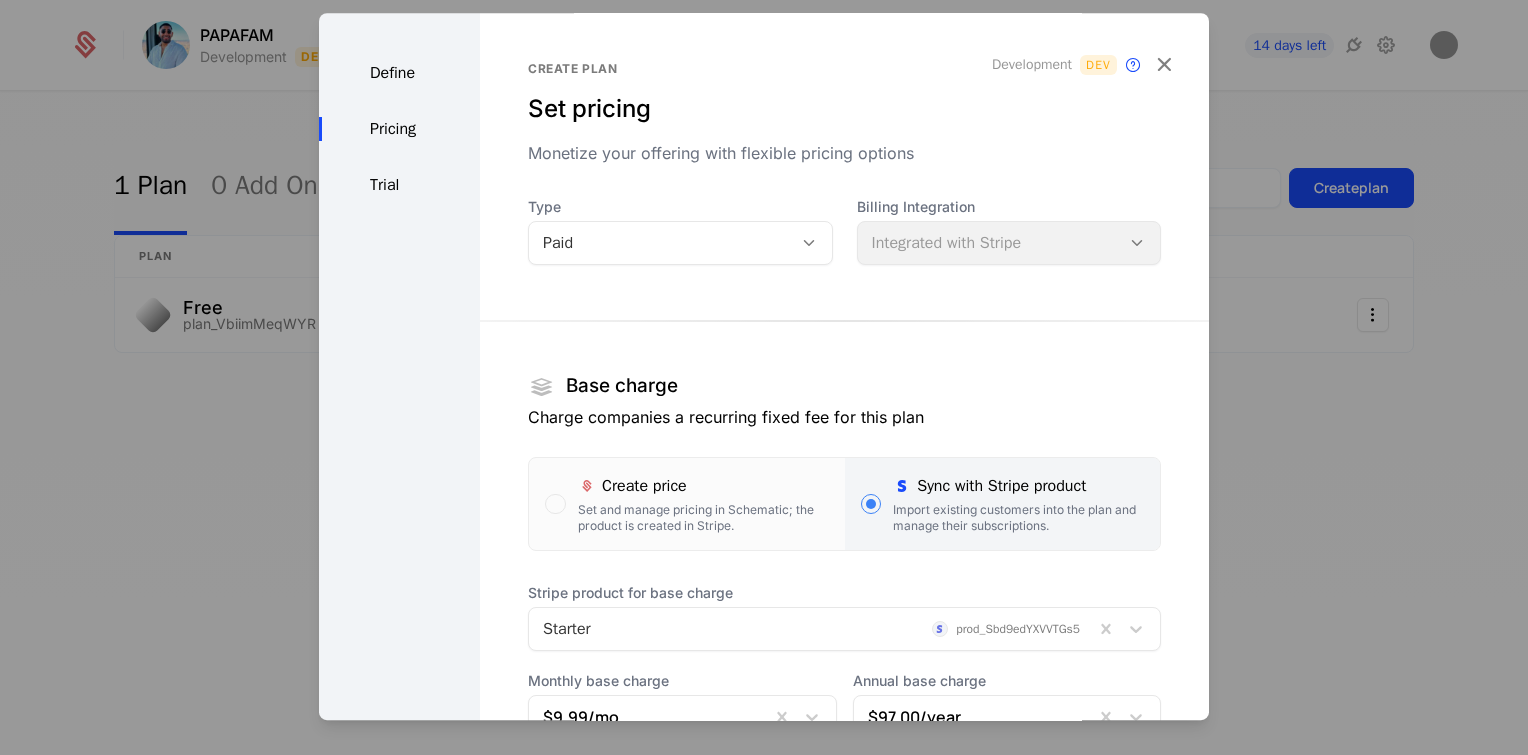 click on "Pricing" at bounding box center [399, 129] 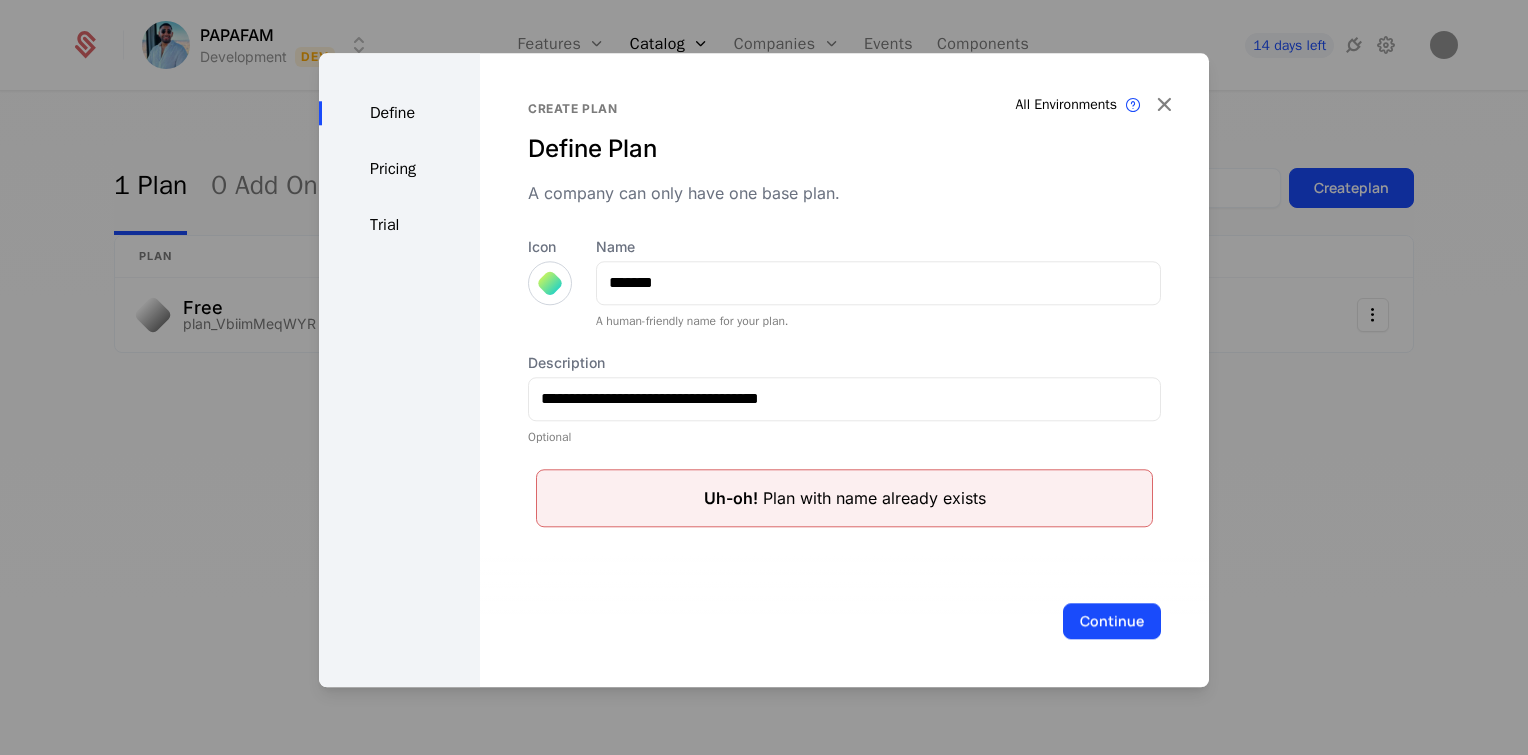 click on "Pricing" at bounding box center (399, 169) 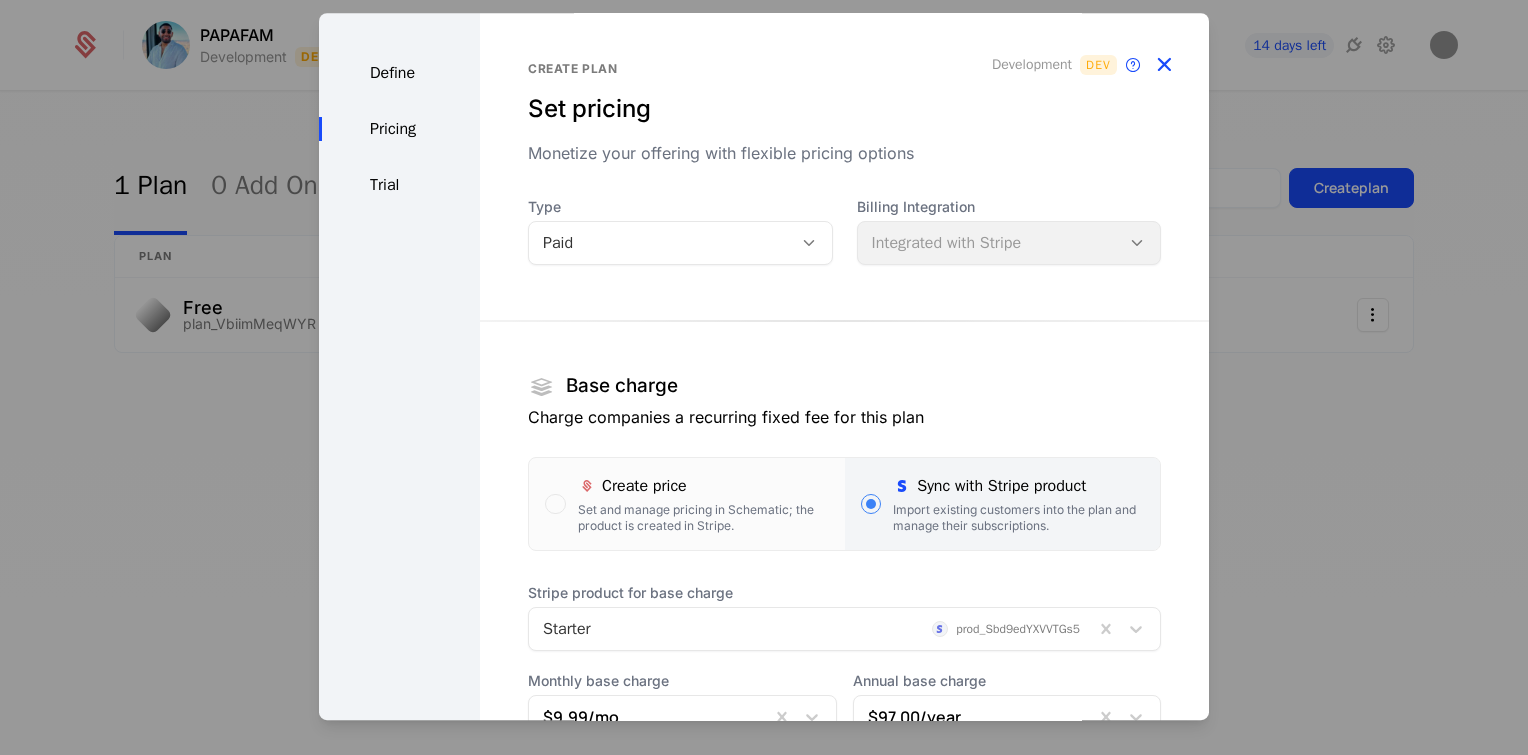 click at bounding box center [1164, 65] 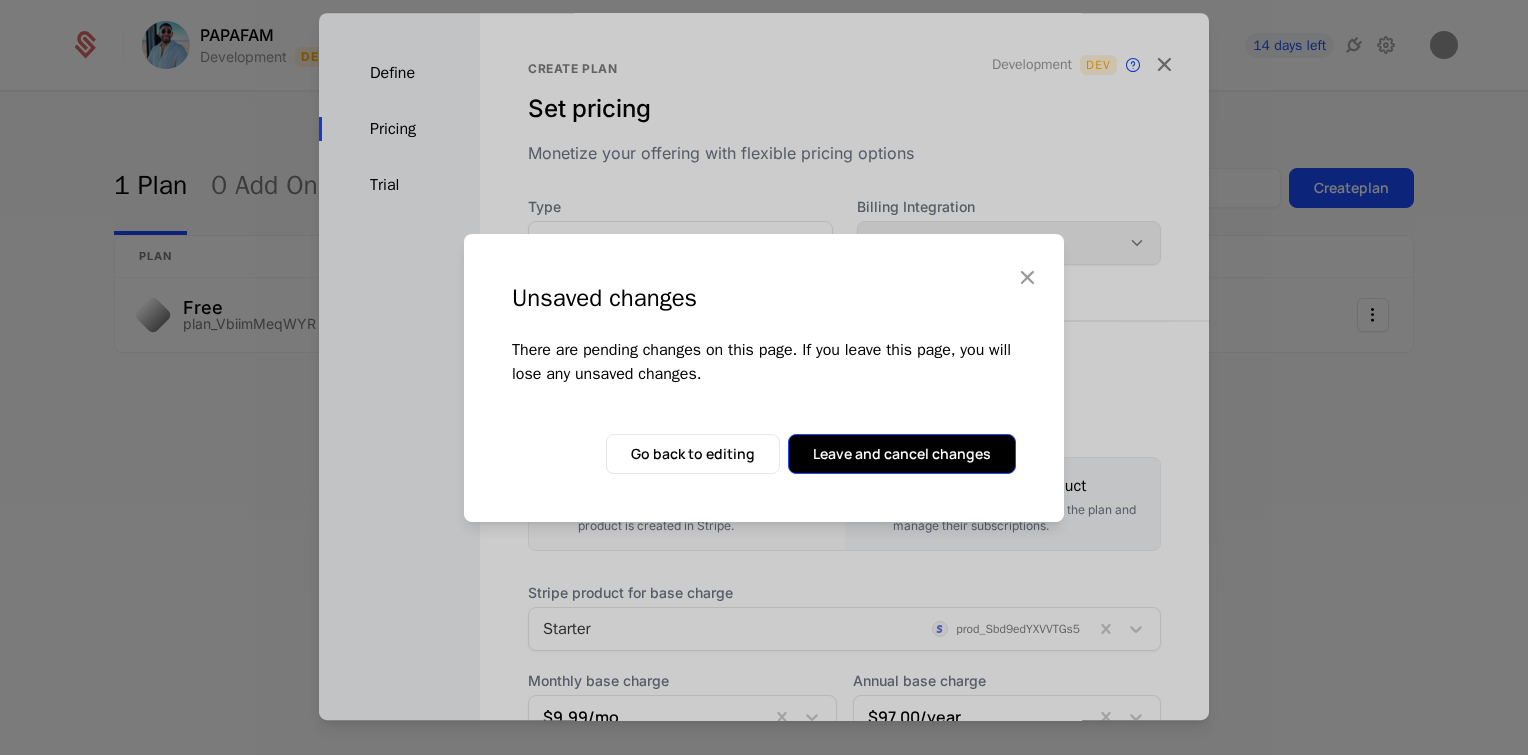 click on "Leave and cancel changes" at bounding box center [902, 454] 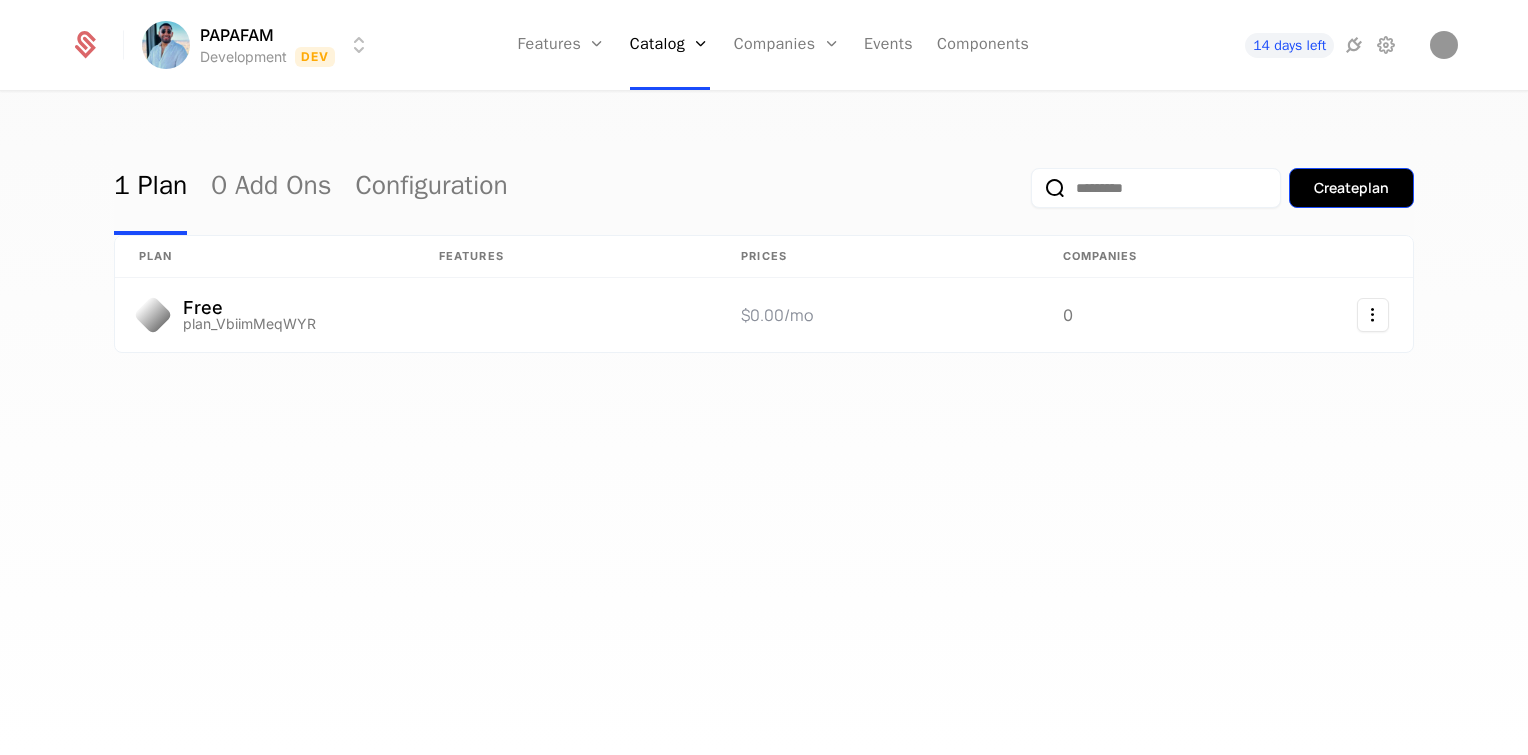 click on "Create  plan" at bounding box center [1351, 188] 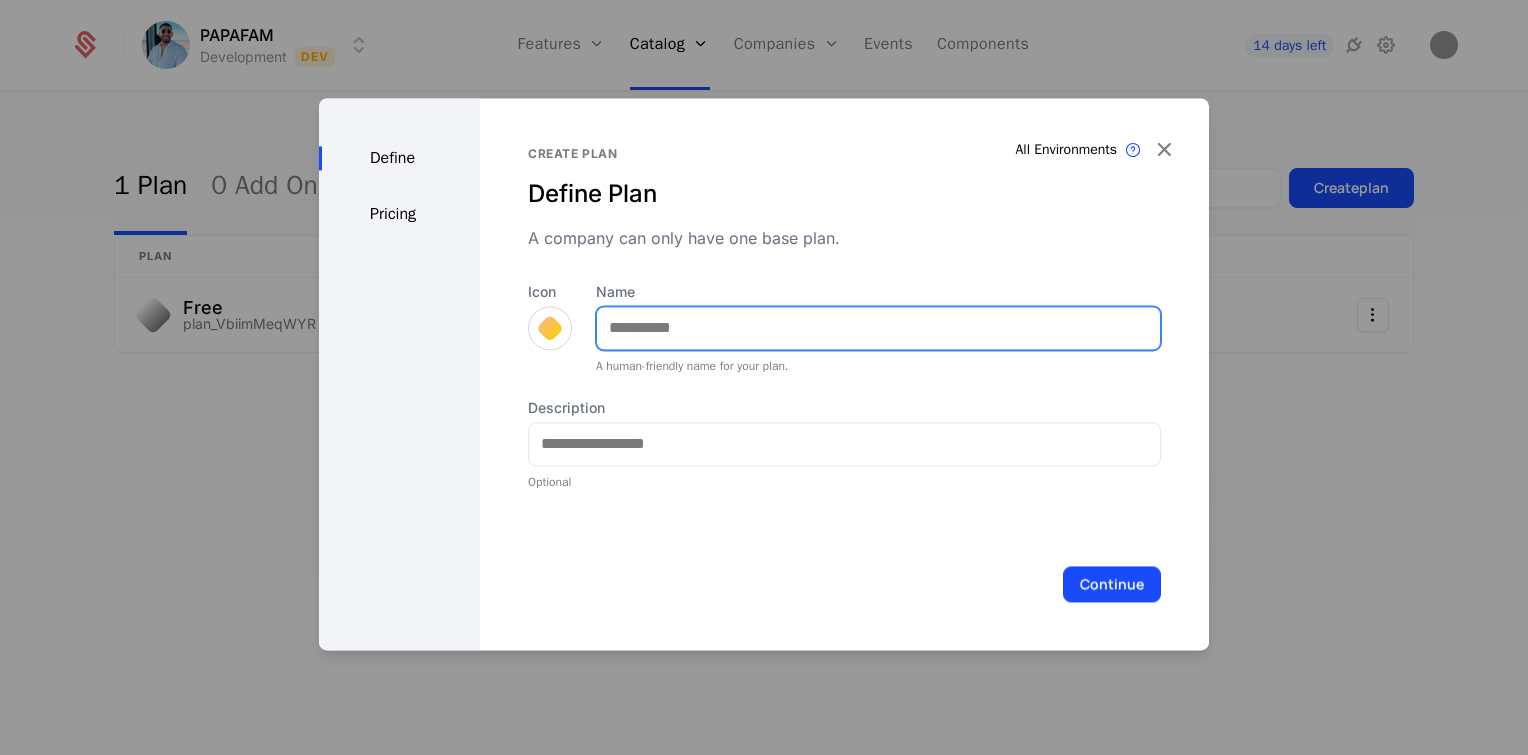 click on "Name" at bounding box center (878, 328) 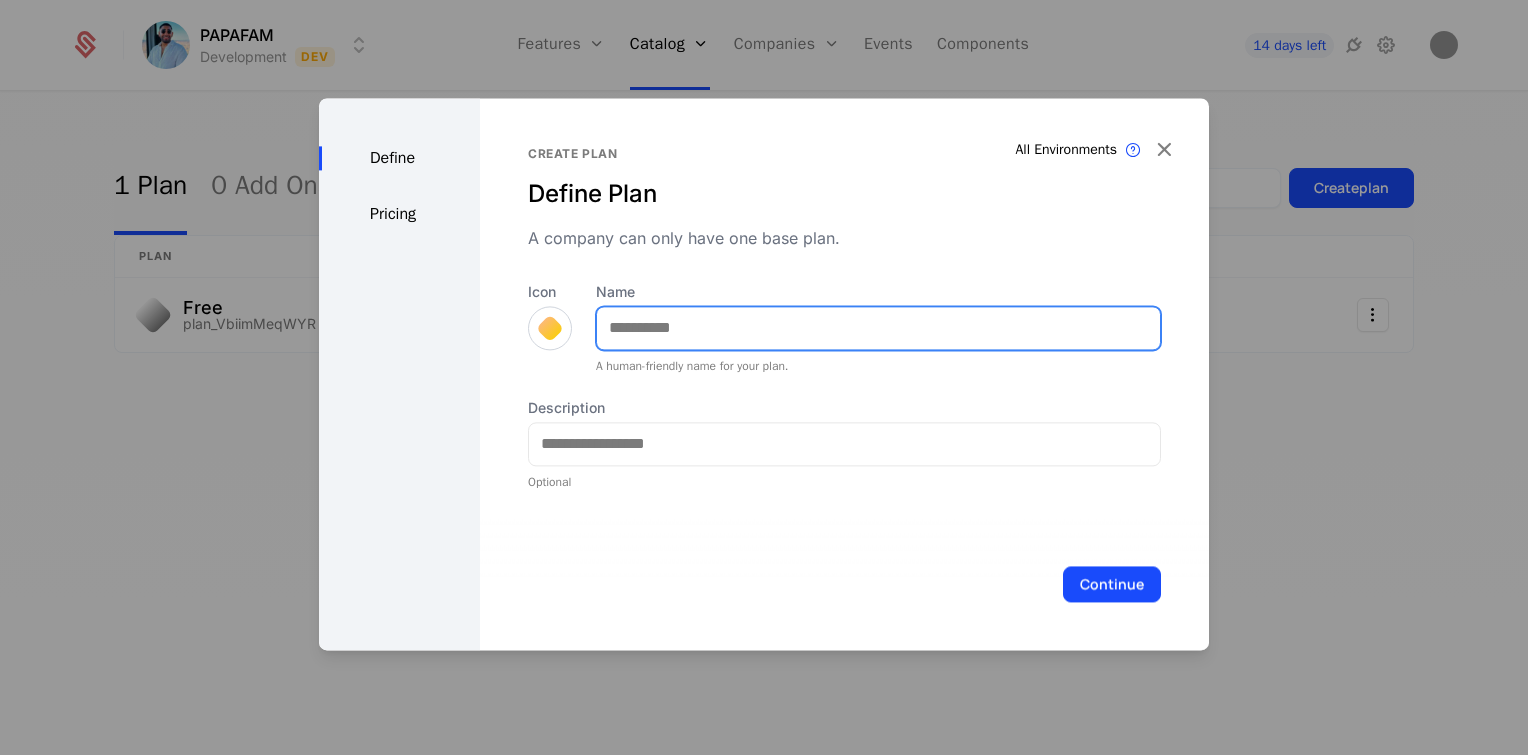 type on "*******" 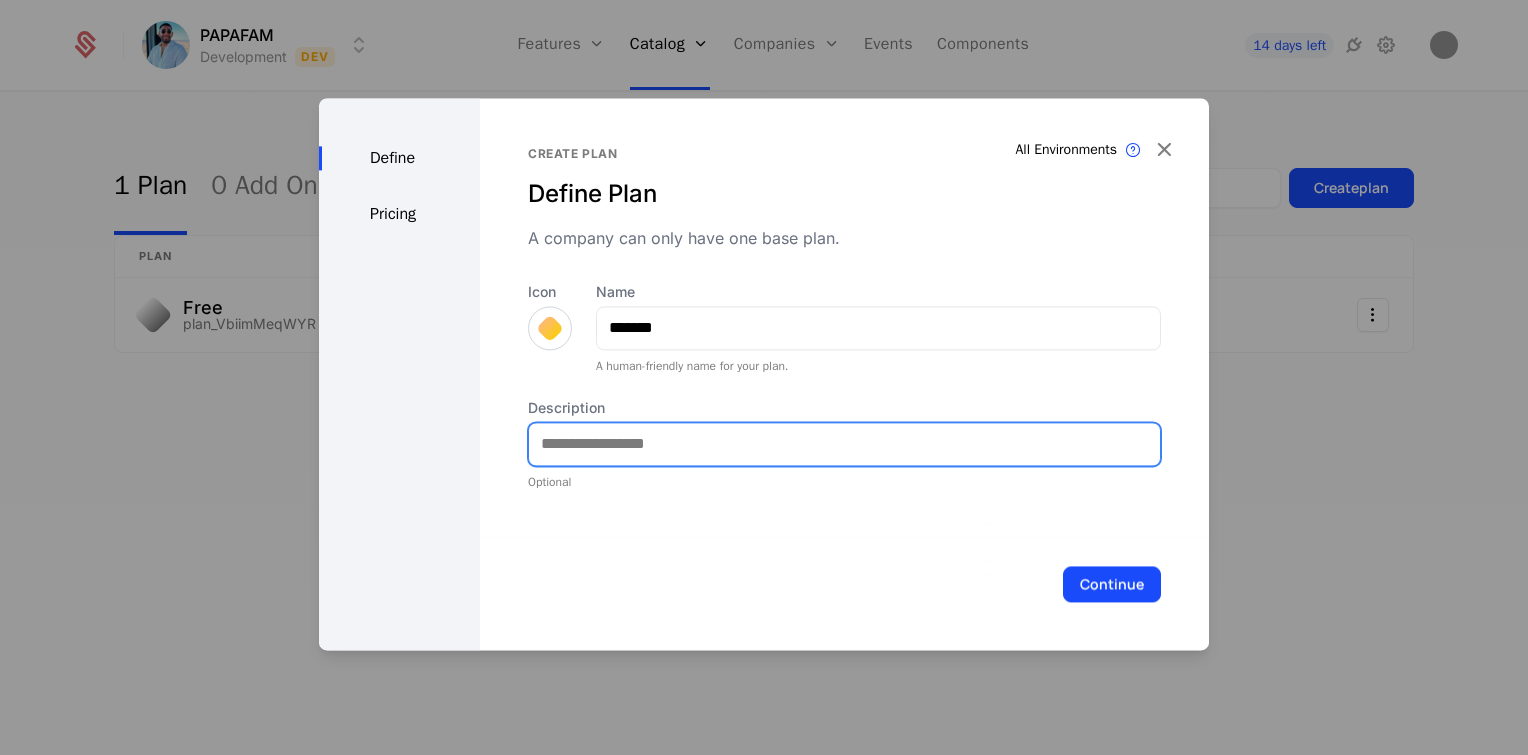 type on "**********" 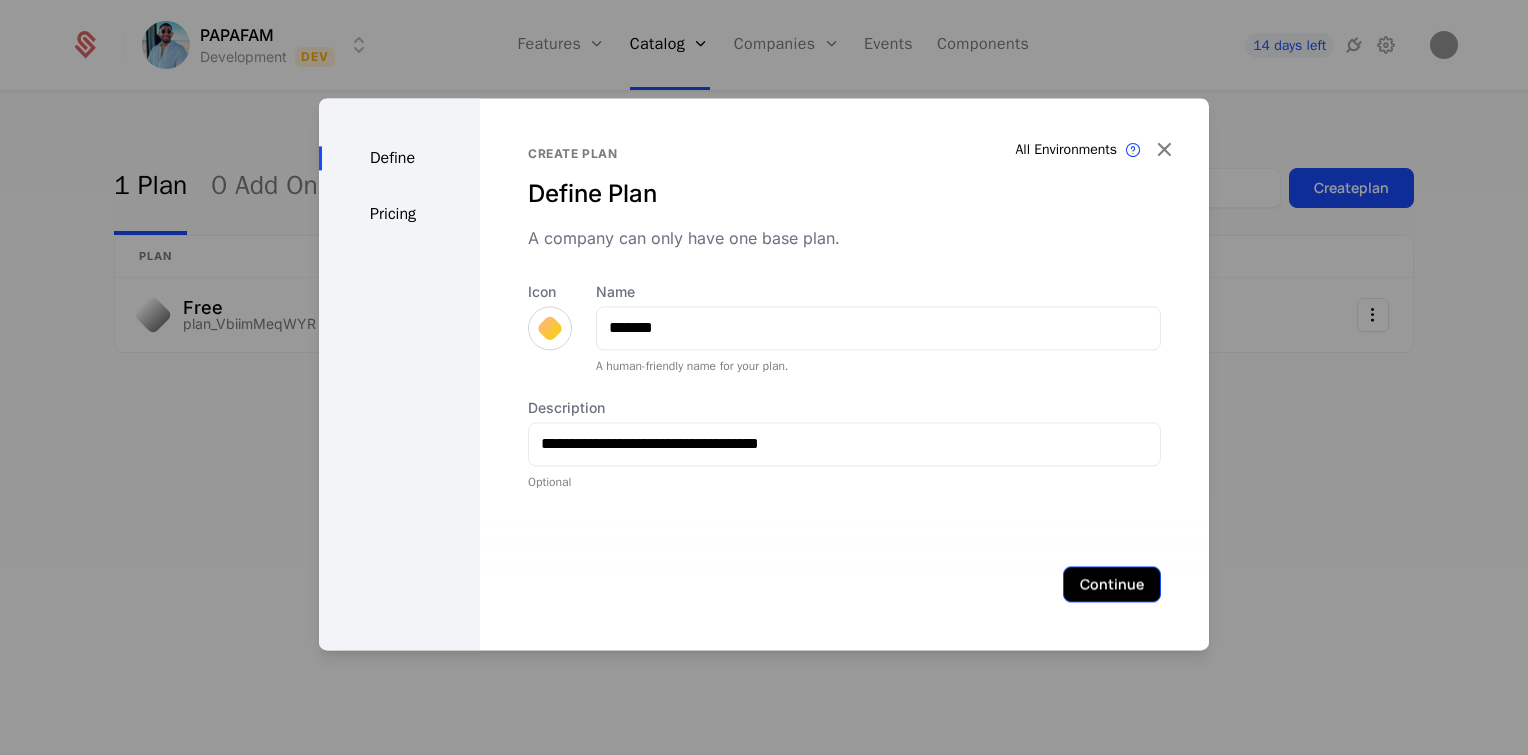 click on "Continue" at bounding box center [1112, 584] 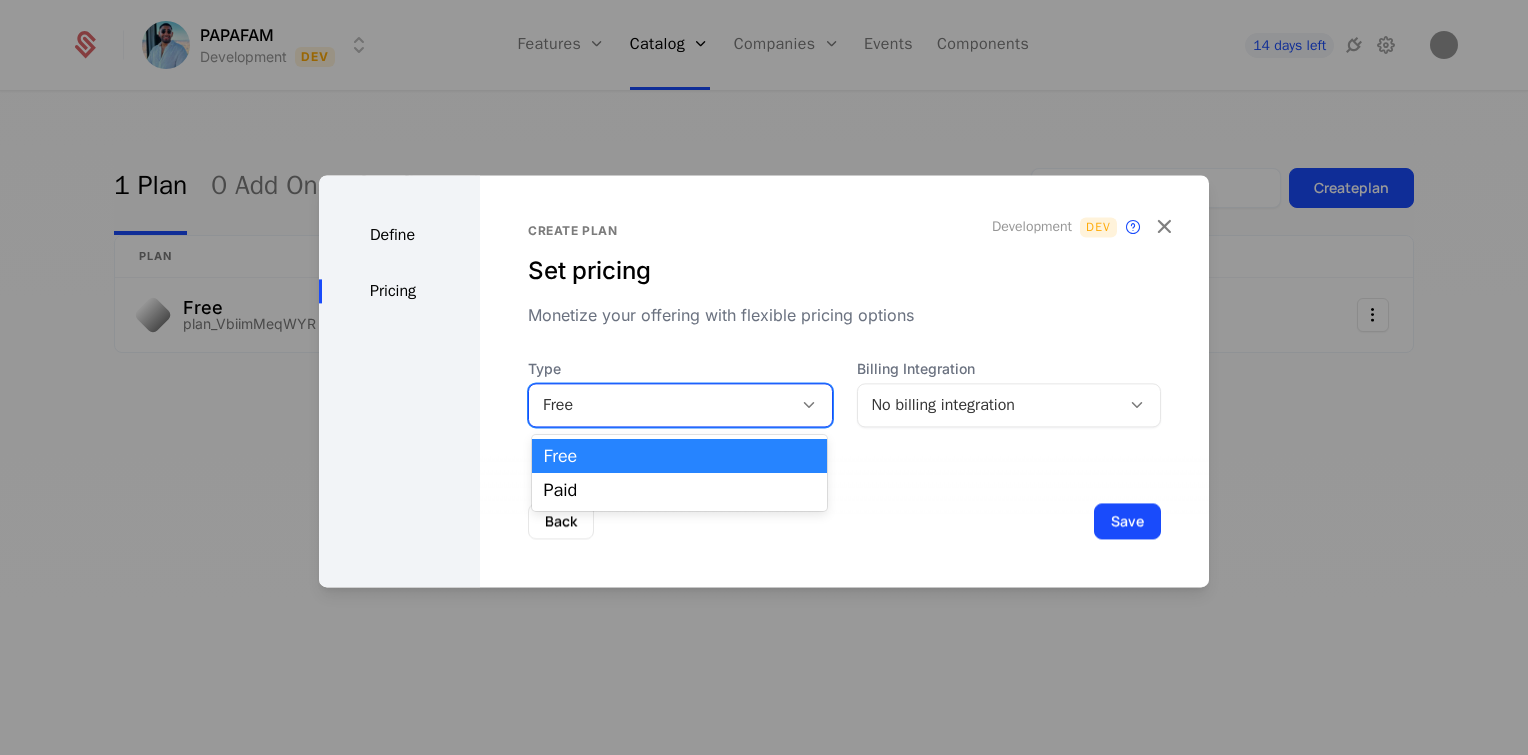 click on "Free" at bounding box center (660, 405) 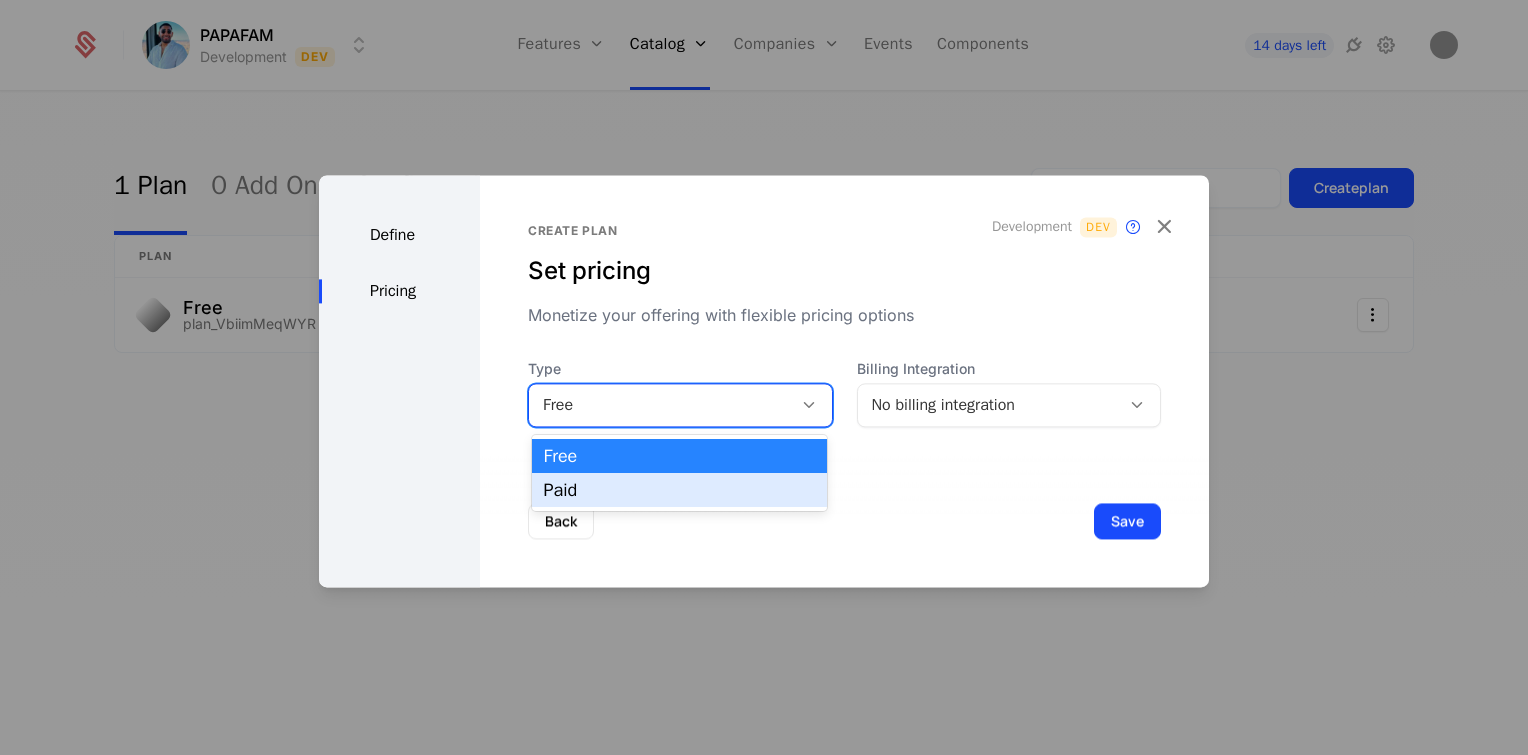 click on "Paid" at bounding box center [679, 490] 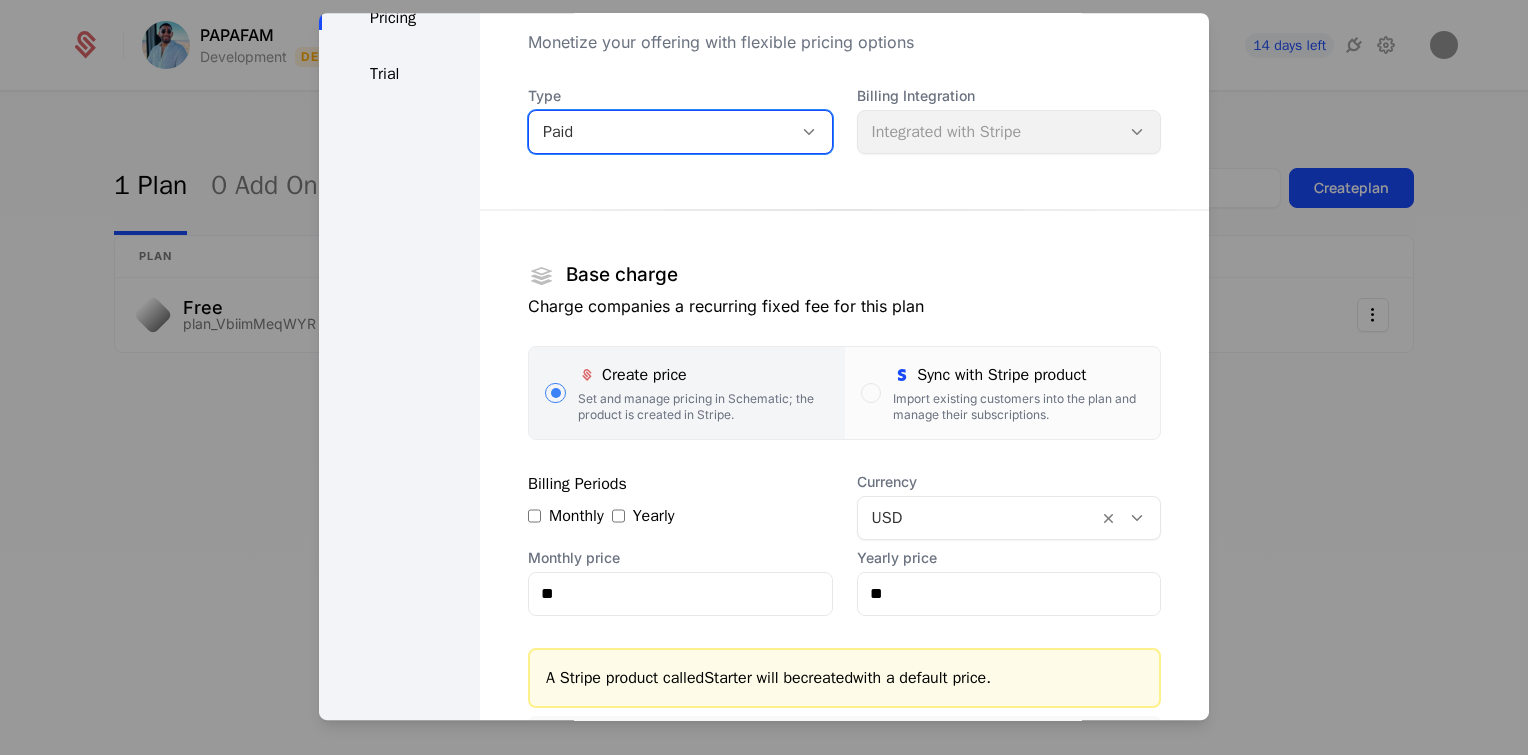 scroll, scrollTop: 115, scrollLeft: 0, axis: vertical 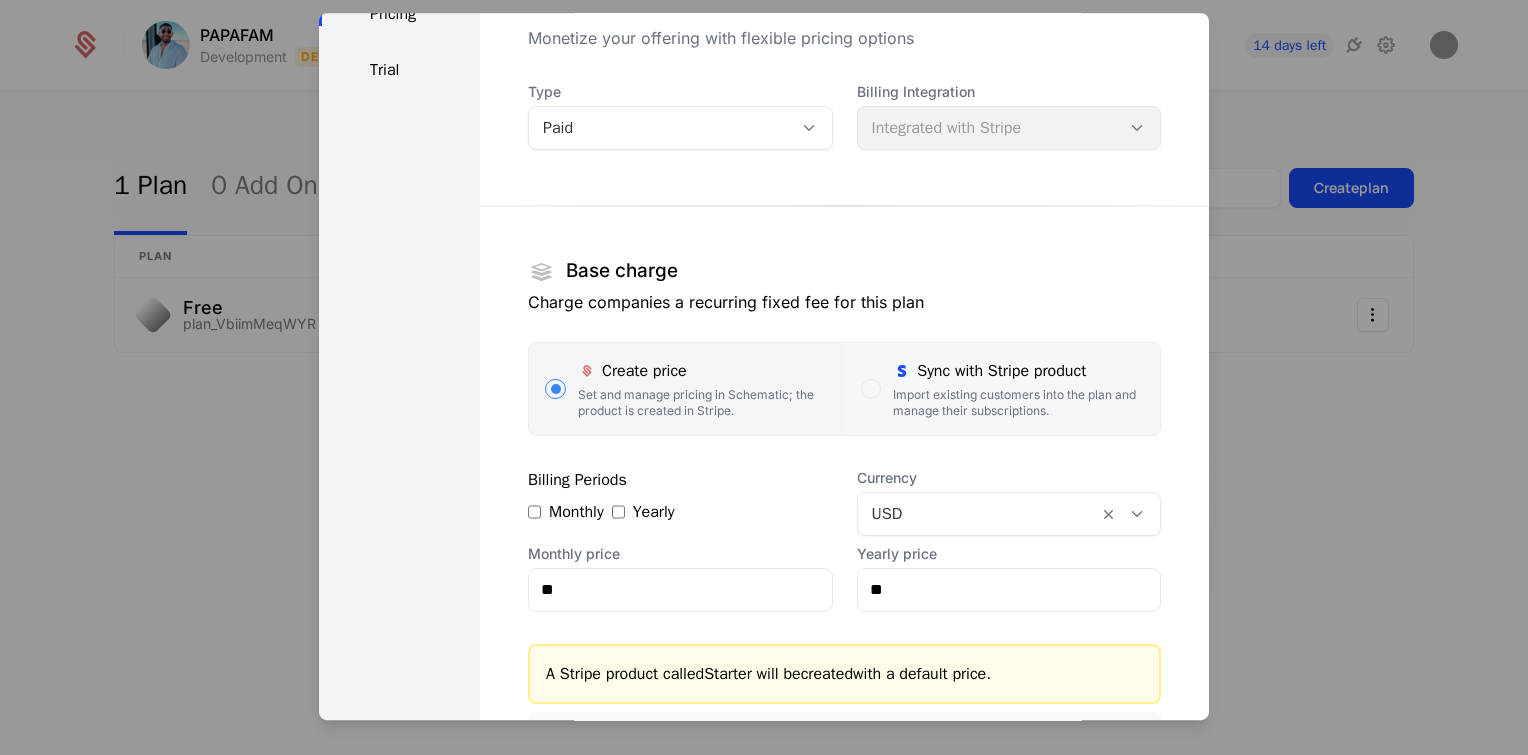 click on "Import existing customers into the plan and manage their subscriptions." at bounding box center [1018, 403] 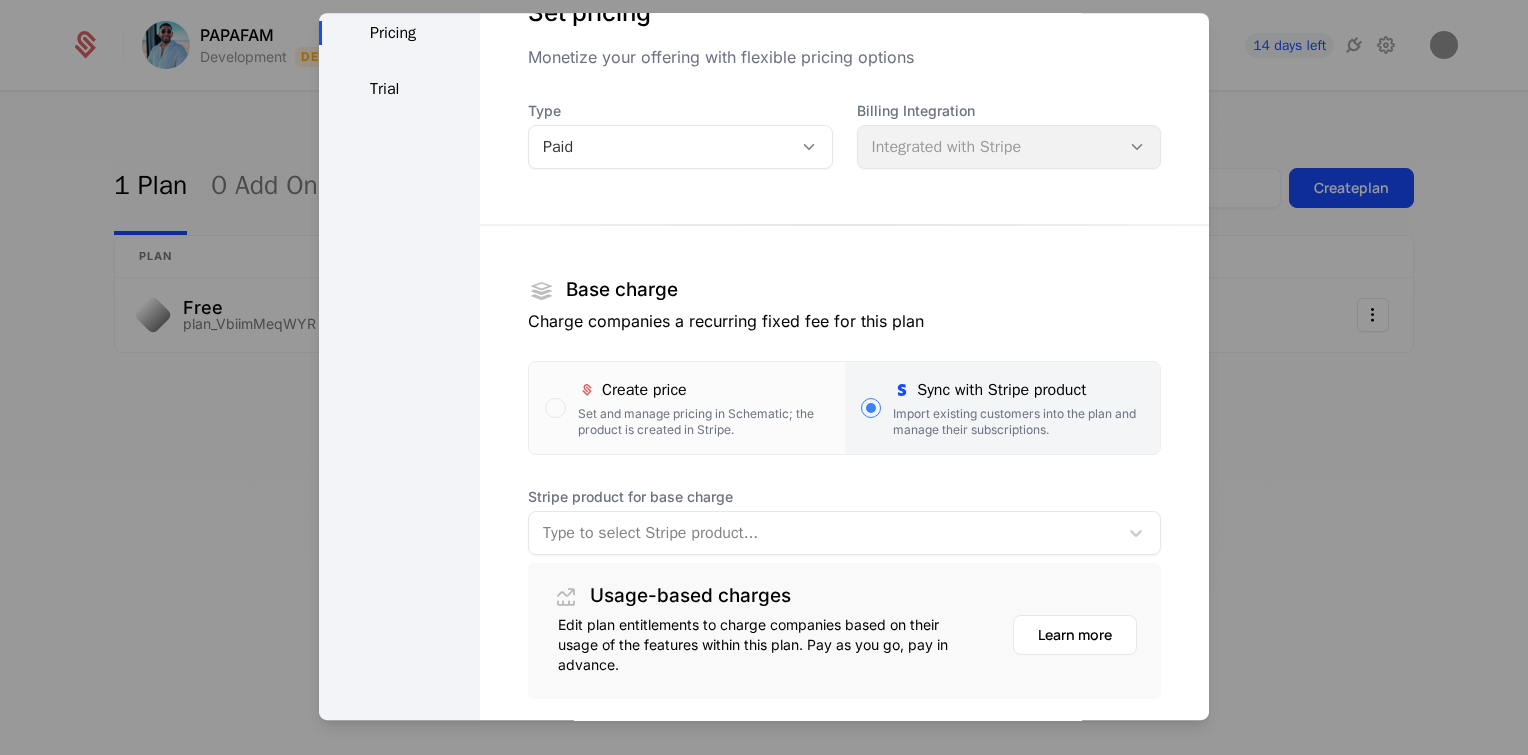 scroll, scrollTop: 240, scrollLeft: 0, axis: vertical 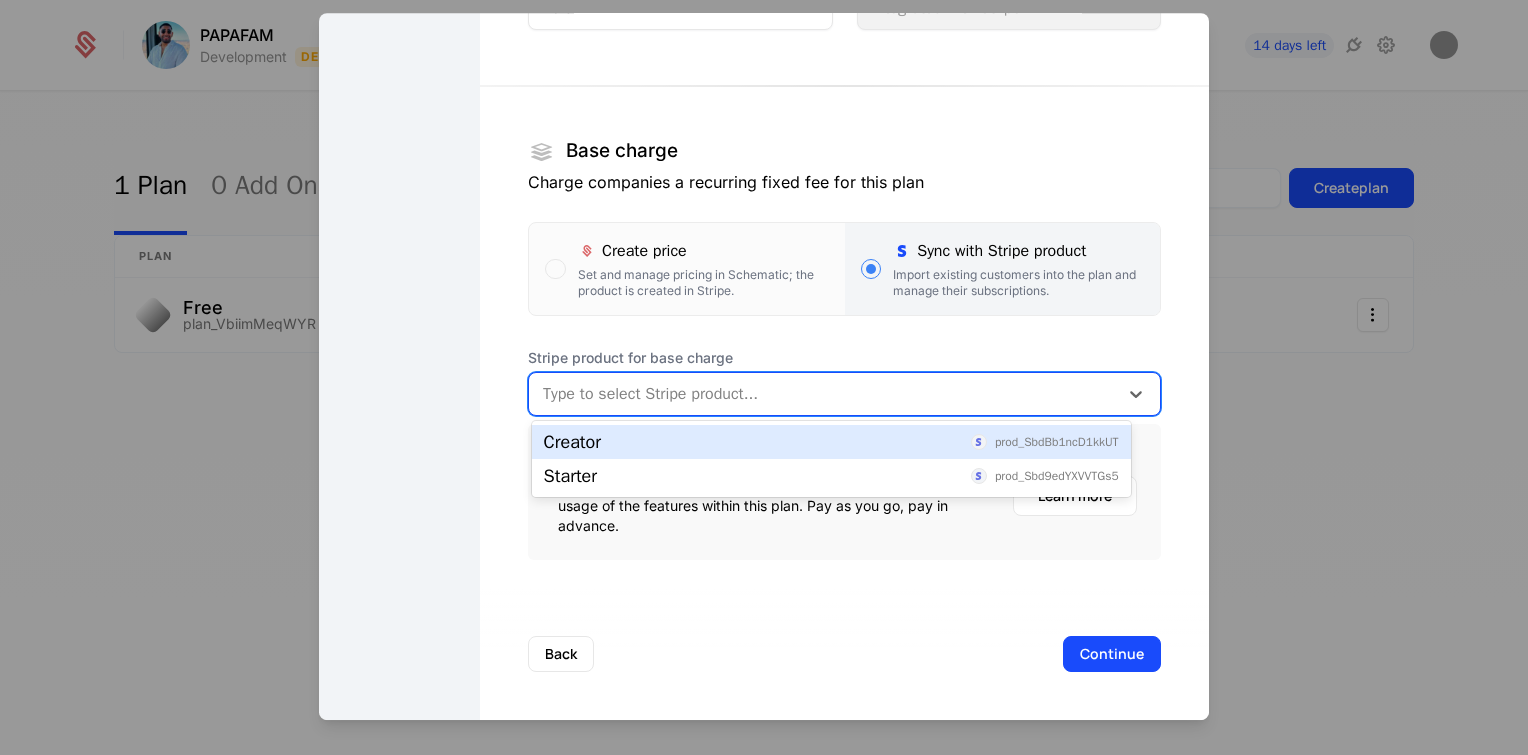 click at bounding box center [823, 394] 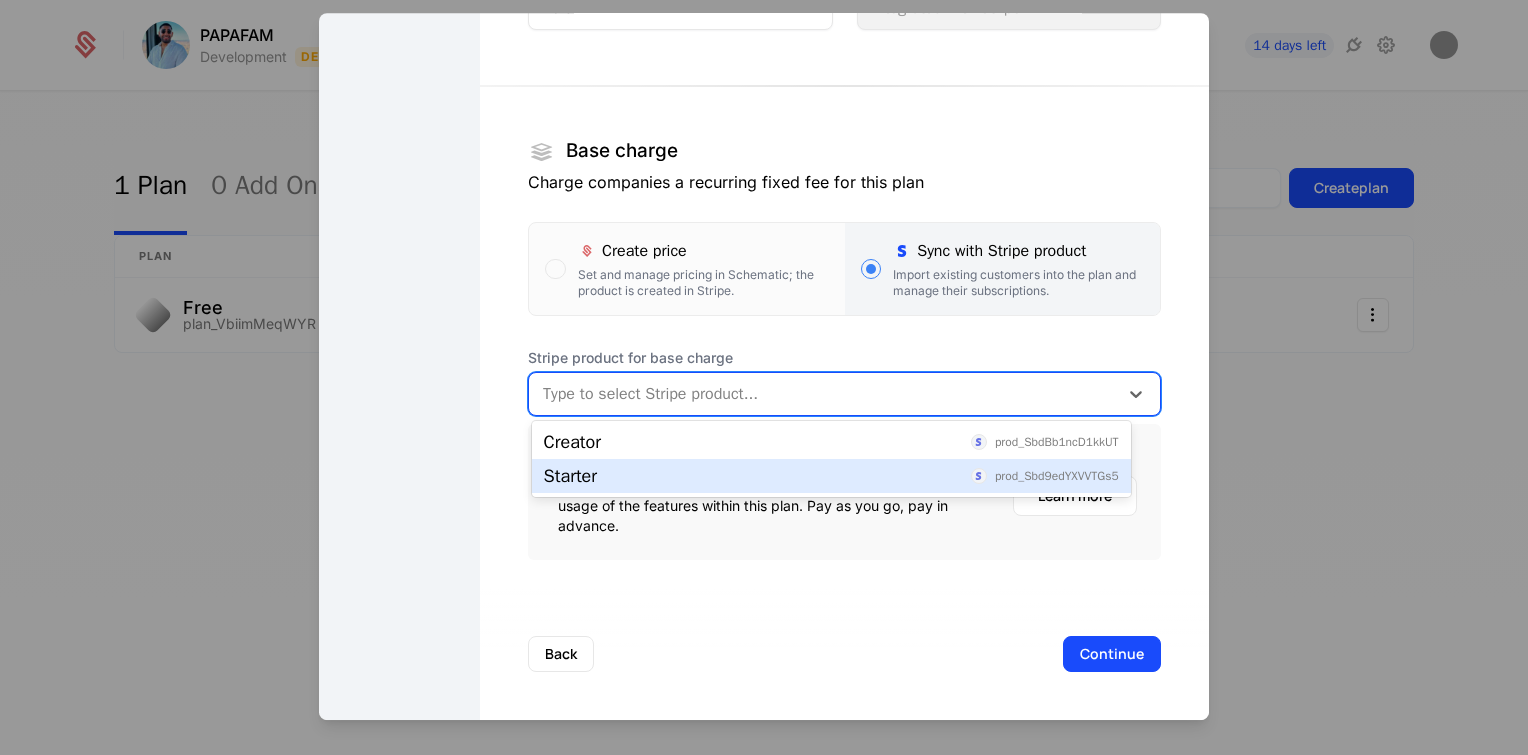 click on "Starter prod_Sbd9edYXVVTGs5" at bounding box center (831, 476) 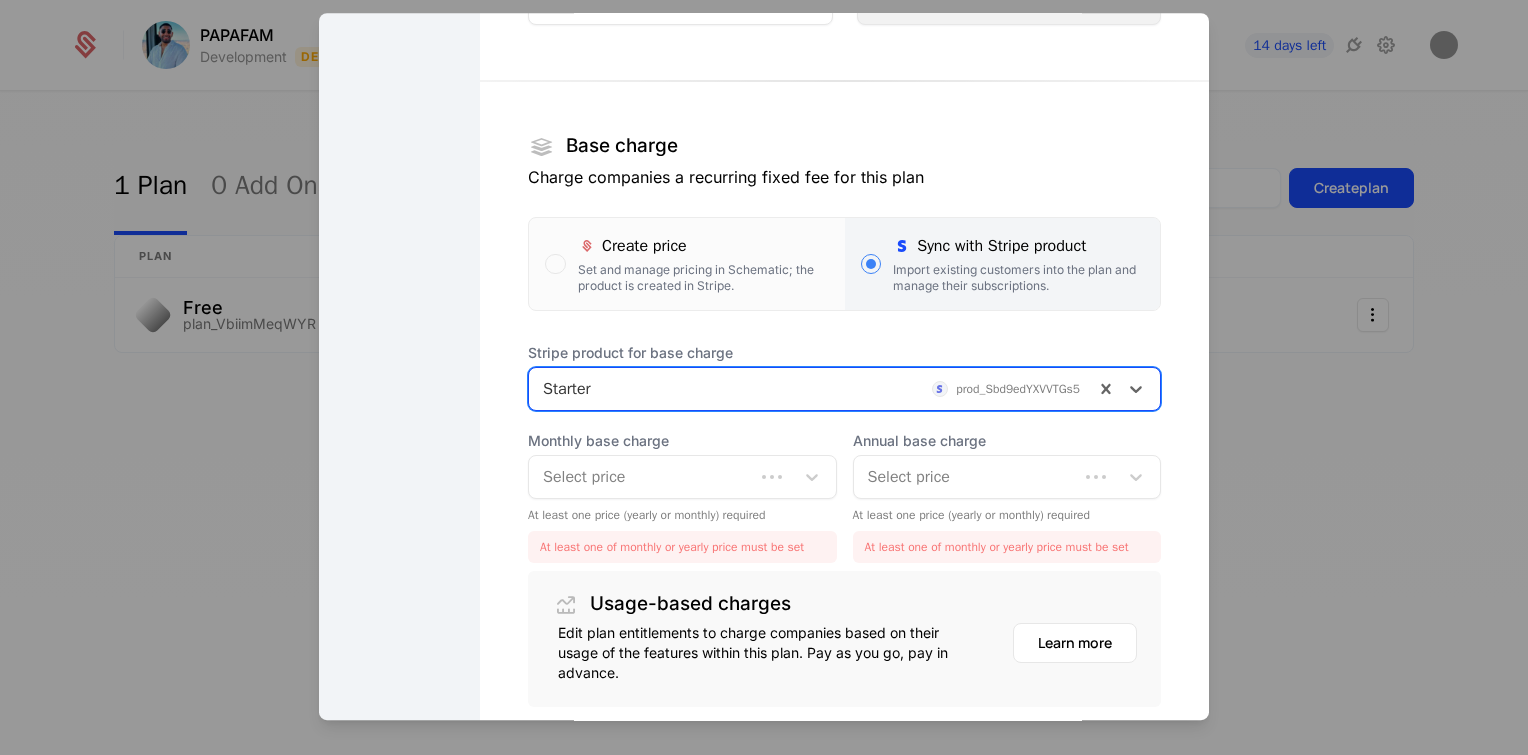 scroll, scrollTop: 305, scrollLeft: 0, axis: vertical 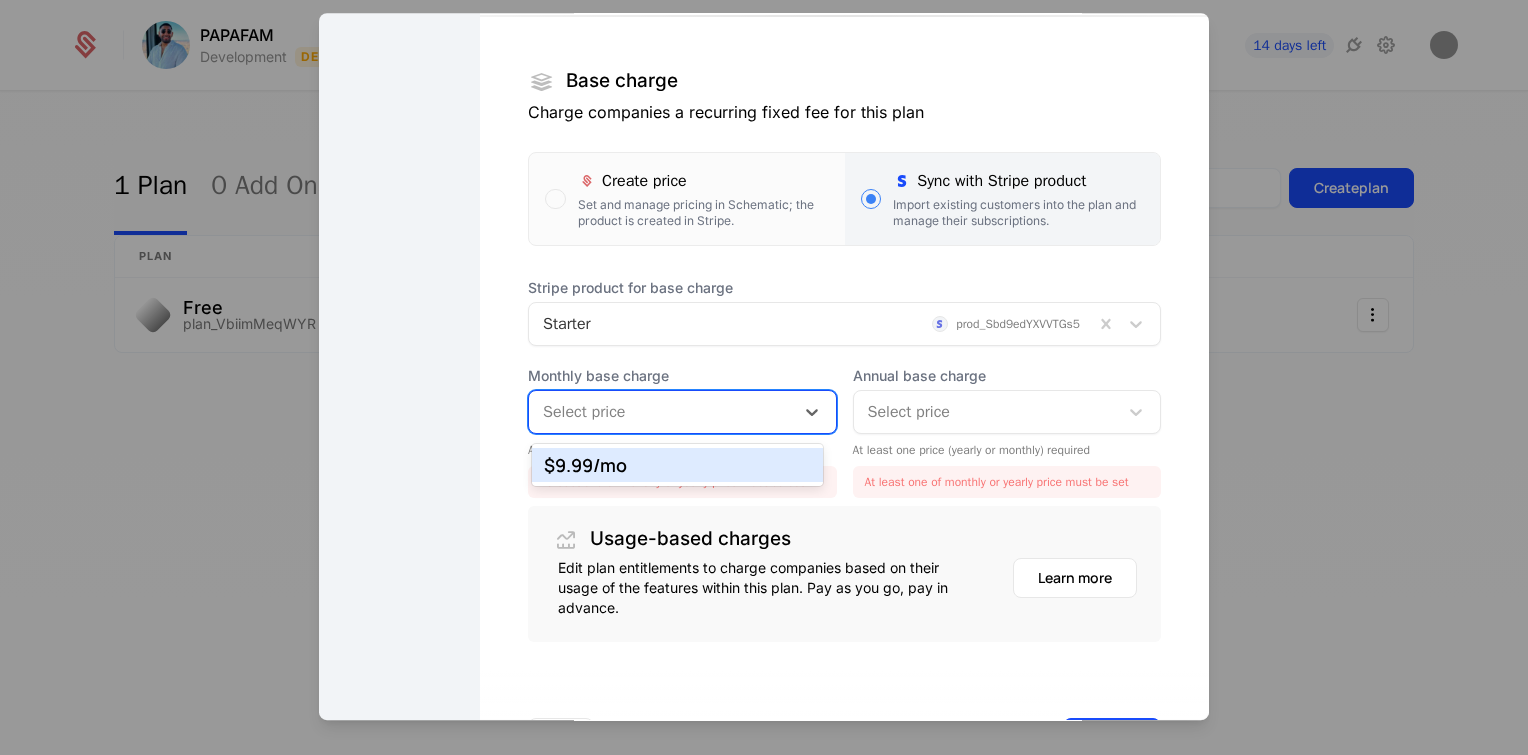click at bounding box center [661, 412] 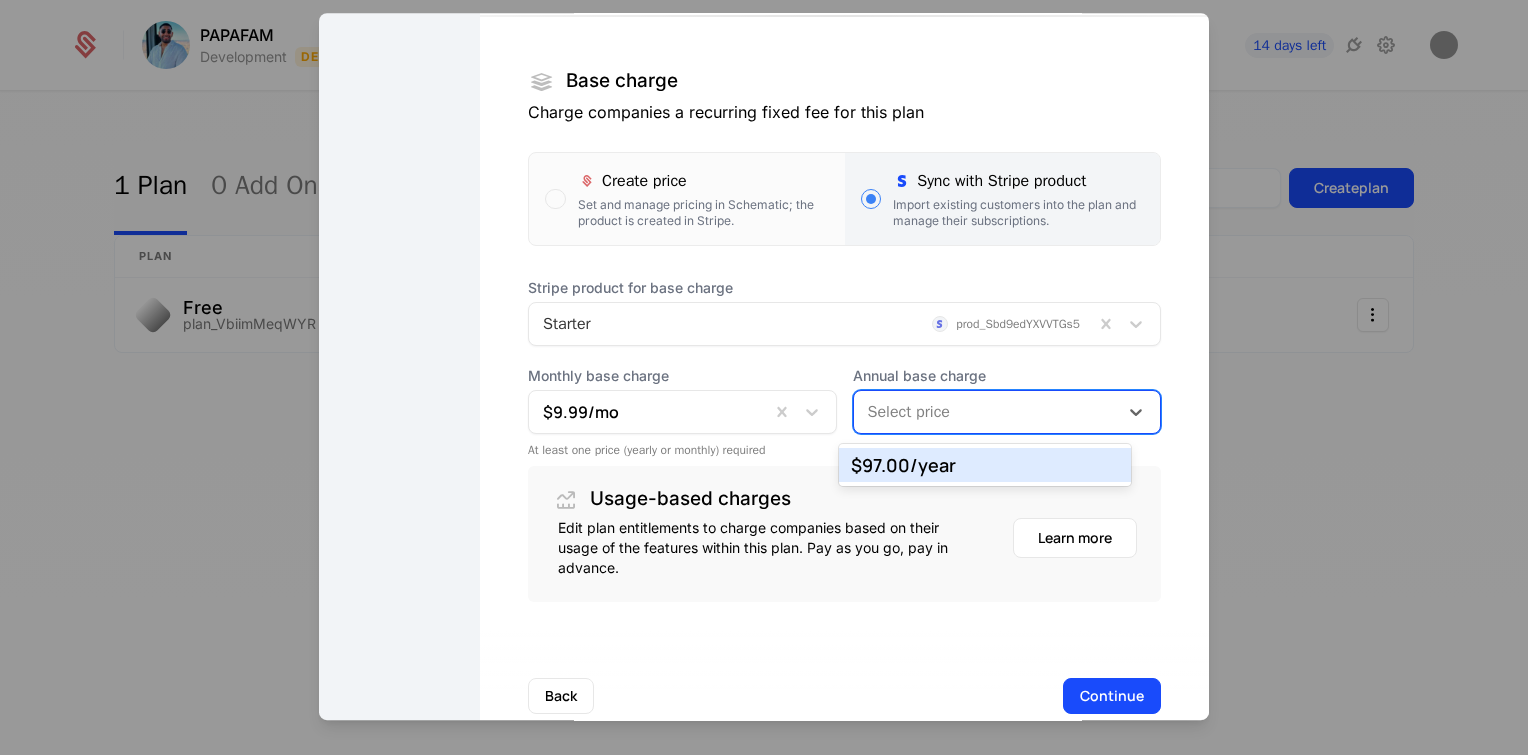 click on "Select price" at bounding box center [1007, 412] 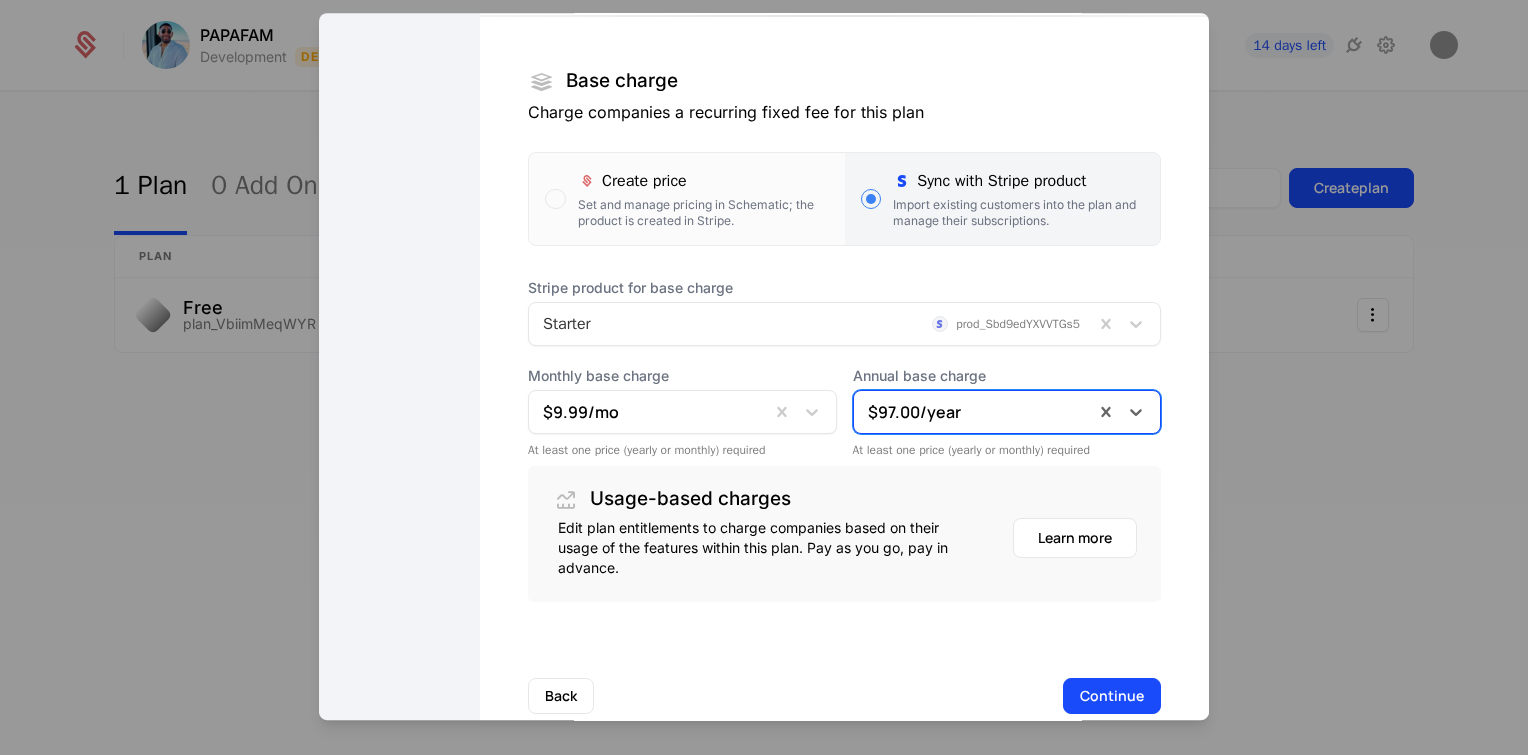 scroll, scrollTop: 352, scrollLeft: 0, axis: vertical 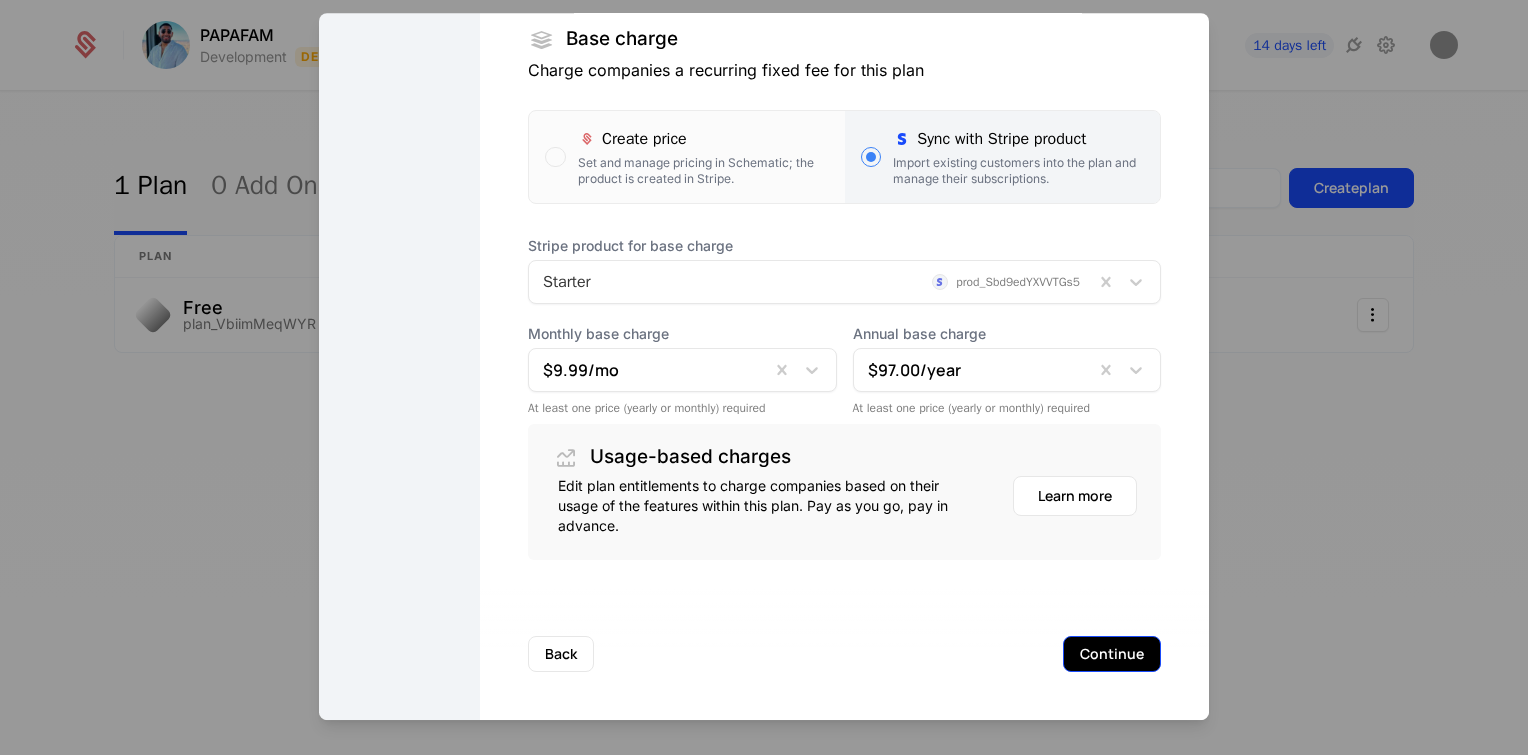 click on "Continue" at bounding box center [1112, 654] 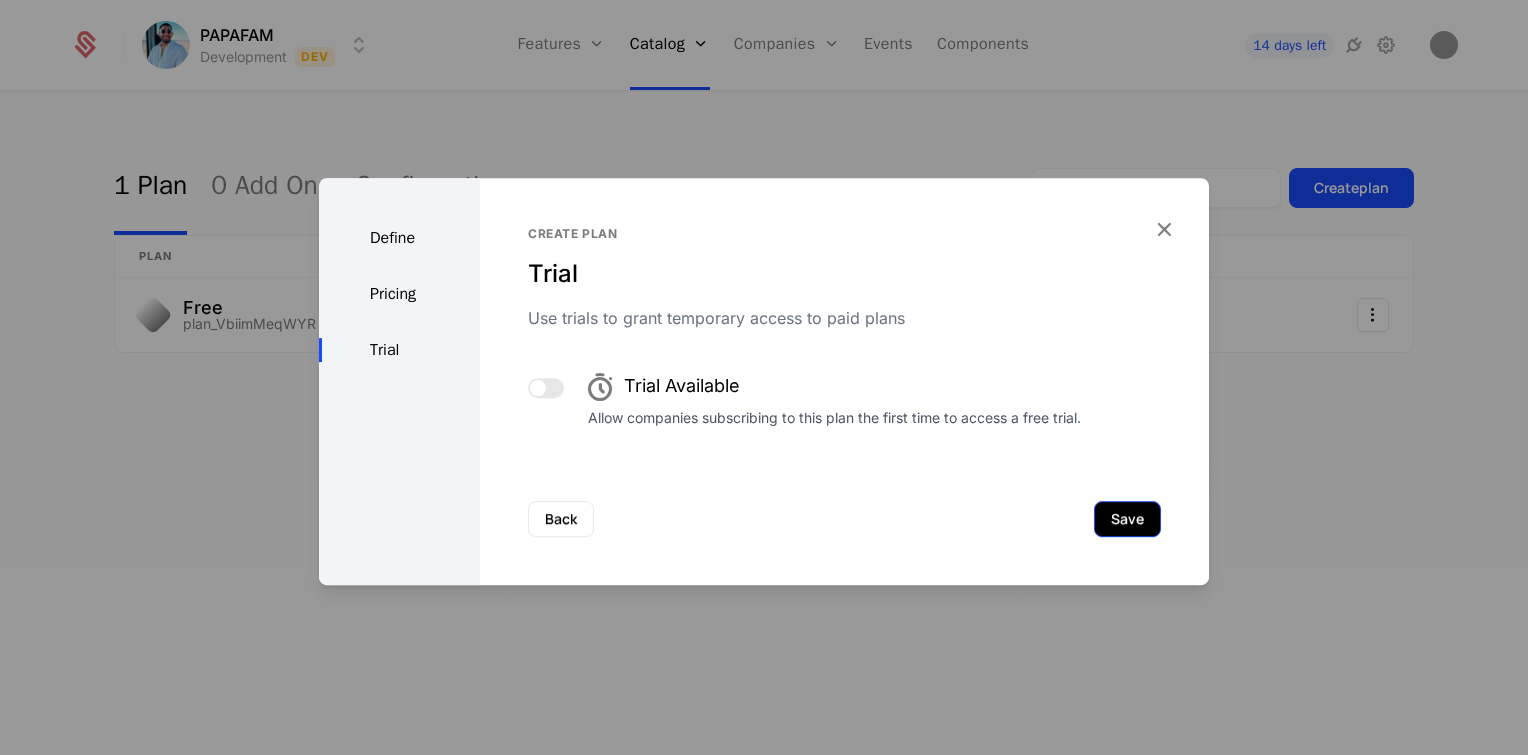 scroll, scrollTop: 0, scrollLeft: 0, axis: both 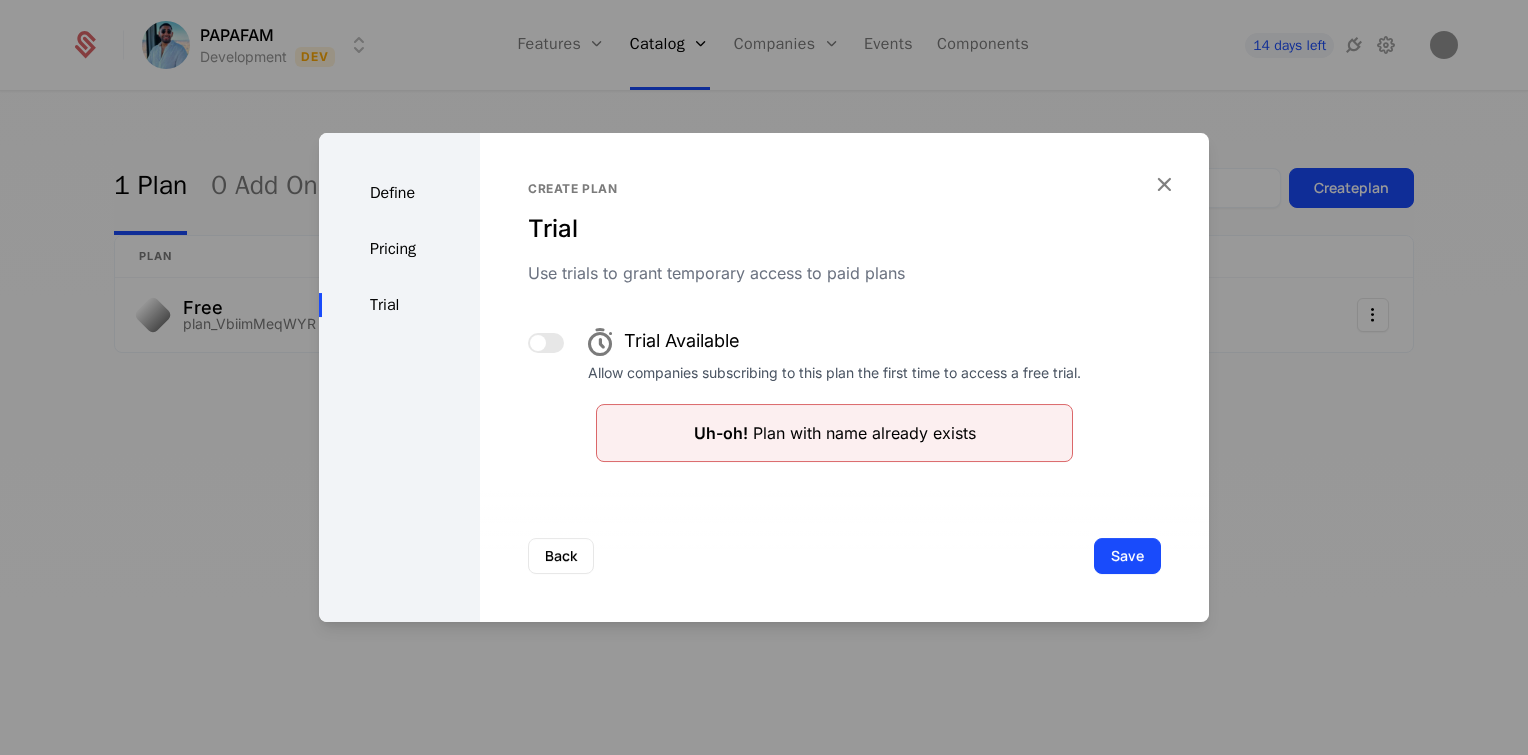 click on "Uh-oh!   Plan with name already exists" at bounding box center [835, 433] 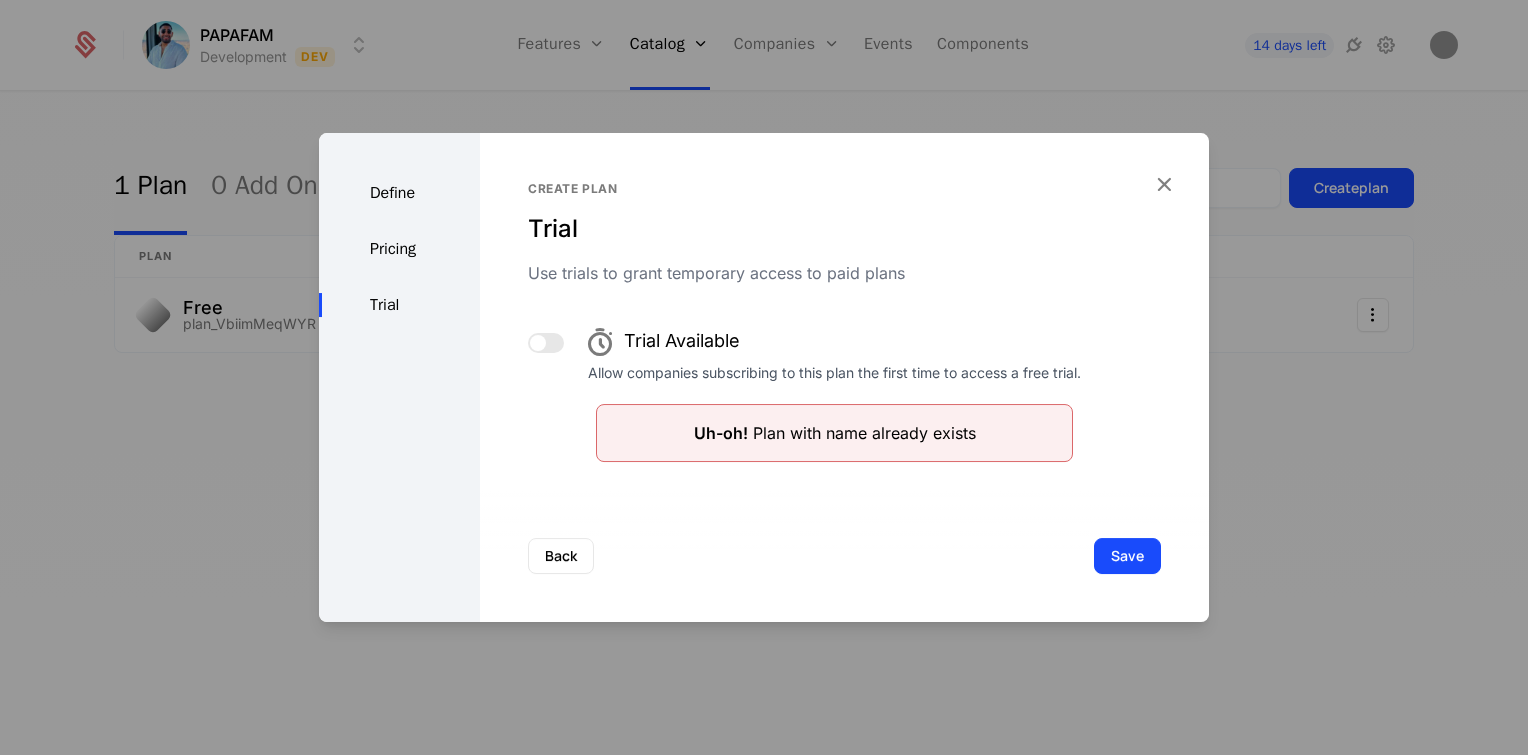 click on "Pricing" at bounding box center [399, 249] 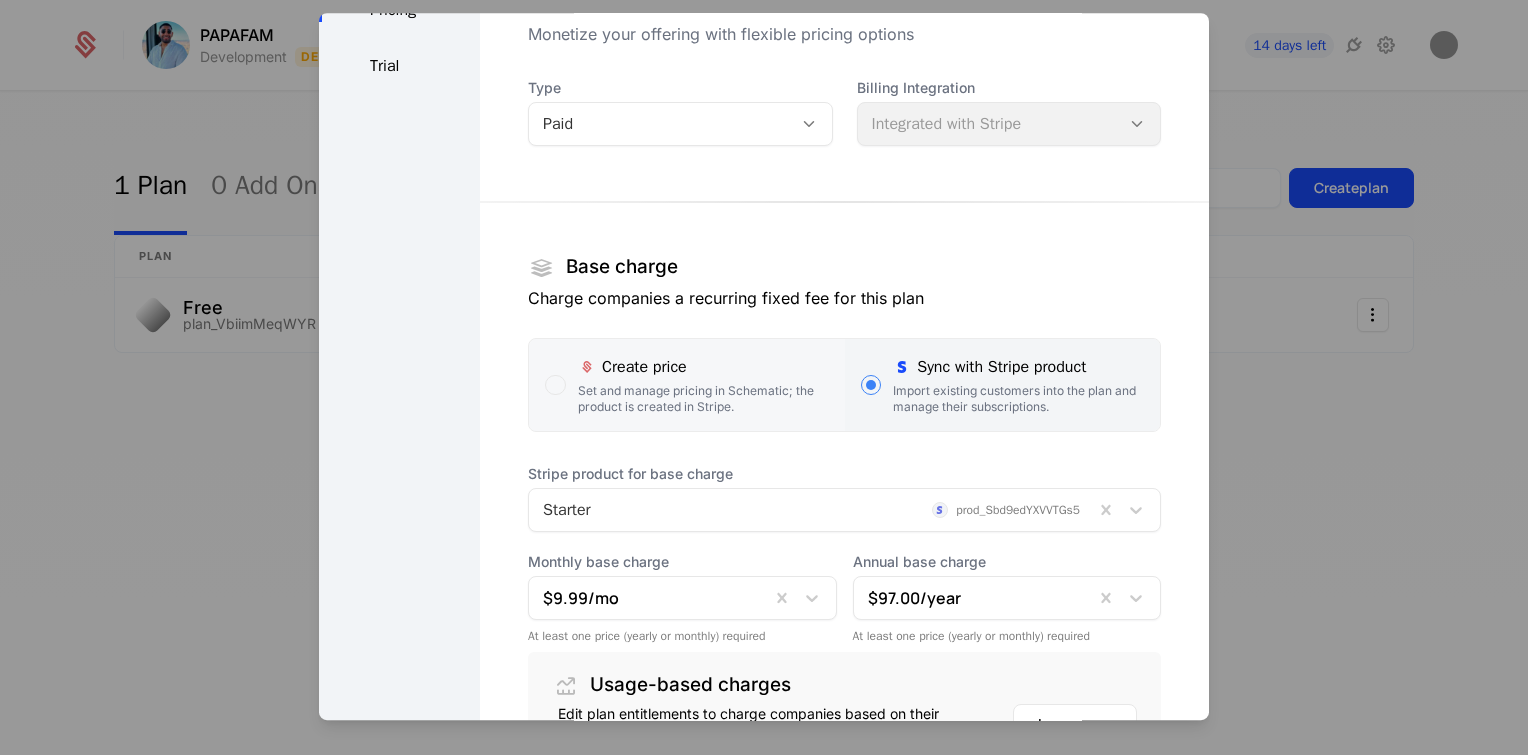 scroll, scrollTop: 0, scrollLeft: 0, axis: both 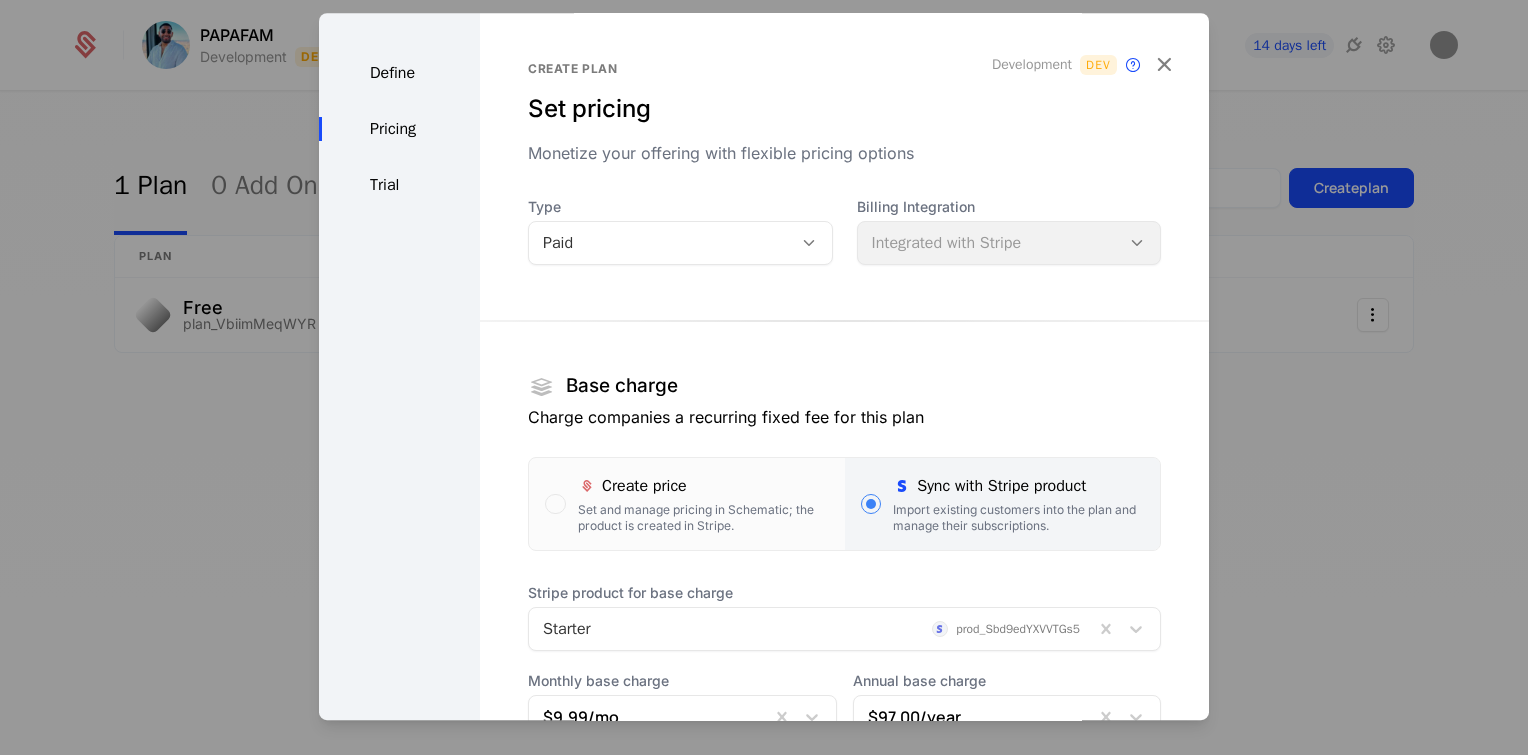 click on "Define" at bounding box center (399, 73) 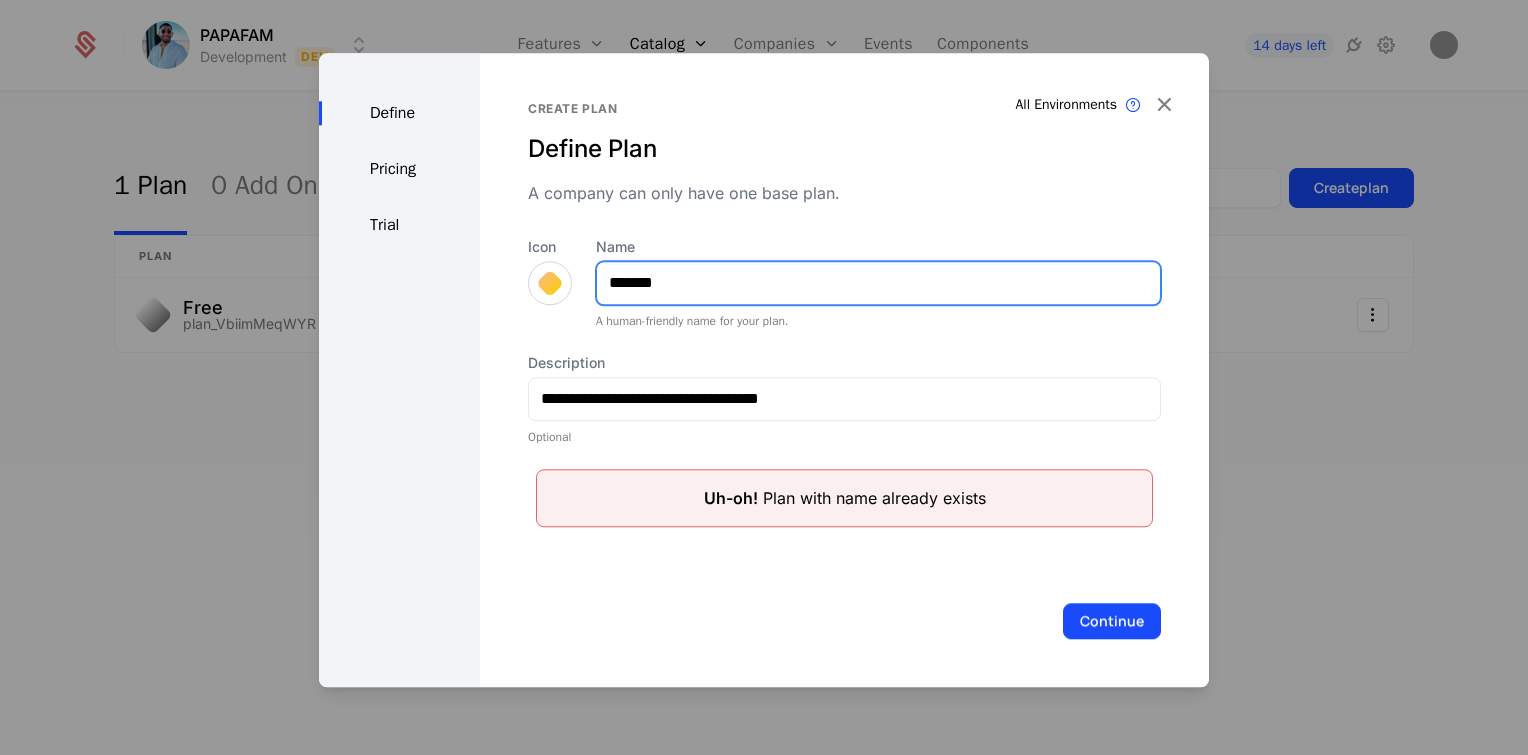 click on "*******" at bounding box center (878, 283) 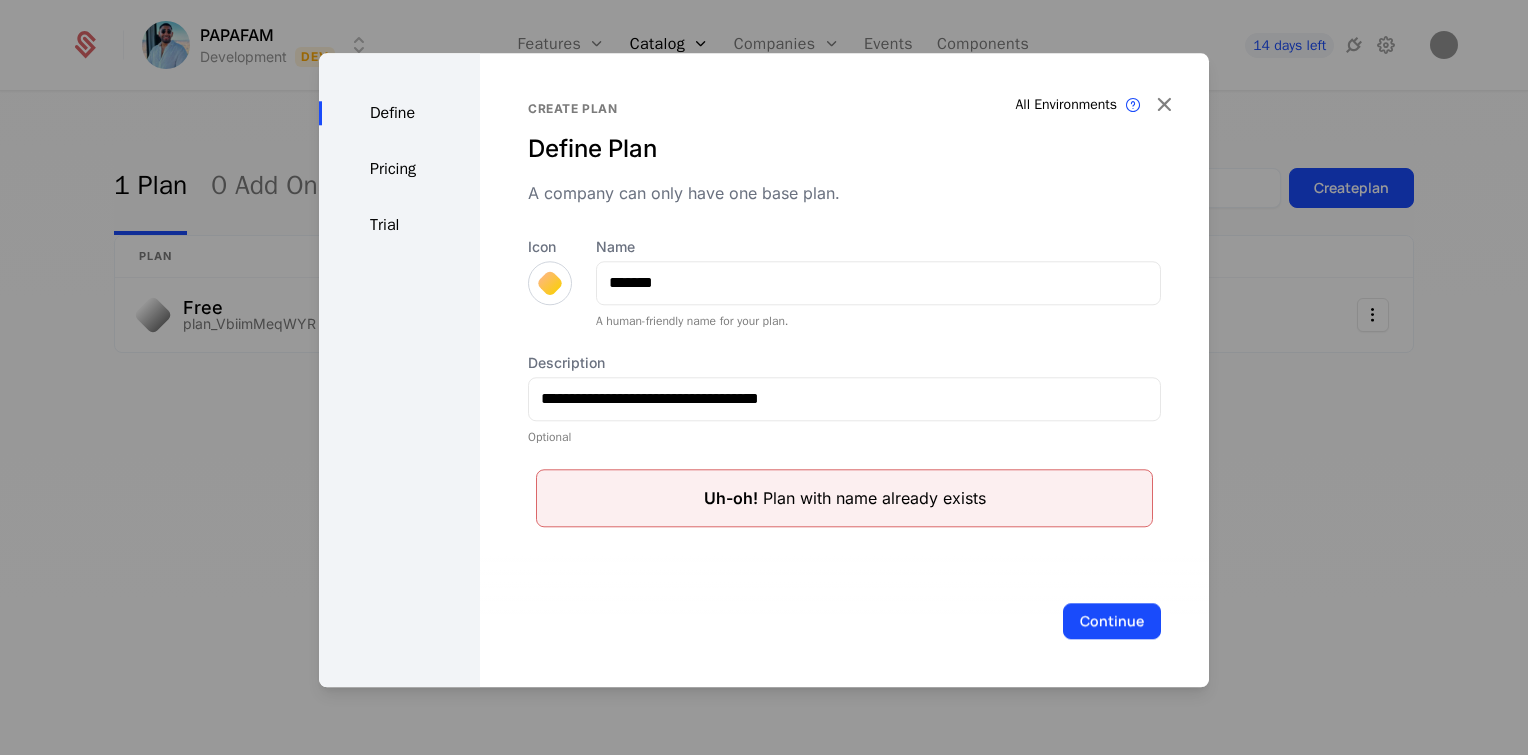 click at bounding box center [550, 283] 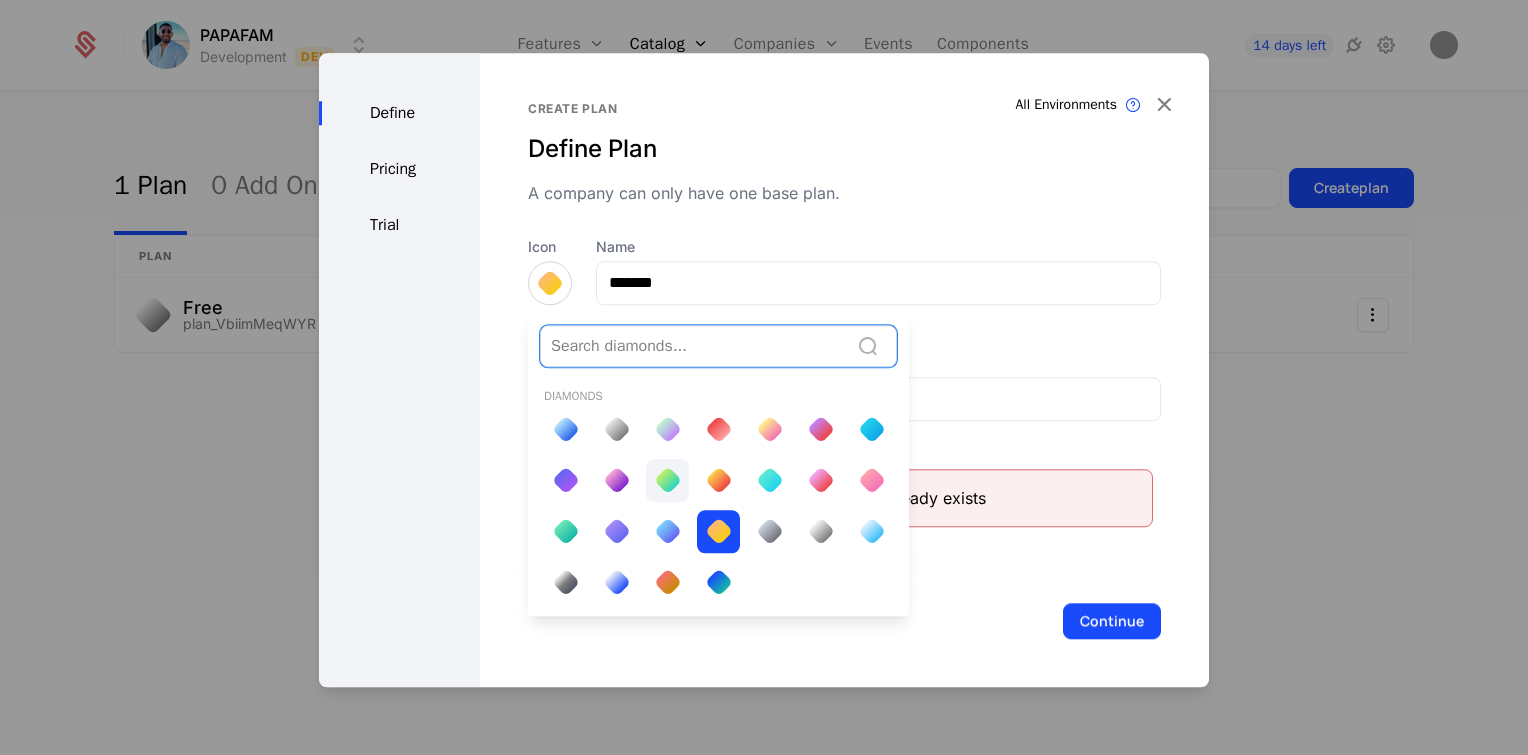 click at bounding box center (667, 480) 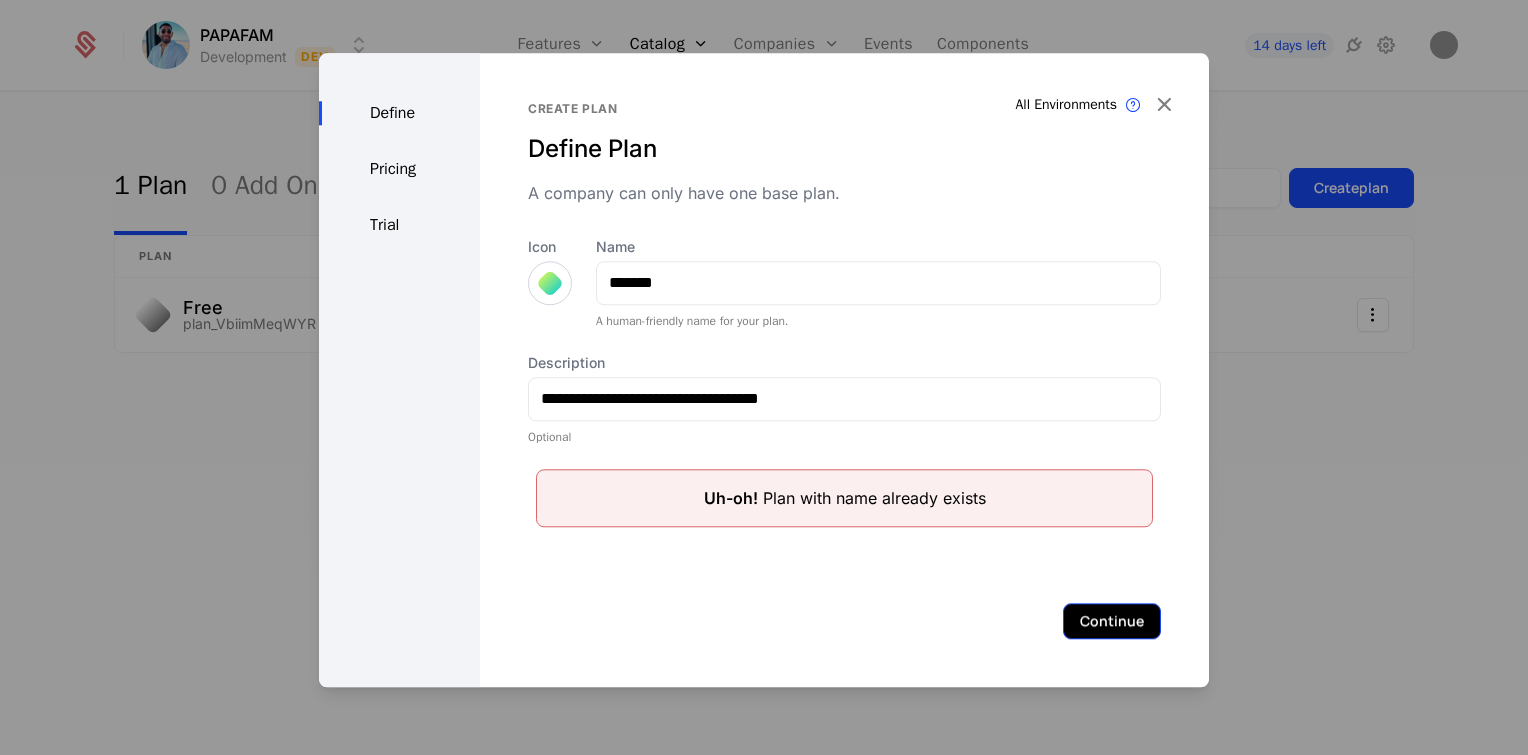 click on "Continue" at bounding box center (1112, 621) 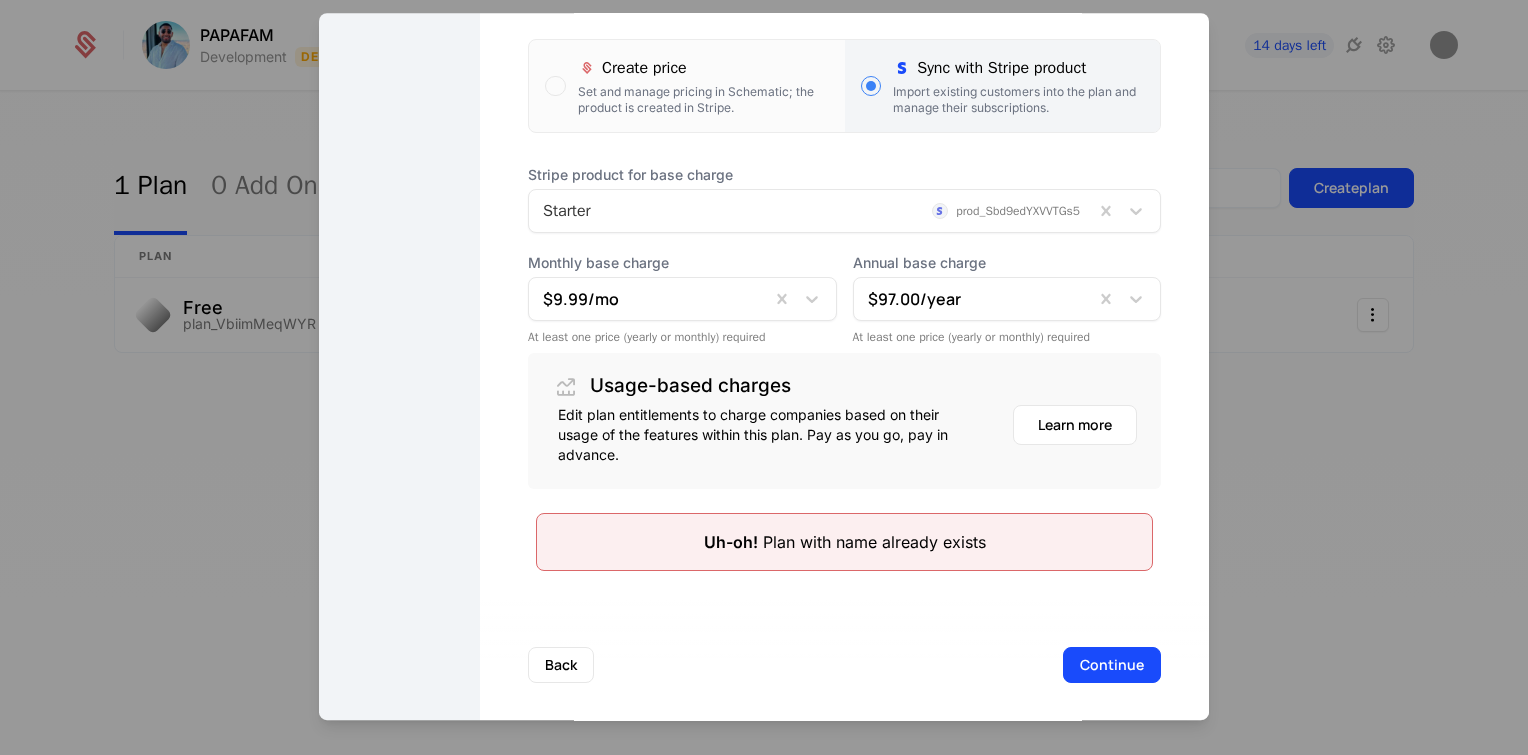 scroll, scrollTop: 434, scrollLeft: 0, axis: vertical 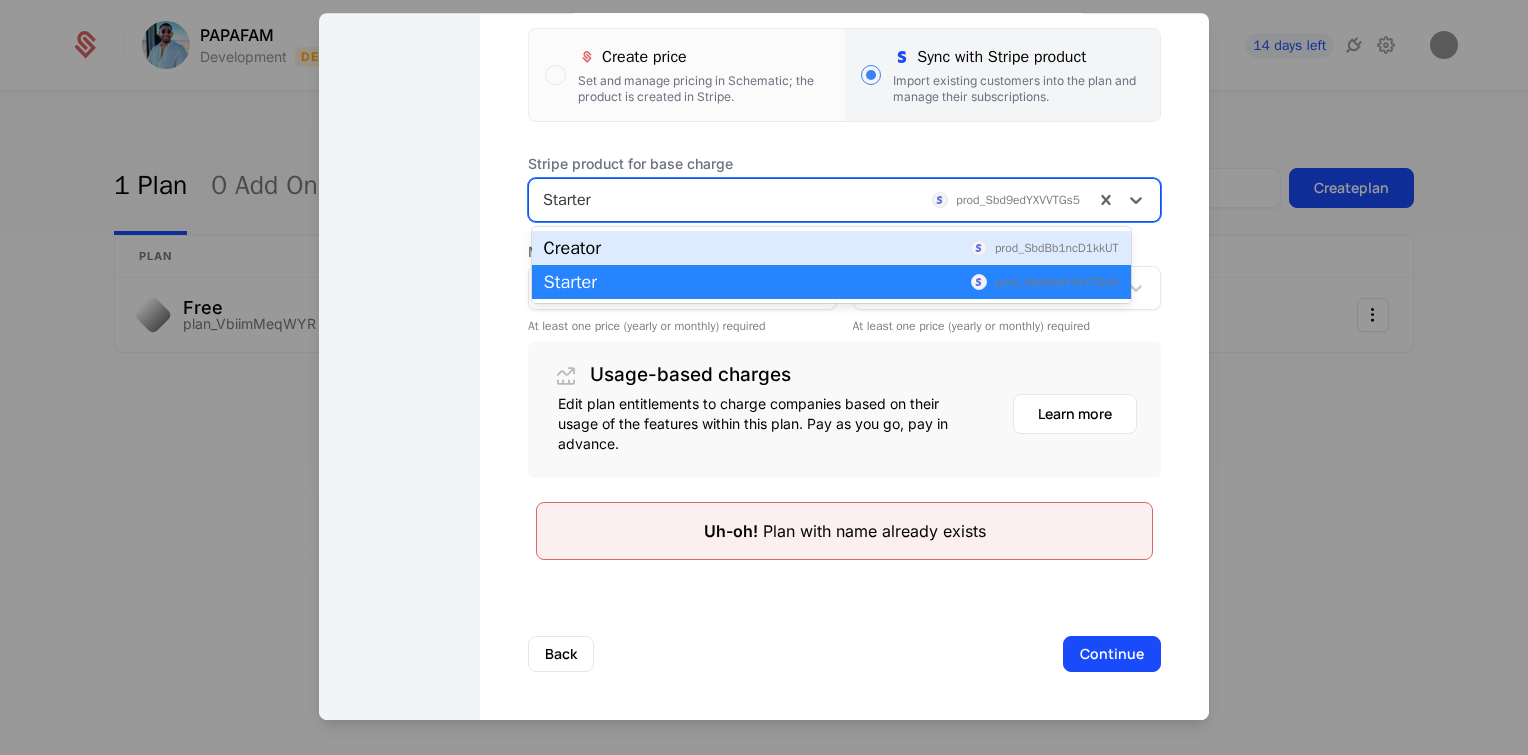 click at bounding box center [811, 200] 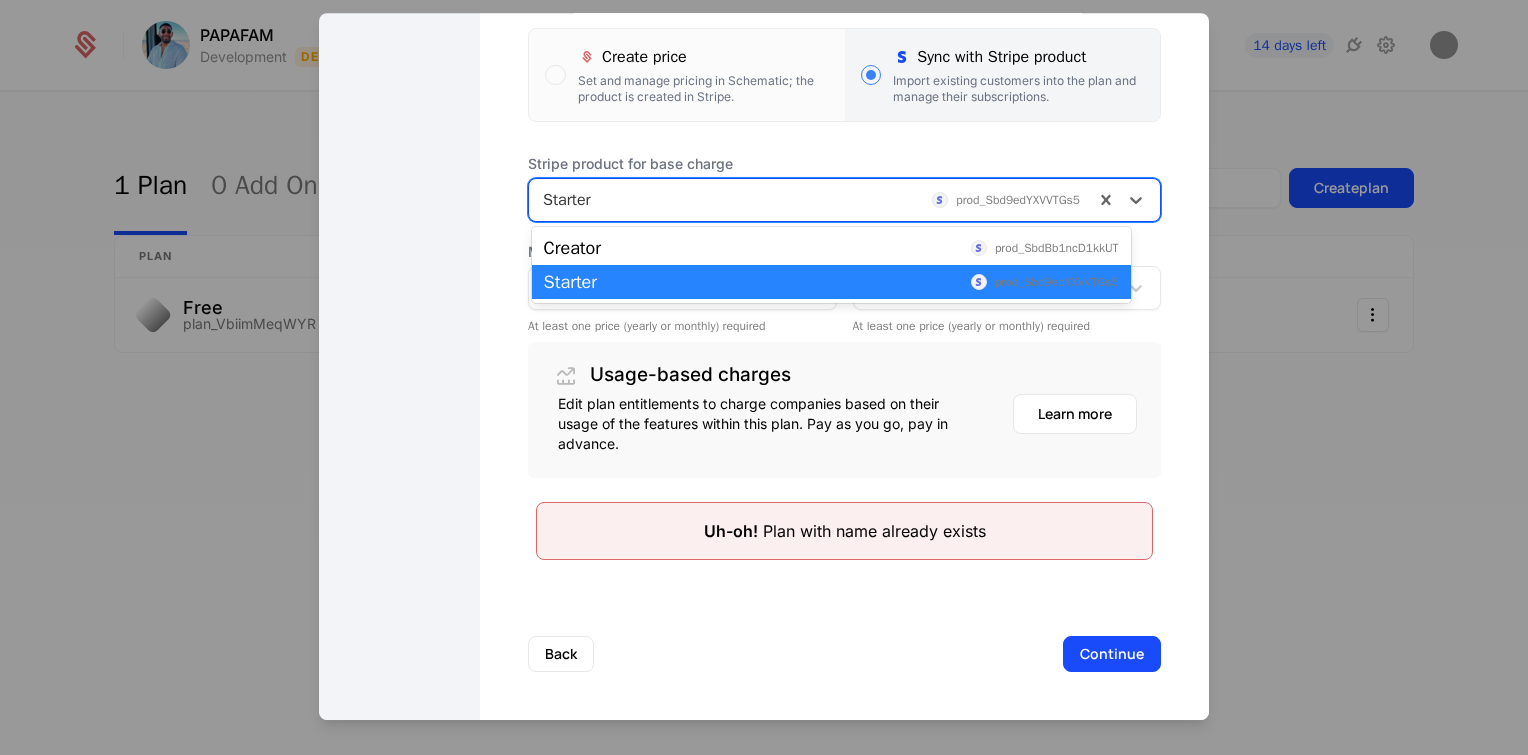 click on "Starter prod_Sbd9edYXVVTGs5" at bounding box center (831, 282) 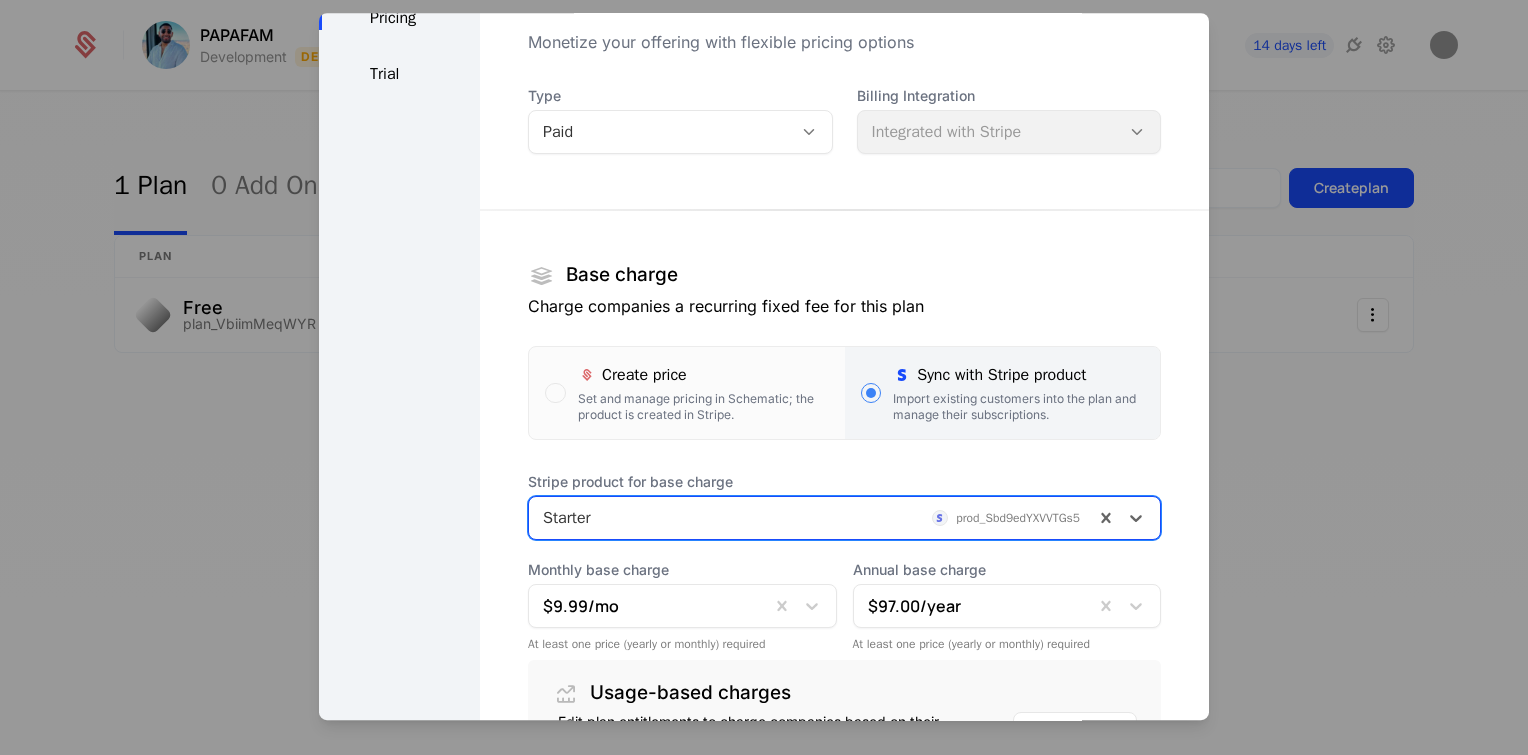 scroll, scrollTop: 0, scrollLeft: 0, axis: both 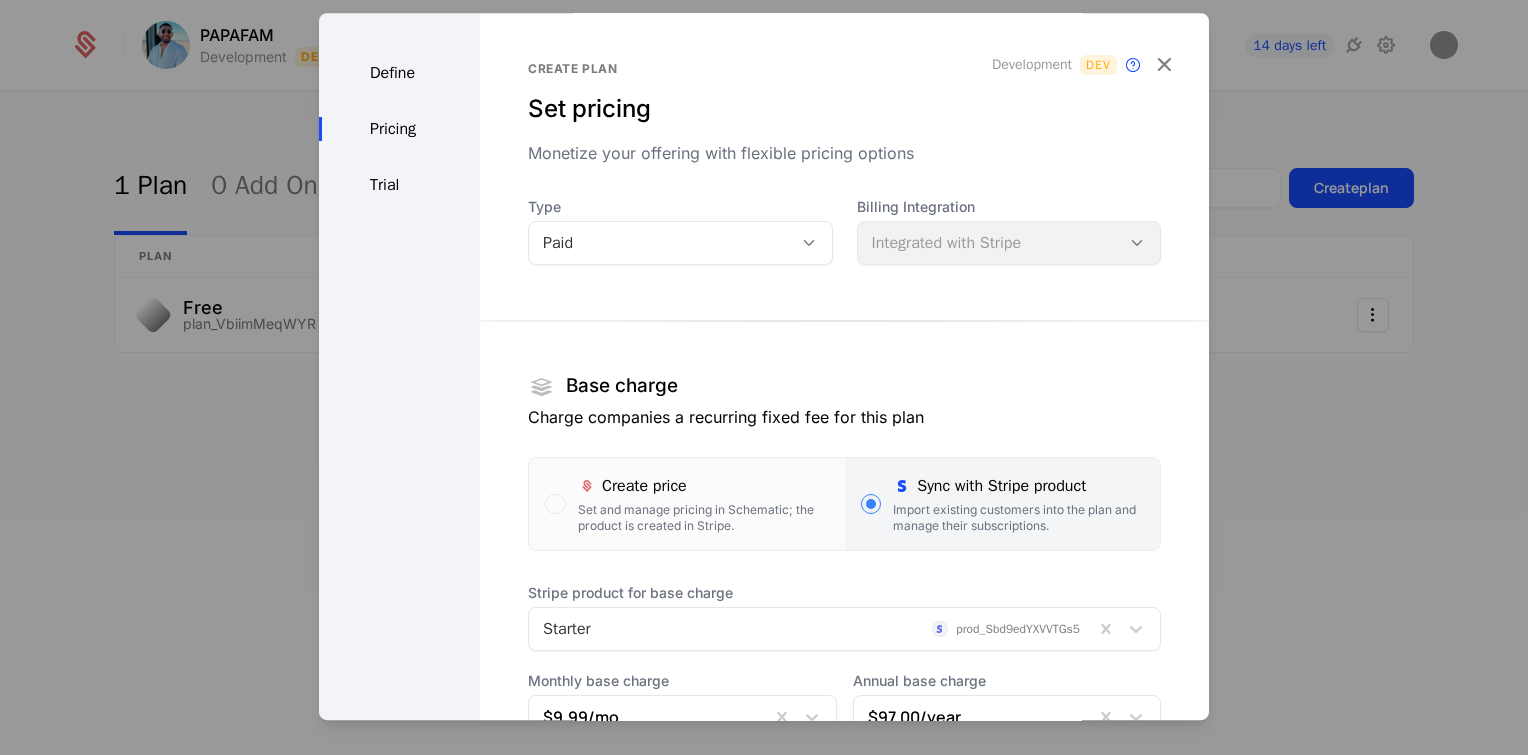 click on "Billing Integration Integrated with Stripe" at bounding box center [1009, 231] 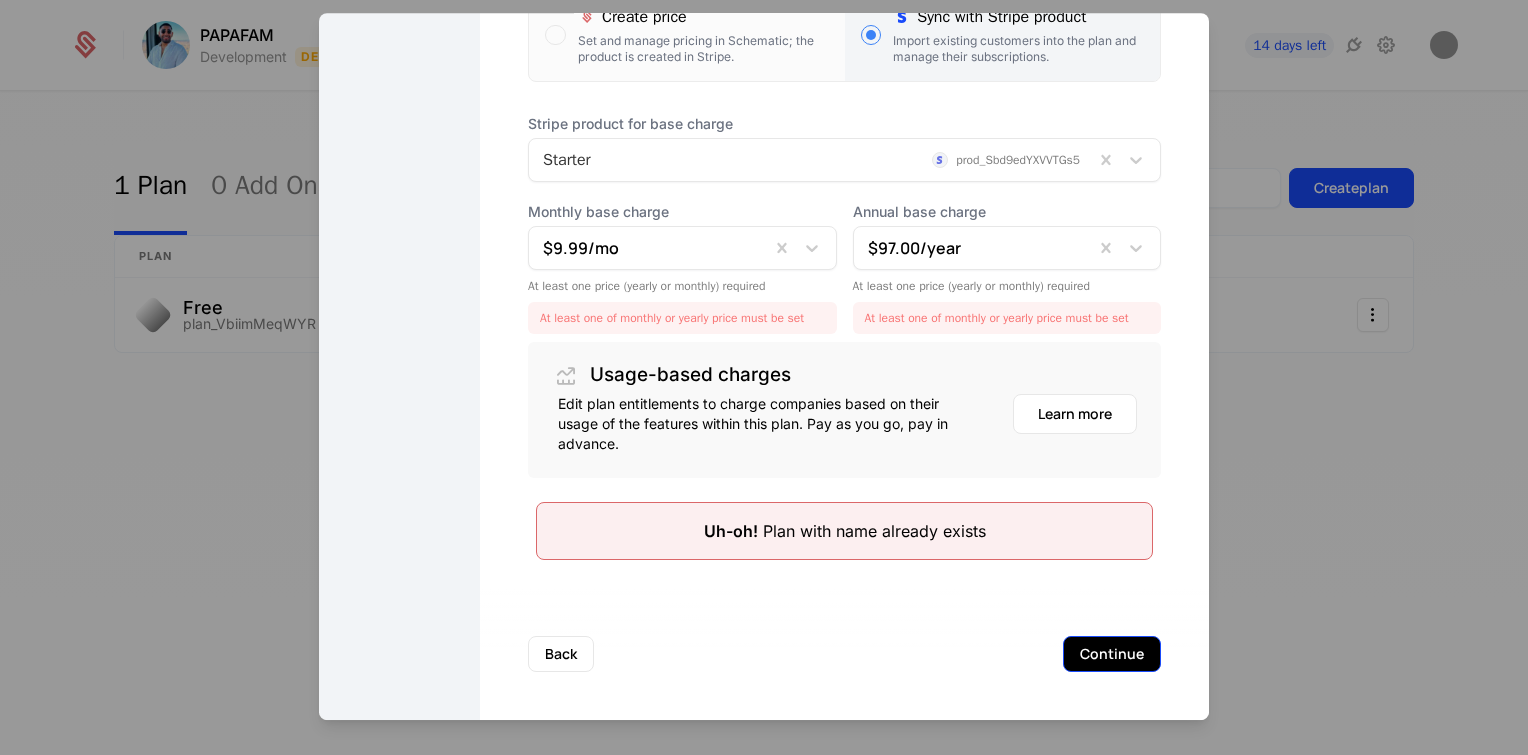 click on "Back Continue" at bounding box center [844, 654] 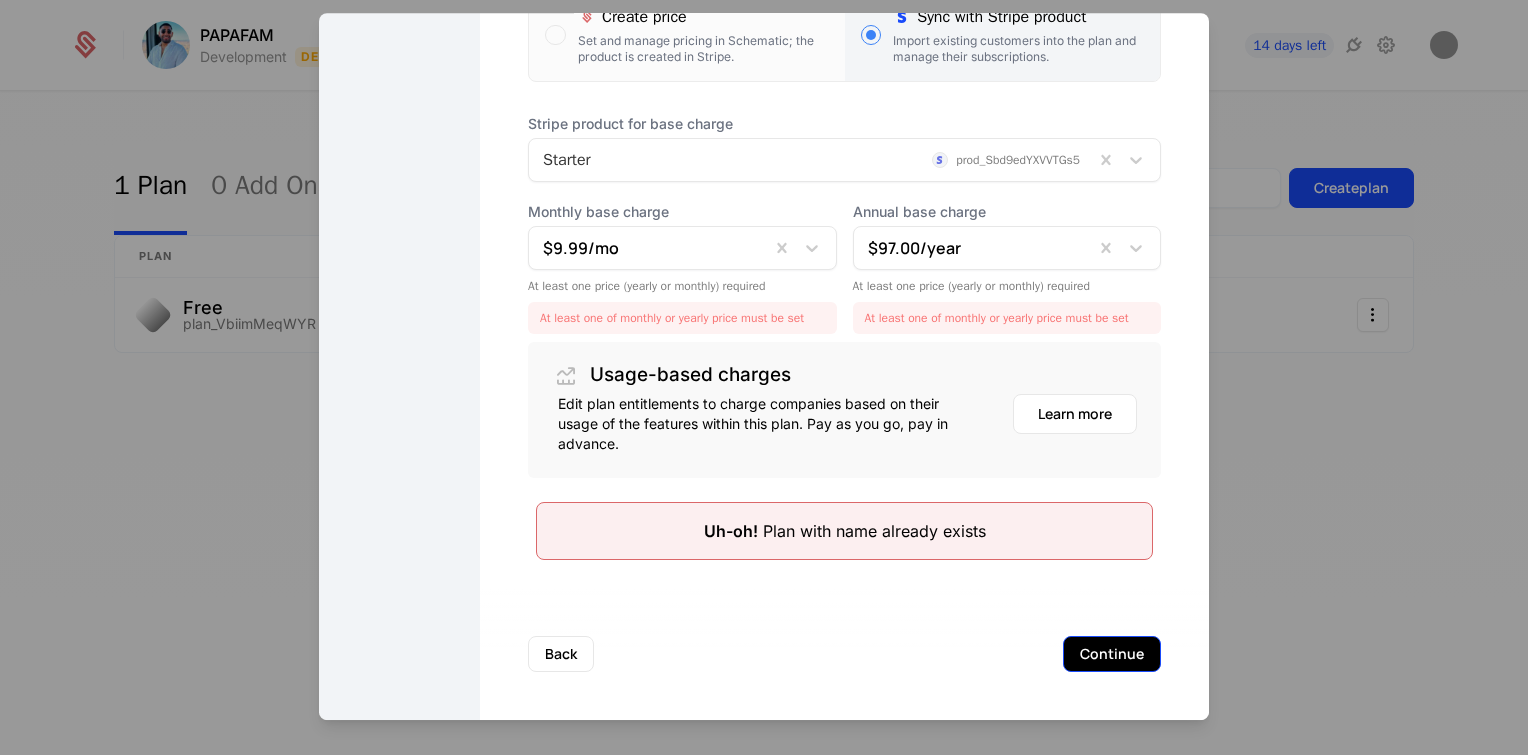 click on "Continue" at bounding box center (1112, 654) 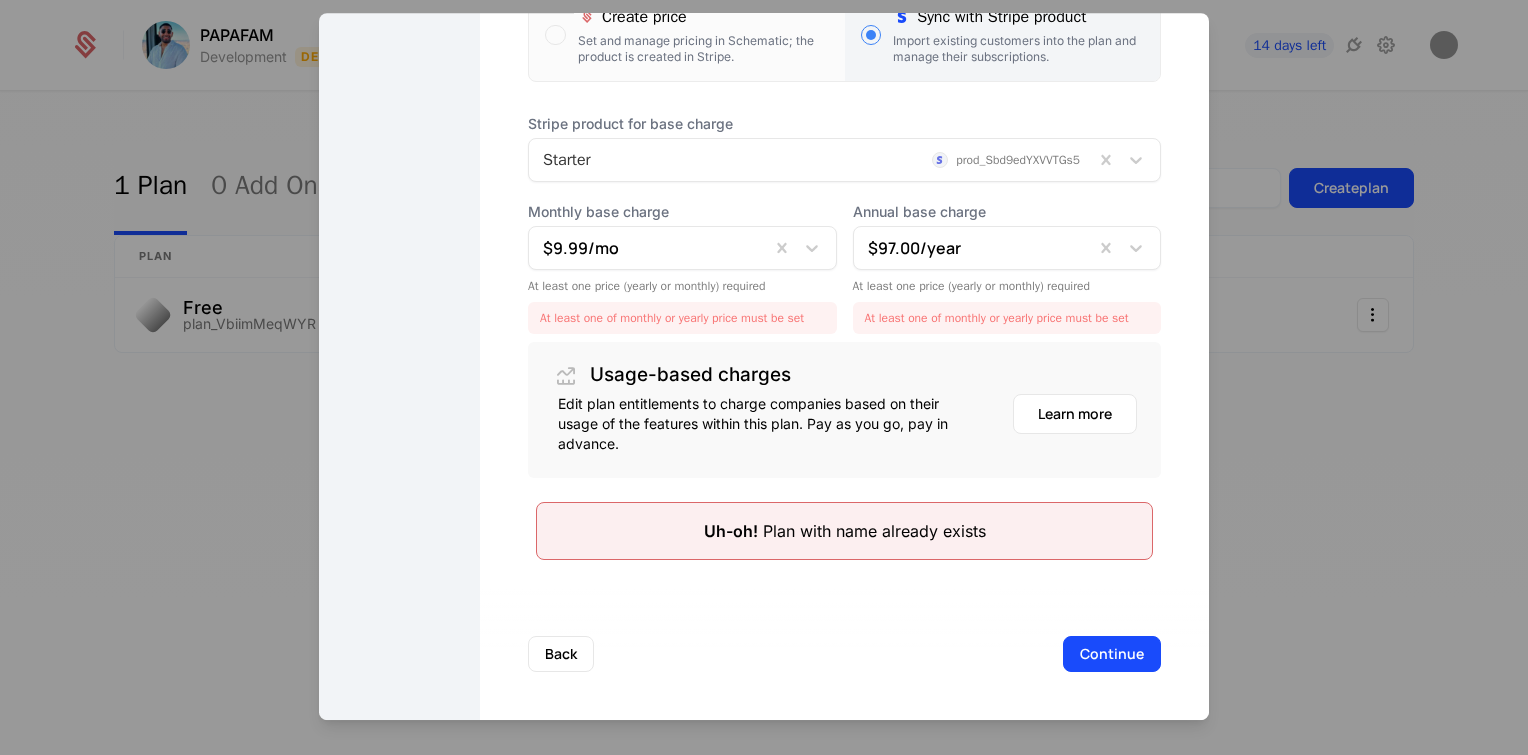 click at bounding box center [649, 248] 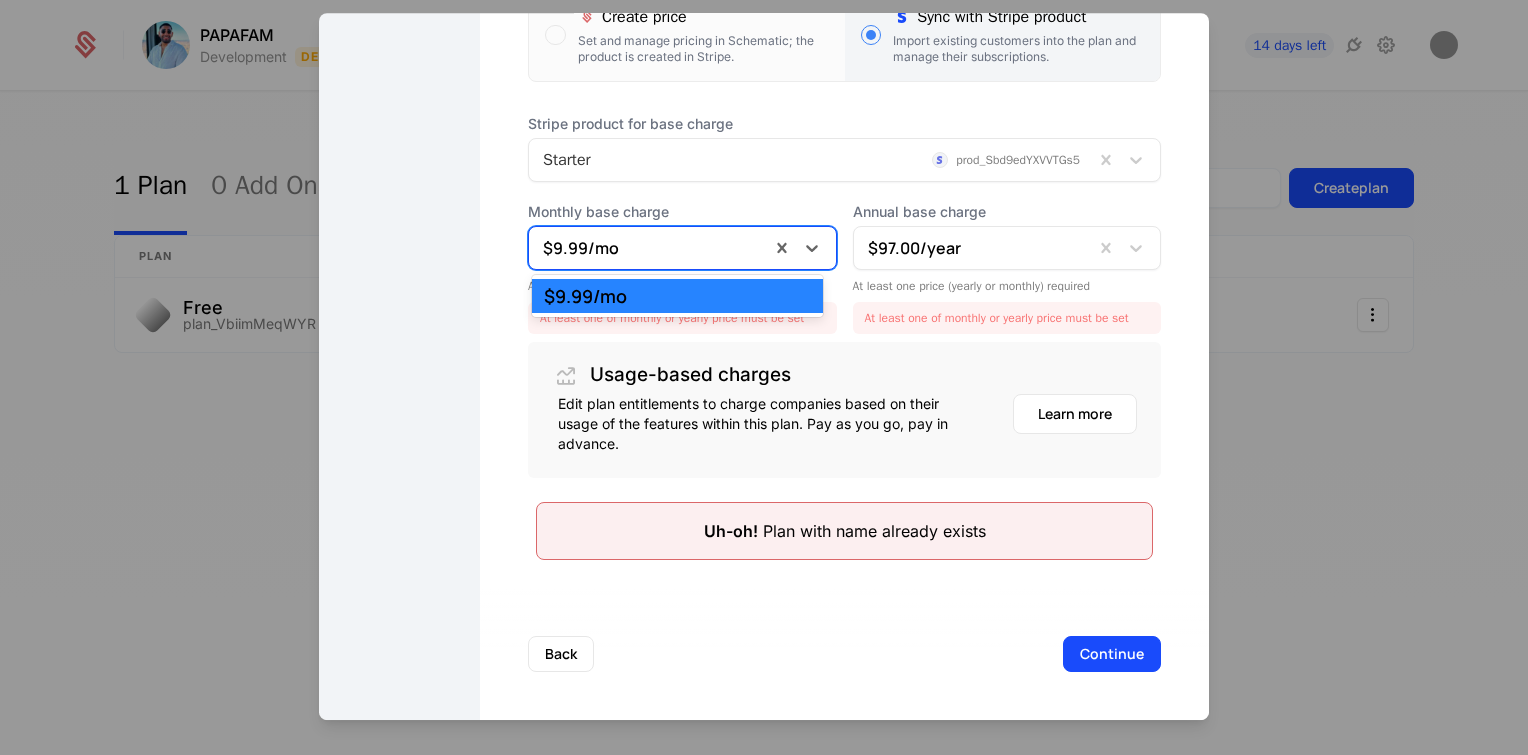 click on "$9.99 /mo" at bounding box center [678, 296] 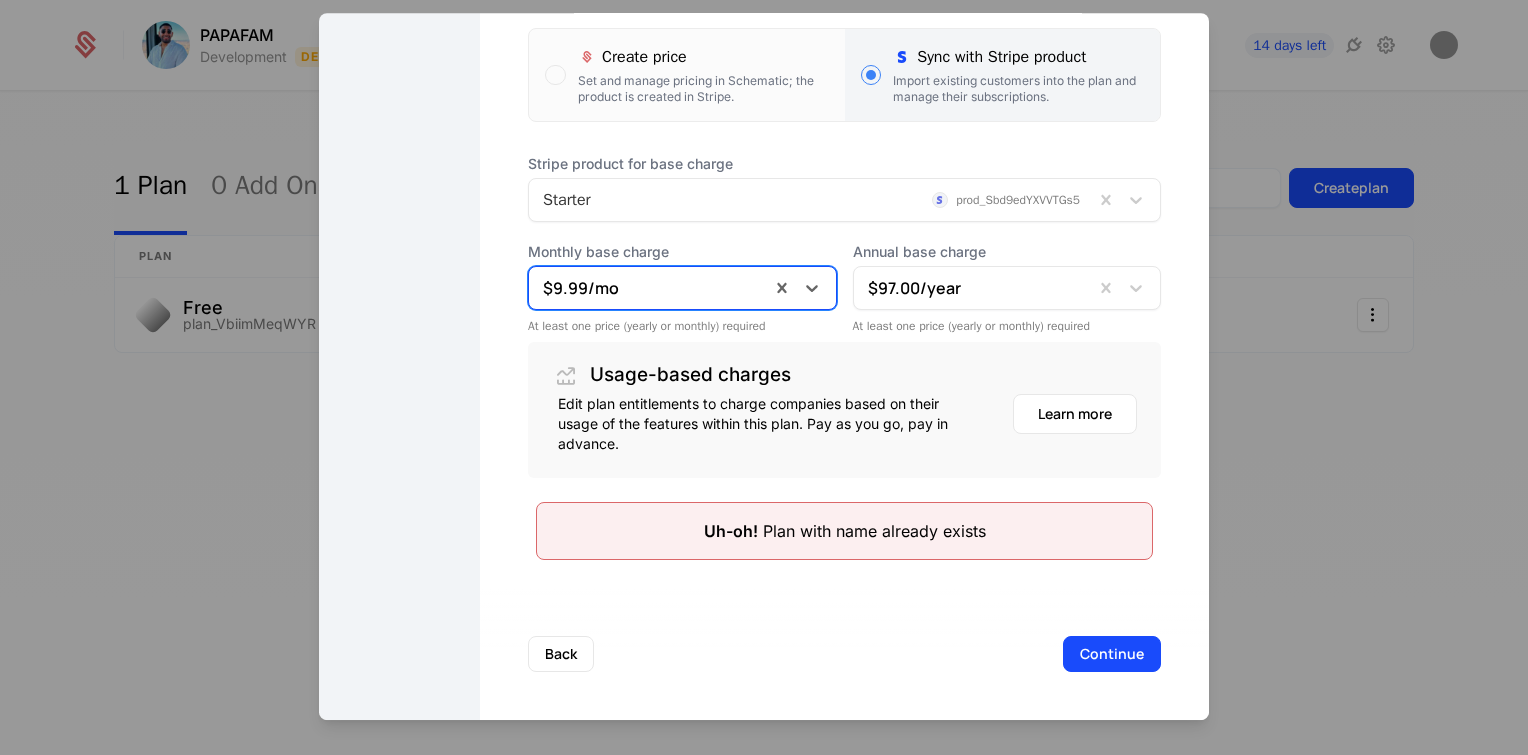 scroll, scrollTop: 434, scrollLeft: 0, axis: vertical 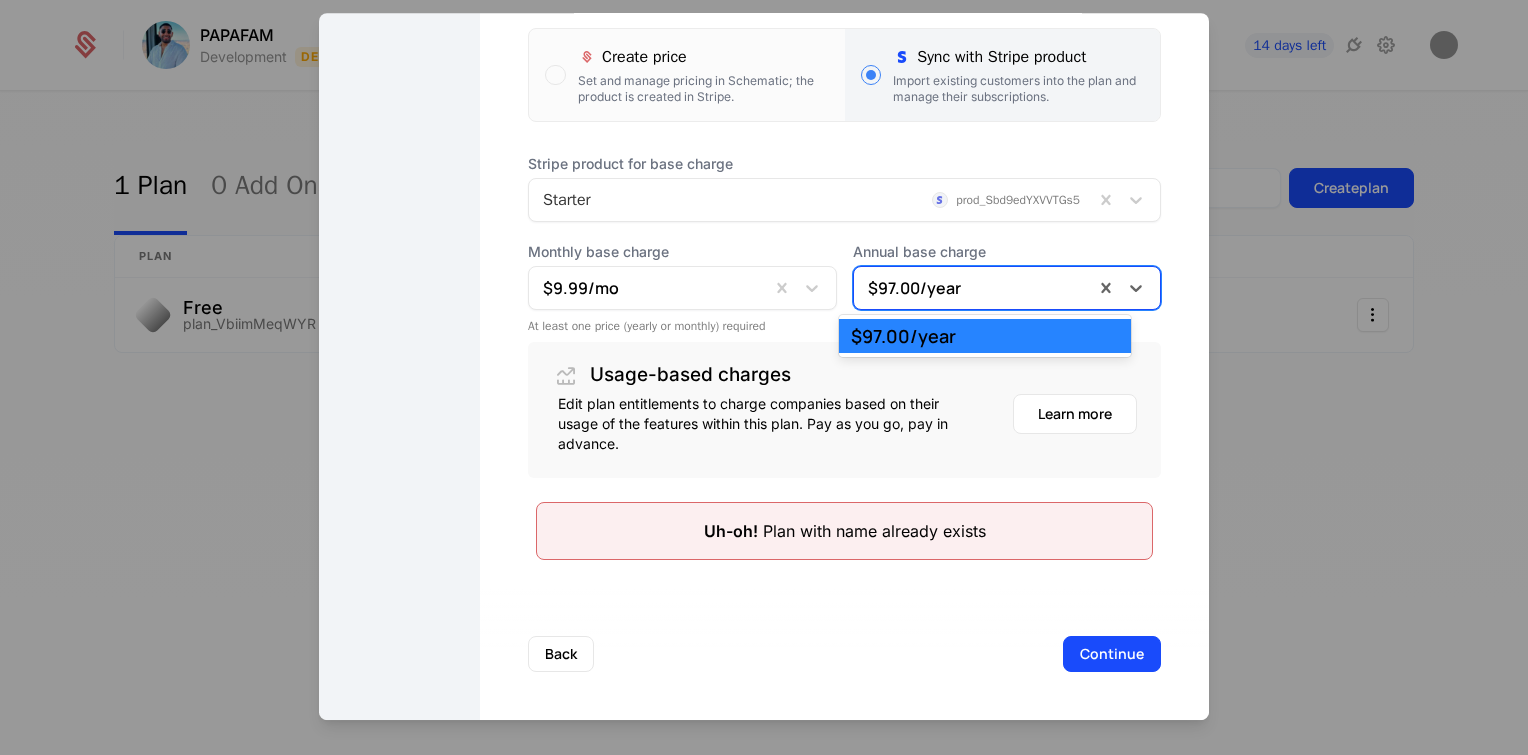 click at bounding box center (974, 288) 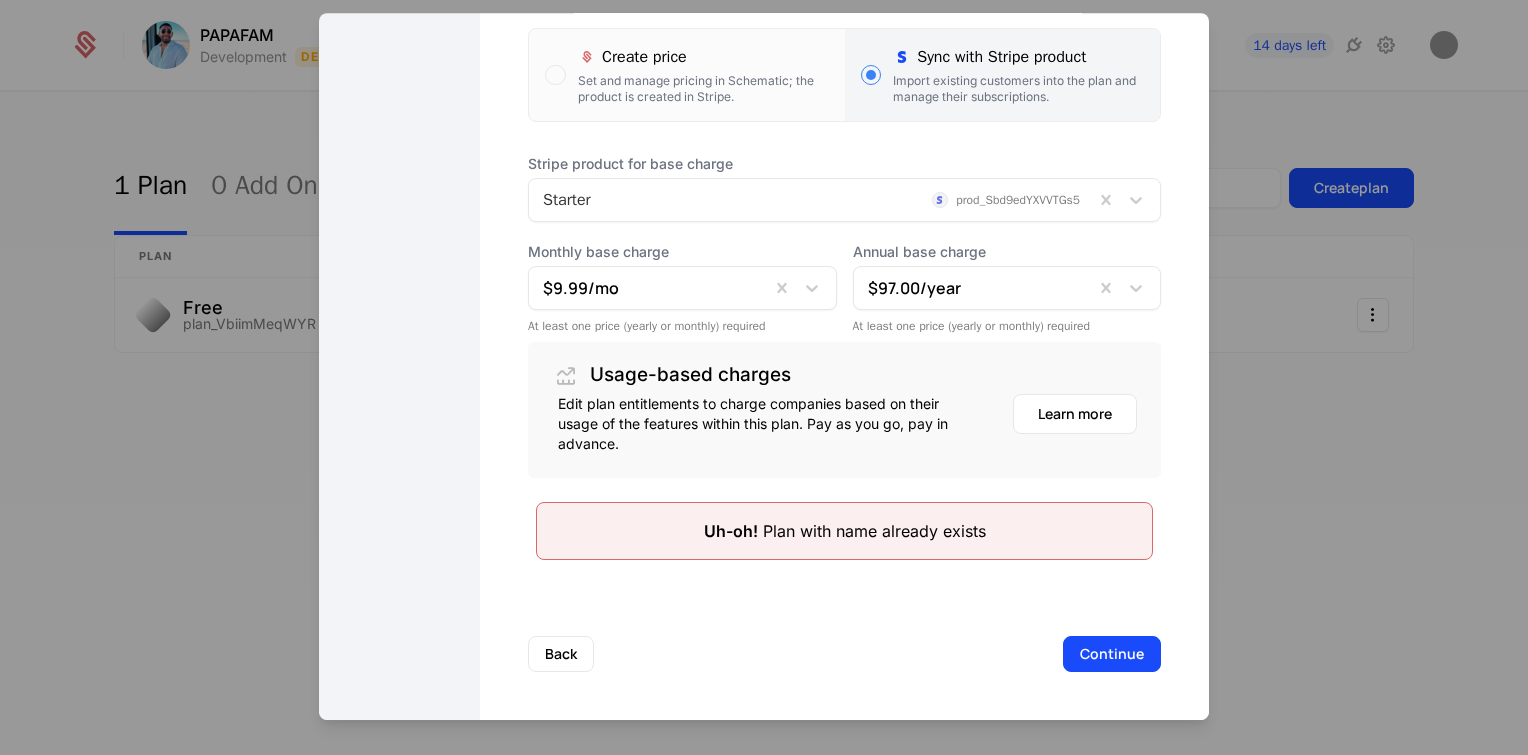 click on "Uh-oh!" at bounding box center (731, 531) 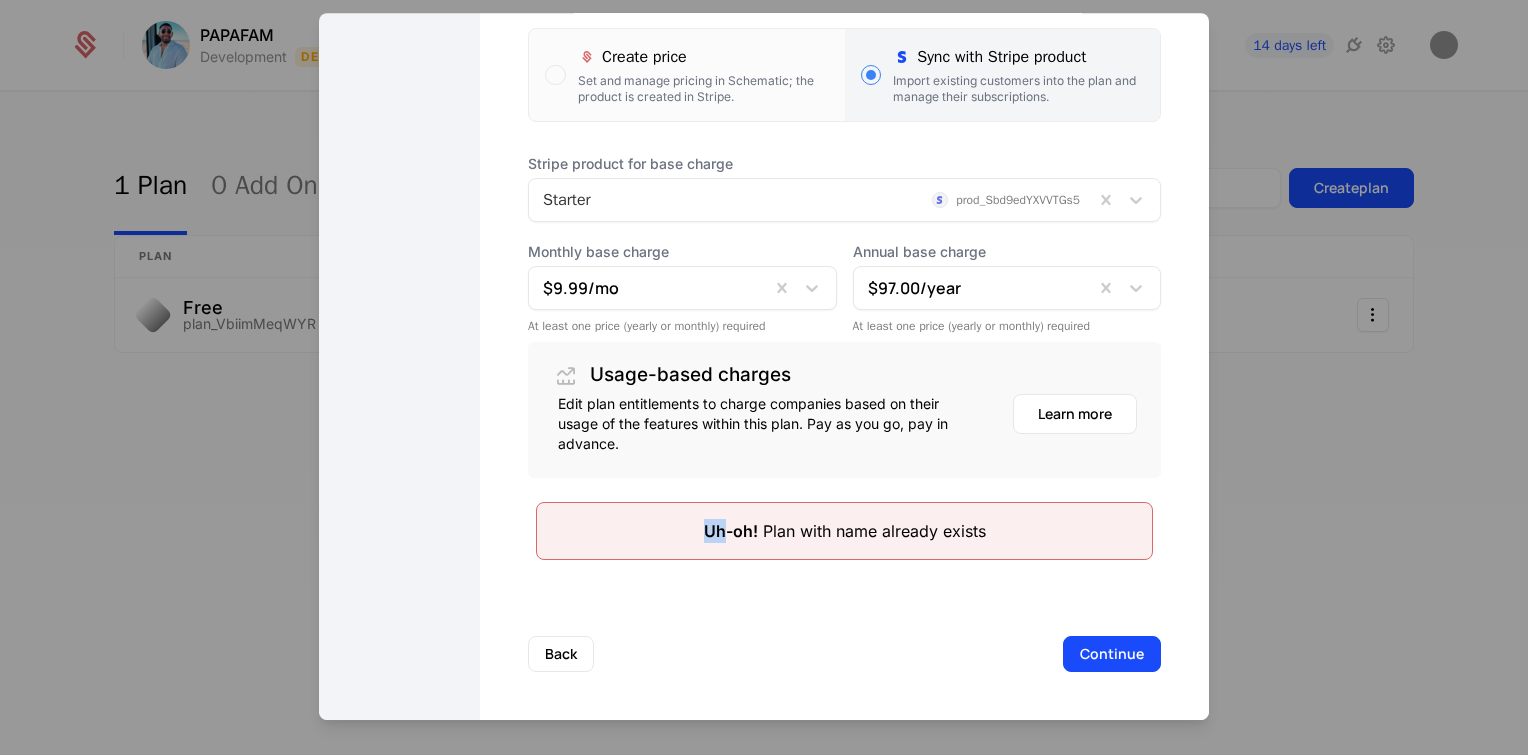 click on "Uh-oh!" at bounding box center (731, 531) 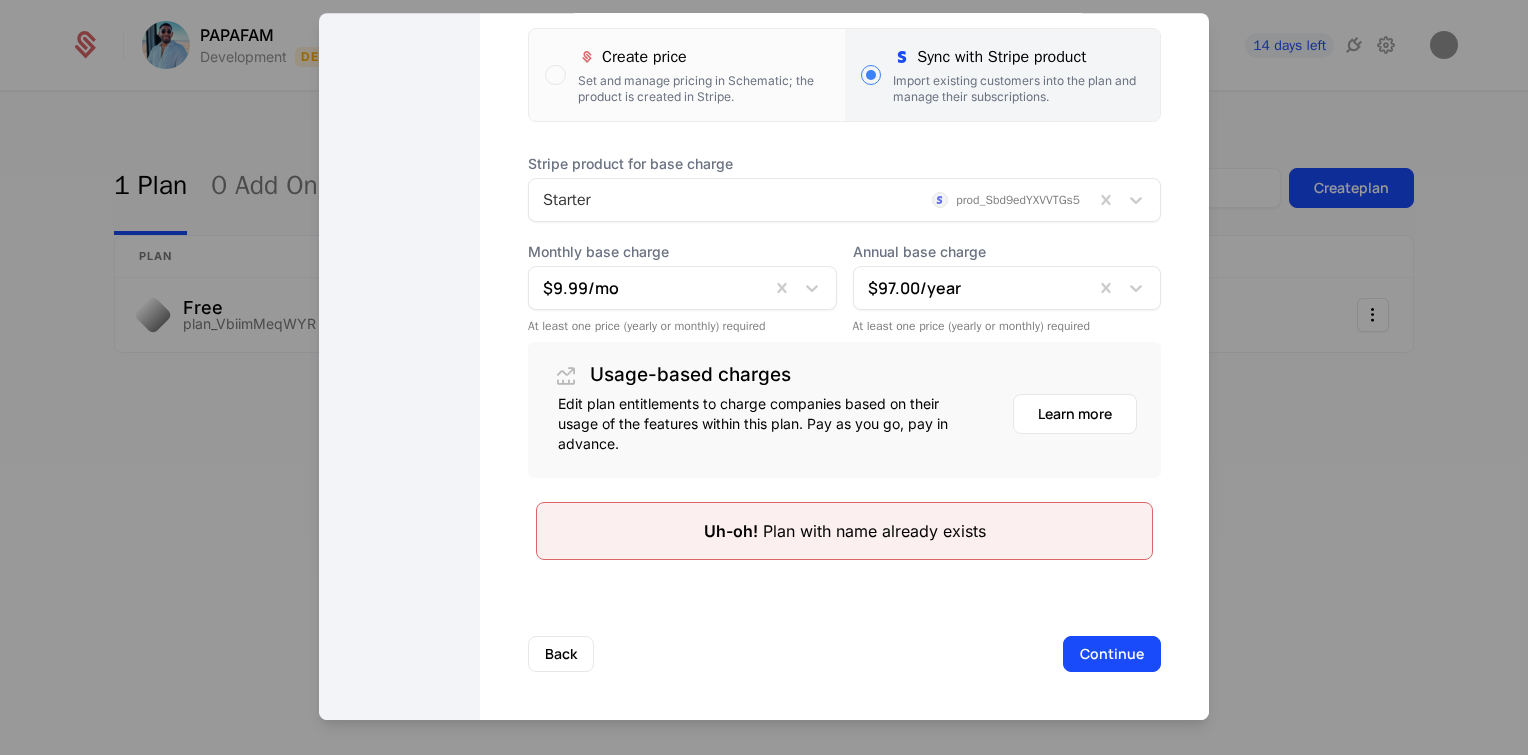drag, startPoint x: 706, startPoint y: 521, endPoint x: 923, endPoint y: 544, distance: 218.21548 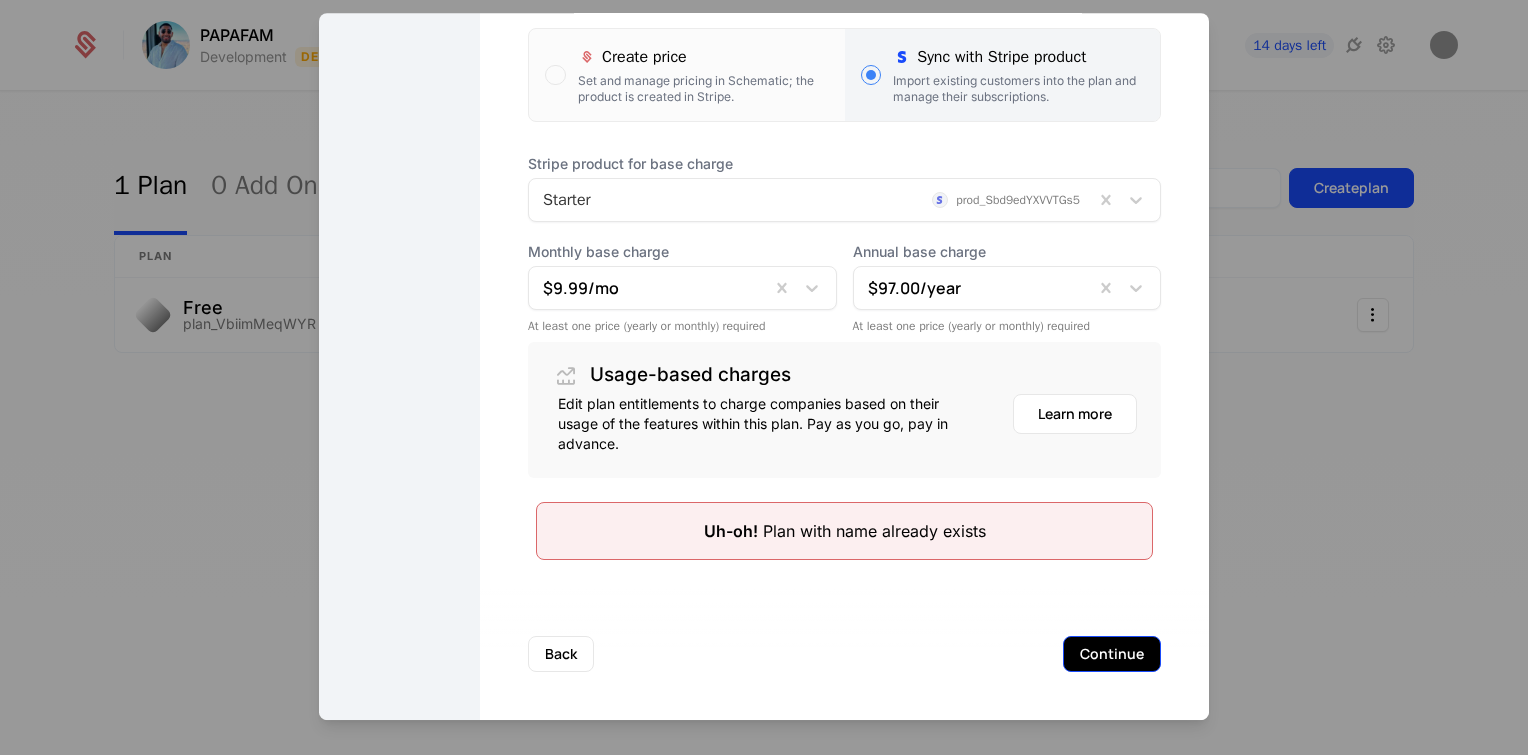 click on "Continue" at bounding box center [1112, 654] 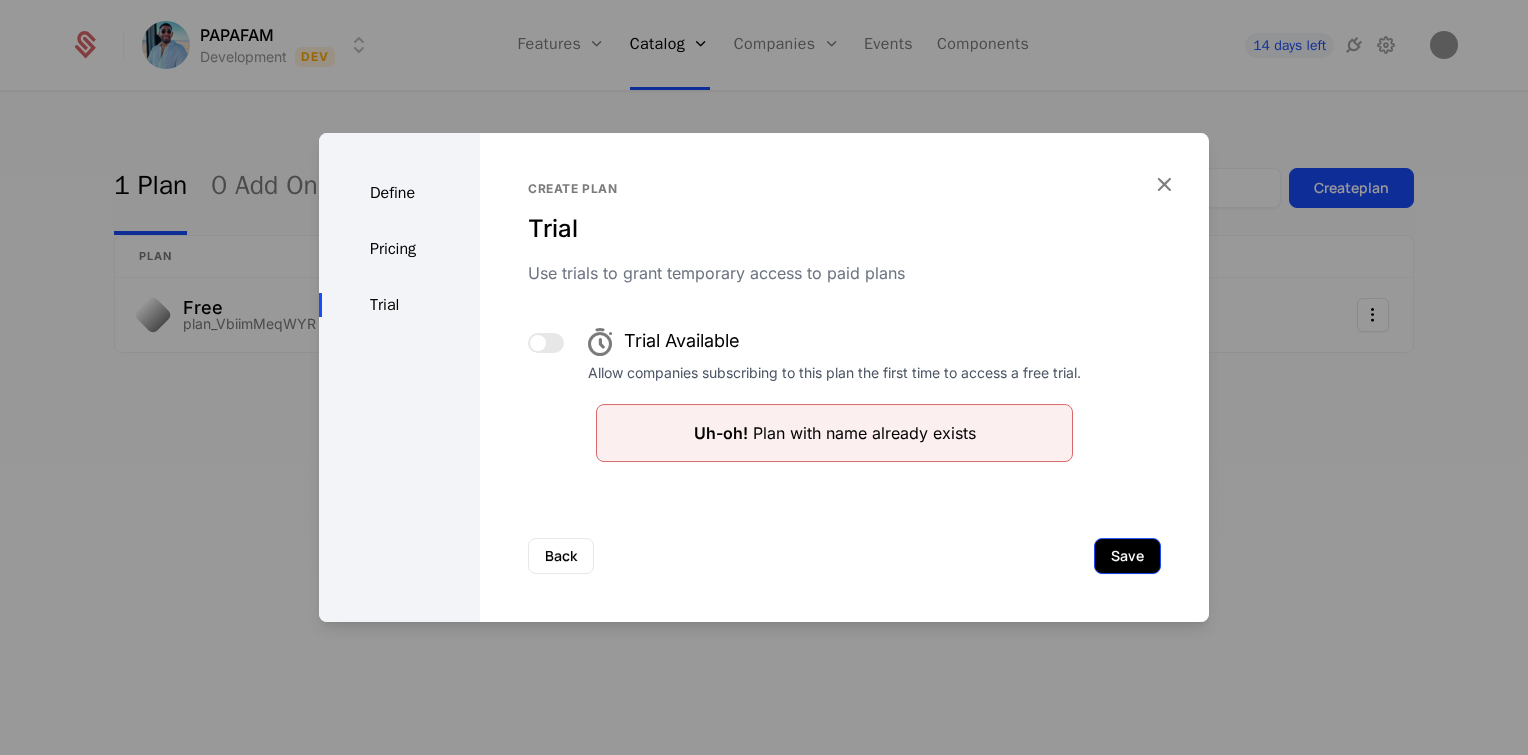 scroll, scrollTop: 0, scrollLeft: 0, axis: both 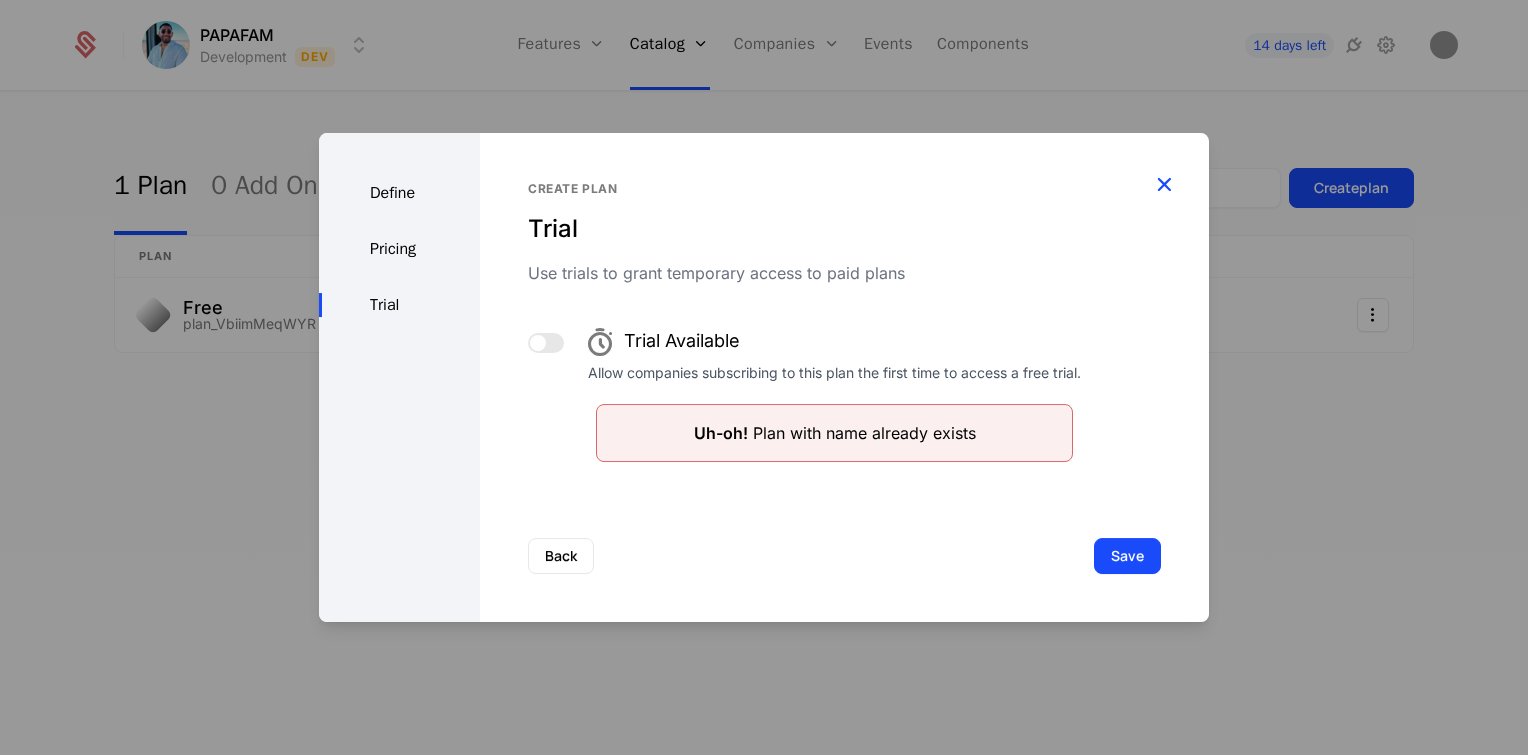 click at bounding box center (1164, 185) 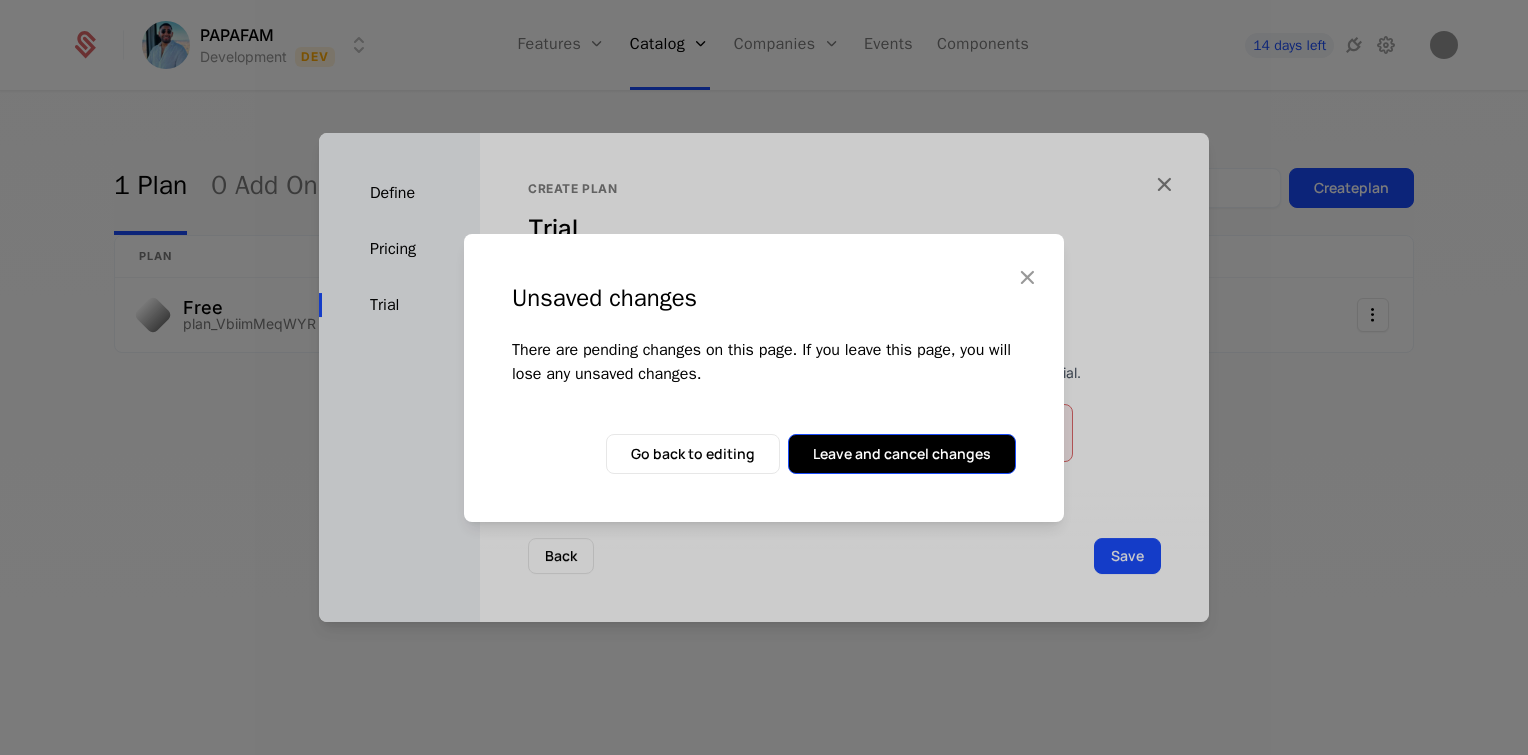 click on "Leave and cancel changes" at bounding box center [902, 454] 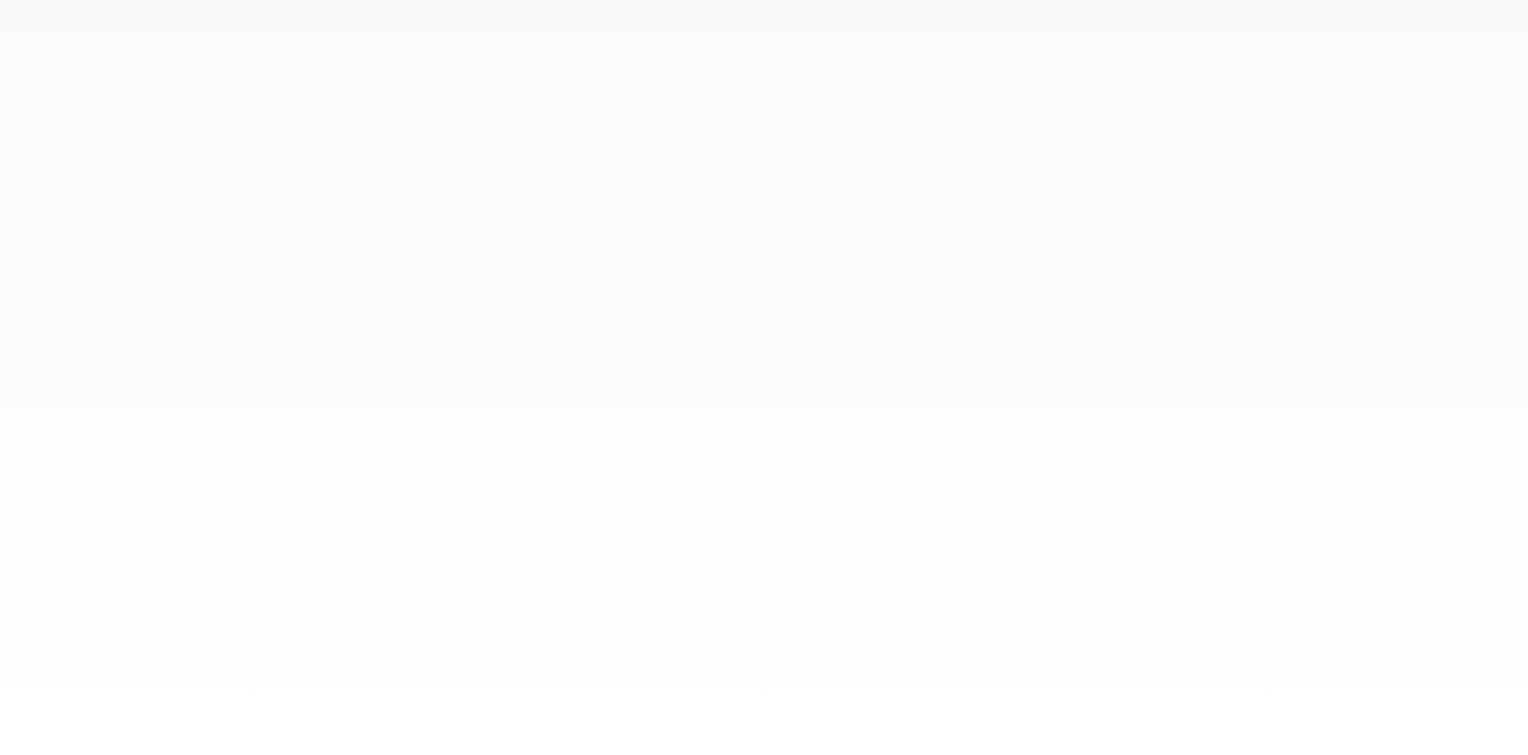 scroll, scrollTop: 0, scrollLeft: 0, axis: both 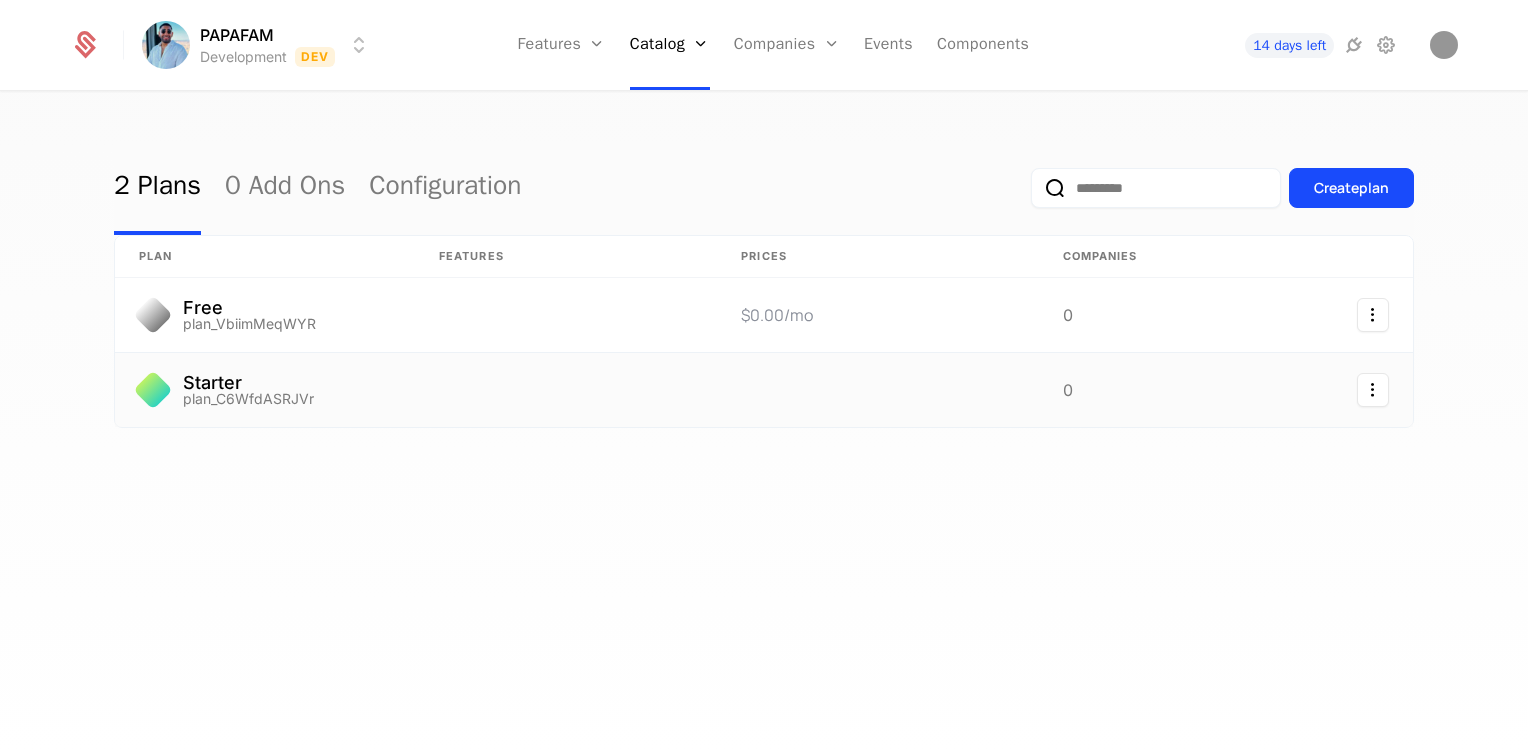 click on "Starter" at bounding box center (248, 383) 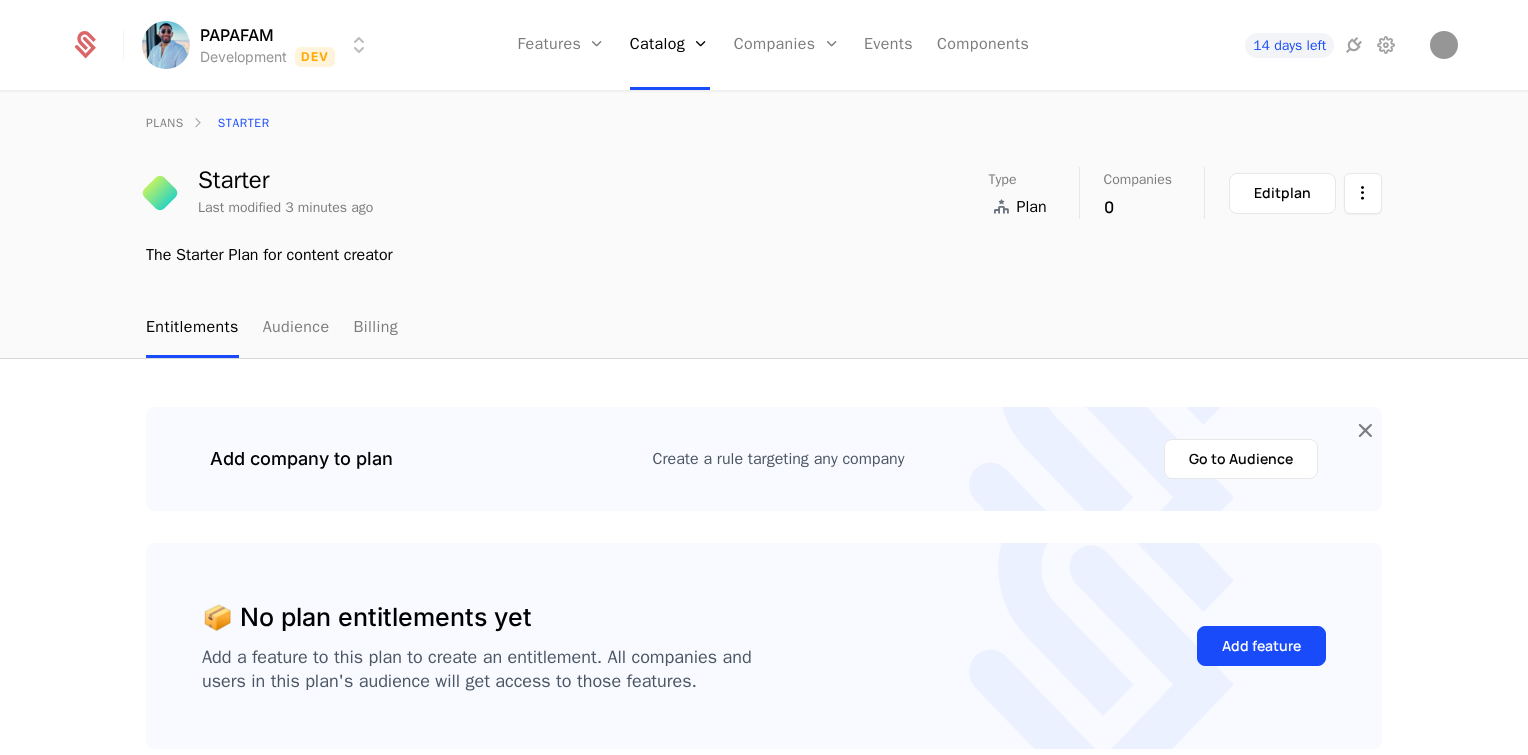 scroll, scrollTop: 13, scrollLeft: 0, axis: vertical 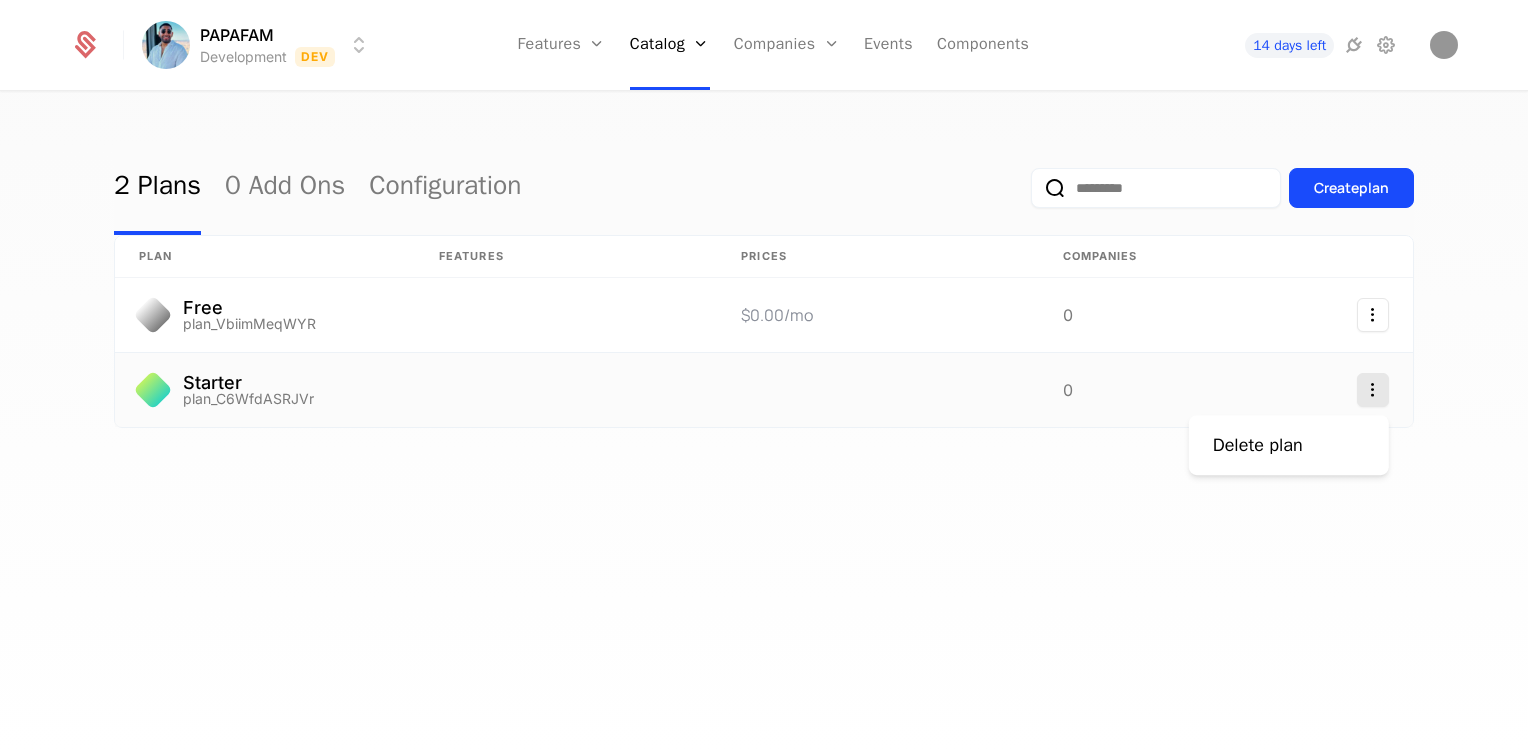 click on "PAPAFAM Development Dev Features Features Flags Catalog Plans Add Ons Configuration Companies Companies Users Events Components 14 days left 2 Plans 0 Add Ons Configuration Create  plan plan Features Prices Companies Free plan_VbiimMeqWYR $0.00 /mo 0 Starter plan_C6WfdASRJVr 0
Best Viewed on Desktop You're currently viewing this on a  mobile device . For the best experience,   we recommend using a desktop or larger screens , as the application isn't fully optimized for smaller resolutions just yet. Got it  Delete plan" at bounding box center [764, 377] 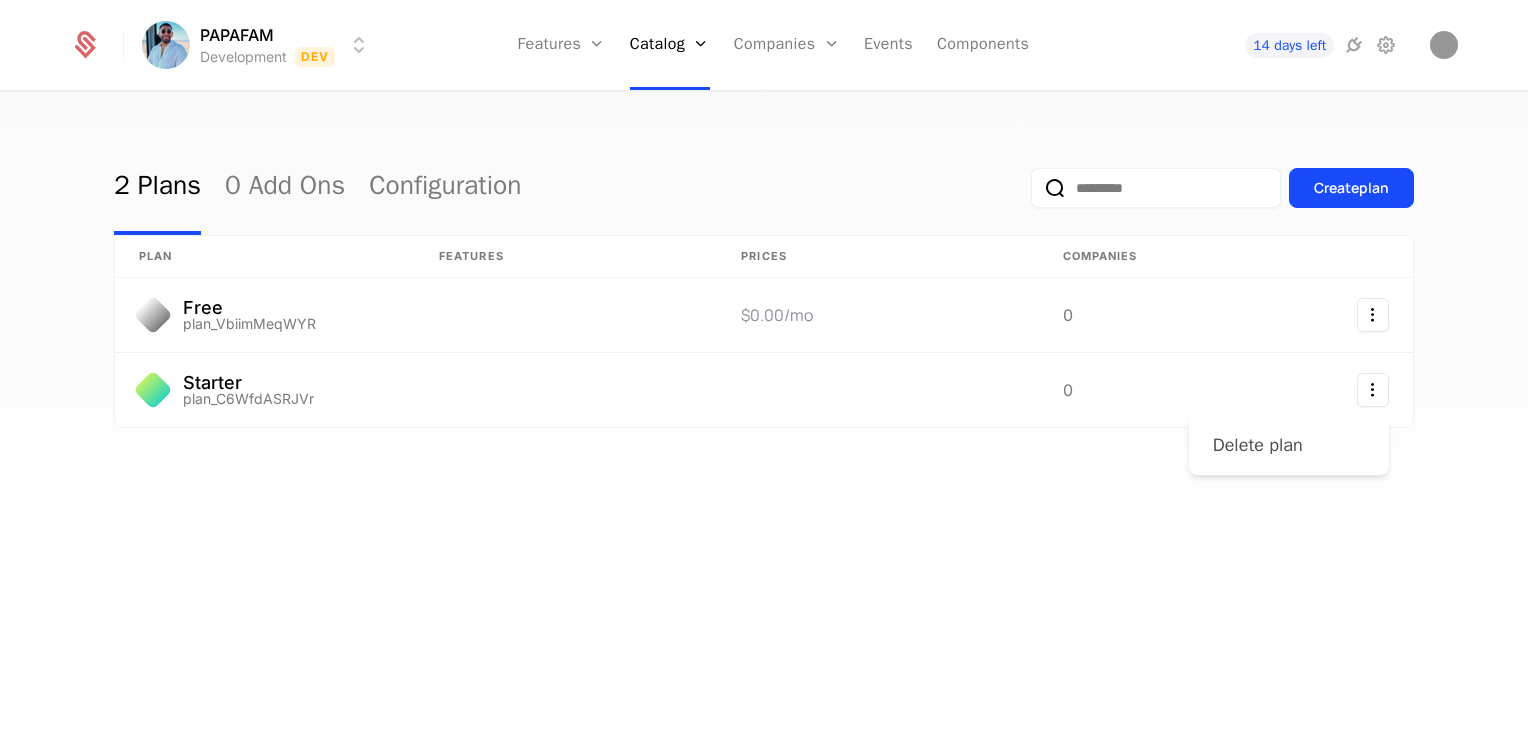 click on "Delete plan" at bounding box center (1258, 445) 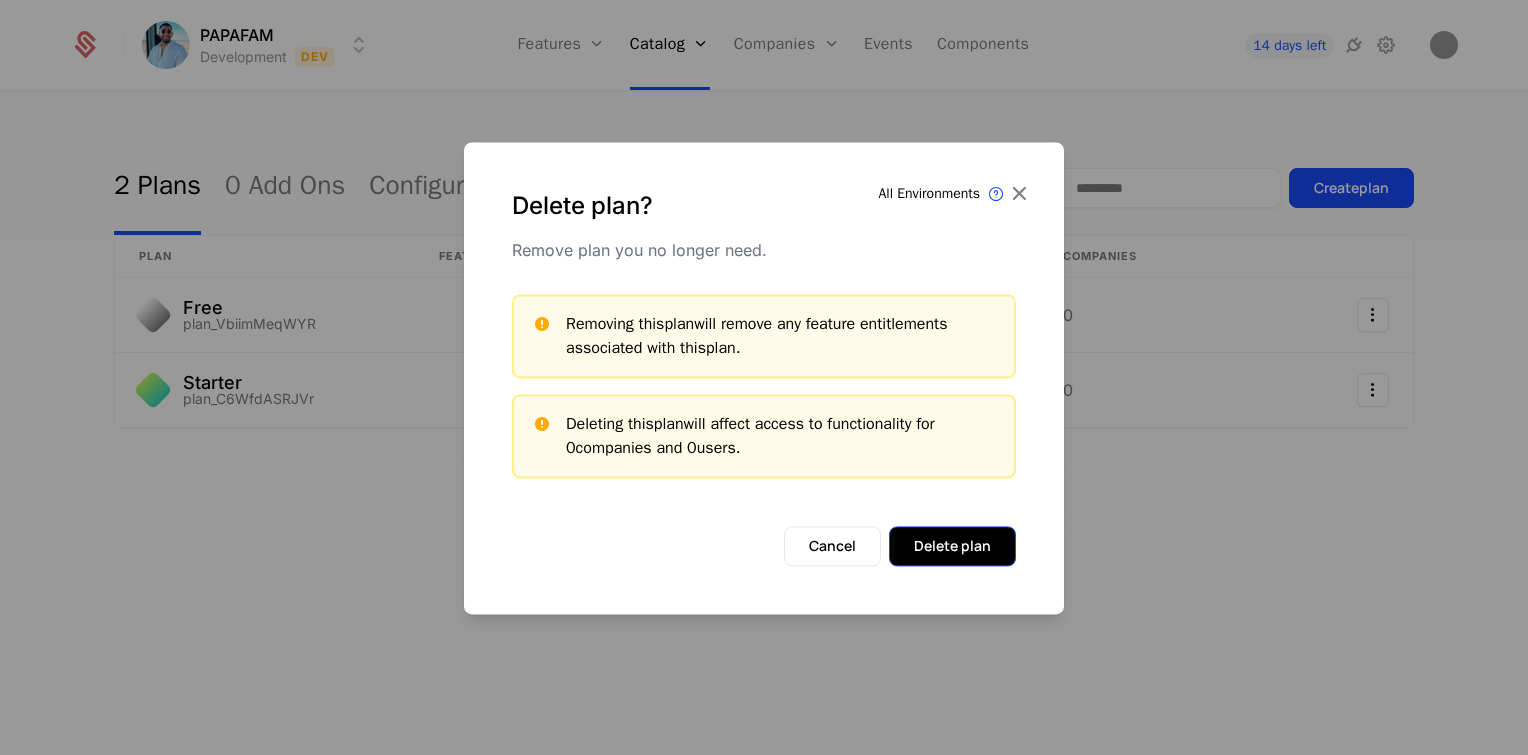 click on "Delete plan" at bounding box center (952, 546) 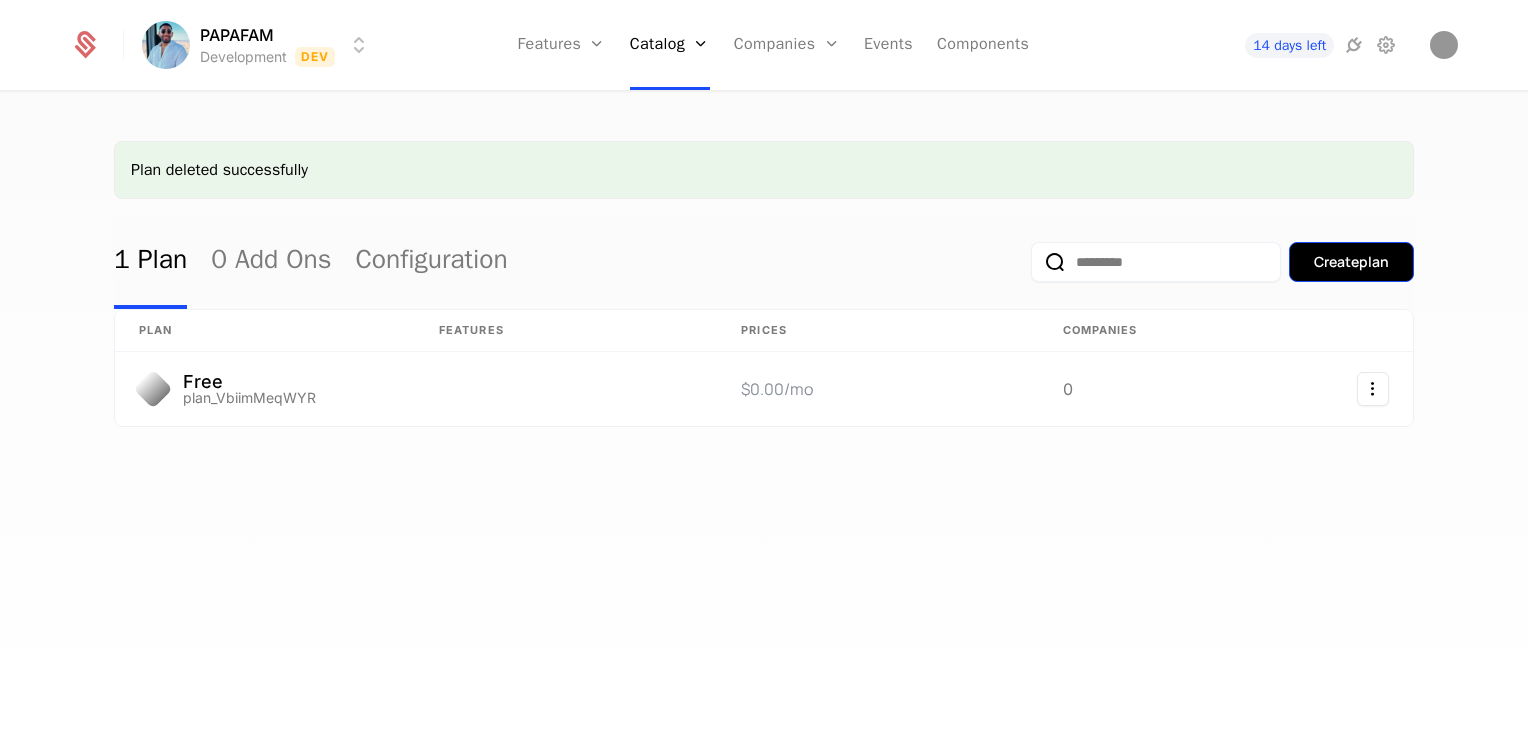 click on "Create  plan" at bounding box center (1351, 262) 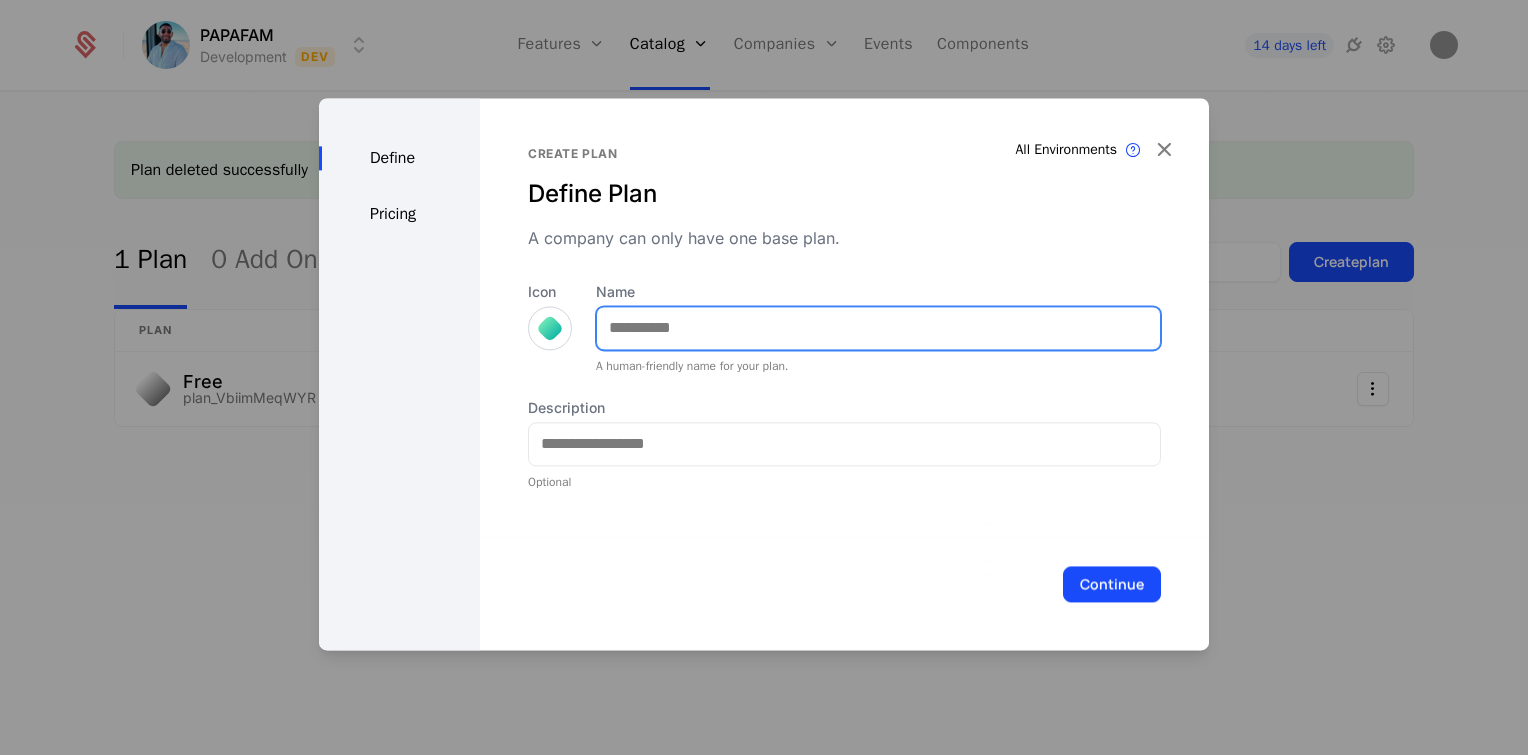 click on "Name" at bounding box center [878, 328] 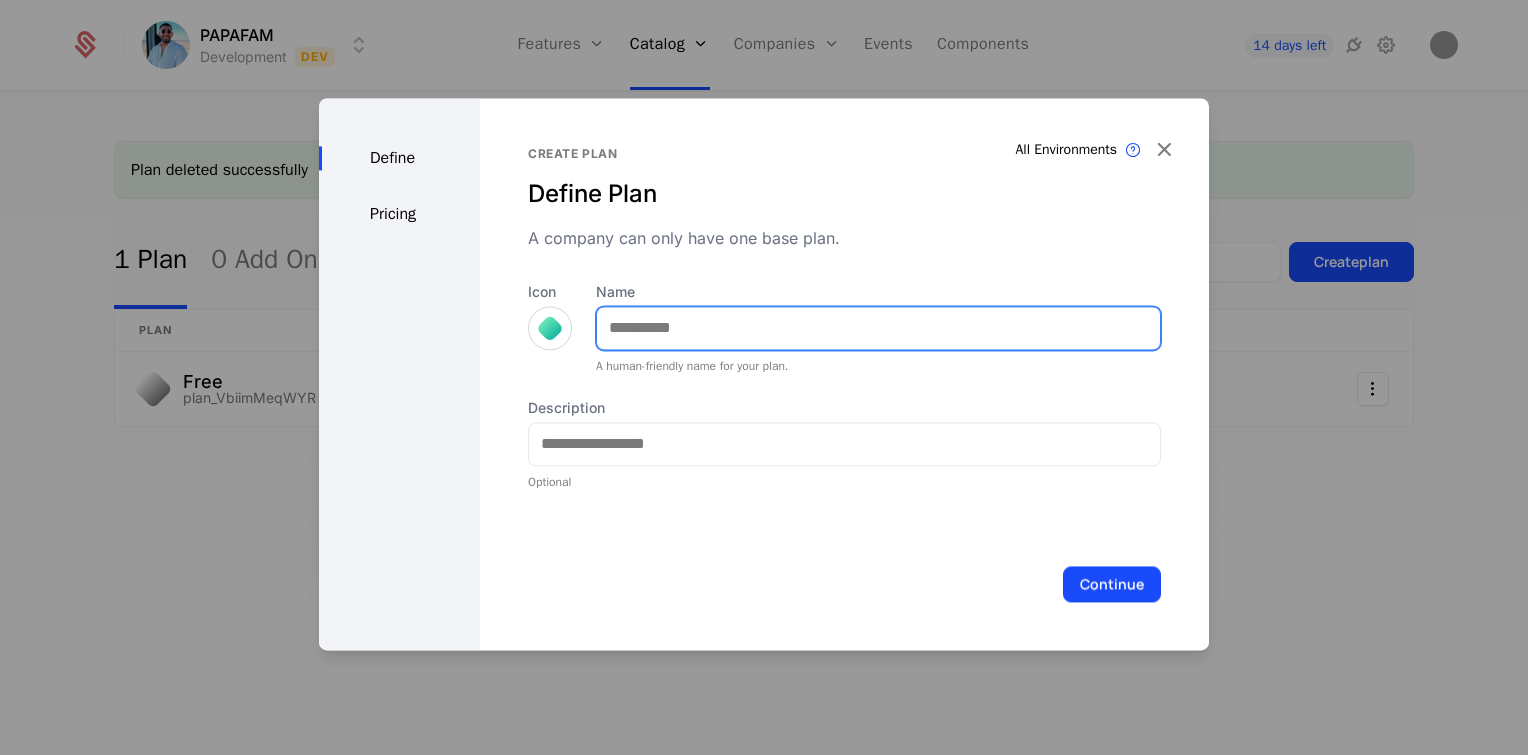 type on "*******" 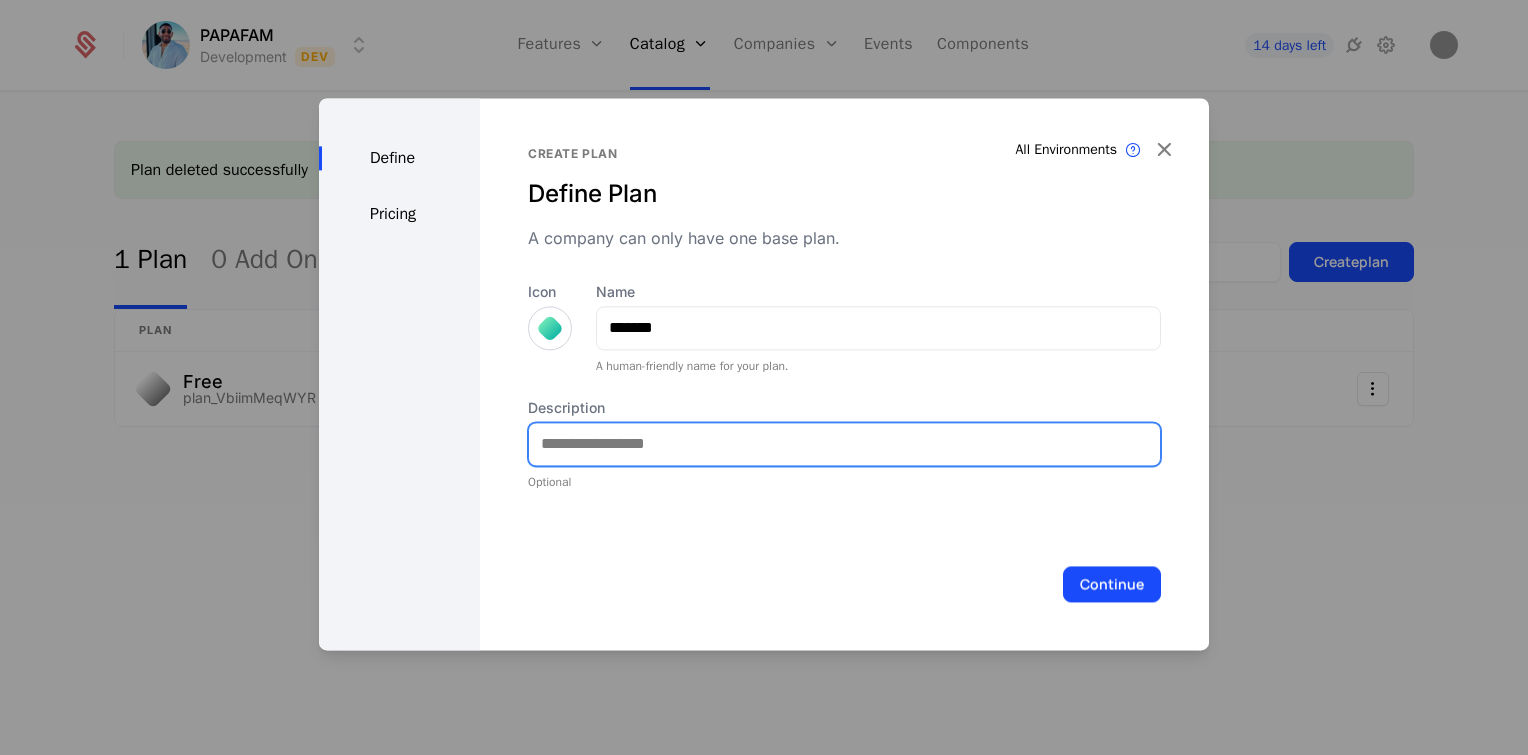 type on "**********" 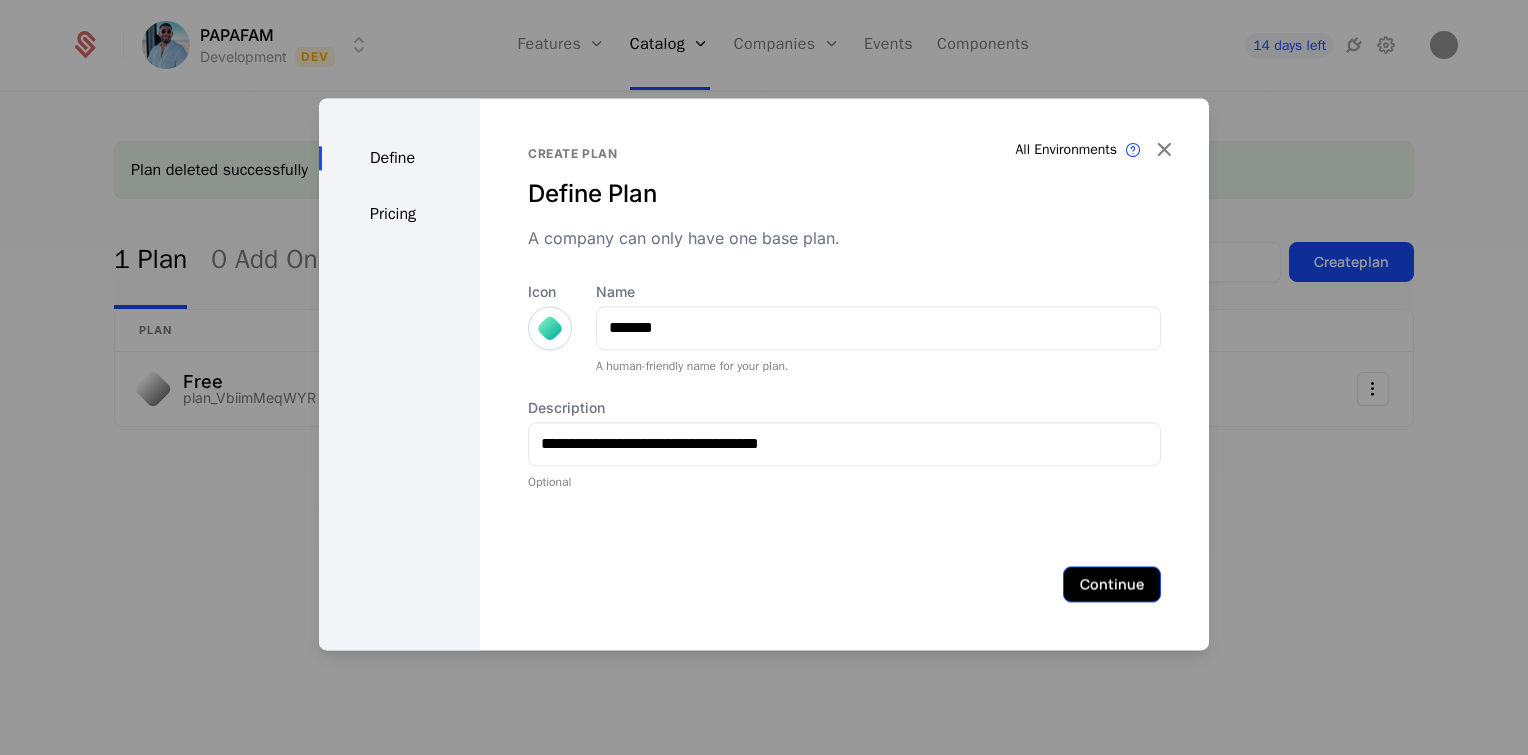 click on "Continue" at bounding box center [1112, 584] 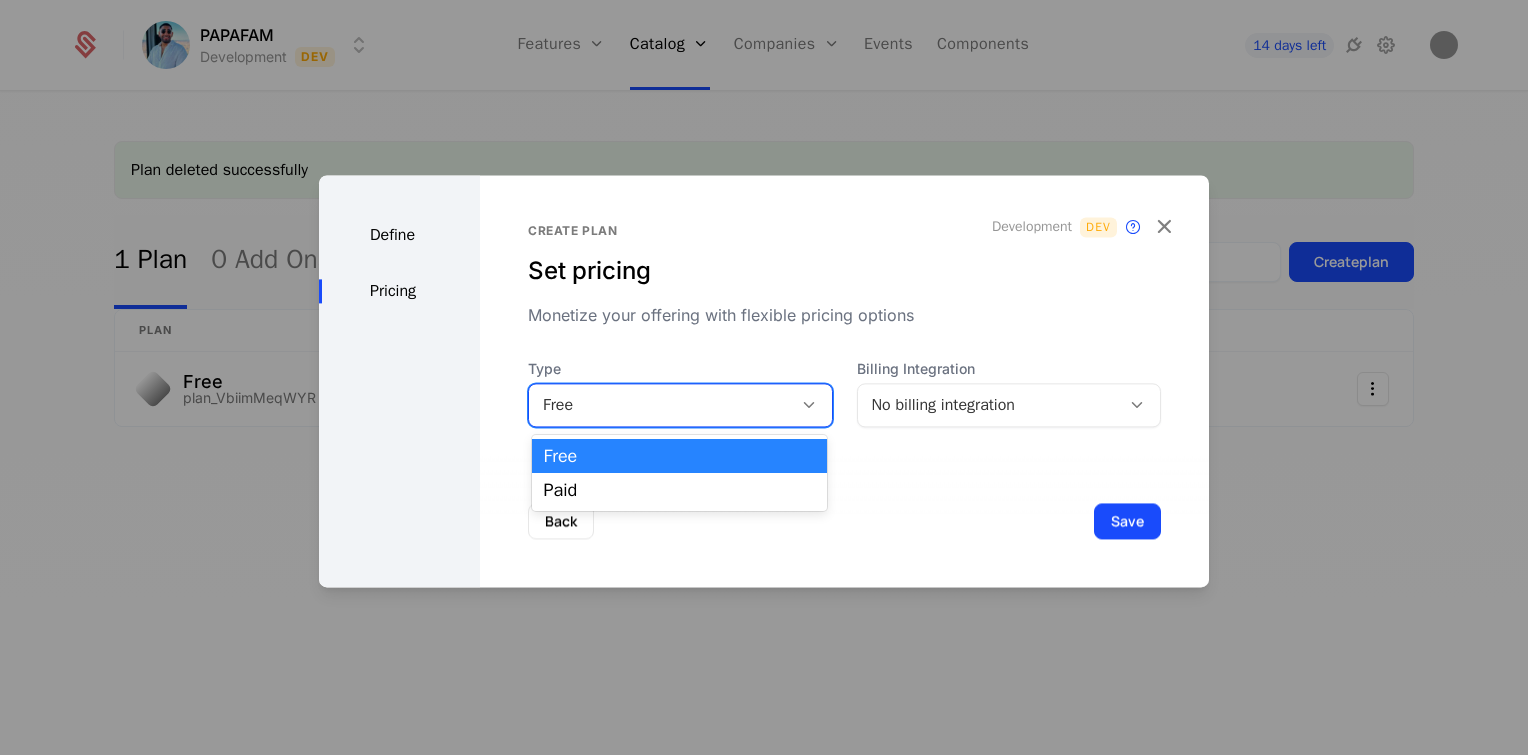 click on "Free" at bounding box center (660, 405) 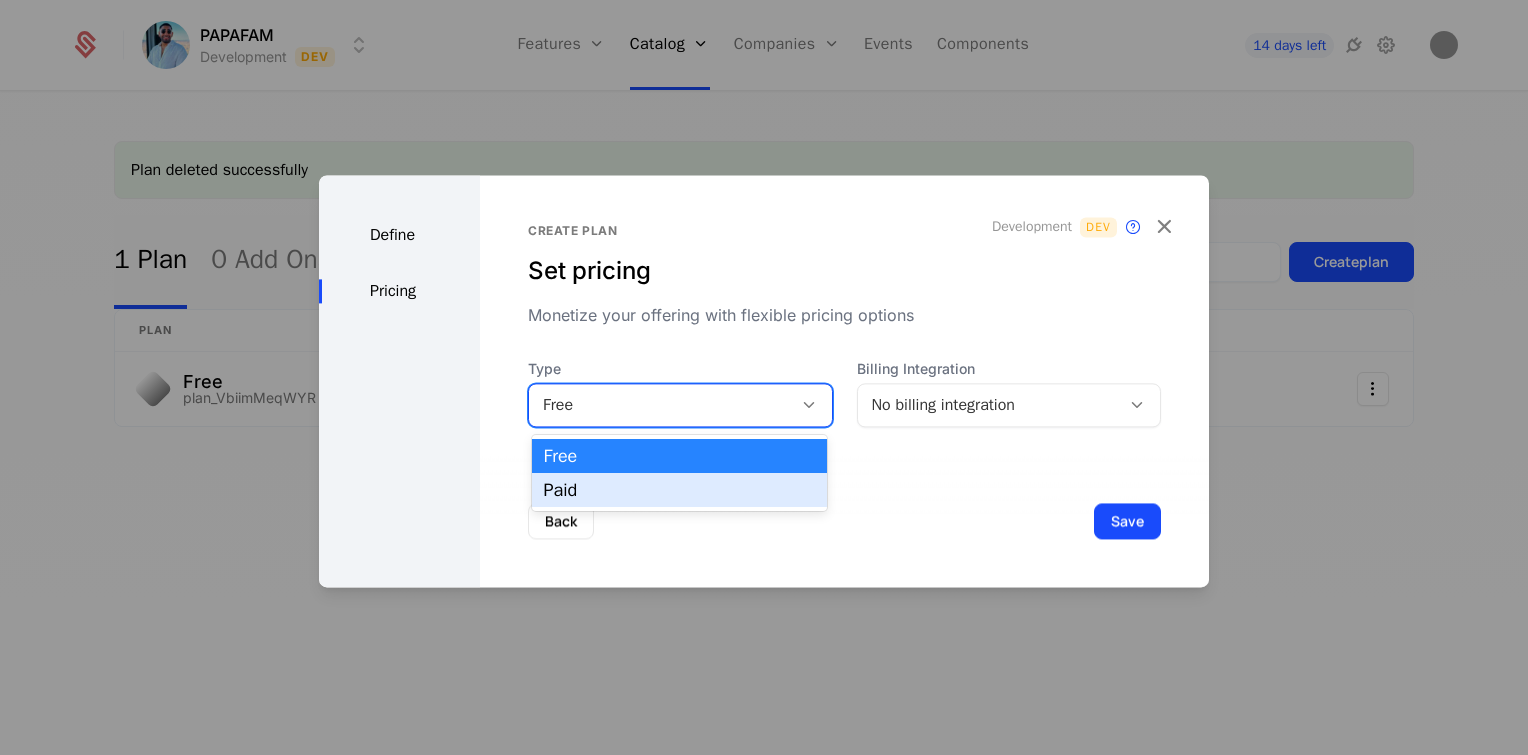 click on "Paid" at bounding box center (679, 490) 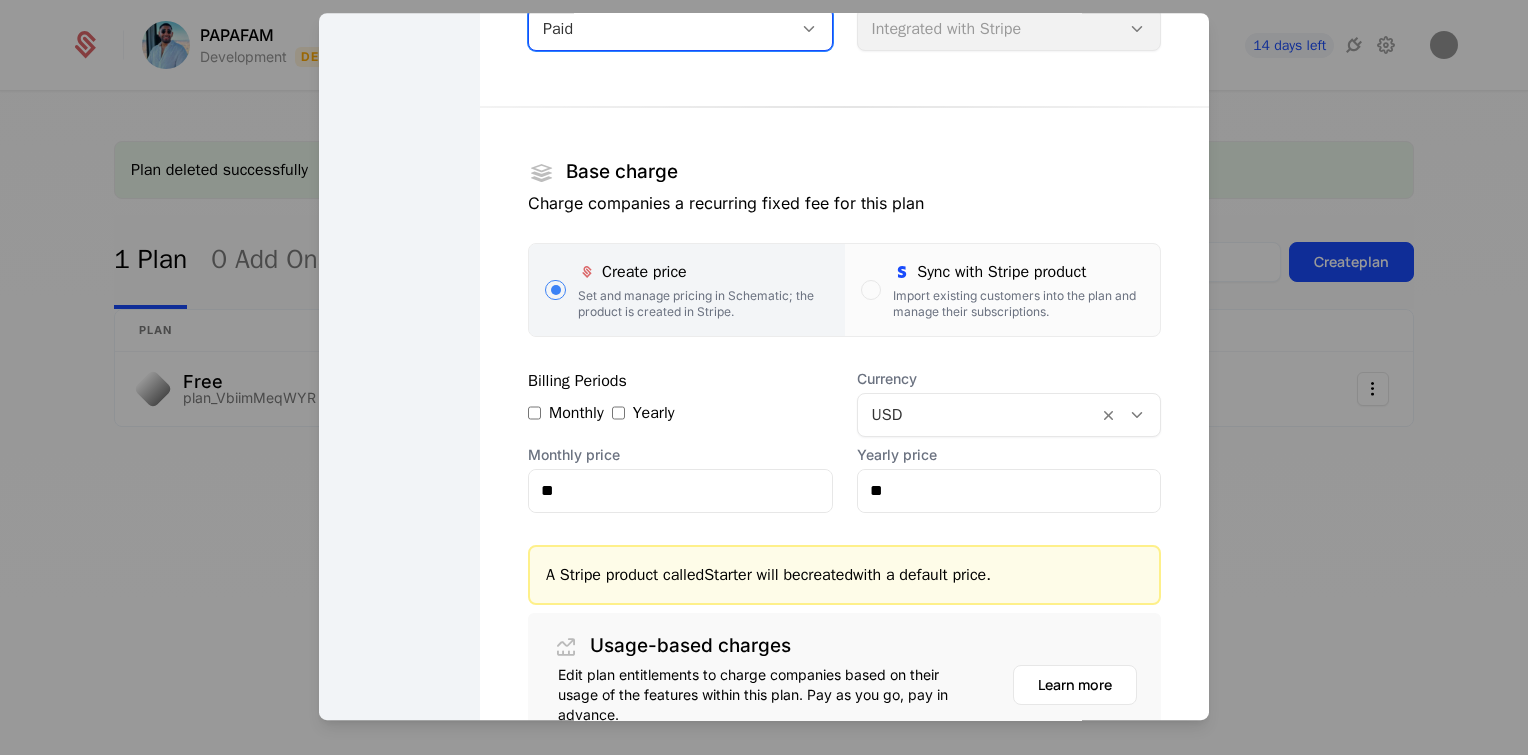 scroll, scrollTop: 230, scrollLeft: 0, axis: vertical 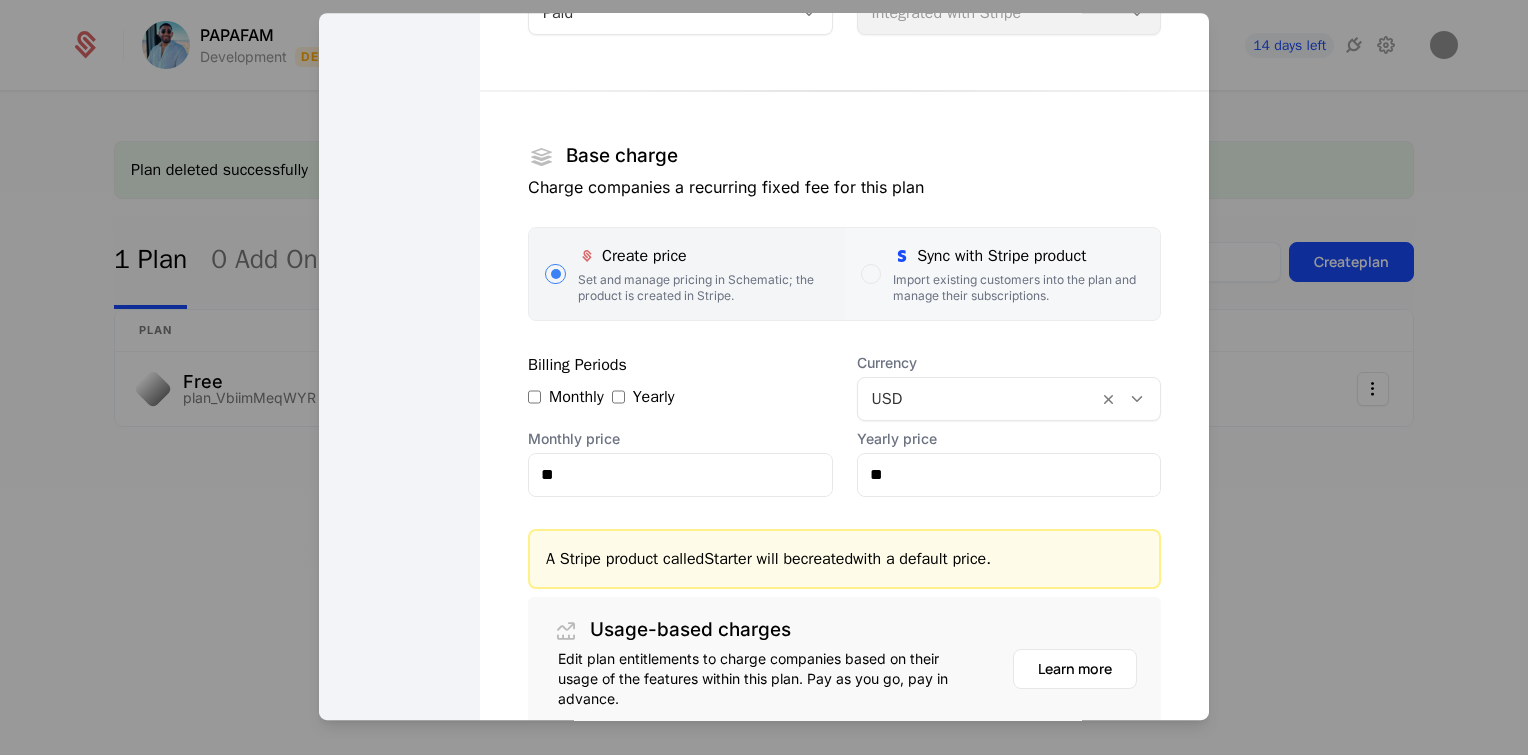 click on "Import existing customers into the plan and manage their subscriptions." at bounding box center [1018, 288] 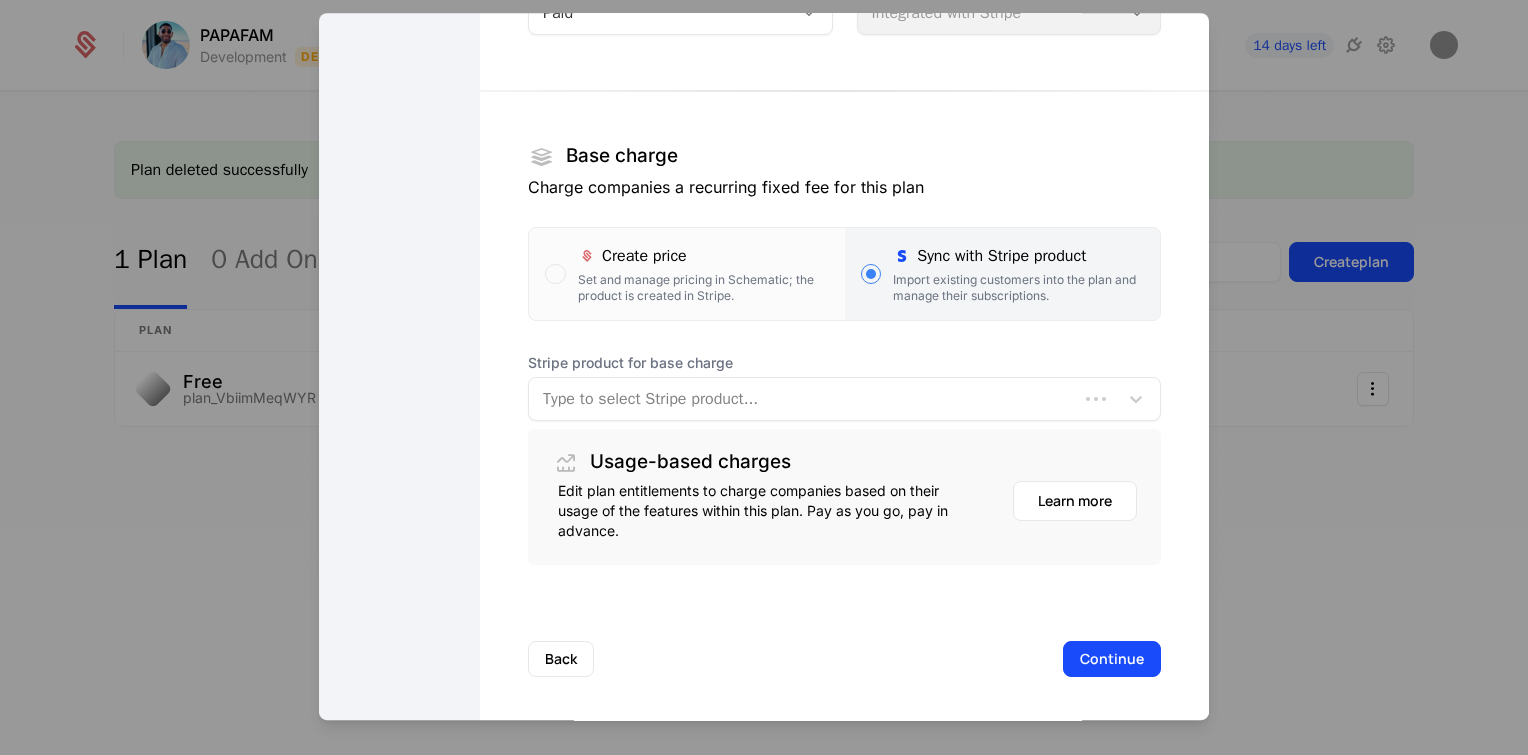 scroll, scrollTop: 240, scrollLeft: 0, axis: vertical 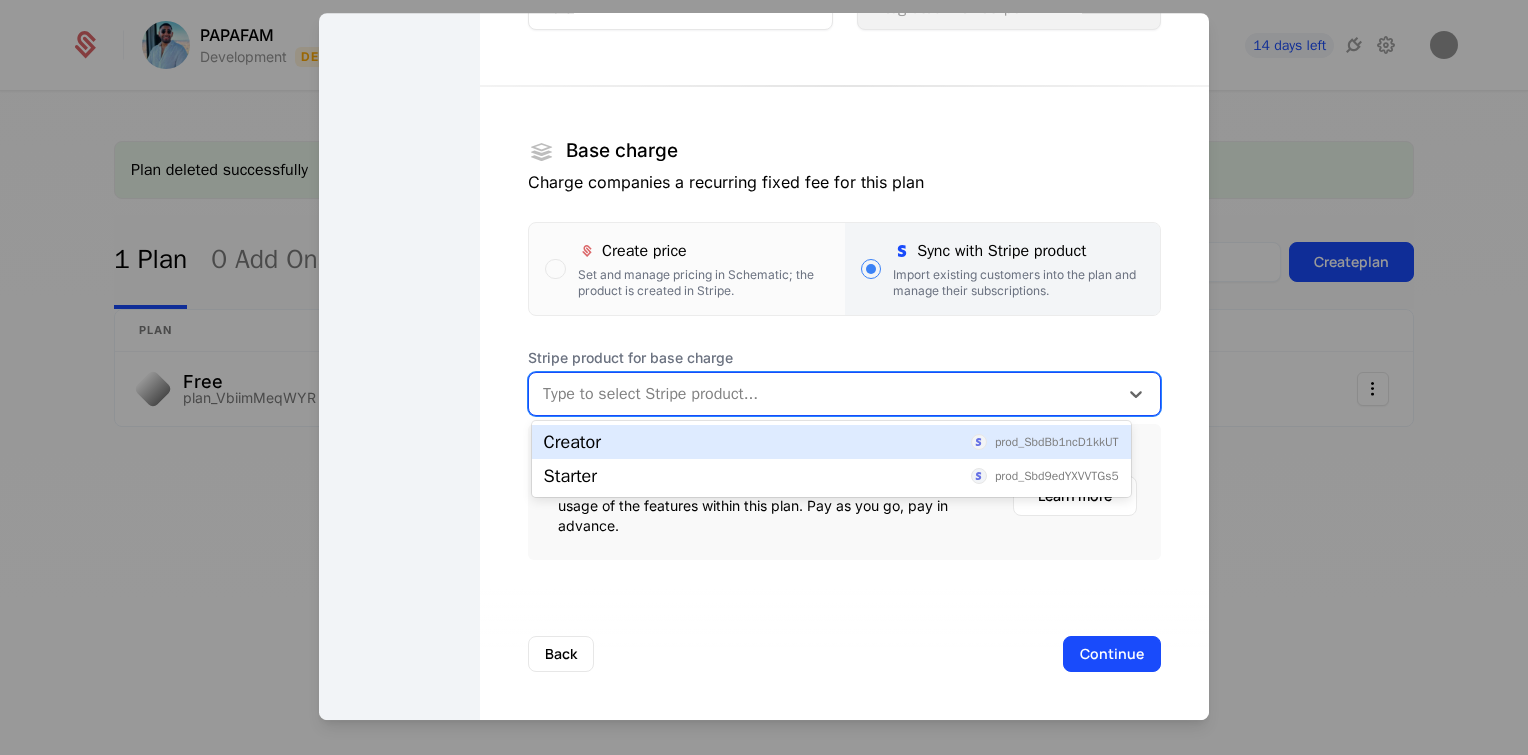 click at bounding box center (823, 394) 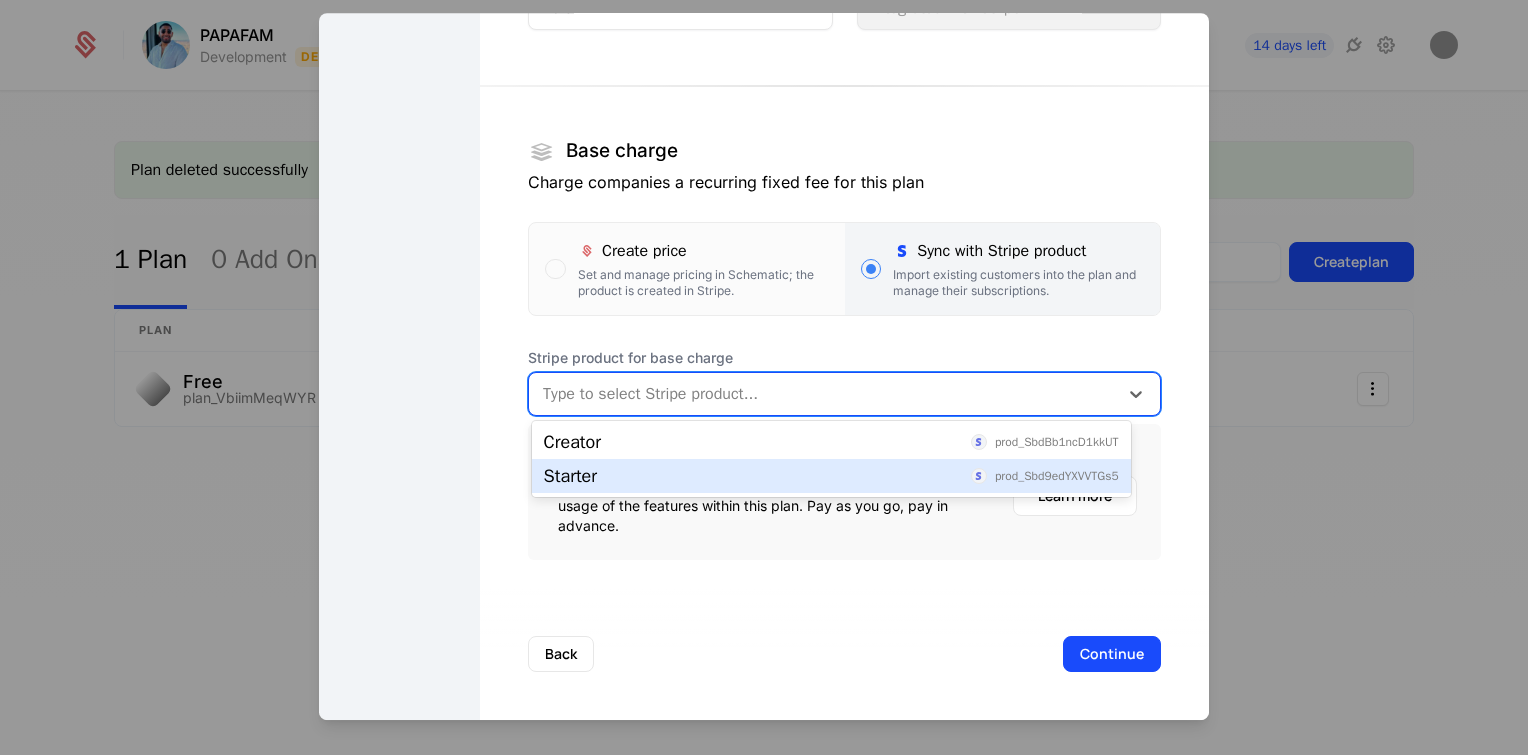 click on "Starter prod_Sbd9edYXVVTGs5" at bounding box center (831, 476) 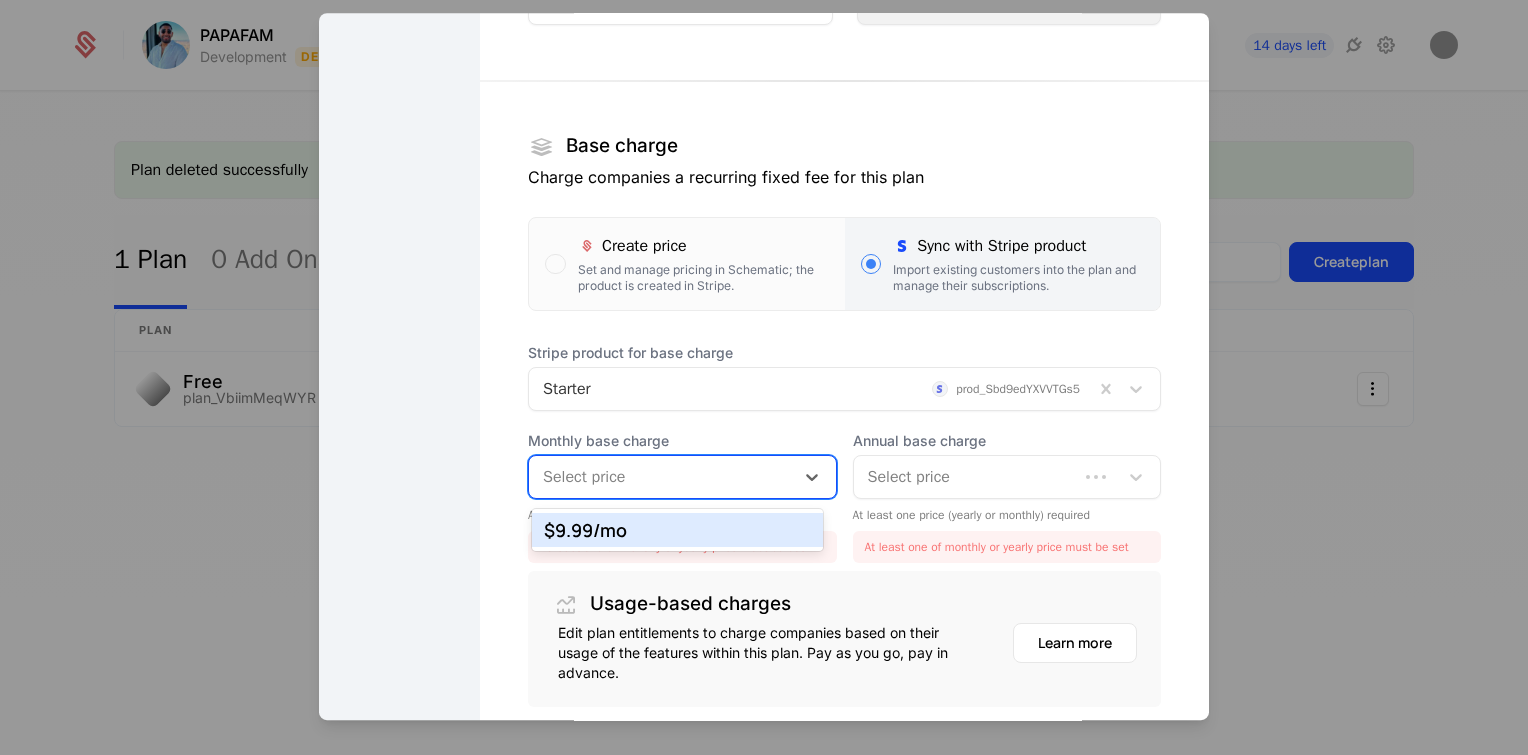 click at bounding box center [661, 477] 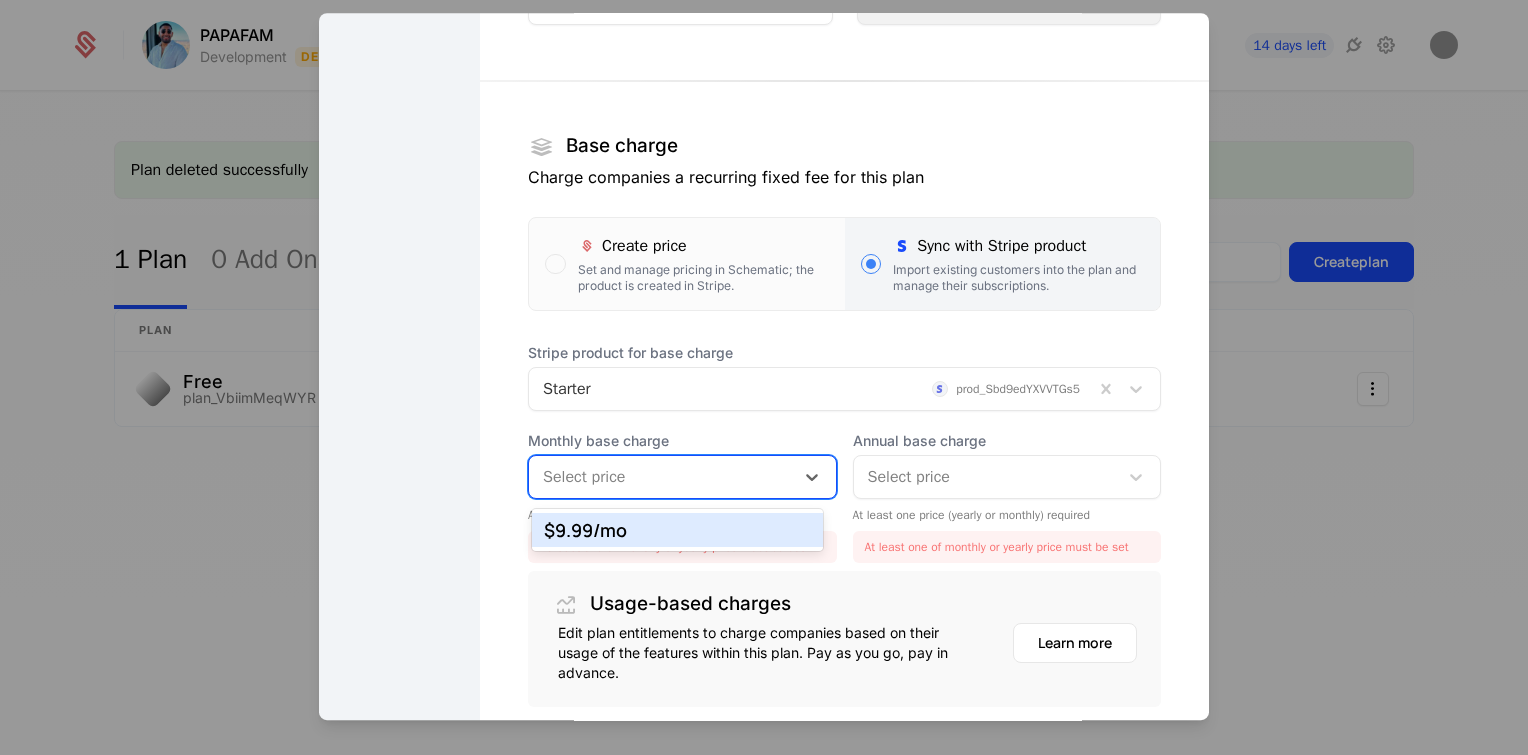 click on "$9.99 /mo" at bounding box center (678, 530) 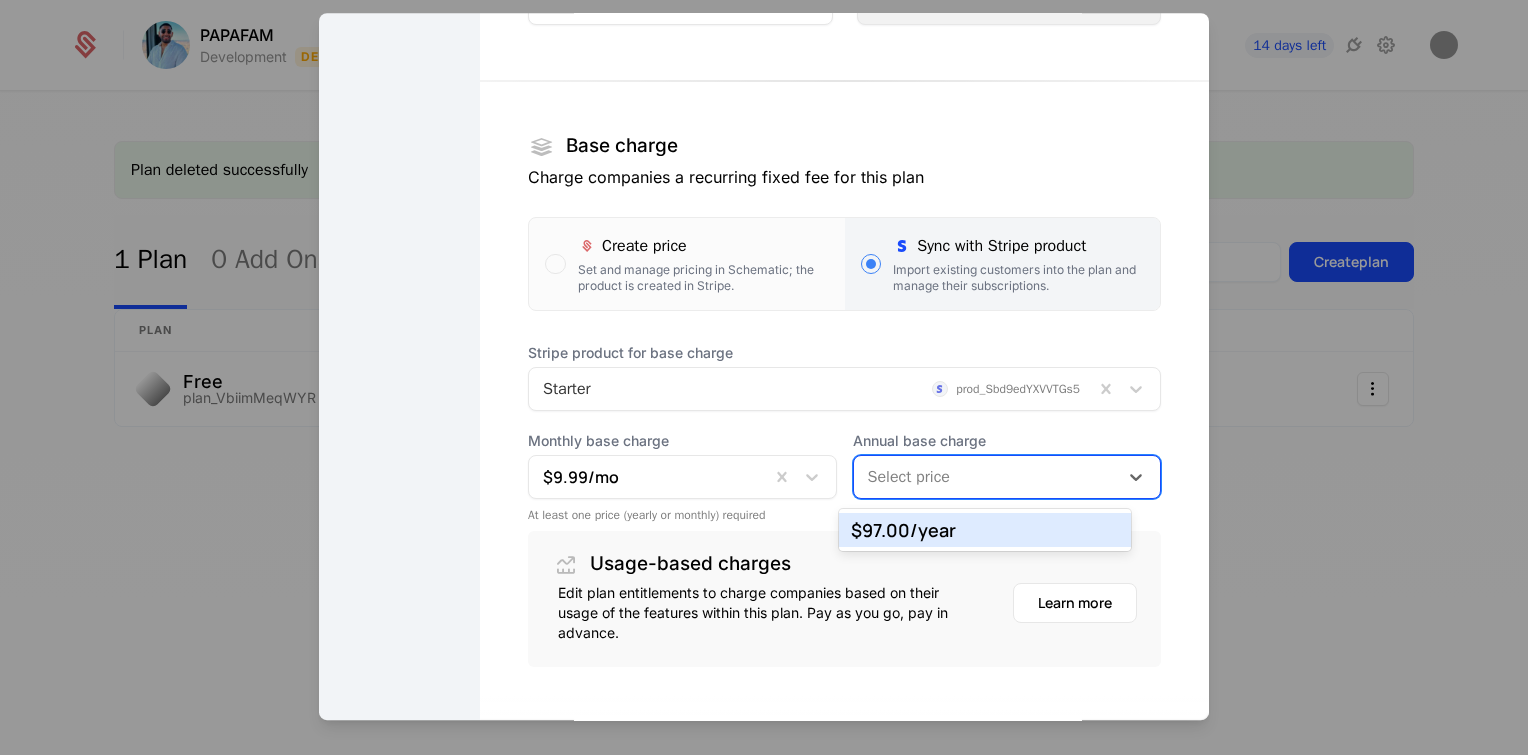 drag, startPoint x: 941, startPoint y: 493, endPoint x: 907, endPoint y: 564, distance: 78.72102 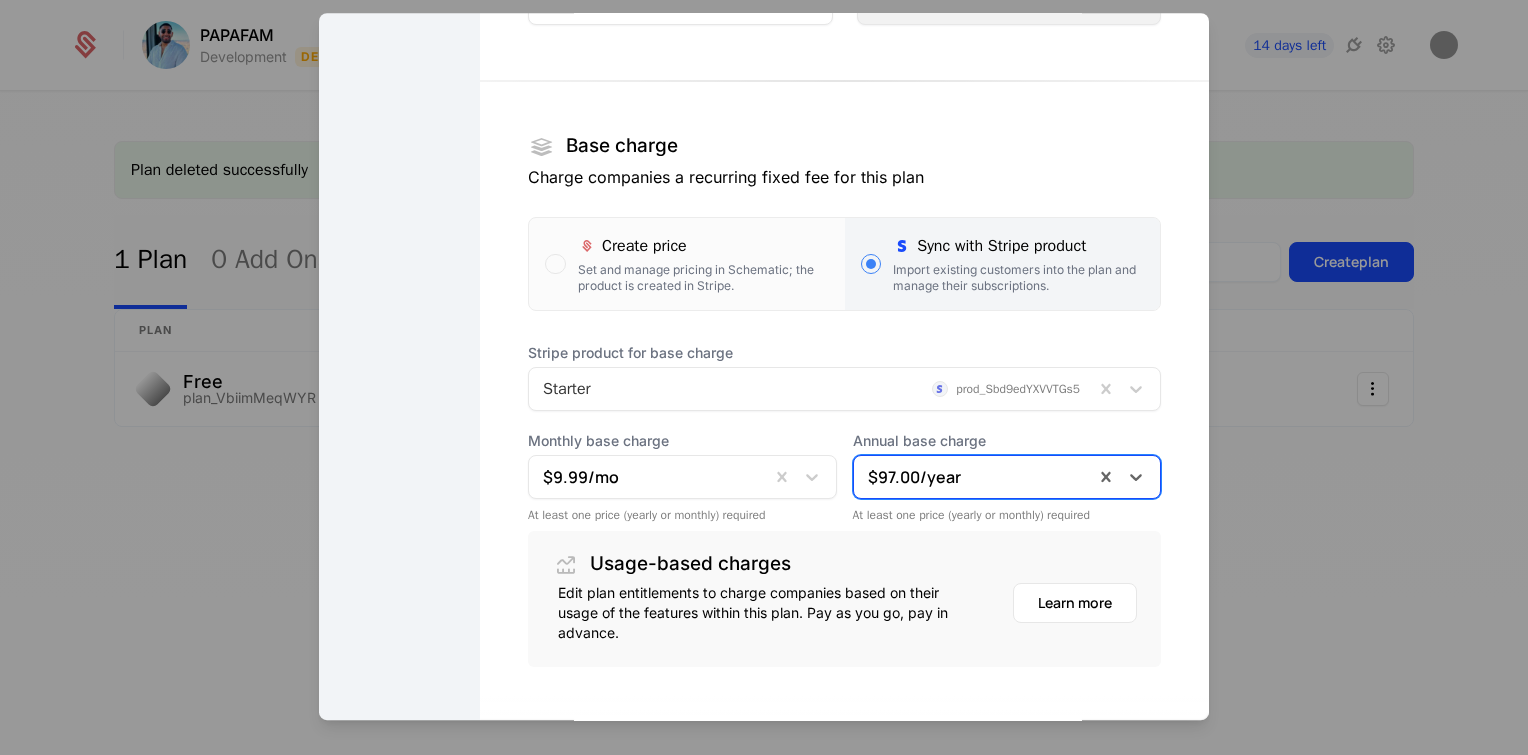 scroll, scrollTop: 352, scrollLeft: 0, axis: vertical 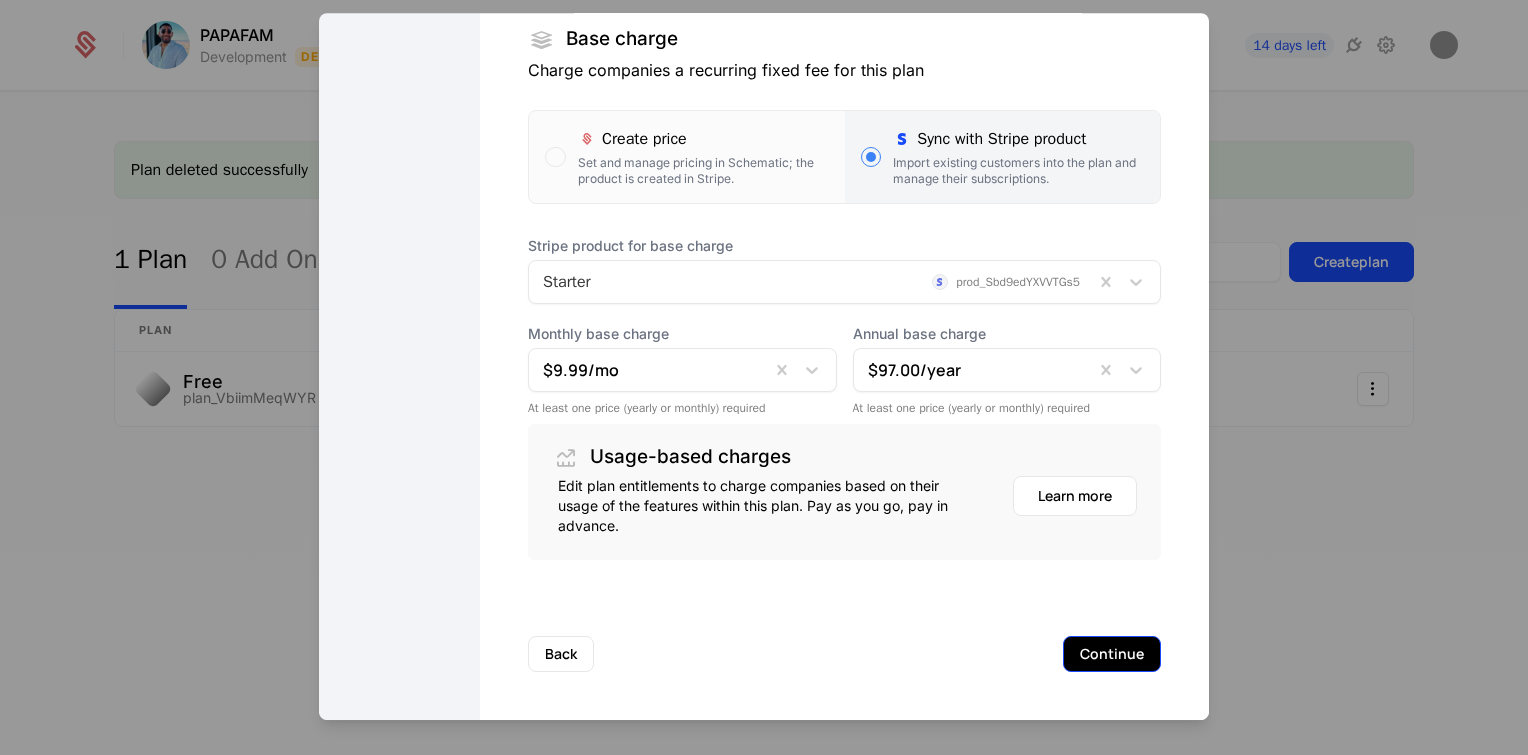 click on "Continue" at bounding box center (1112, 654) 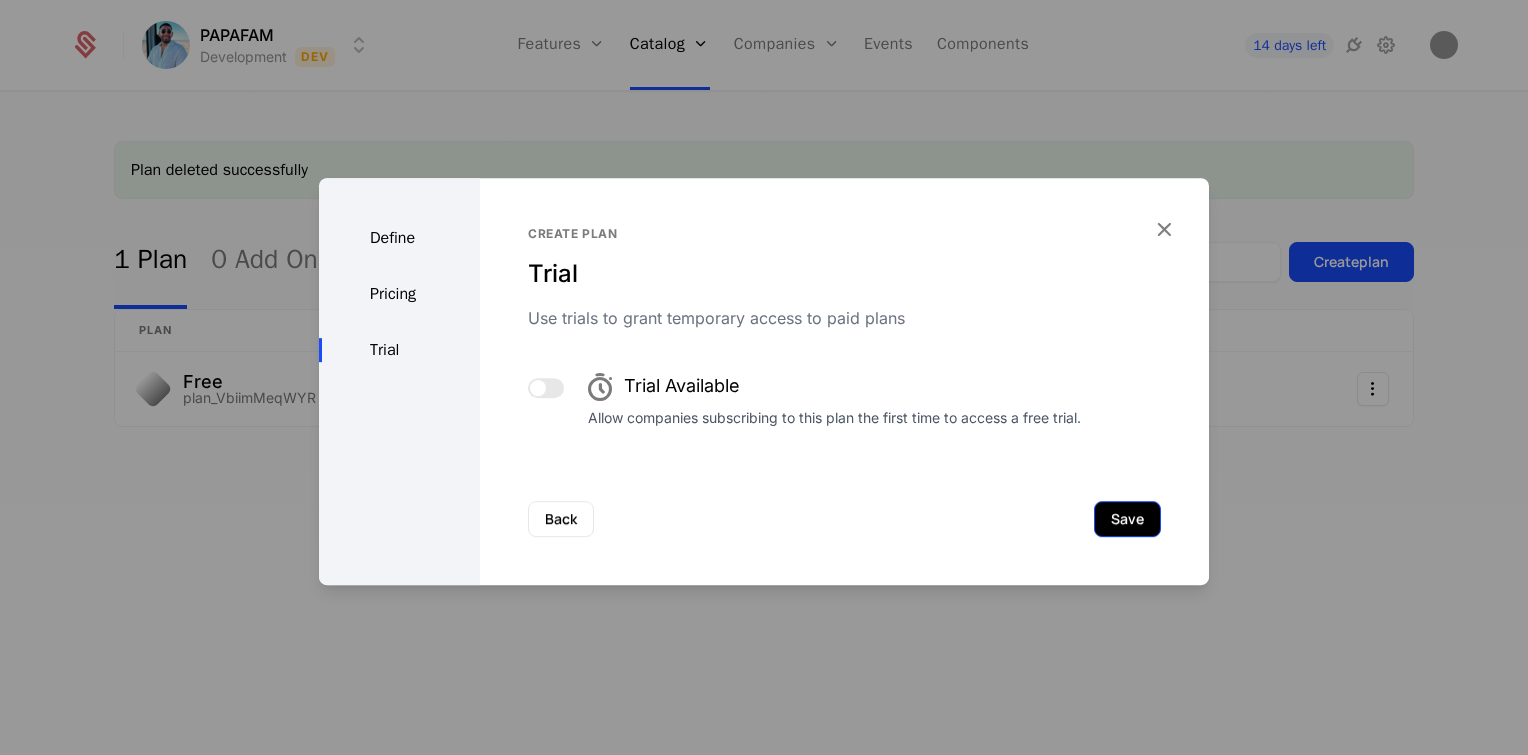 scroll, scrollTop: 0, scrollLeft: 0, axis: both 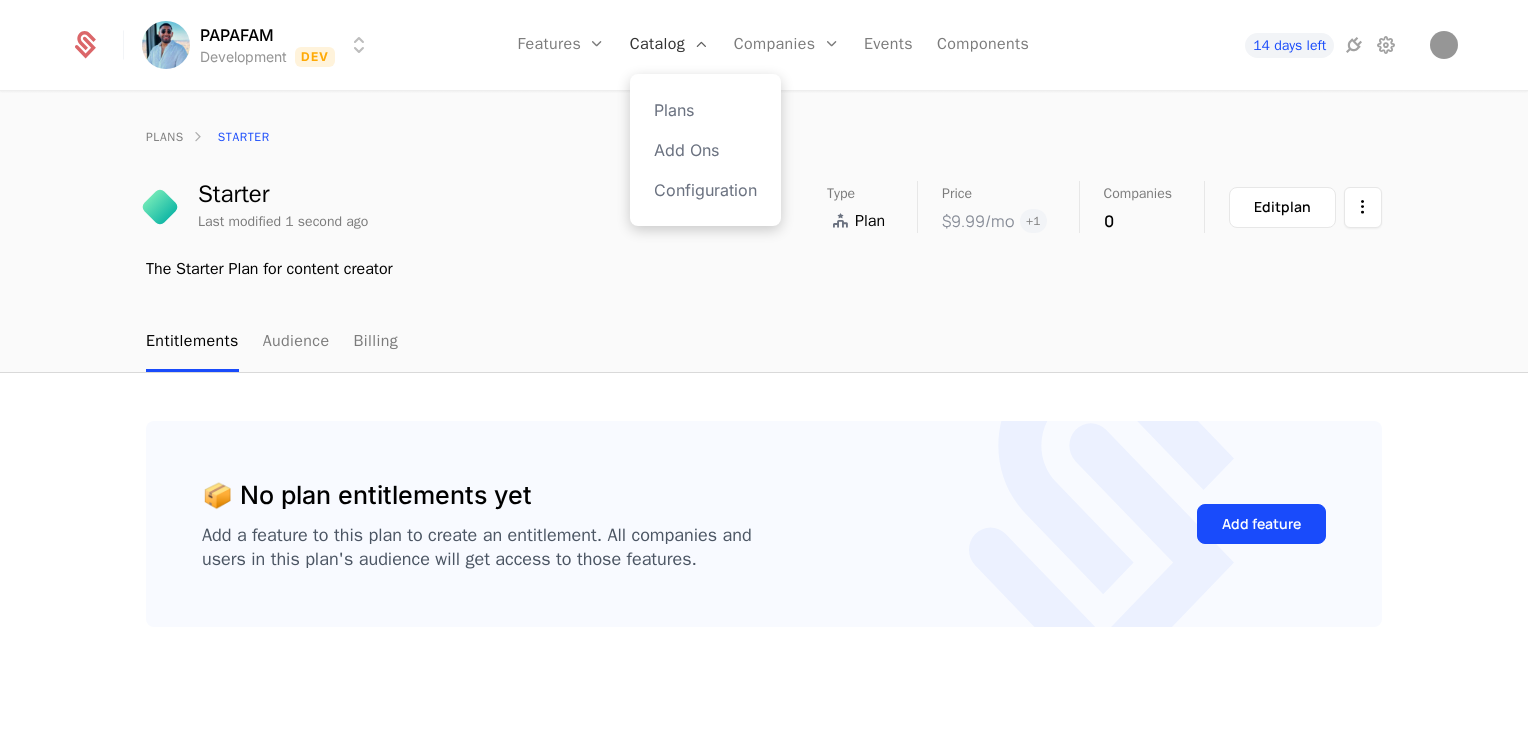click on "Catalog" at bounding box center [670, 45] 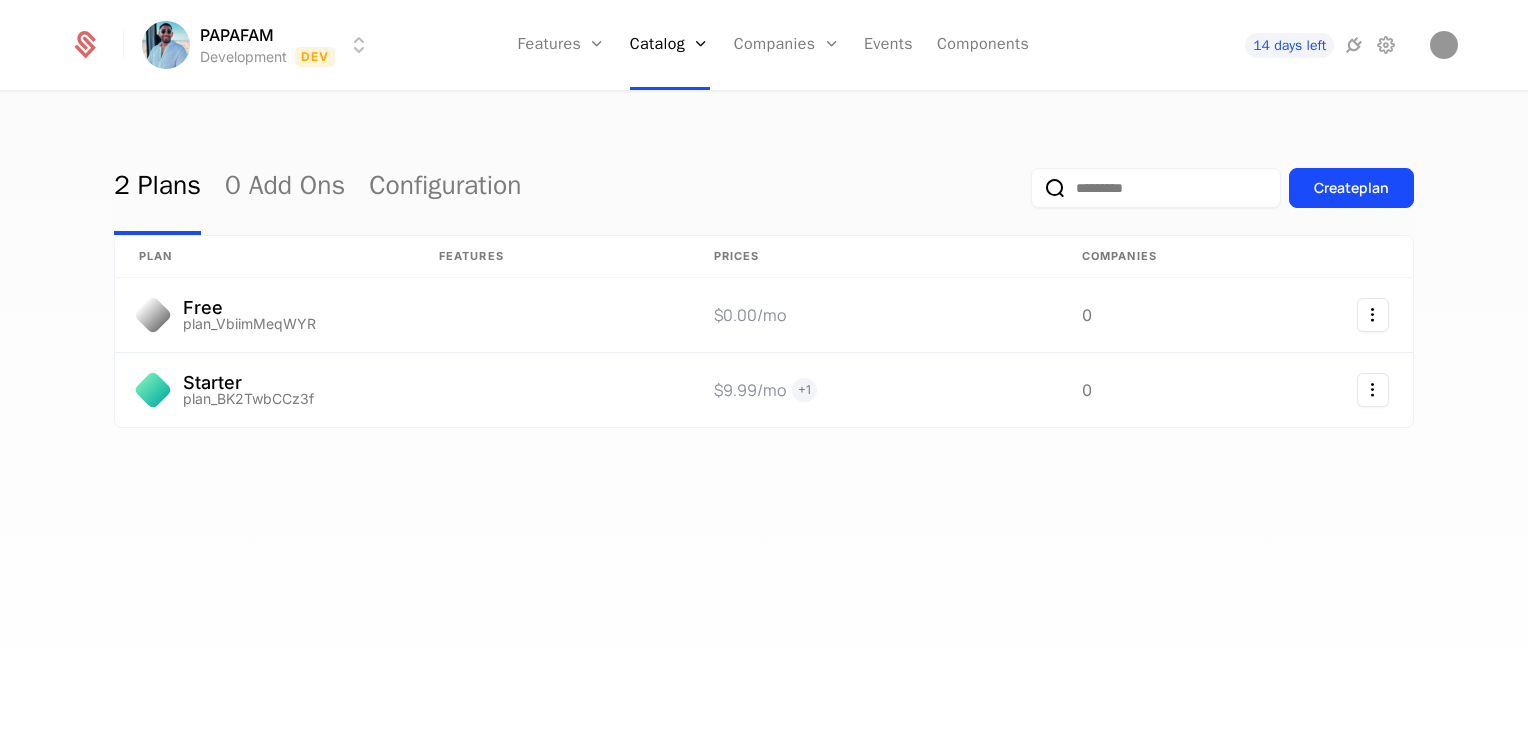 click on "2 Plans 0 Add Ons Configuration Create  plan plan Features Prices Companies Free plan_VbiimMeqWYR $0.00 /mo 0 Starter plan_BK2TwbCCz3f $9.99 /mo + 1 0" at bounding box center (764, 430) 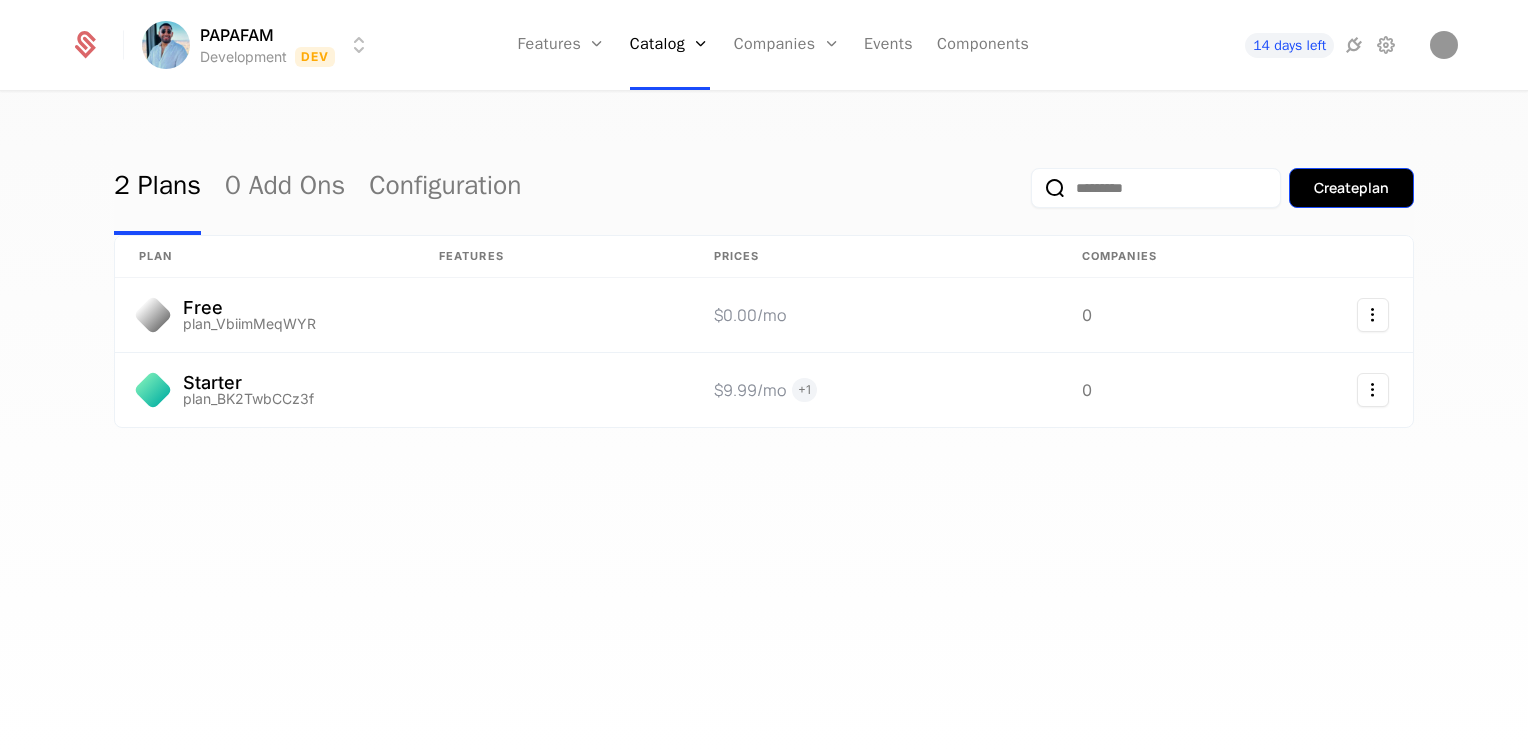 click on "Create  plan" at bounding box center (1351, 188) 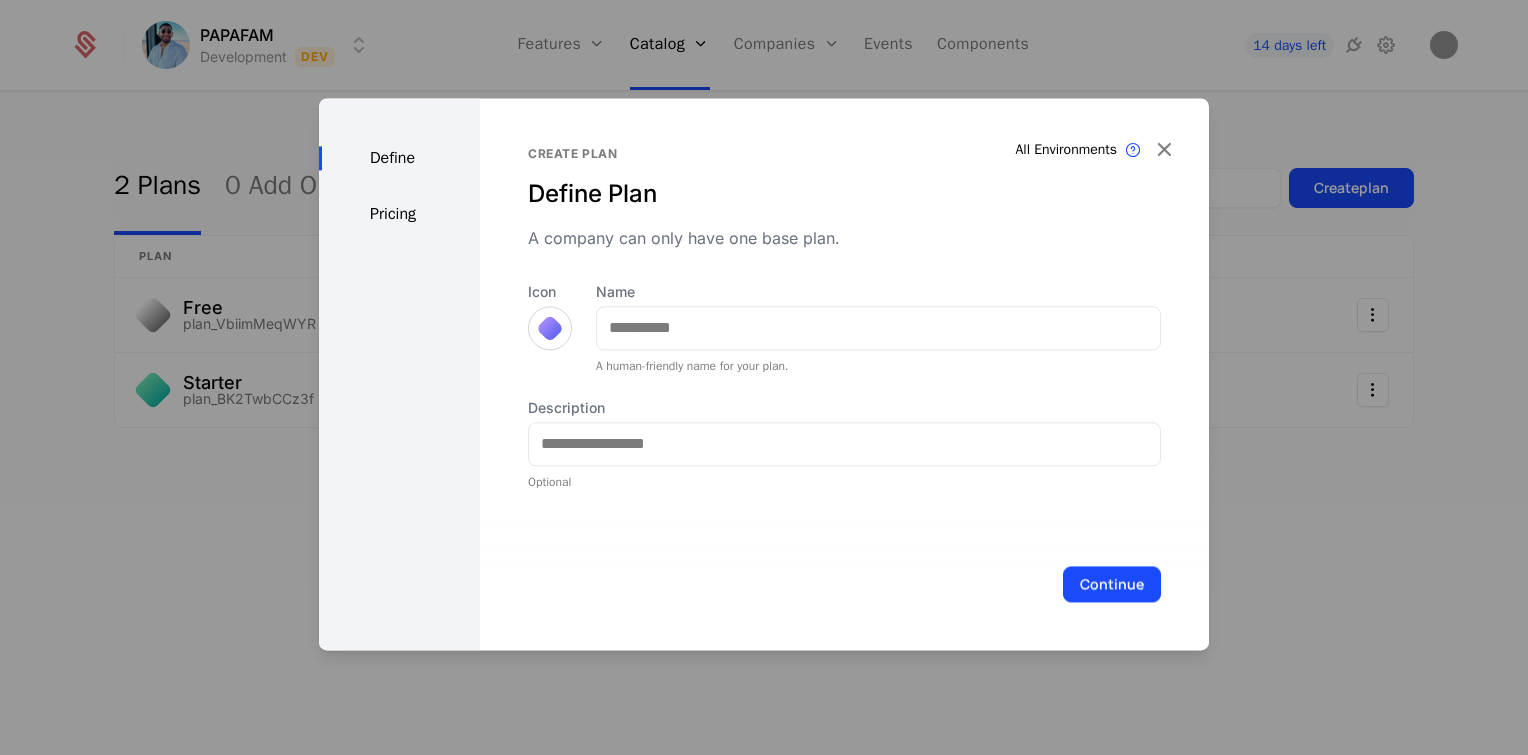 click at bounding box center (550, 328) 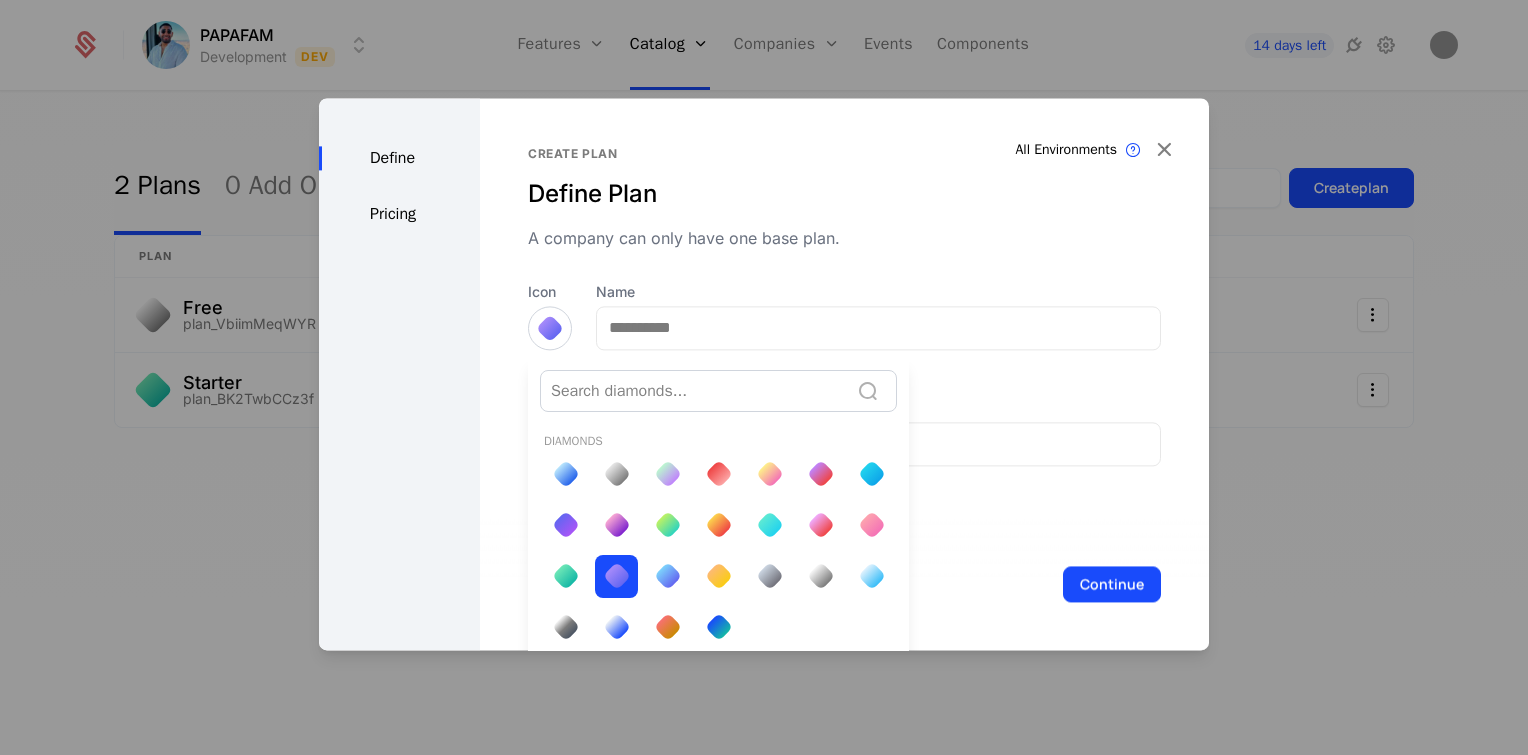 scroll, scrollTop: 6, scrollLeft: 0, axis: vertical 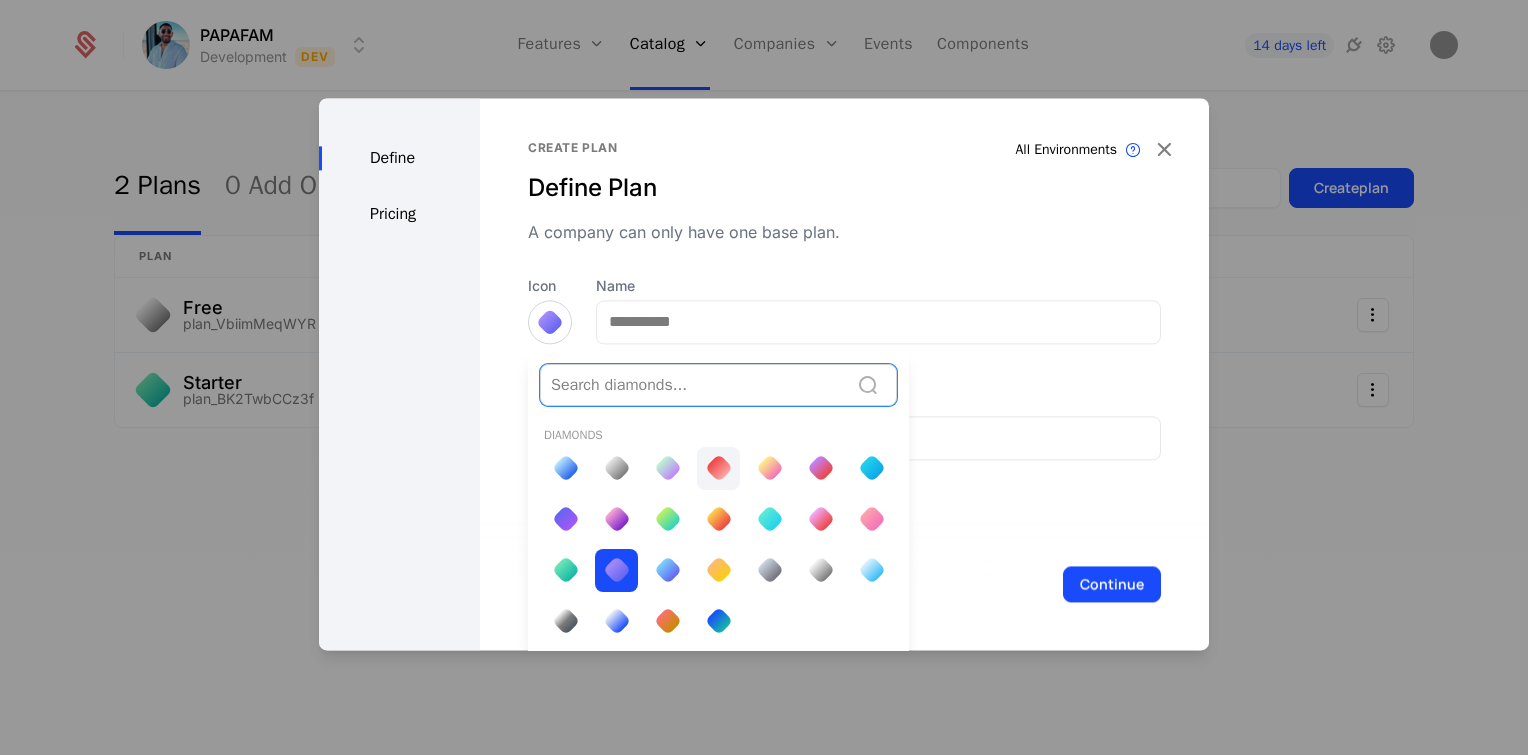 click at bounding box center [718, 468] 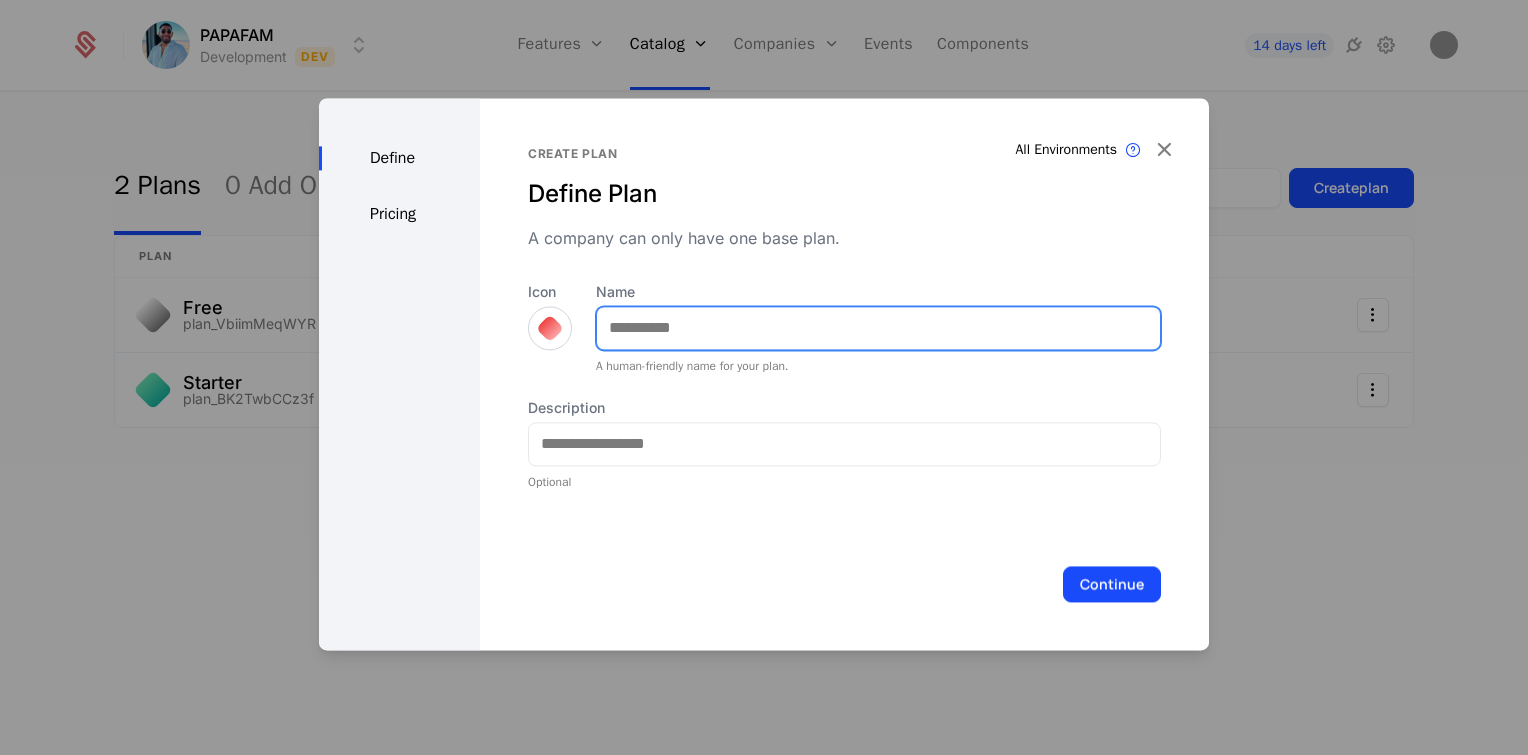 click on "Name" at bounding box center [878, 328] 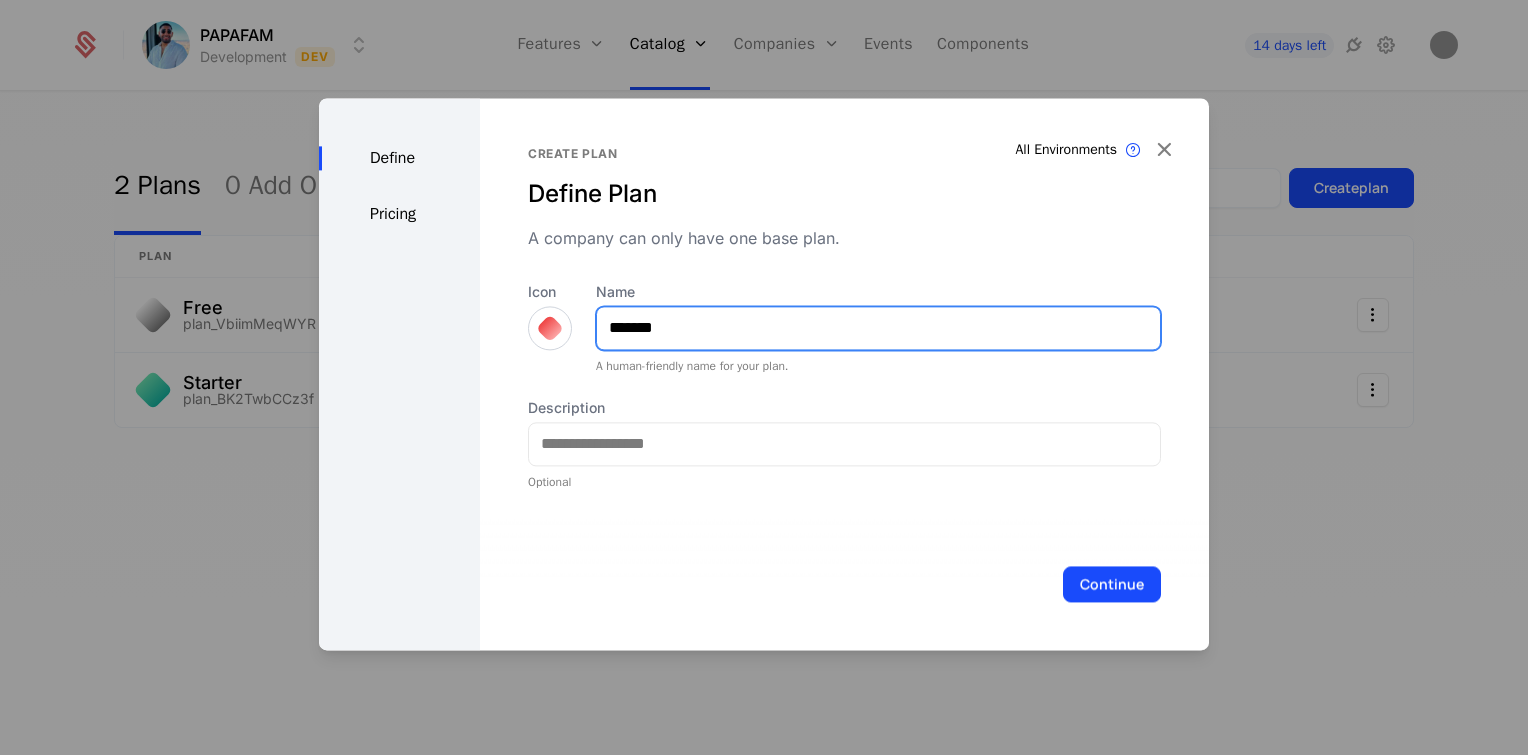 type on "*******" 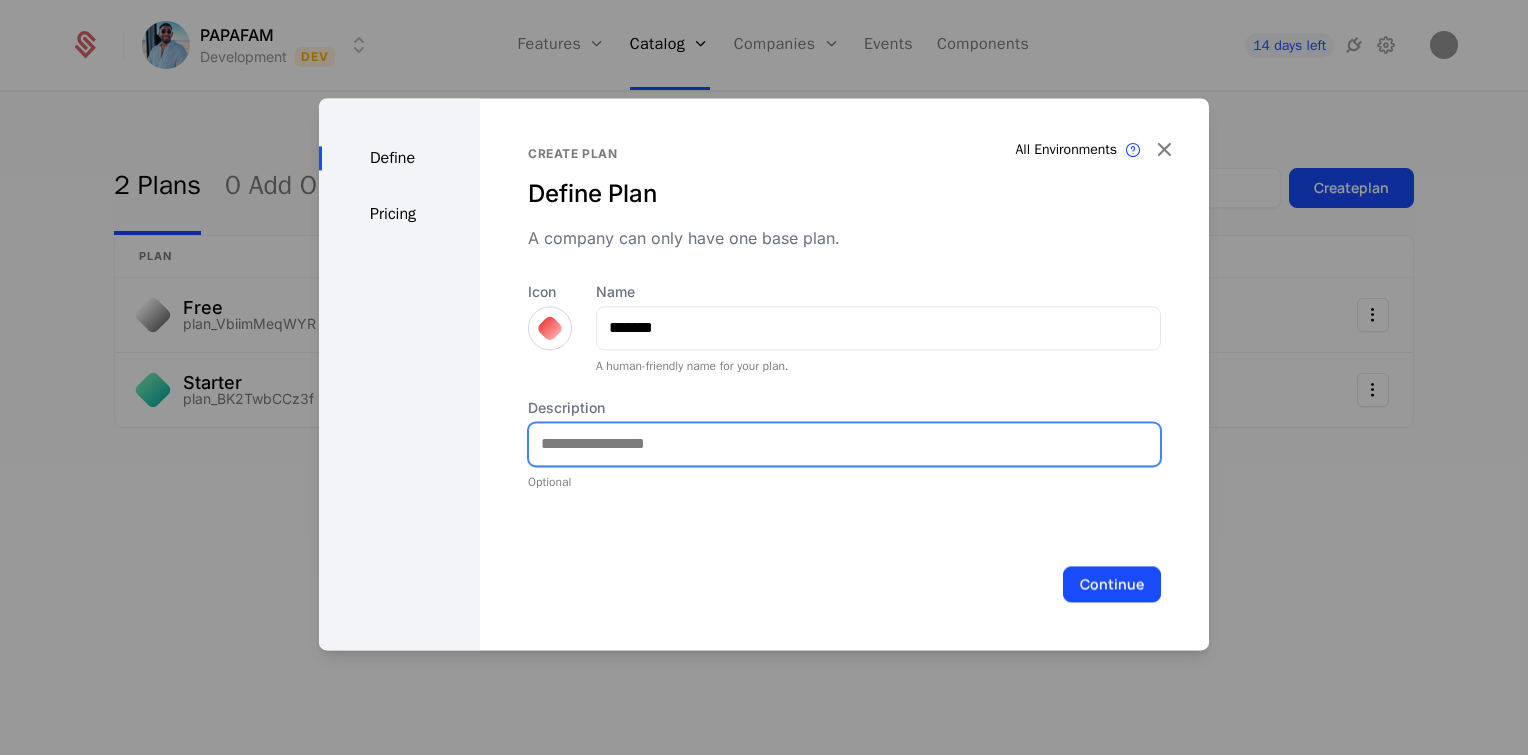 click on "Description" at bounding box center (844, 444) 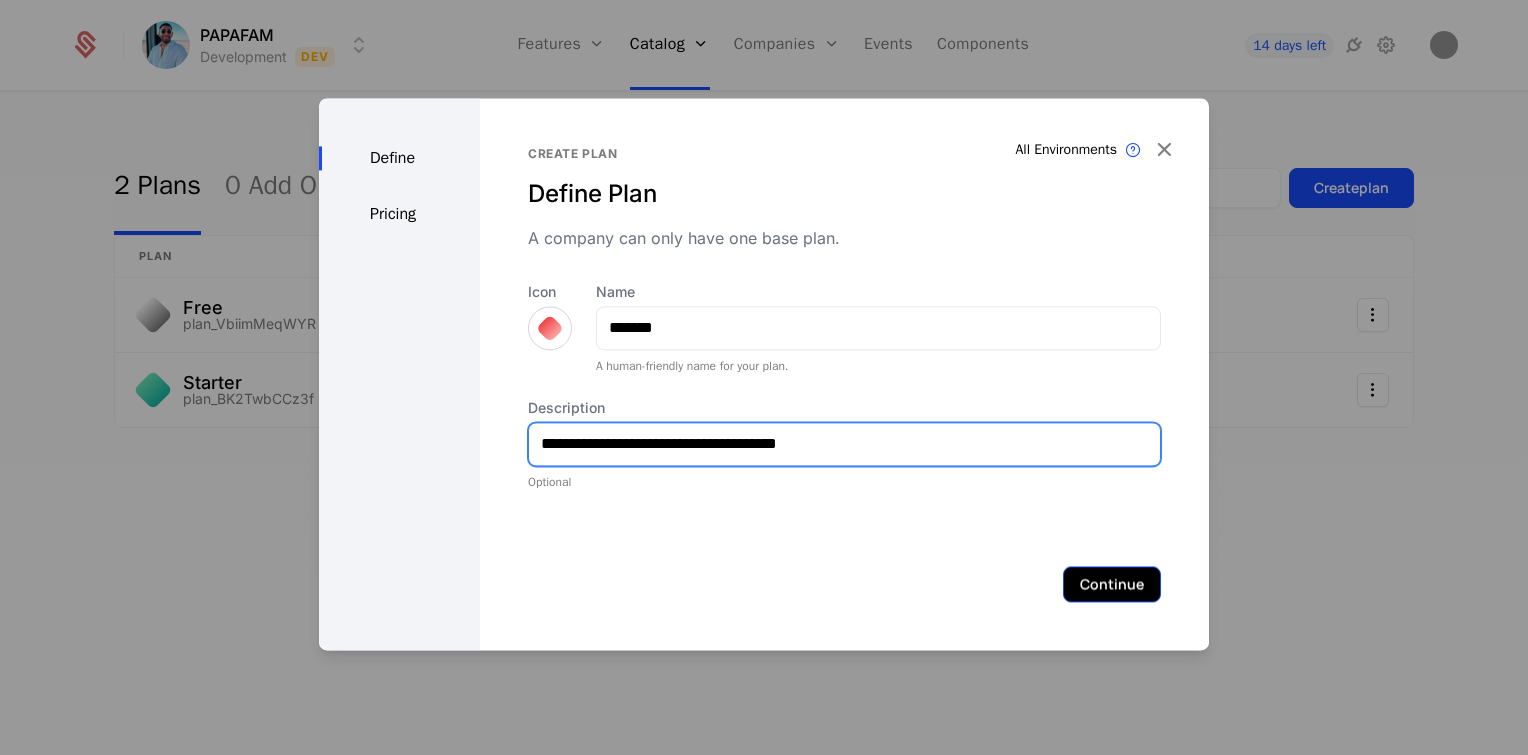 type on "**********" 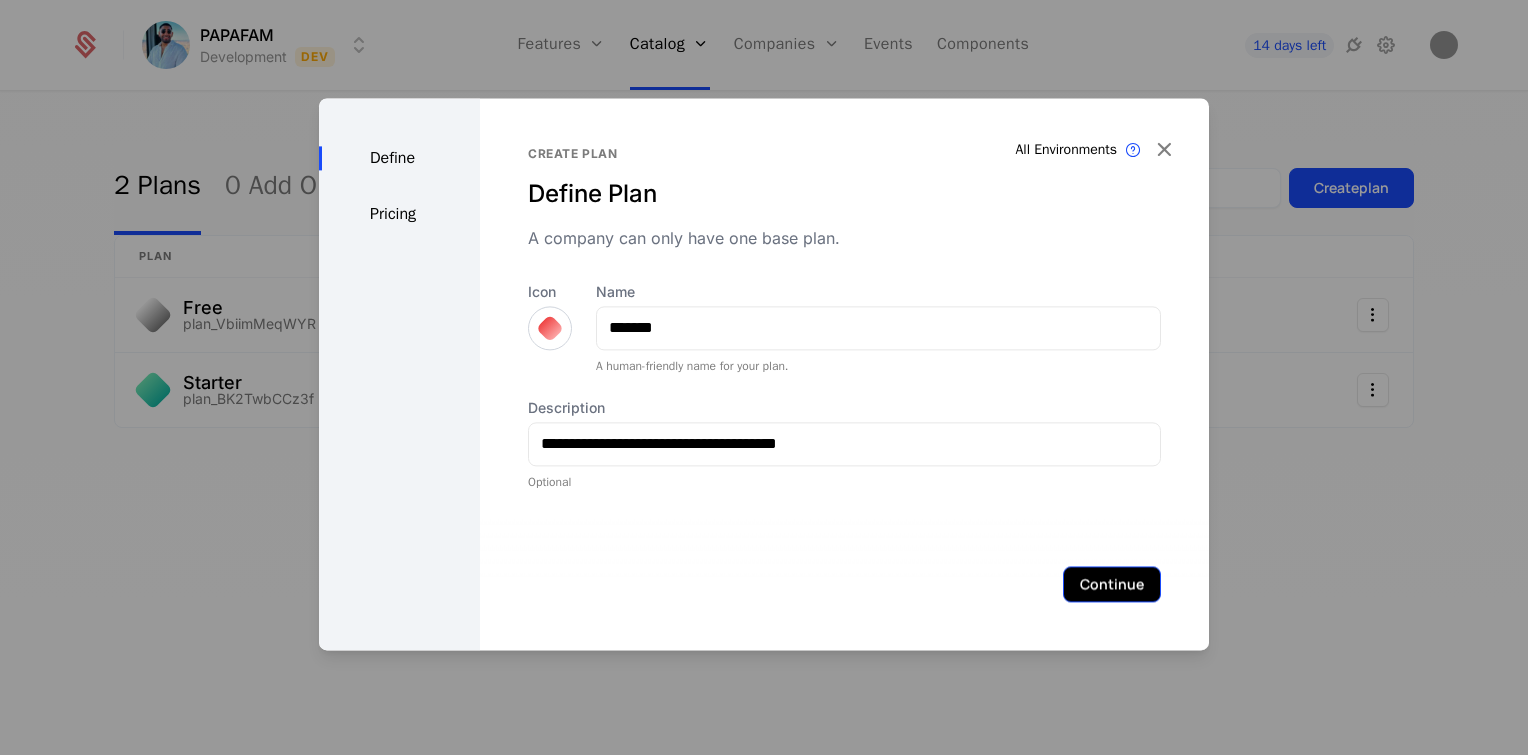 click on "Continue" at bounding box center [1112, 584] 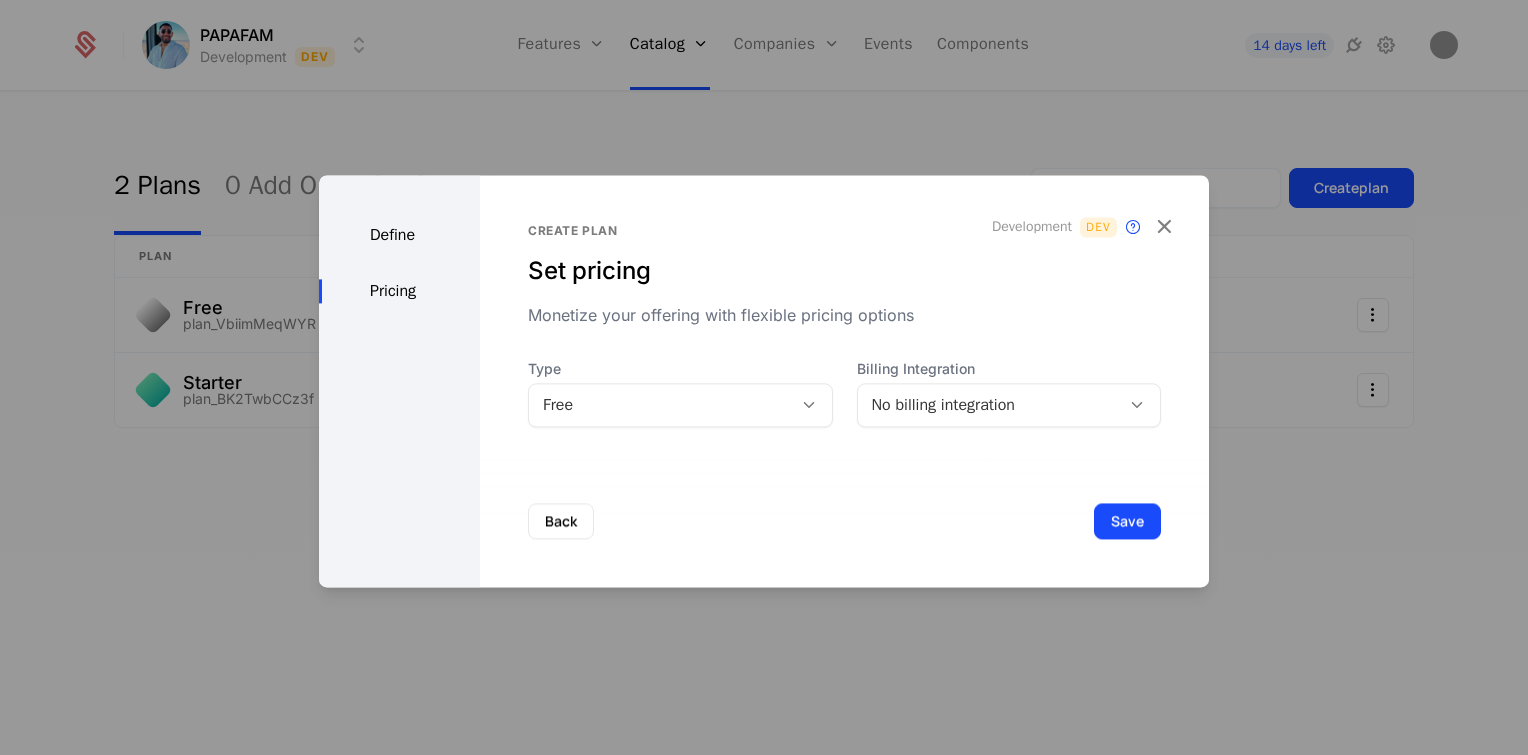 click on "Free" at bounding box center [660, 405] 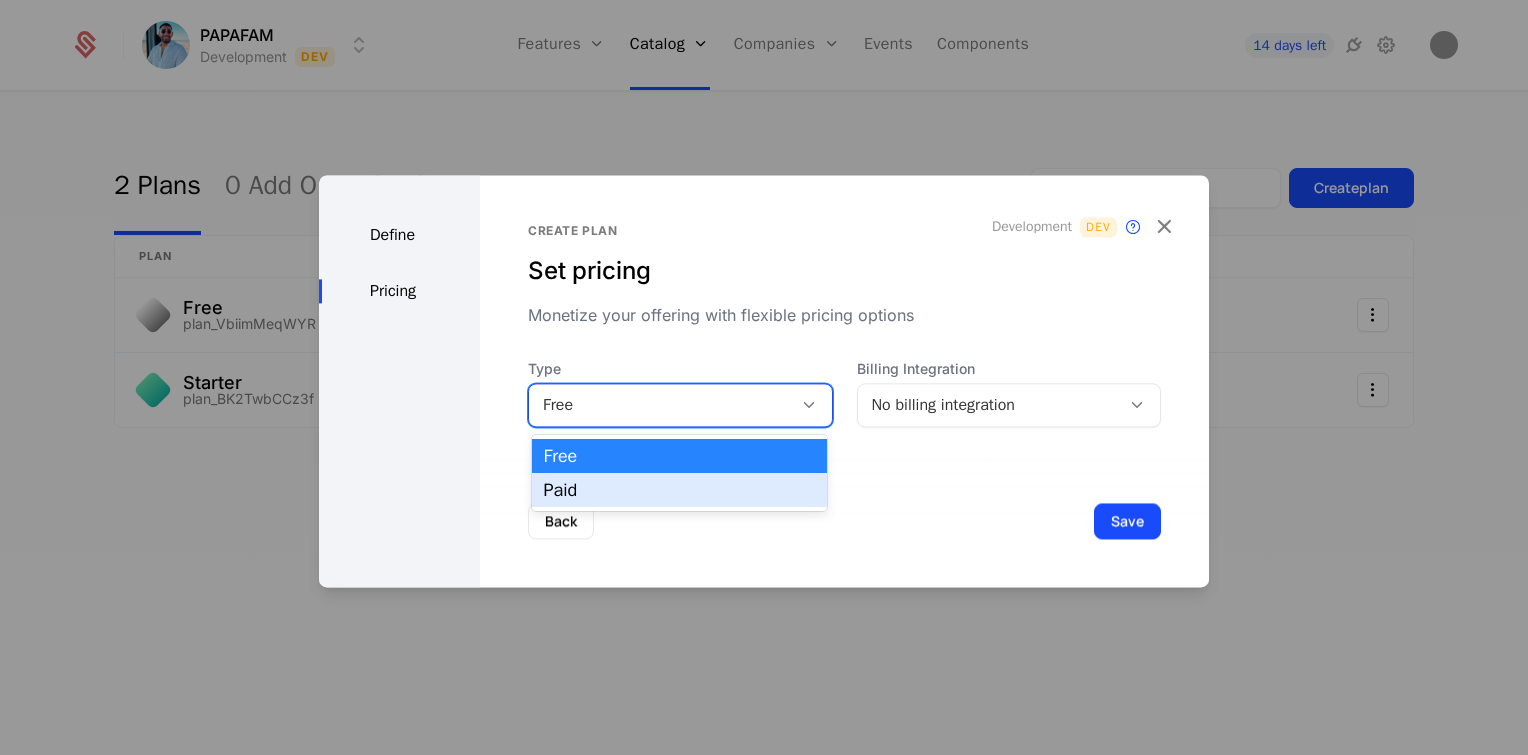 click on "Paid" at bounding box center [679, 490] 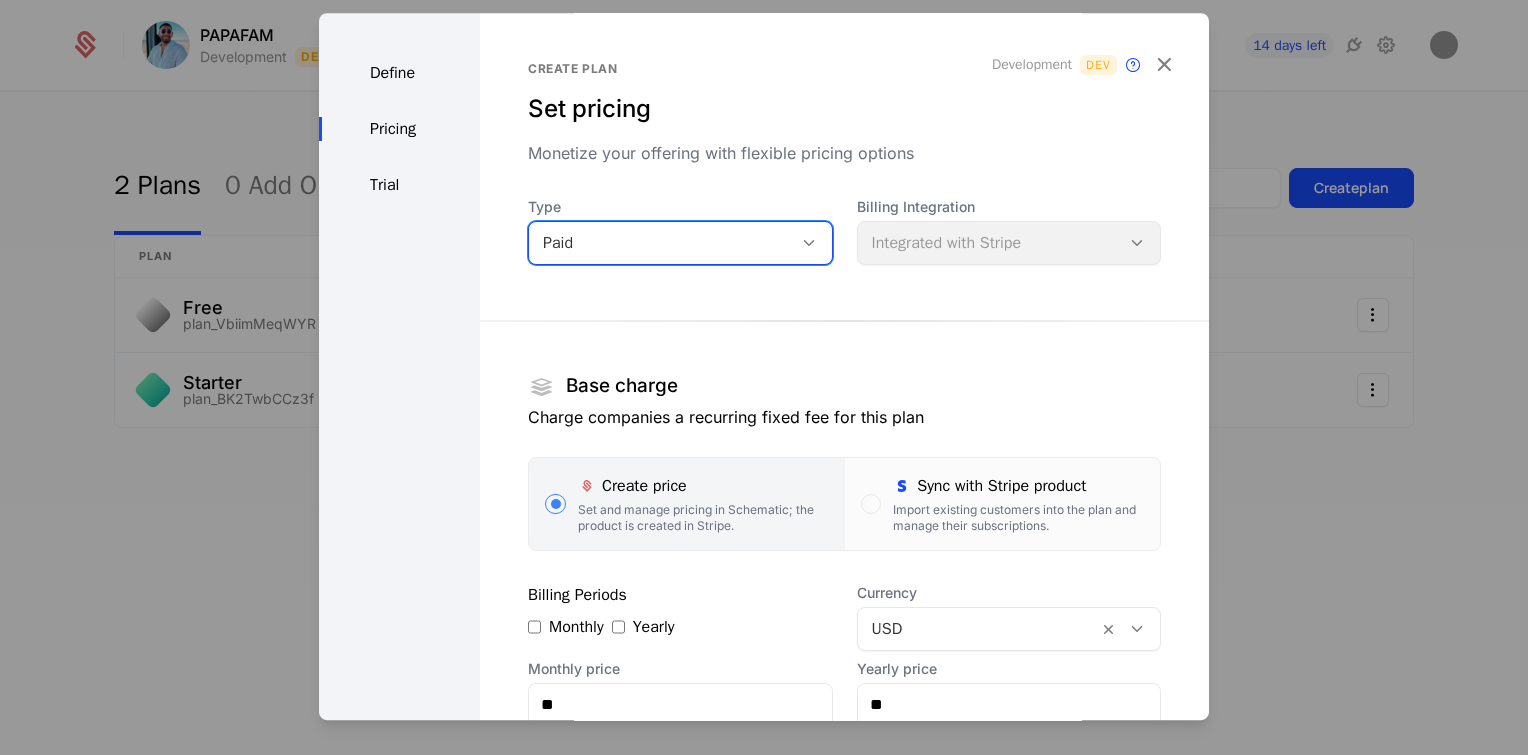 scroll, scrollTop: 278, scrollLeft: 0, axis: vertical 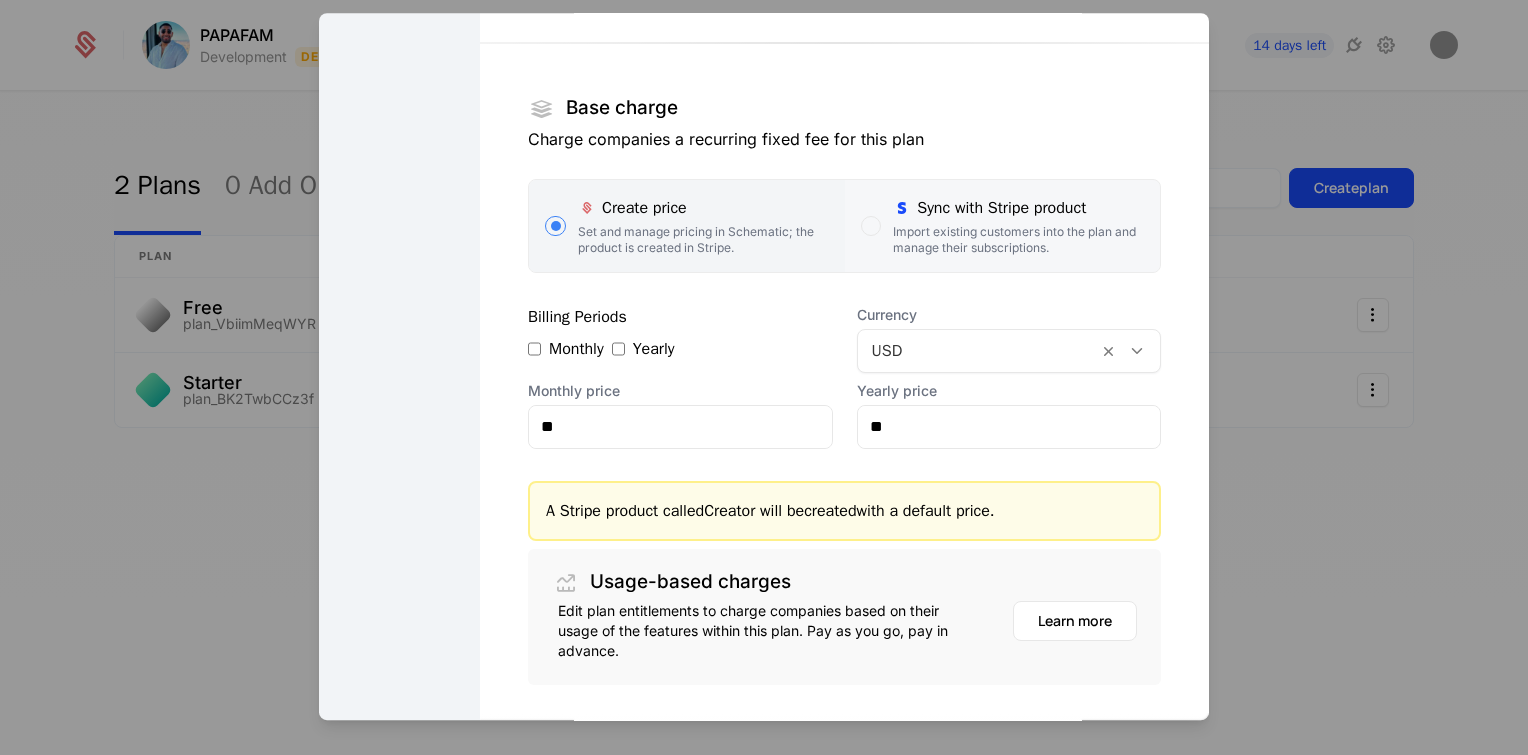 click on "Import existing customers into the plan and manage their subscriptions." at bounding box center (1018, 240) 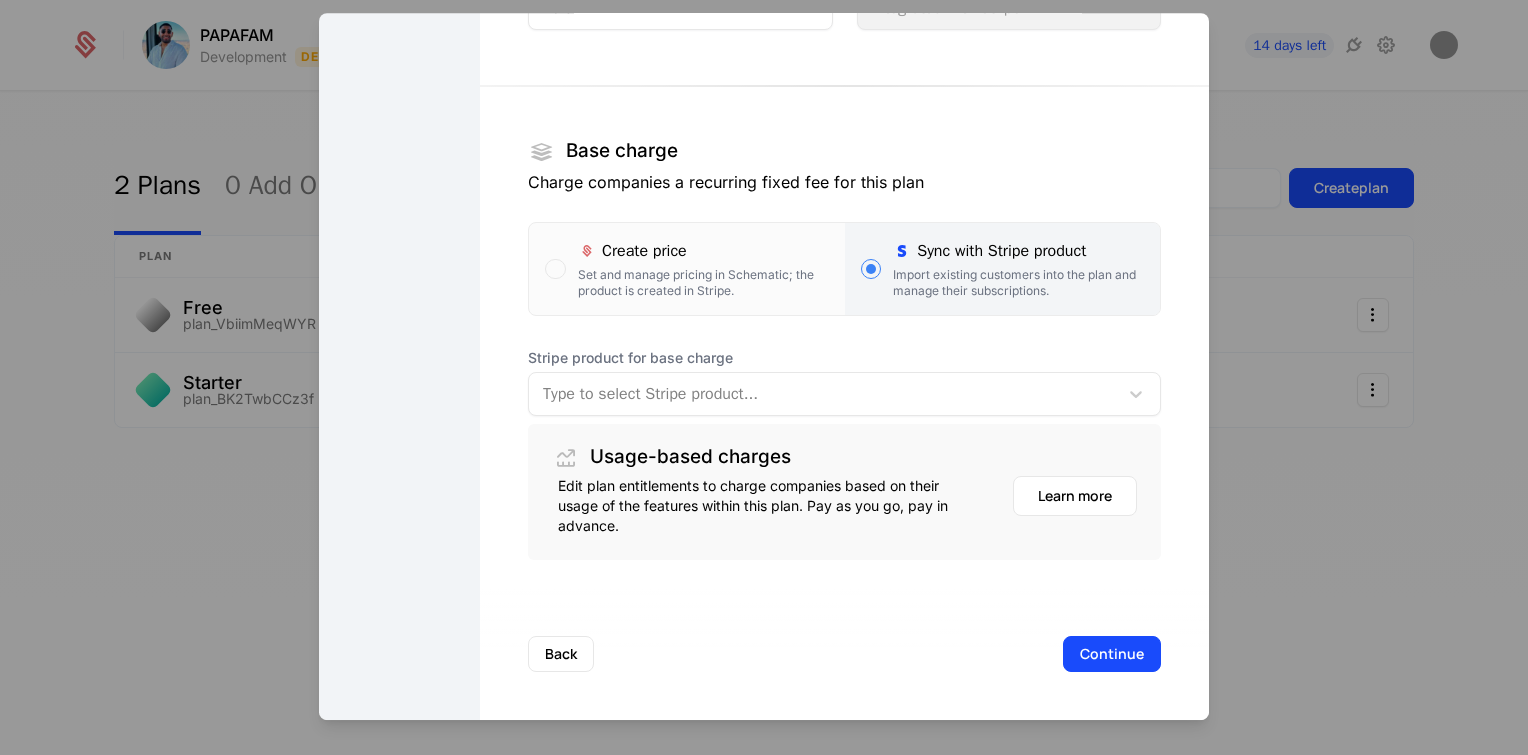 click at bounding box center [823, 394] 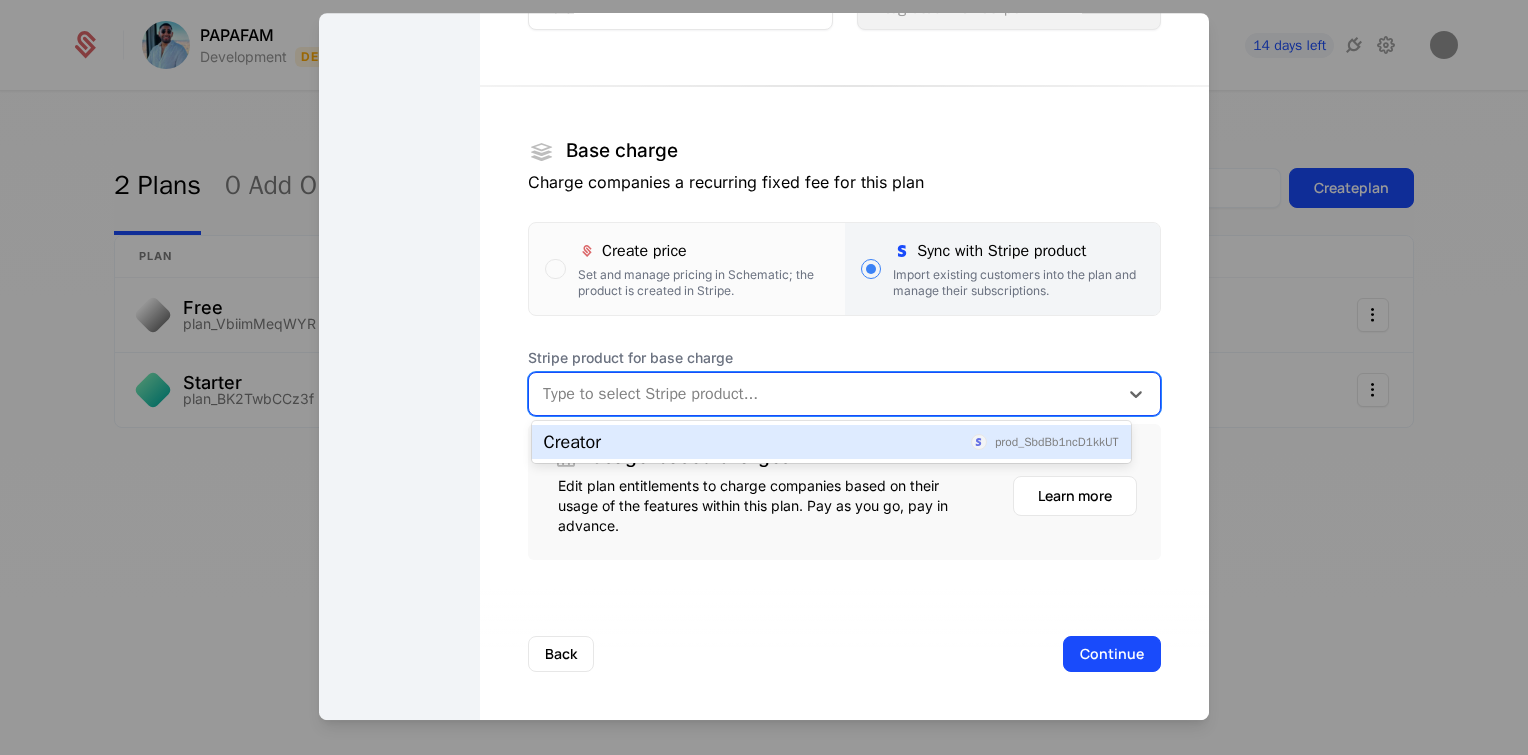 click on "Creator prod_SbdBb1ncD1kkUT" at bounding box center (831, 442) 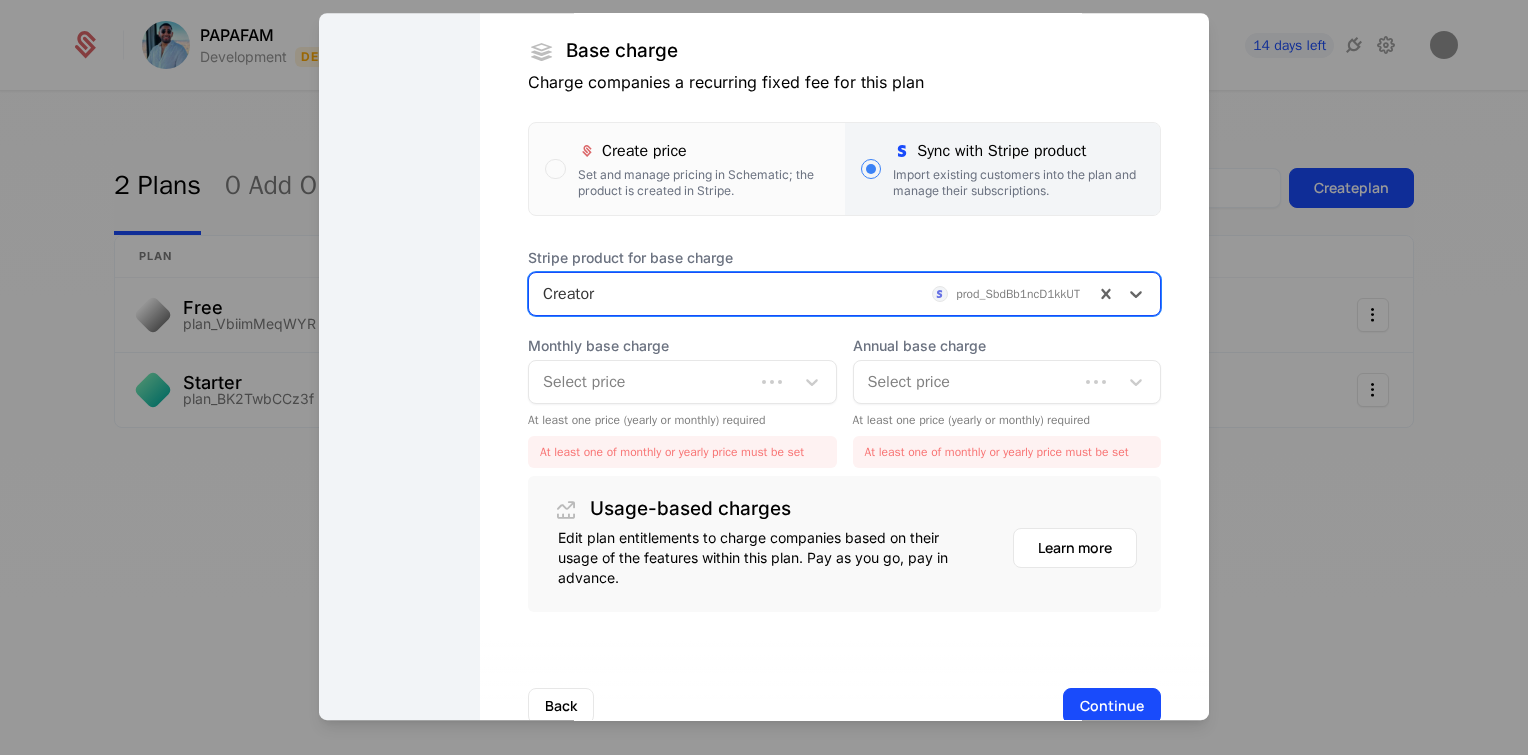 scroll, scrollTop: 345, scrollLeft: 0, axis: vertical 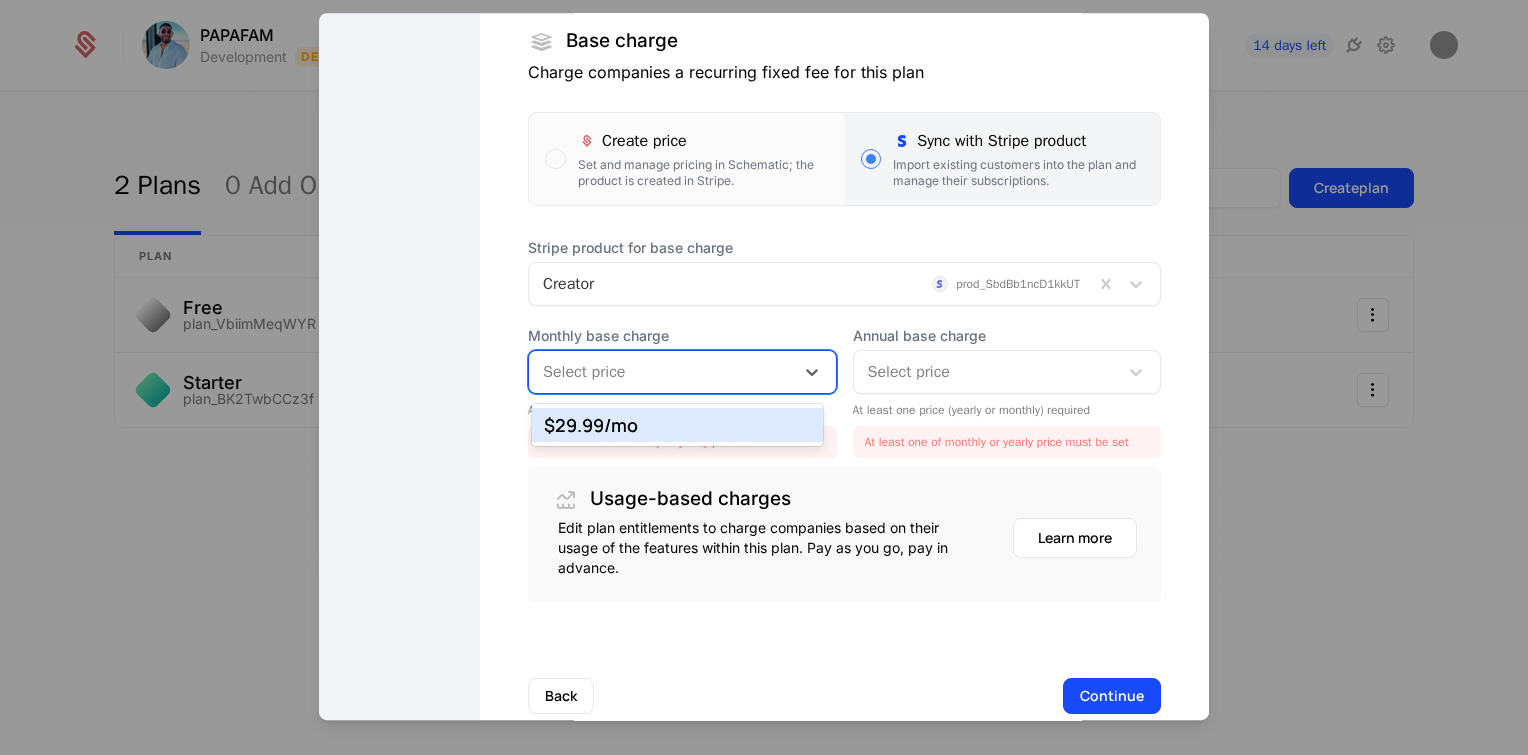 click at bounding box center [661, 372] 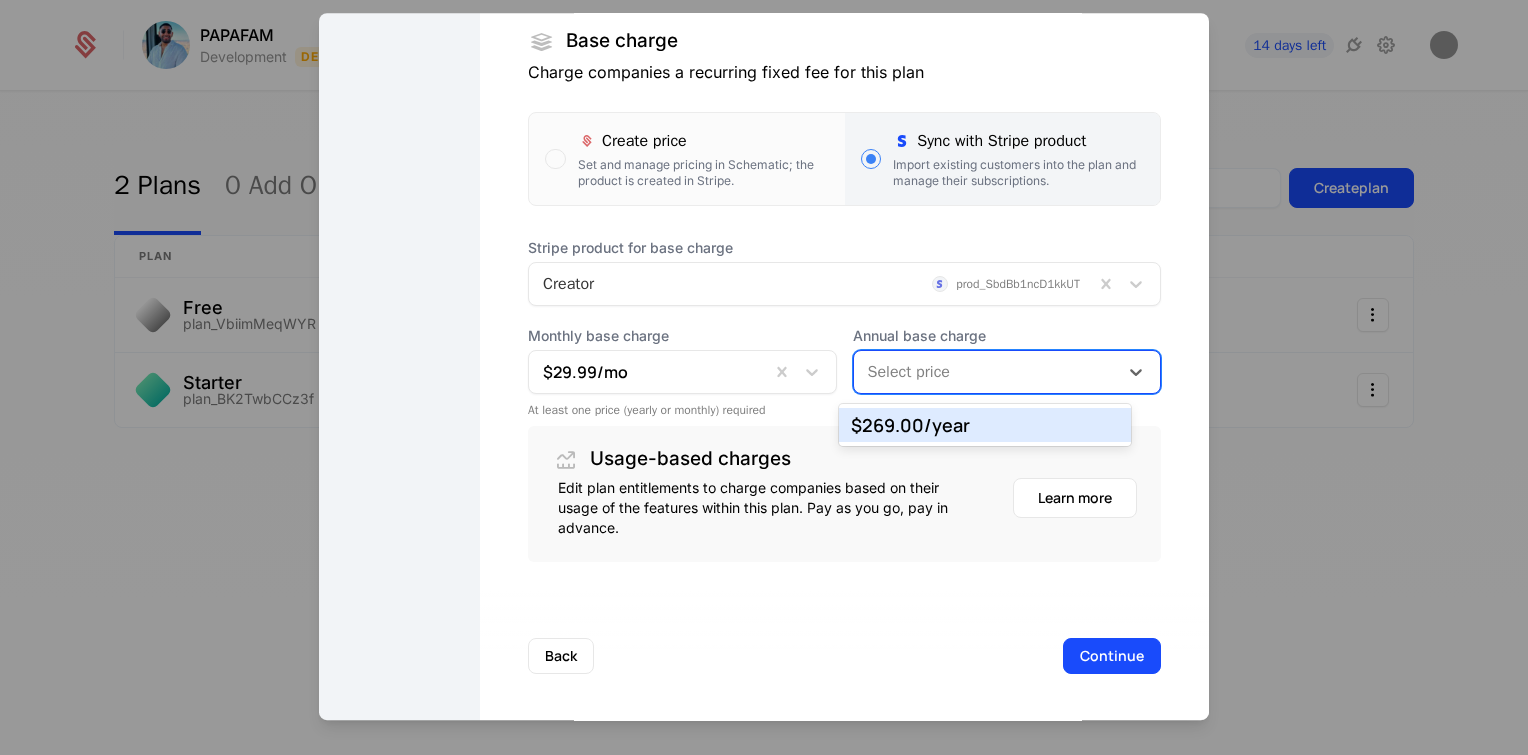 click at bounding box center (986, 372) 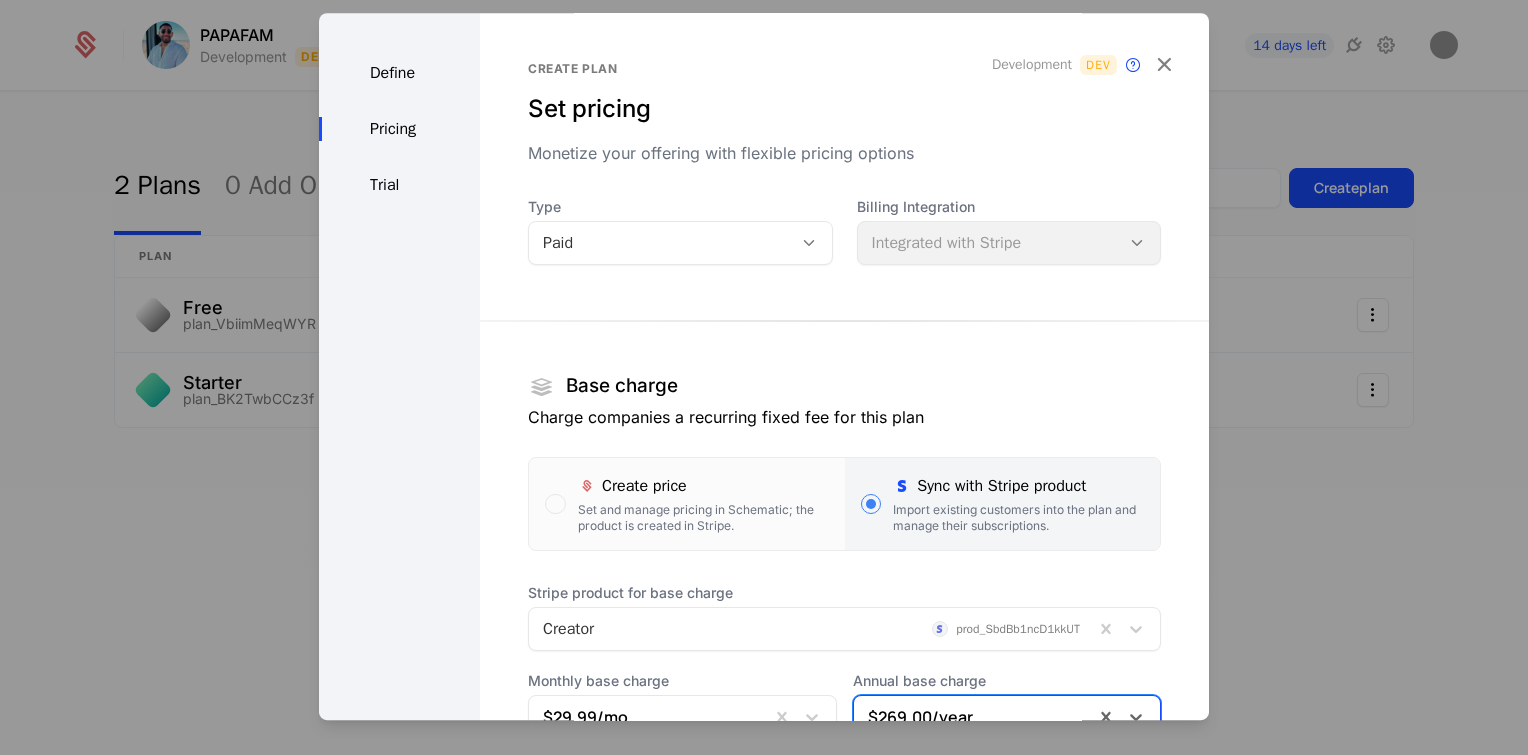 scroll, scrollTop: 352, scrollLeft: 0, axis: vertical 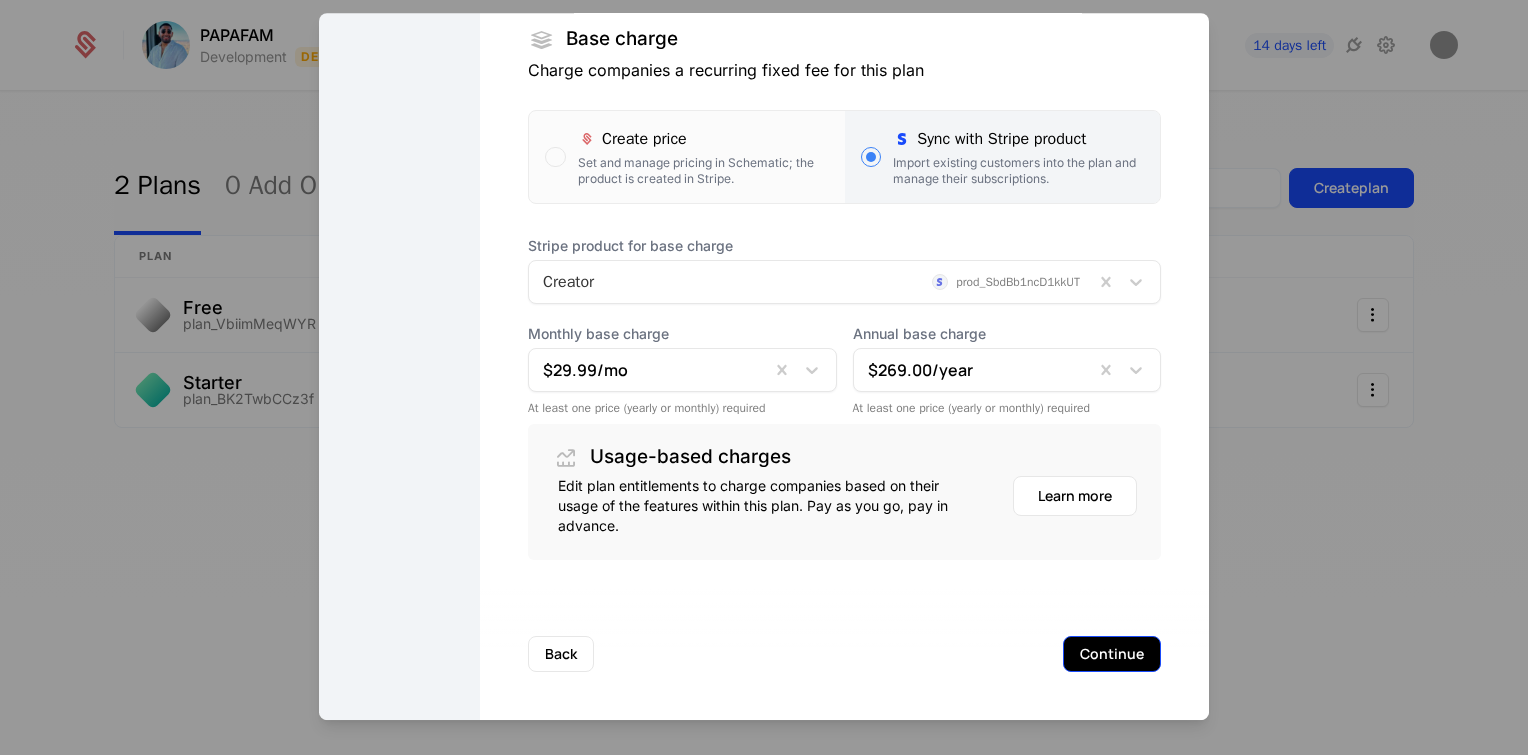 click on "Continue" at bounding box center [1112, 654] 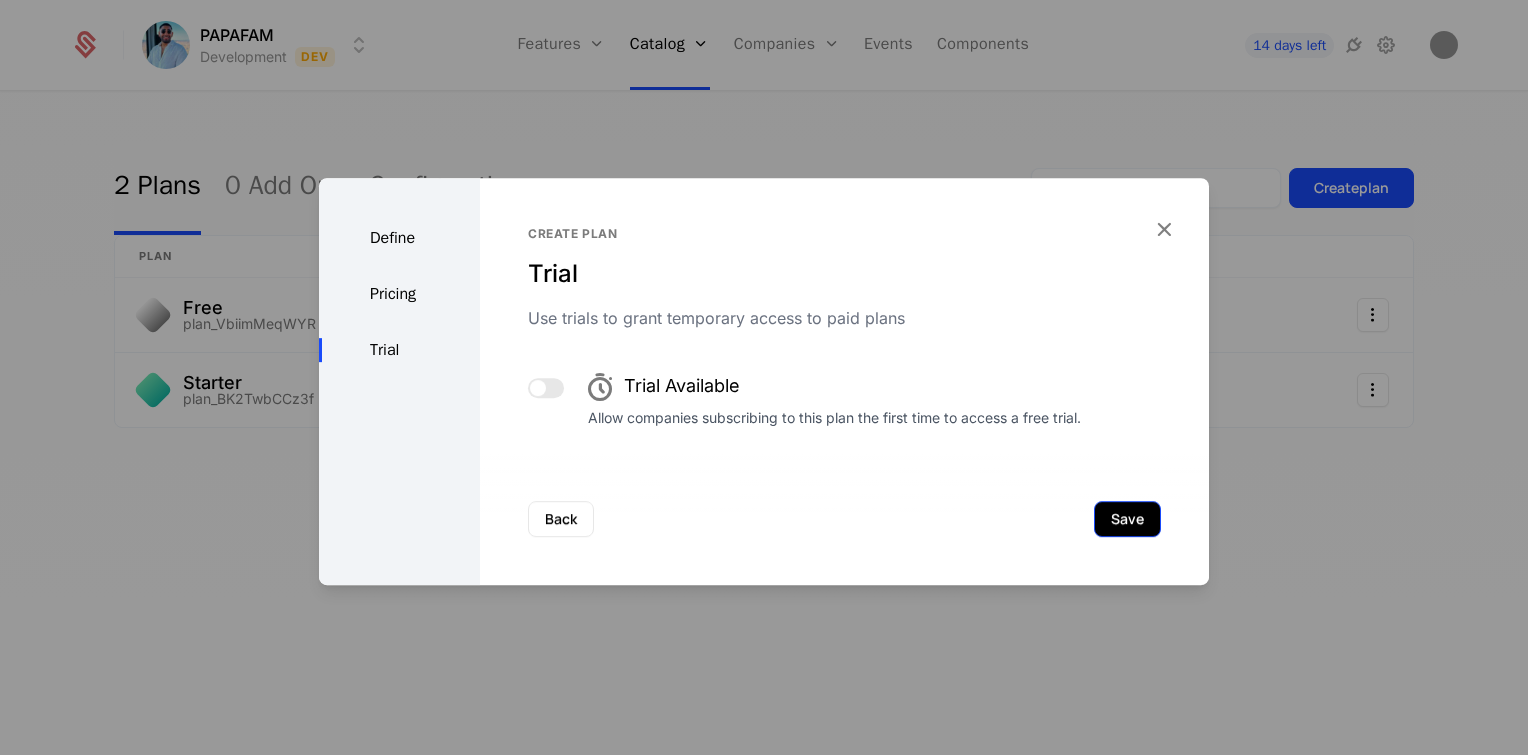 click on "Save" at bounding box center [1127, 519] 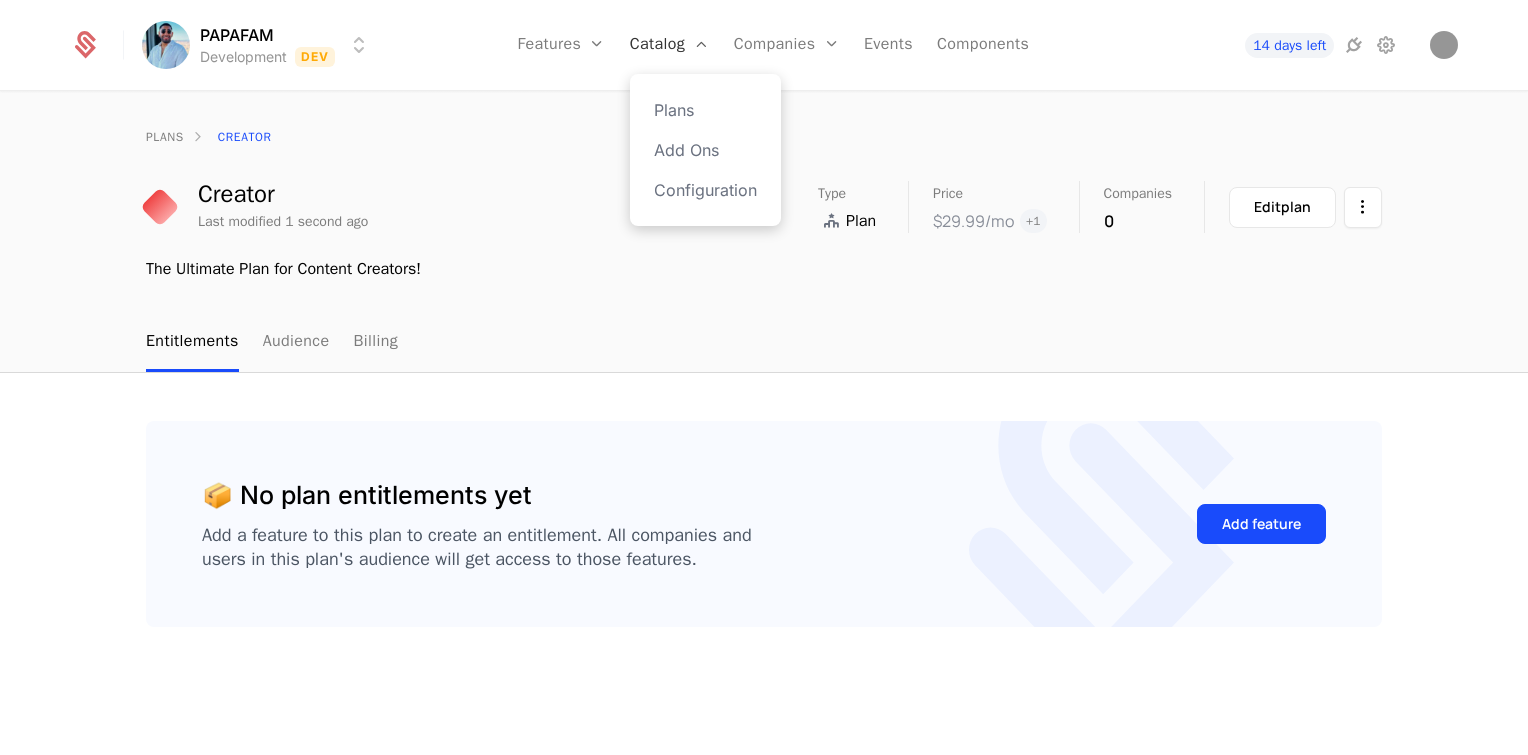 click on "Catalog" at bounding box center [670, 45] 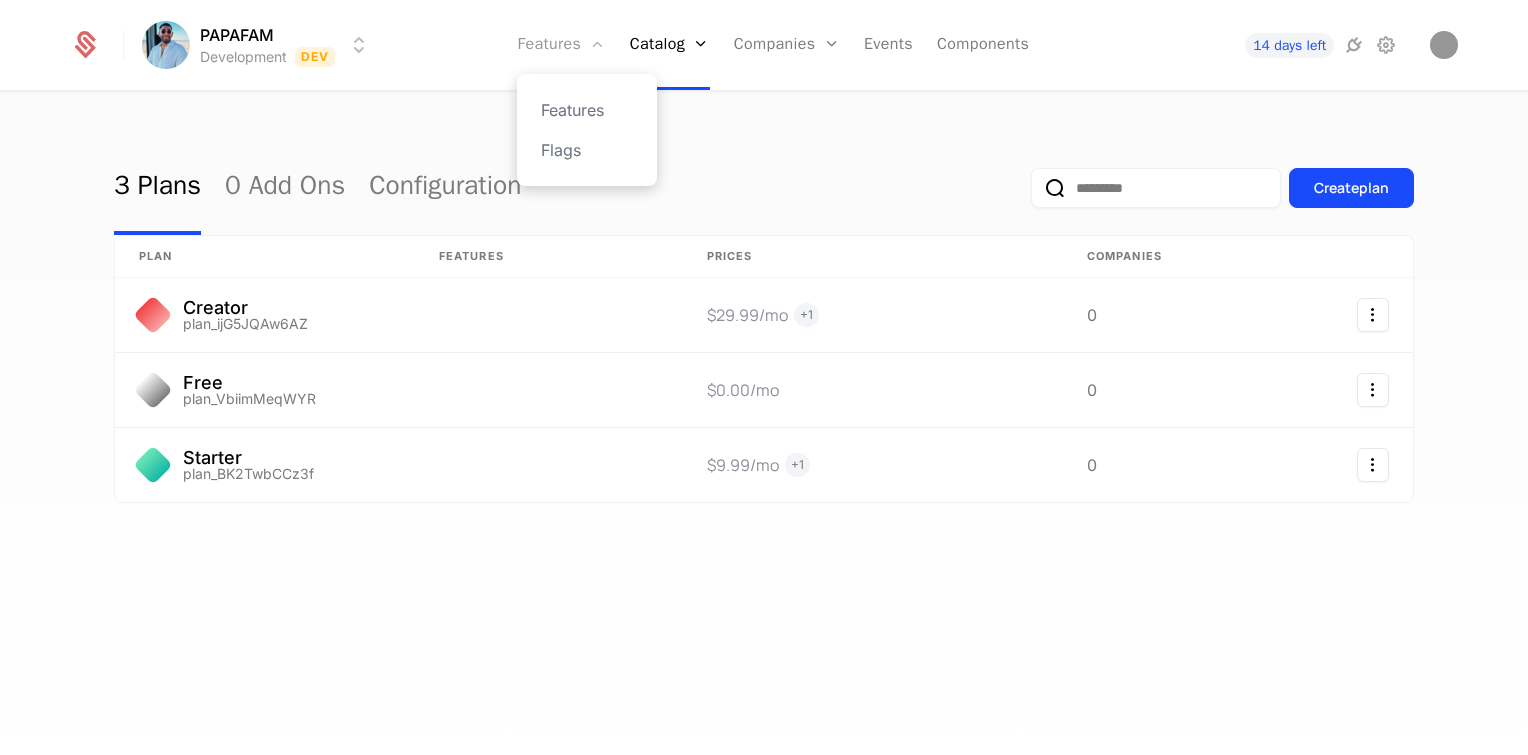 click on "Features" at bounding box center [561, 45] 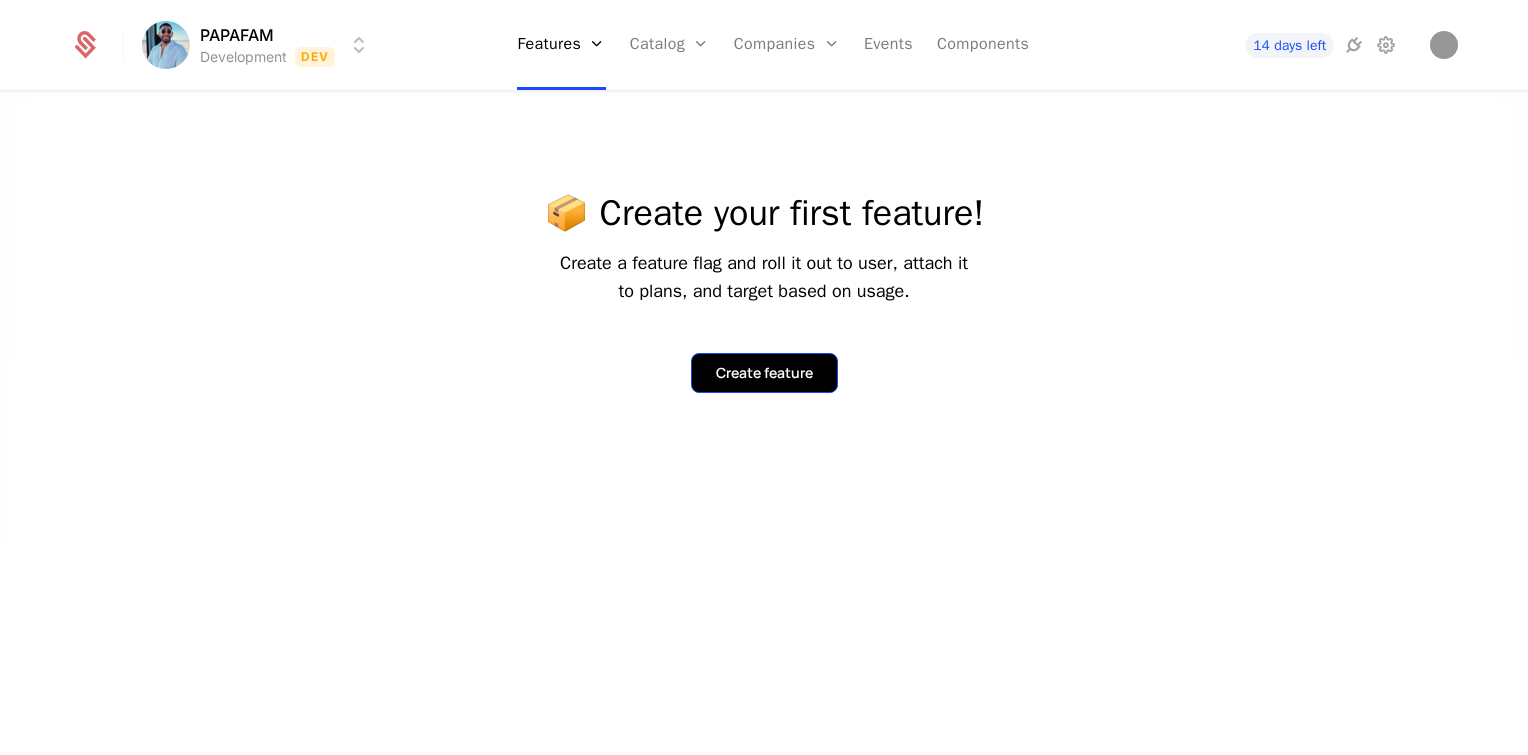 click on "Create feature" at bounding box center [764, 373] 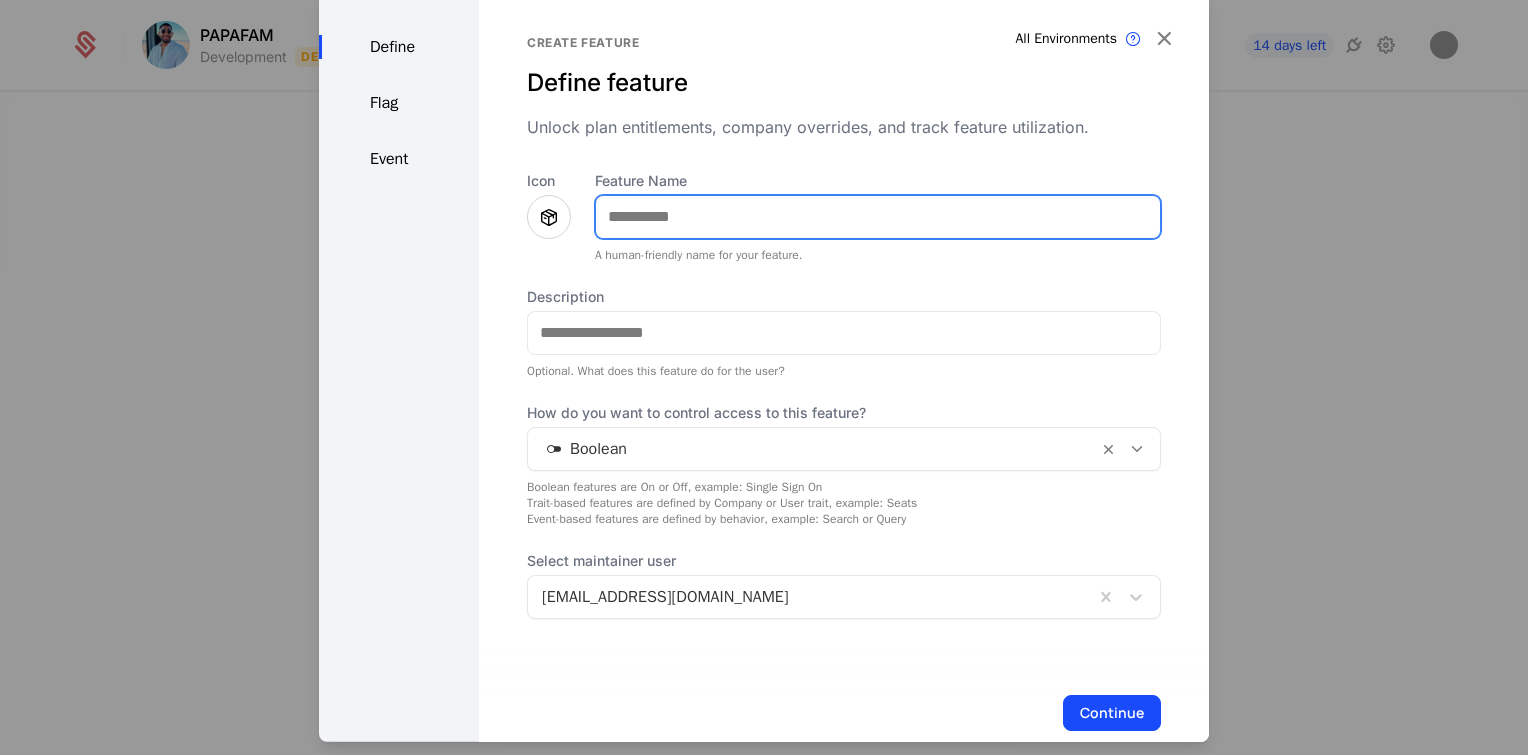 click on "Feature Name" at bounding box center [878, 216] 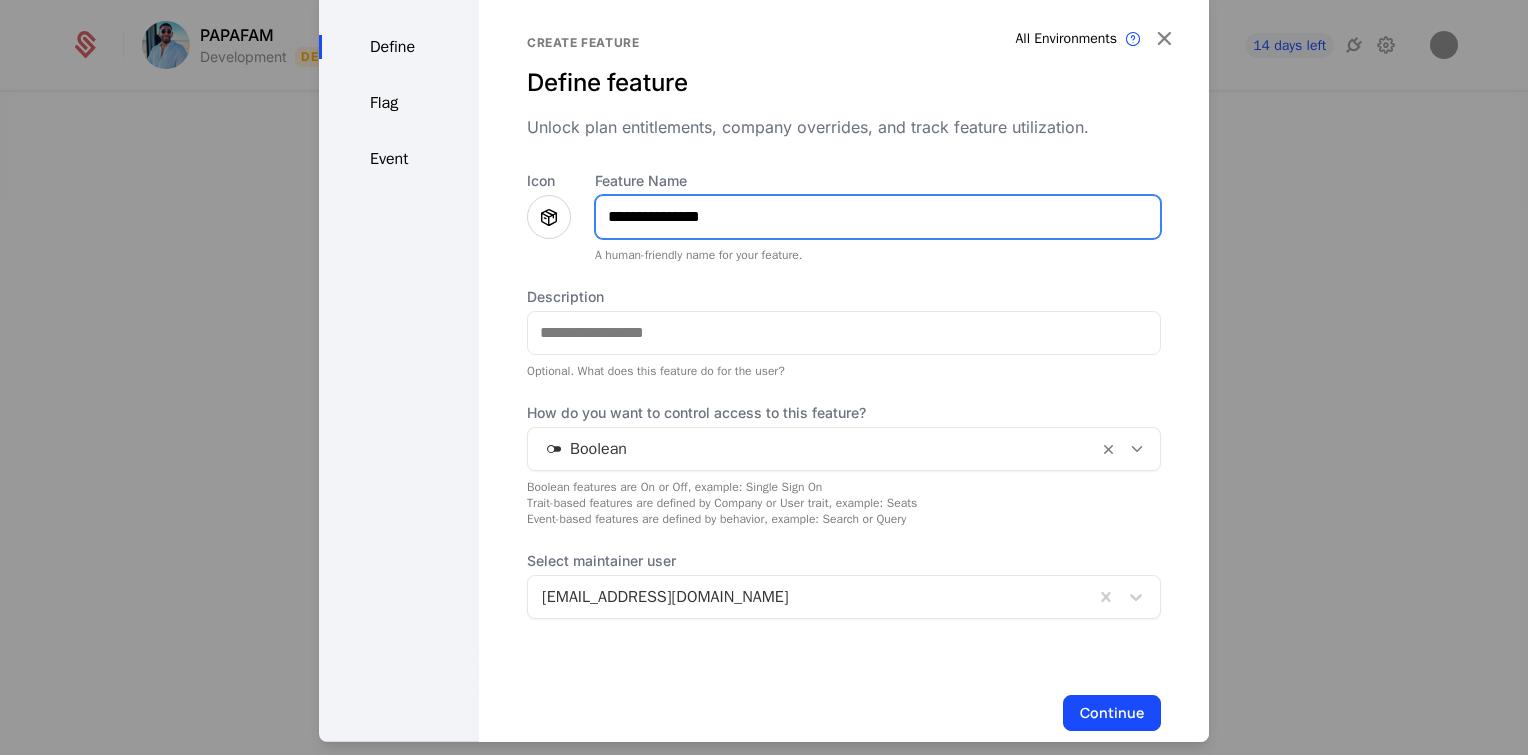 type on "**********" 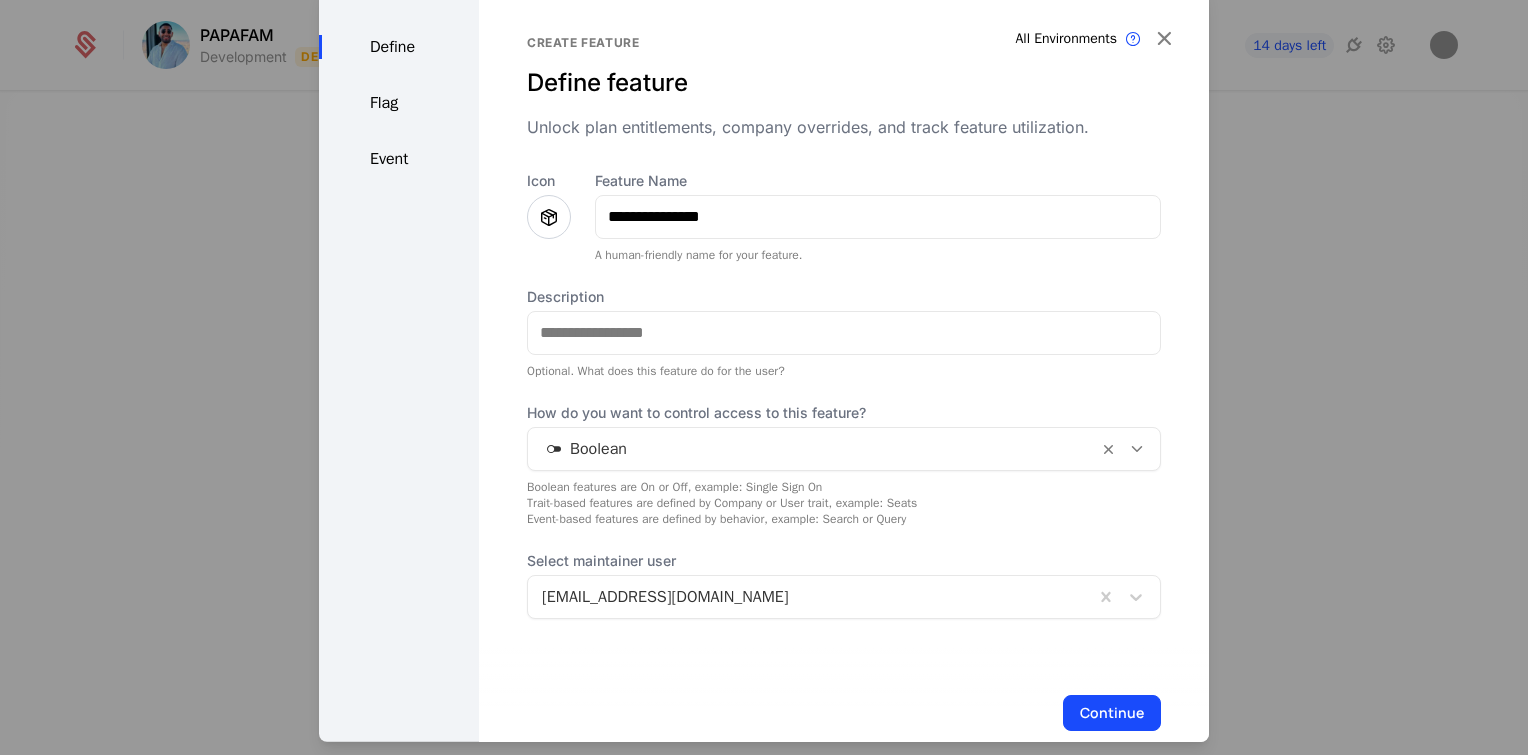 click at bounding box center (549, 216) 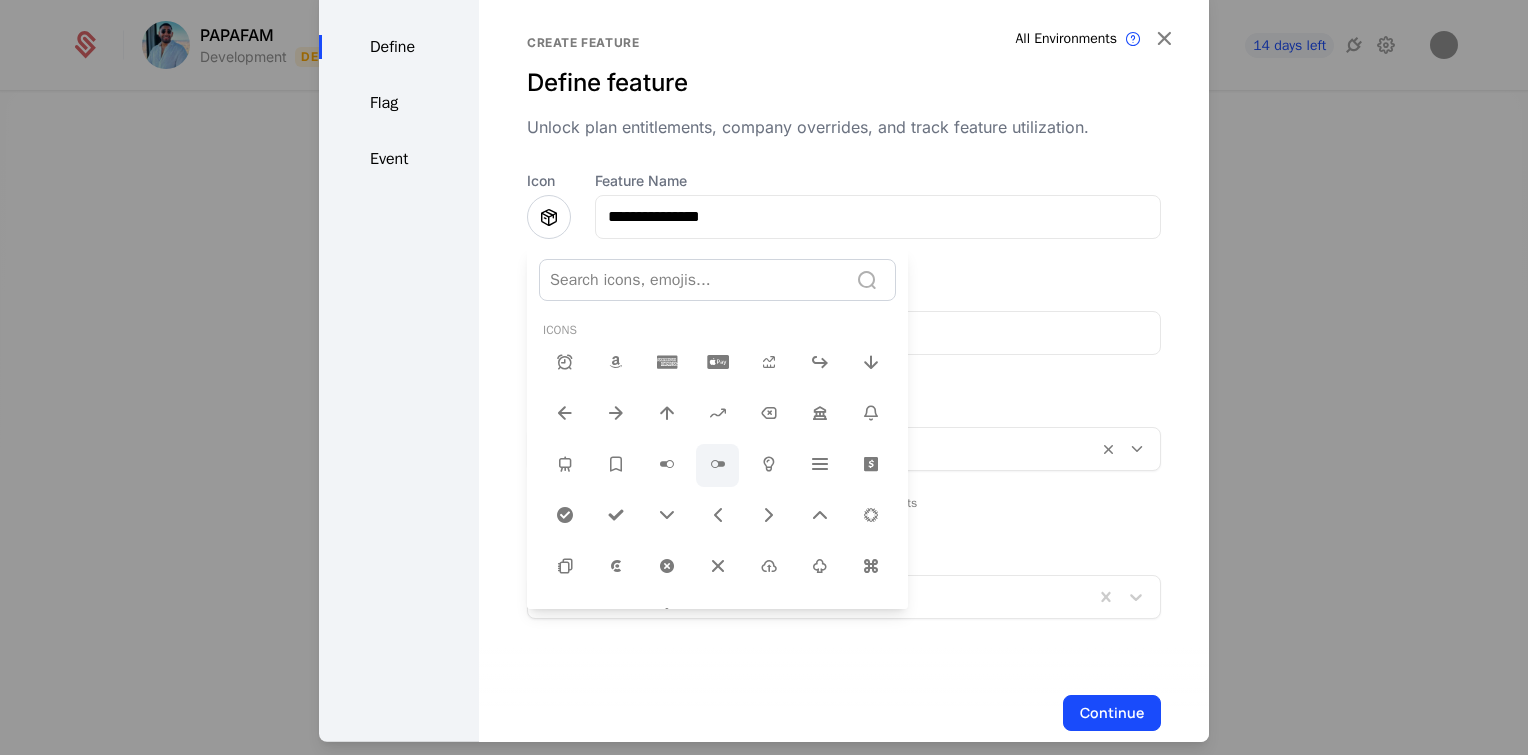 scroll, scrollTop: 84, scrollLeft: 0, axis: vertical 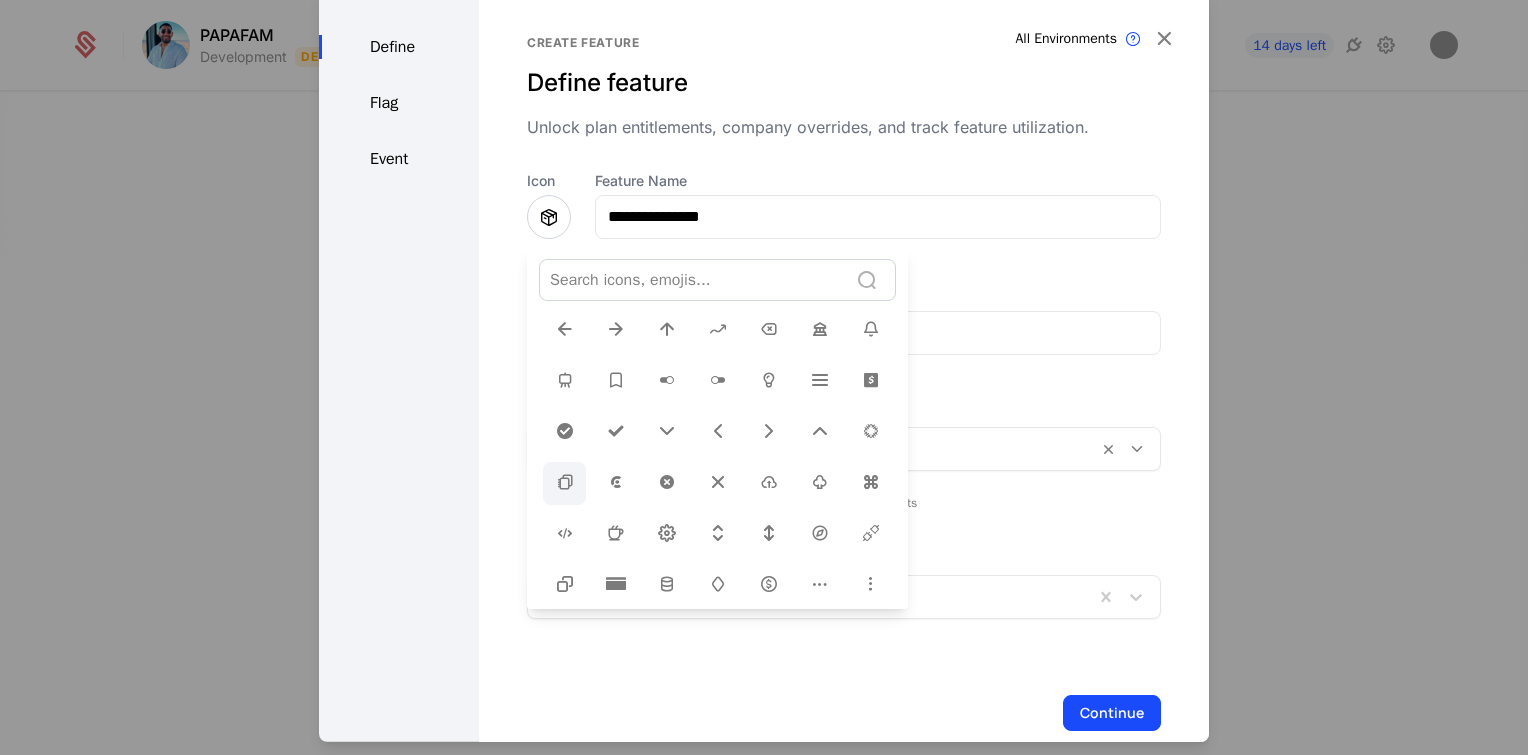 click at bounding box center [565, 481] 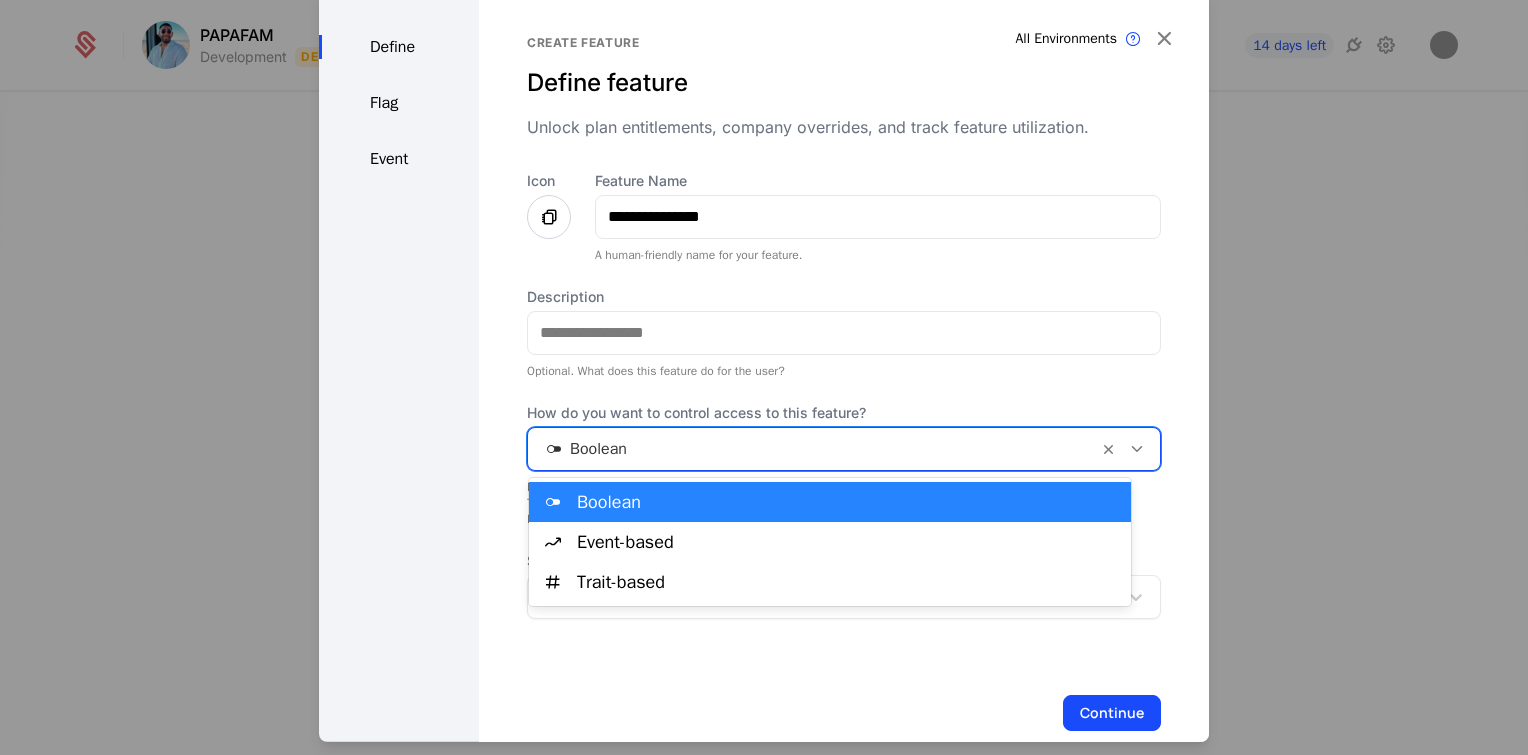 click at bounding box center (813, 448) 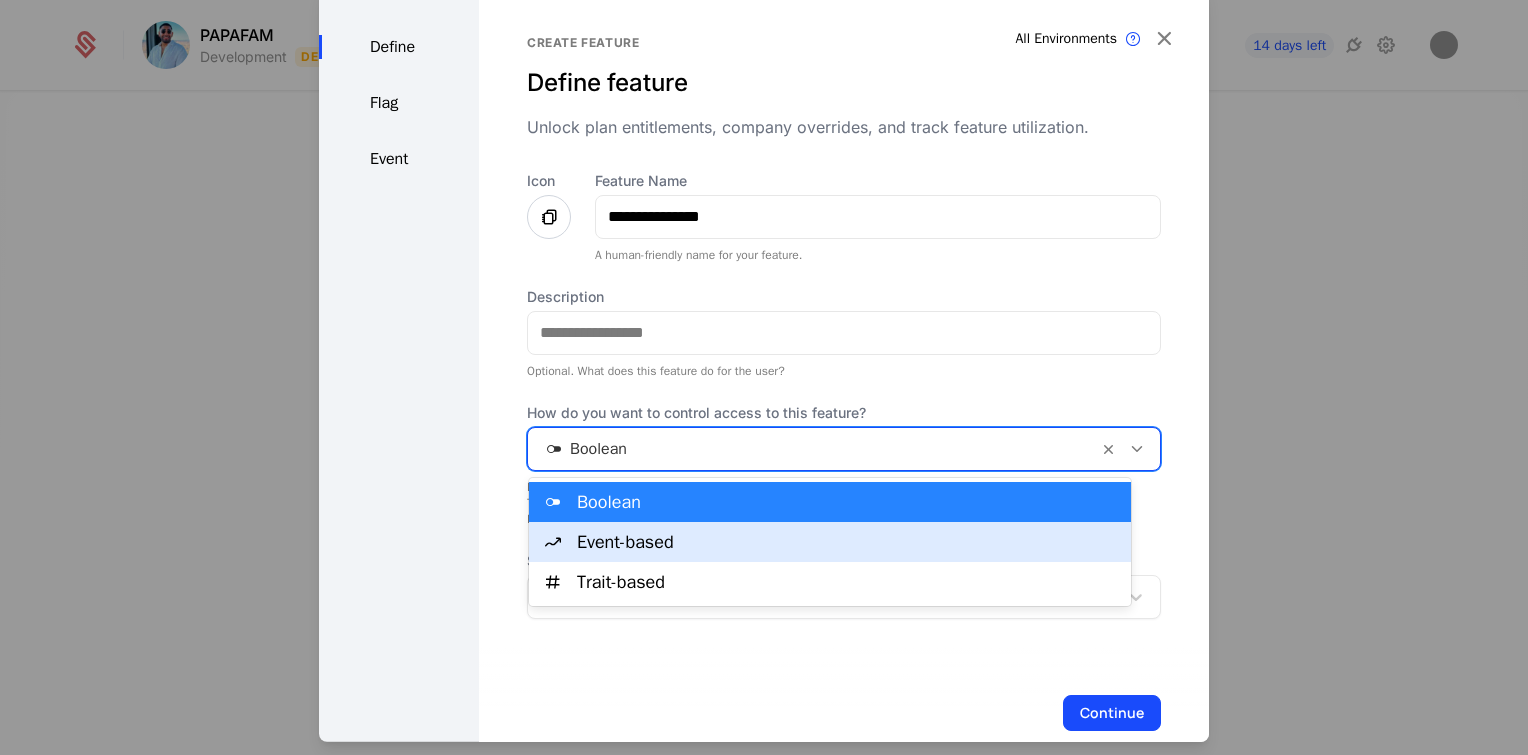 click on "Event-based" at bounding box center [848, 542] 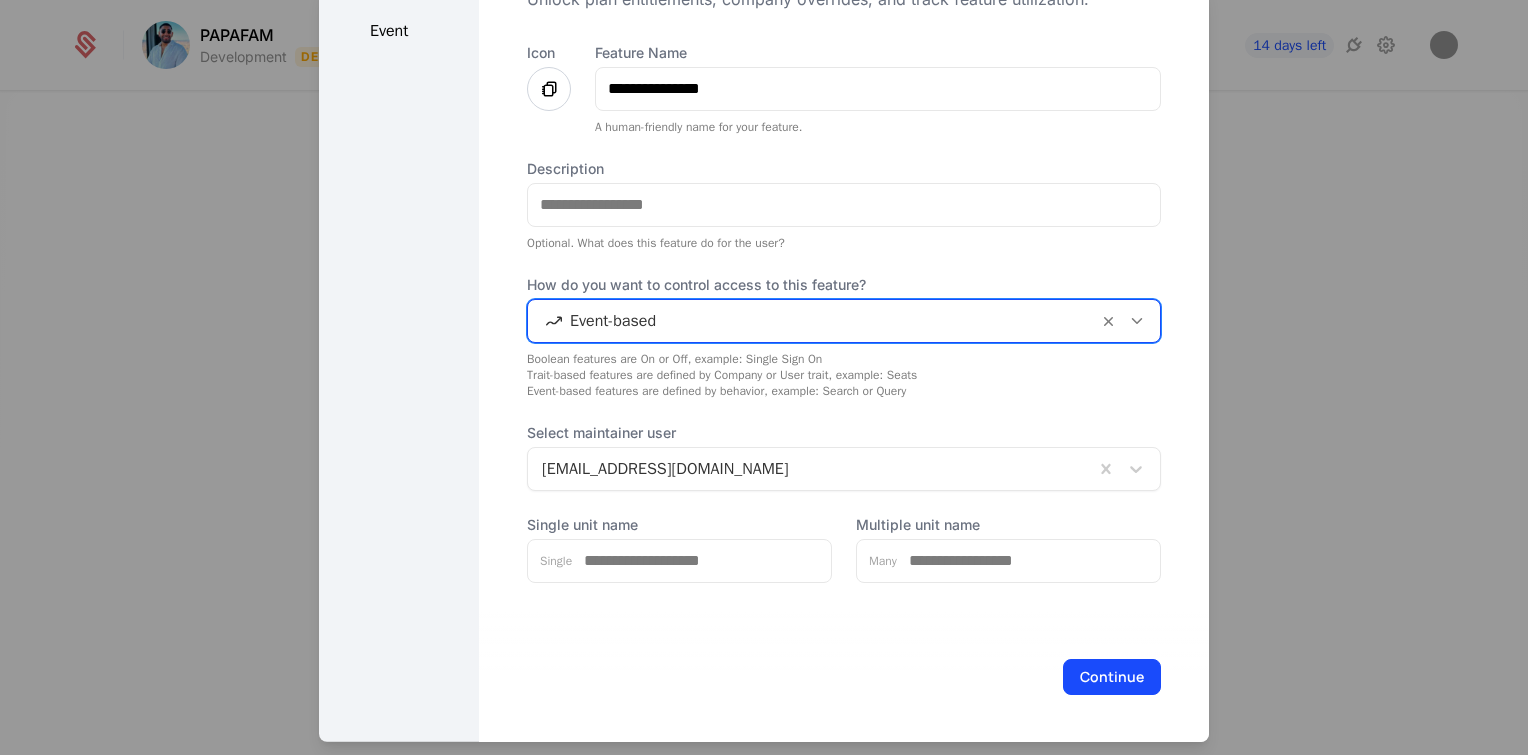 scroll, scrollTop: 0, scrollLeft: 0, axis: both 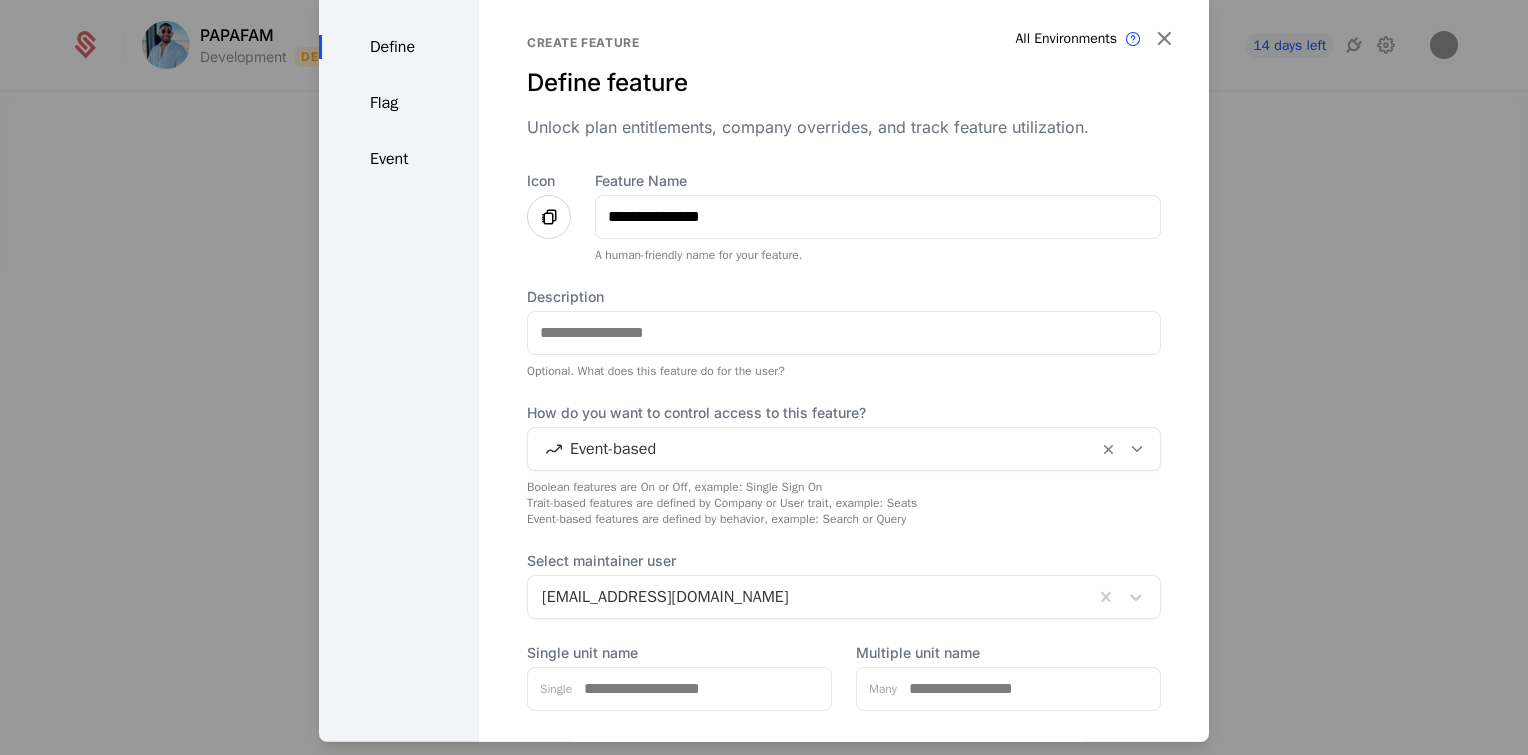 click on "Flag" at bounding box center (399, 102) 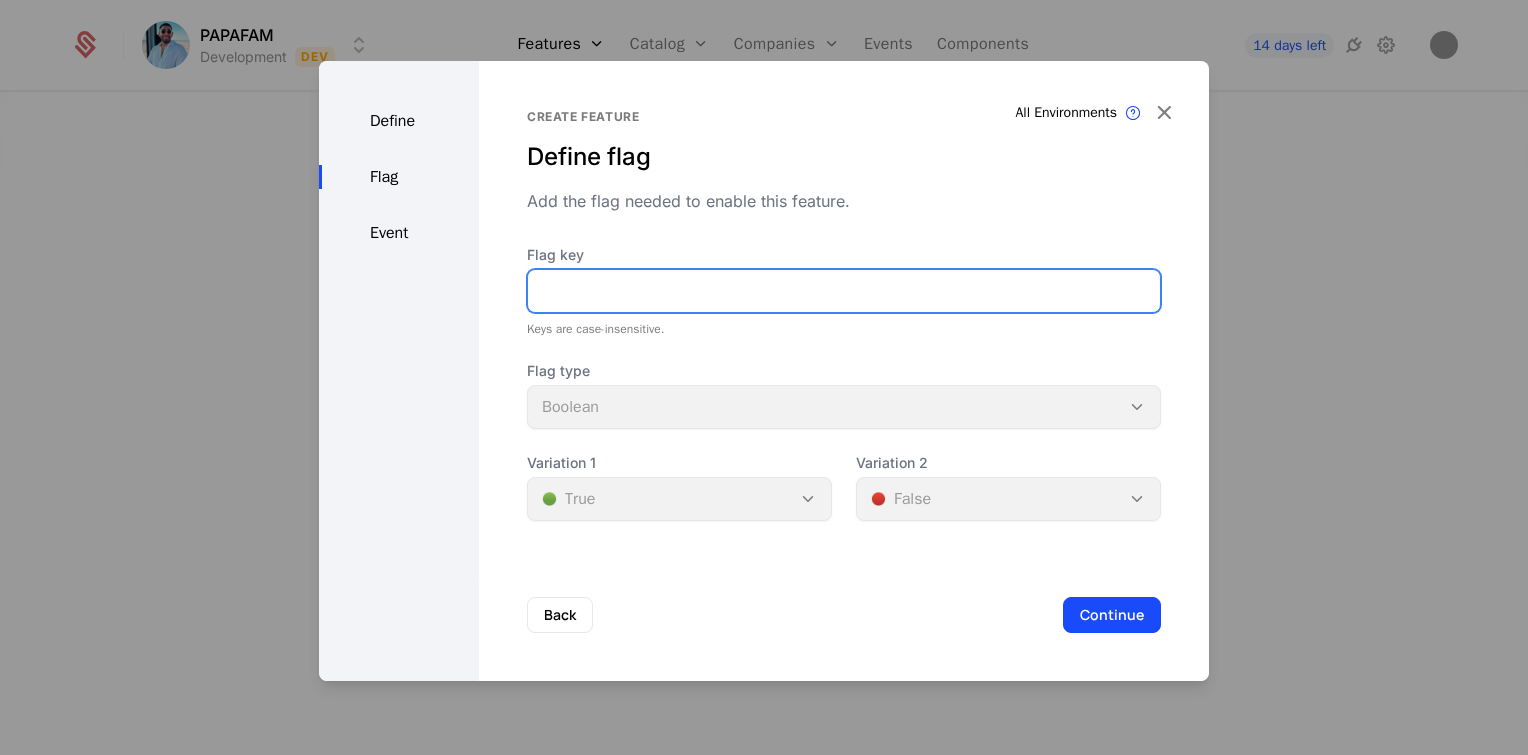 click on "Flag key" at bounding box center [844, 291] 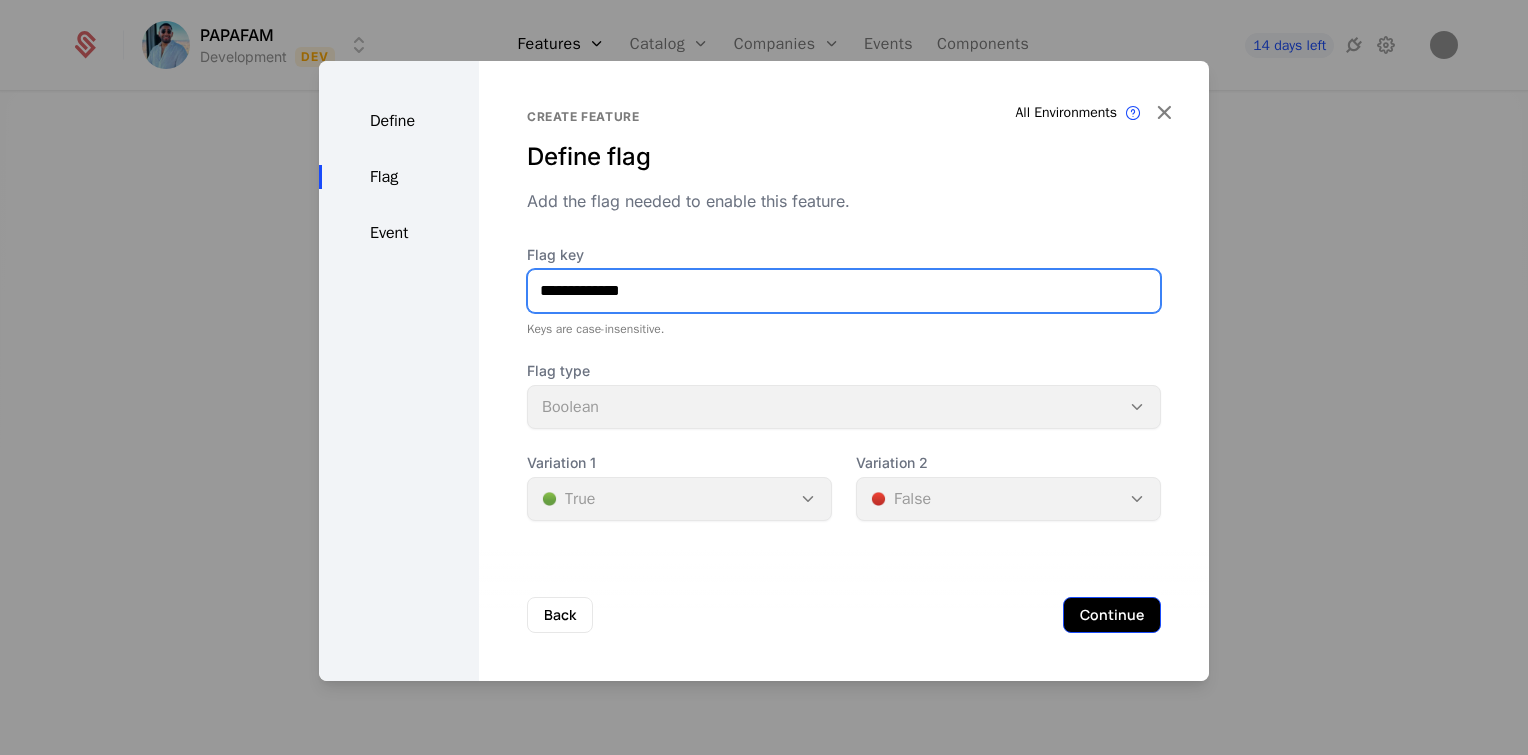 type on "**********" 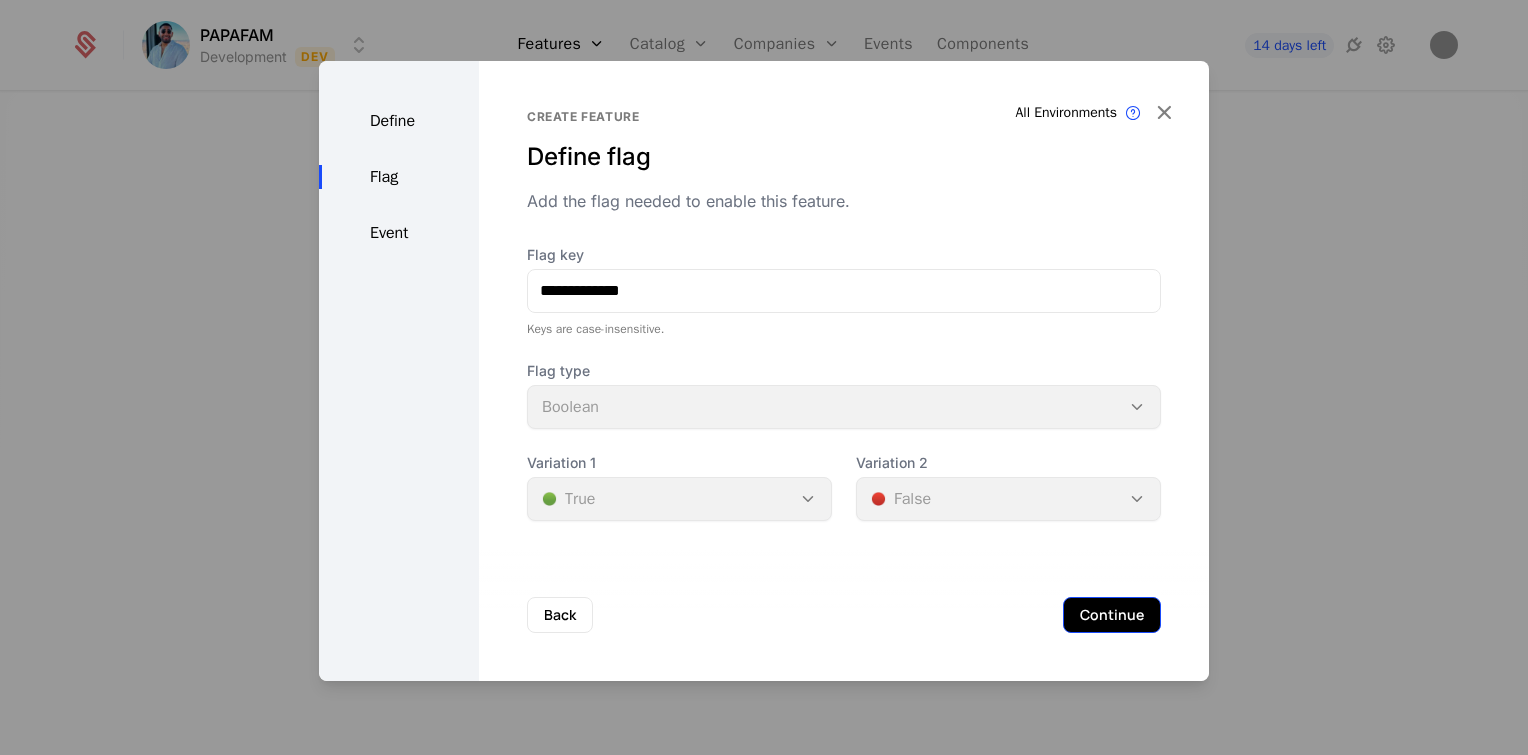 click on "Continue" at bounding box center [1112, 615] 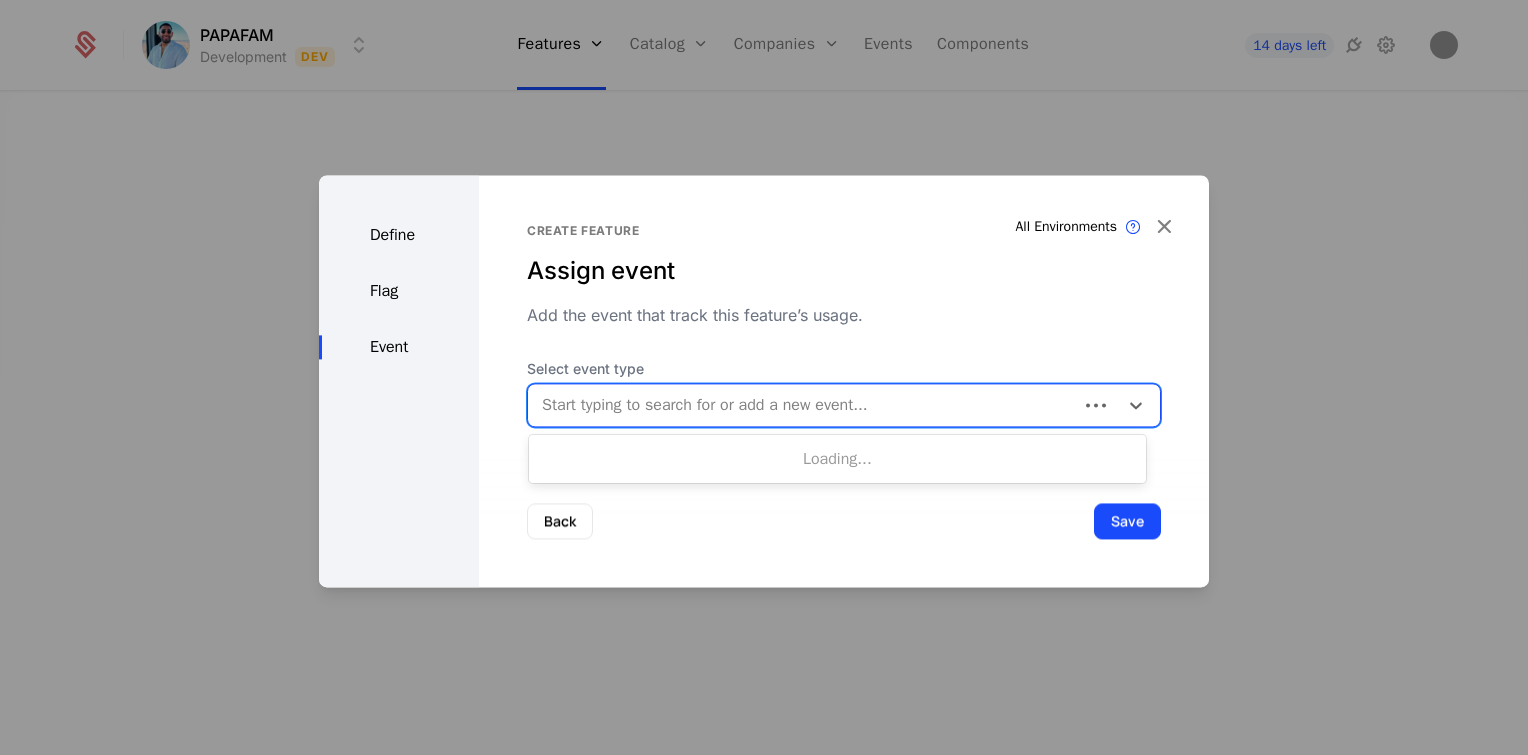 click at bounding box center [803, 405] 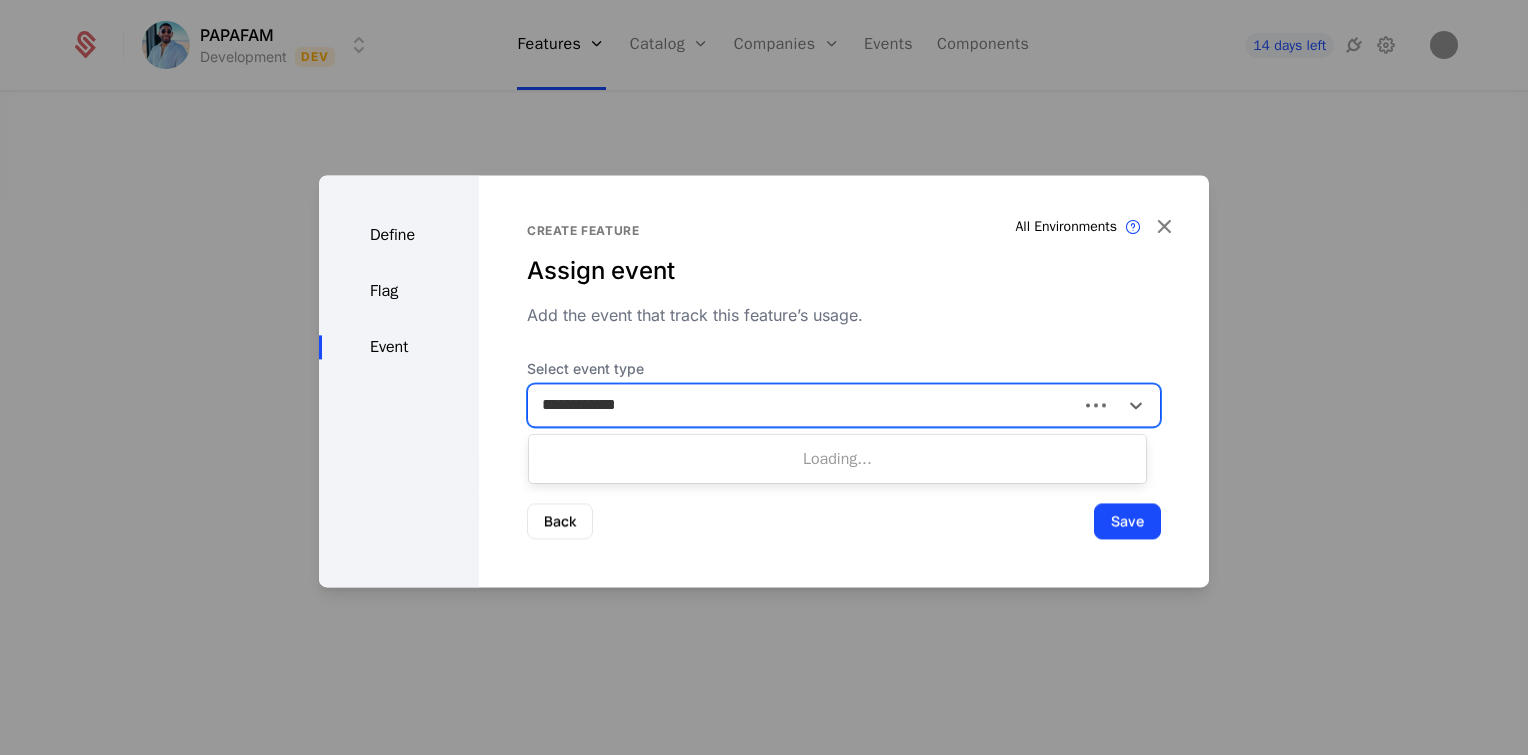 type on "**********" 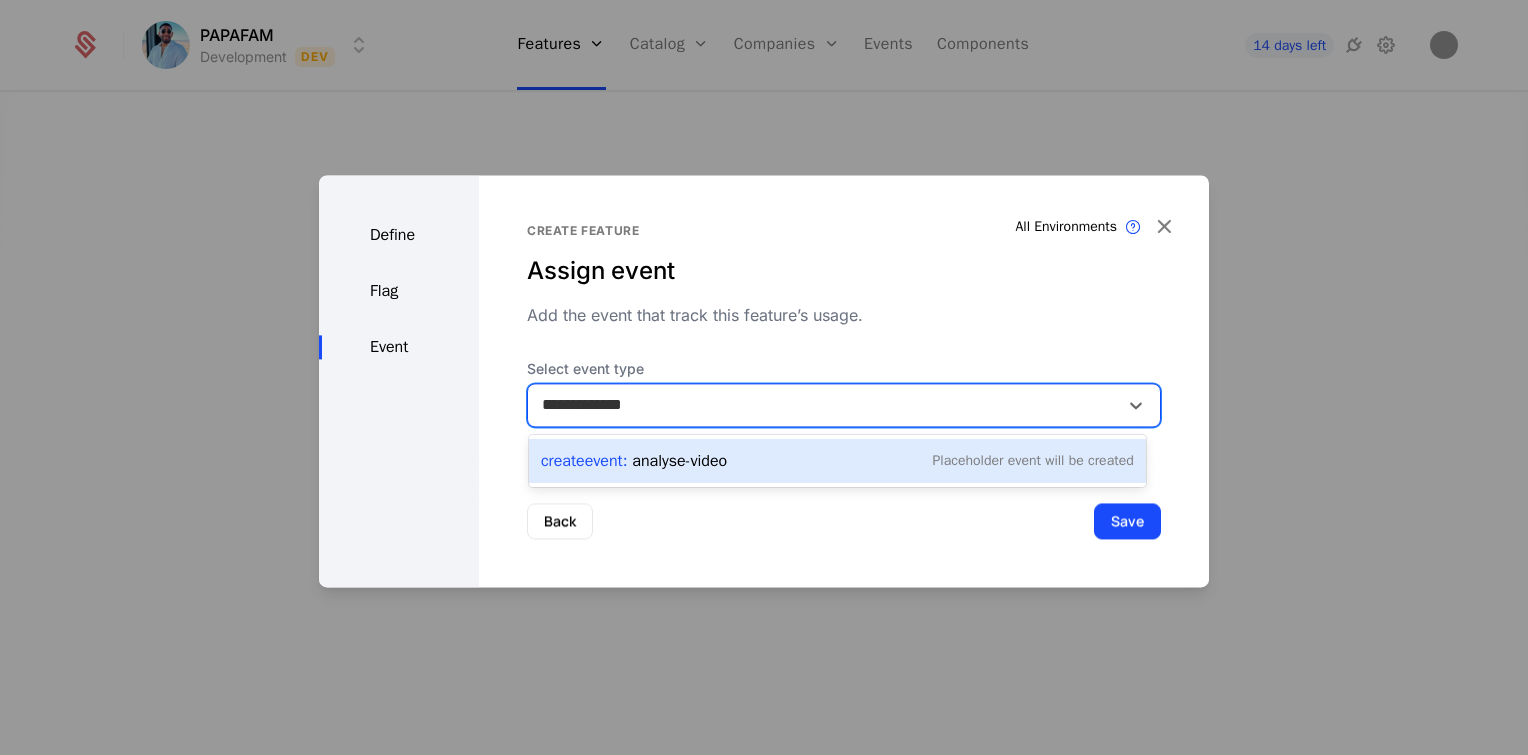 click on "Create  Event :   analyse-video Placeholder   Event   will be created" at bounding box center [837, 461] 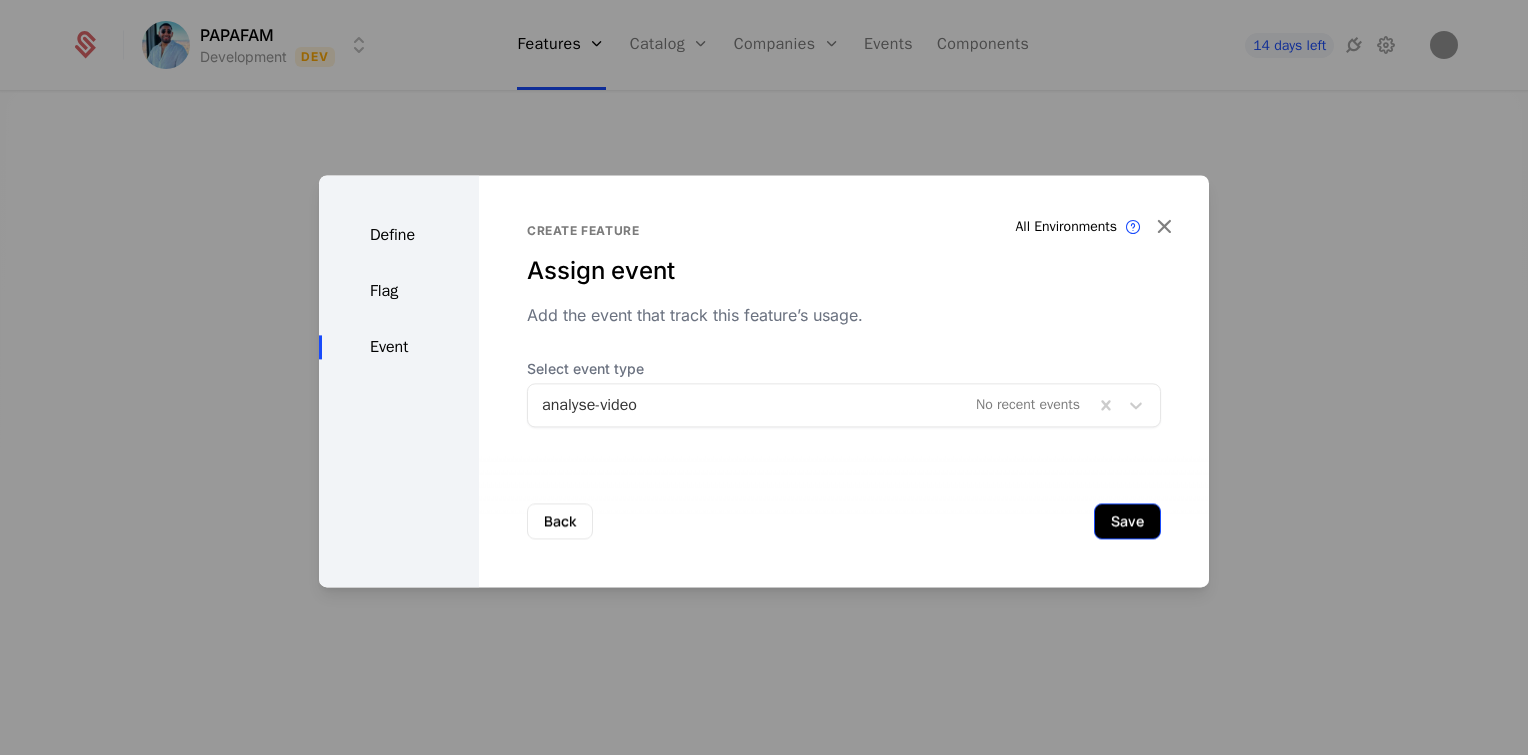 click on "Save" at bounding box center (1127, 521) 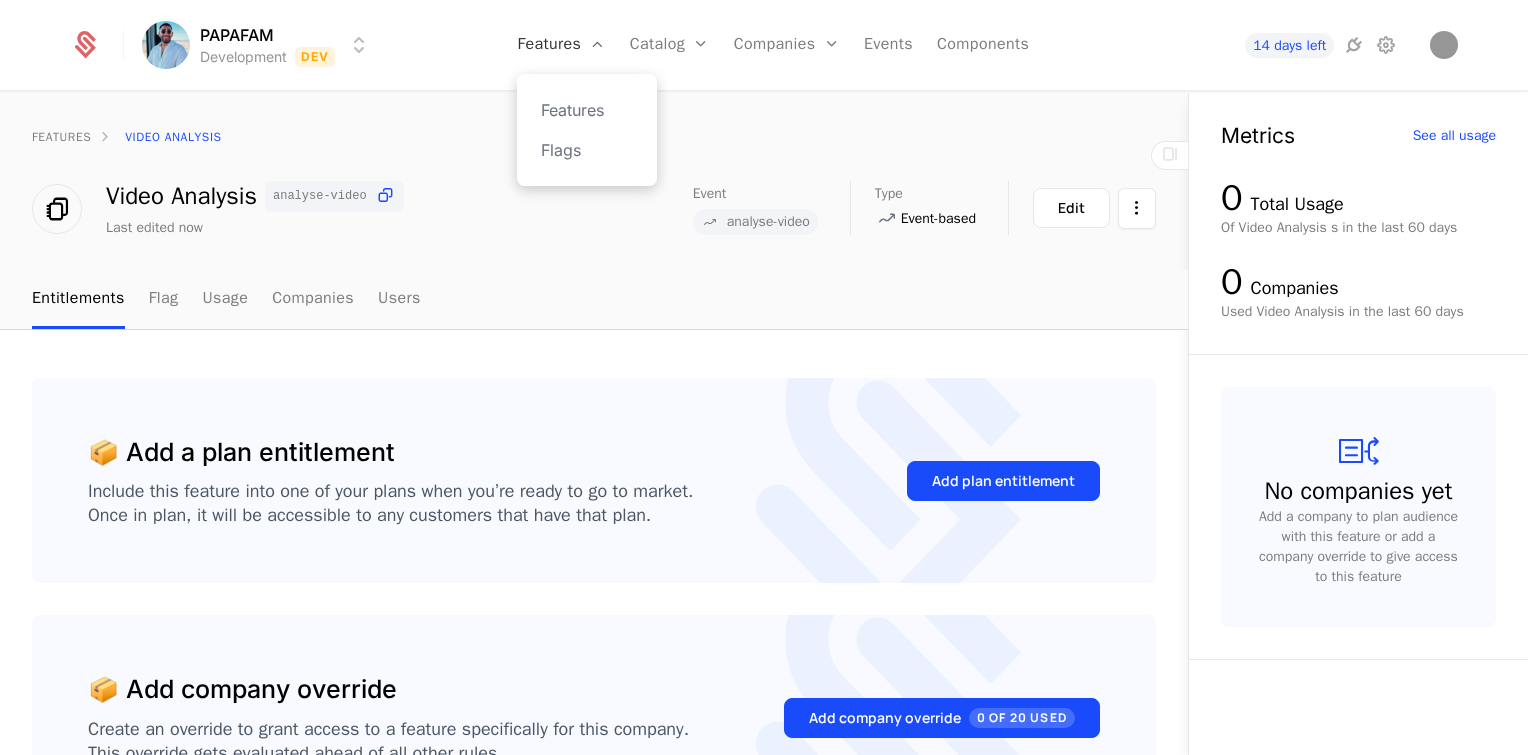 click on "Features" at bounding box center (561, 45) 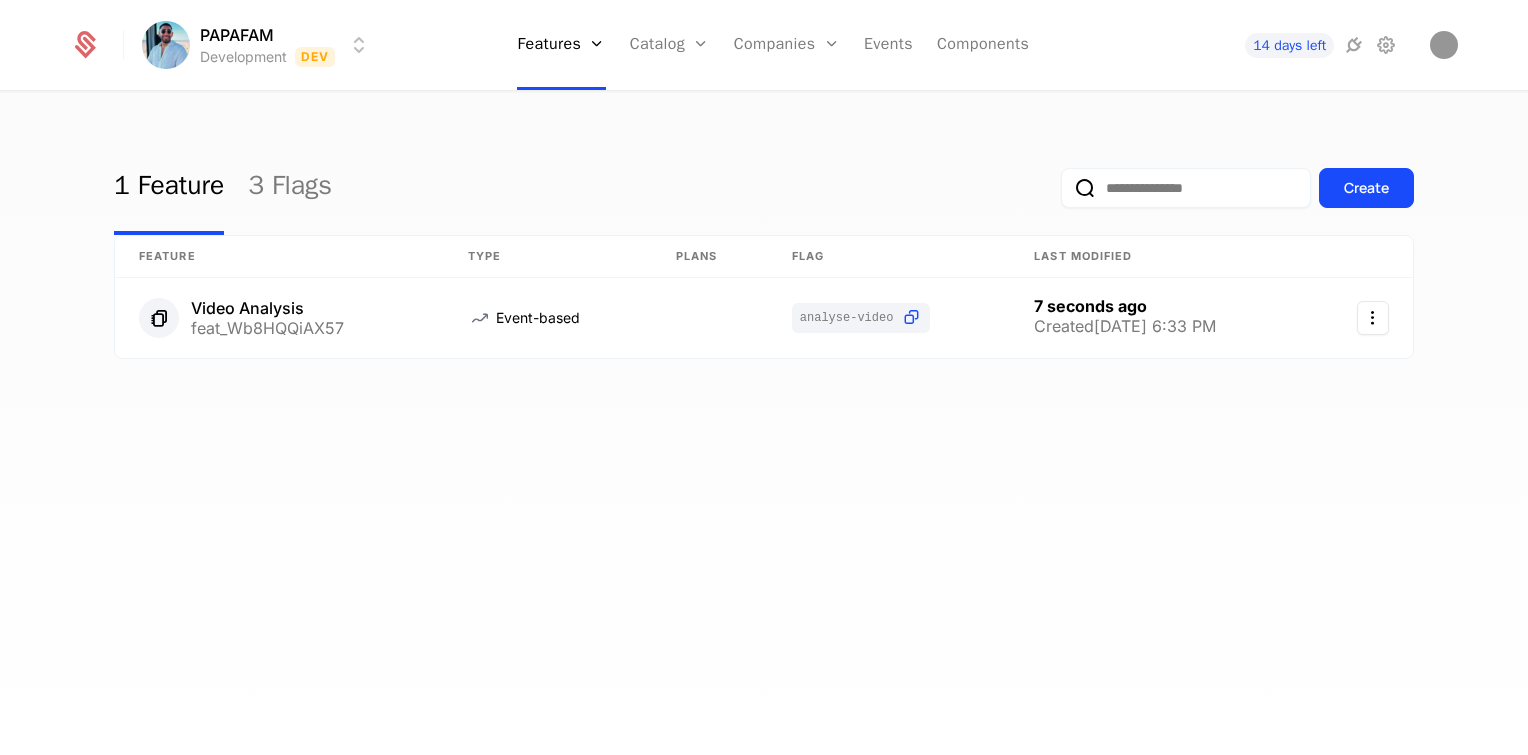 click on "1 Feature 3 Flags Create Feature Type Plans Flag Last Modified Video Analysis  feat_Wb8HQQiAX57 Event-based analyse-video 7 seconds ago Created  [DATE] 6:33 PM" at bounding box center (764, 430) 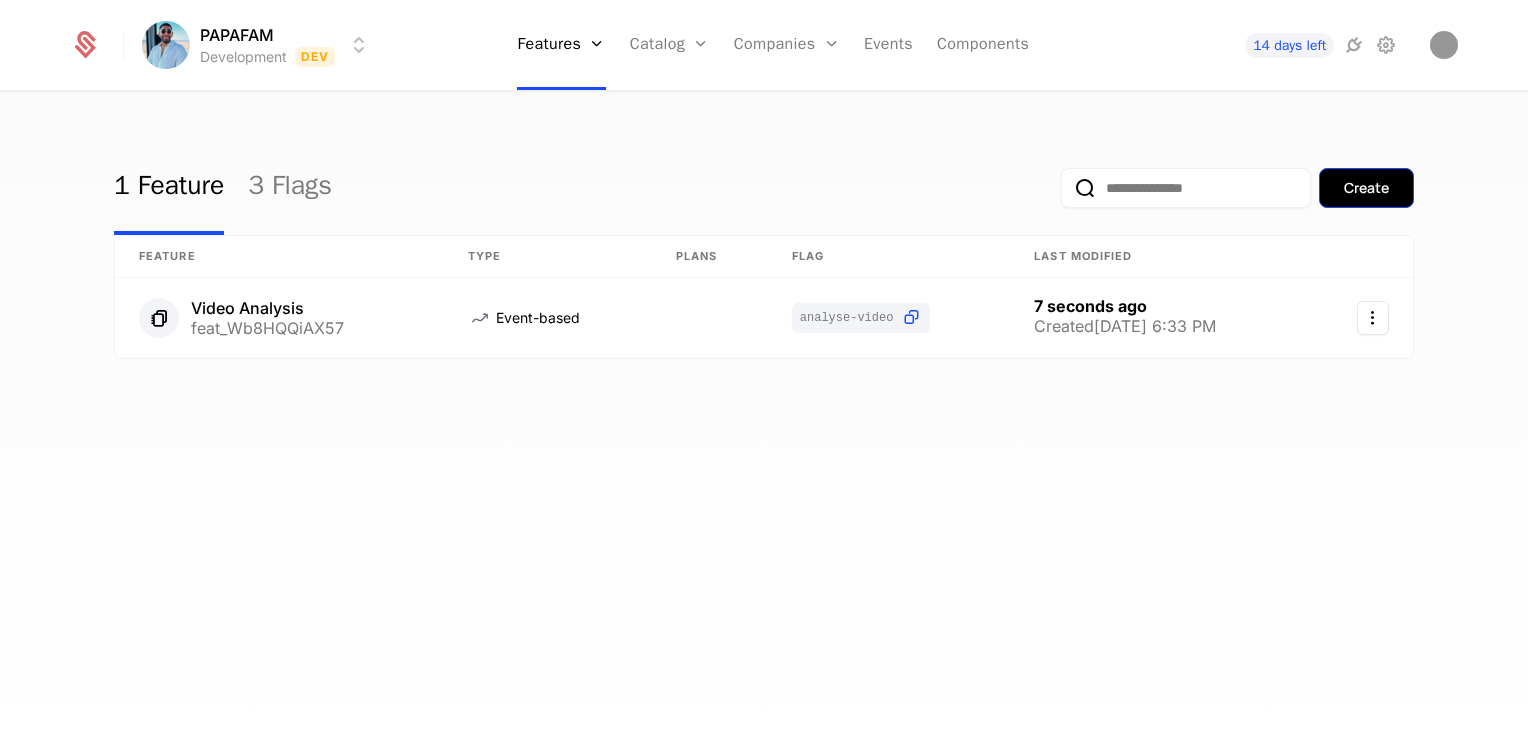 click on "Create" at bounding box center [1366, 188] 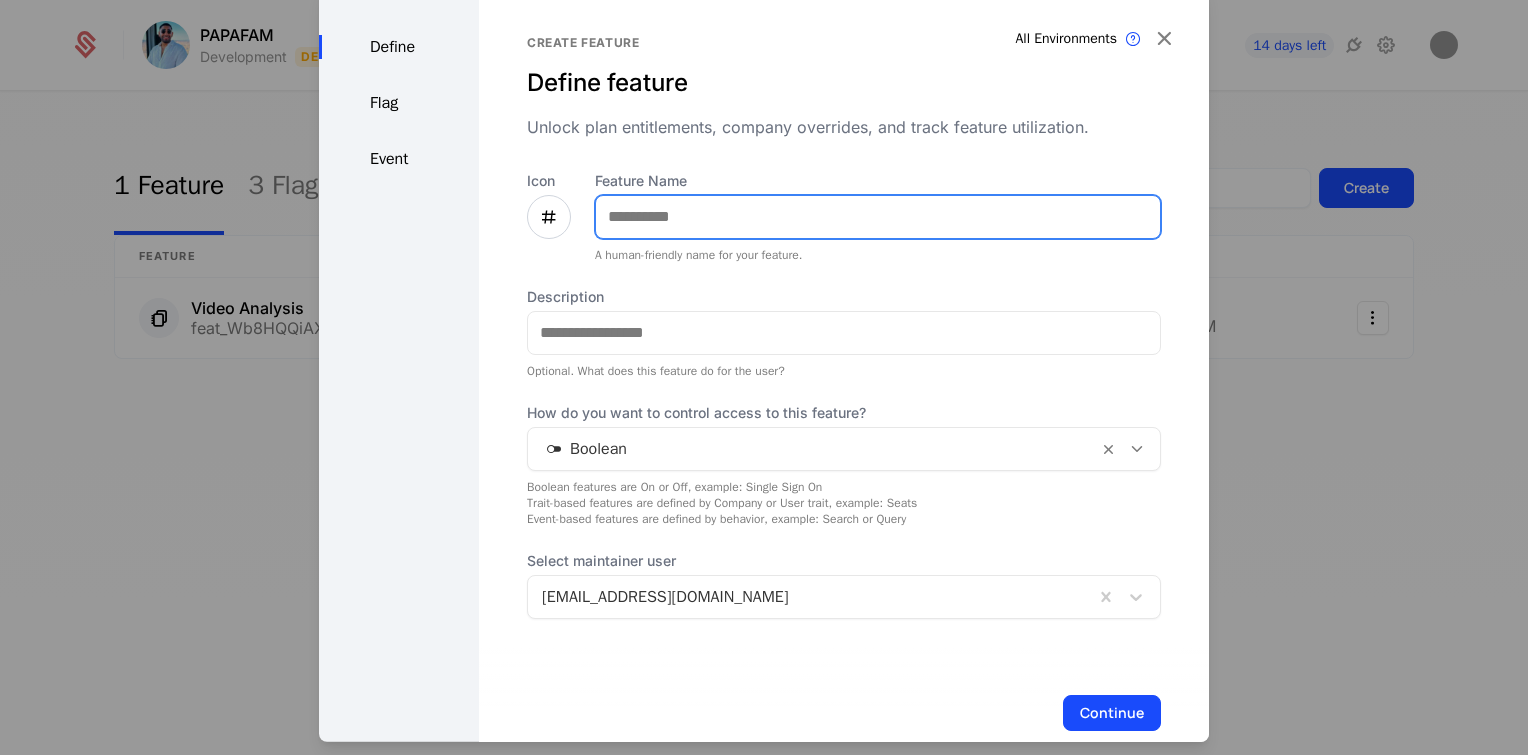 click on "Feature Name" at bounding box center (878, 216) 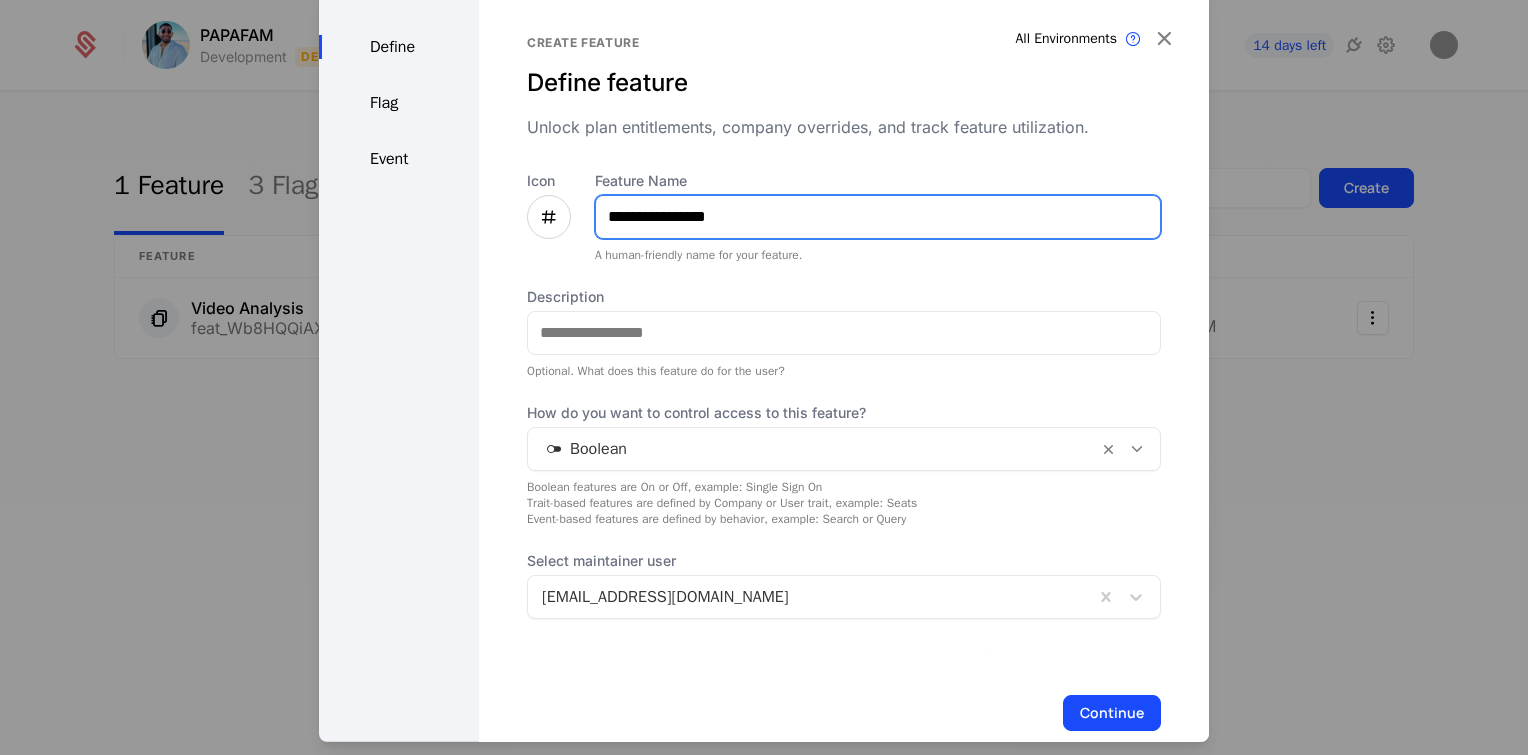 type on "**********" 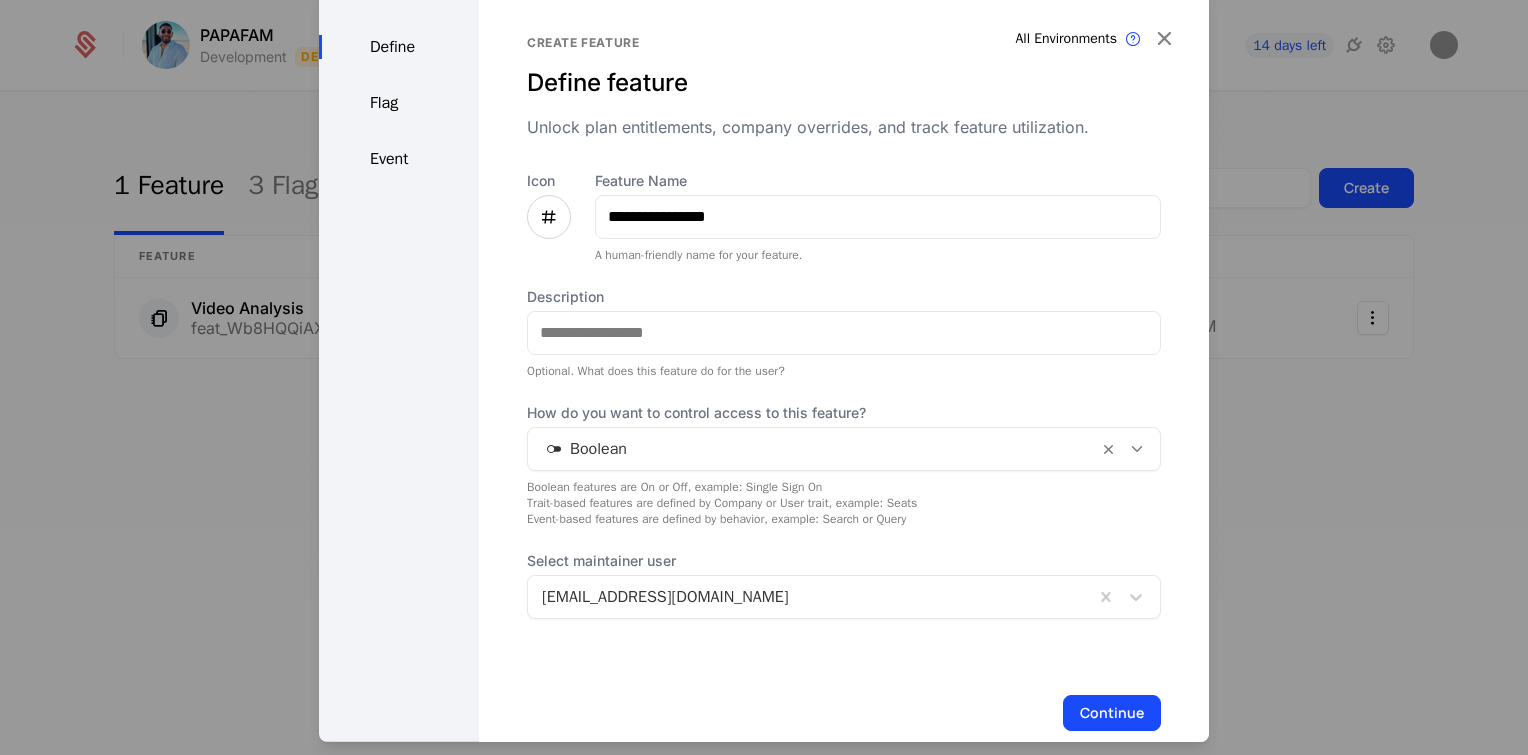 click at bounding box center (549, 216) 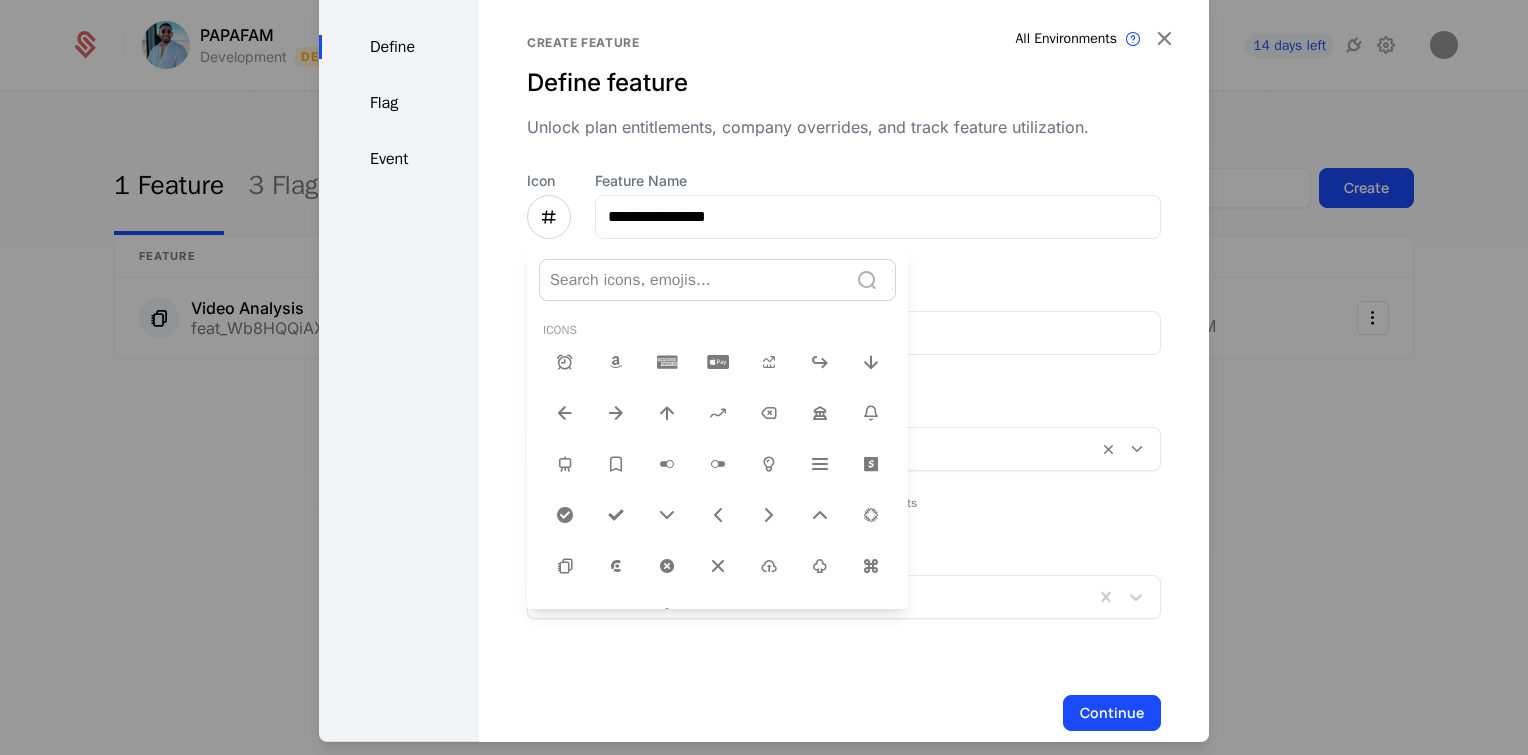 click on "Search icons, emojis... Icons Emojis 😀 😃 😄 😁 😆 😅 🤣 😂 🙂 🙃 🫠 😉 😊 😇 🥰 😍 🤩 😘 😗 ☺️ 😚 😙 🥲 😋 😛 😜 🤪 😝 🤑 🤗 🤭 🫢 🫣 🤫 🤔 🫡 🤐 🤨 😐 😑 😶 🫥 😶‍🌫️ 😏 😒 🙄 😬 😮‍💨 🤥 🫨 🙂‍↔️ 🙂‍↕️ 😌 😔 😪 🤤 😴 🫩 😷 🤒 🤕 🤢 🤮 🤧 🥵 🥶 🥴 😵 😵‍💫 🤯 🤠 🥳 🥸 😎 🤓 🧐 😕 🫤 😟 🙁 ☹️ 😮 😯 😲 😳 🥺 🥹 😦 😧 😨 😰 😥 😢 😭 😱 😖 😣 😞 😓 😩 😫 🥱 😤 😡 😠 🤬 😈 👿 💀 ☠️ 💩 🤡 👹 👺 👻 👽 👾 🤖 😺 😸 😹 😻 😼 😽 🙀 😿 😾 🙈 🙉 🙊 💌 💘 💝 💖 💗 💓 💞 💕 💟 ❣️ 💔 ❤️‍🔥 ❤️‍🩹 ❤️ 🩷 🧡 💛 💚 💙 🩵 💜 🤎 🖤 🩶 🤍 💋 💯 💢 💥 💫 💦 💨 🕳️ 💬 👁️‍🗨️ 🗨️ 🗯️ 💭 💤 👋 🤚 🖐️ ✋ 🖖 🫱 🫲 🫳 🫴 ✊" at bounding box center (717, 433) 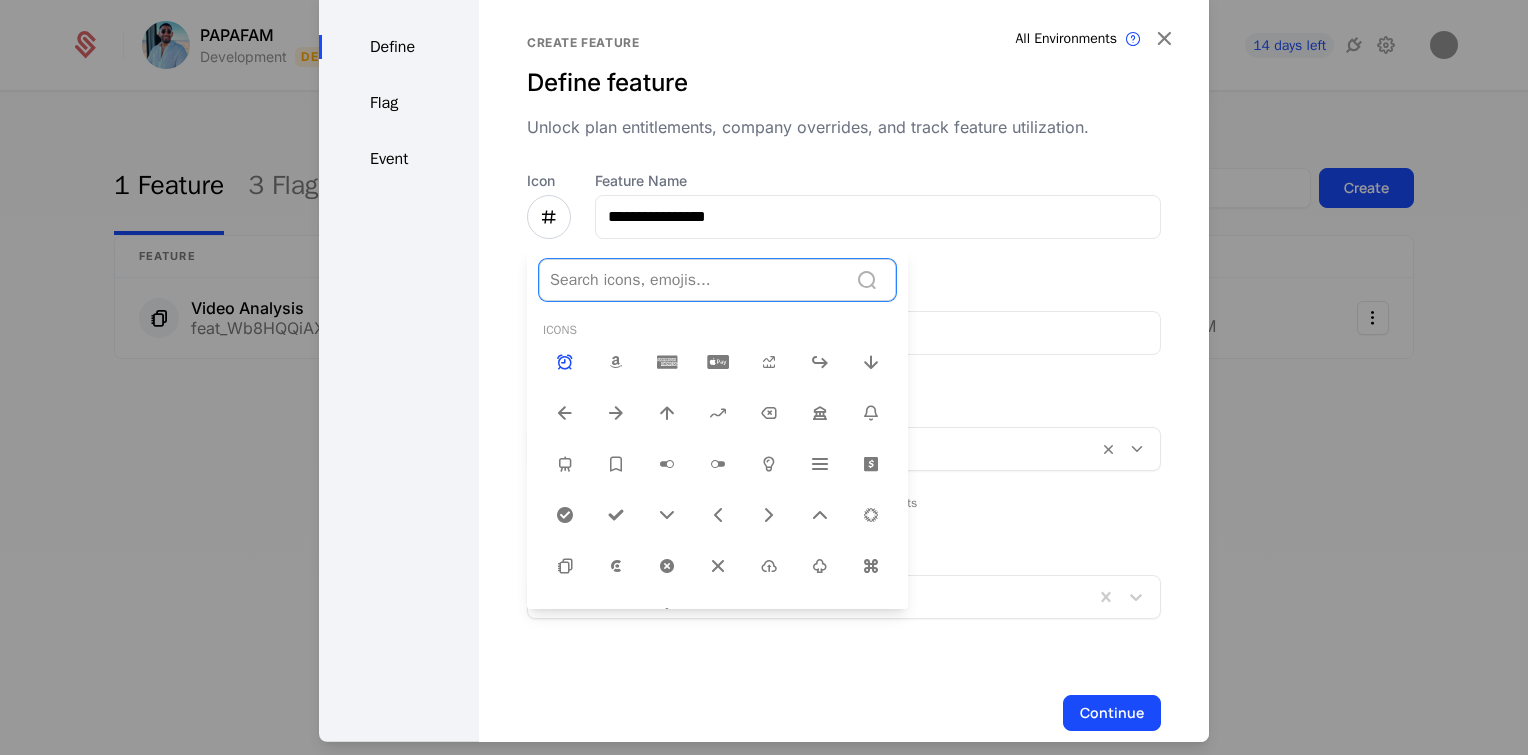 click at bounding box center [693, 279] 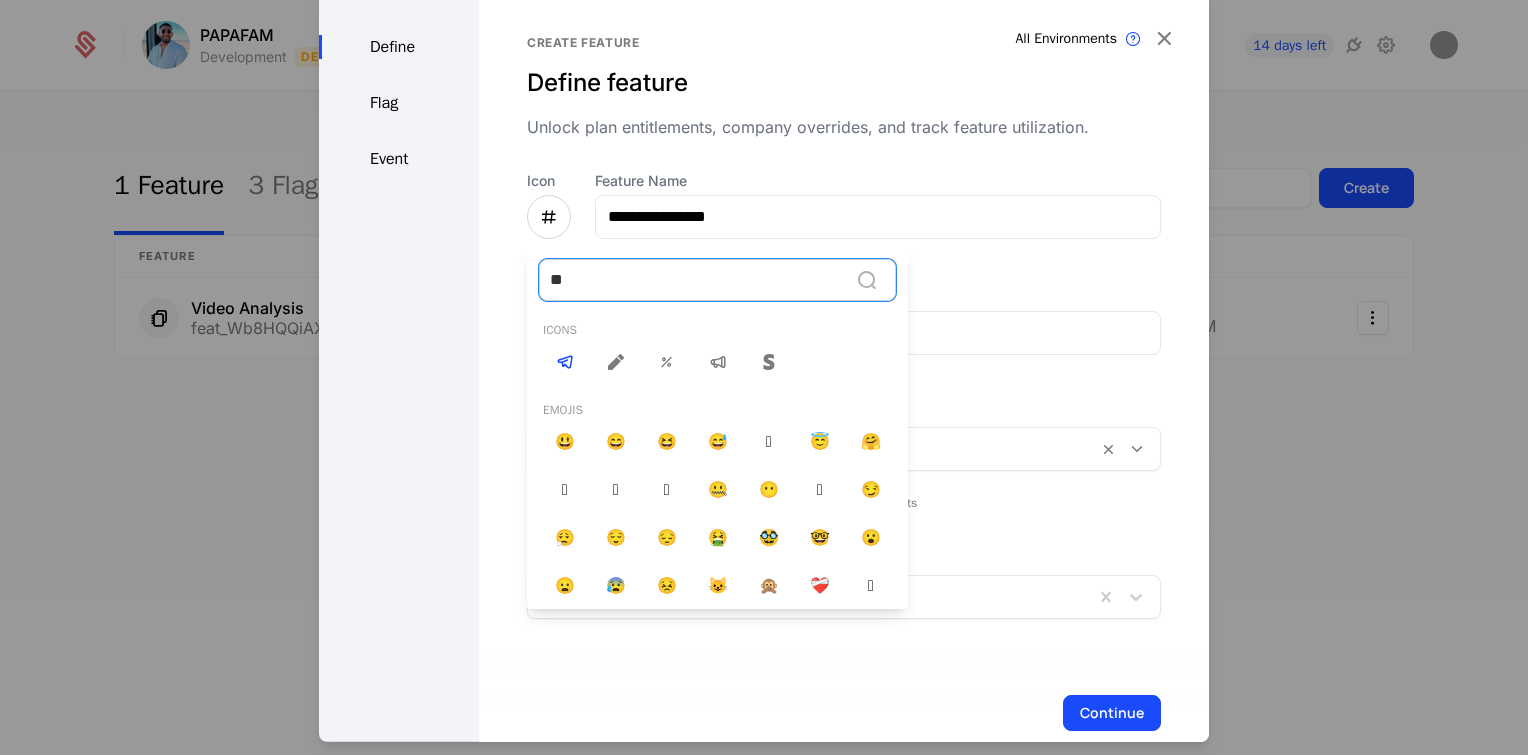 type on "***" 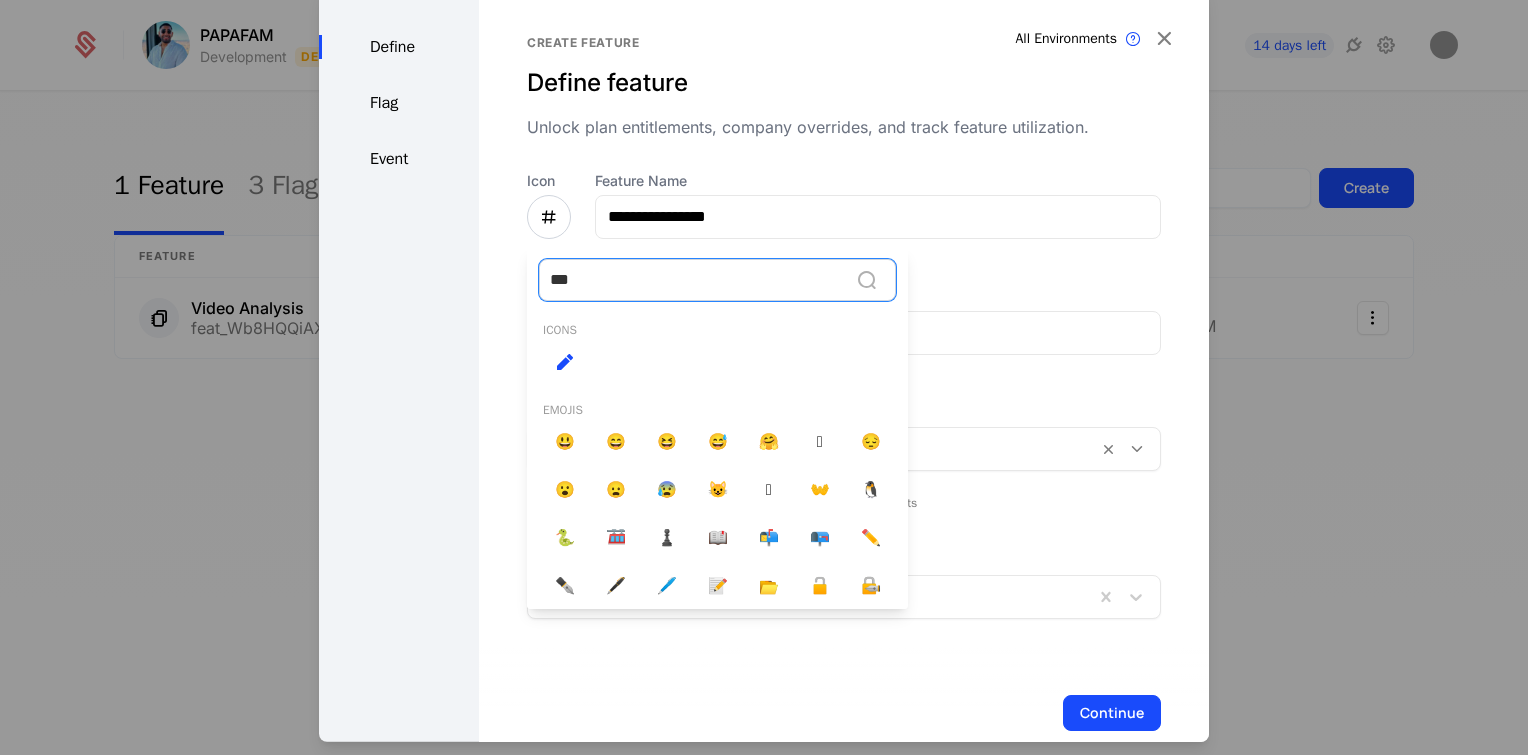 click at bounding box center (565, 361) 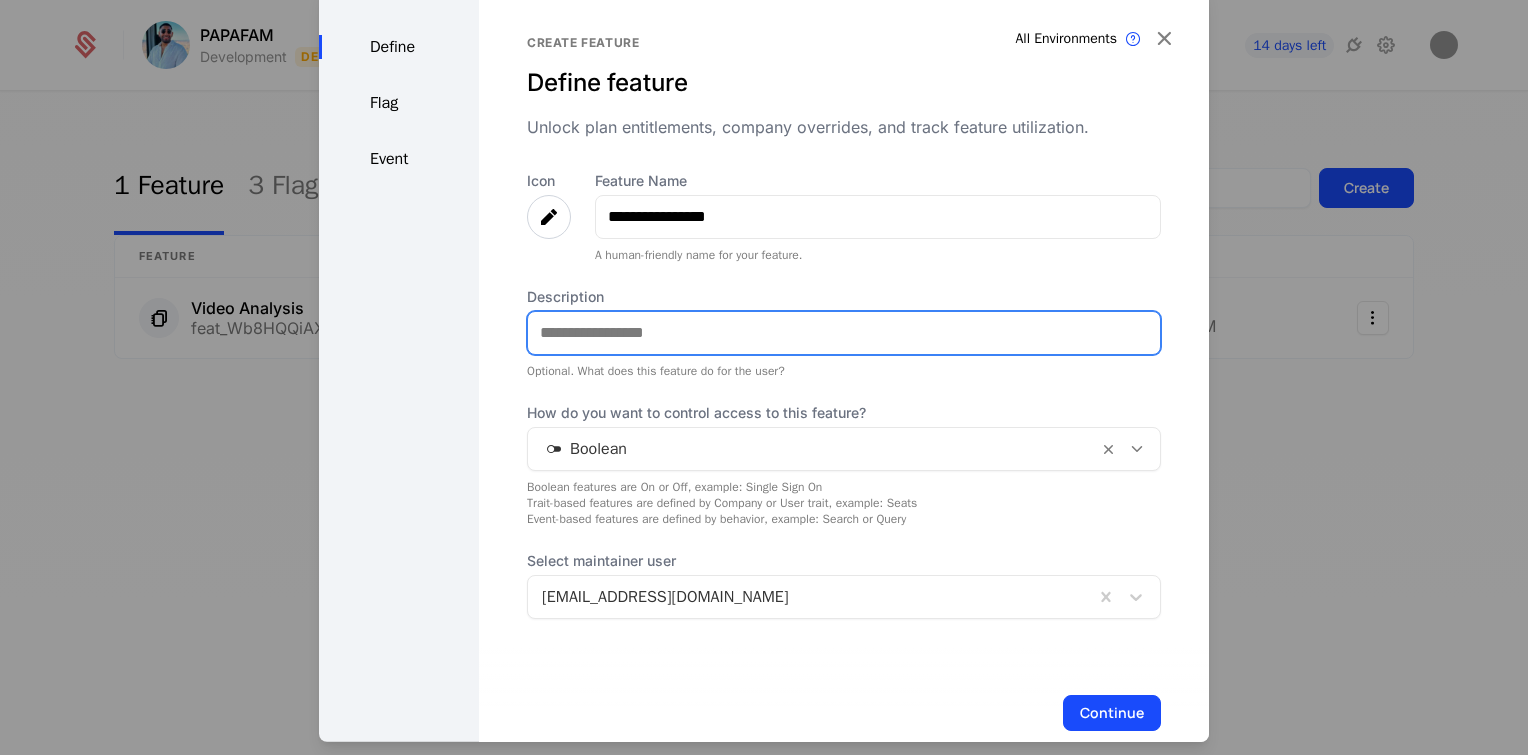 click on "Description" at bounding box center (844, 332) 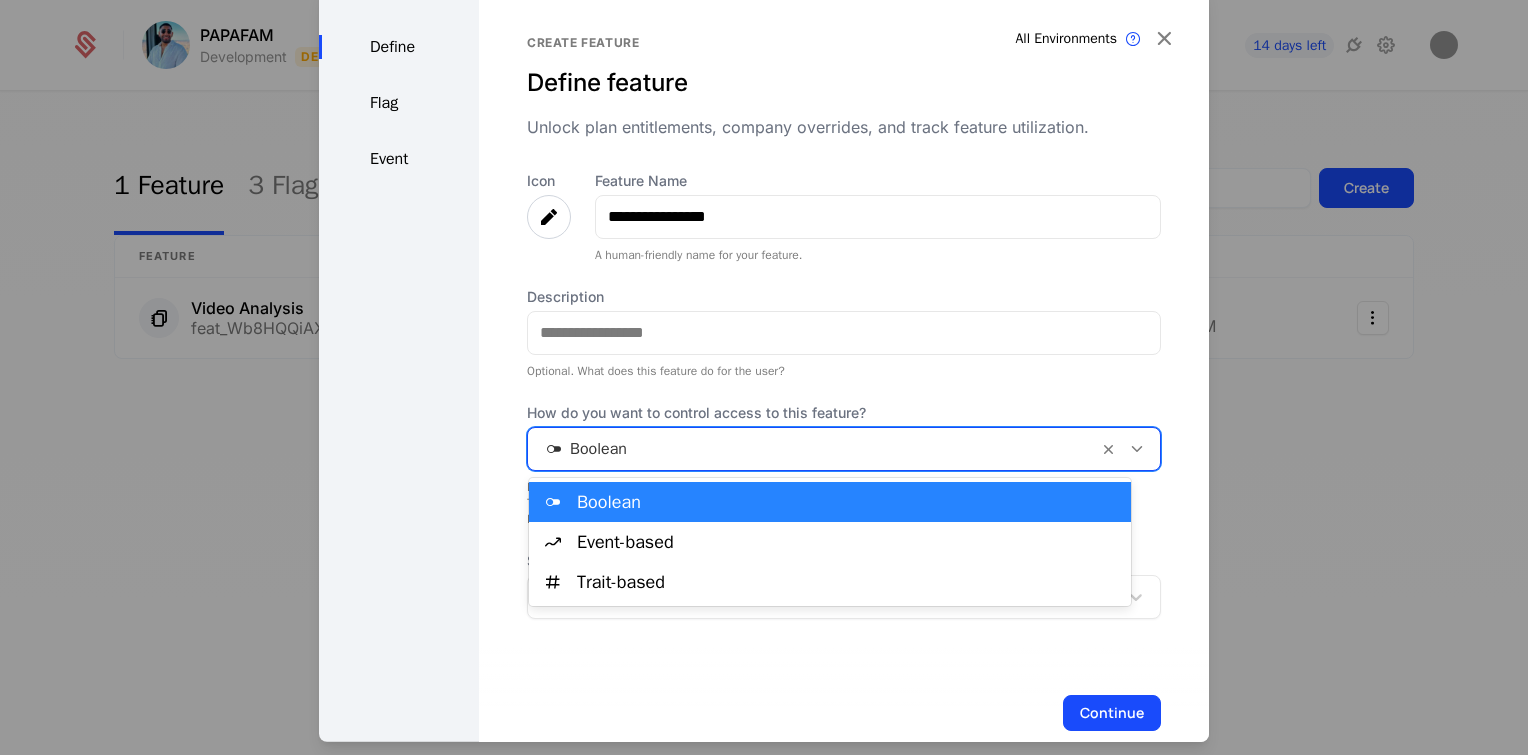 click at bounding box center (813, 448) 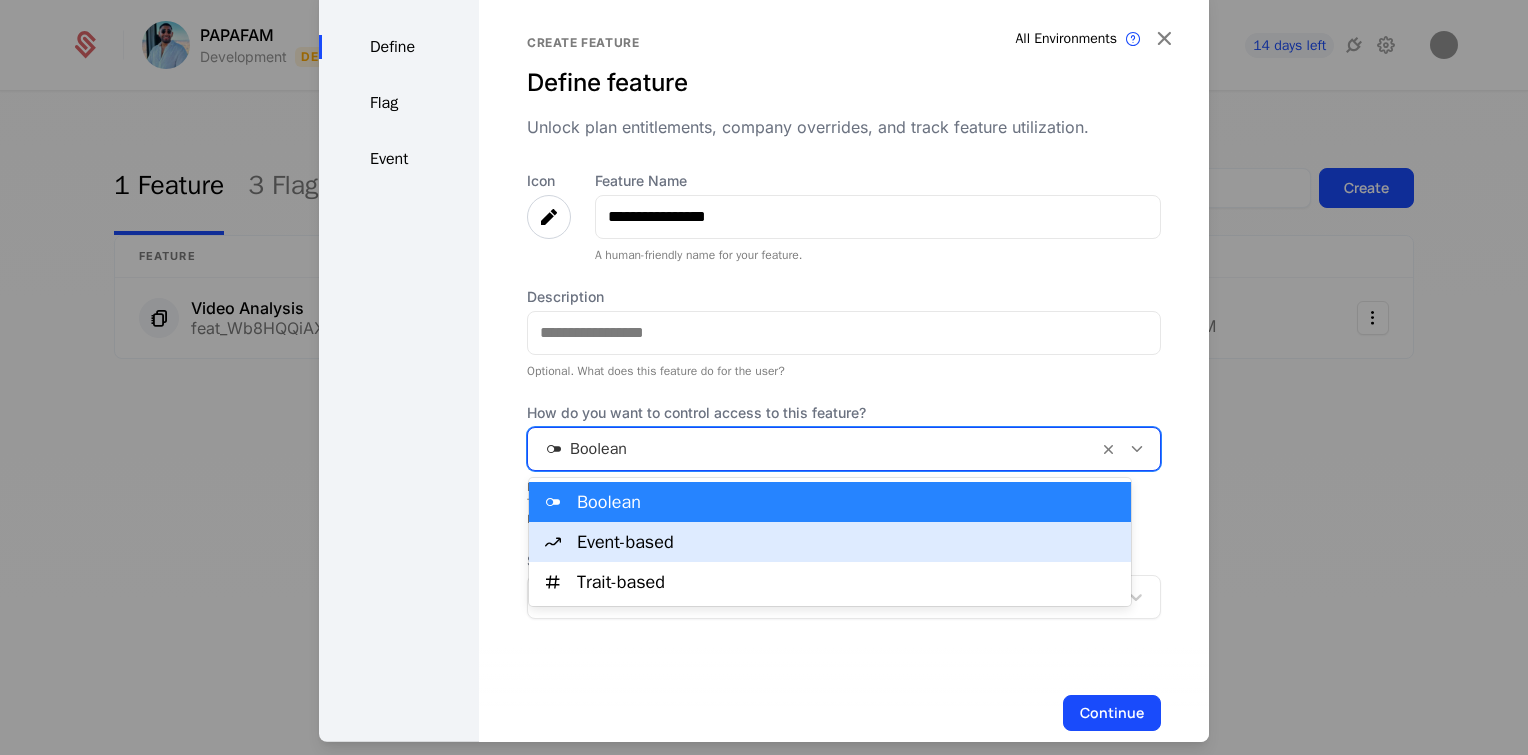 click on "Event-based" at bounding box center [830, 542] 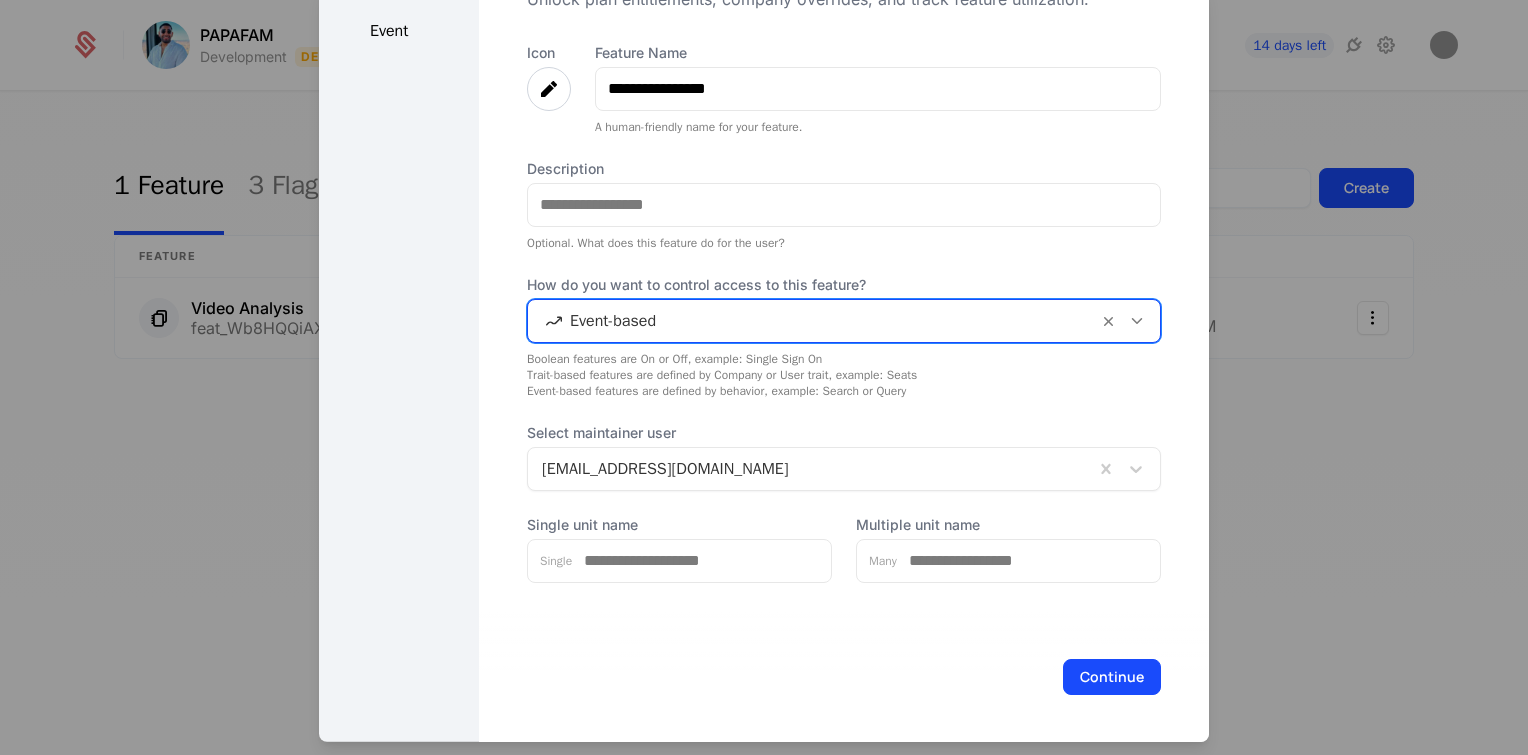 scroll, scrollTop: 0, scrollLeft: 0, axis: both 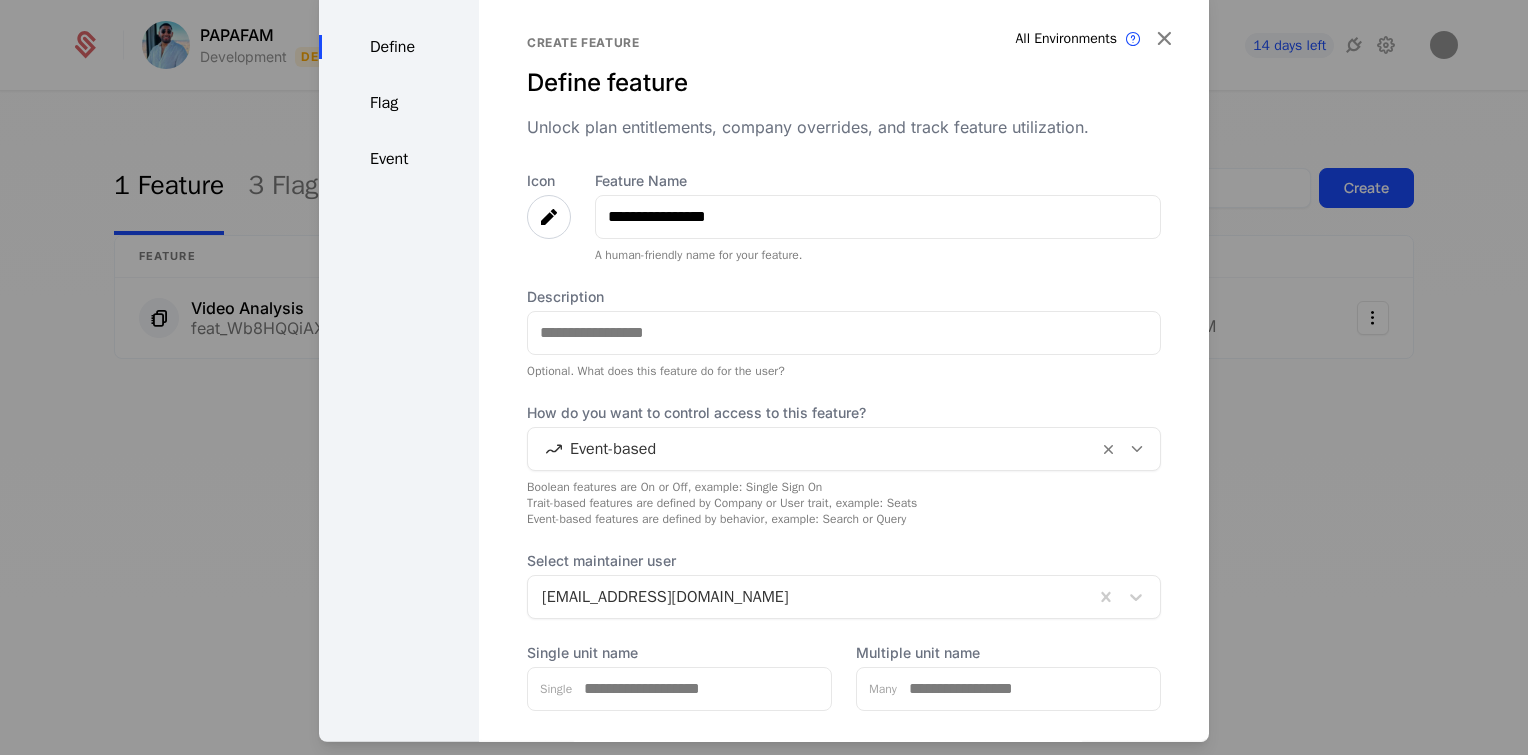 click on "Flag" at bounding box center [399, 102] 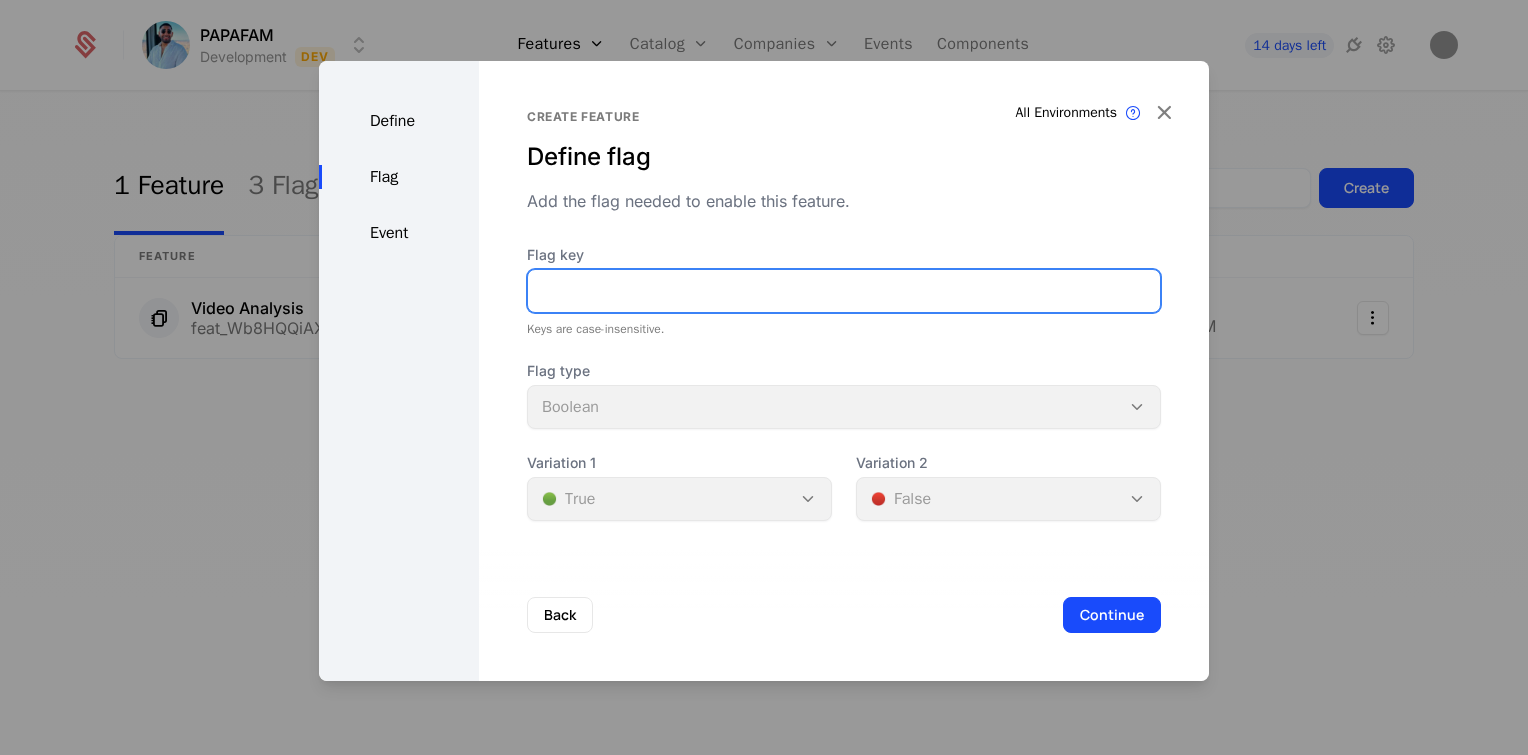 click on "Flag key" at bounding box center [844, 291] 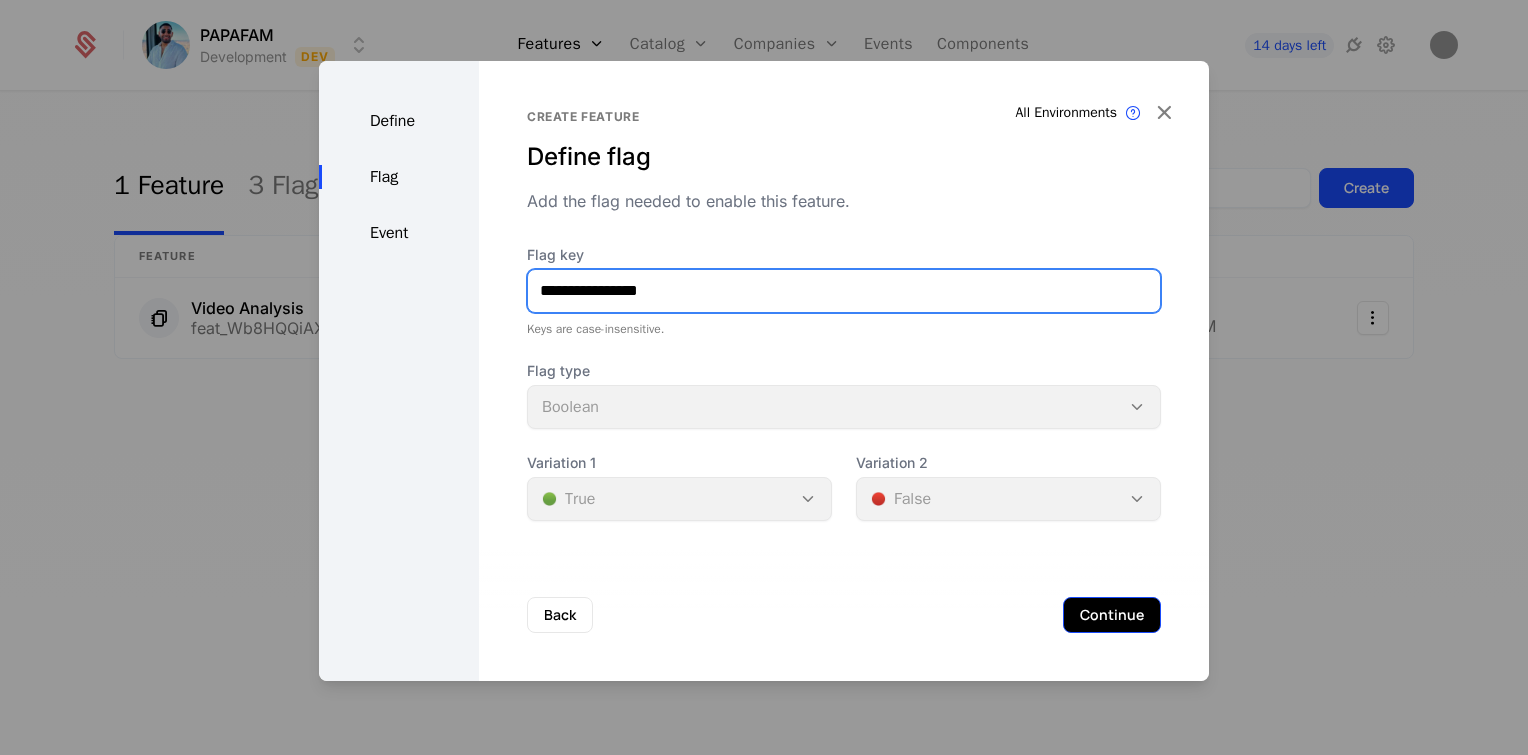 type on "**********" 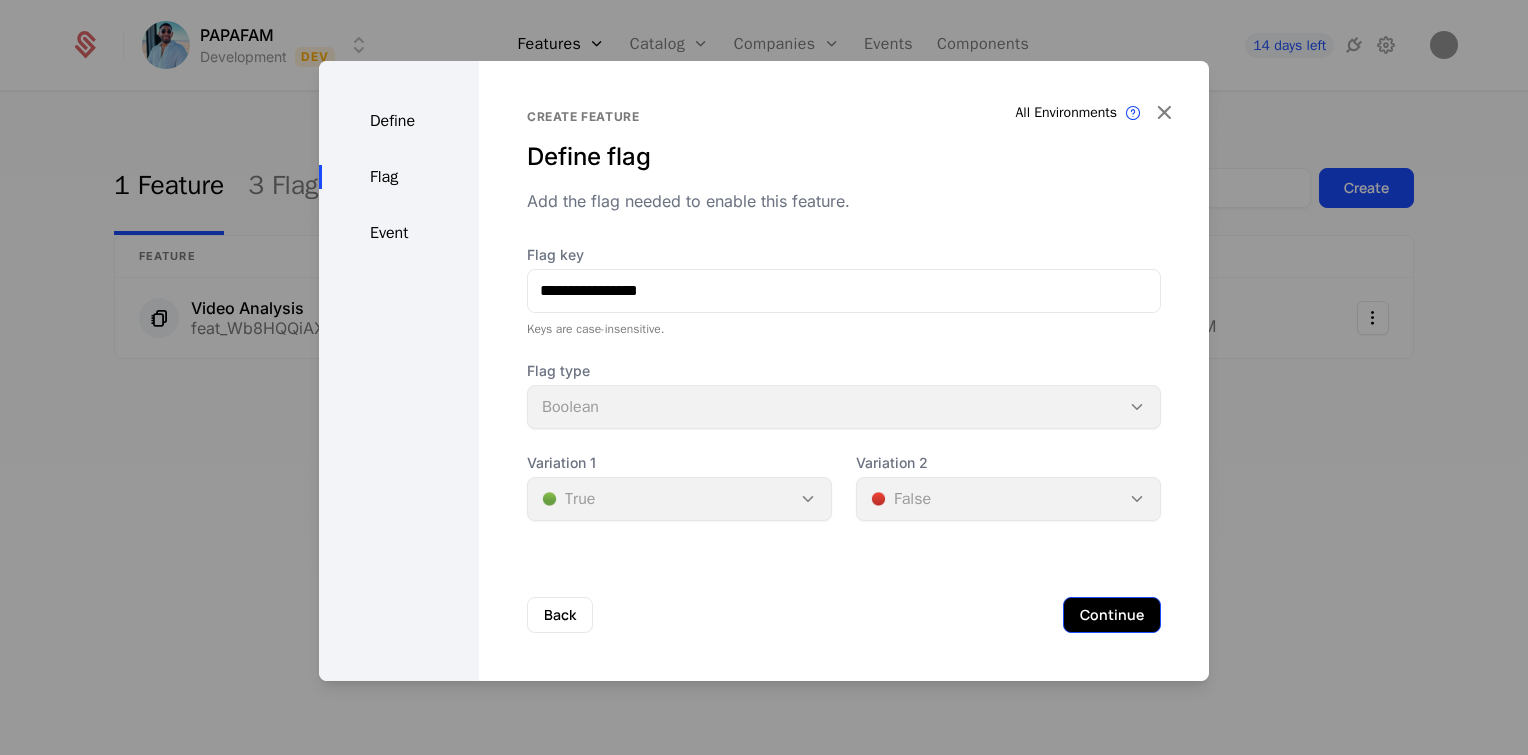 click on "Continue" at bounding box center (1112, 615) 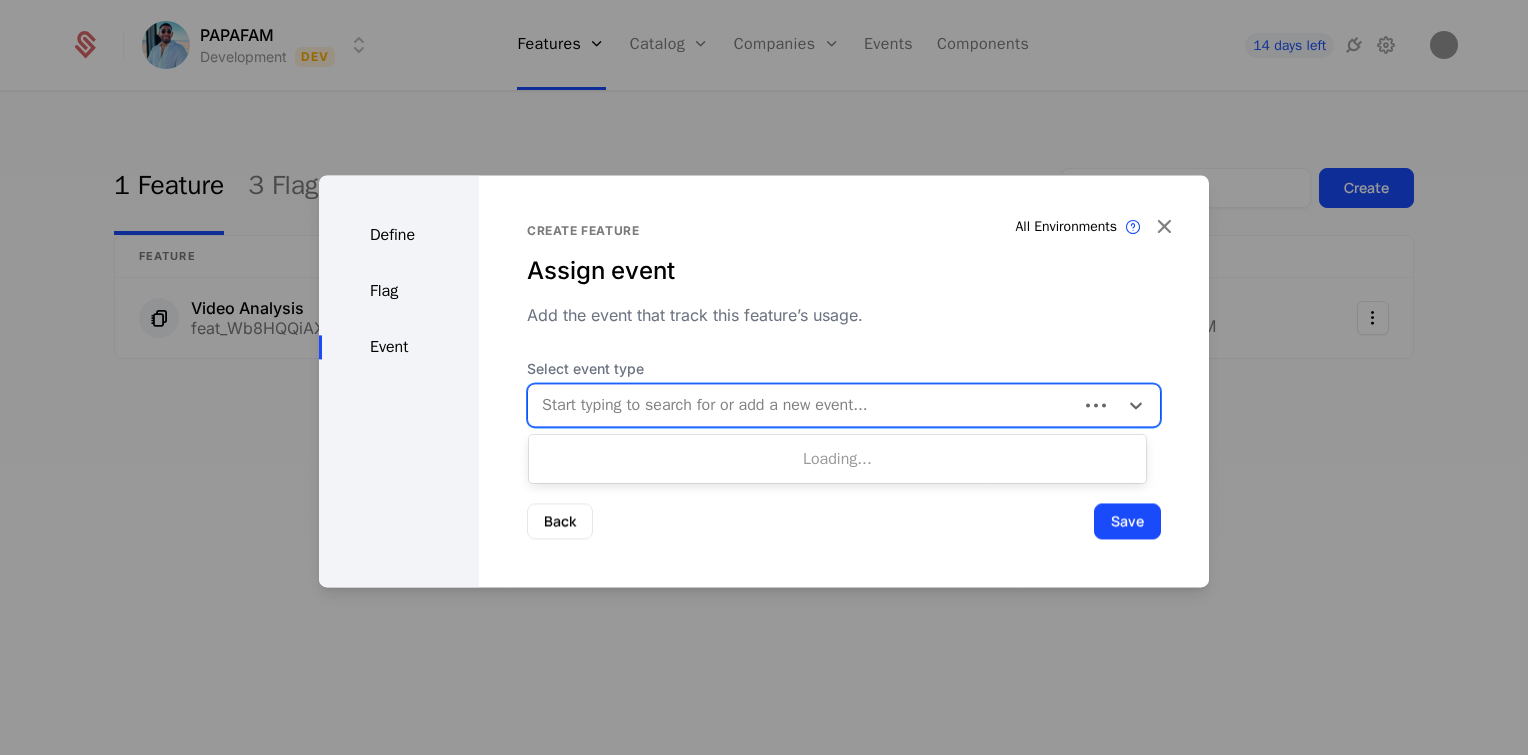 click at bounding box center (803, 405) 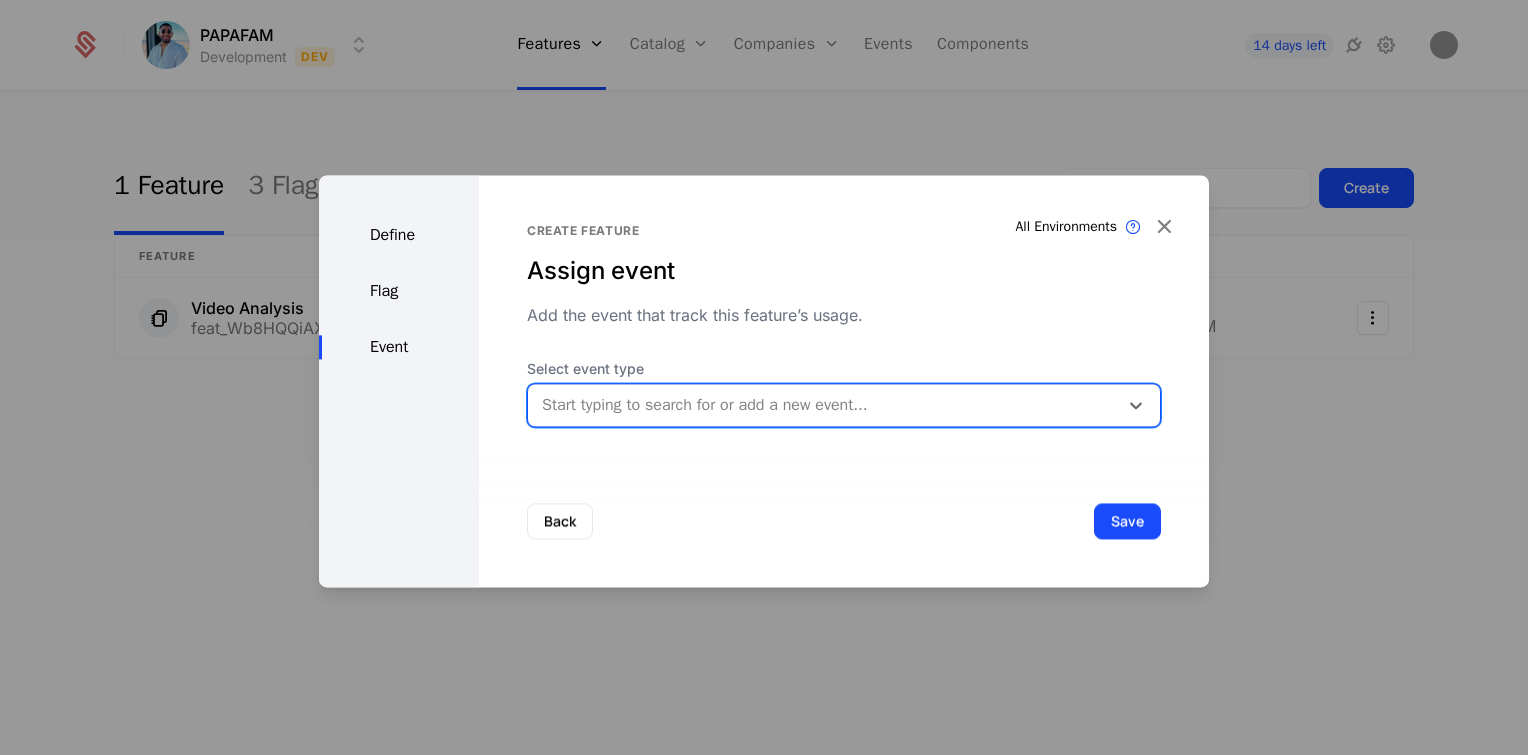 click at bounding box center (823, 405) 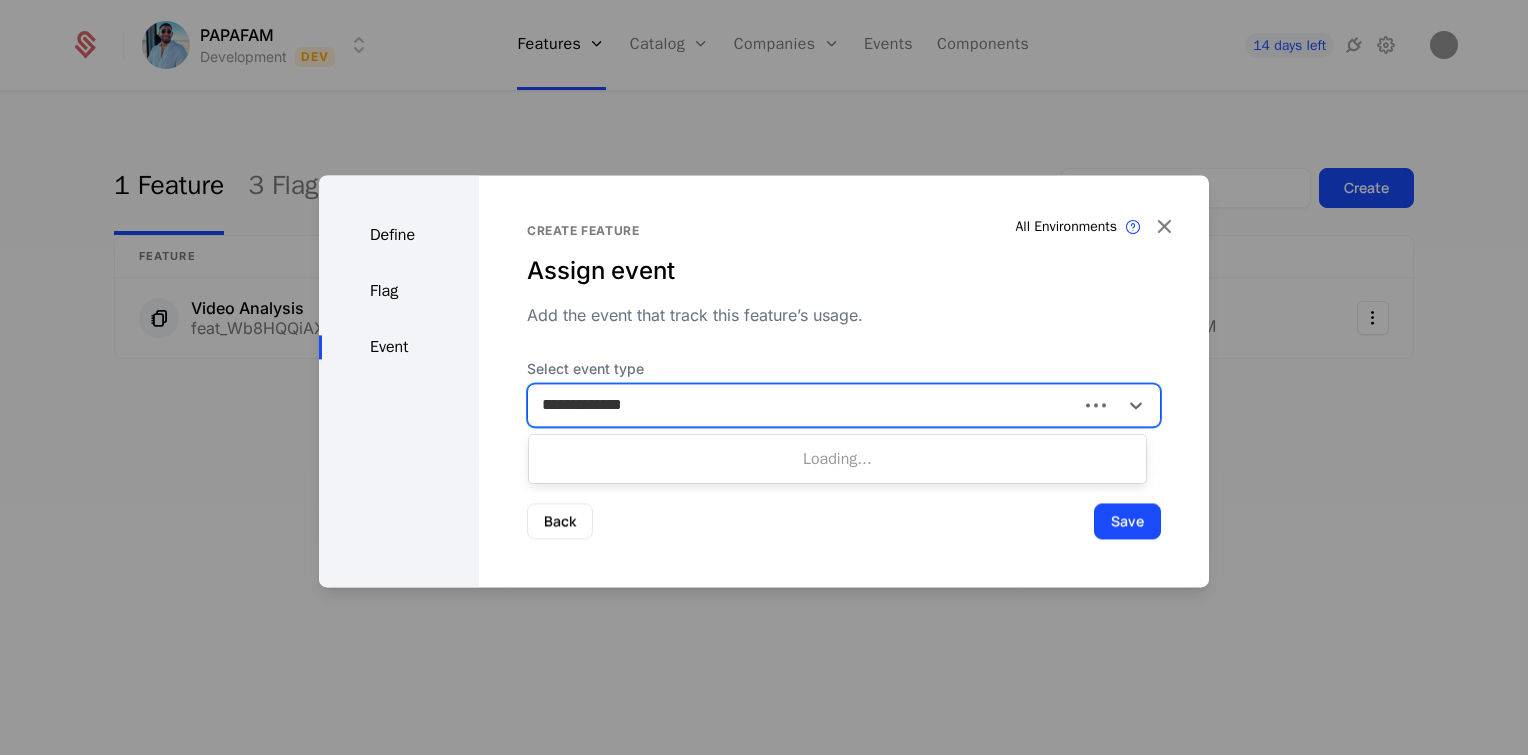type on "**********" 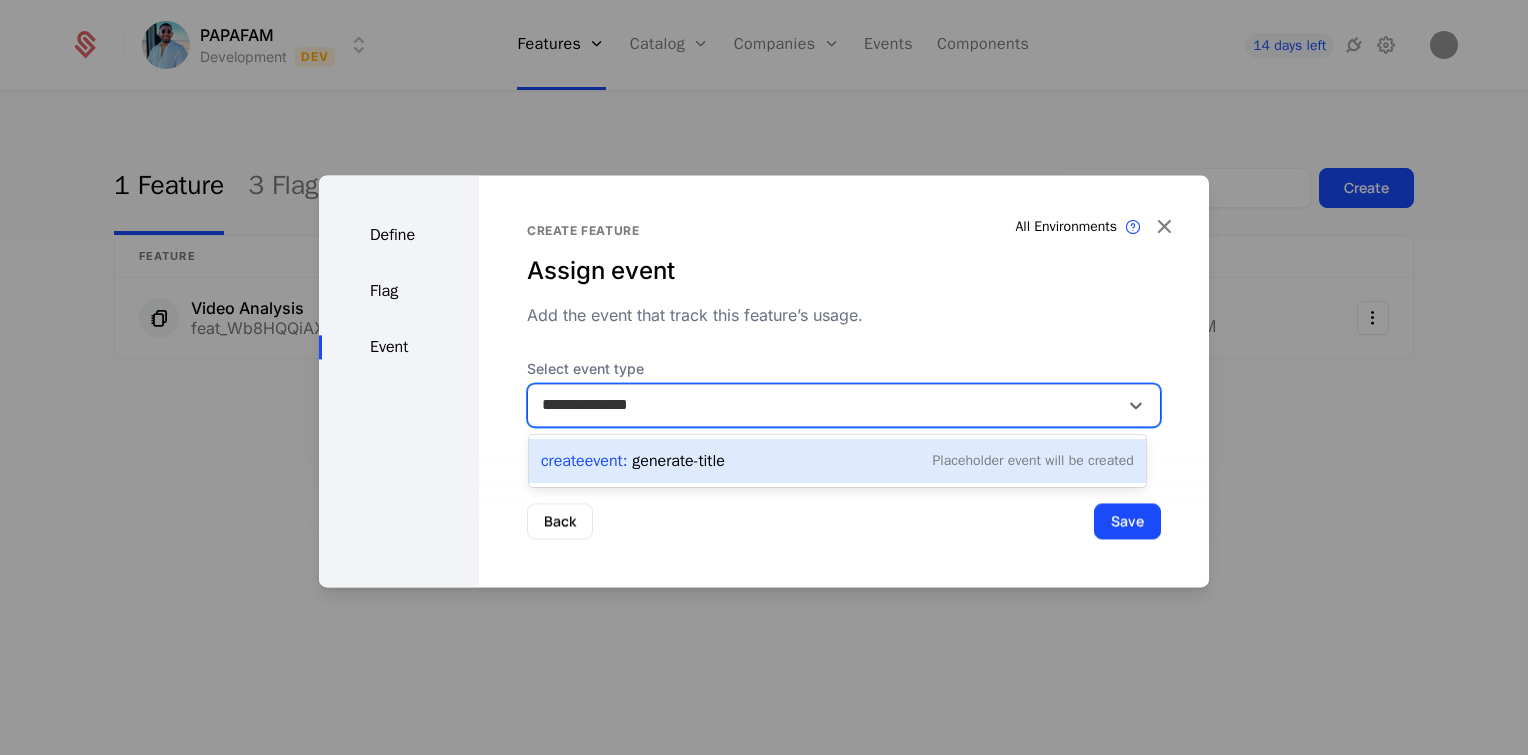 click on "Create  Event :   generate-title Placeholder   Event   will be created" at bounding box center (837, 461) 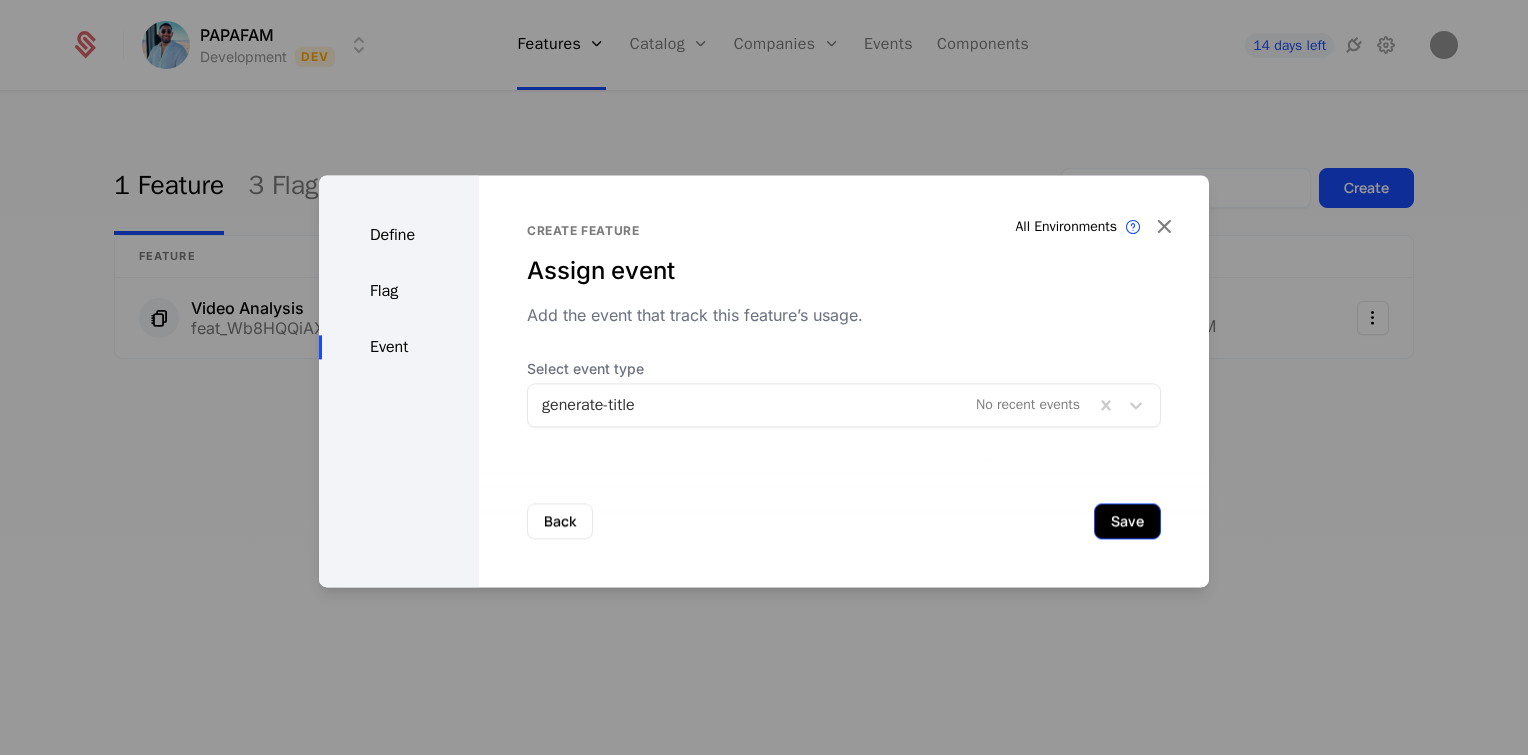 click on "Save" at bounding box center [1127, 521] 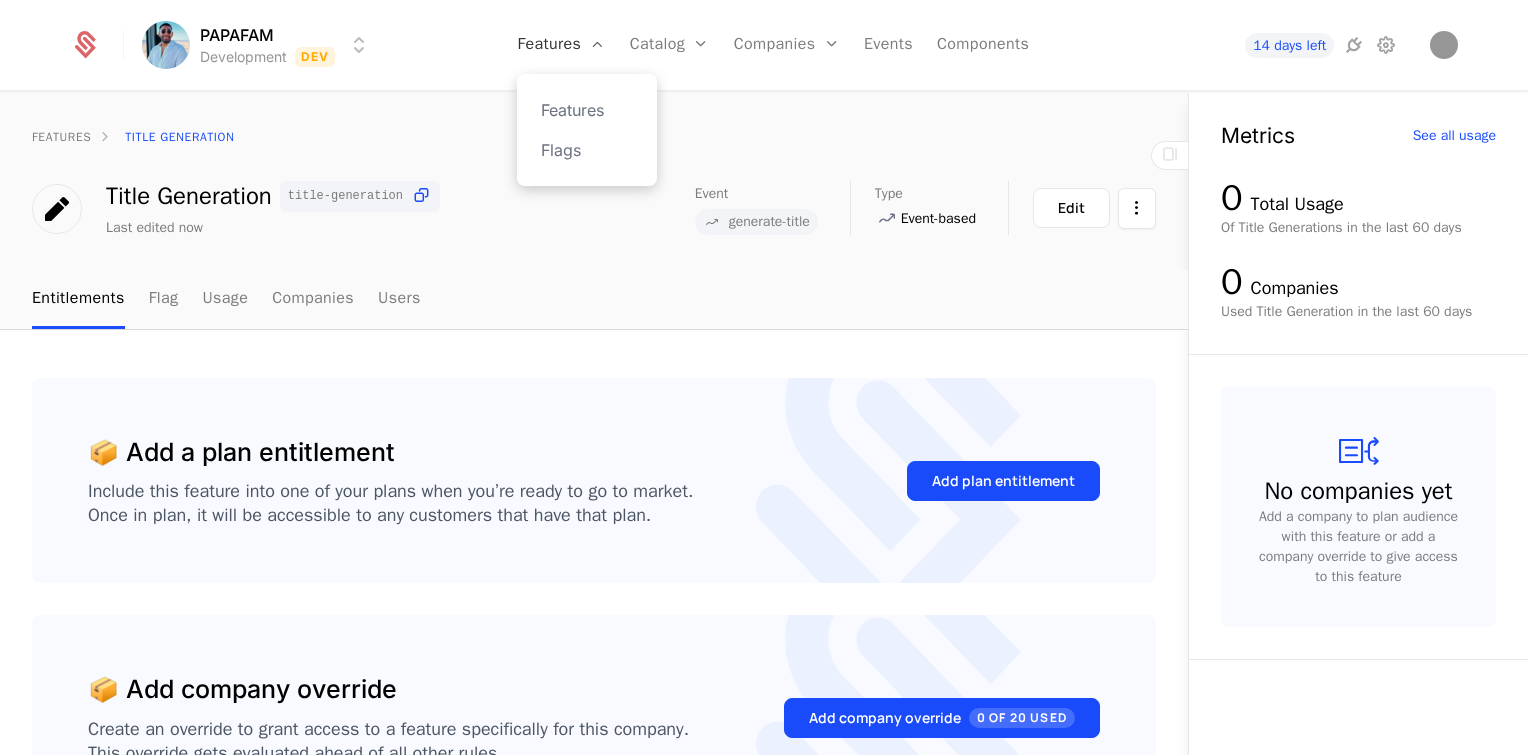 click on "Features" at bounding box center (561, 45) 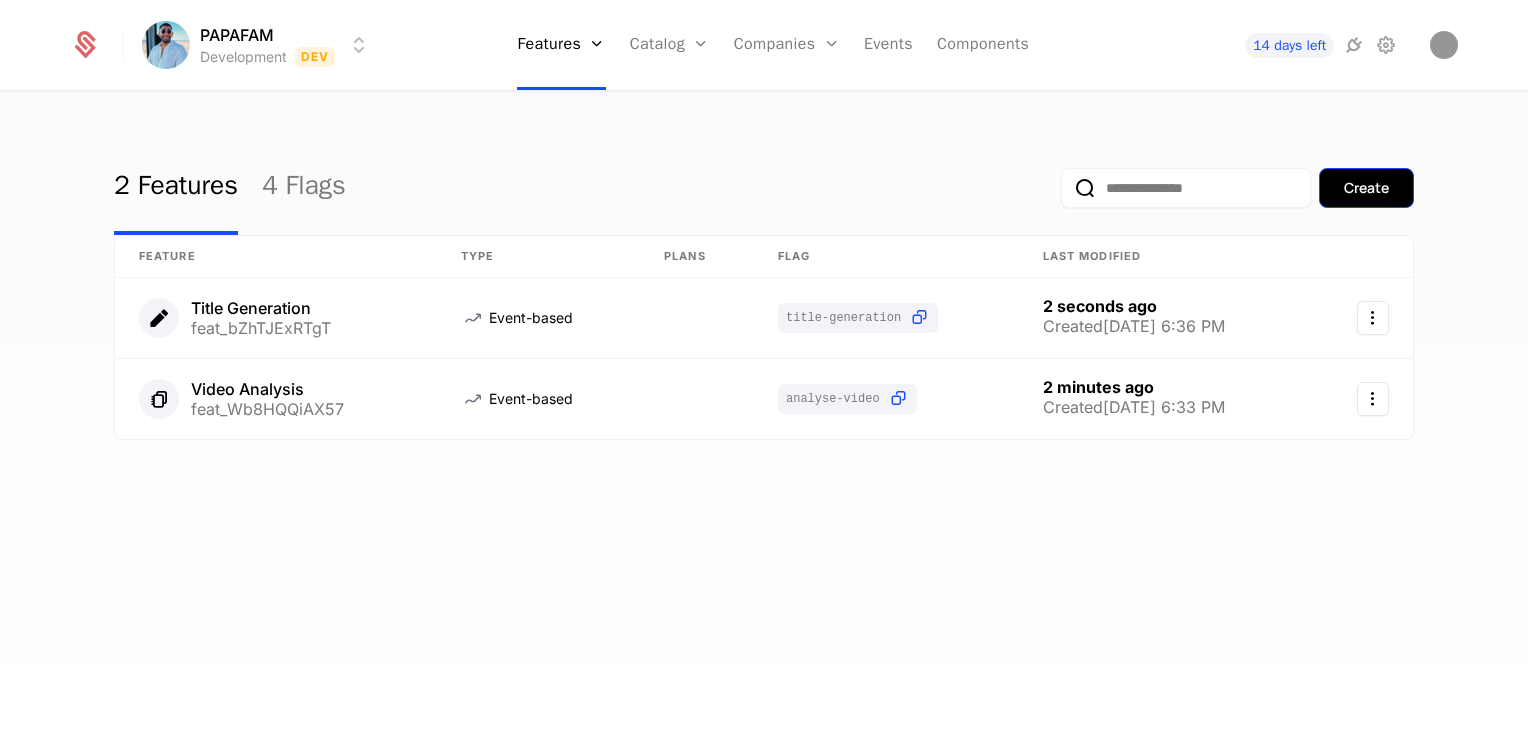 click on "Create" at bounding box center (1366, 188) 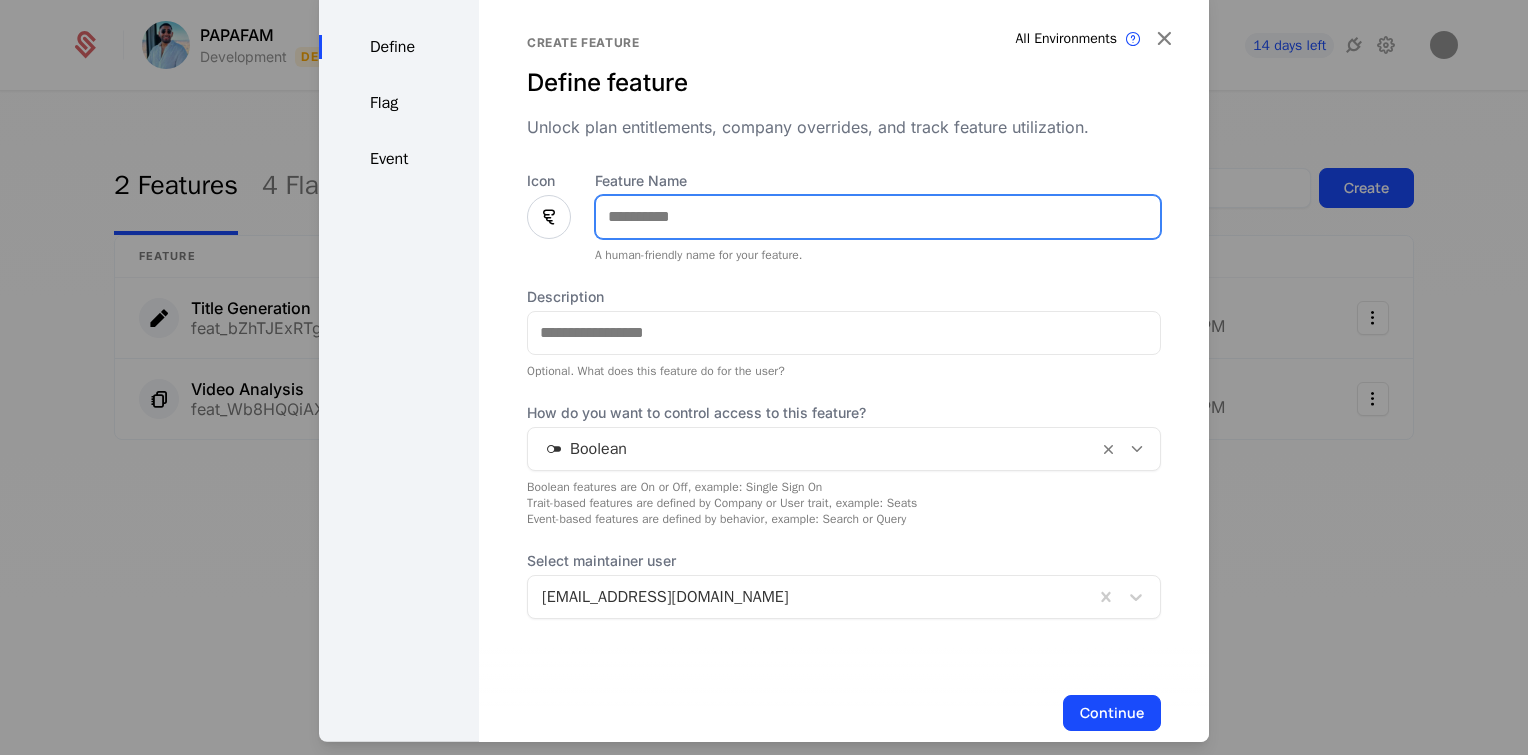click on "Feature Name" at bounding box center (878, 216) 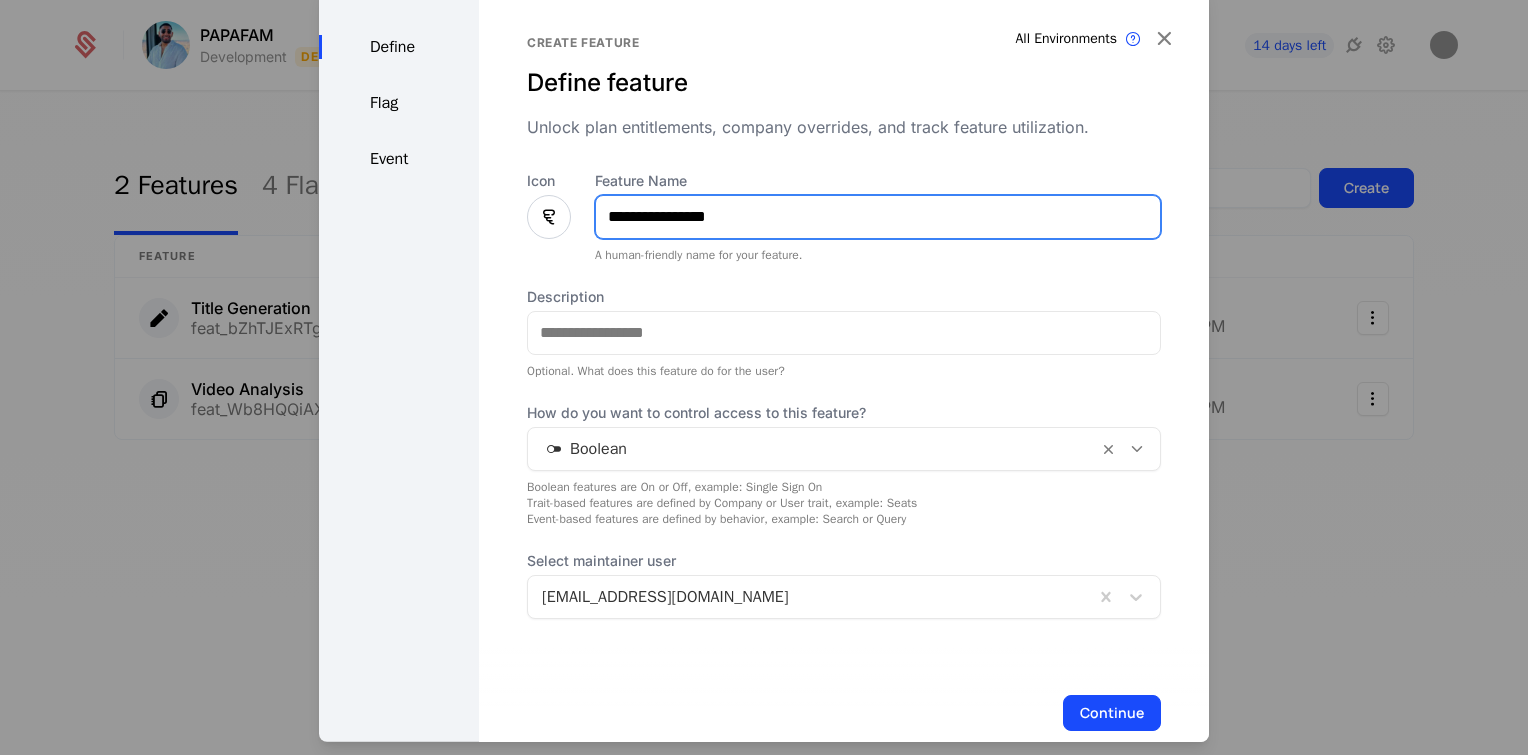 type on "**********" 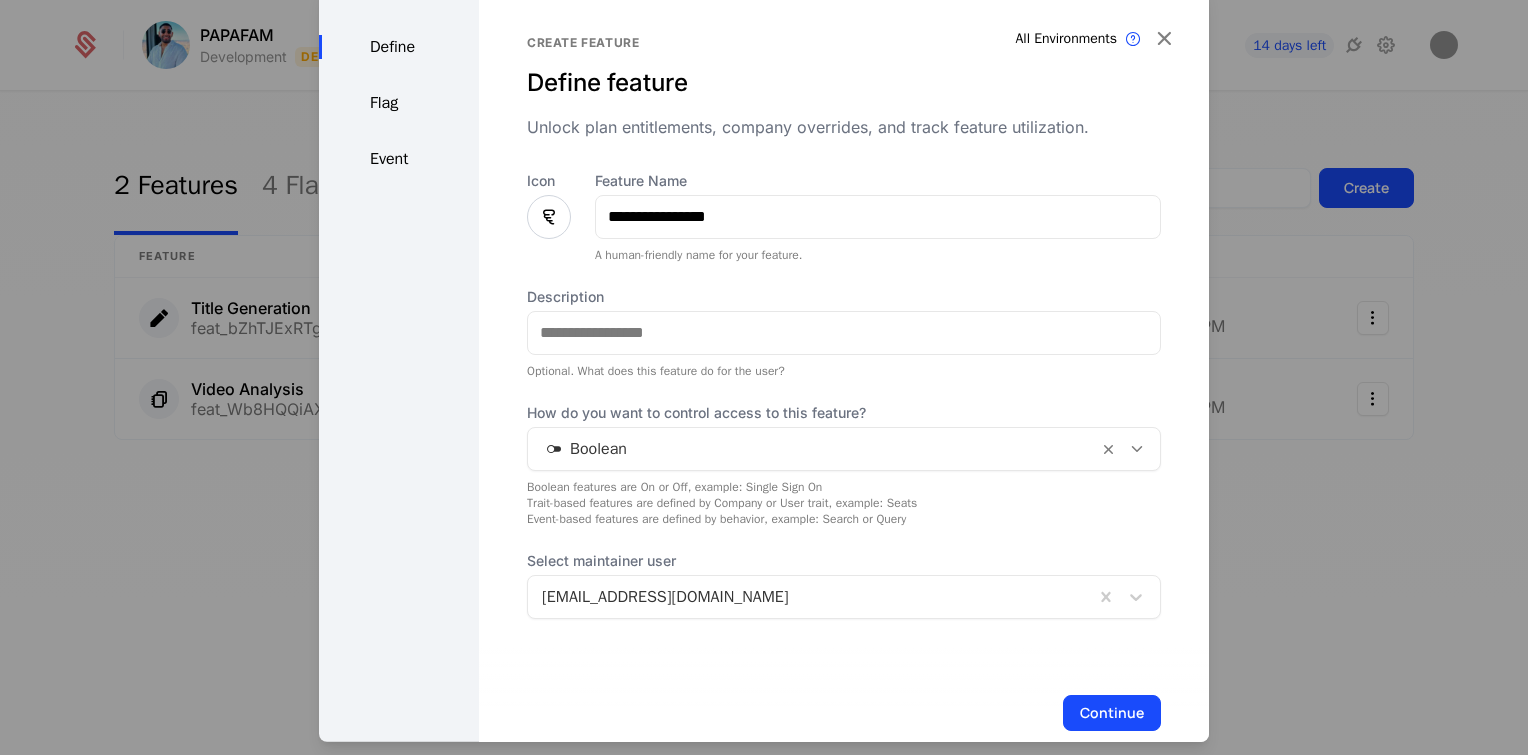click at bounding box center [549, 216] 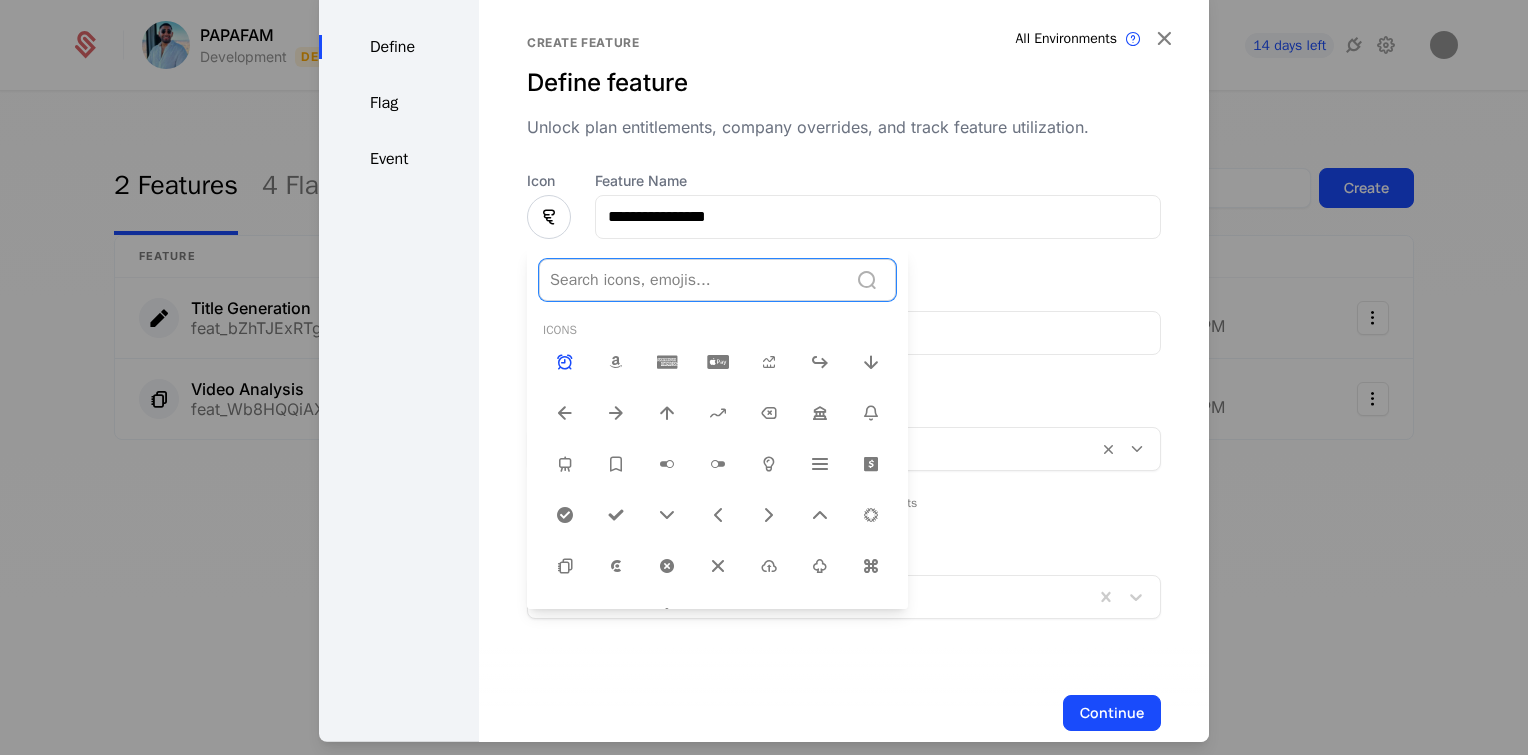 click at bounding box center [693, 279] 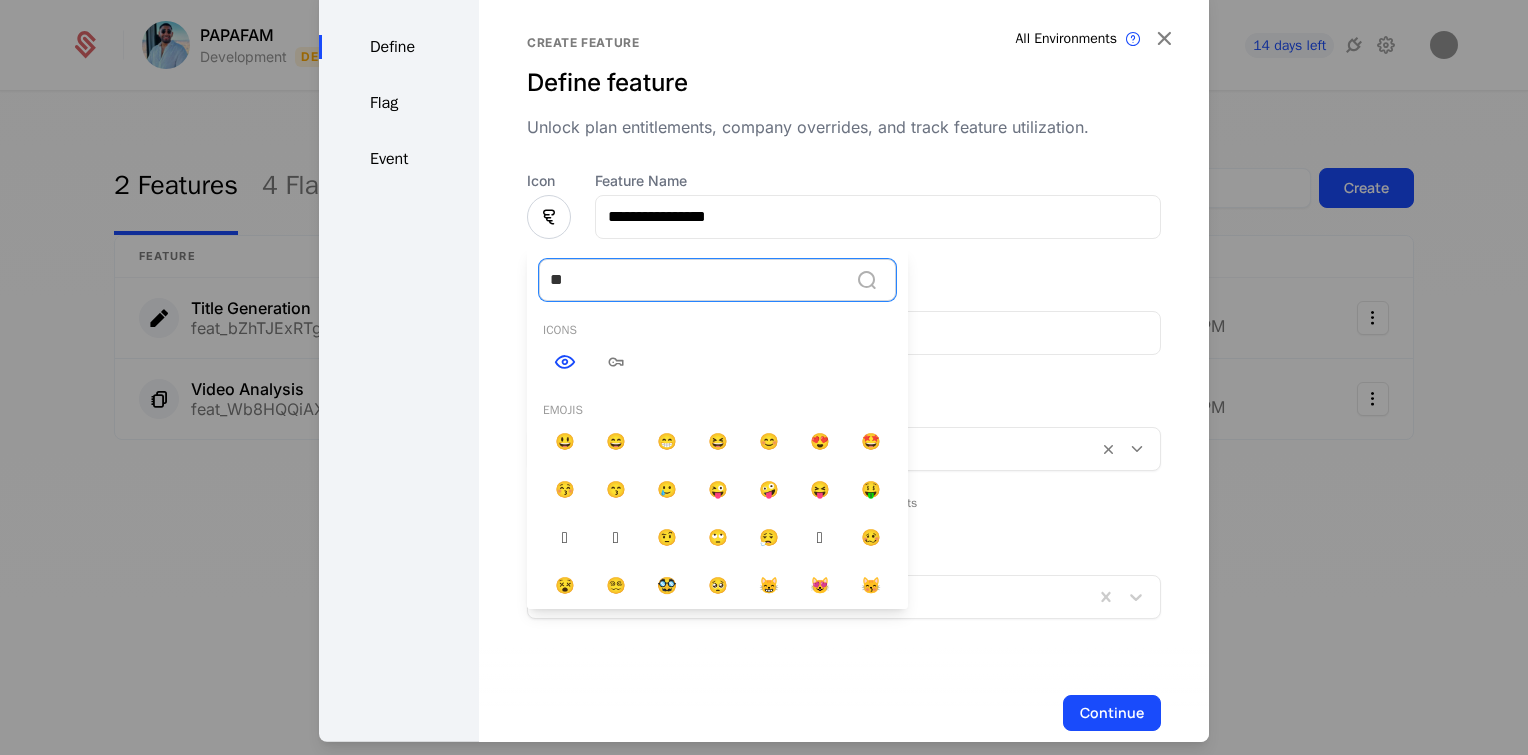 type on "***" 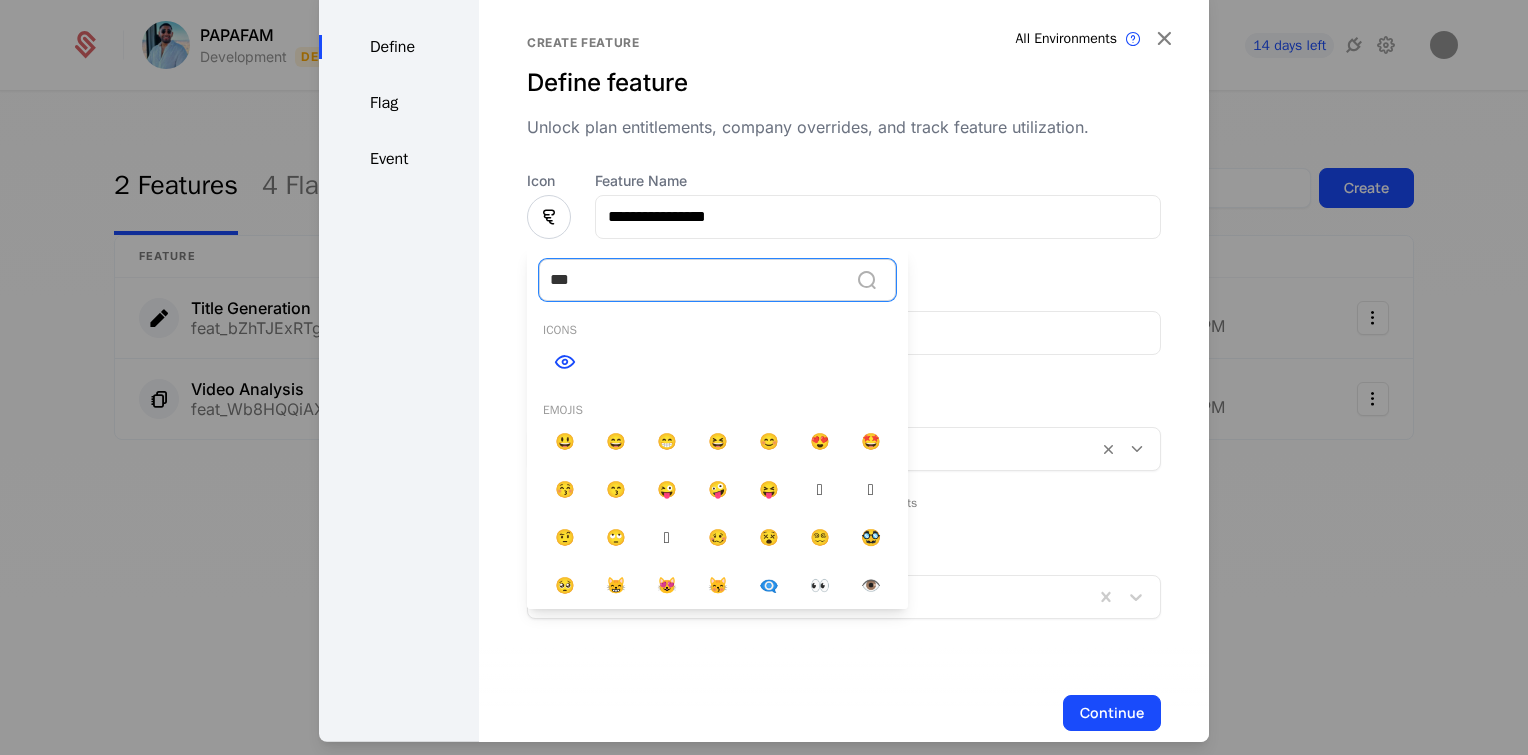 click at bounding box center (565, 361) 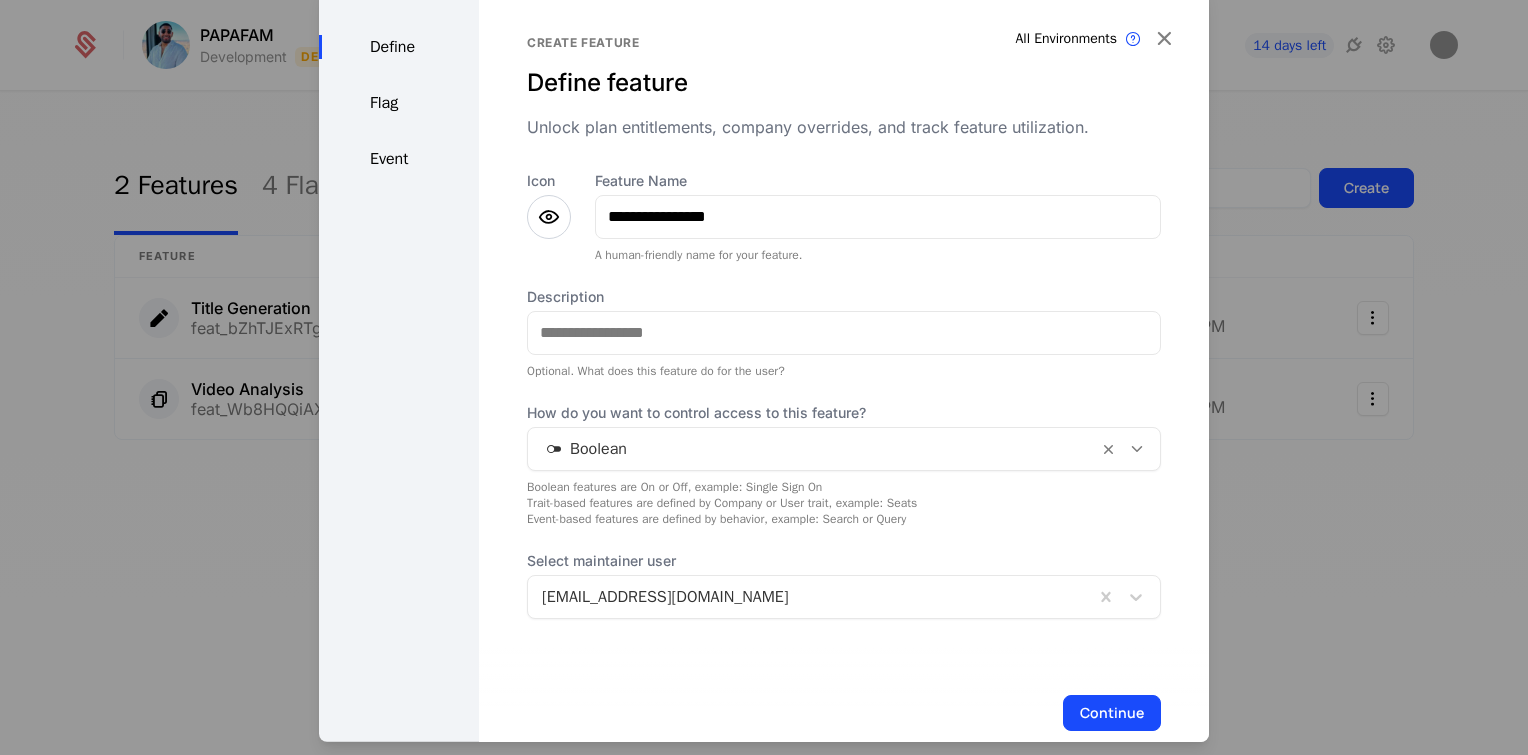 scroll, scrollTop: 36, scrollLeft: 0, axis: vertical 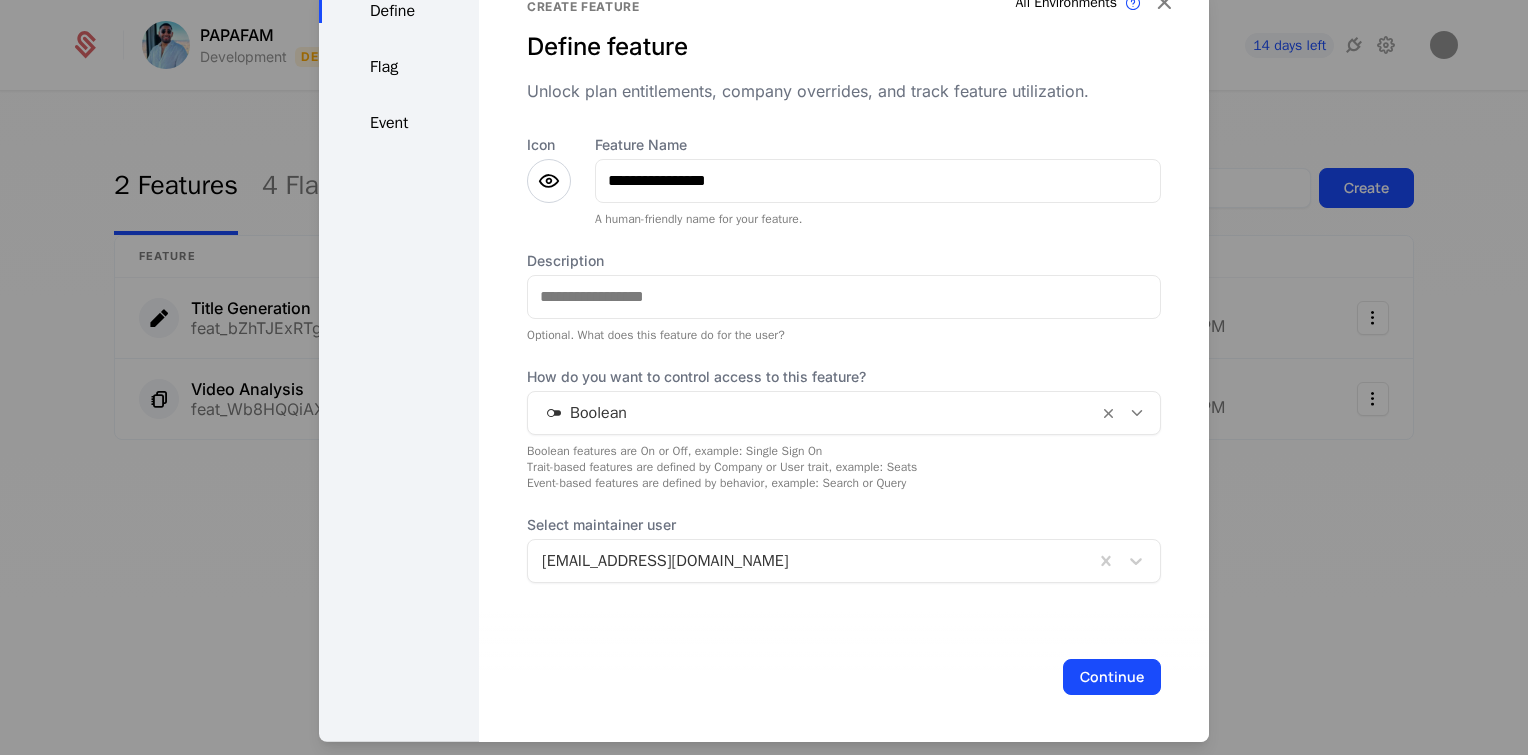 click at bounding box center [813, 412] 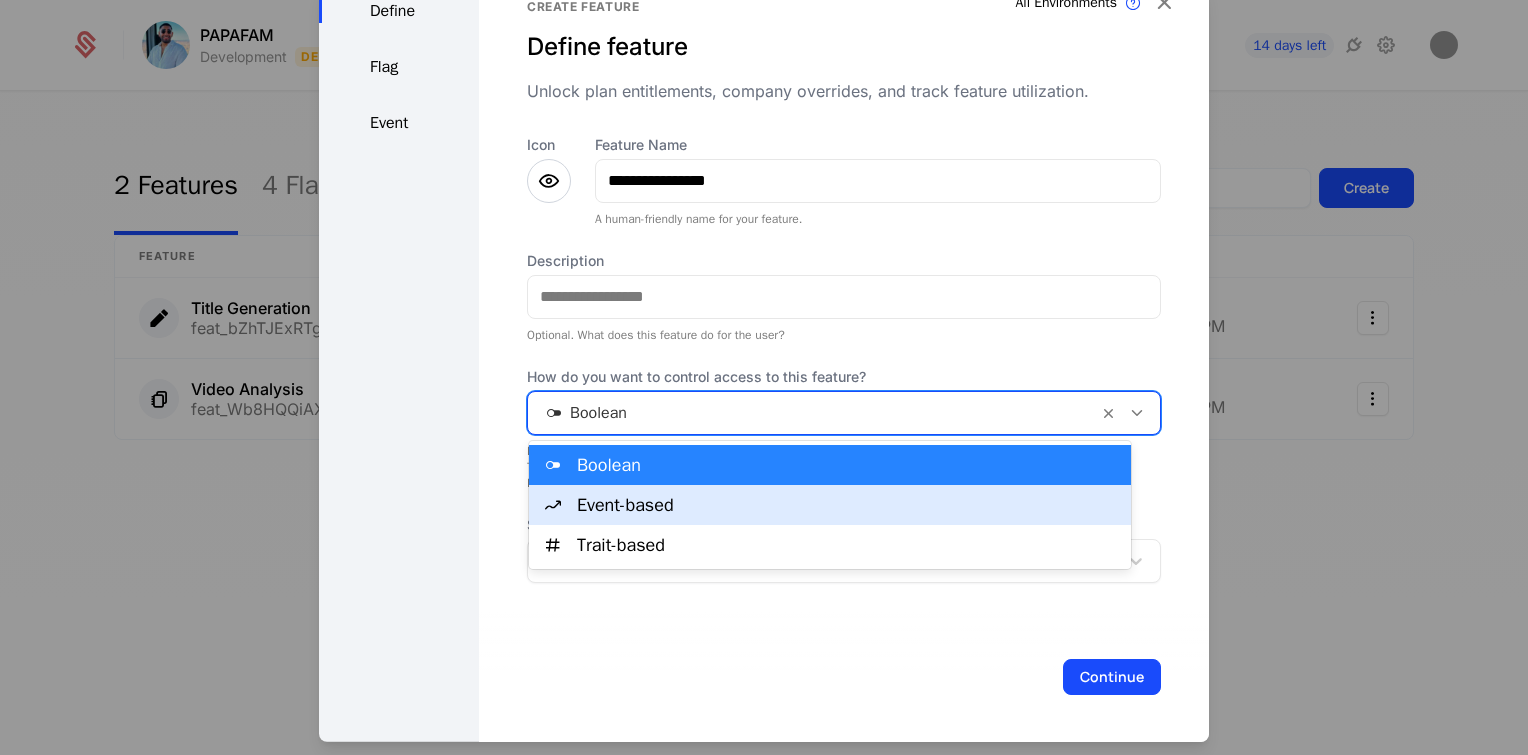 click on "Event-based" at bounding box center (848, 505) 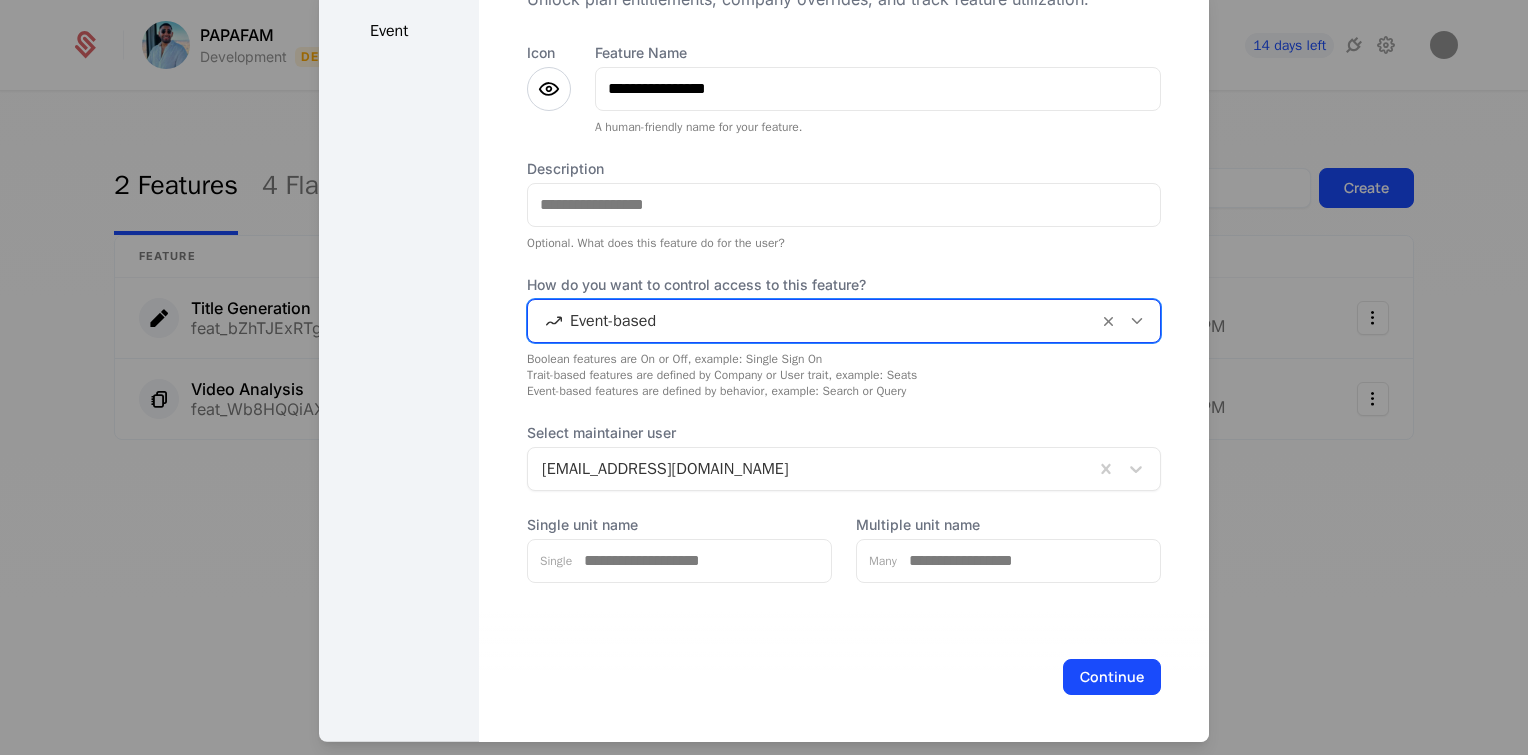 scroll, scrollTop: 0, scrollLeft: 0, axis: both 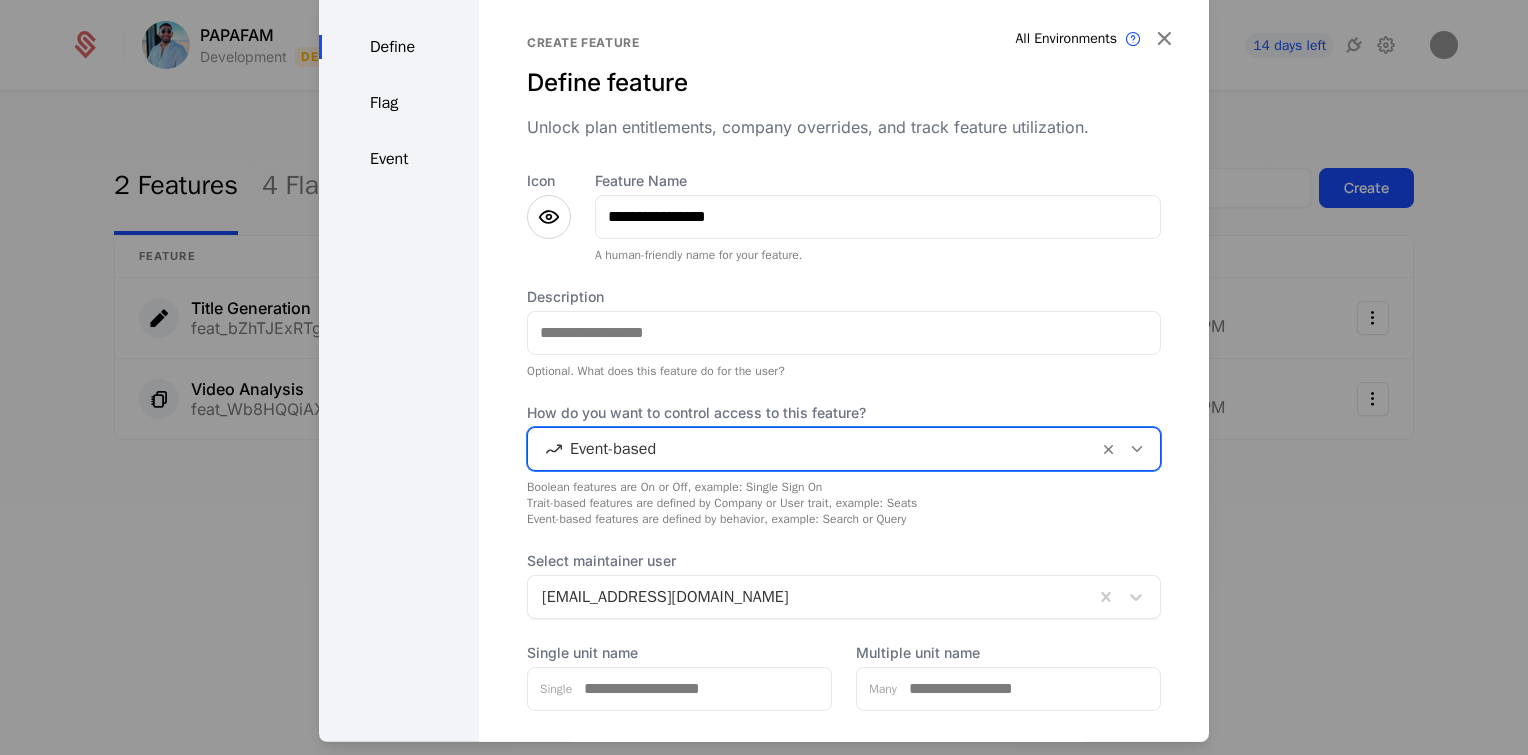 click on "Flag" at bounding box center (399, 102) 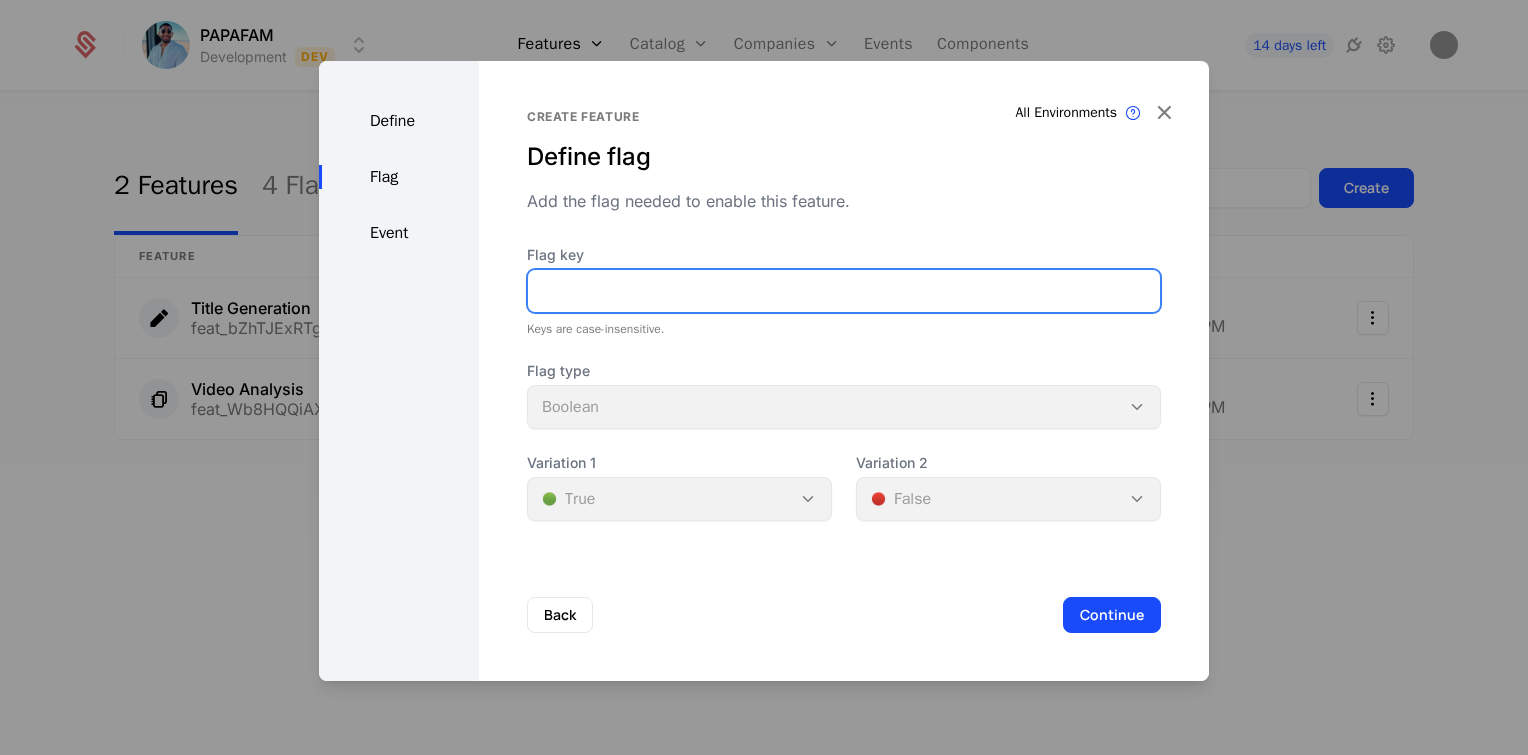 click on "Flag key" at bounding box center (844, 291) 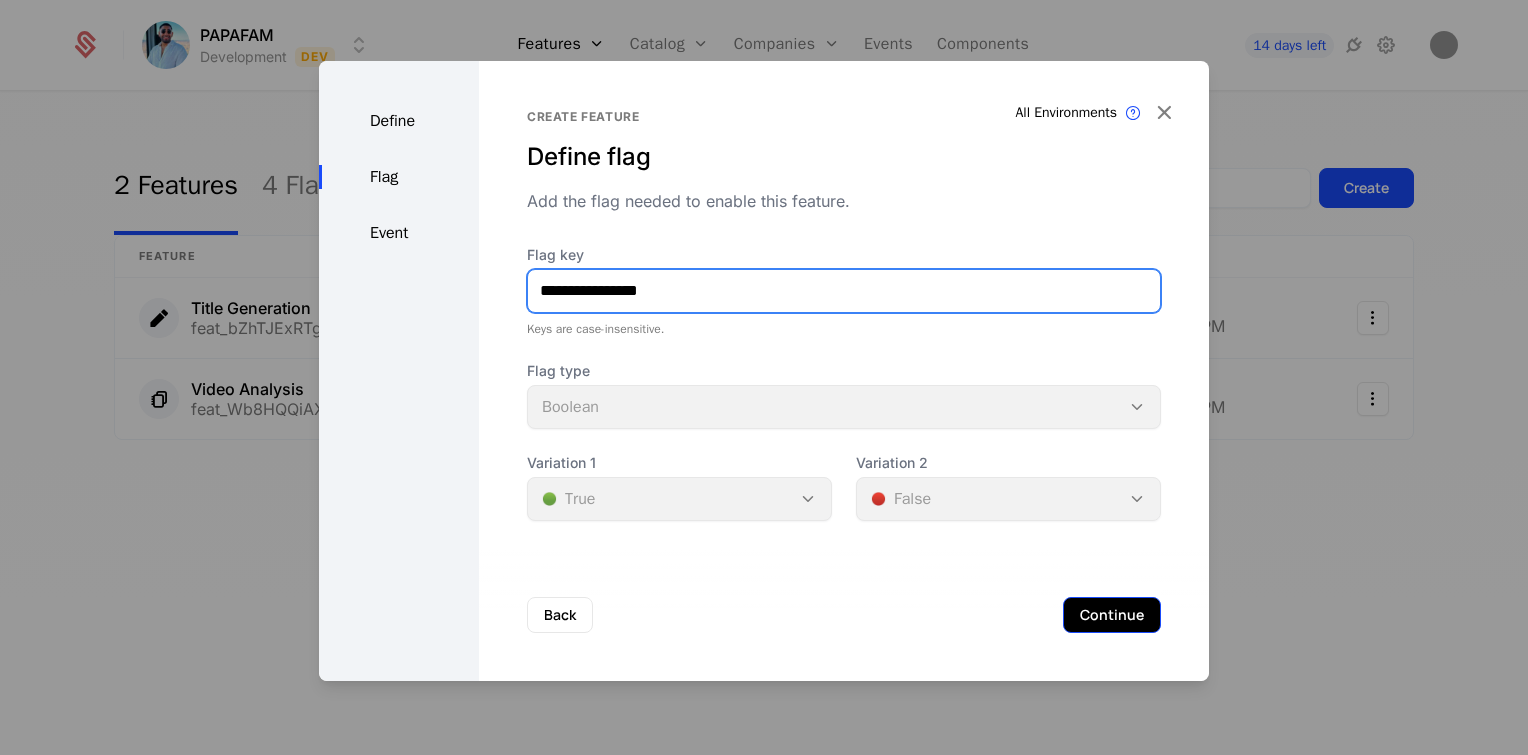 type on "**********" 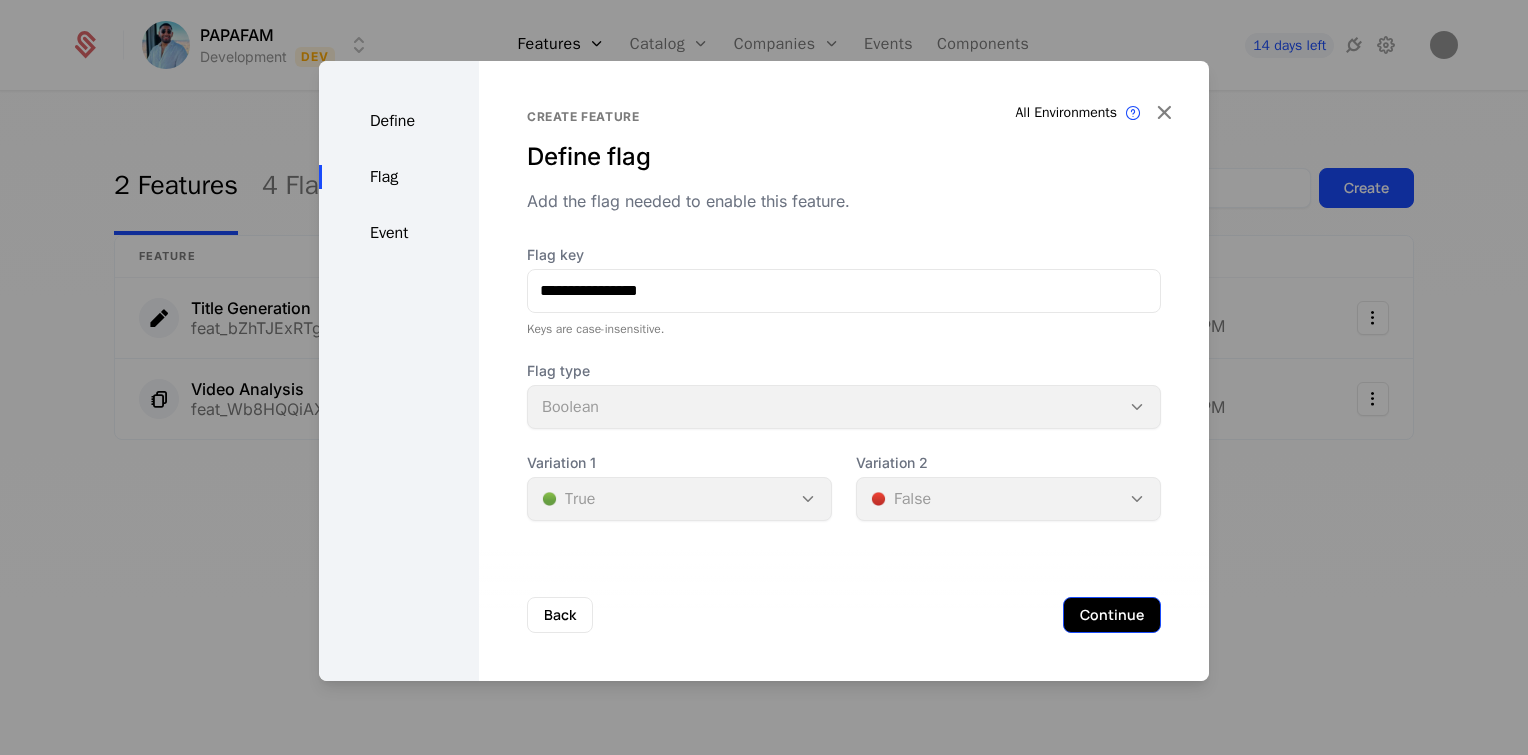 click on "Continue" at bounding box center (1112, 615) 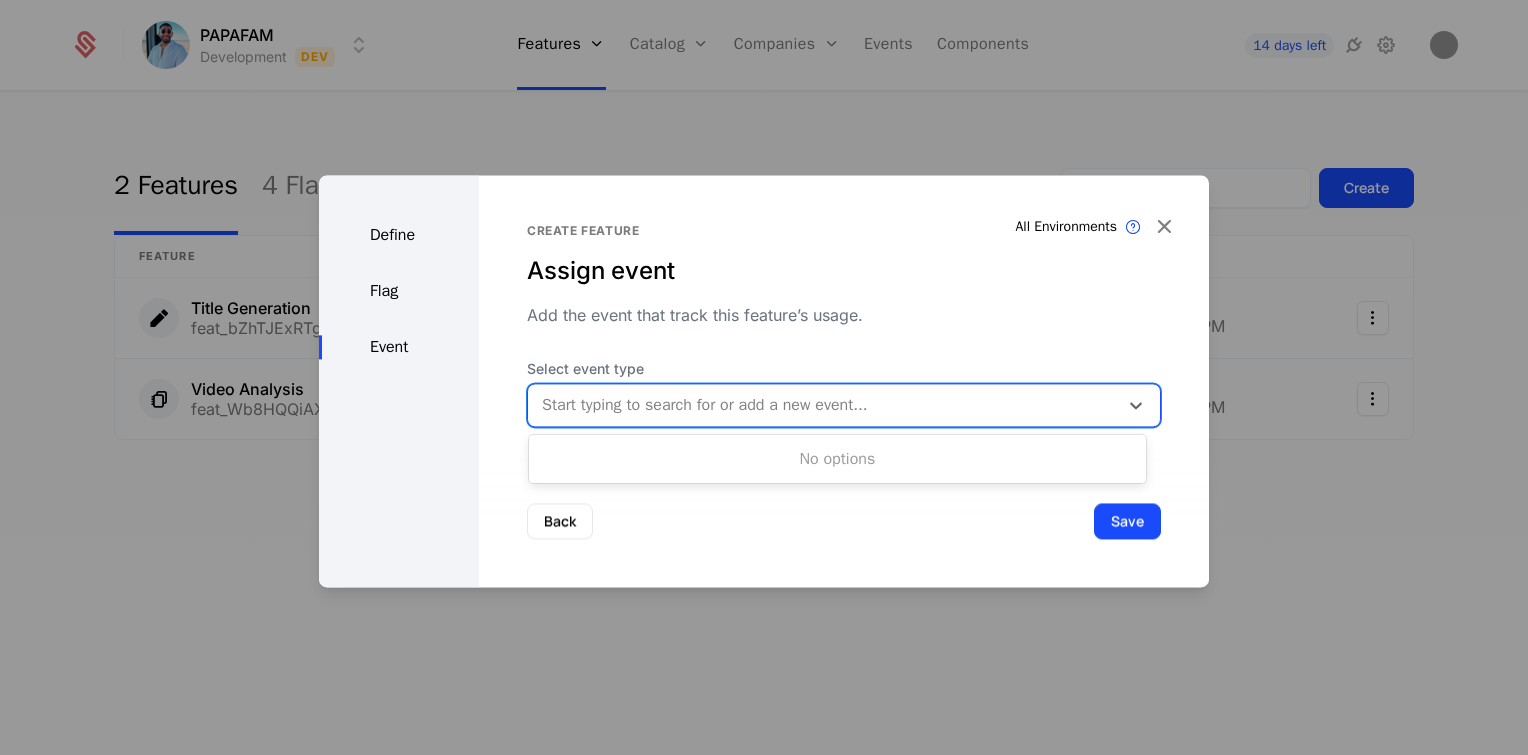 click at bounding box center (823, 405) 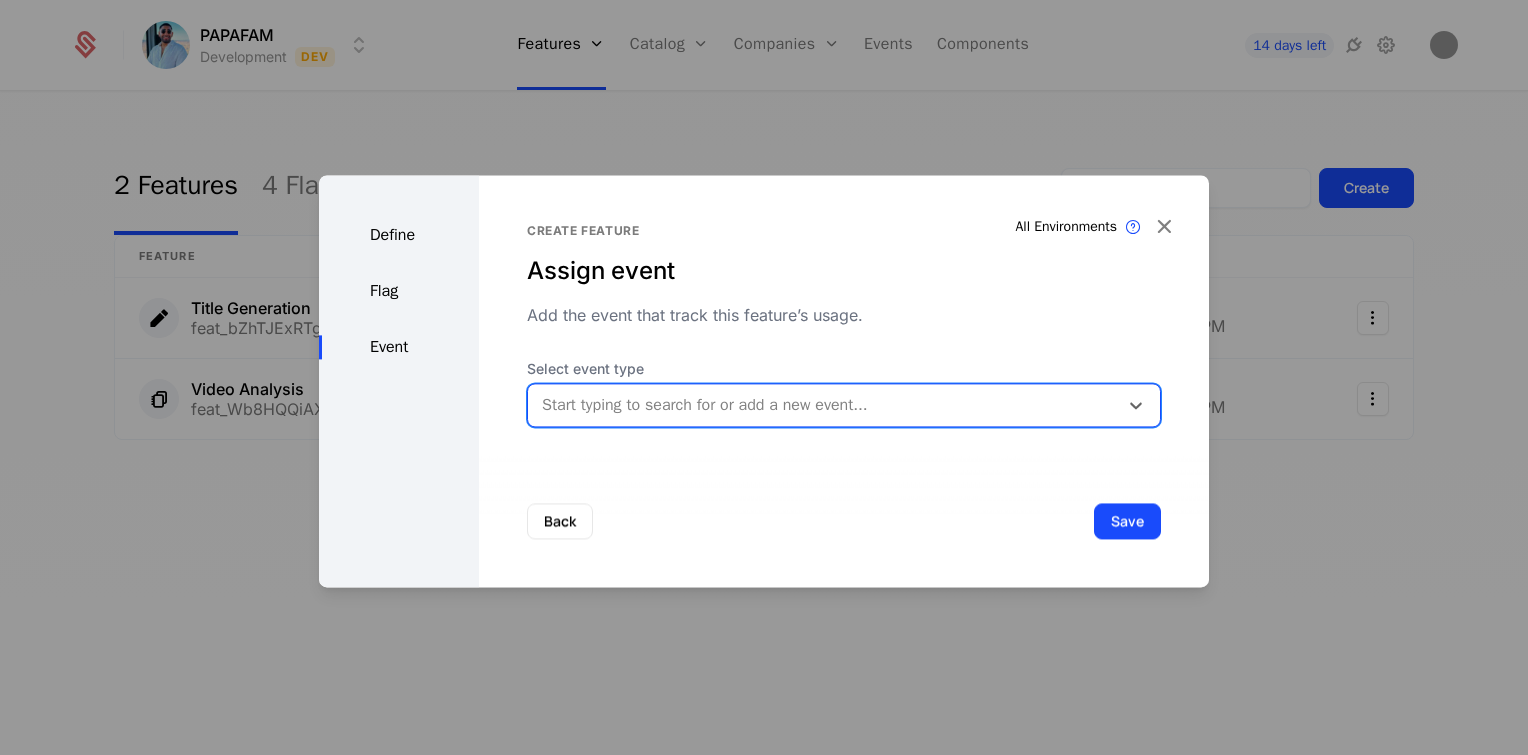 click at bounding box center (823, 405) 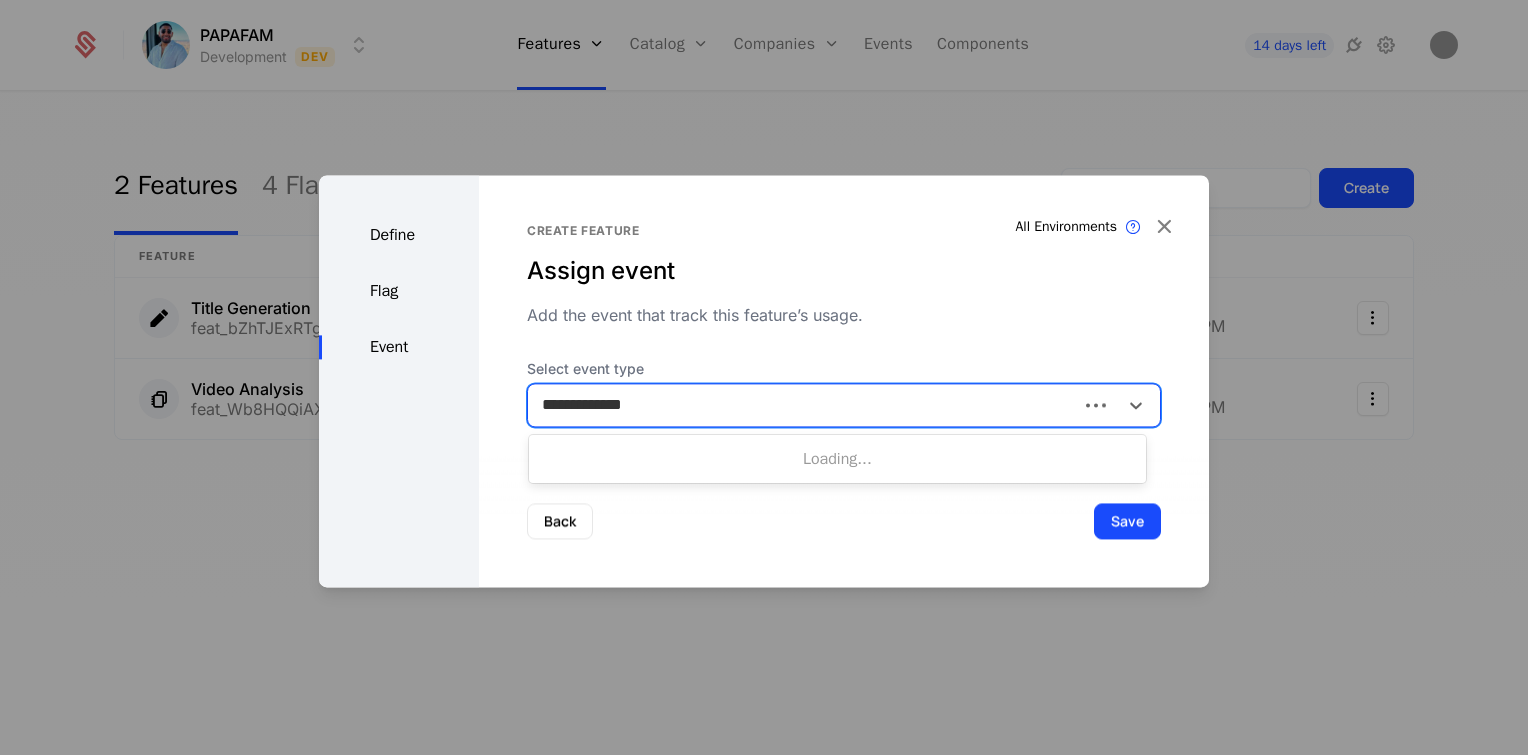type on "**********" 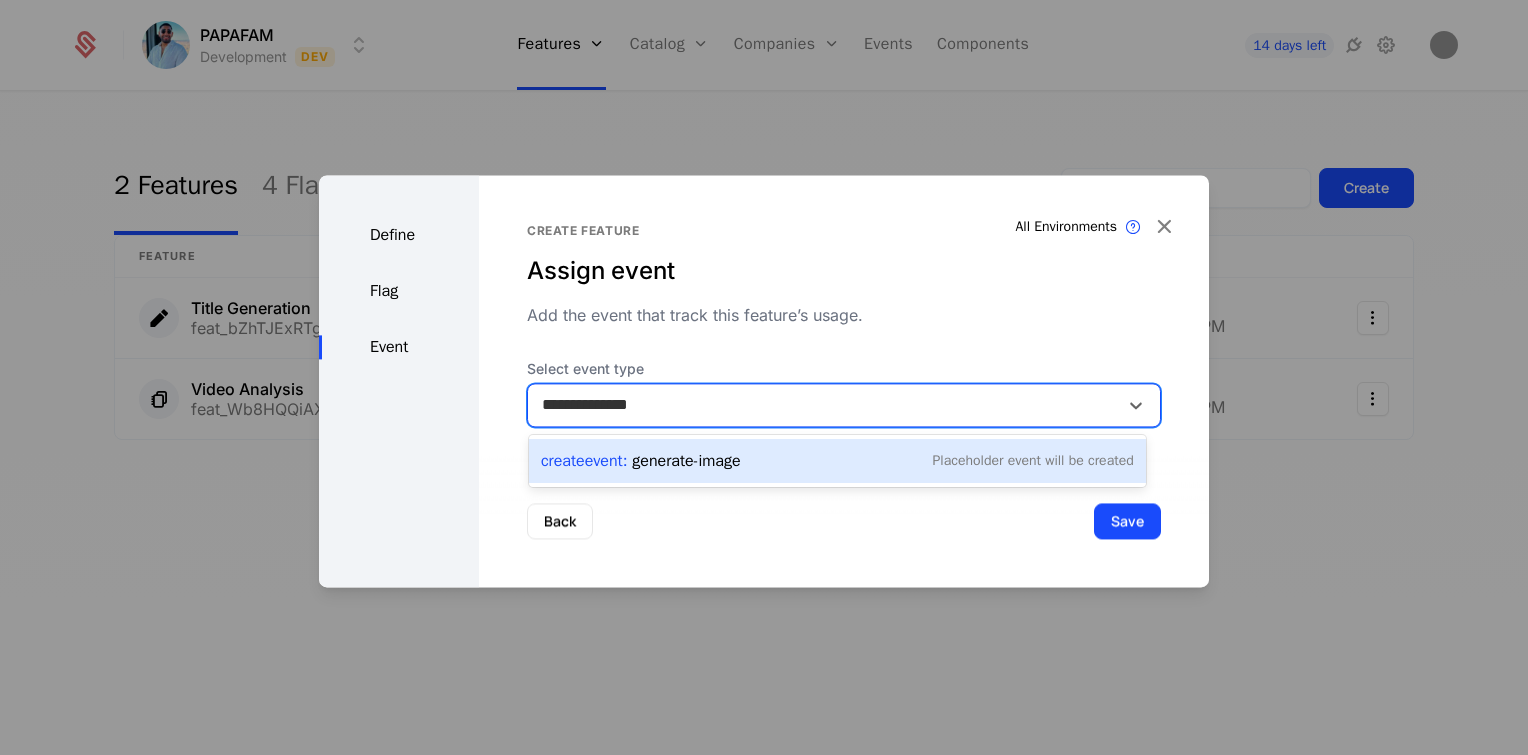 click on "Placeholder   Event   will be created" at bounding box center [1033, 461] 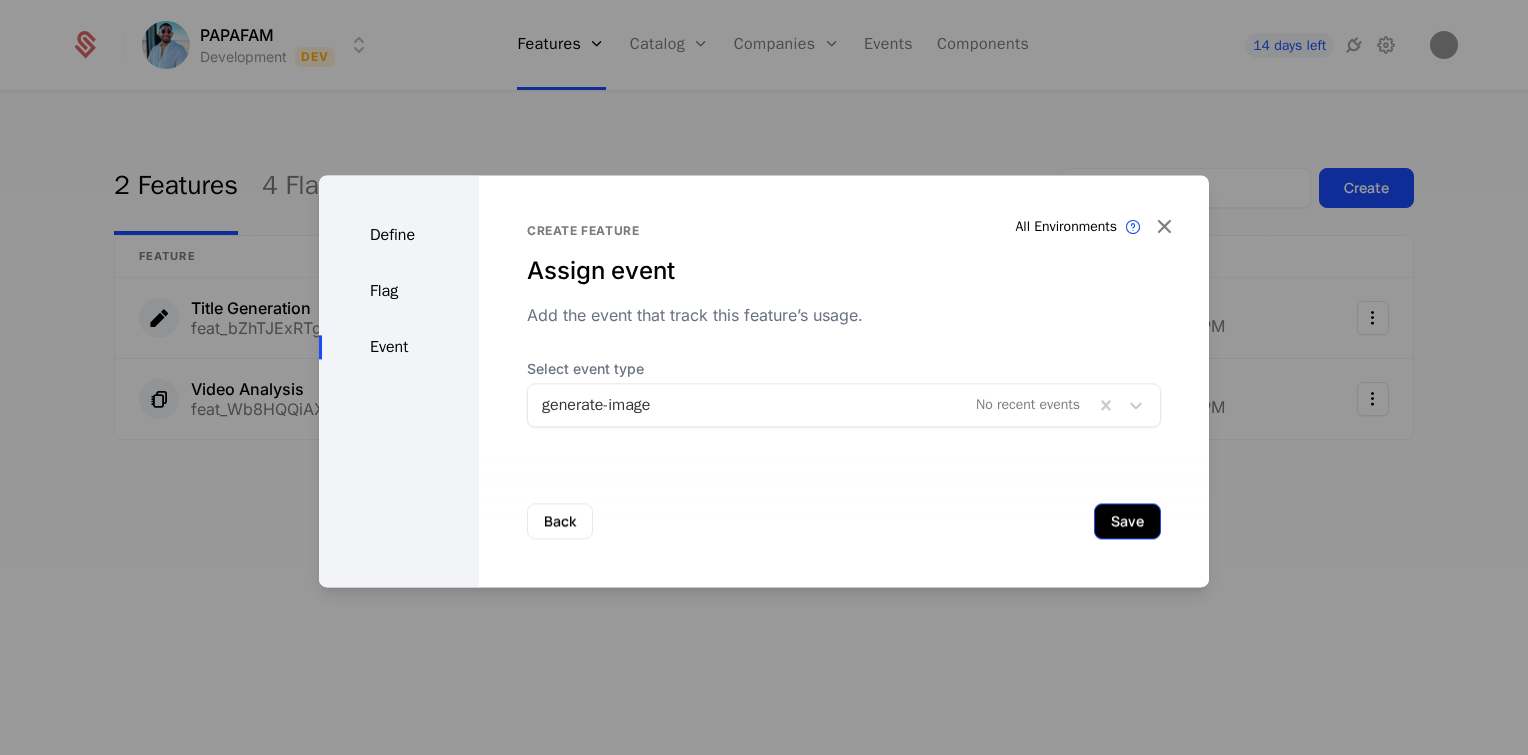 click on "Save" at bounding box center (1127, 521) 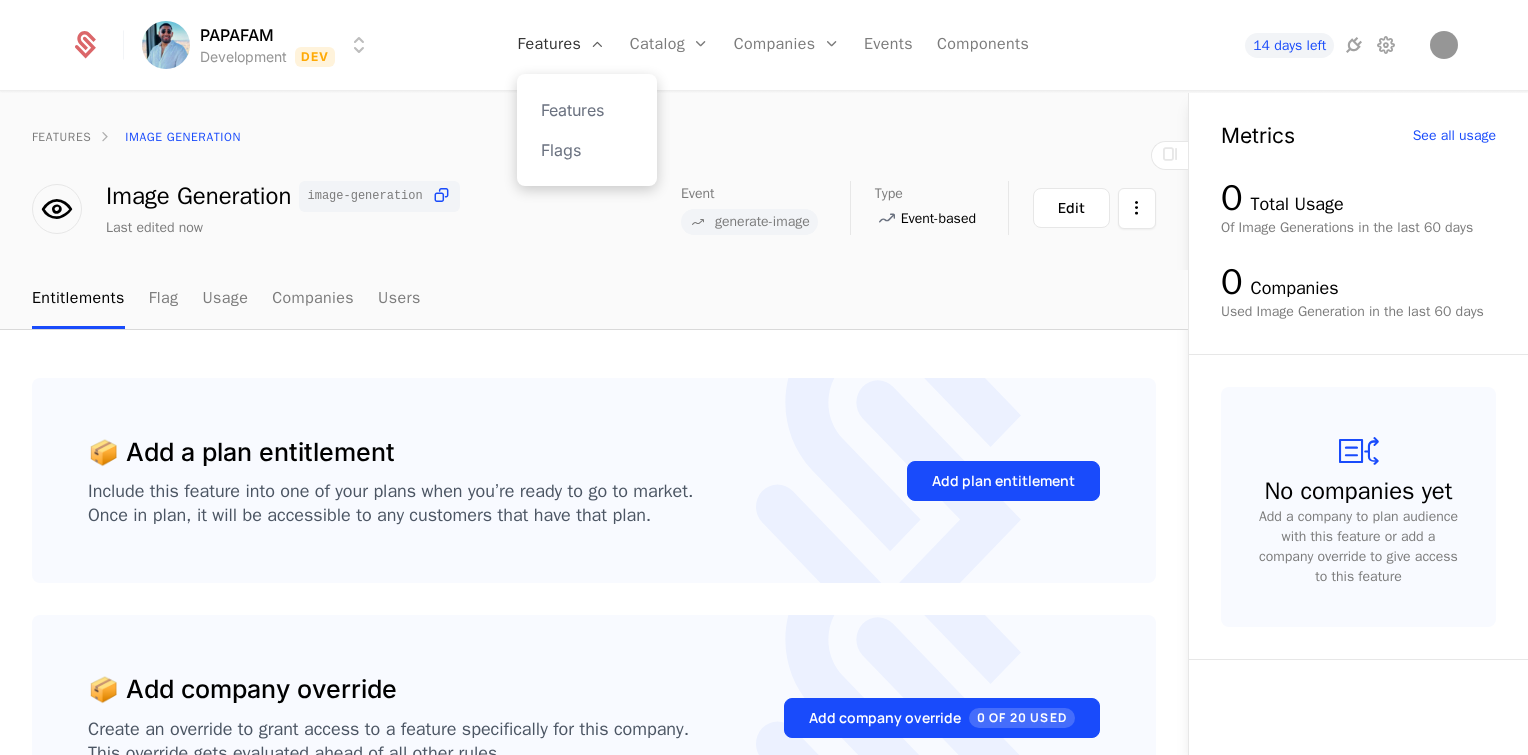 click on "Features" at bounding box center (561, 45) 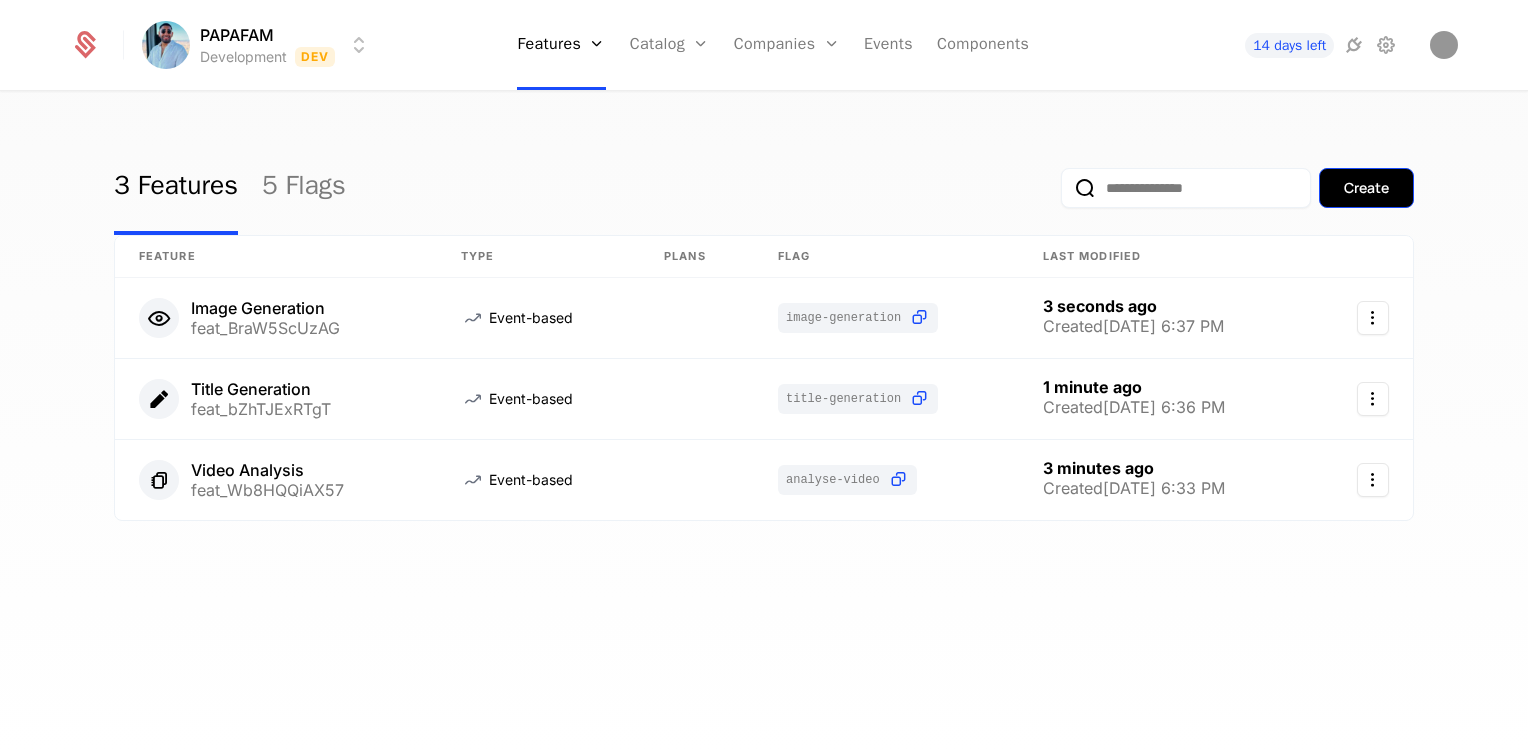 click on "Create" at bounding box center [1366, 188] 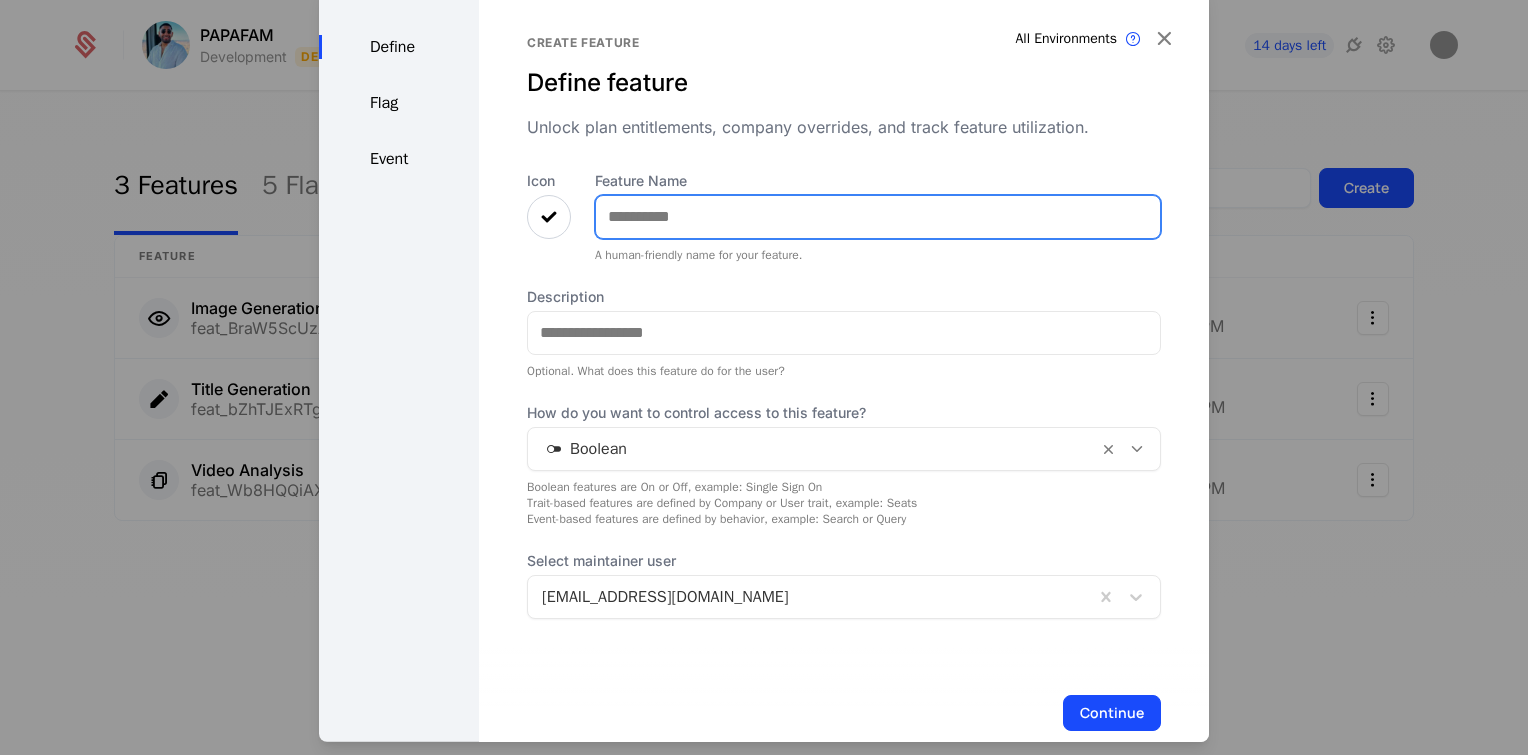 click on "Feature Name" at bounding box center (878, 216) 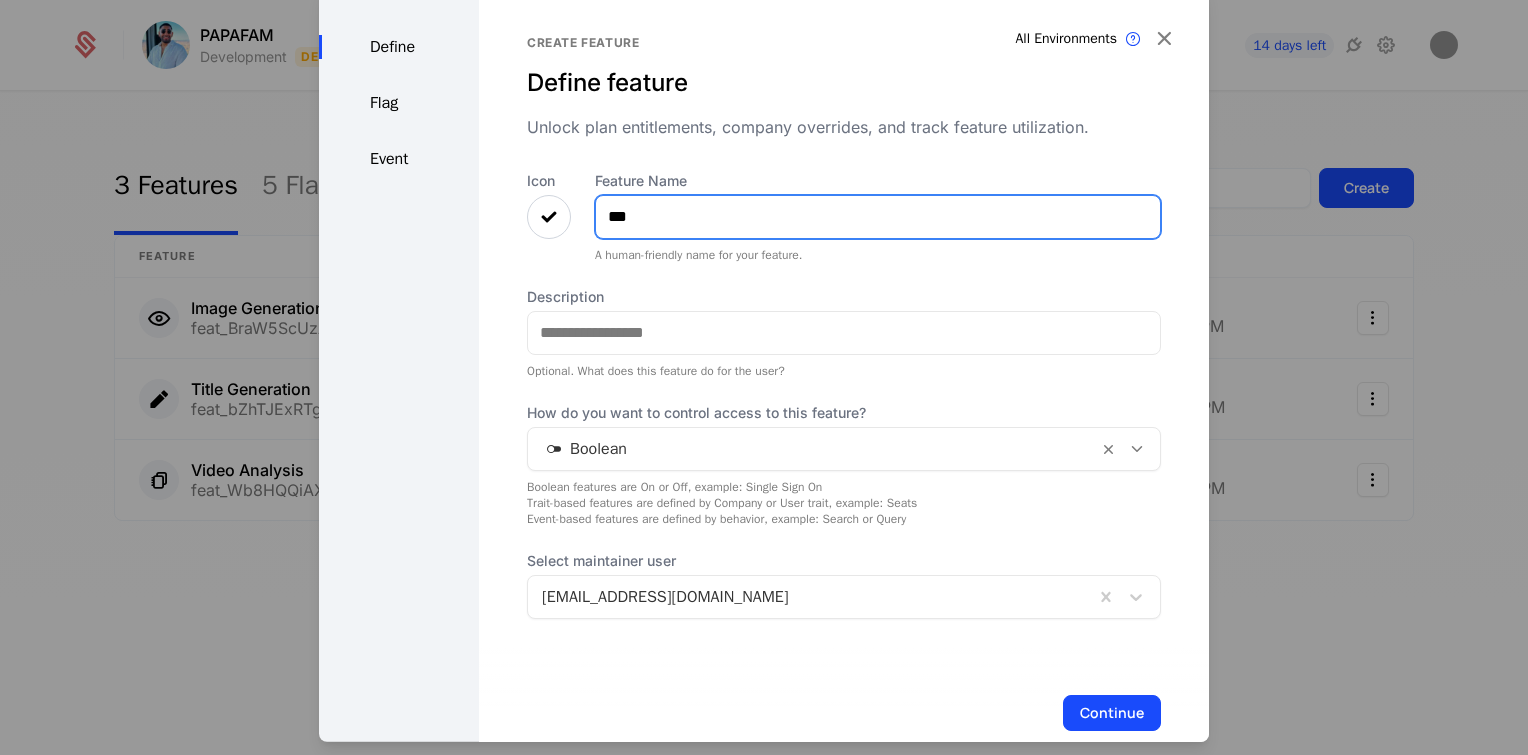 type on "****" 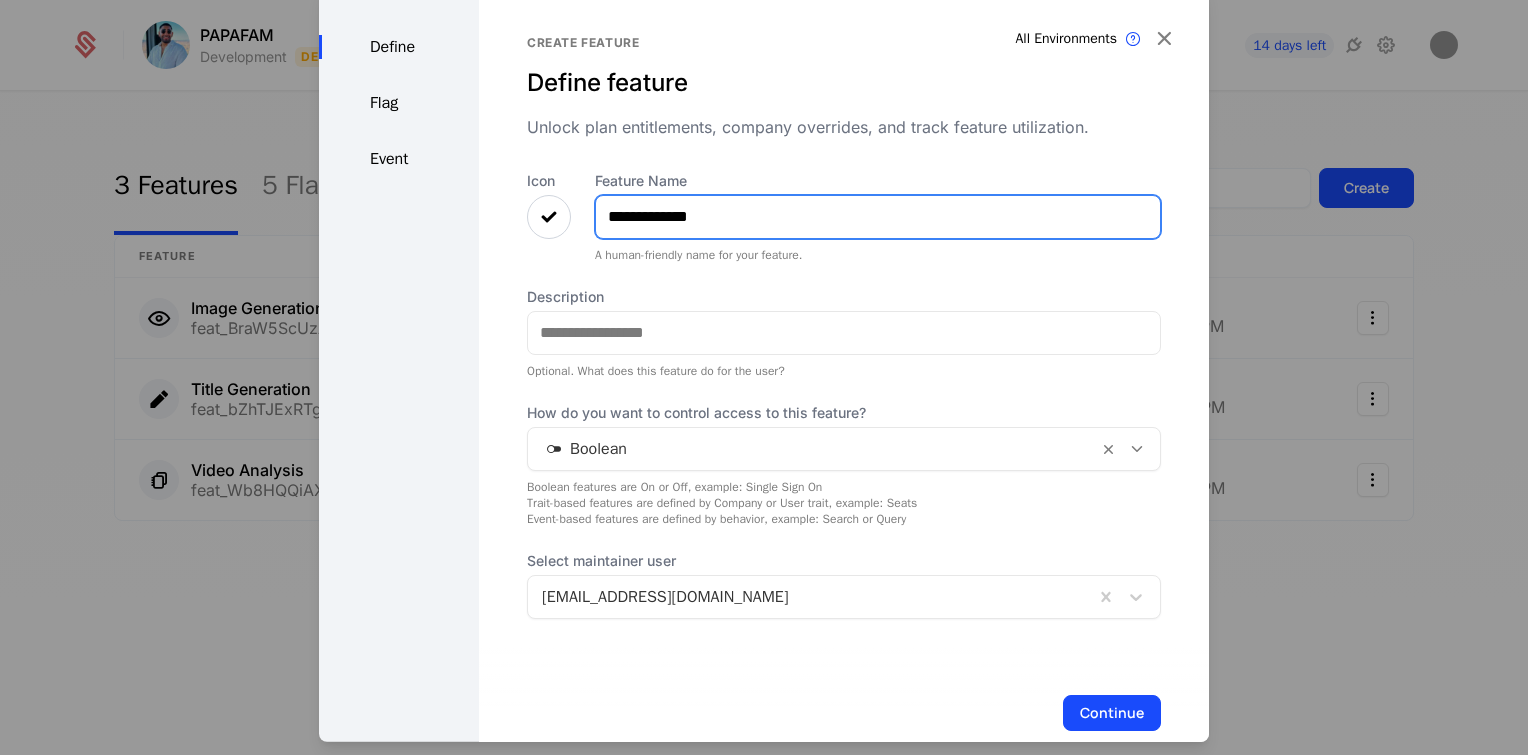 type on "**********" 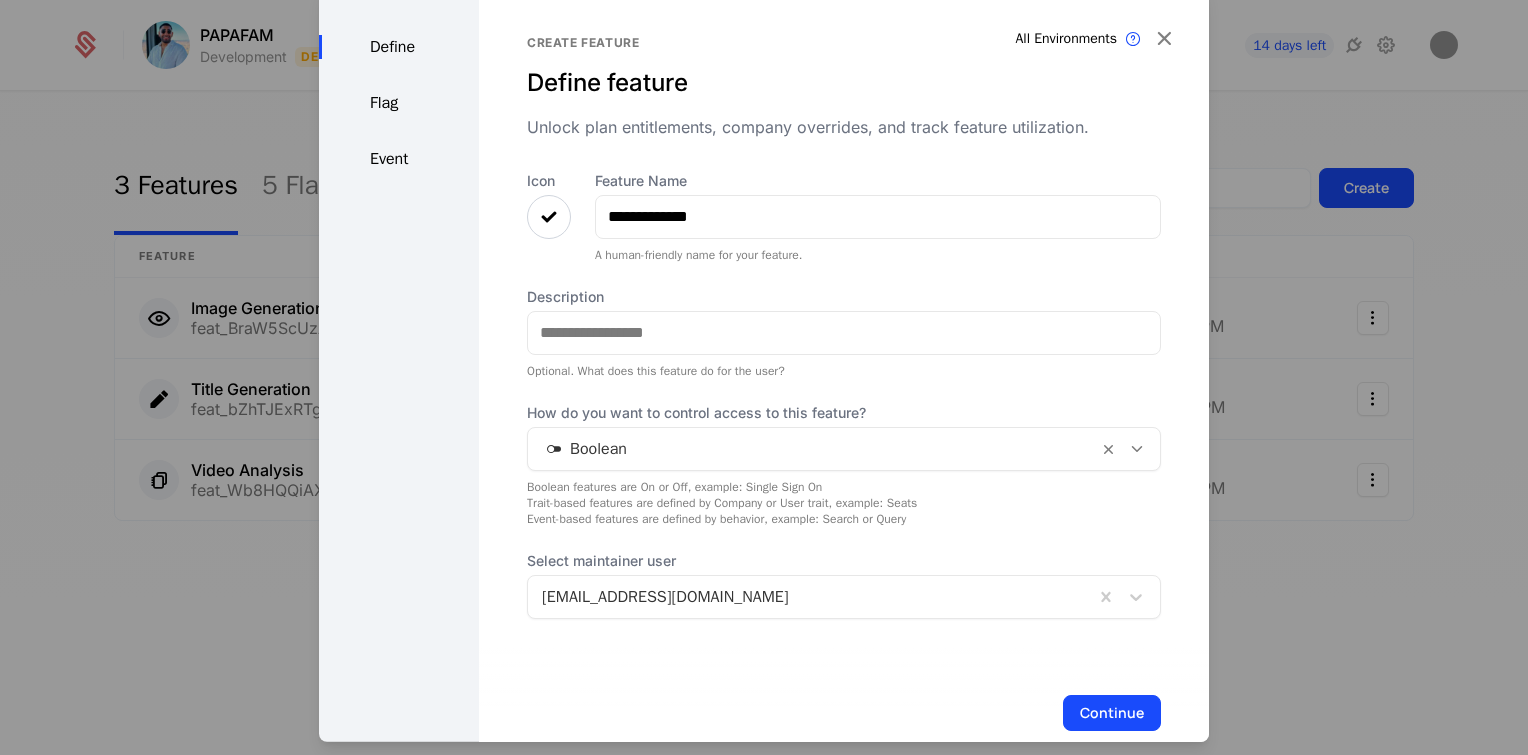 click at bounding box center [549, 216] 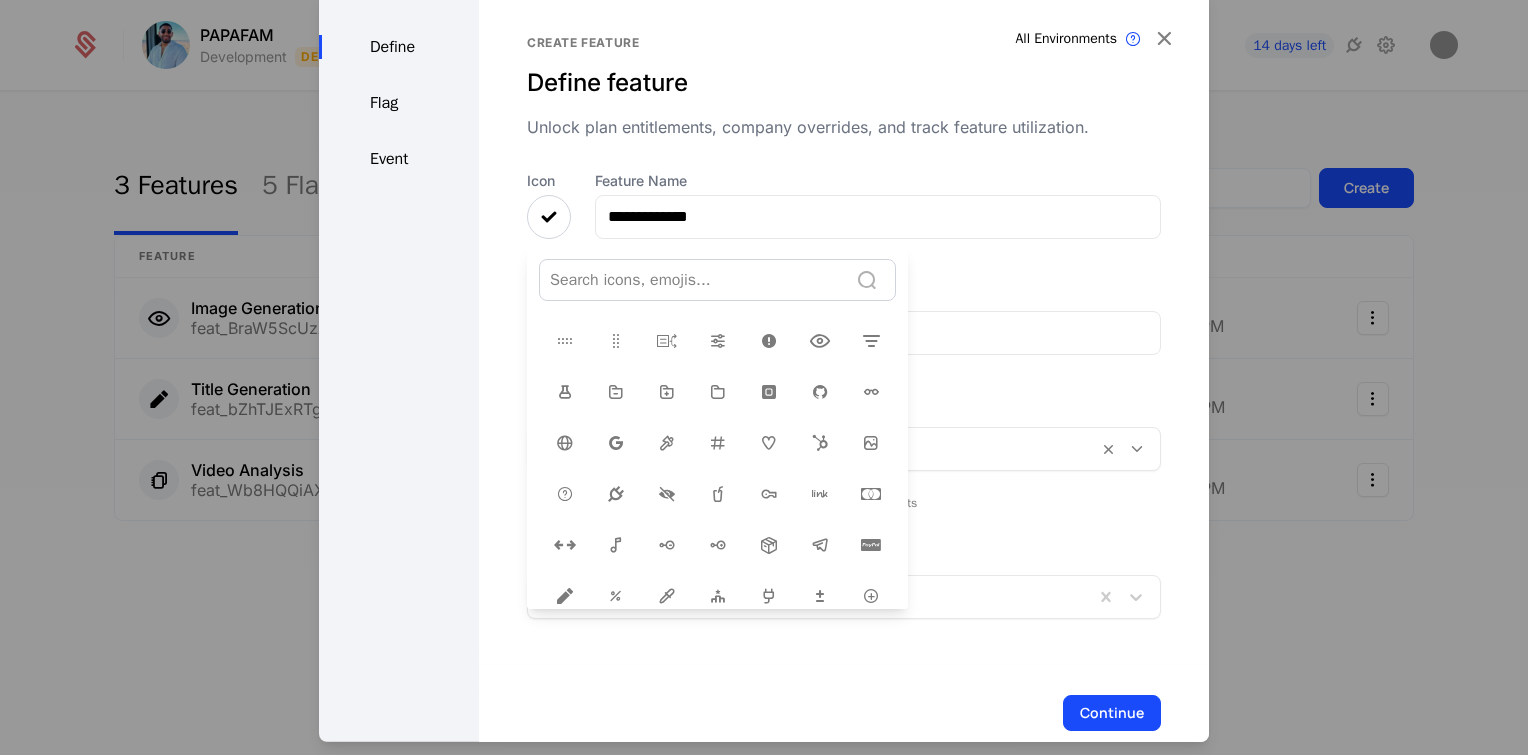 scroll, scrollTop: 0, scrollLeft: 0, axis: both 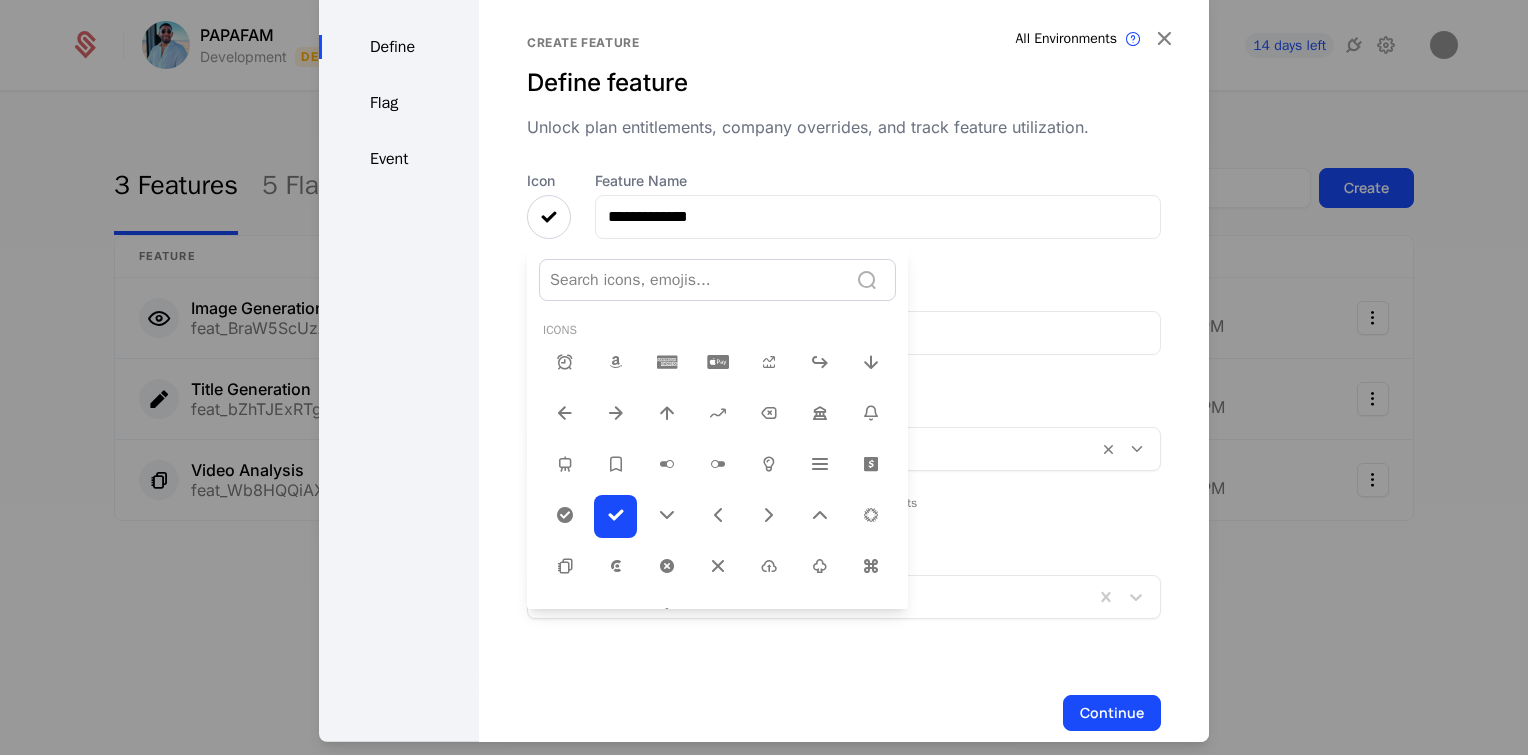 click at bounding box center [693, 279] 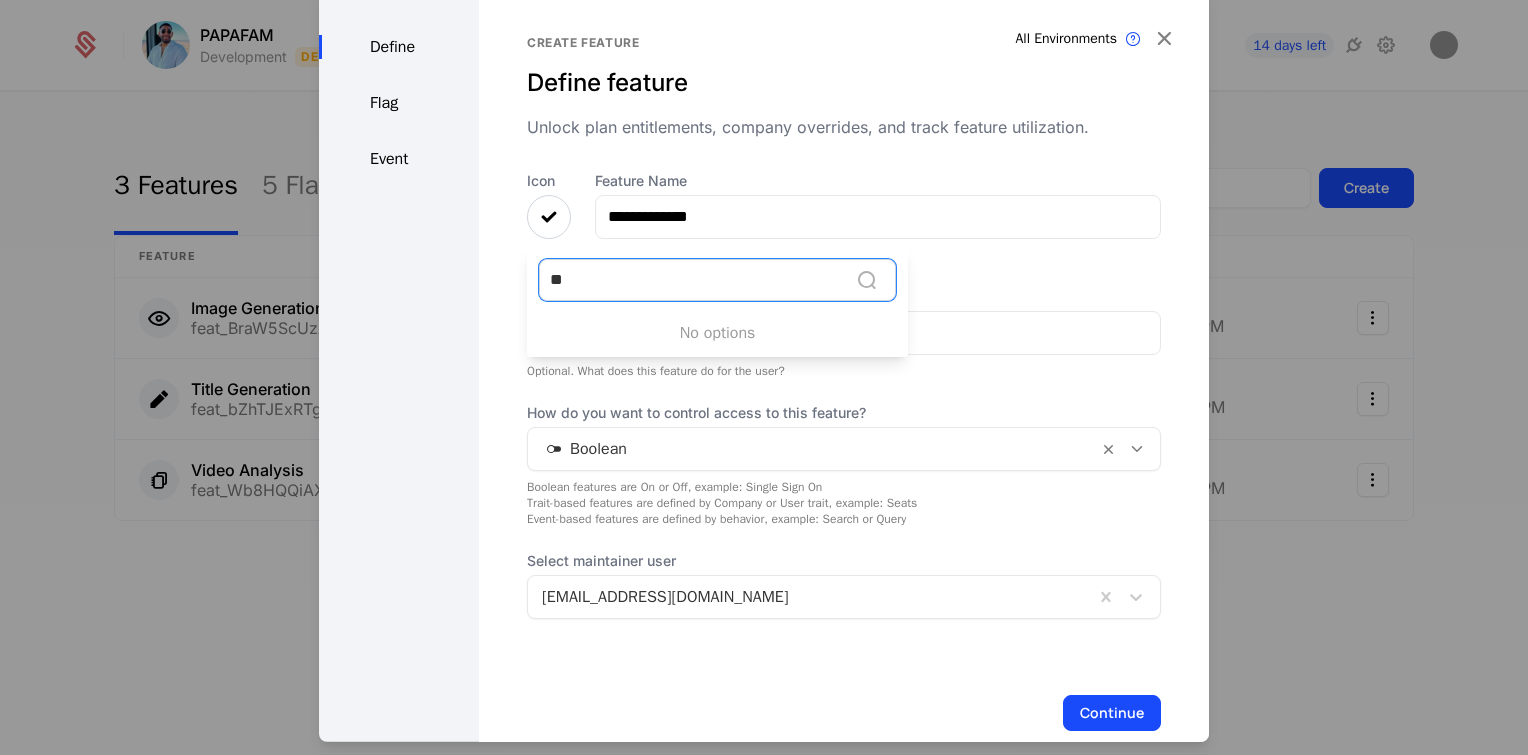 type on "*" 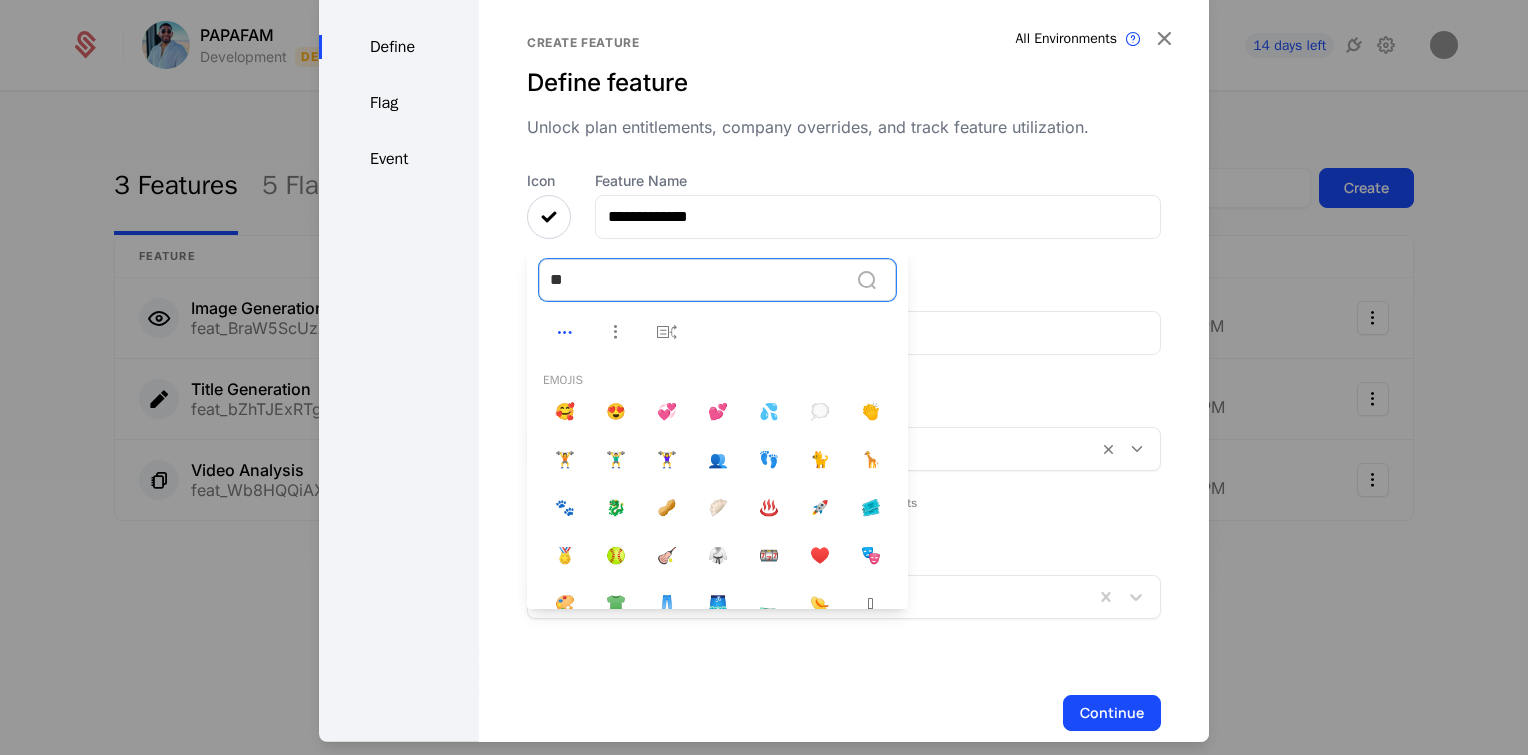 scroll, scrollTop: 0, scrollLeft: 0, axis: both 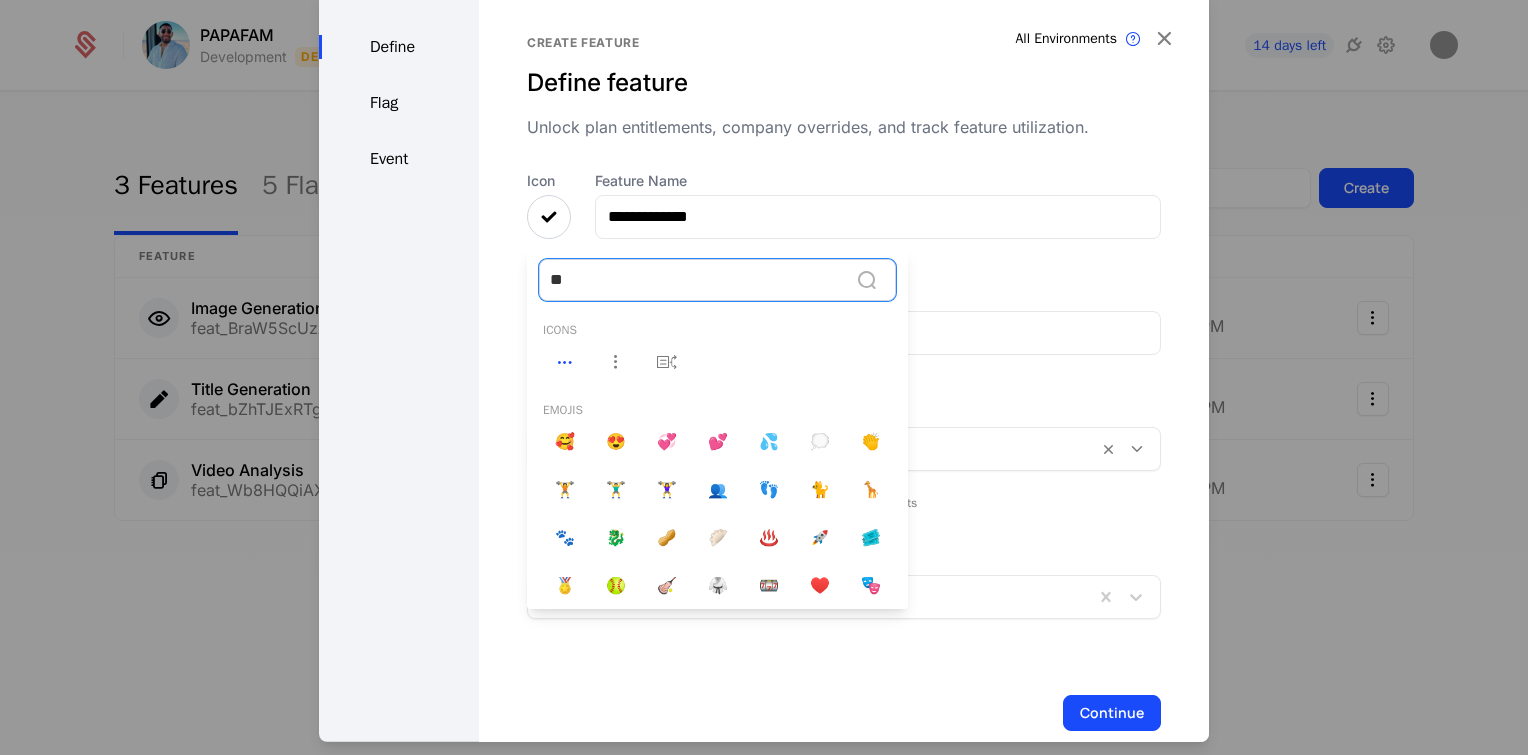 type on "*" 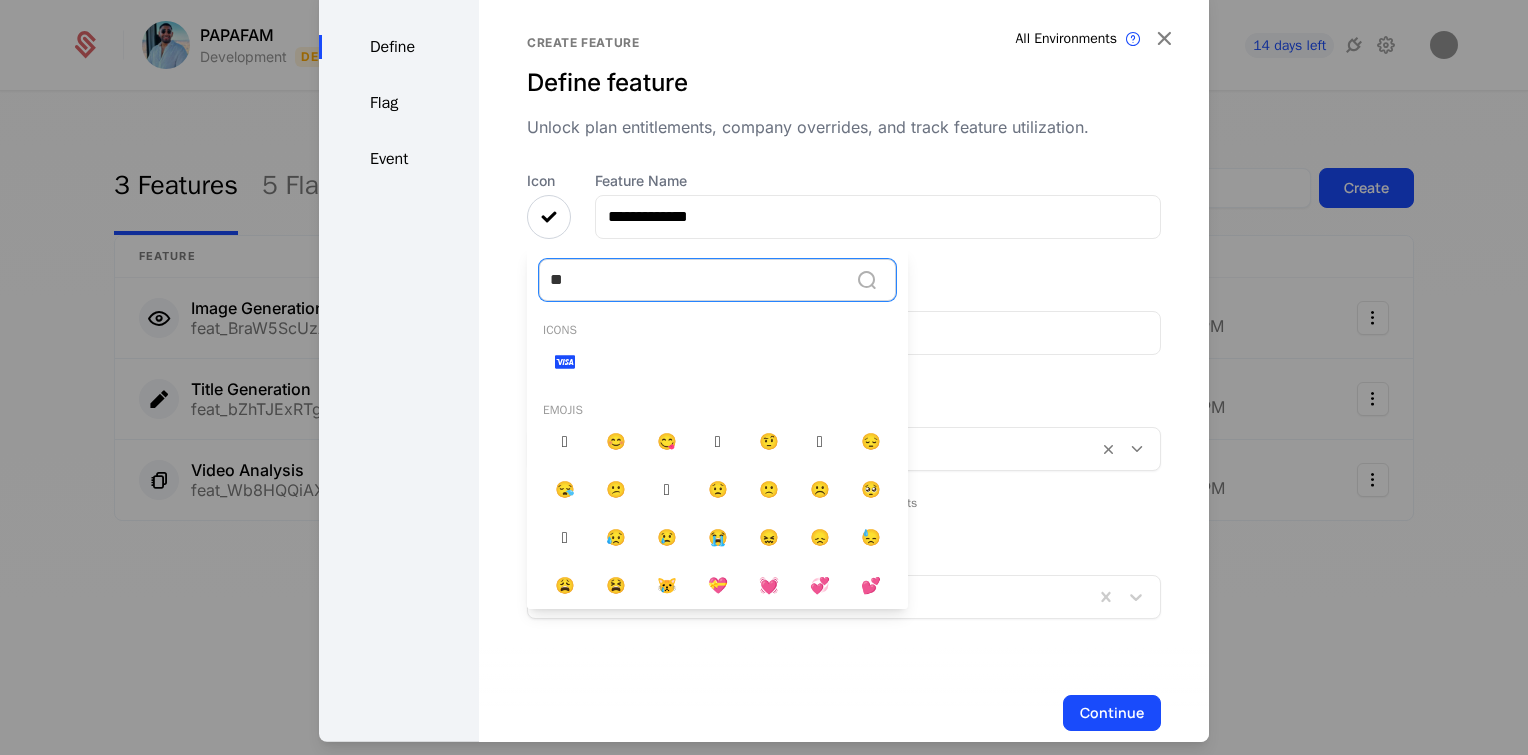 type on "*" 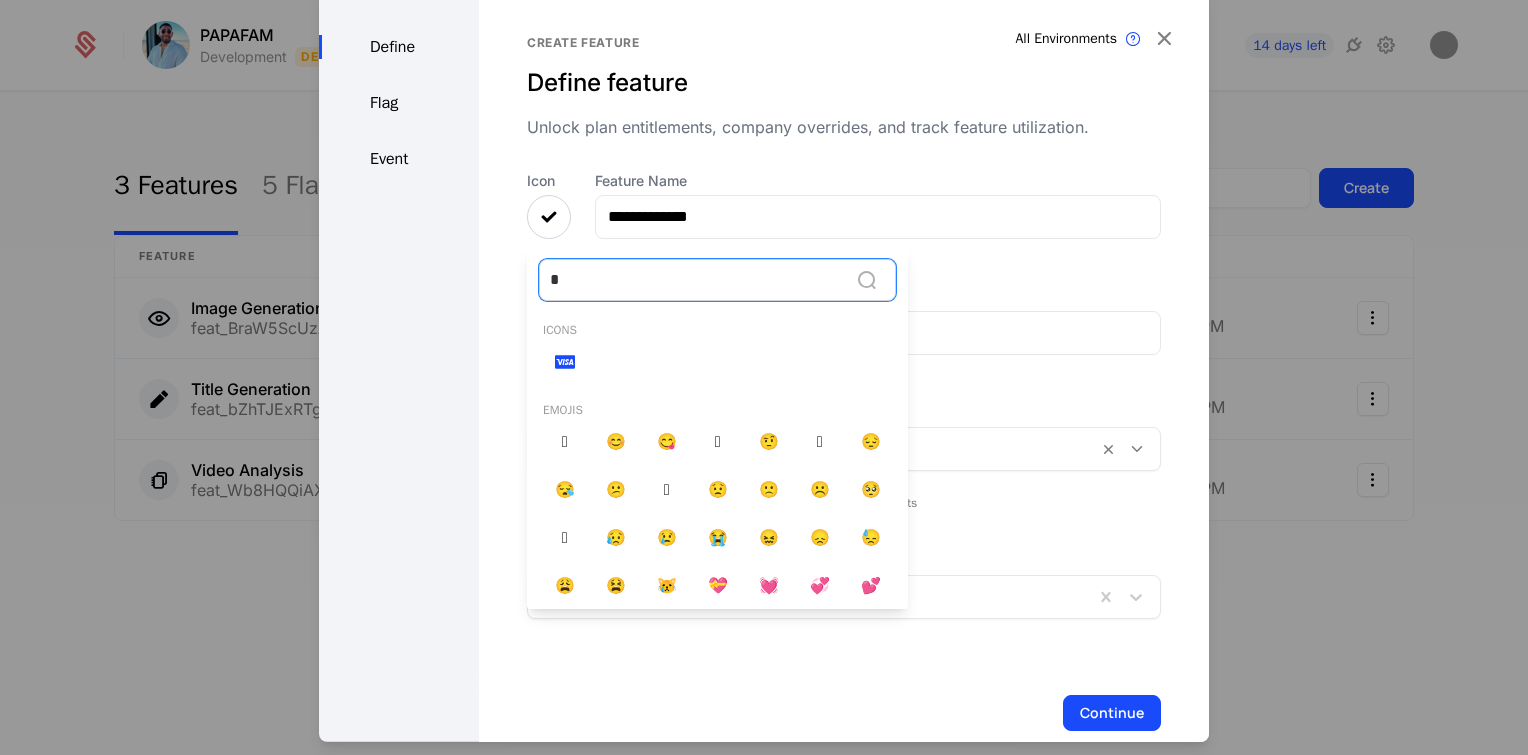 type 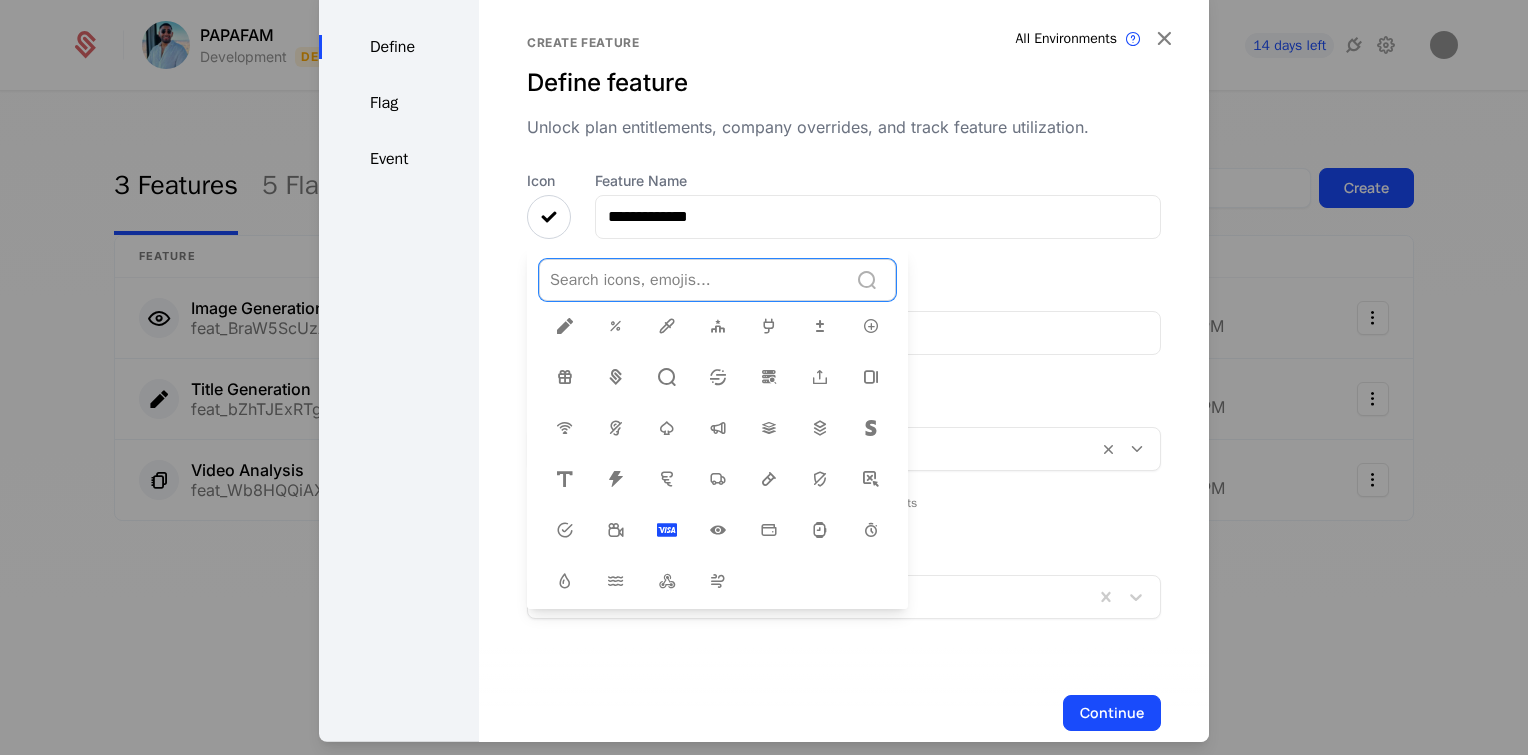 scroll, scrollTop: 648, scrollLeft: 0, axis: vertical 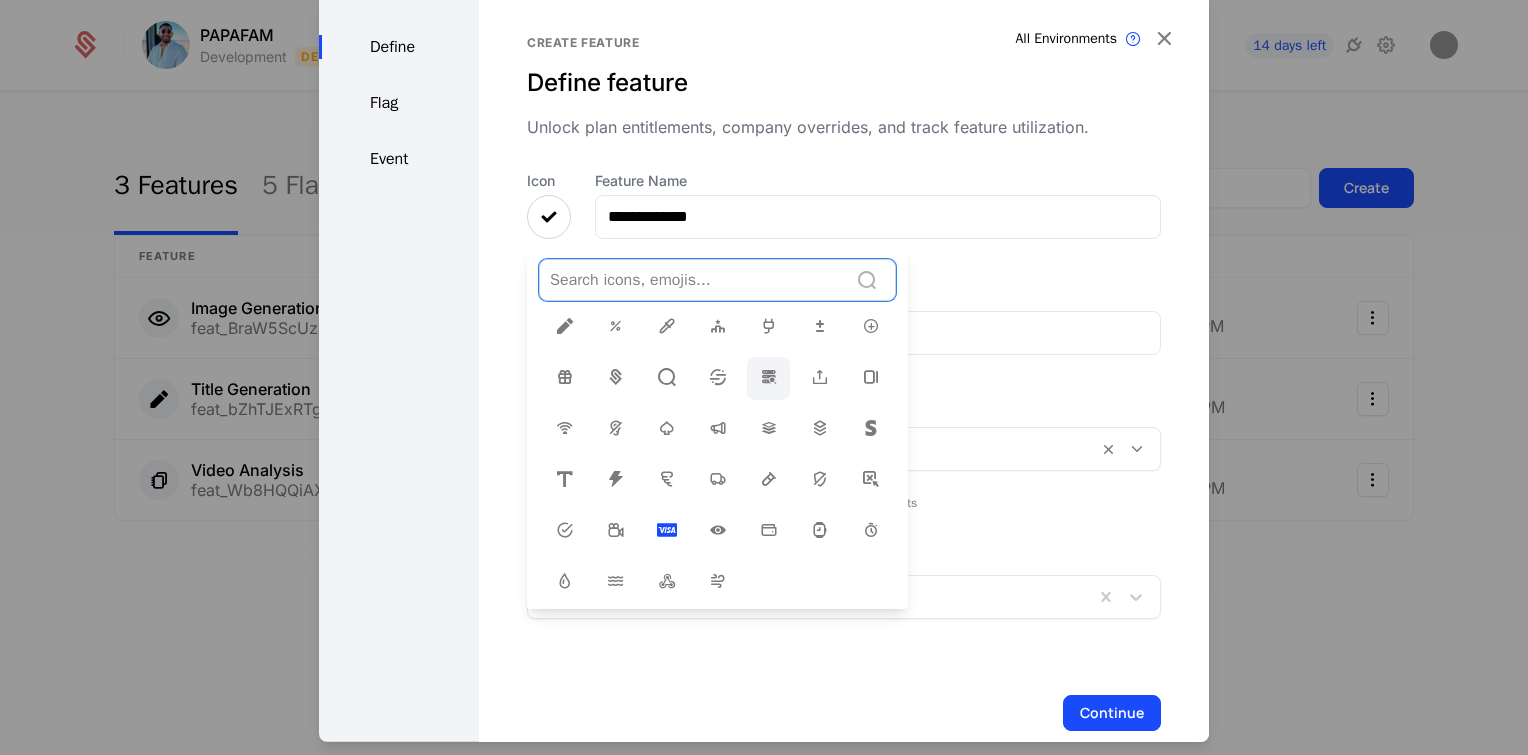 click at bounding box center (768, 377) 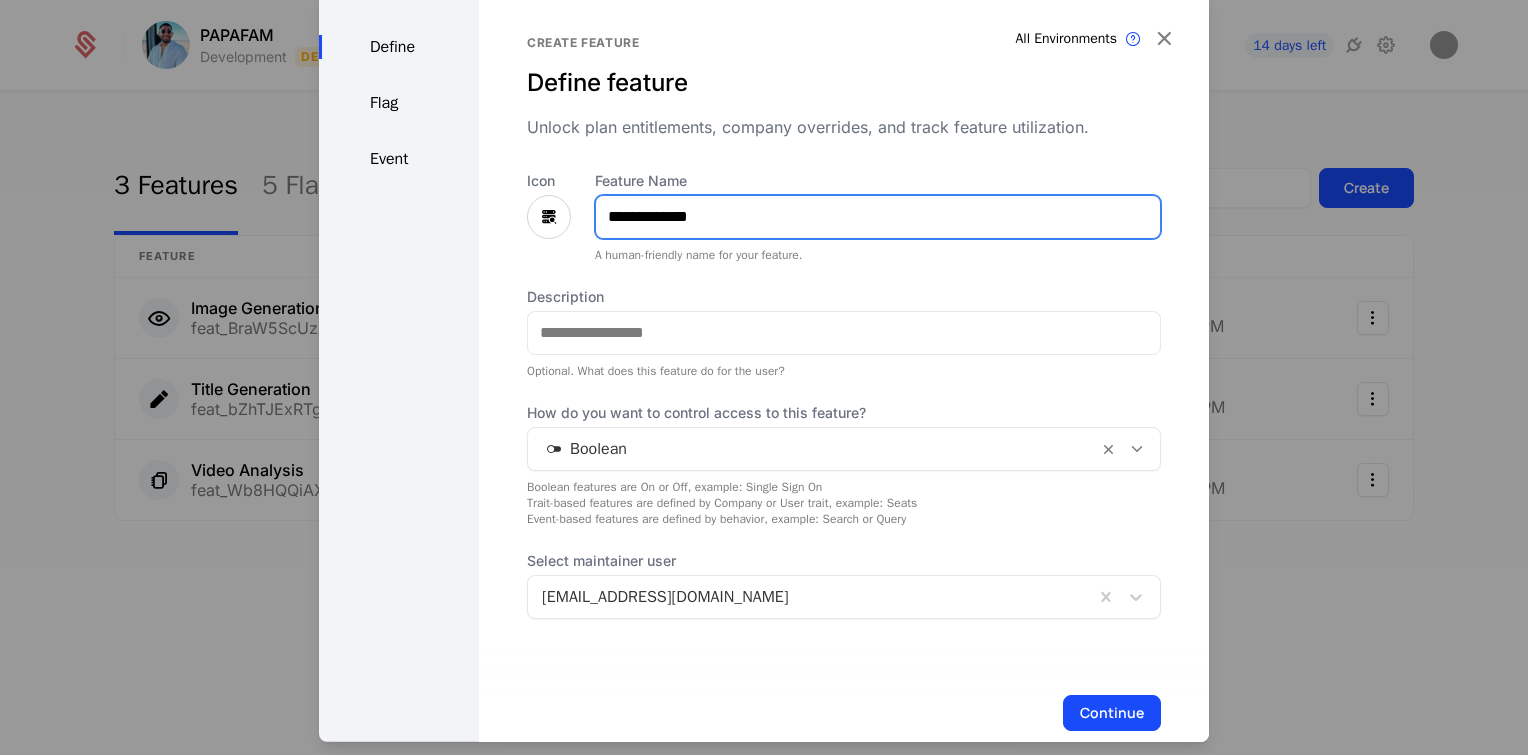 click on "**********" at bounding box center (878, 216) 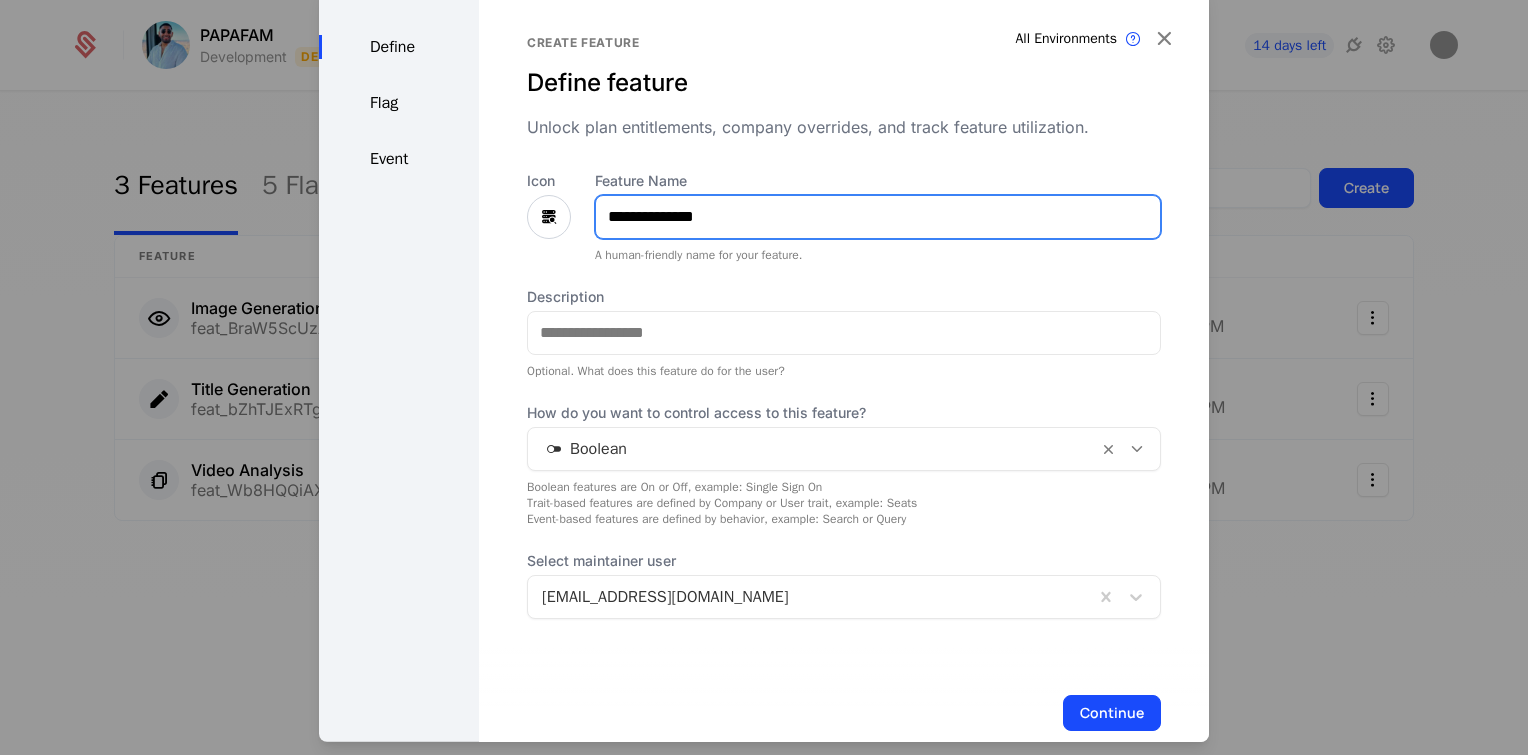 type on "**********" 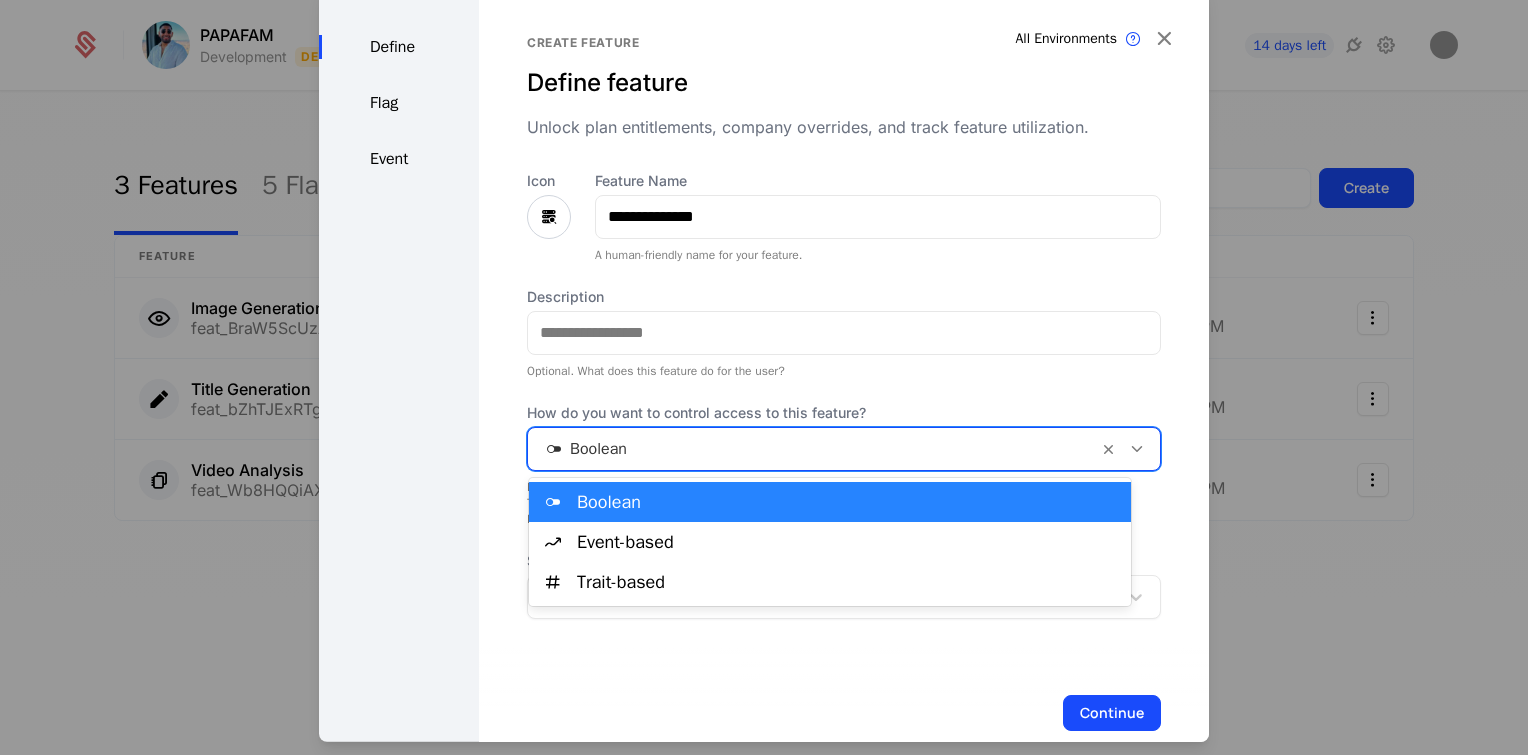 click on "Boolean" at bounding box center (844, 448) 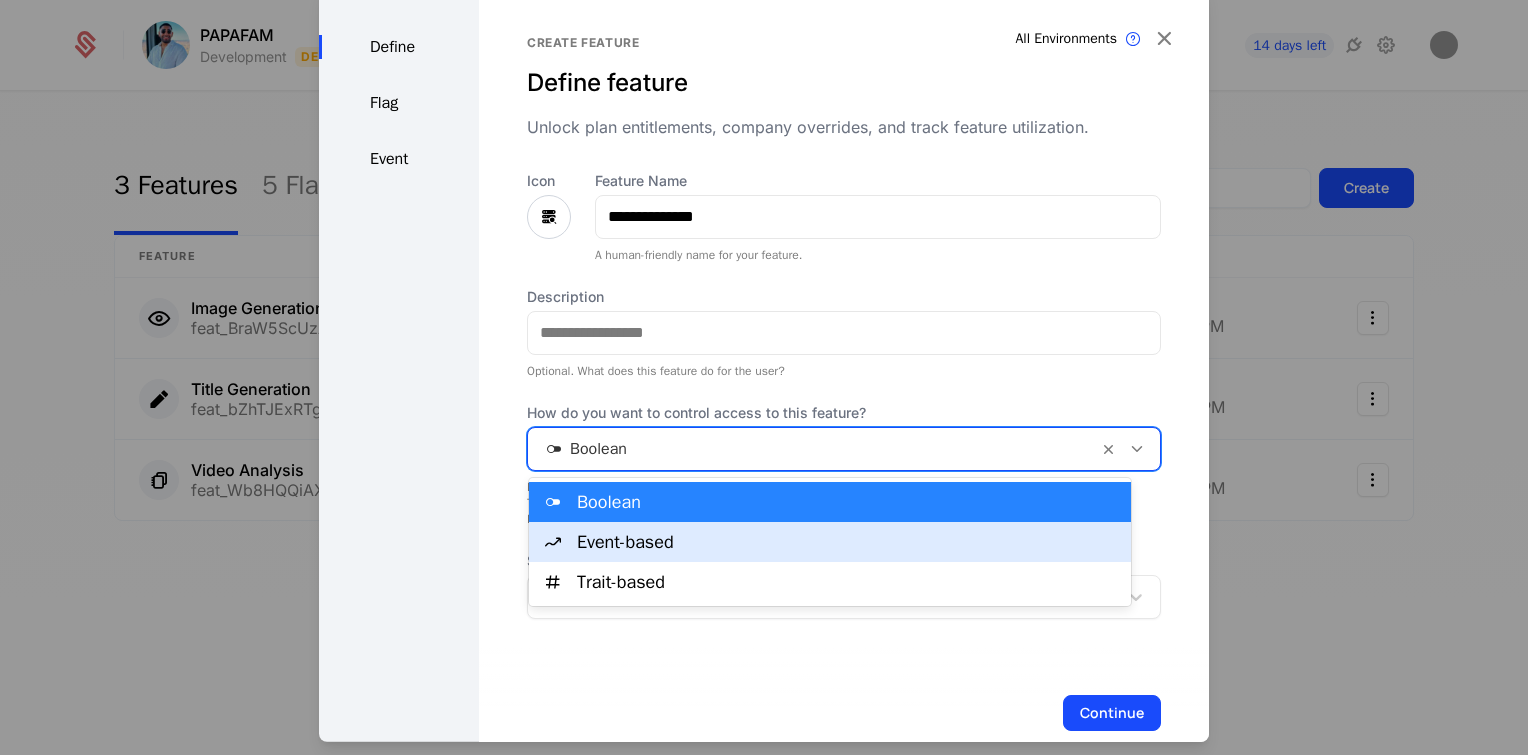 click on "Event-based" at bounding box center [848, 542] 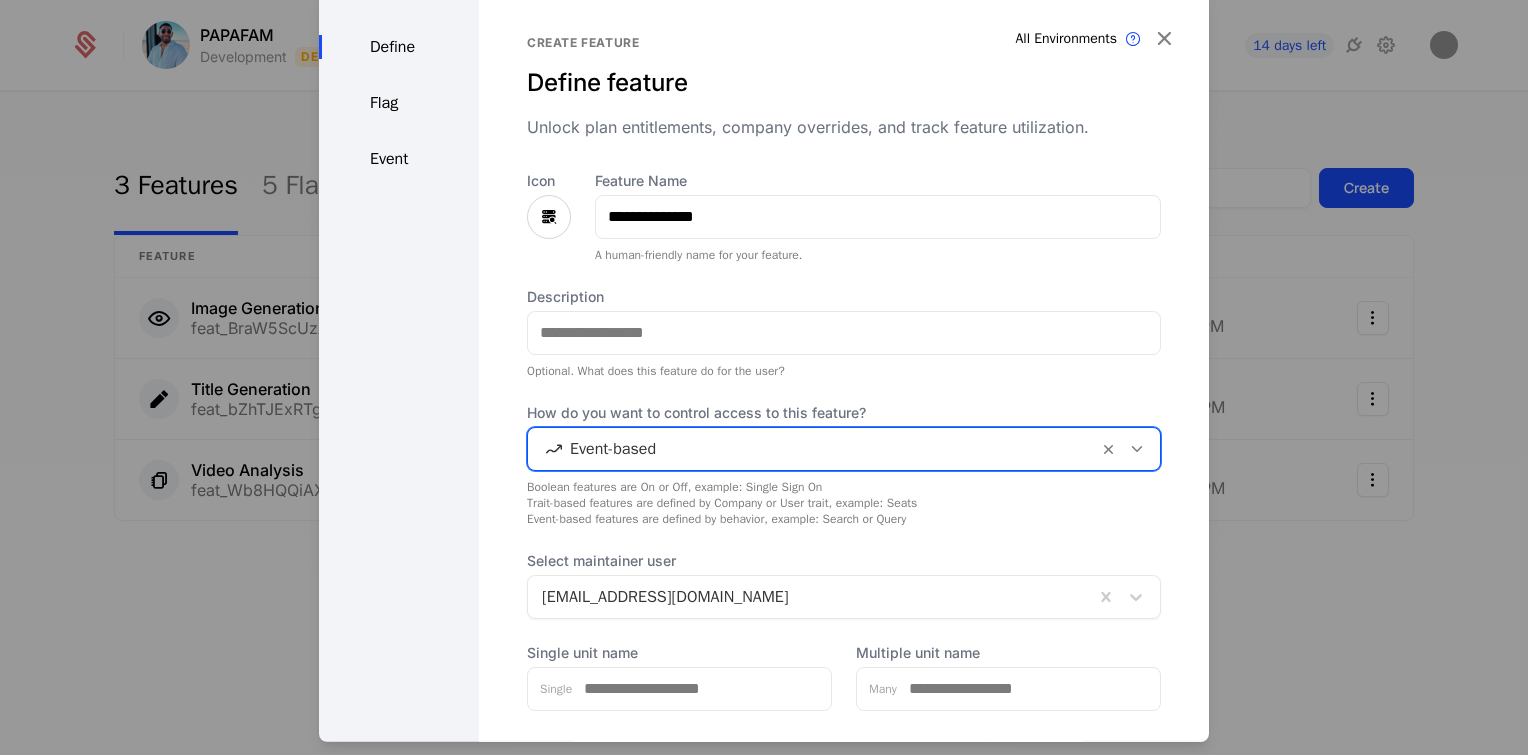 click on "Flag" at bounding box center (399, 102) 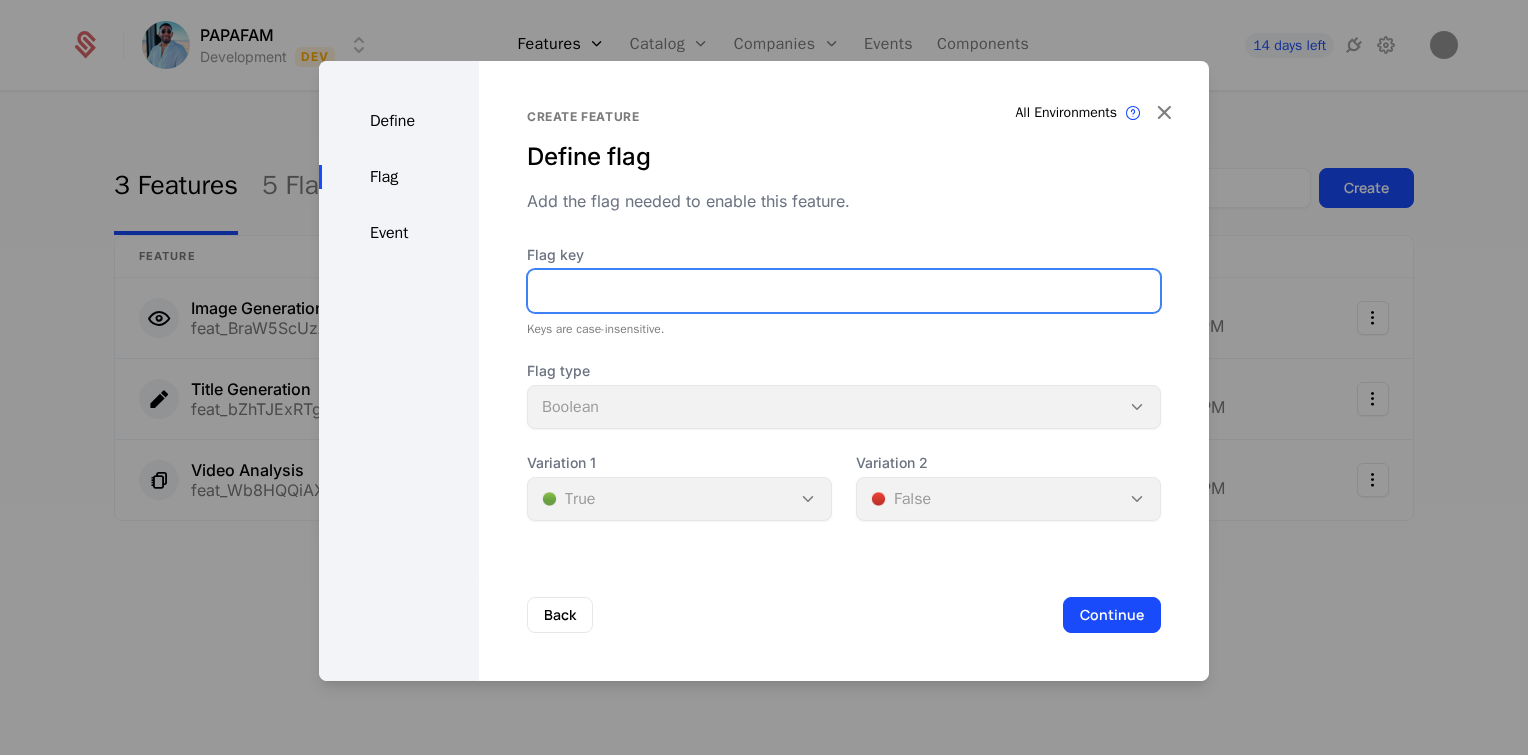 click on "Flag key" at bounding box center [844, 291] 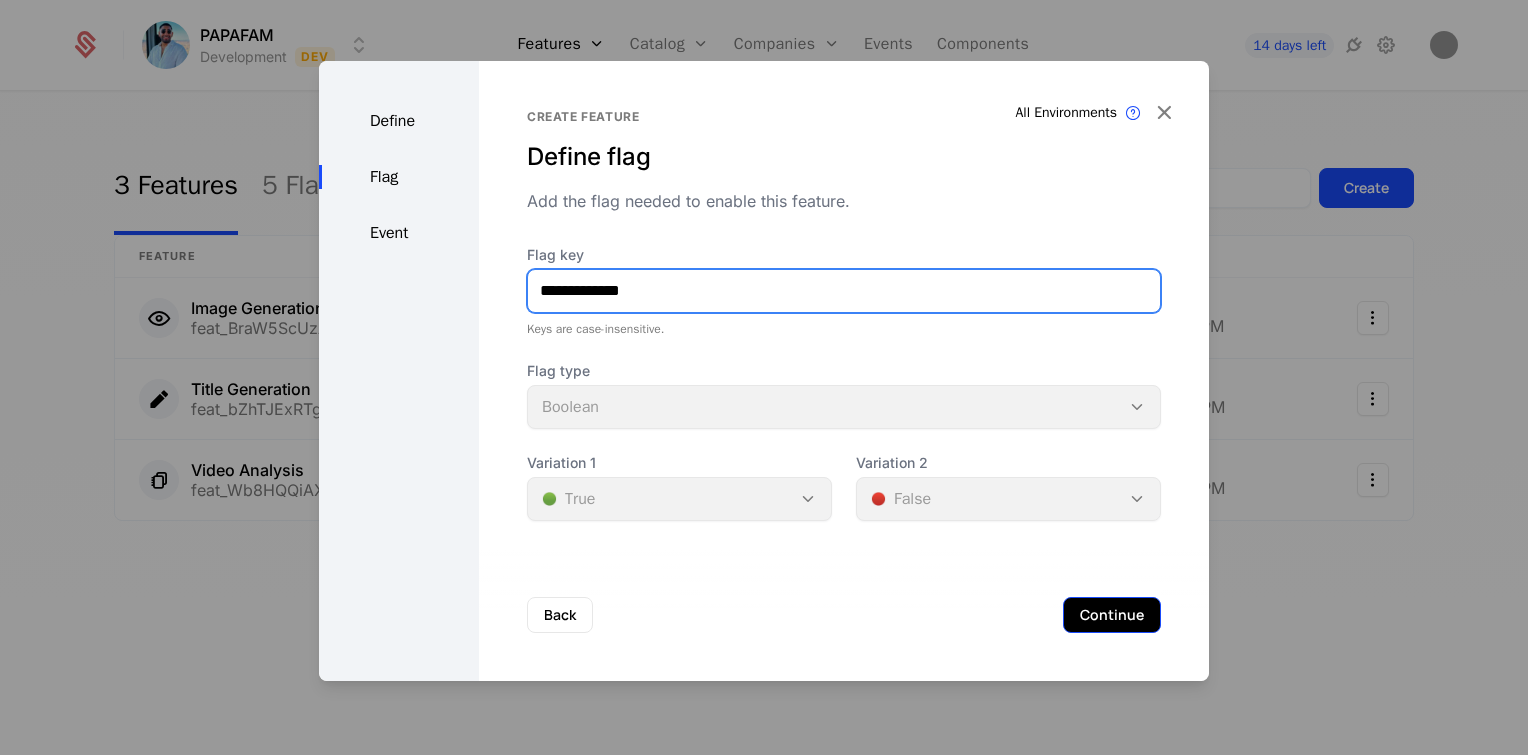 type on "**********" 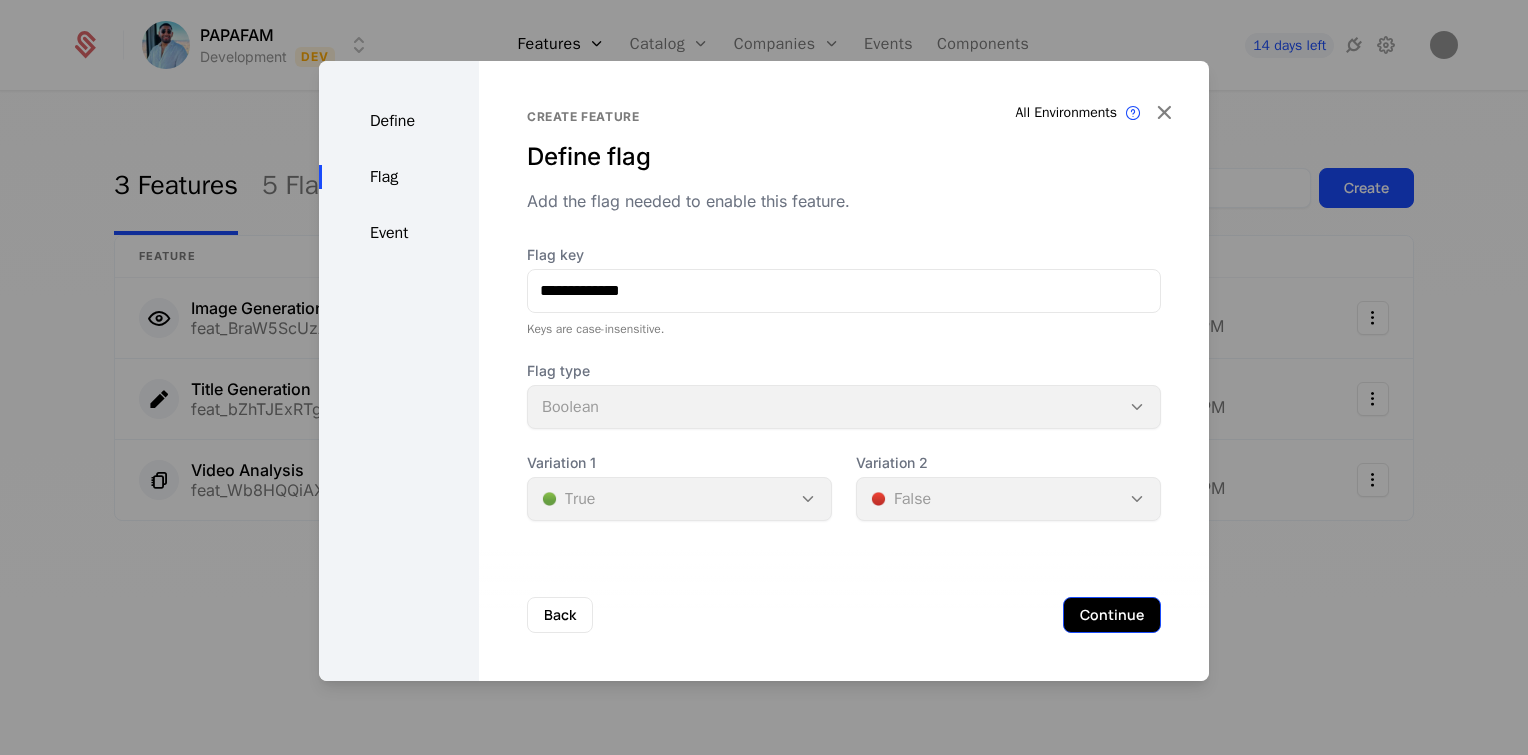 click on "Continue" at bounding box center [1112, 615] 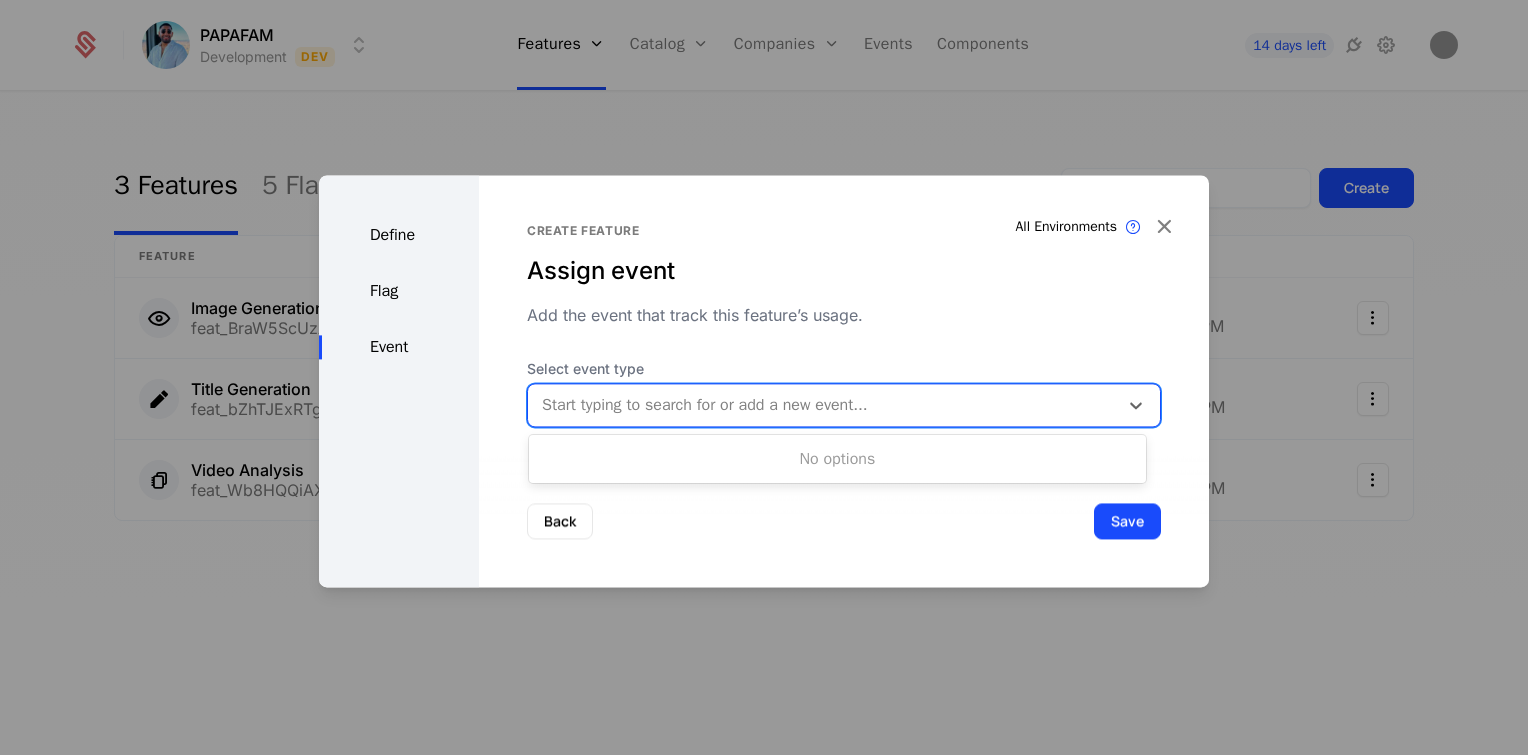 click at bounding box center (823, 405) 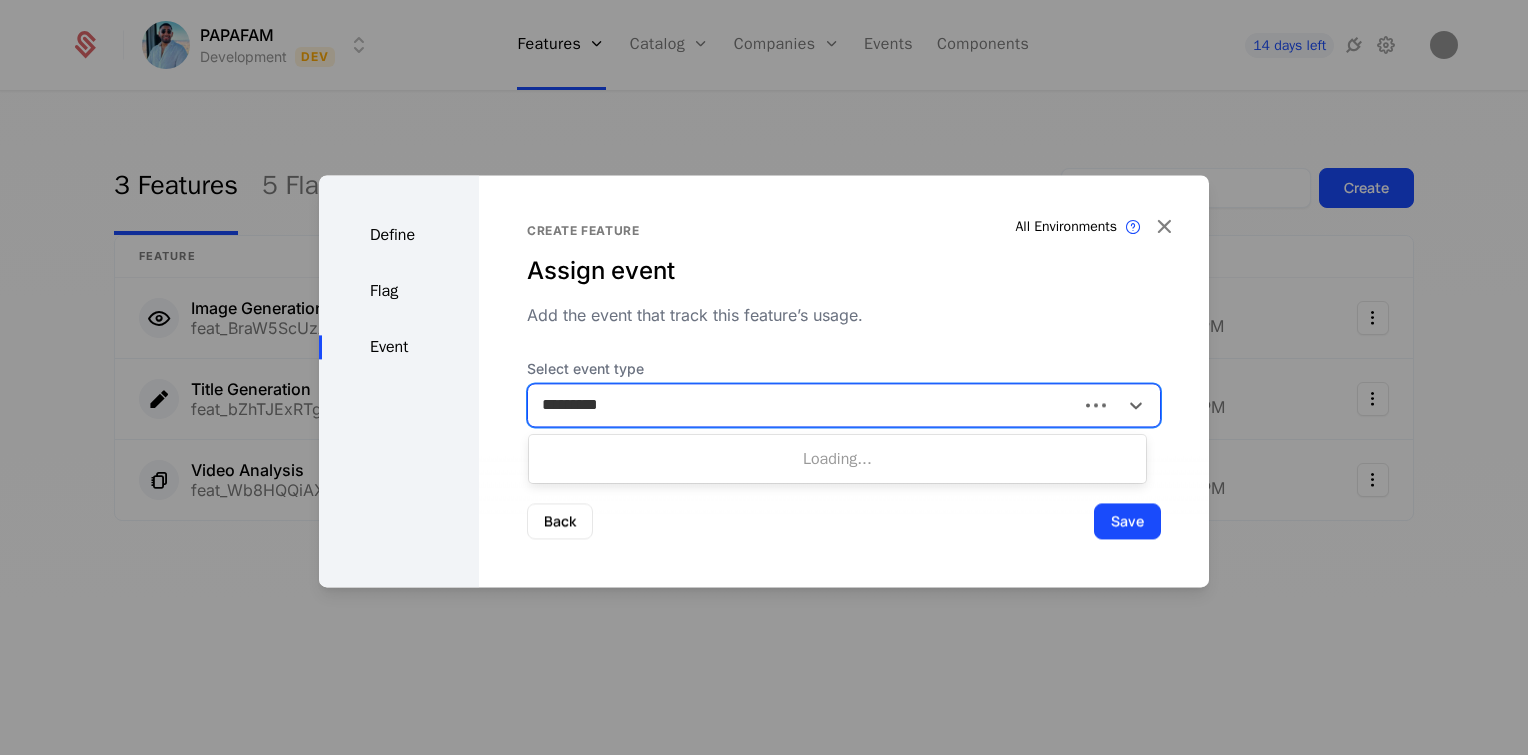 type on "**********" 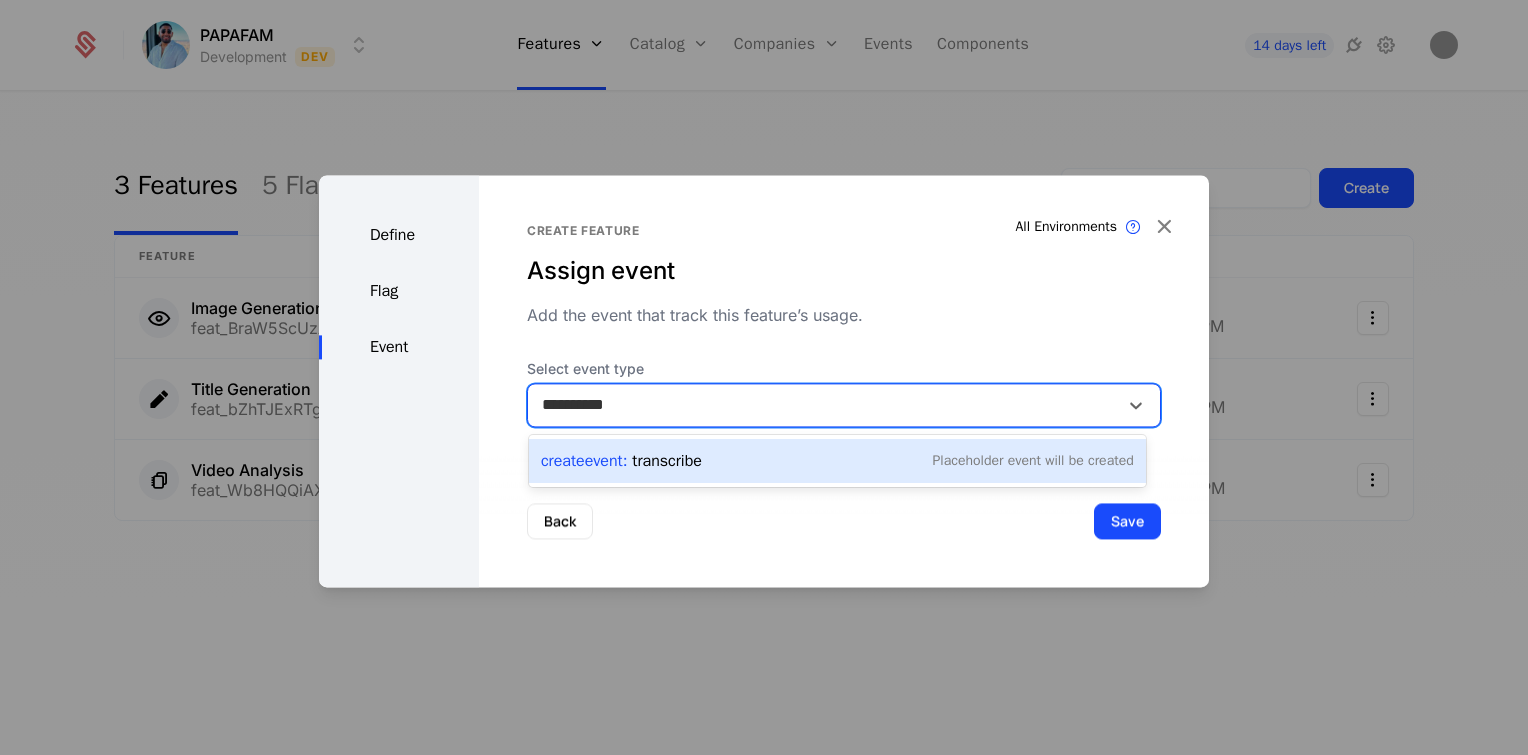 click on "Create  Event :   transcribe Placeholder   Event   will be created" at bounding box center (837, 461) 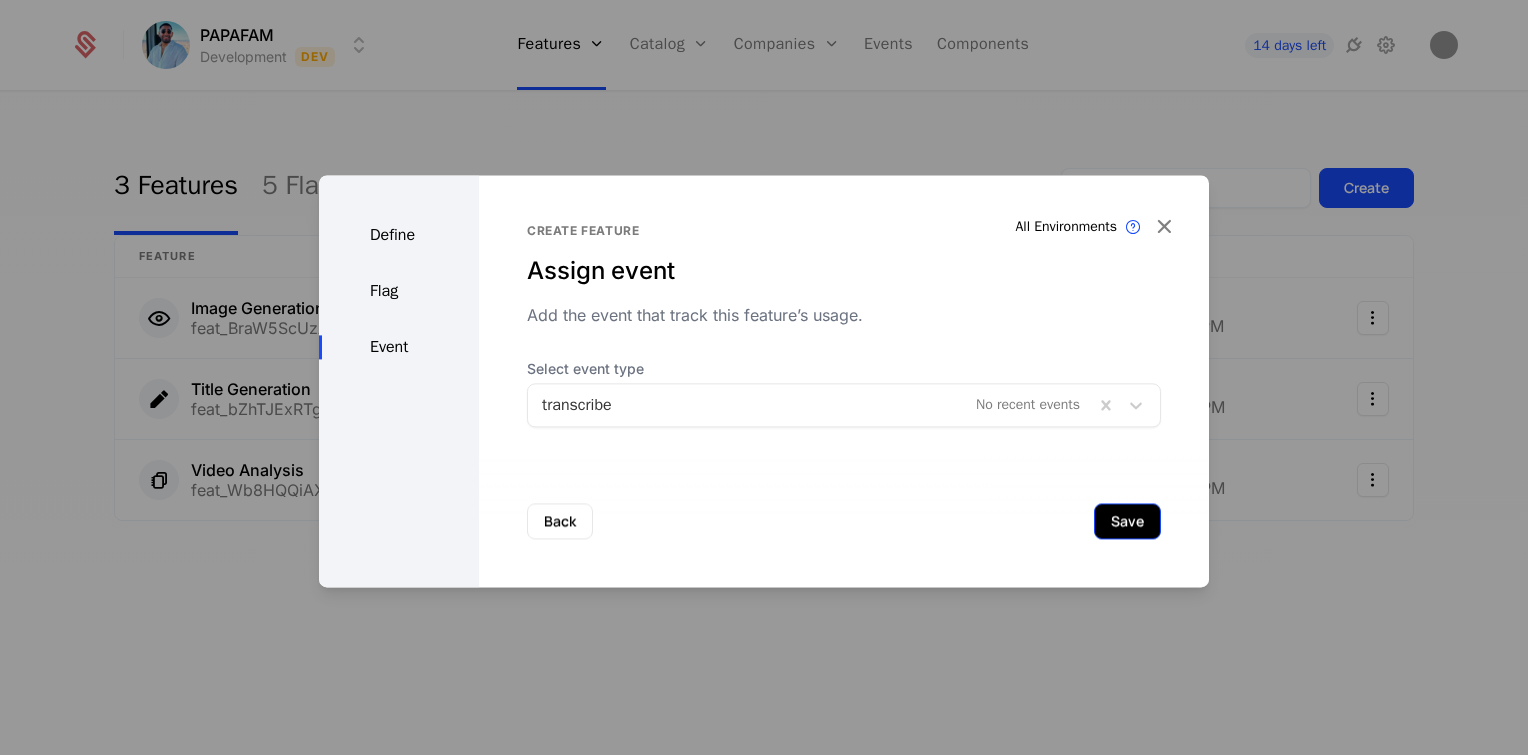 click on "Save" at bounding box center [1127, 521] 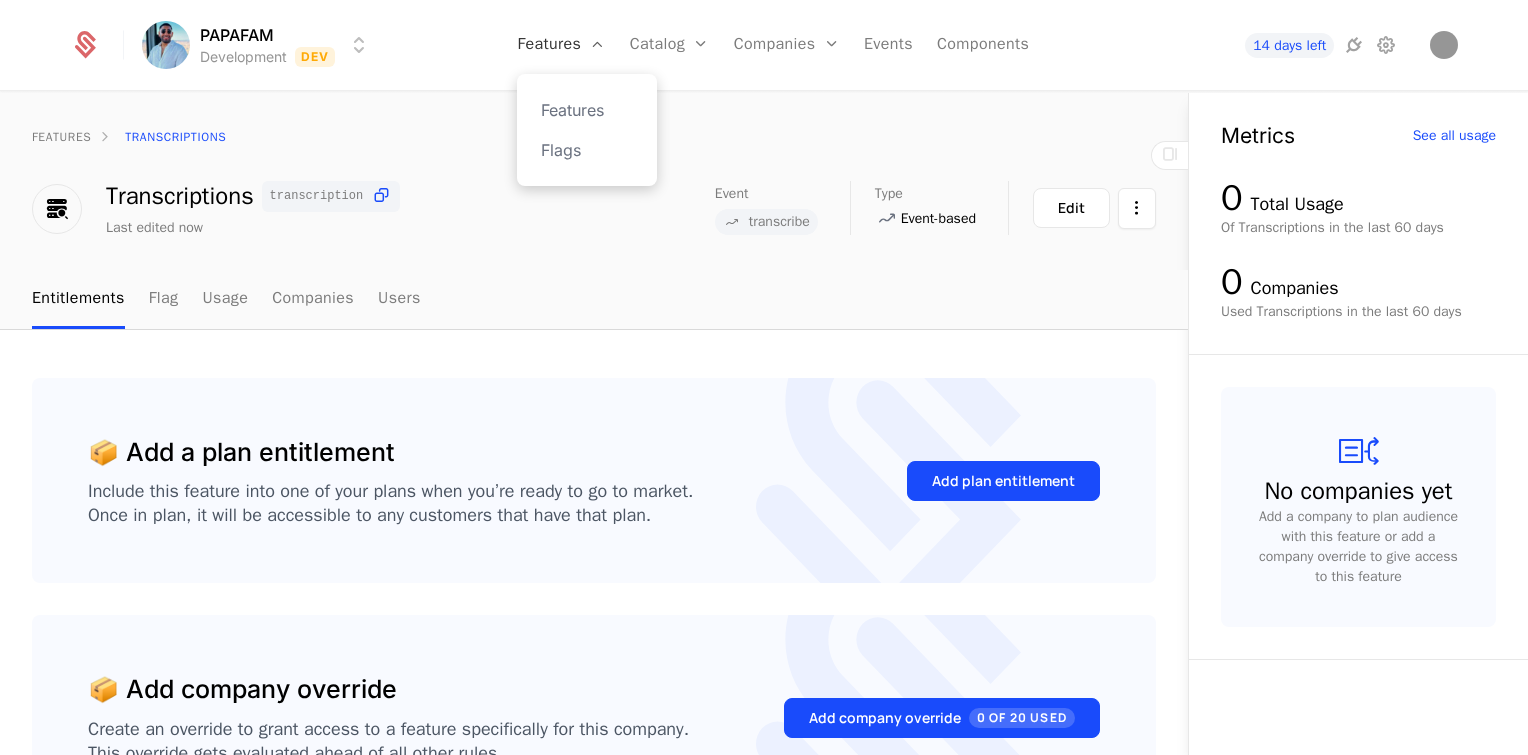 click on "Features" at bounding box center (561, 45) 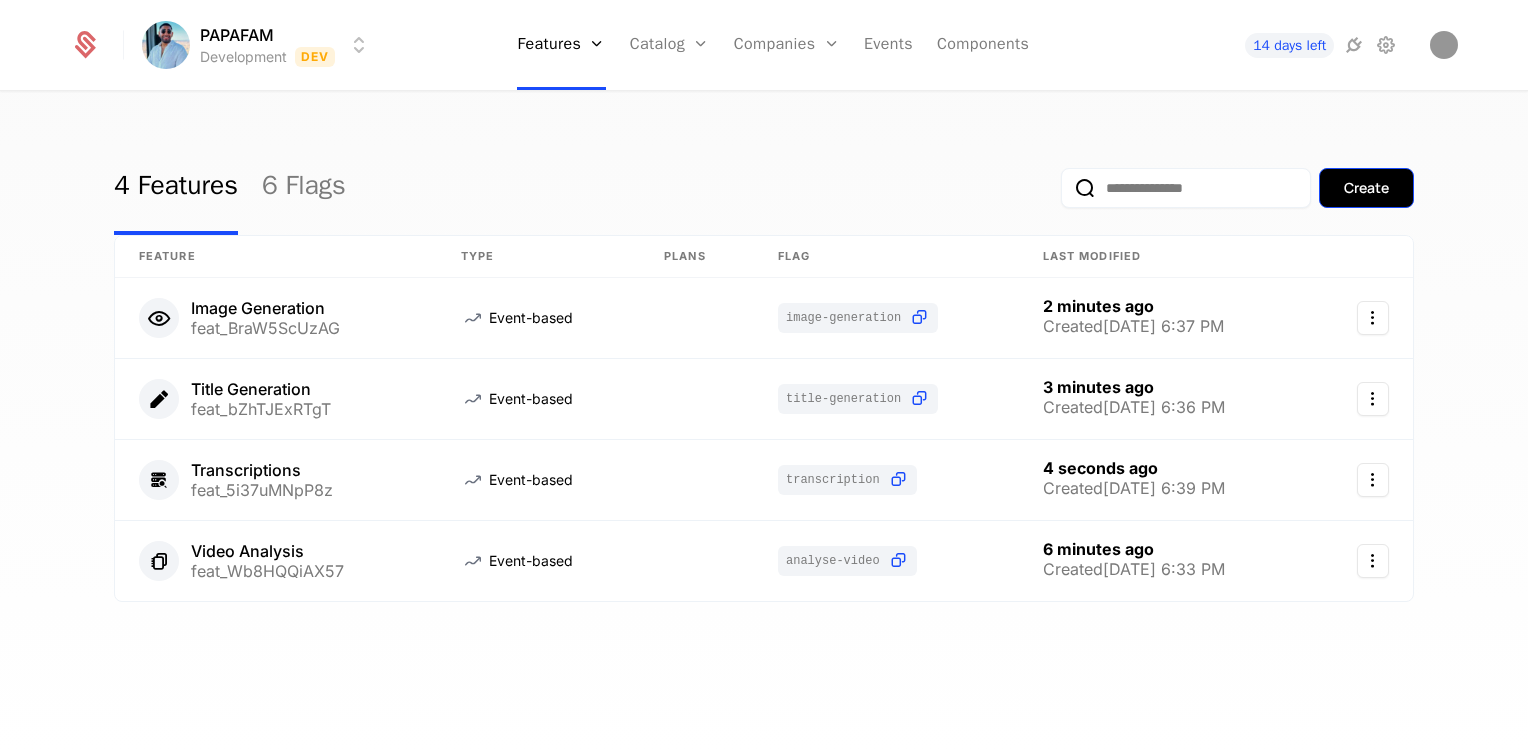 click on "Create" at bounding box center [1366, 188] 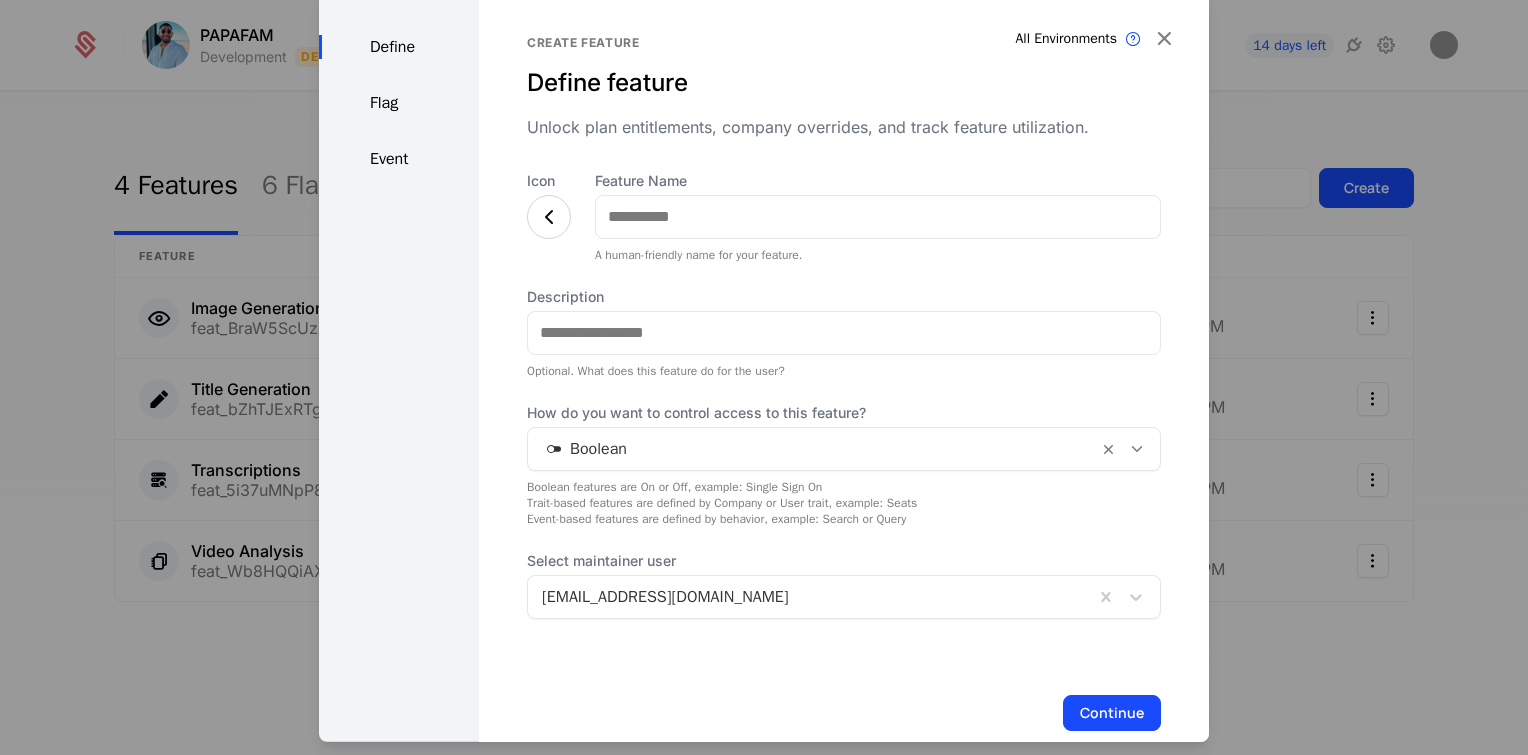 click at bounding box center (878, 216) 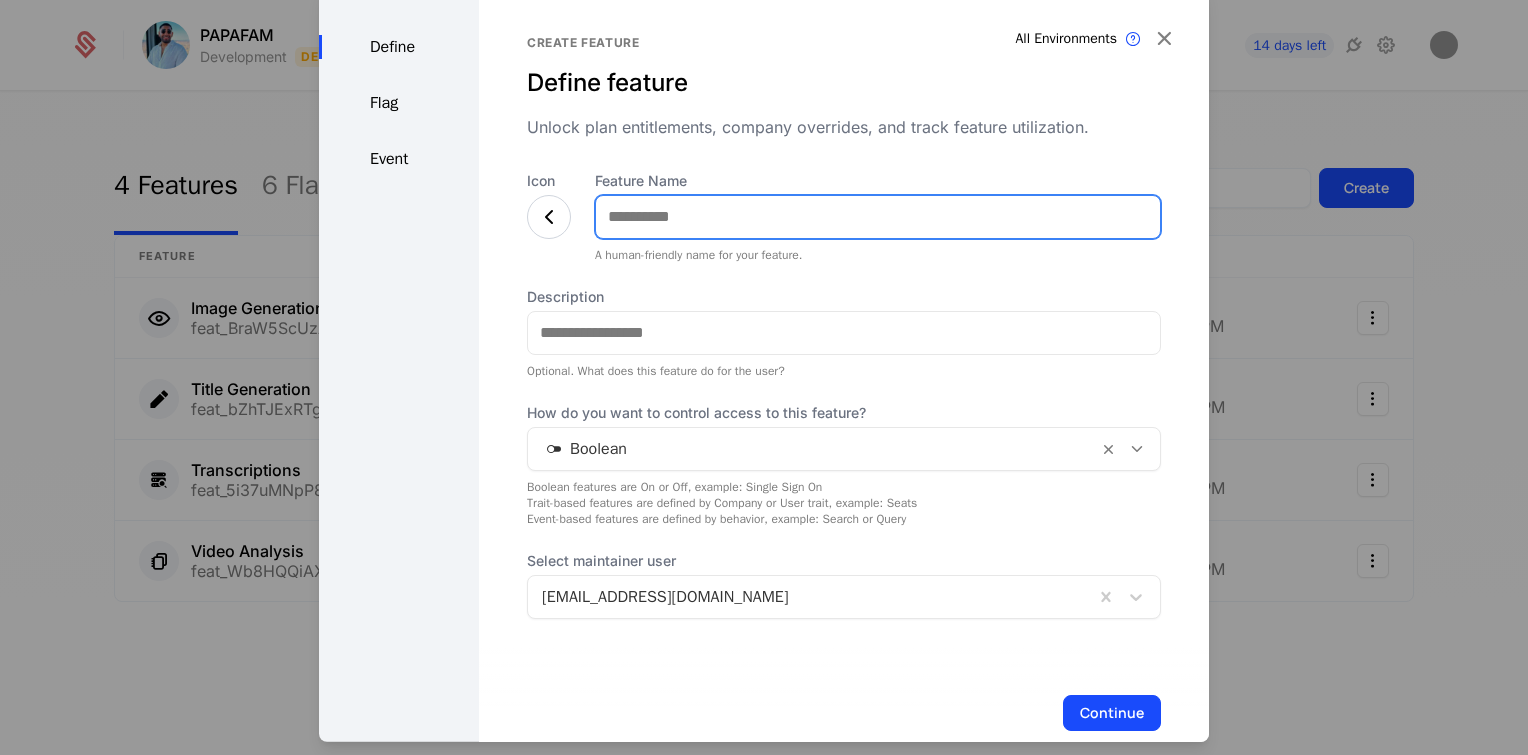 click on "Feature Name" at bounding box center [878, 216] 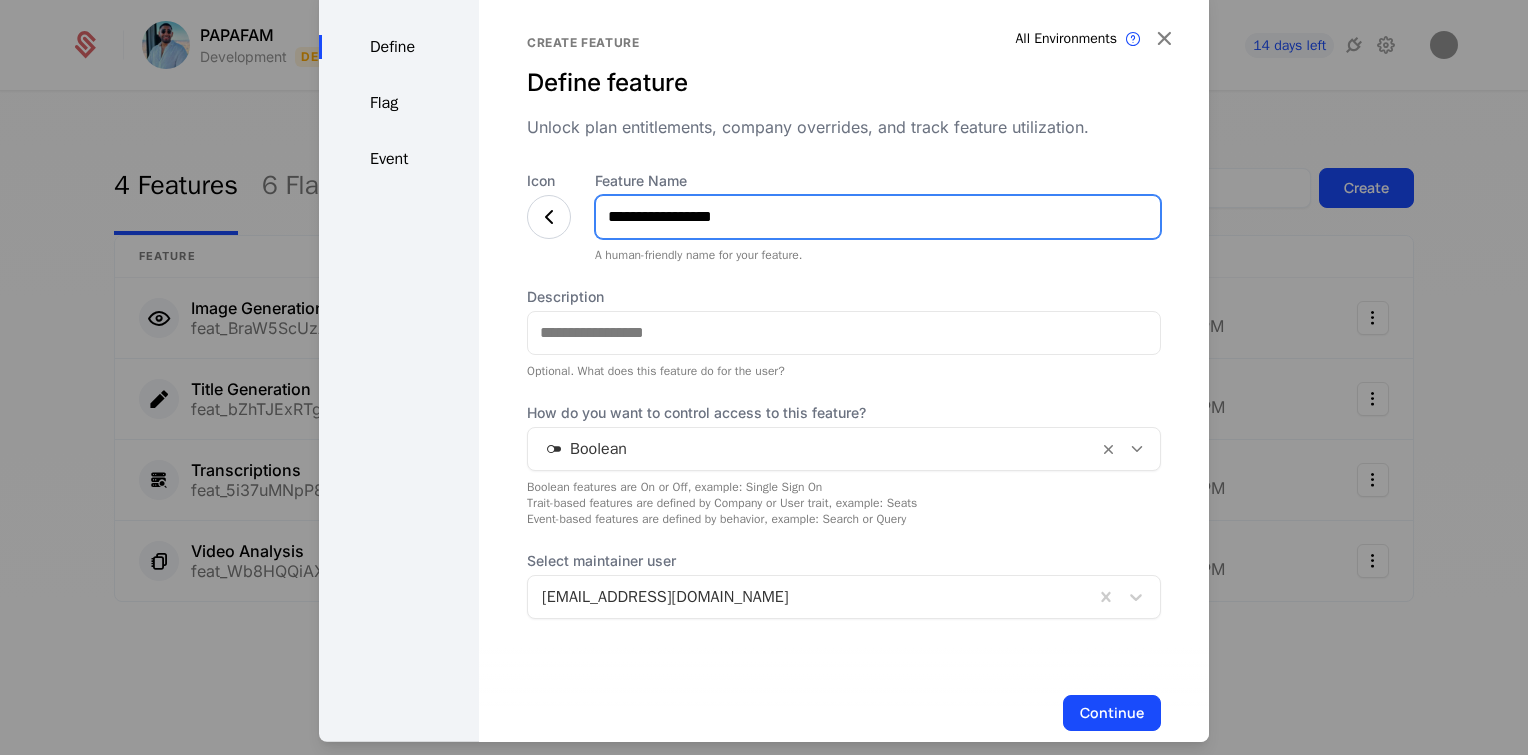 type on "**********" 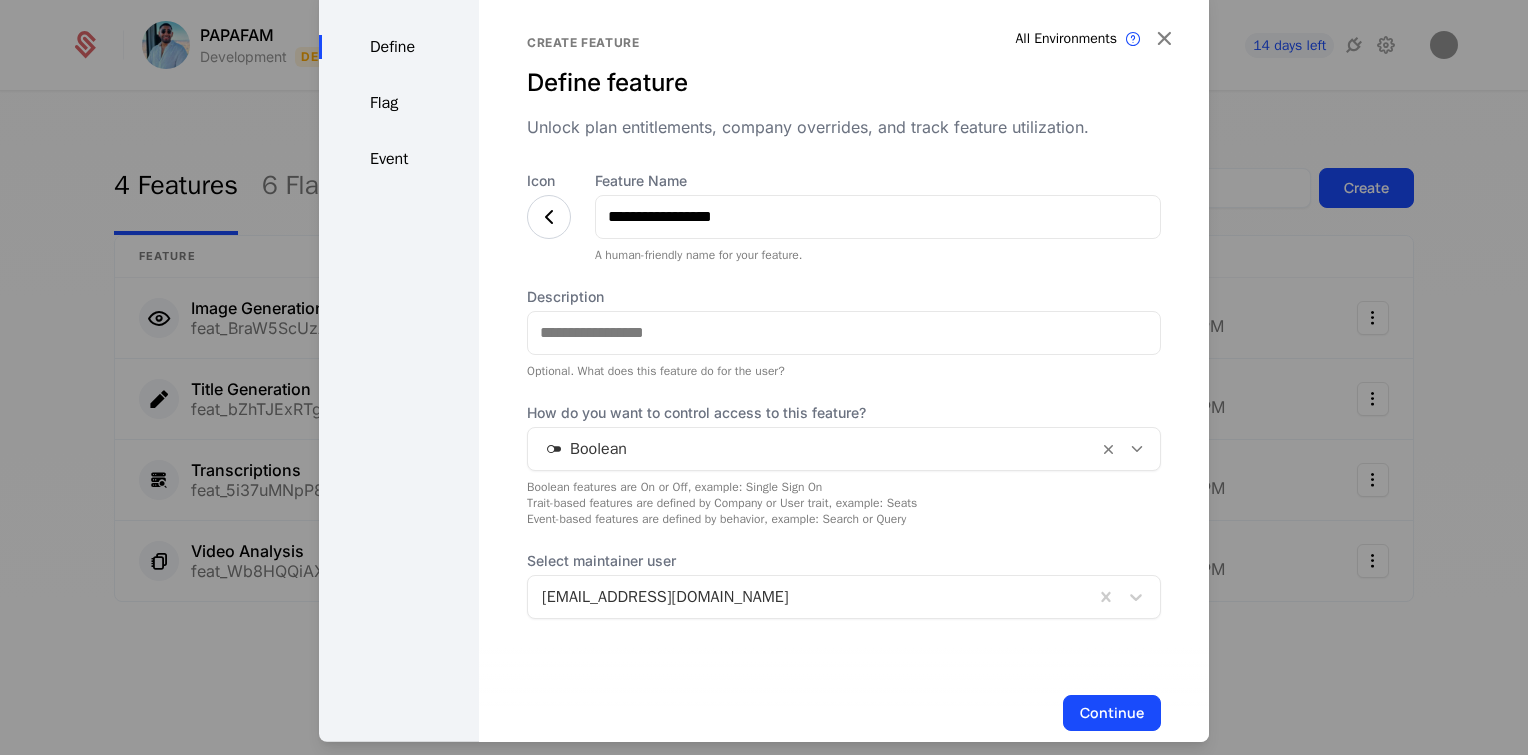 click at bounding box center [549, 216] 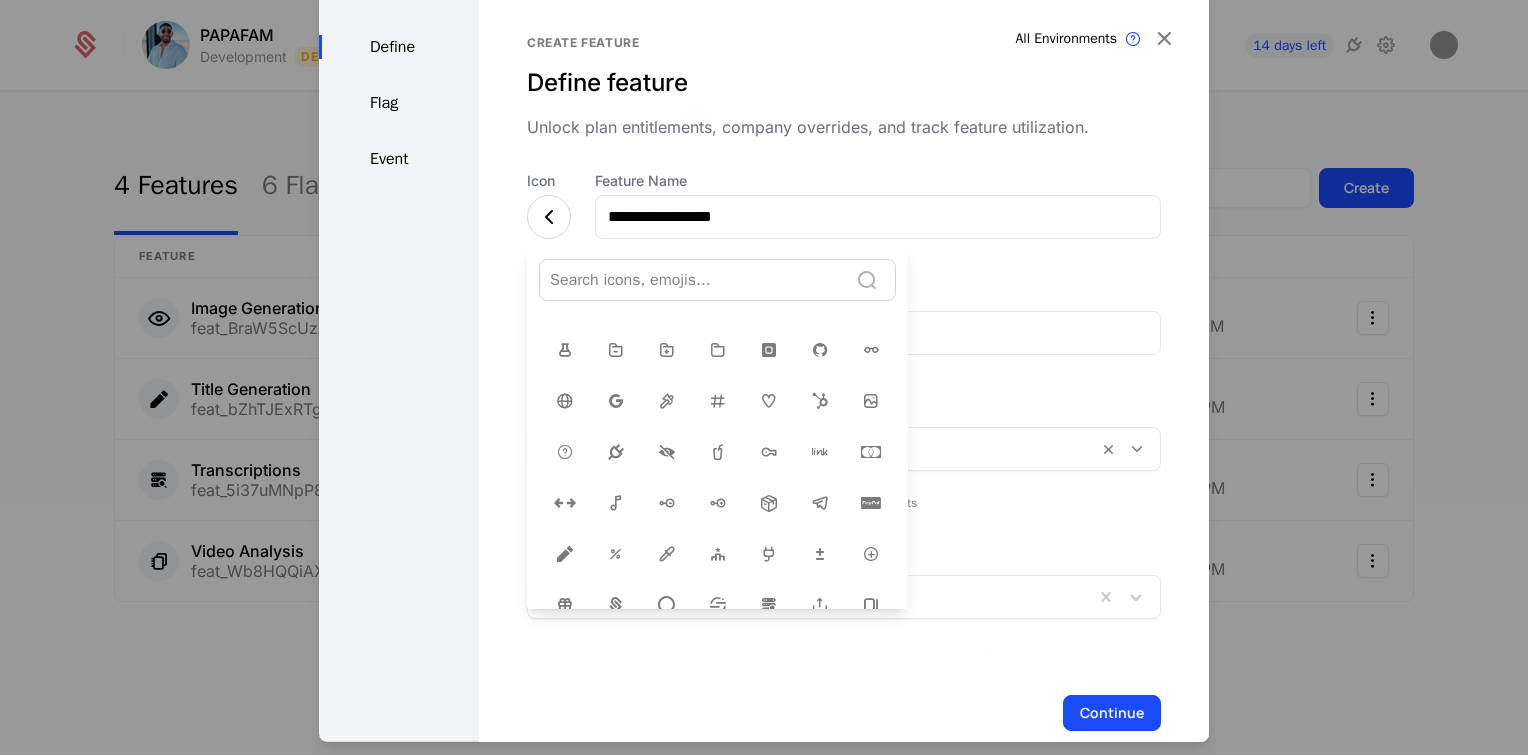 scroll, scrollTop: 0, scrollLeft: 0, axis: both 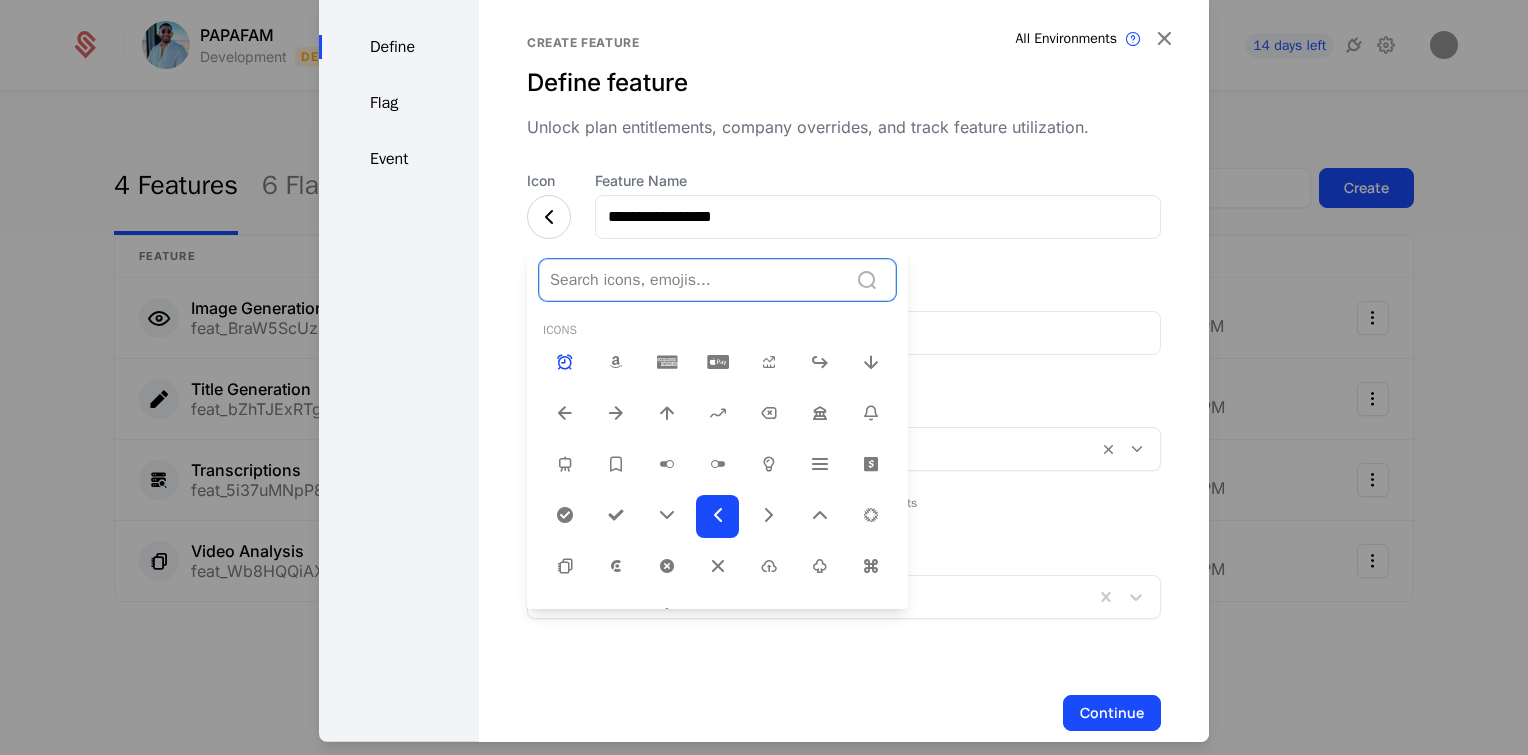click at bounding box center [693, 279] 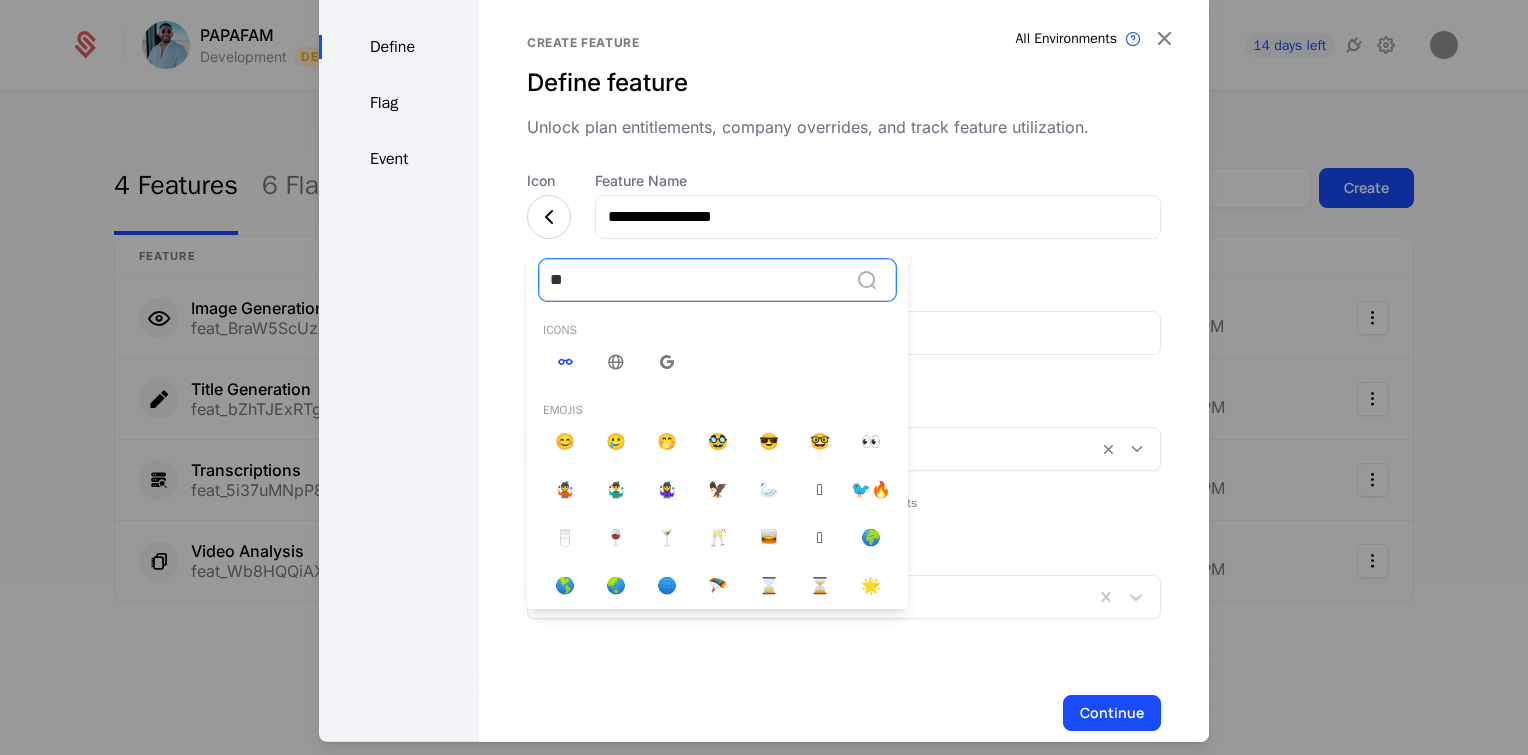 type on "***" 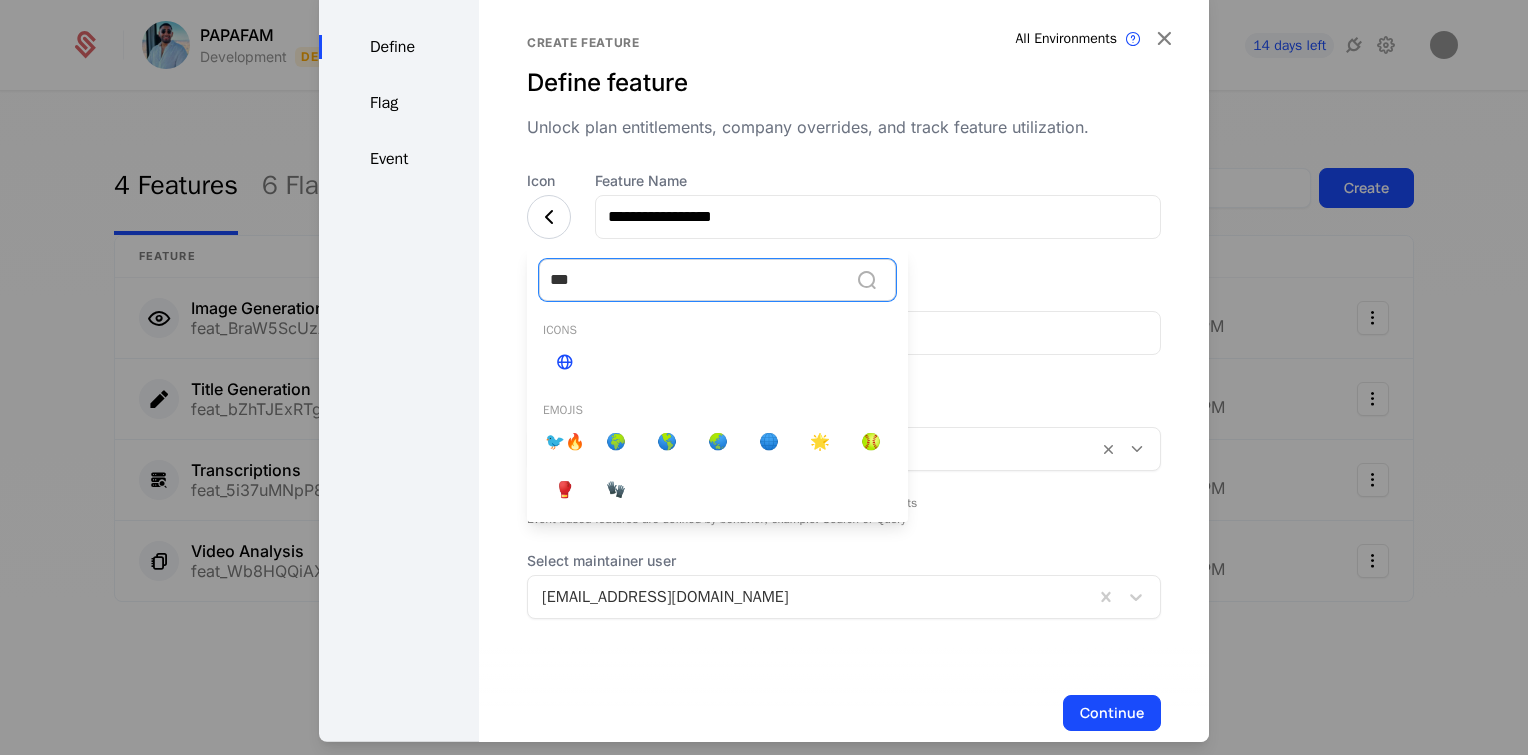 click at bounding box center [565, 361] 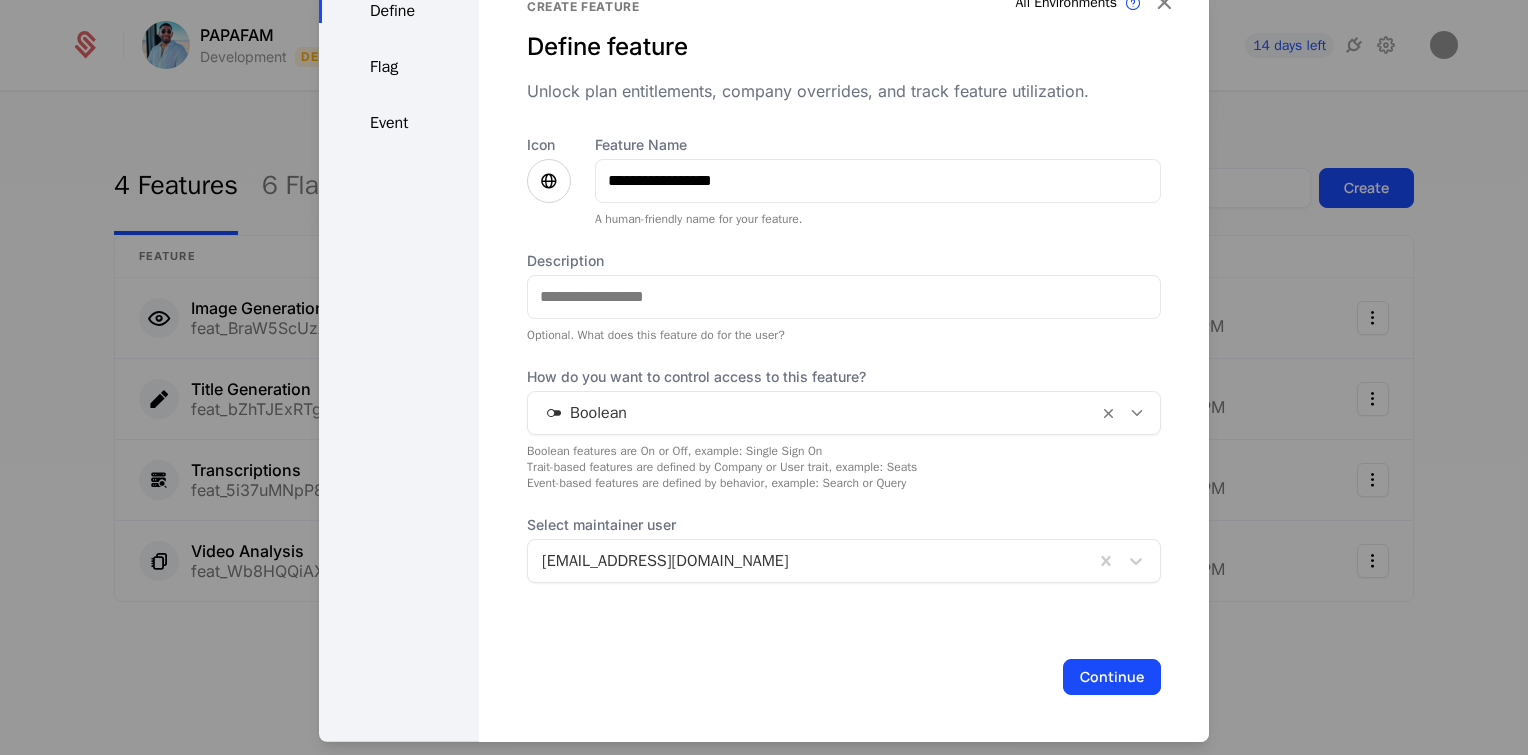 scroll, scrollTop: 36, scrollLeft: 0, axis: vertical 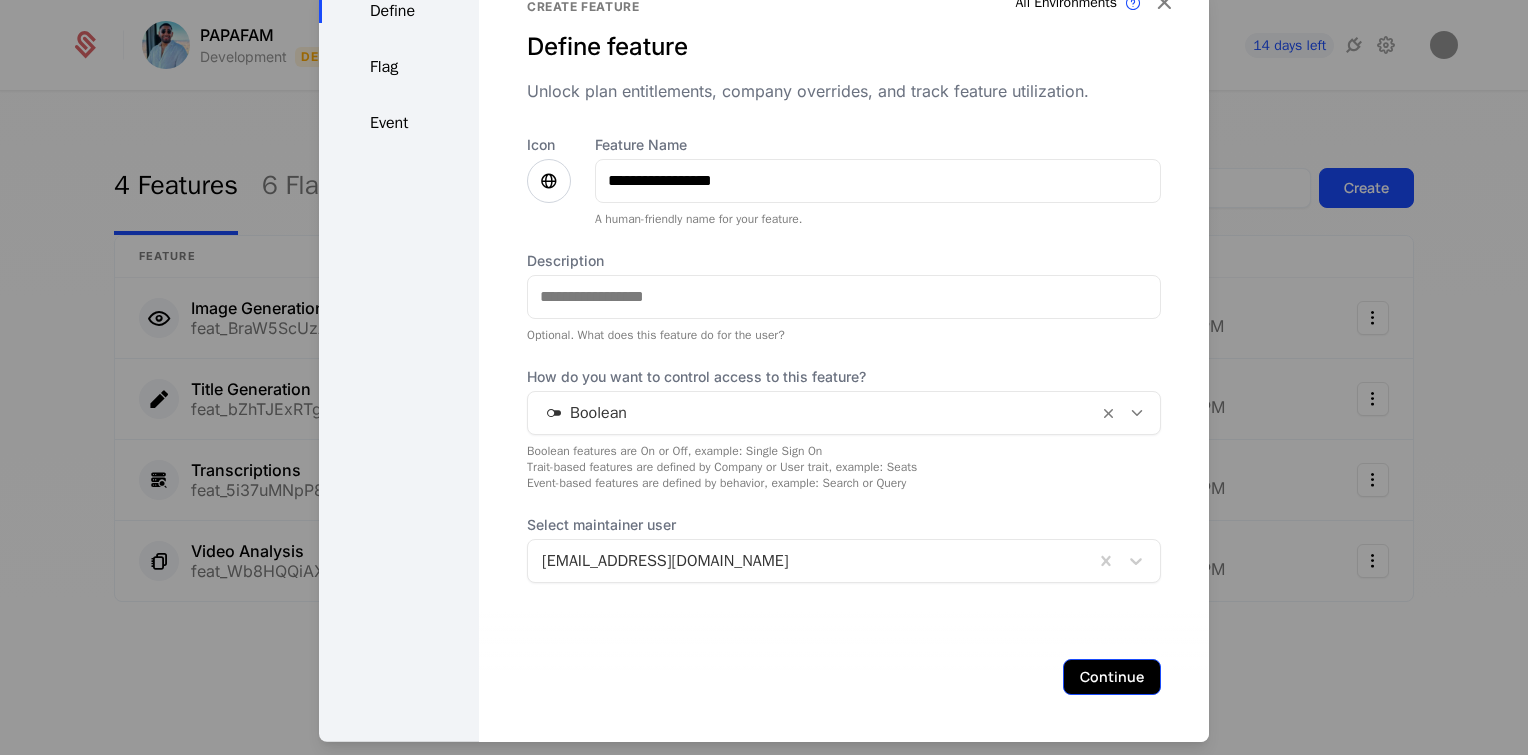 click on "Continue" at bounding box center (1112, 676) 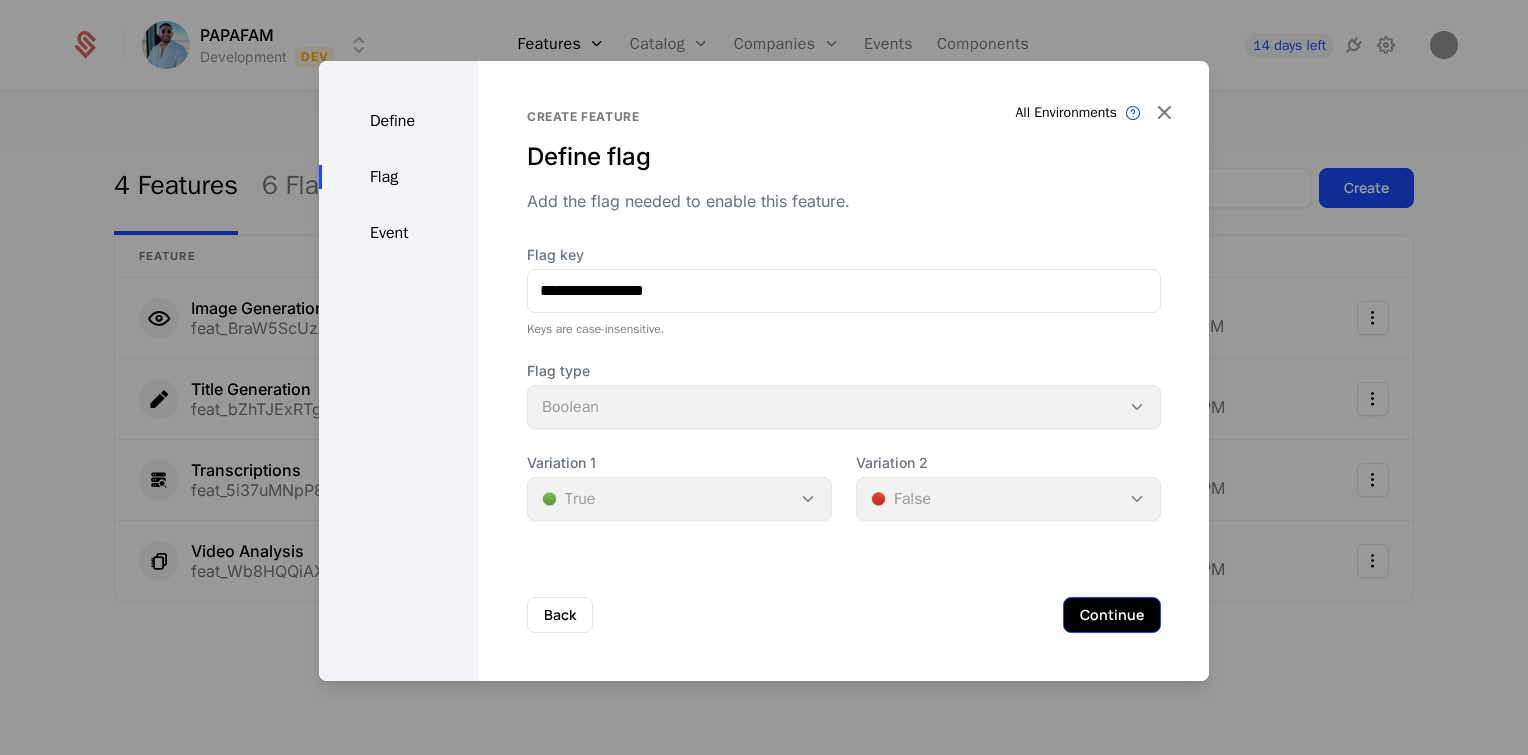scroll, scrollTop: 0, scrollLeft: 0, axis: both 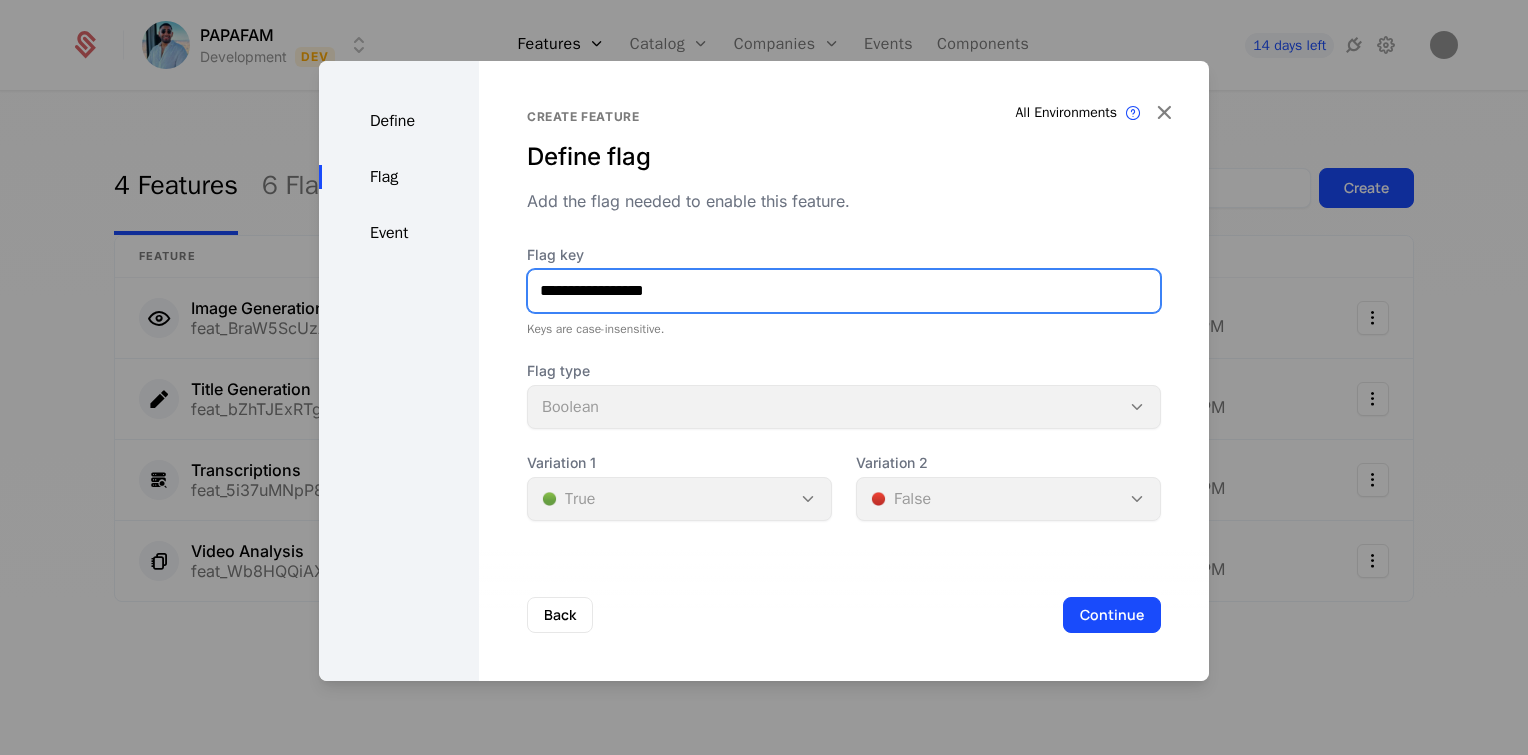 drag, startPoint x: 684, startPoint y: 284, endPoint x: 522, endPoint y: 304, distance: 163.2299 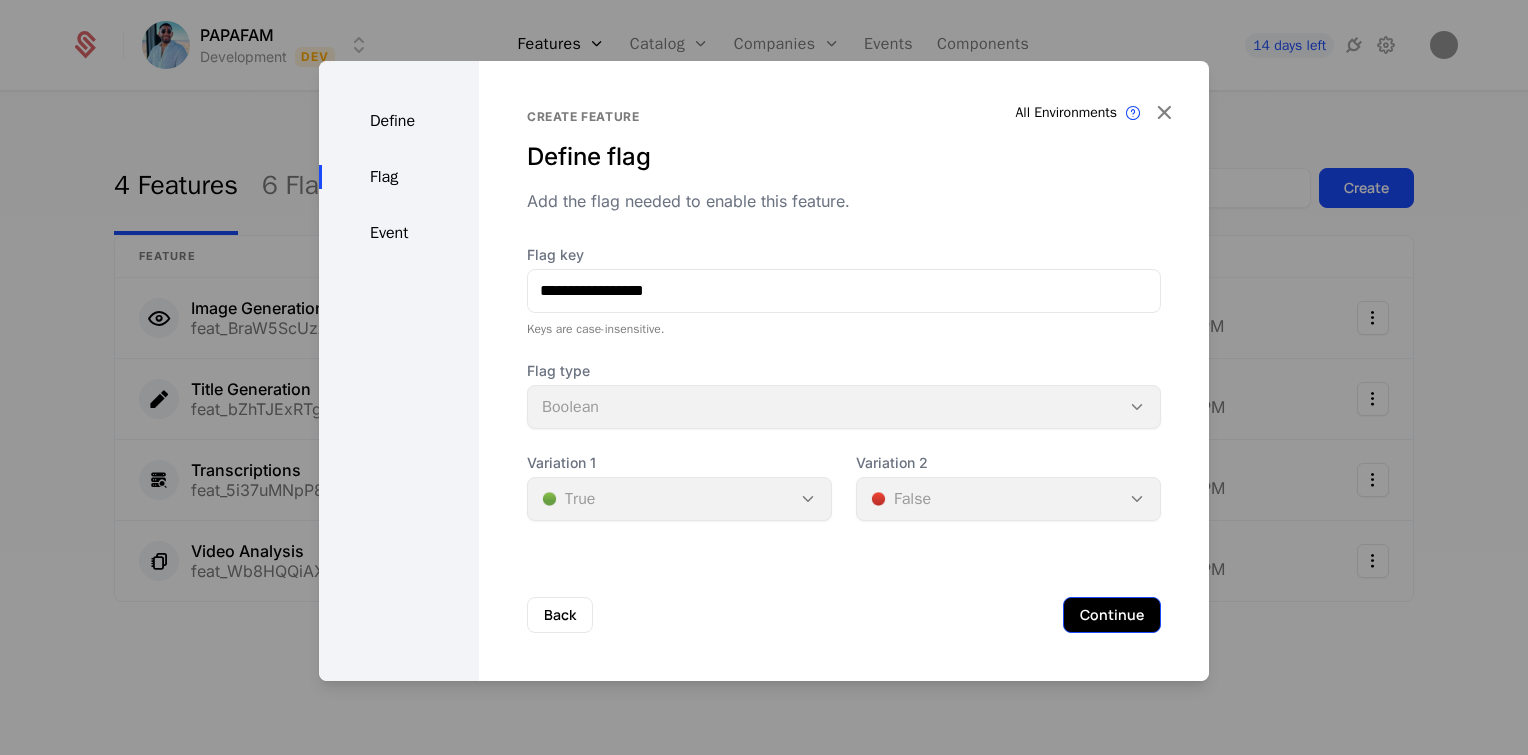 click on "Continue" at bounding box center [1112, 615] 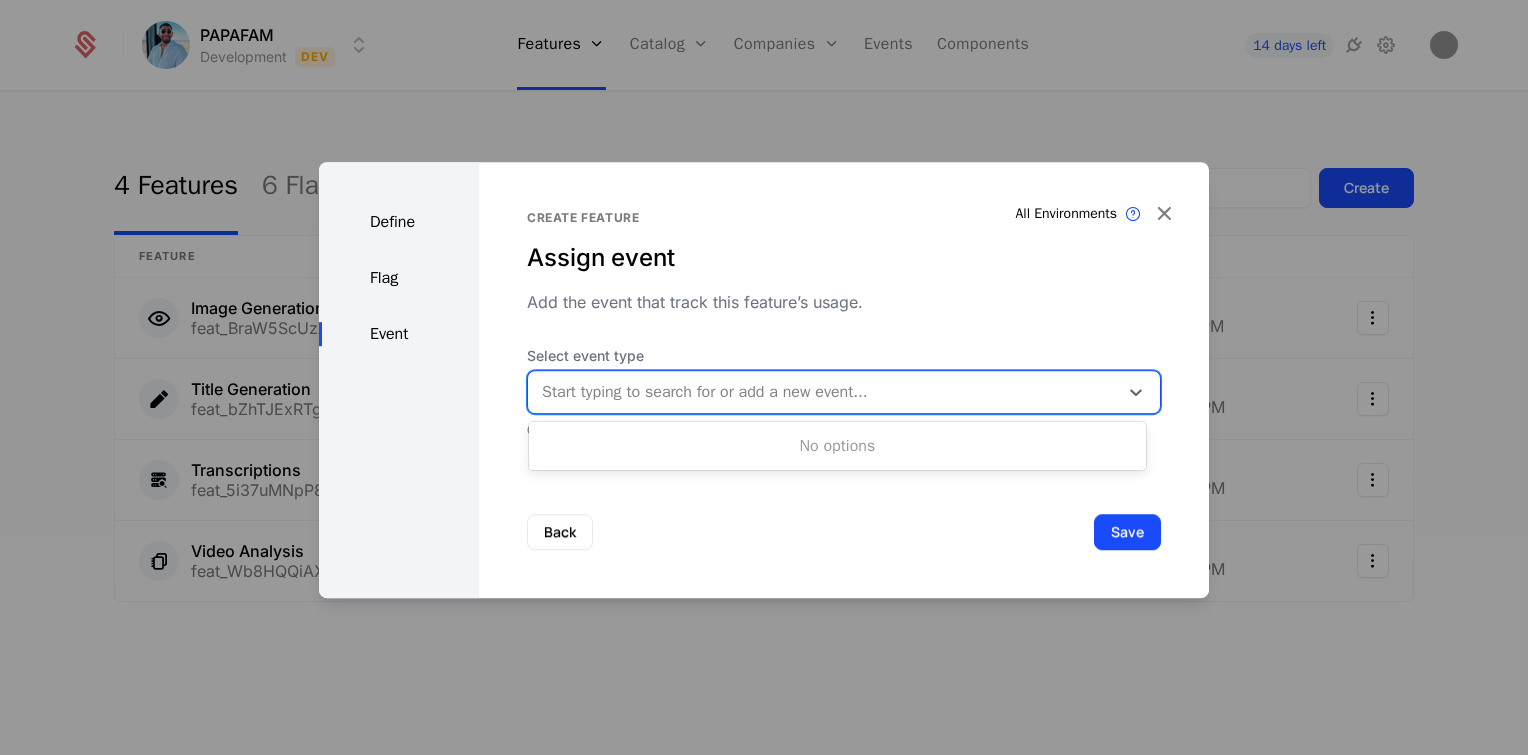 click at bounding box center [823, 392] 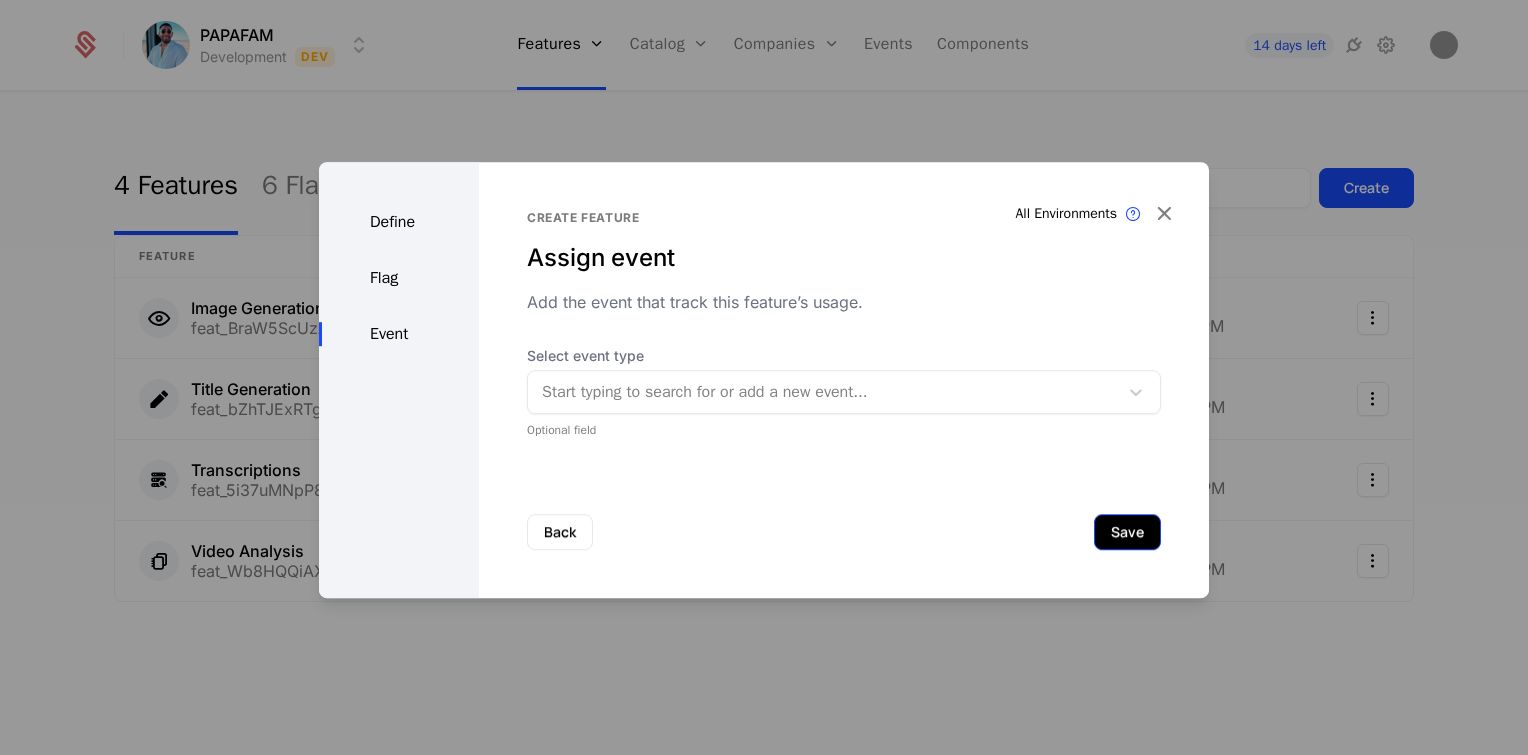 click on "Save" at bounding box center [1127, 532] 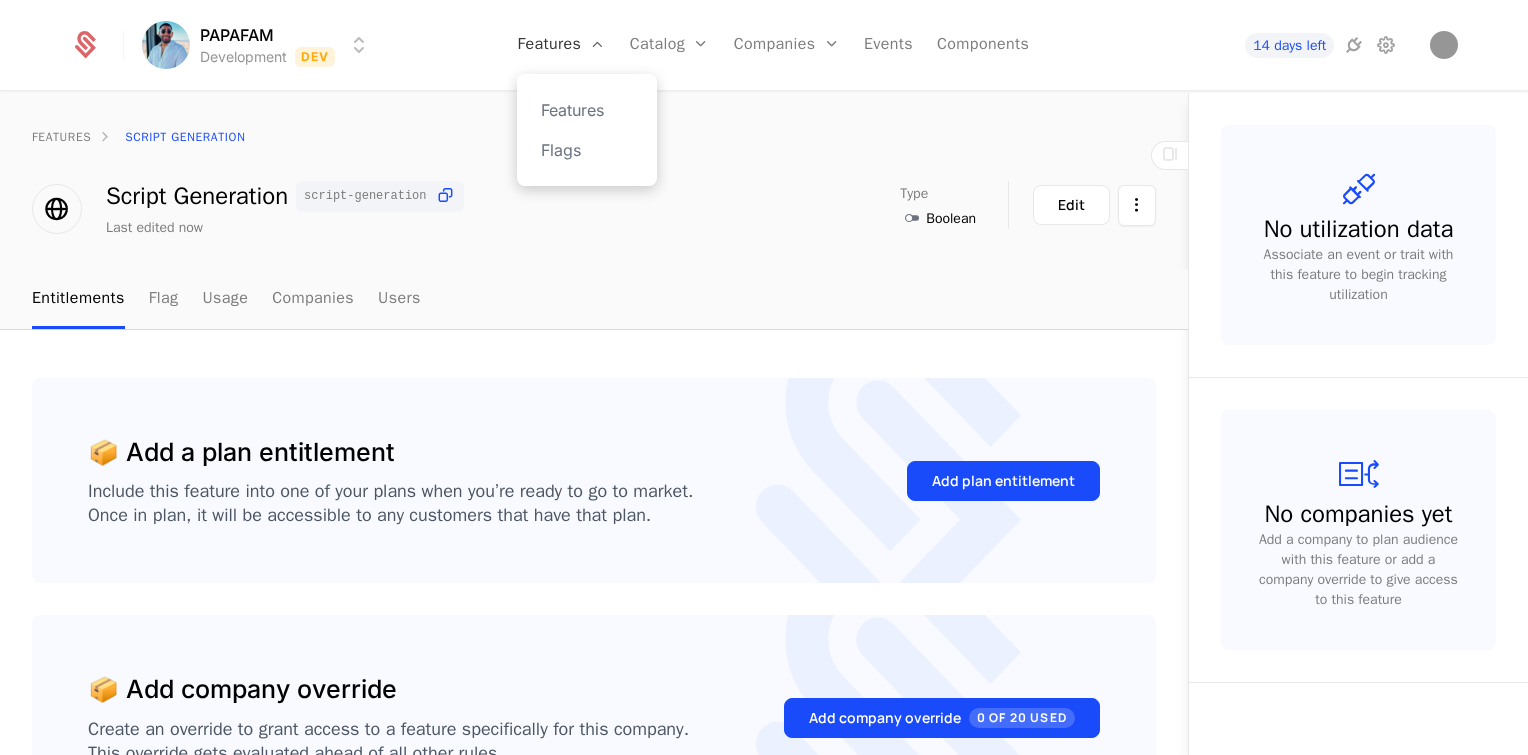 click on "Features" at bounding box center (561, 45) 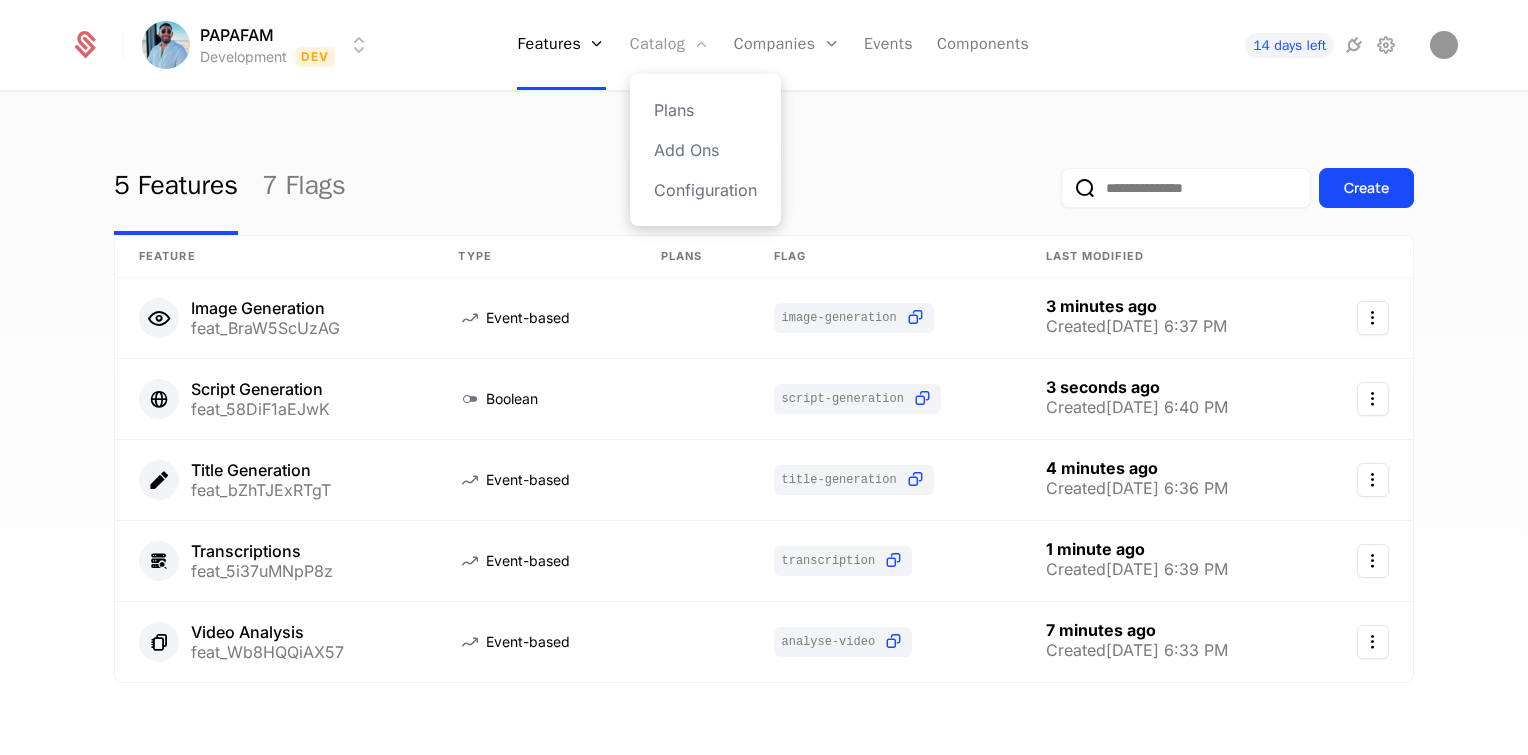 click on "Catalog" at bounding box center (670, 45) 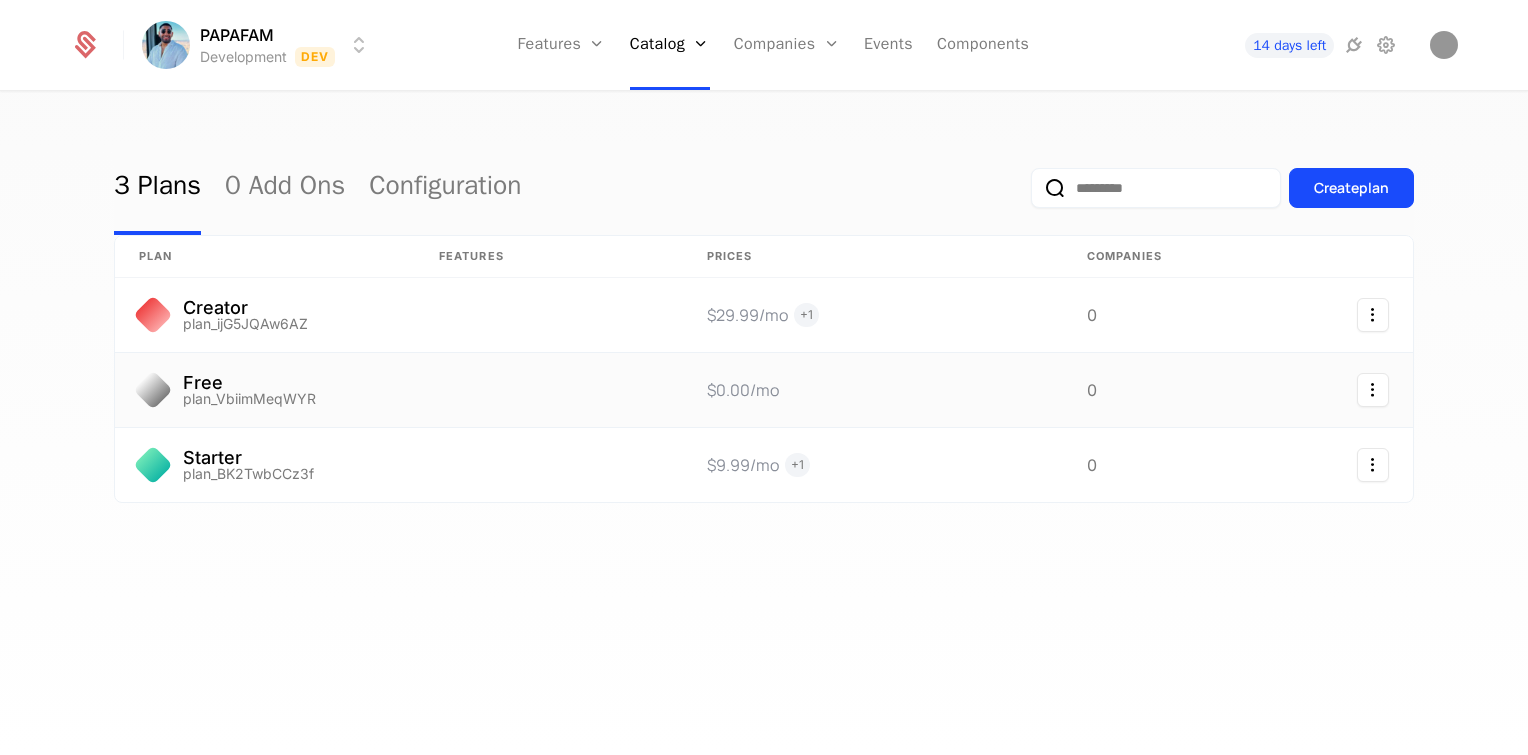 click on "Free plan_VbiimMeqWYR" at bounding box center [265, 390] 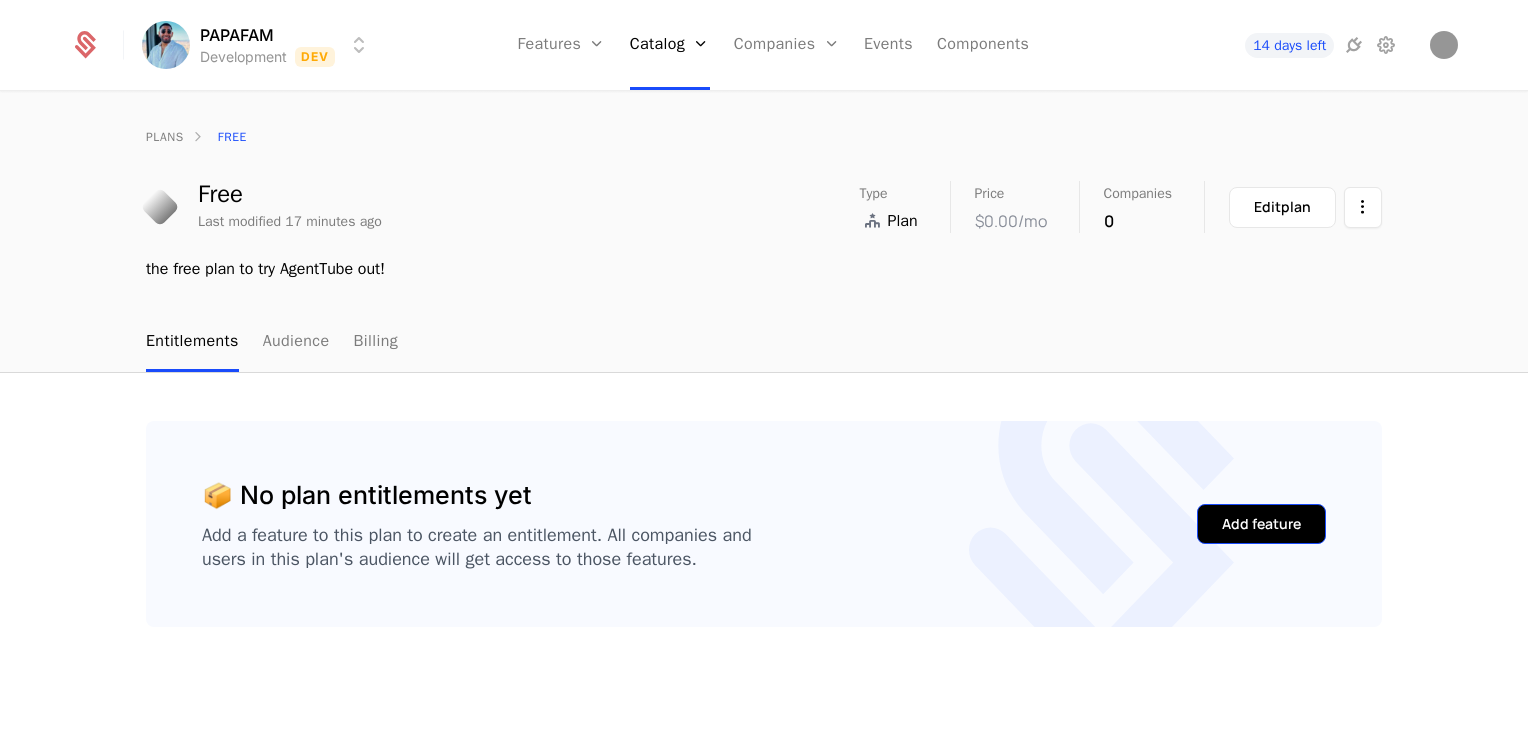 click on "Add feature" at bounding box center [1261, 524] 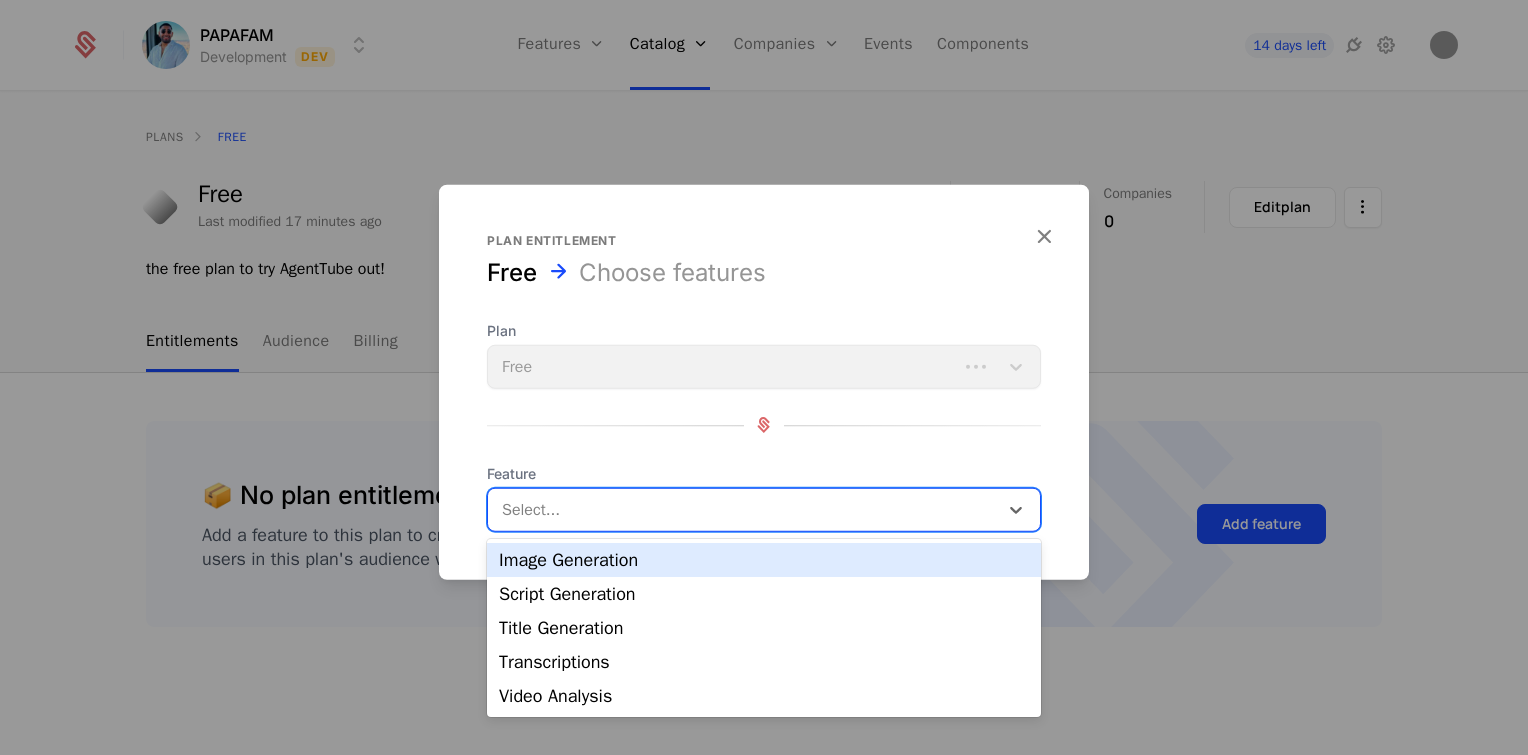 click at bounding box center [745, 509] 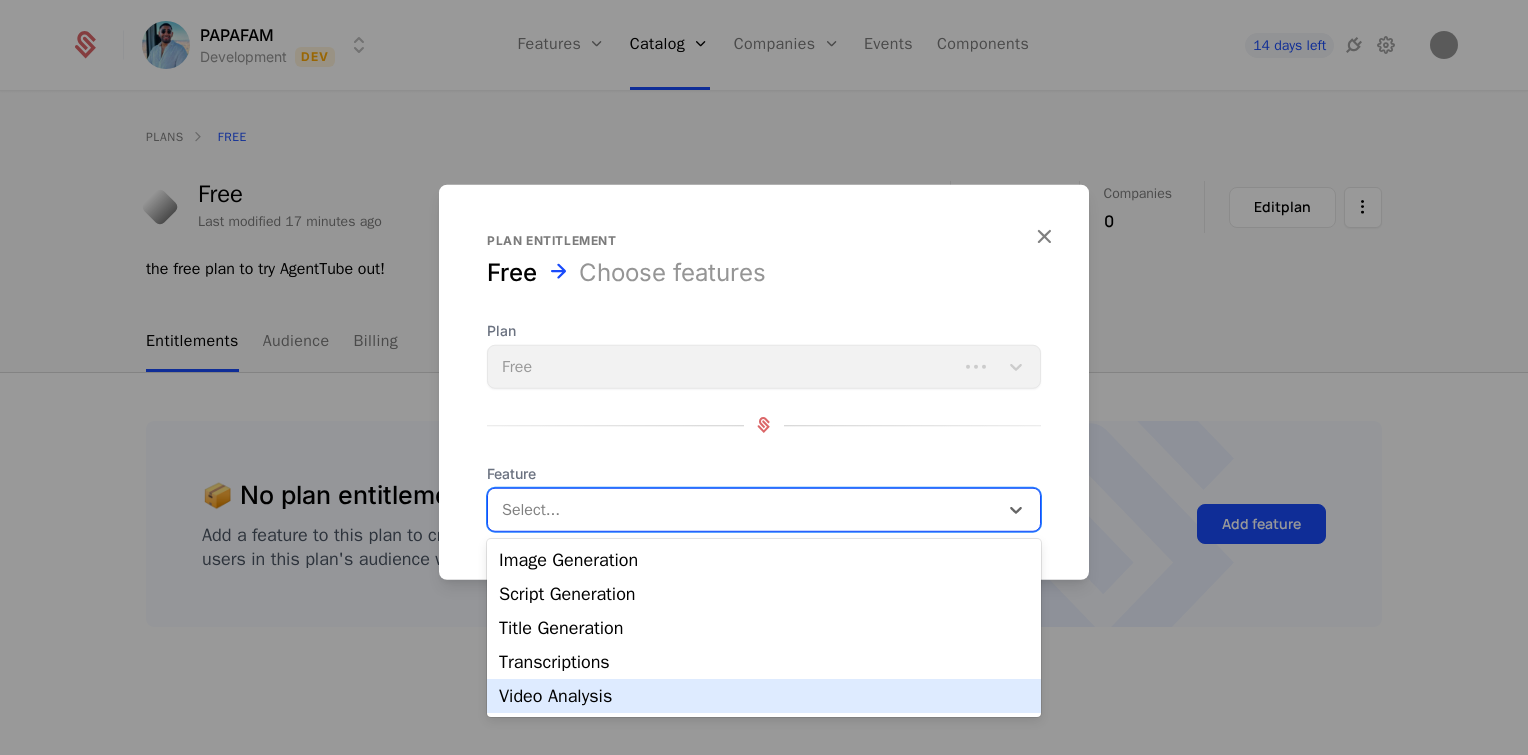 click on "Video Analysis" at bounding box center [764, 696] 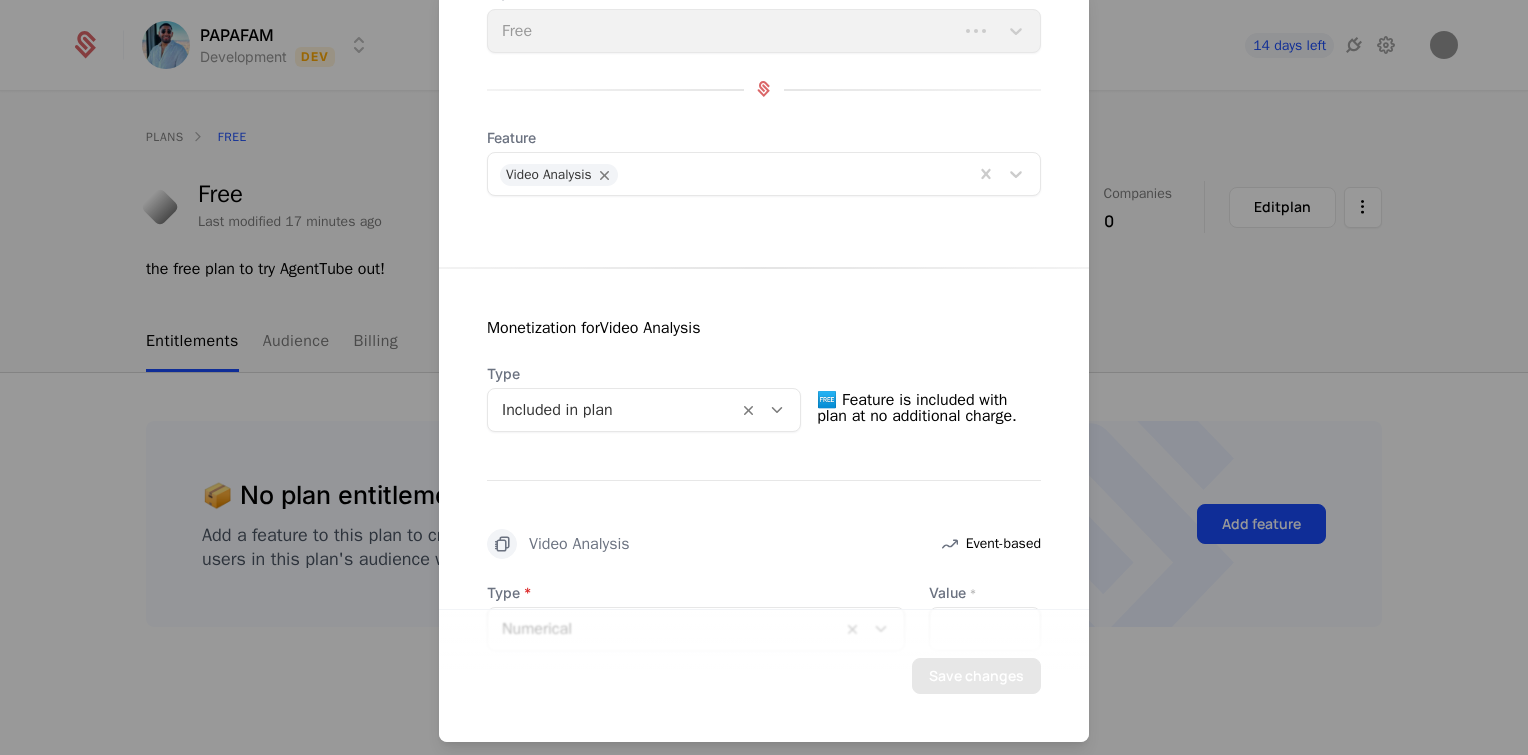 scroll, scrollTop: 0, scrollLeft: 0, axis: both 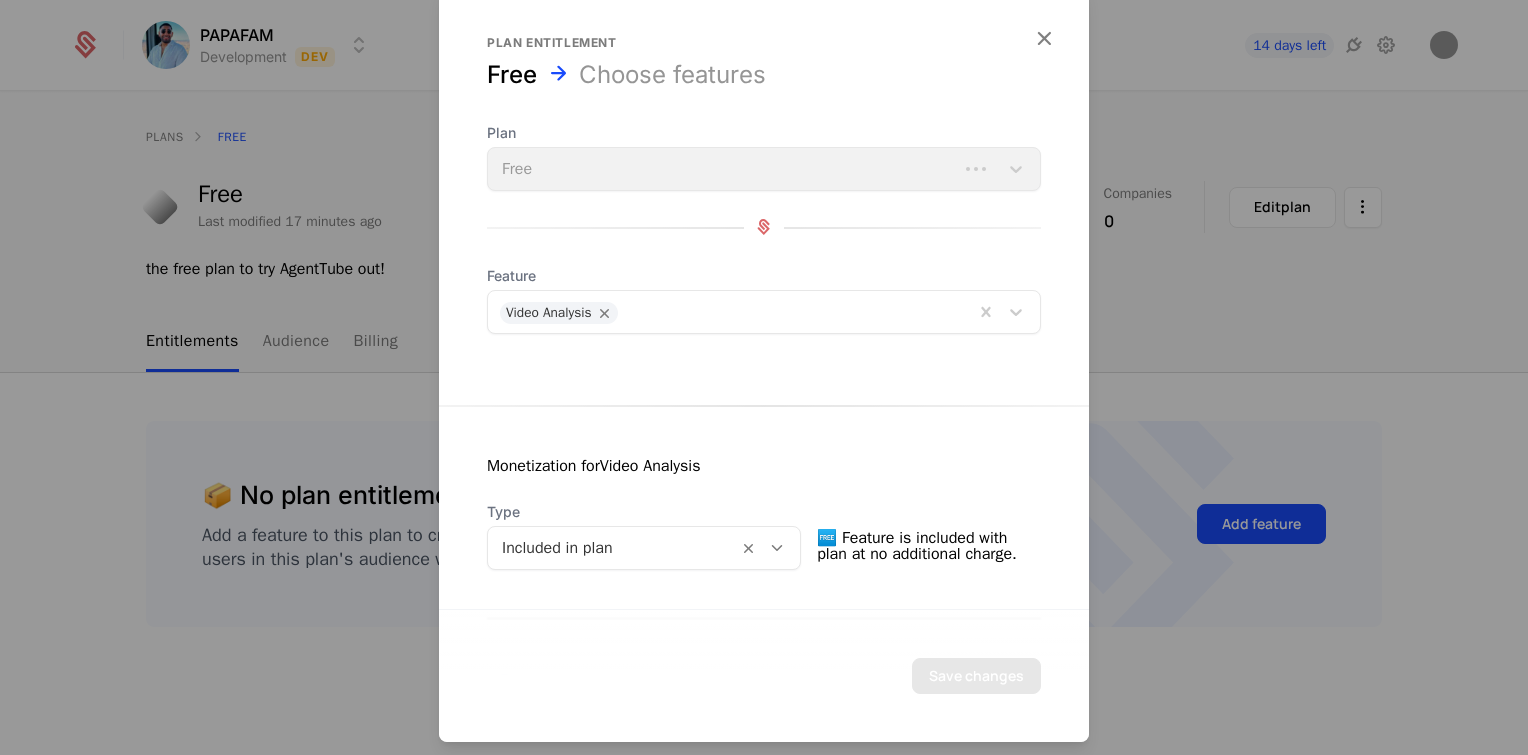 click at bounding box center [795, 309] 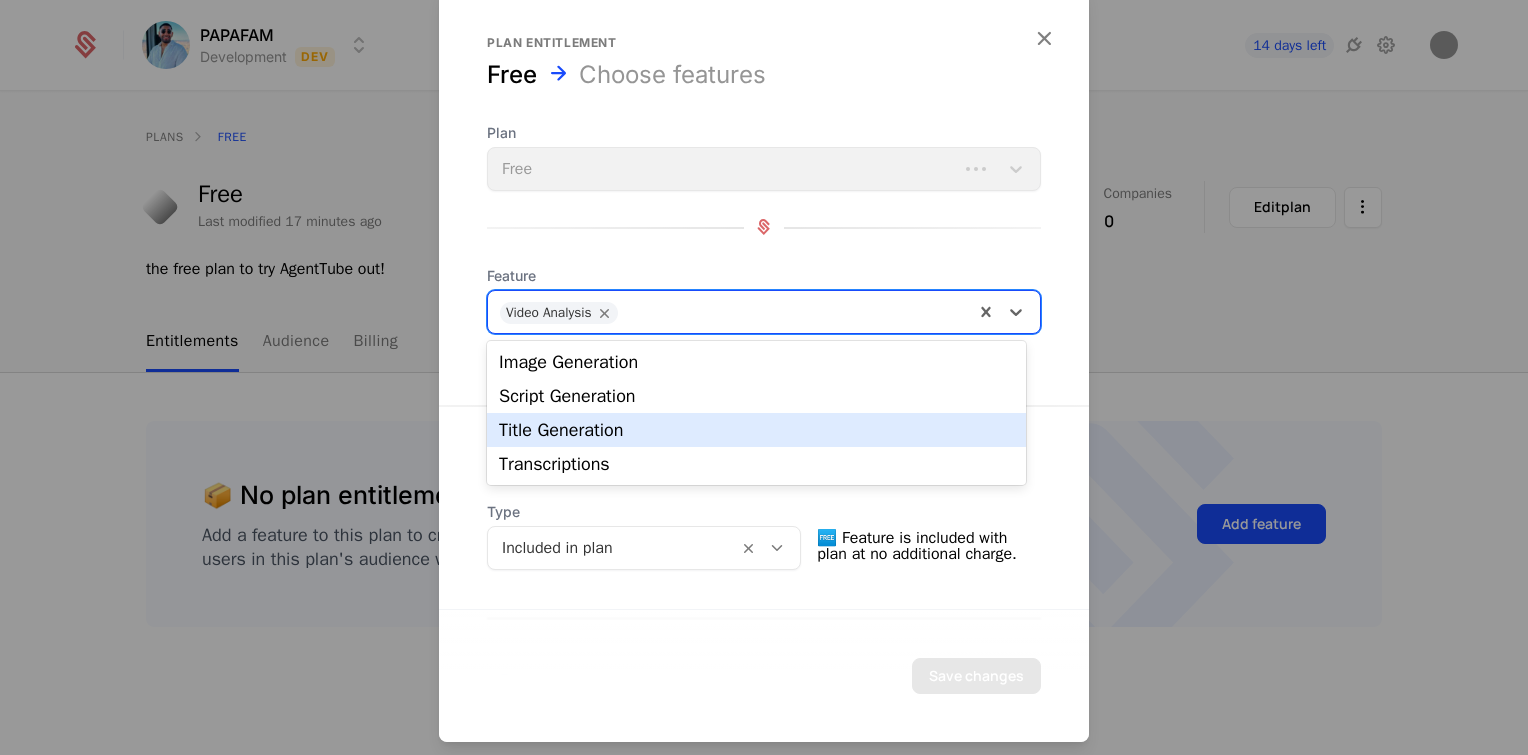 click on "Title Generation" at bounding box center (756, 430) 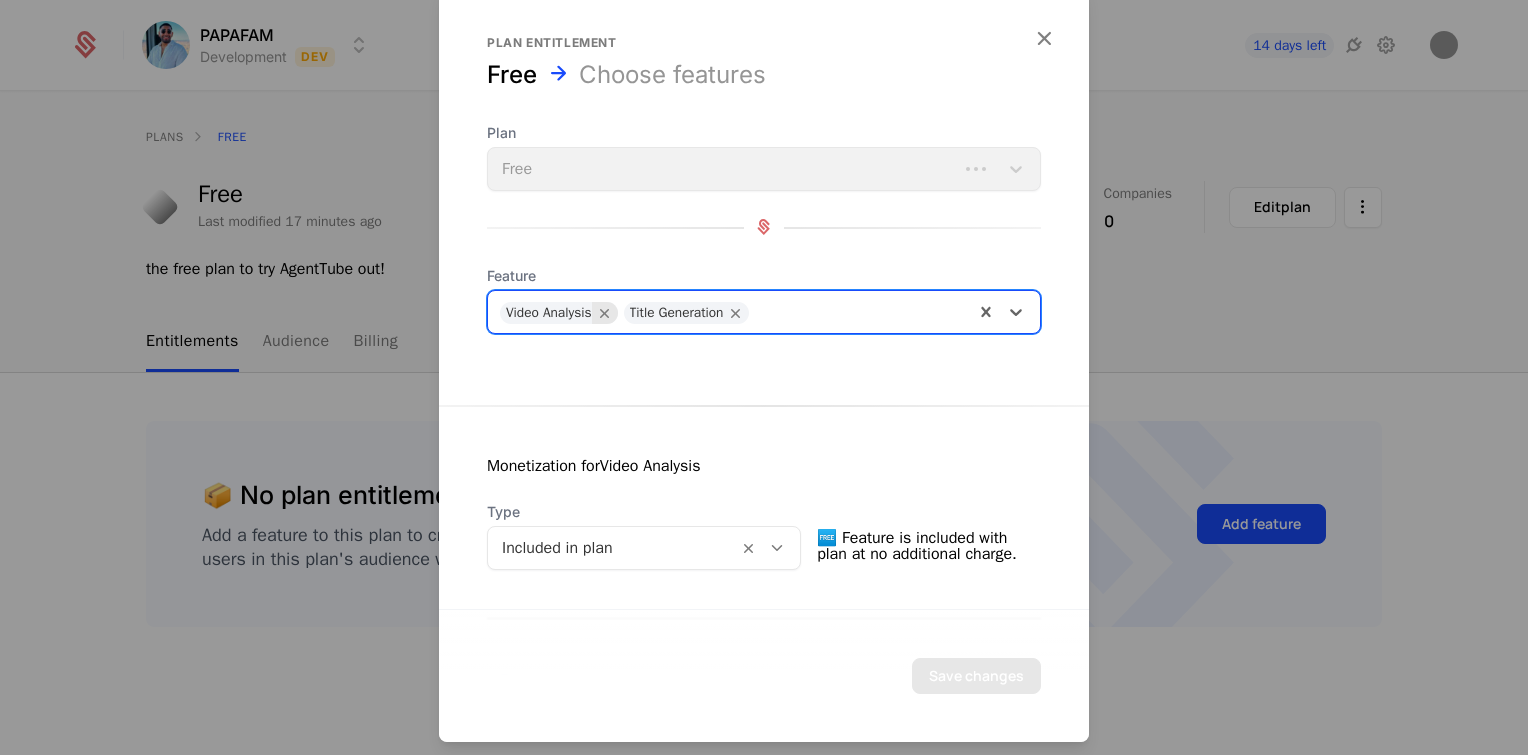 click at bounding box center (605, 312) 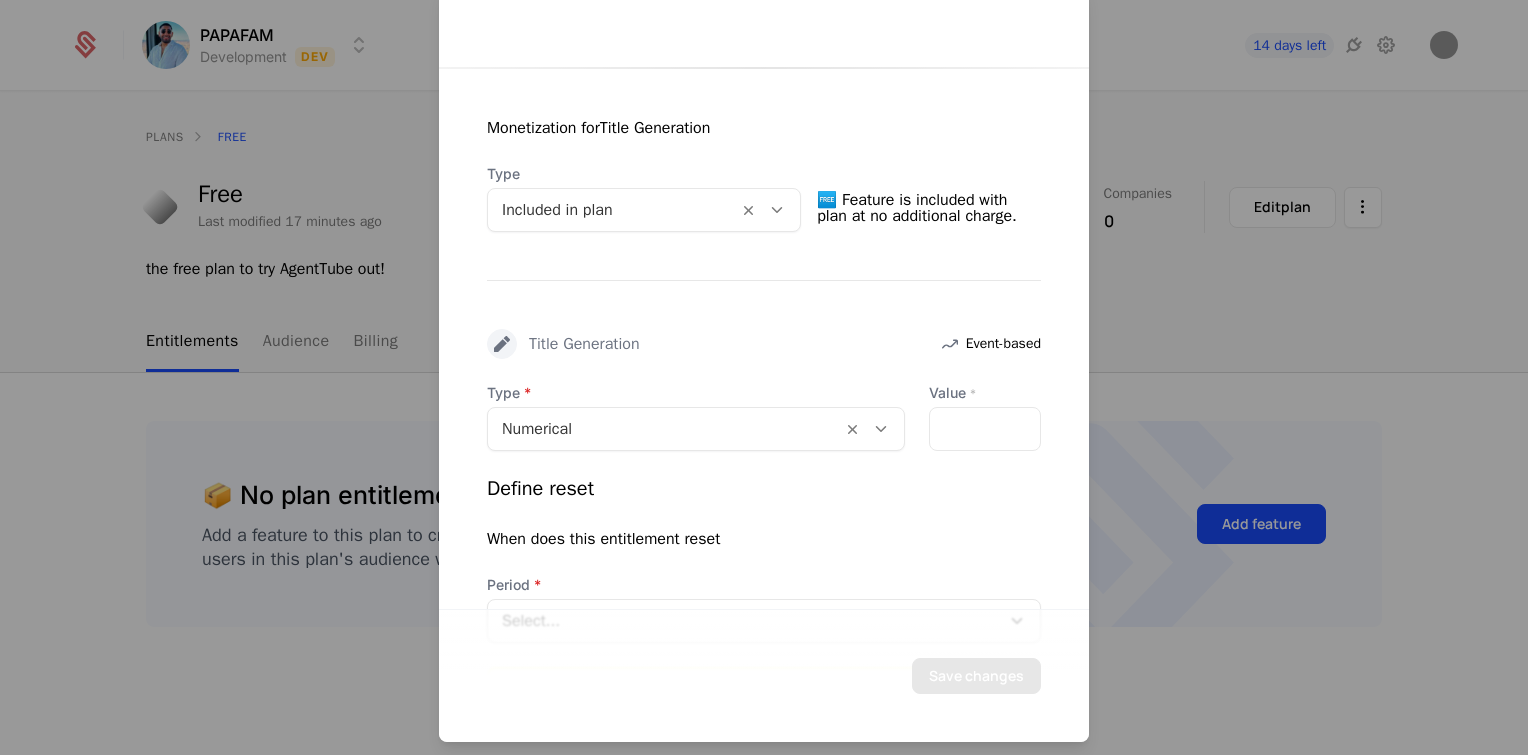 scroll, scrollTop: 358, scrollLeft: 0, axis: vertical 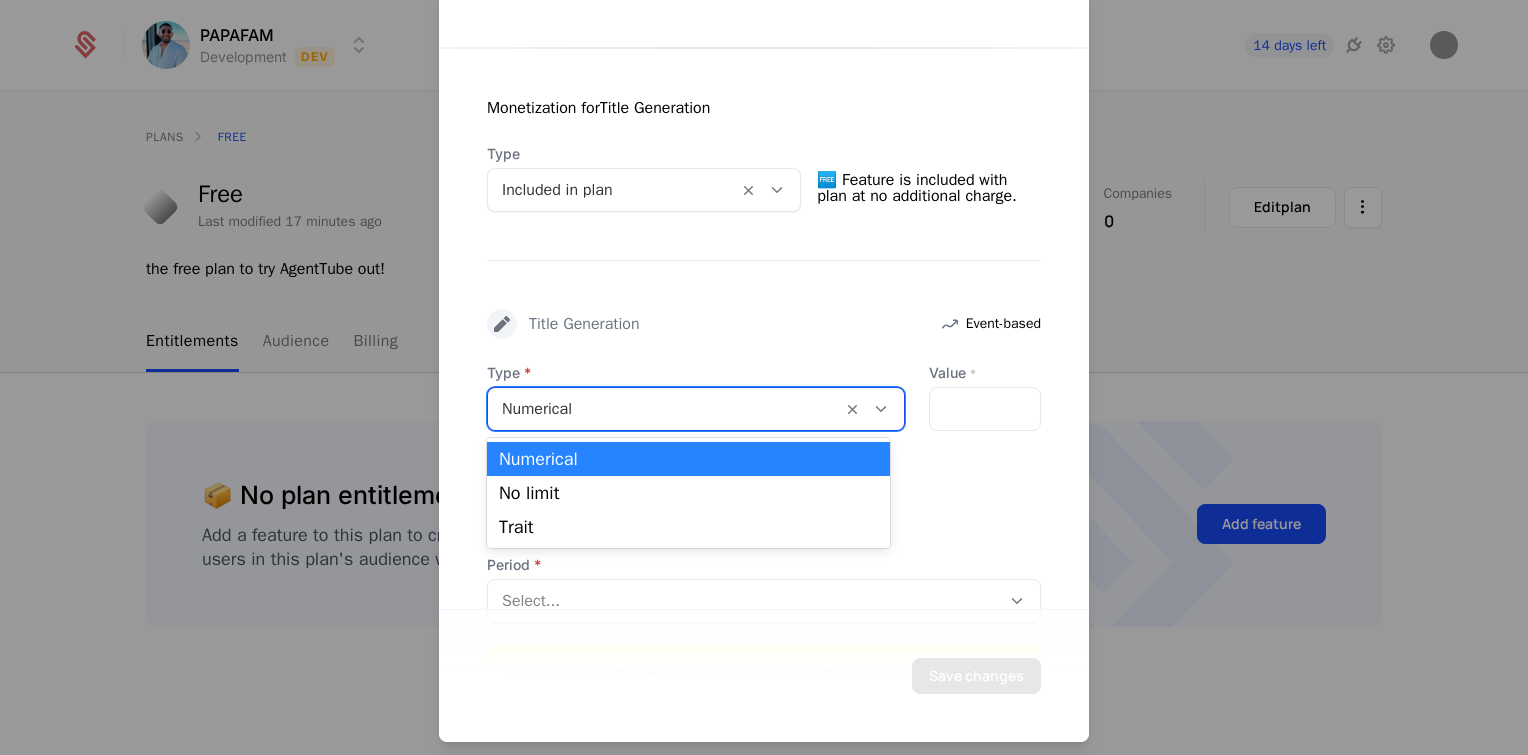 click at bounding box center [665, 408] 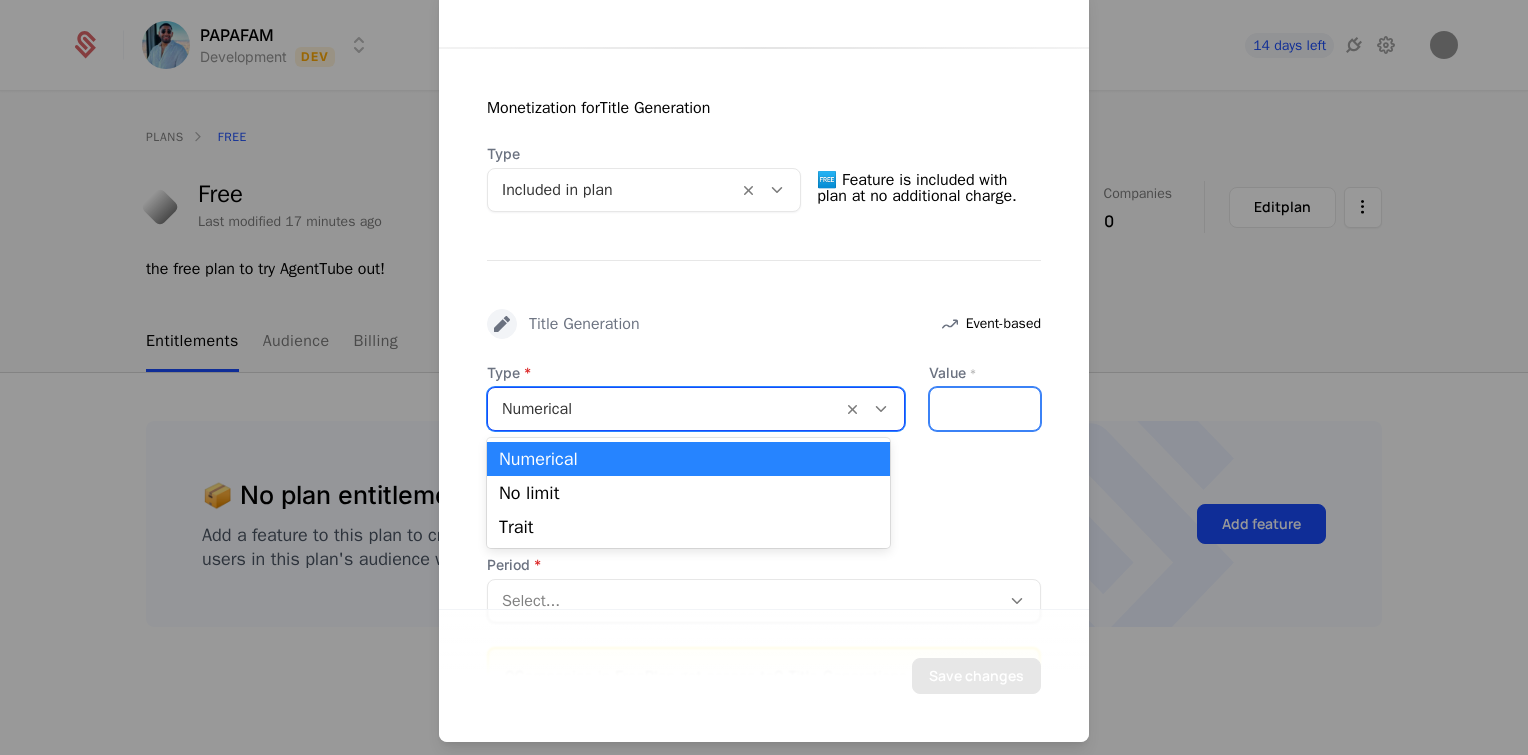 click on "*" at bounding box center (985, 408) 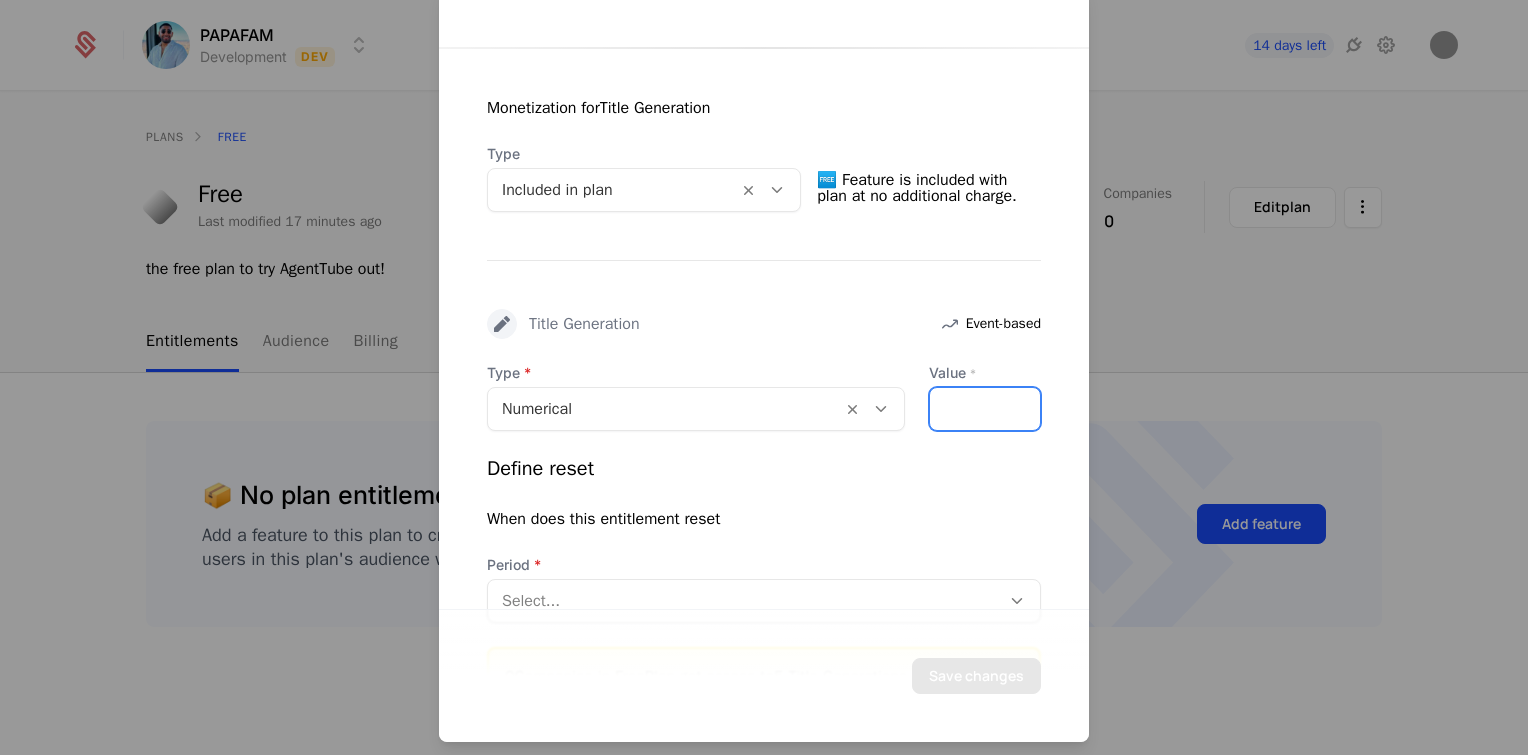 scroll, scrollTop: 478, scrollLeft: 0, axis: vertical 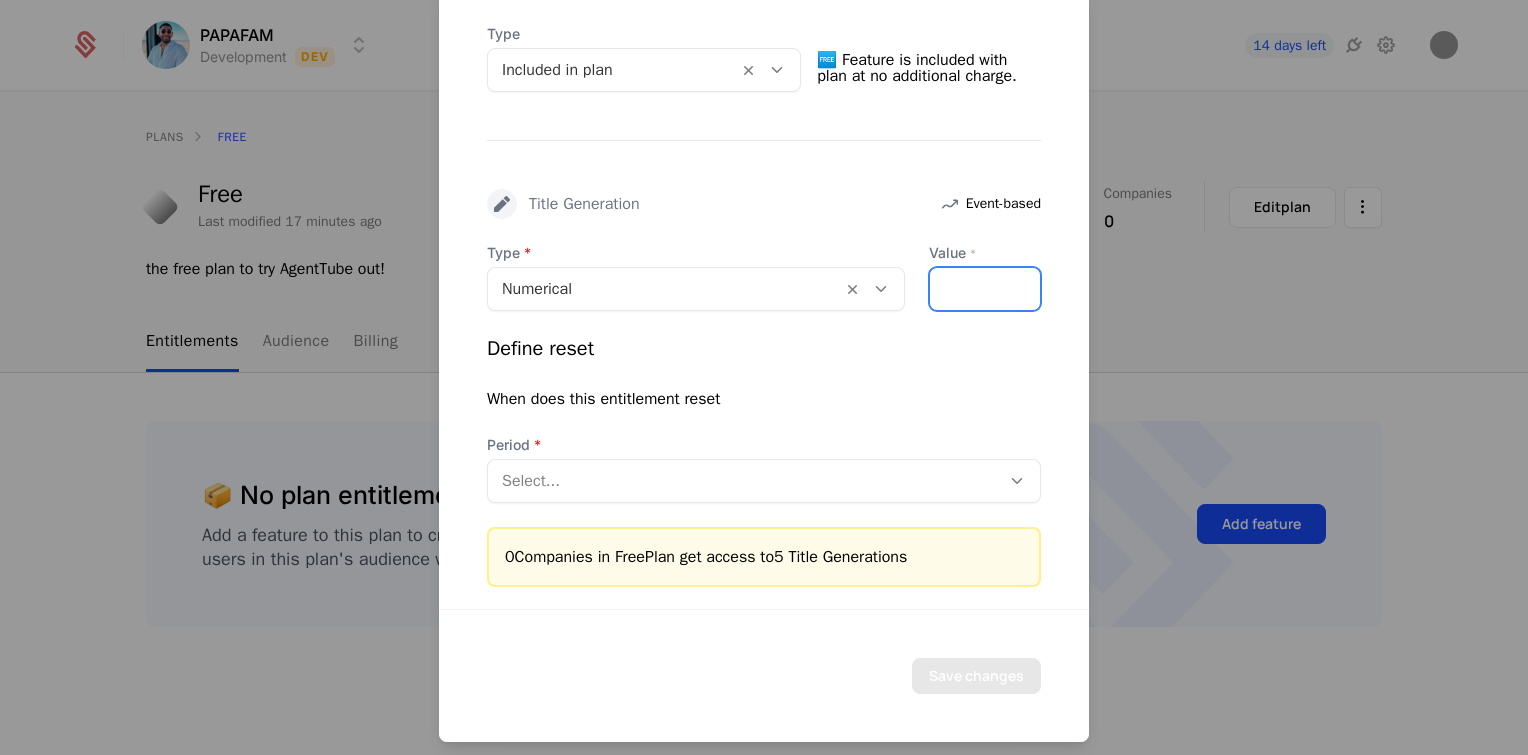type on "*" 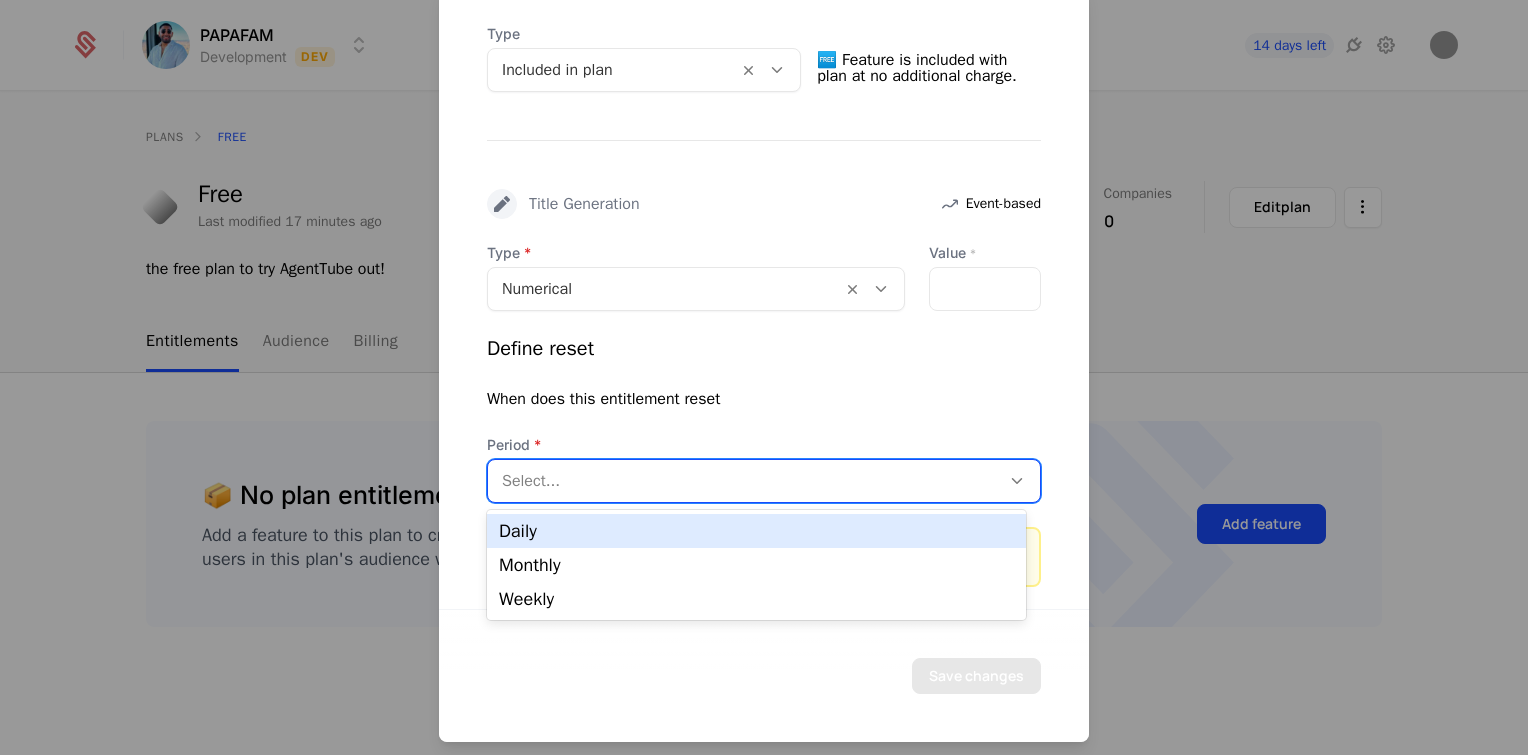 click at bounding box center (744, 480) 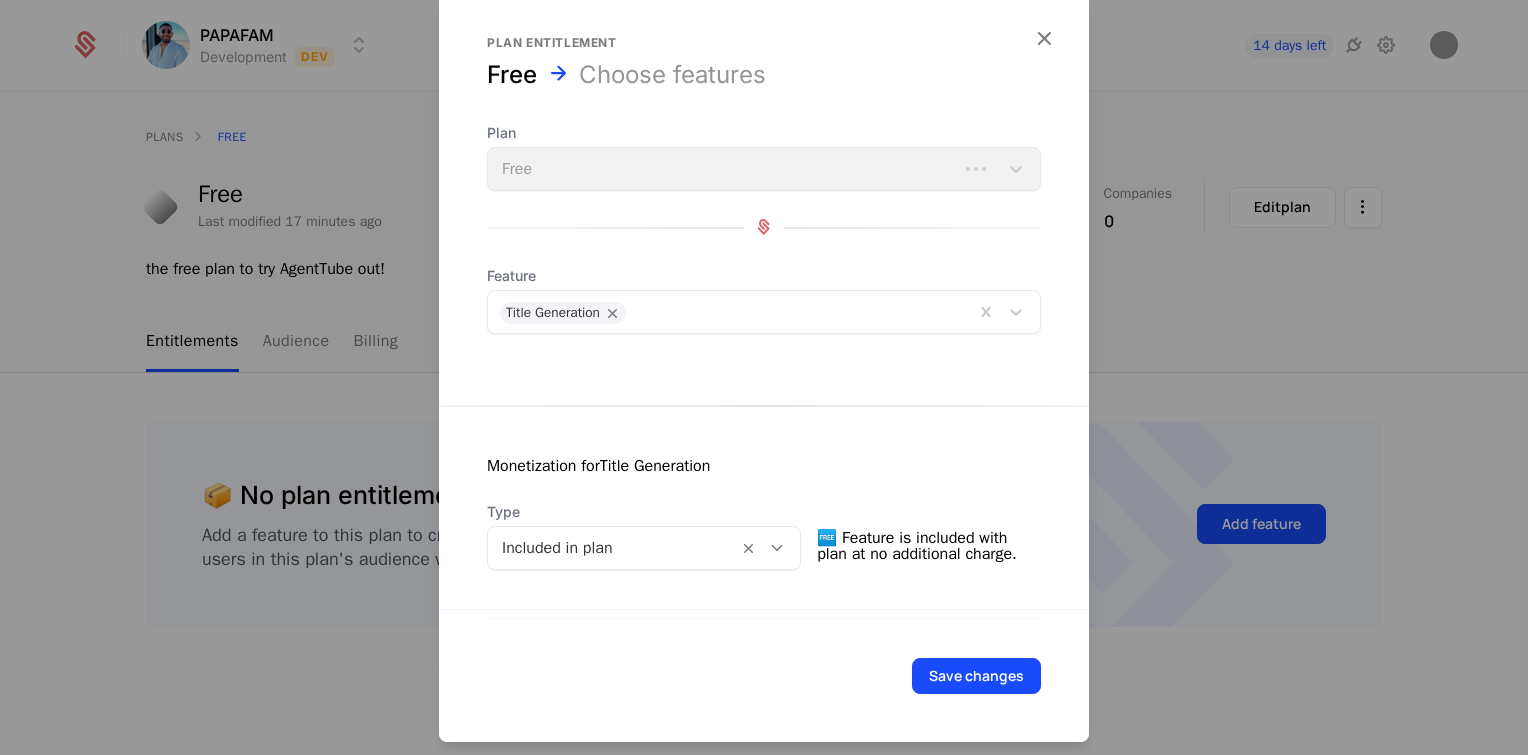 scroll, scrollTop: 0, scrollLeft: 0, axis: both 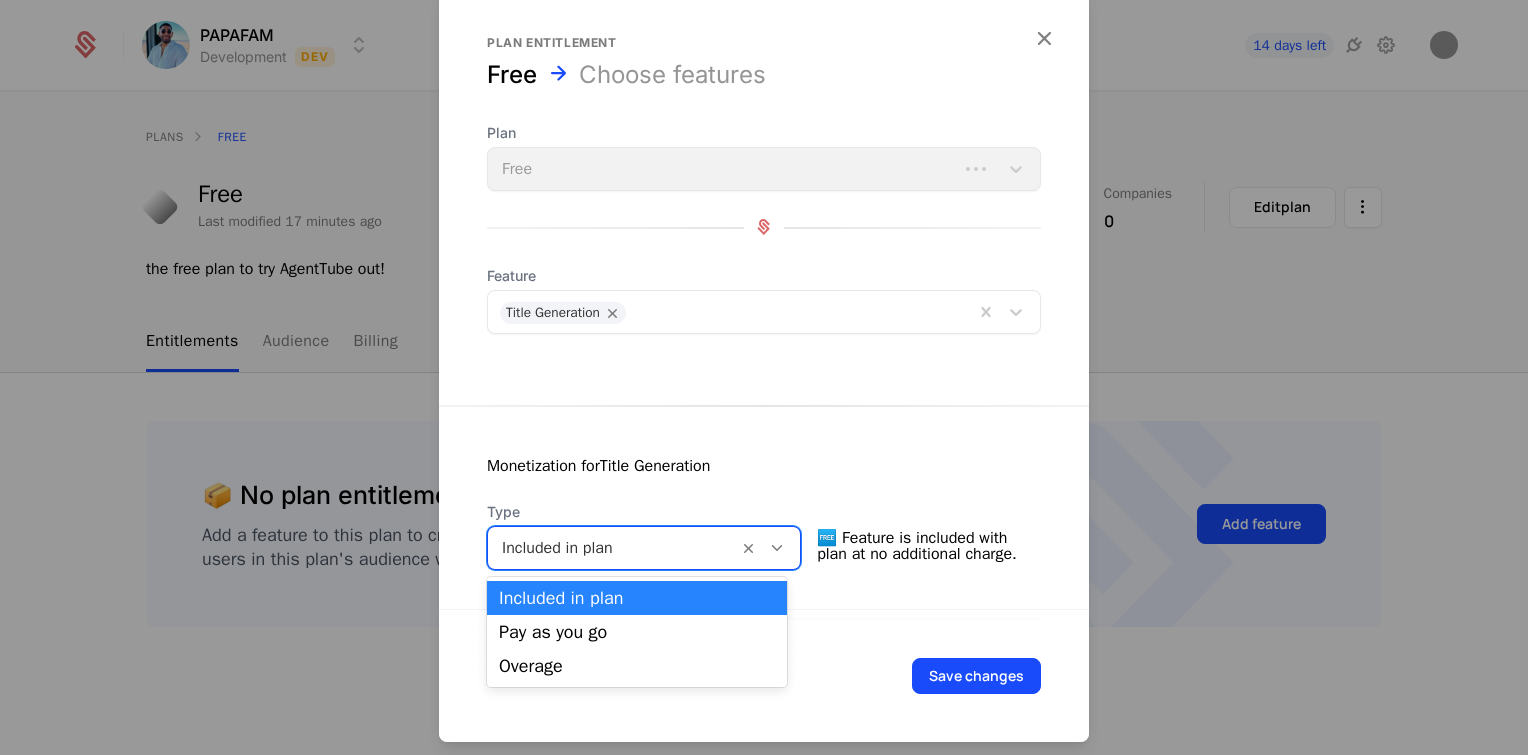 click at bounding box center [777, 547] 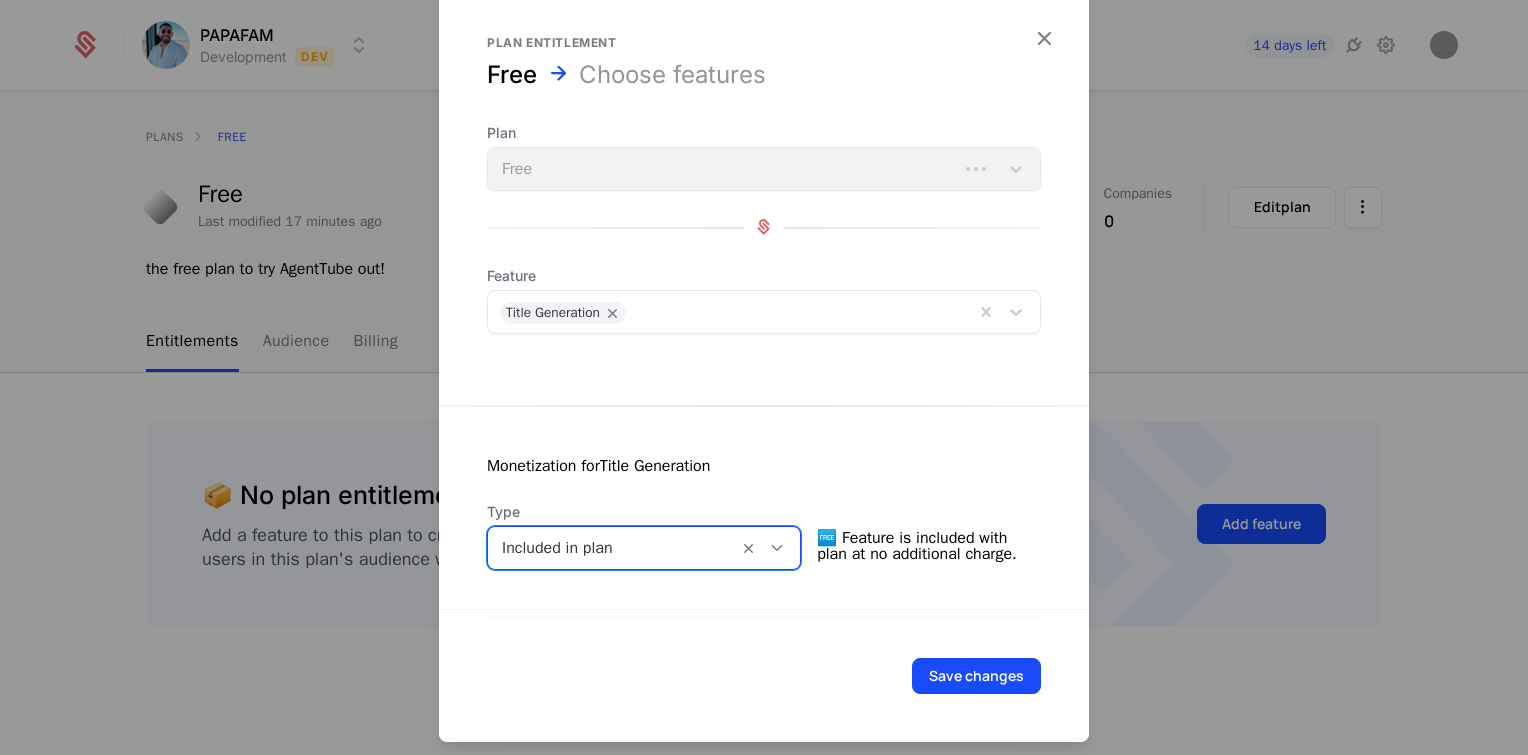 click at bounding box center (613, 547) 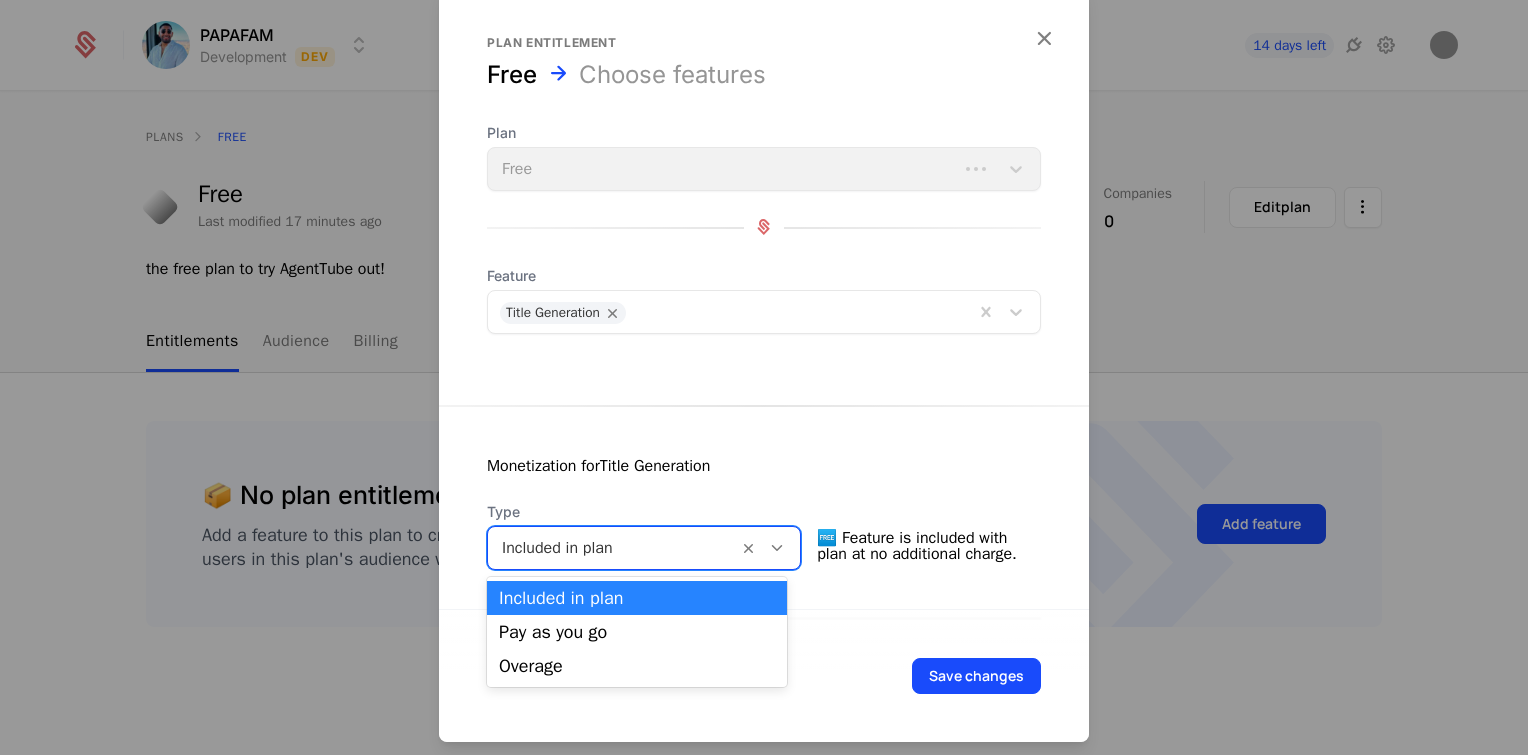 click at bounding box center (613, 547) 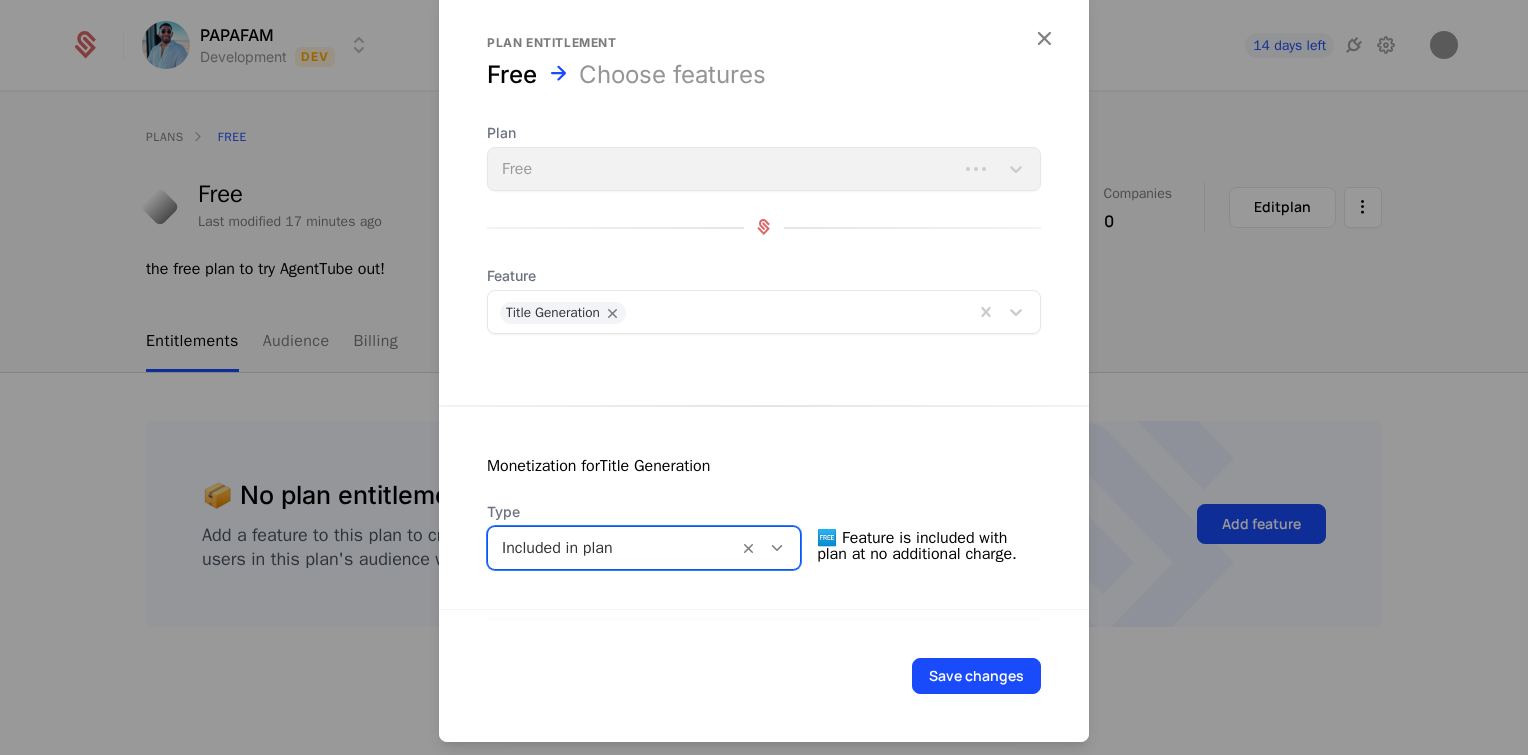 click at bounding box center [613, 547] 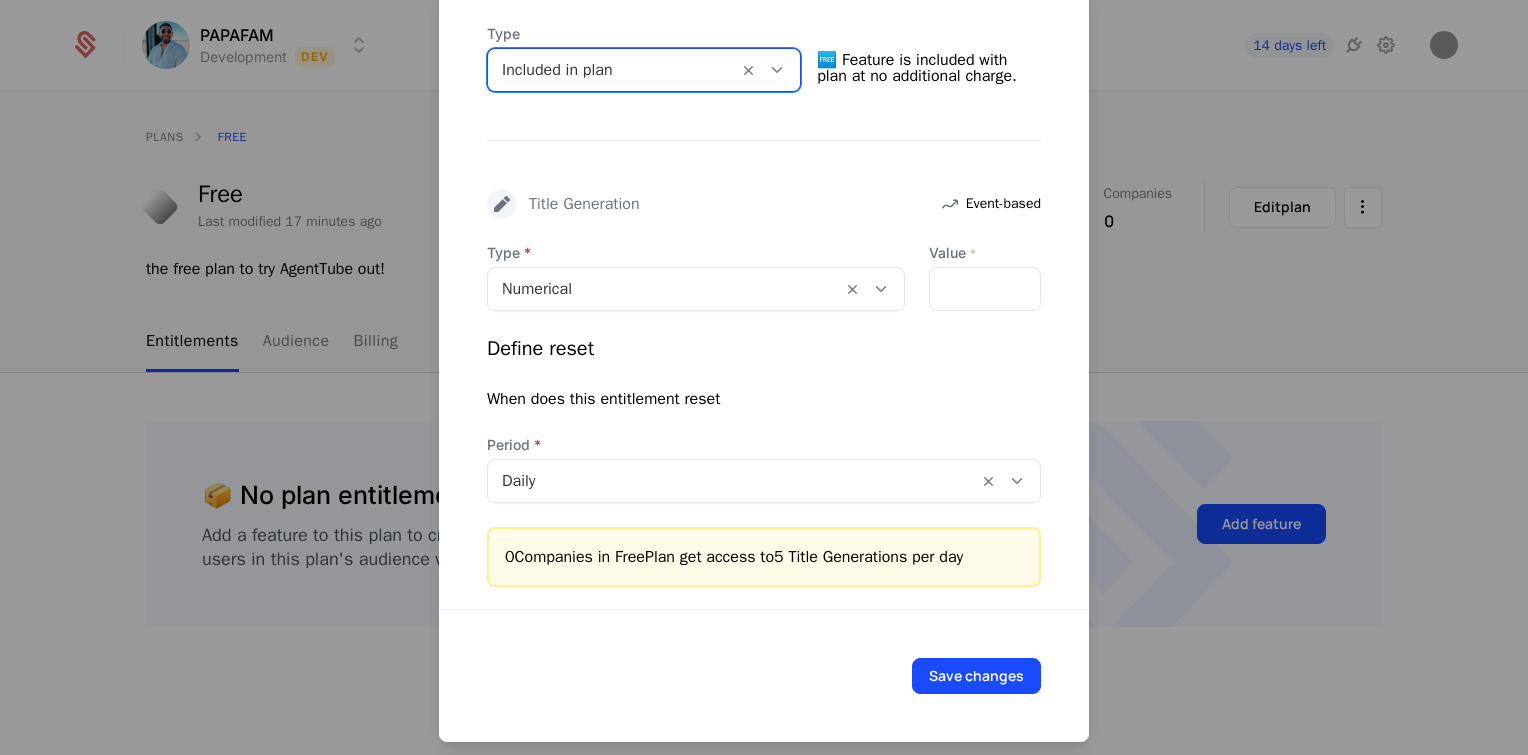 scroll, scrollTop: 0, scrollLeft: 0, axis: both 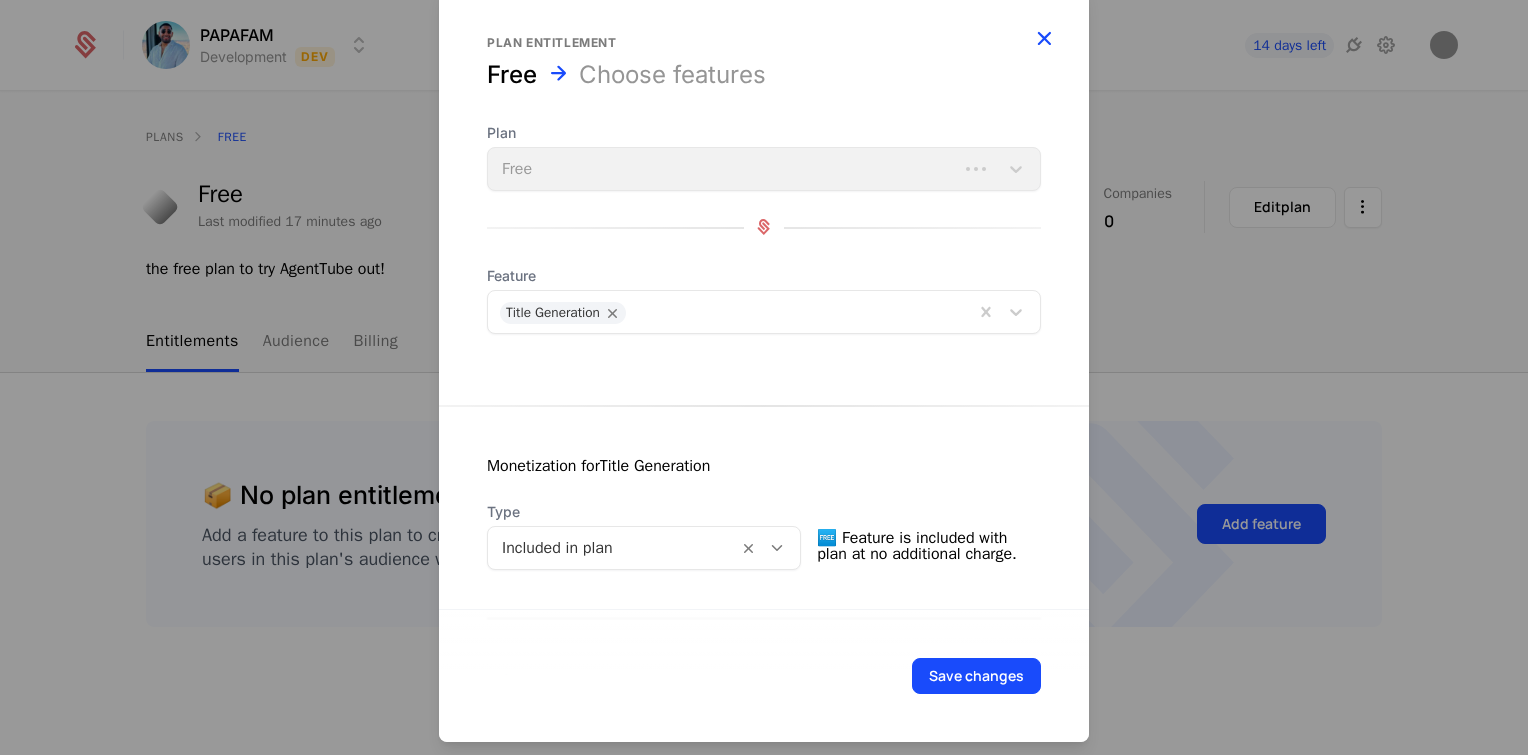click at bounding box center (1044, 38) 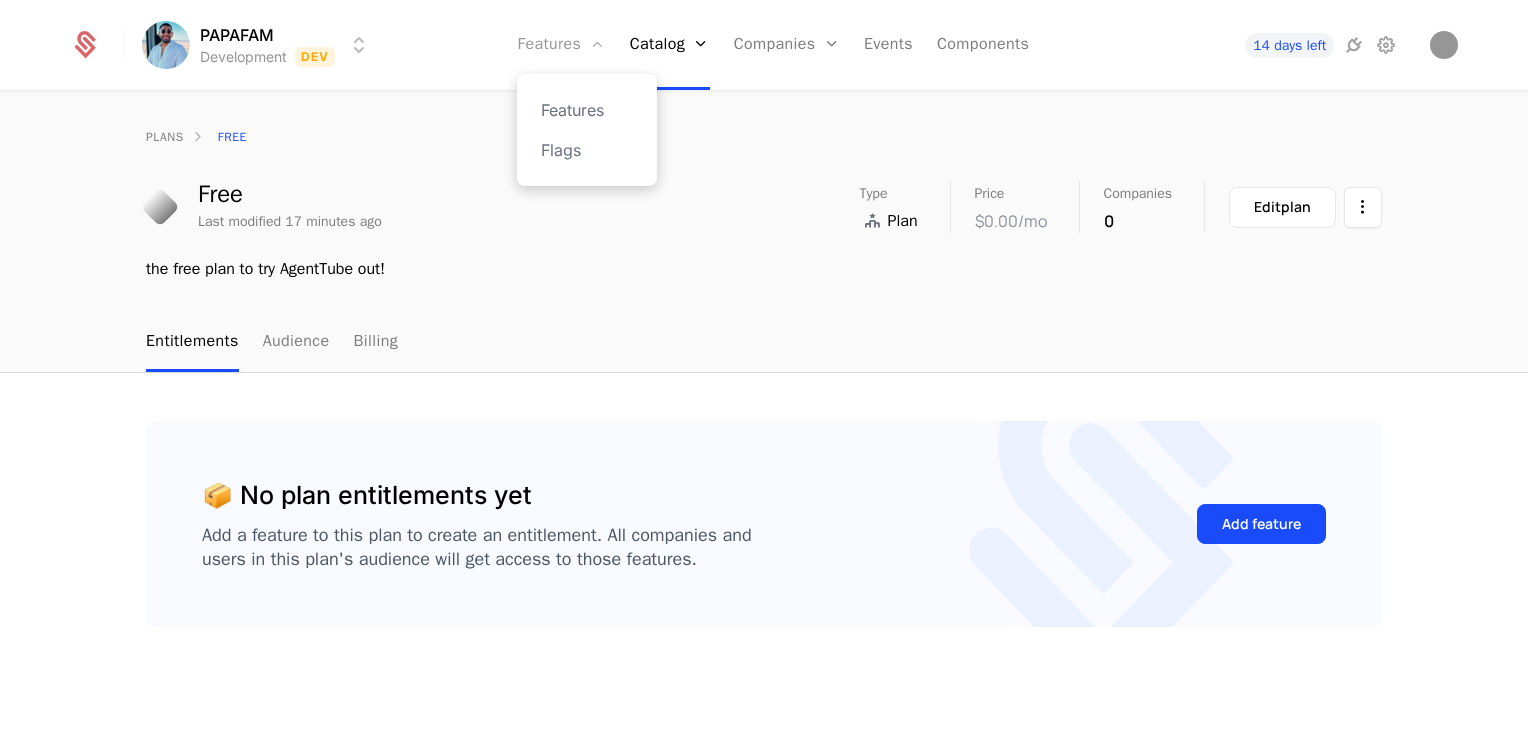 click on "Features" at bounding box center (561, 45) 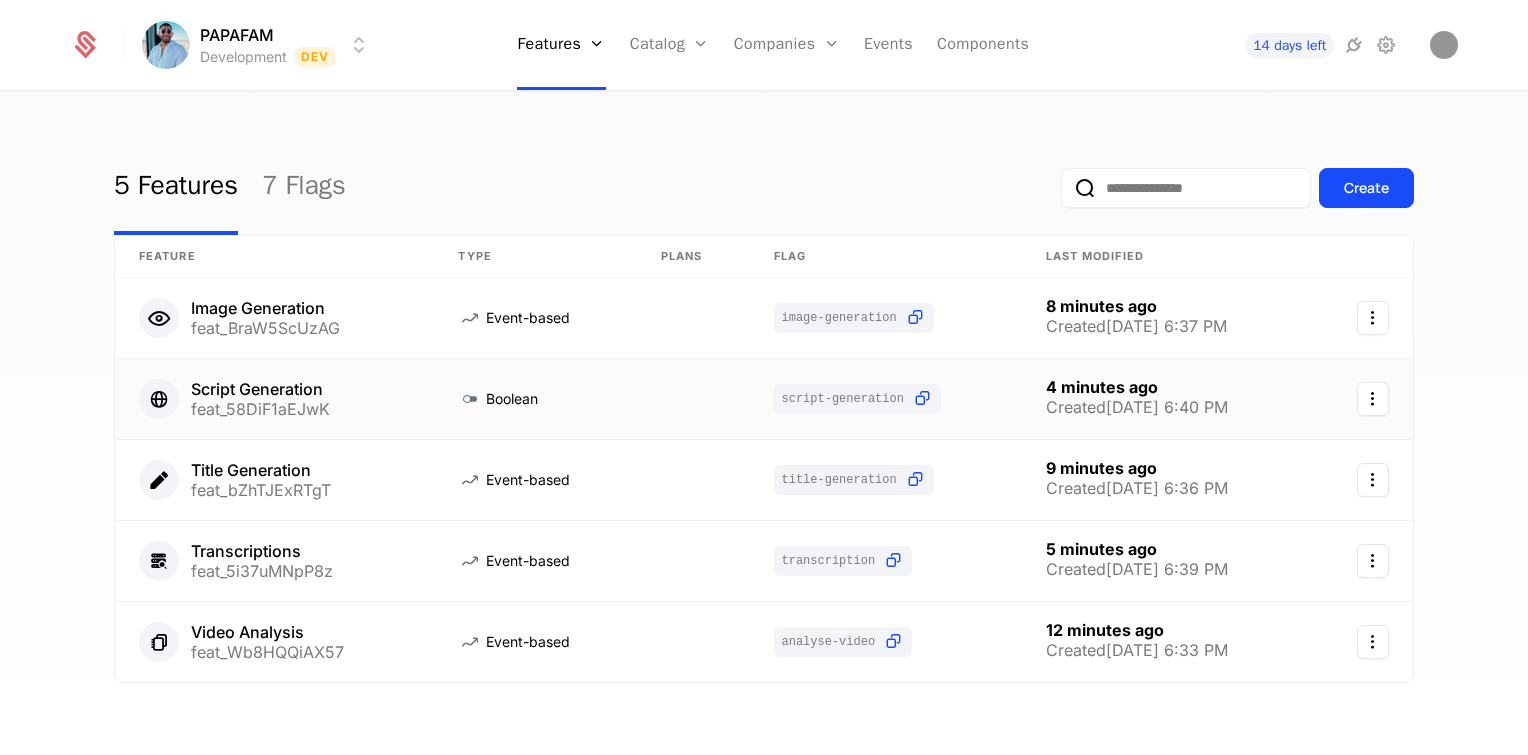 click on "Script Generation" at bounding box center [260, 389] 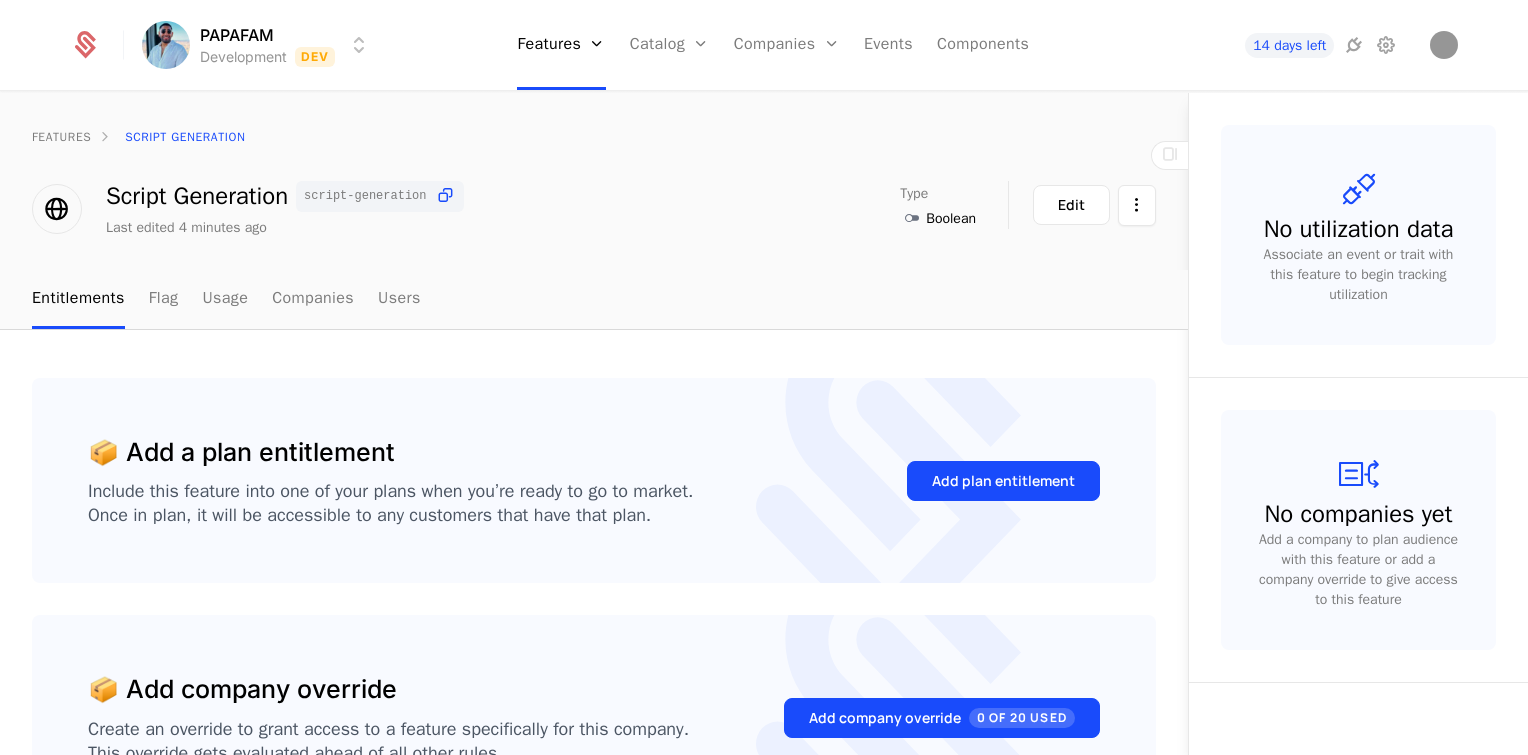 scroll, scrollTop: 0, scrollLeft: 0, axis: both 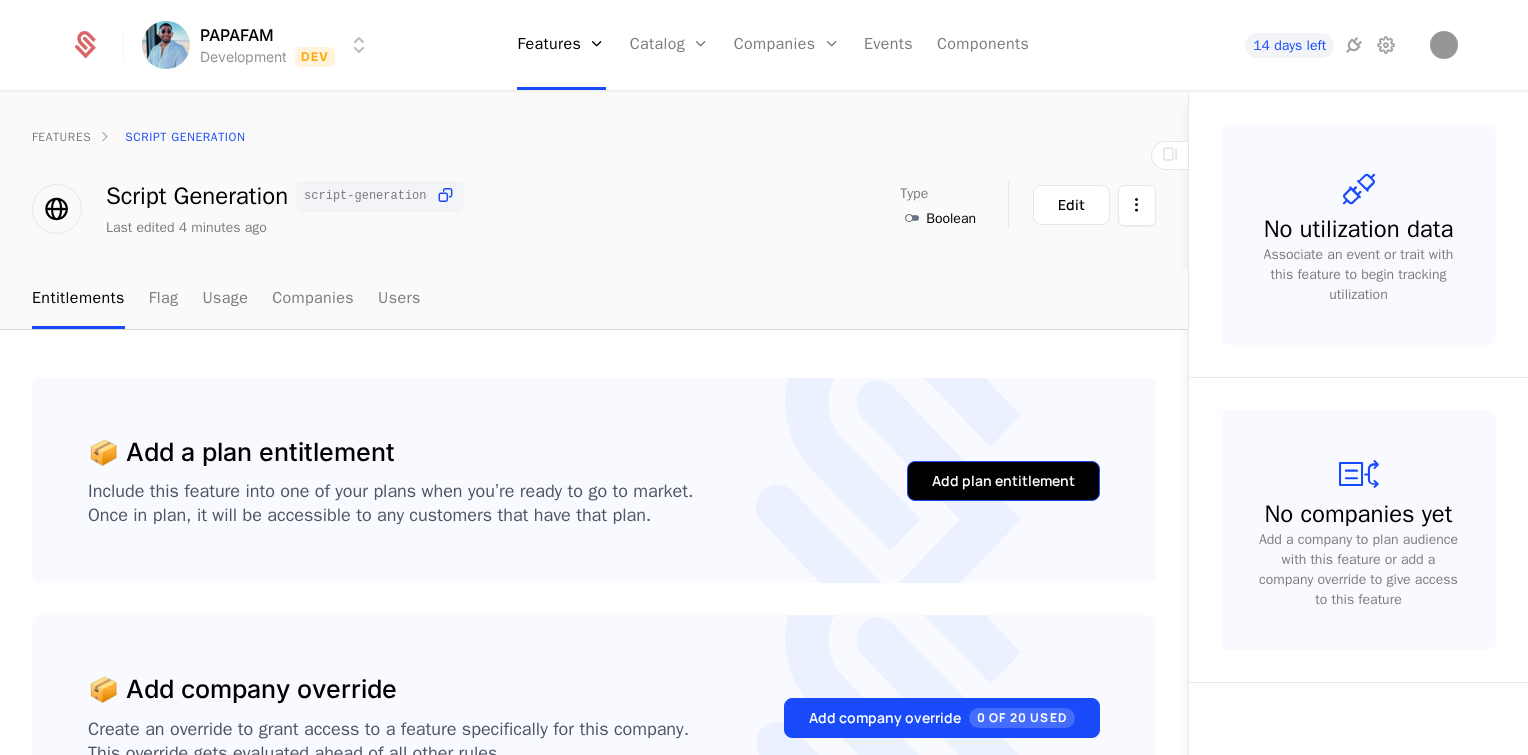 click on "Add plan entitlement" at bounding box center [1003, 481] 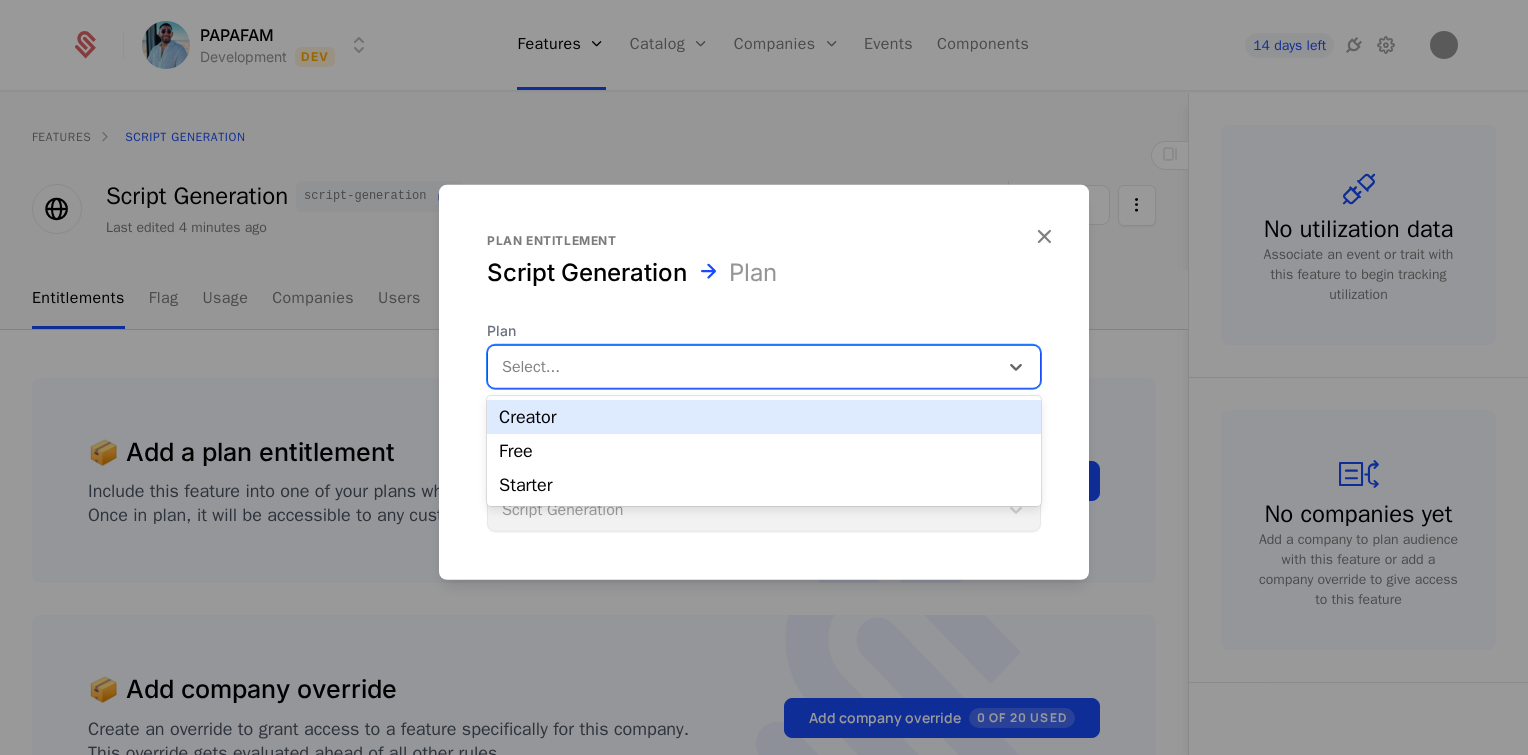click at bounding box center (743, 366) 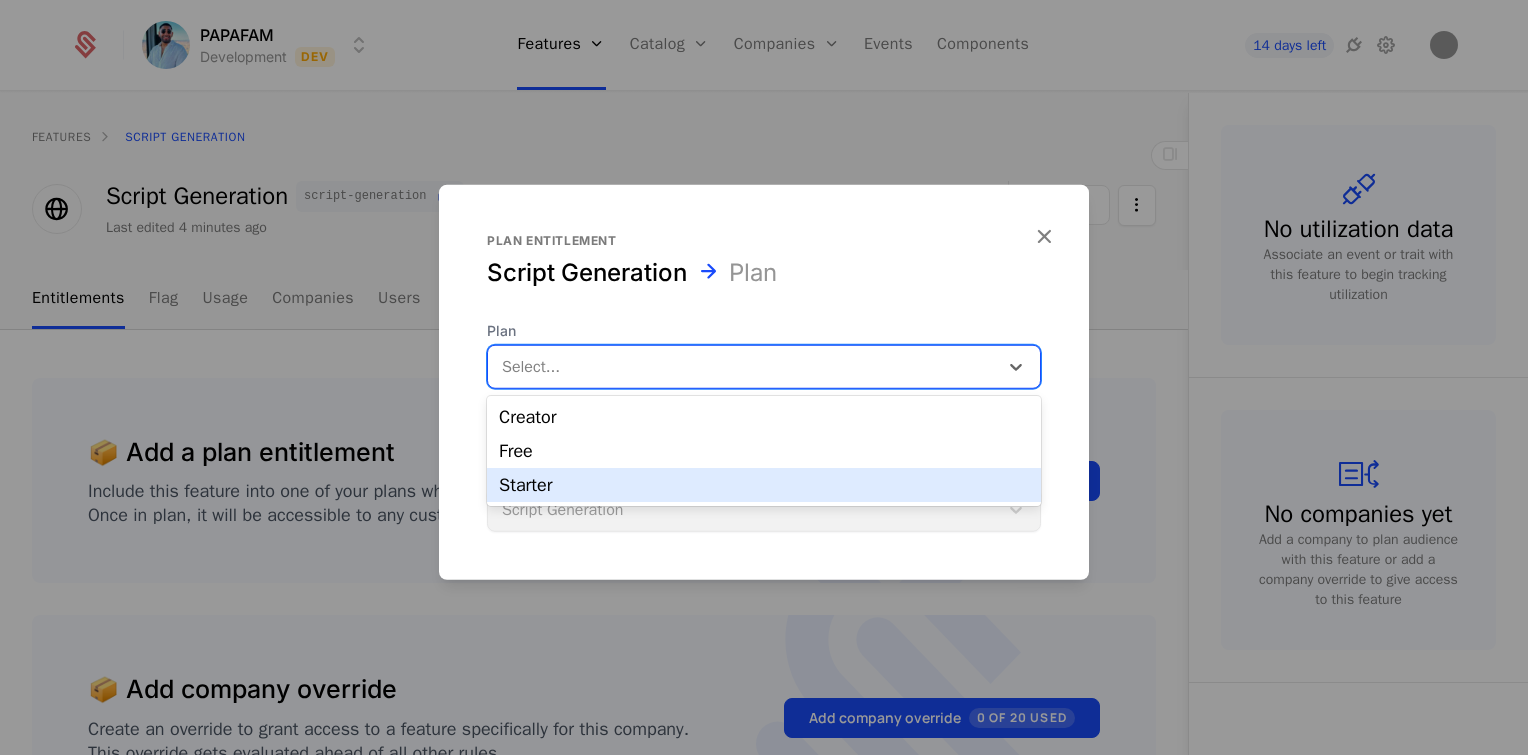 click on "Starter" at bounding box center [764, 485] 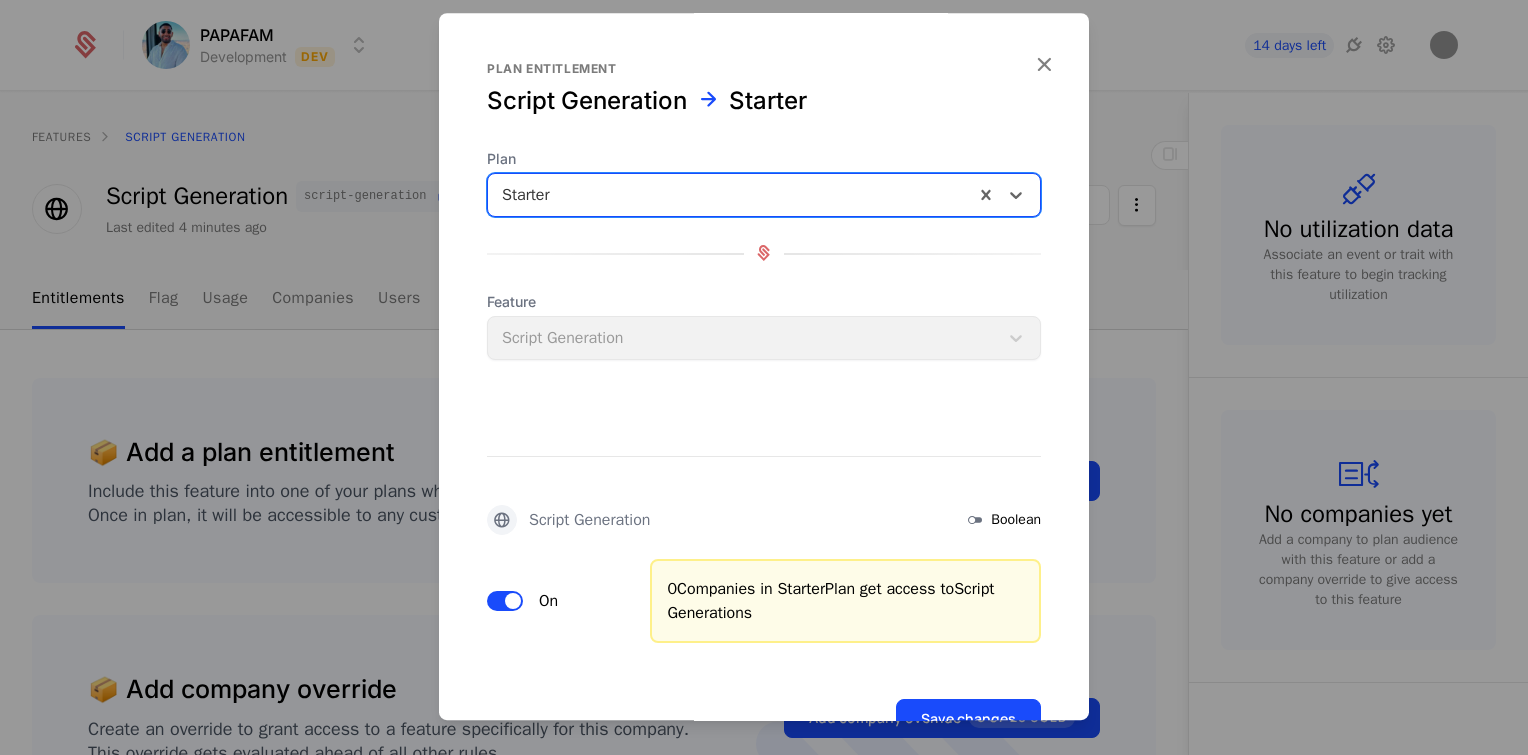 scroll, scrollTop: 65, scrollLeft: 0, axis: vertical 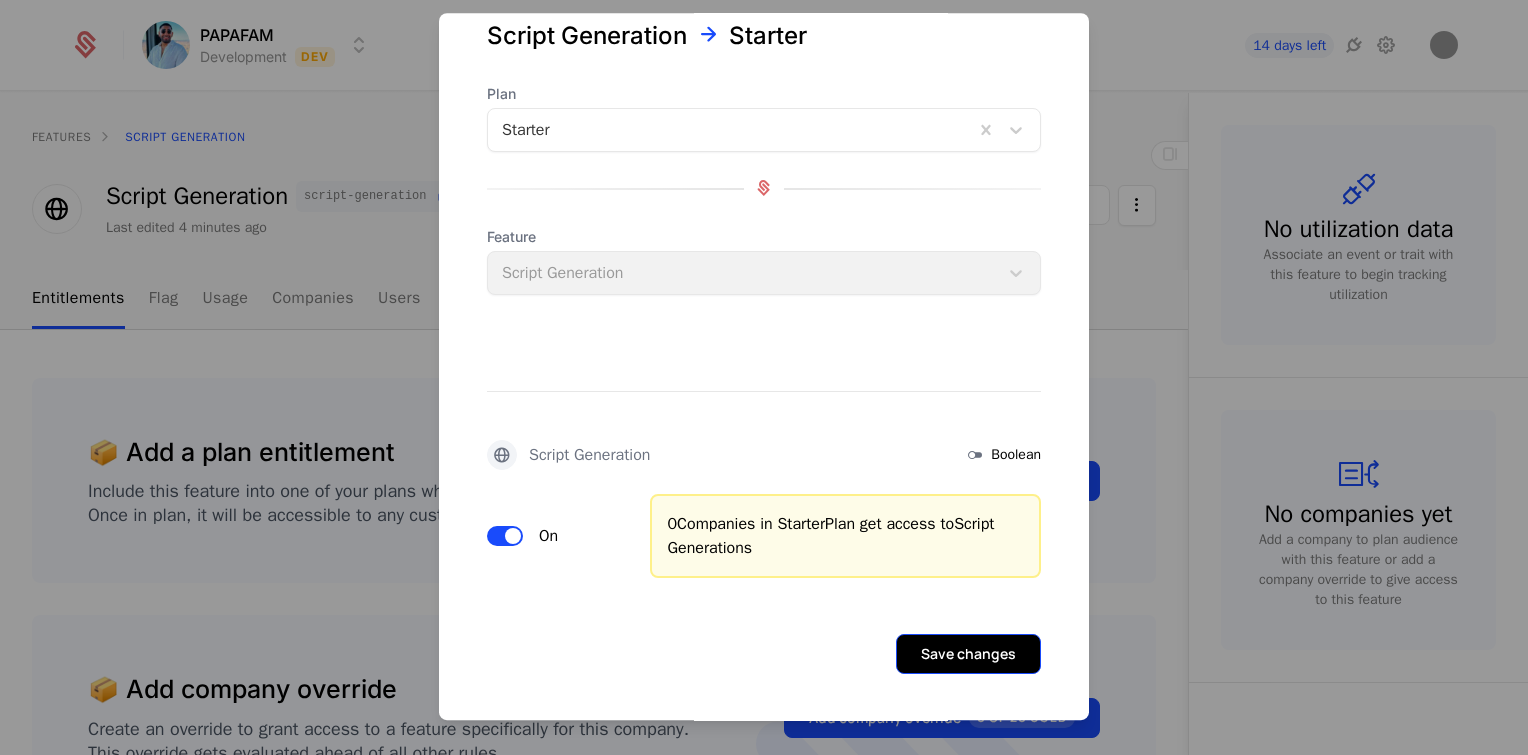 click on "Save changes" at bounding box center [968, 654] 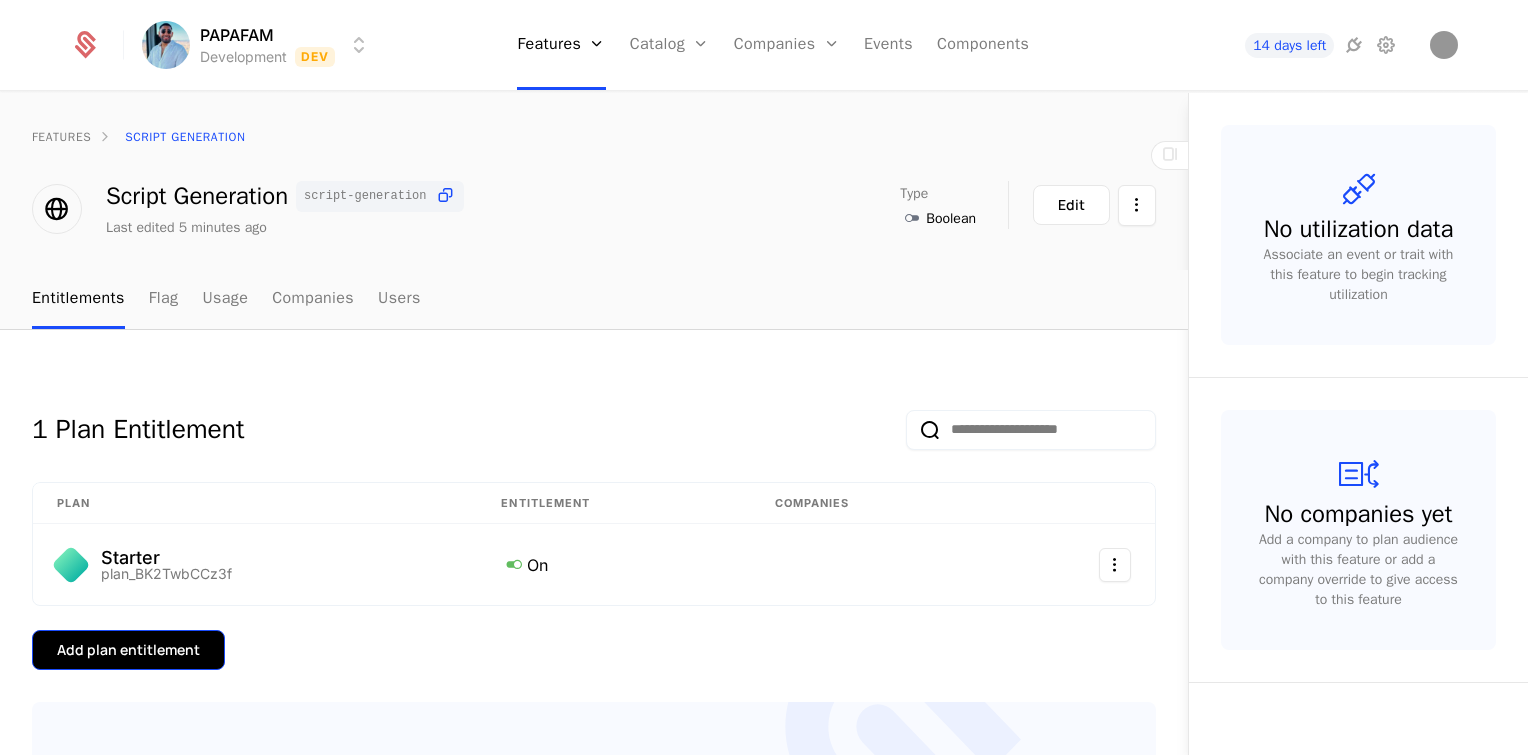 click on "Add plan entitlement" at bounding box center (128, 650) 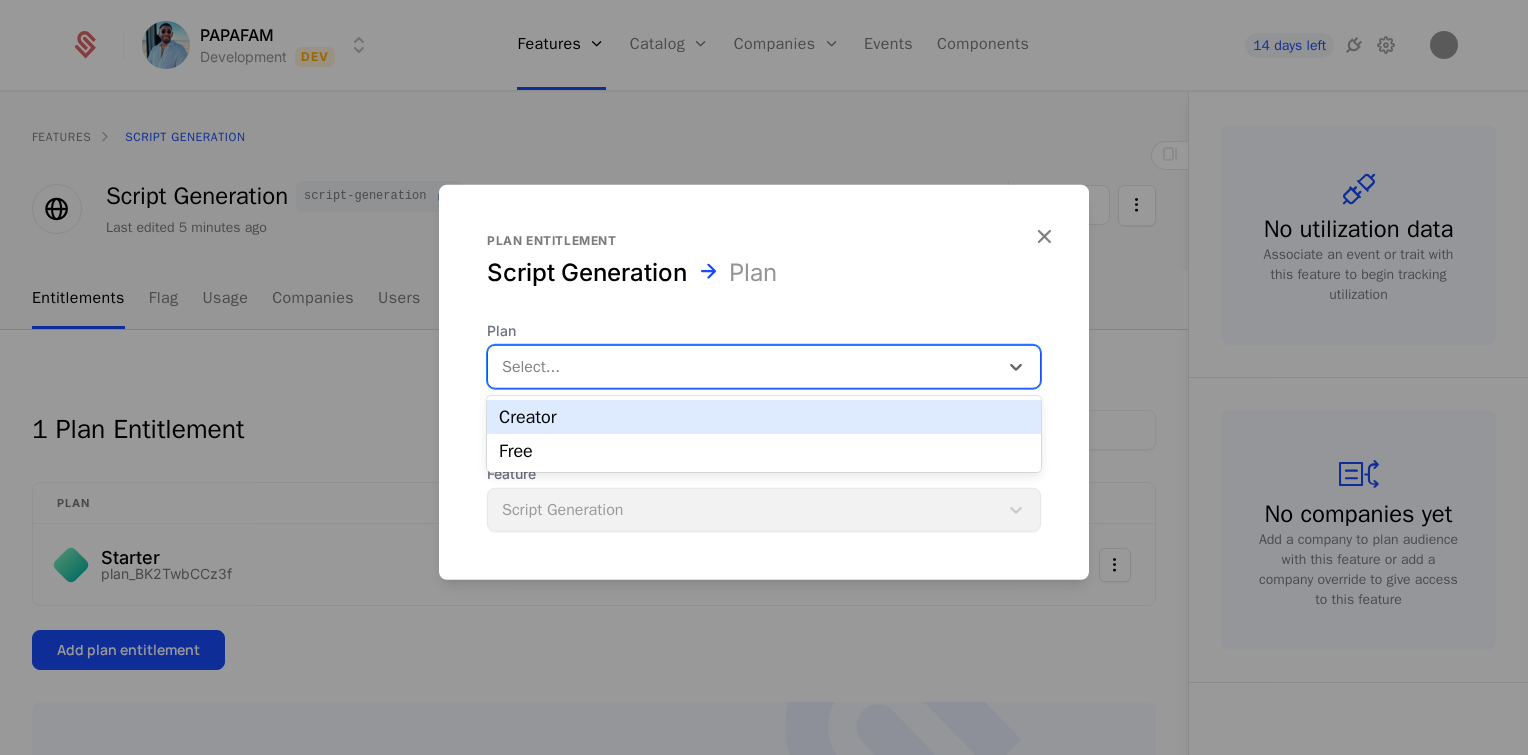 click at bounding box center (743, 366) 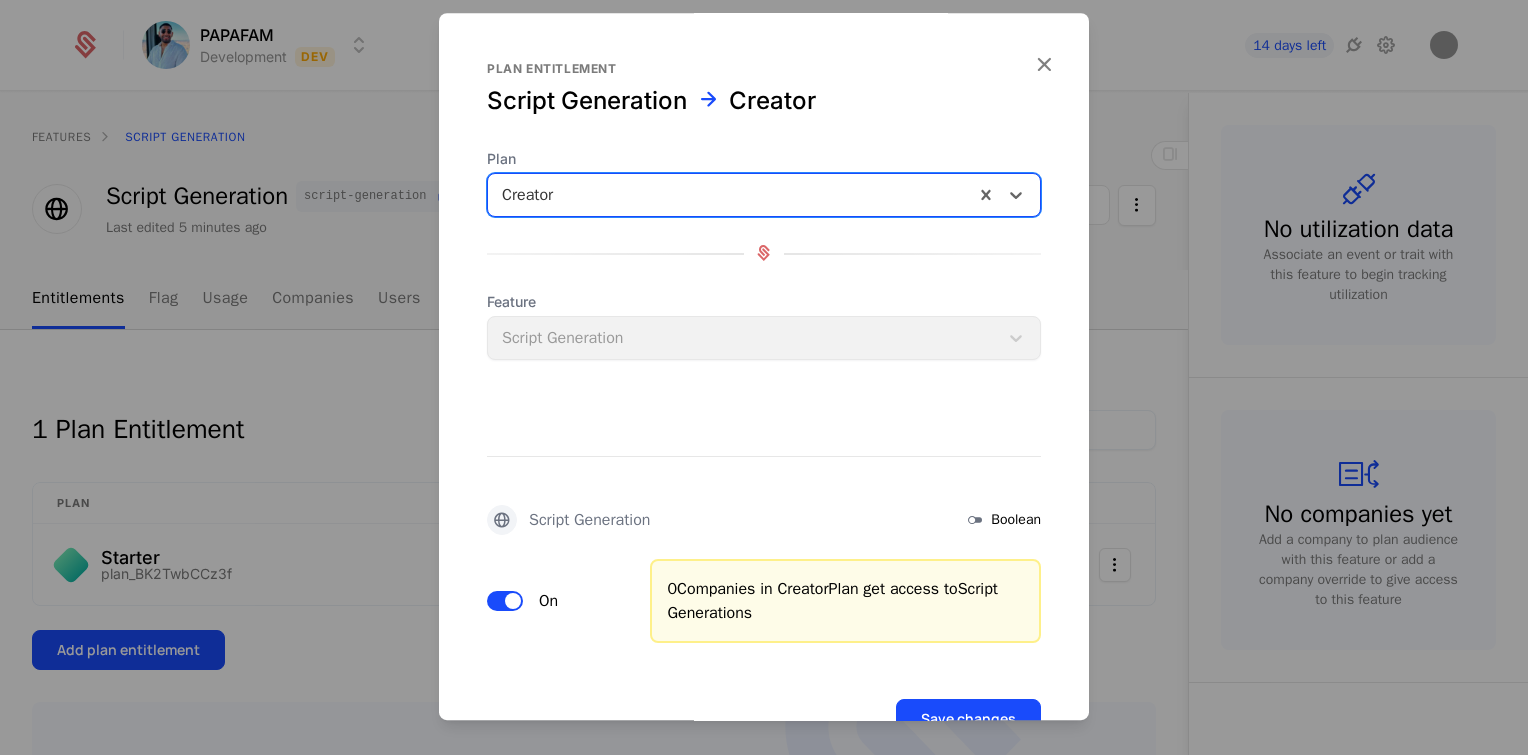 scroll, scrollTop: 65, scrollLeft: 0, axis: vertical 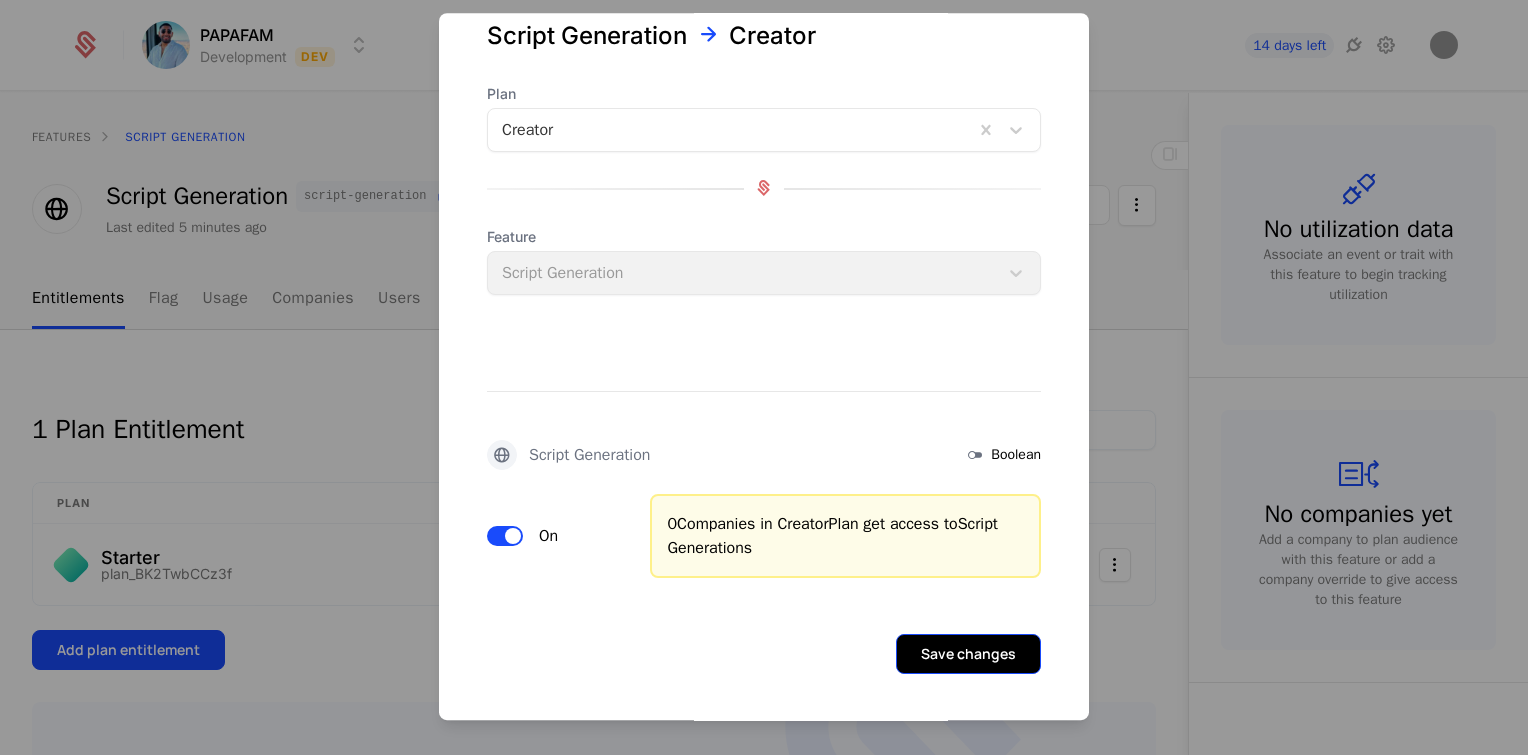 click on "Save changes" at bounding box center [968, 654] 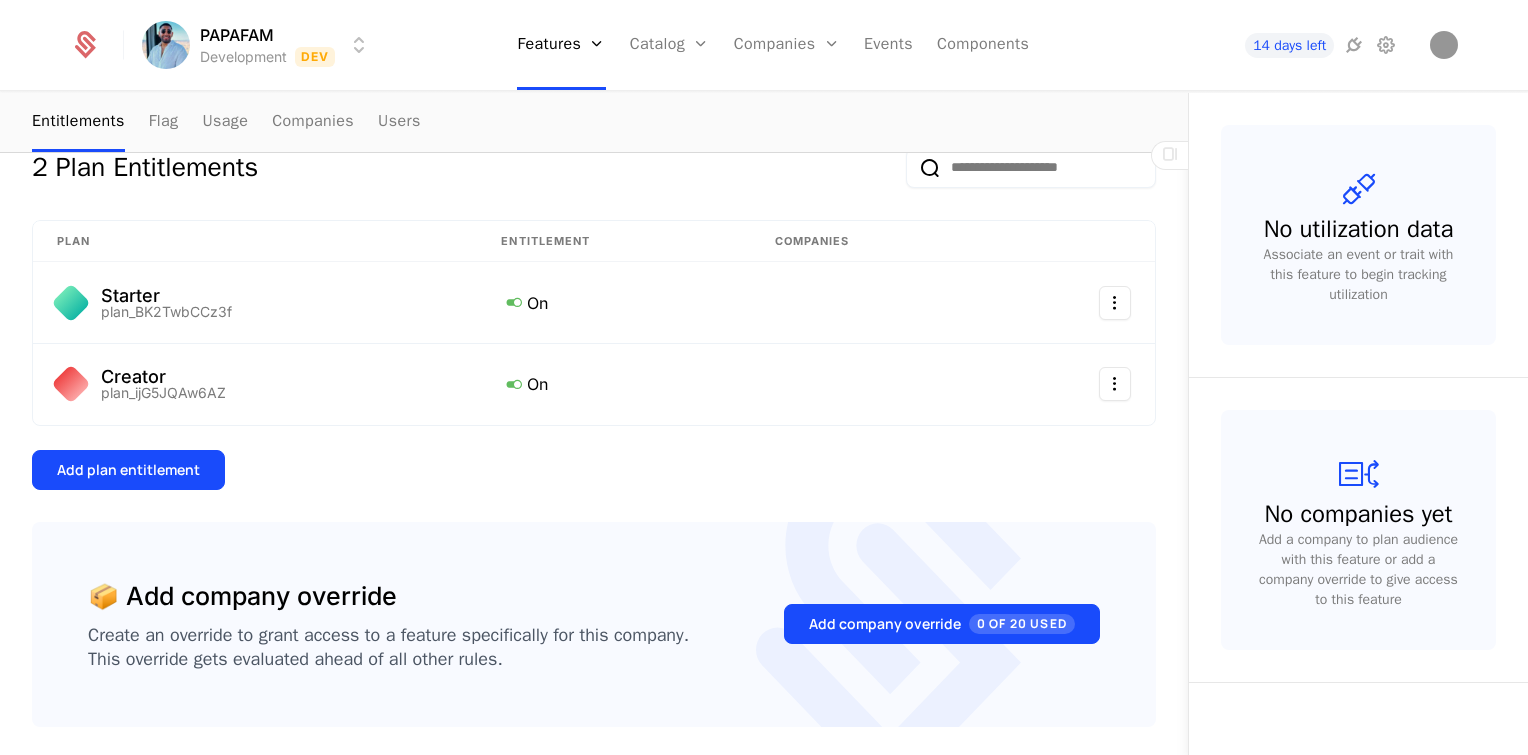 scroll, scrollTop: 0, scrollLeft: 0, axis: both 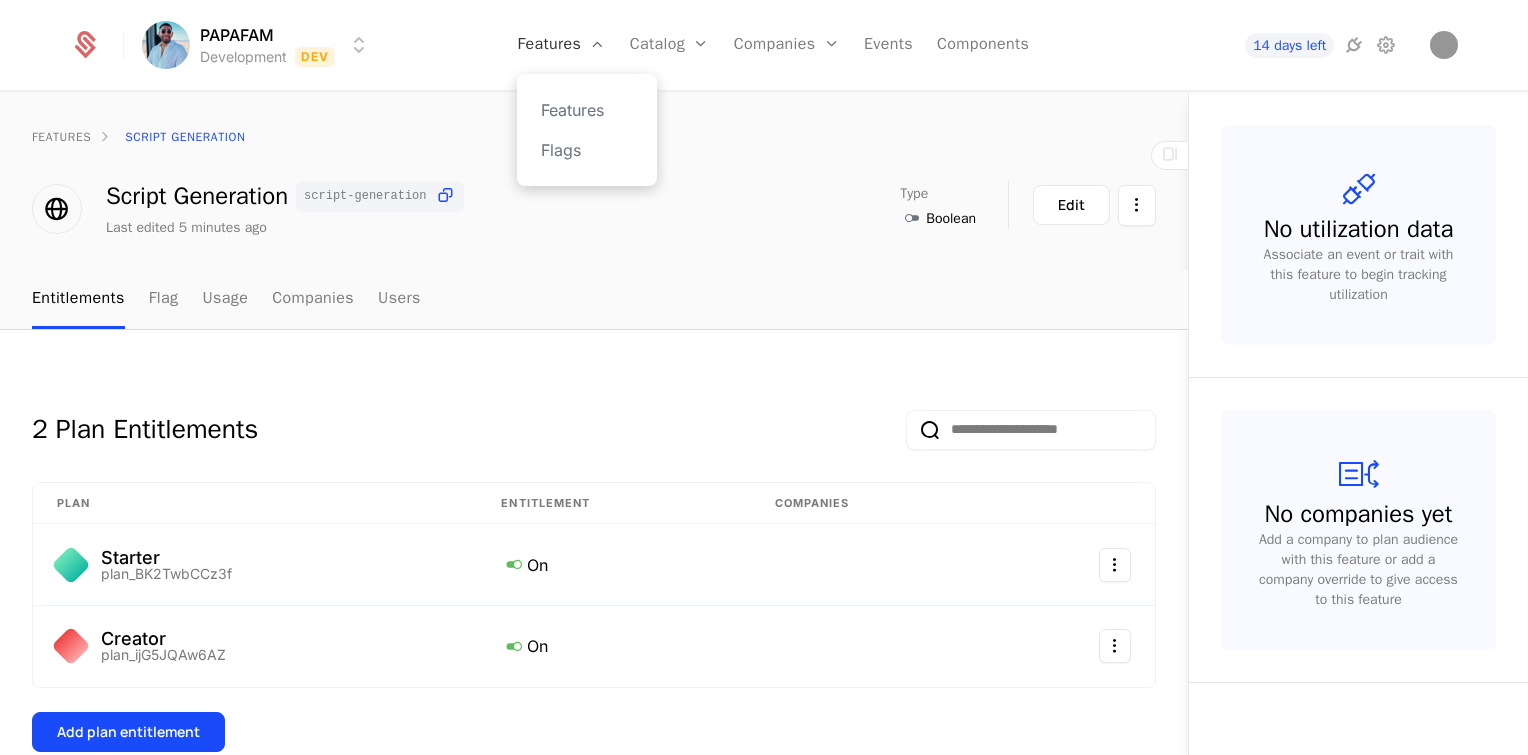 click on "Features" at bounding box center [561, 45] 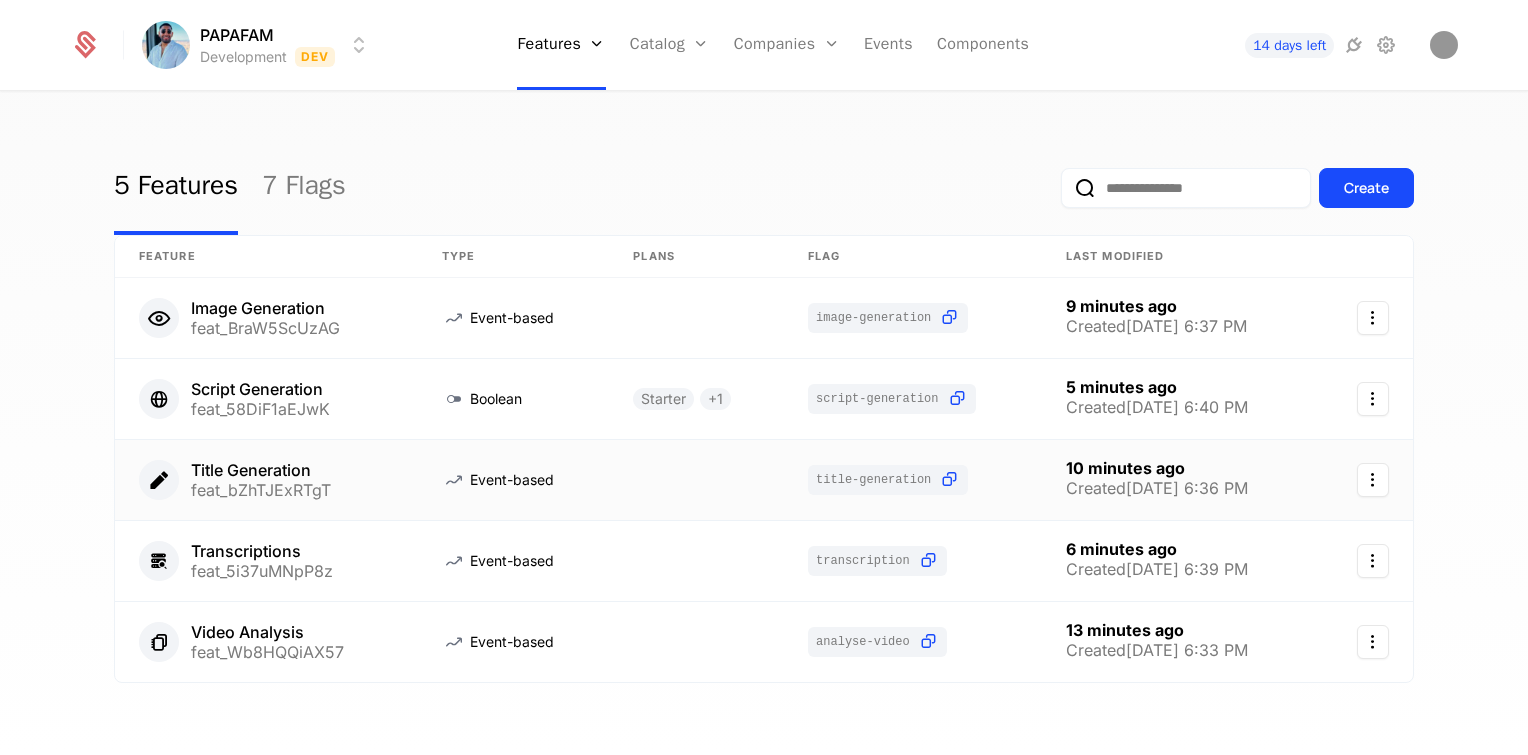 click on "Title Generation feat_bZhTJExRTgT" at bounding box center (266, 480) 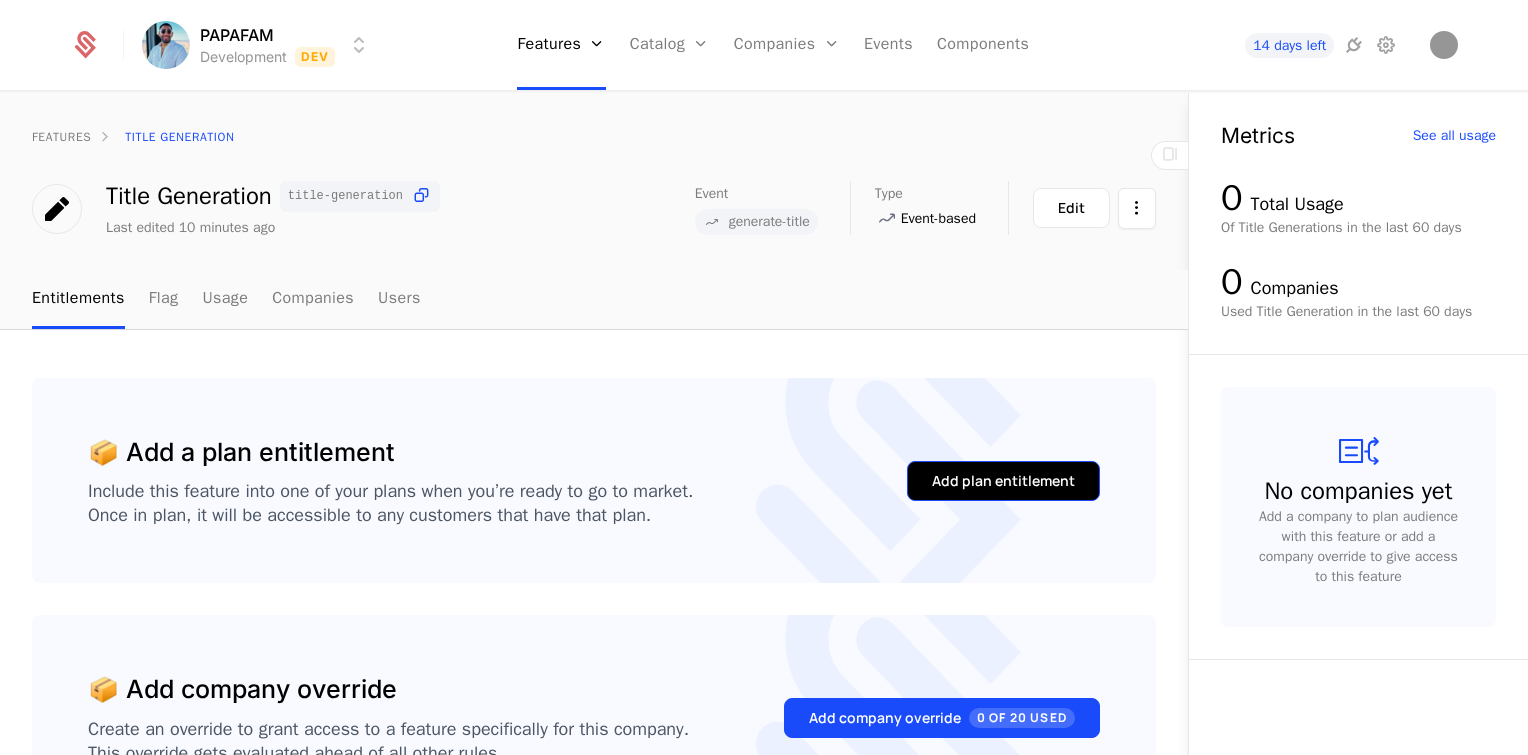 click on "Add plan entitlement" at bounding box center (1003, 481) 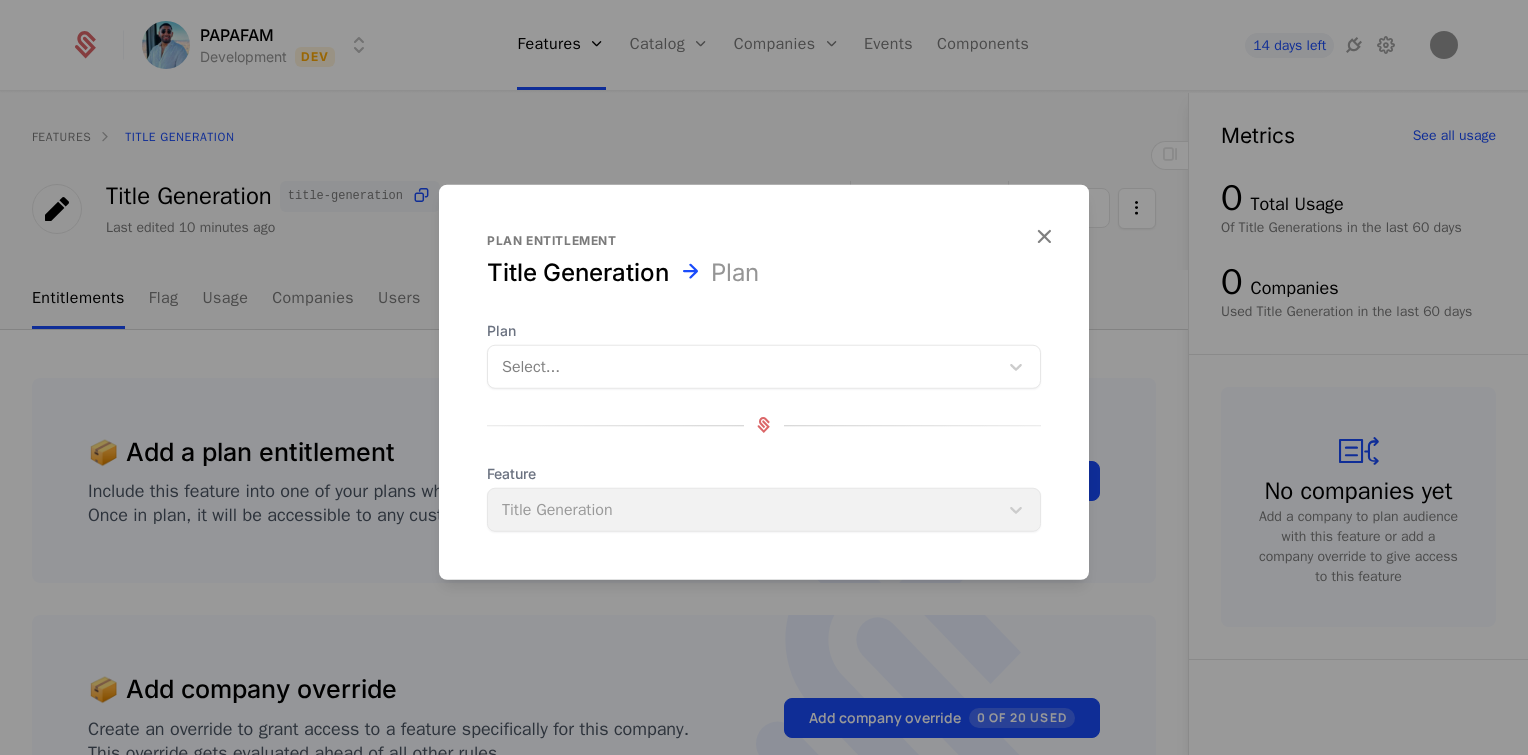 click on "Plan Select..." at bounding box center [764, 354] 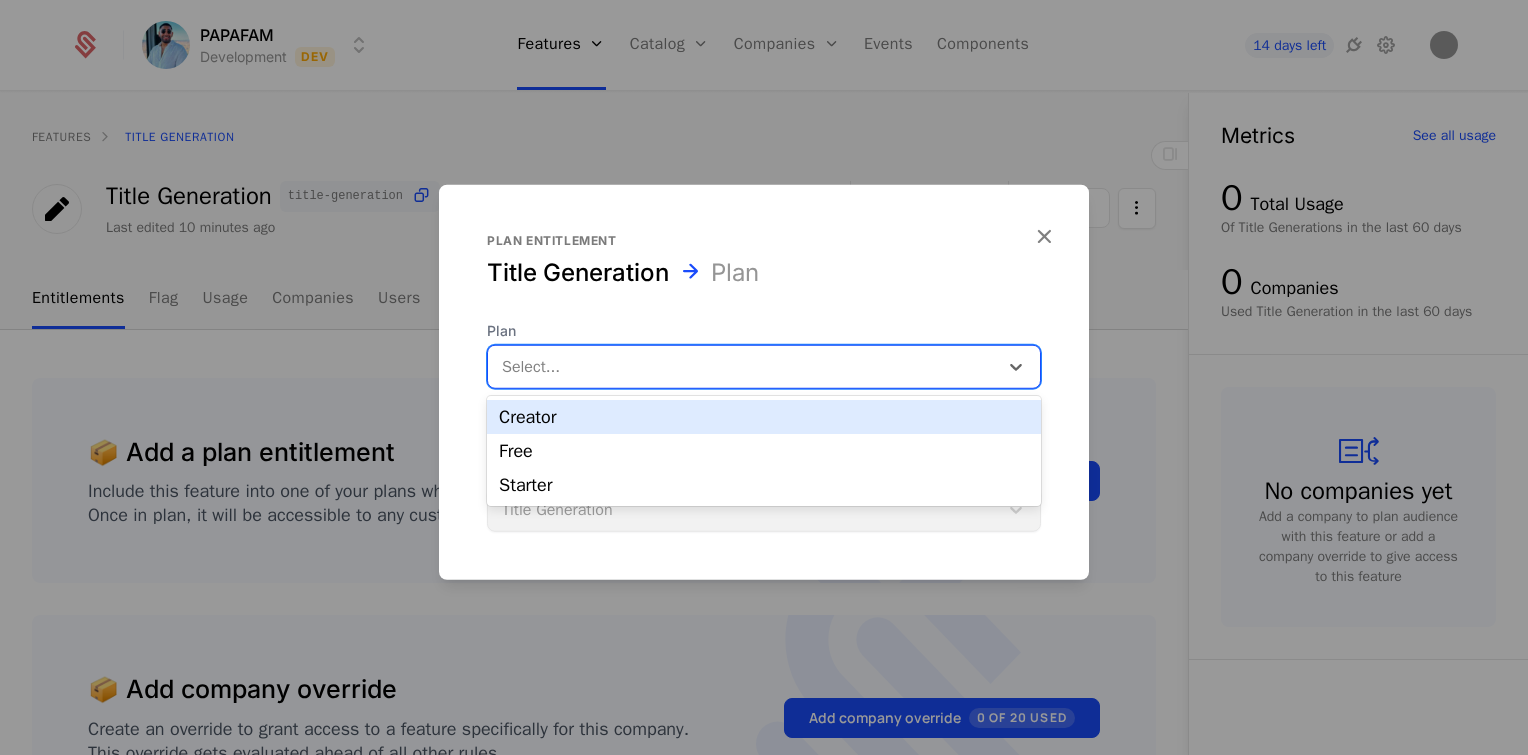 click at bounding box center [743, 366] 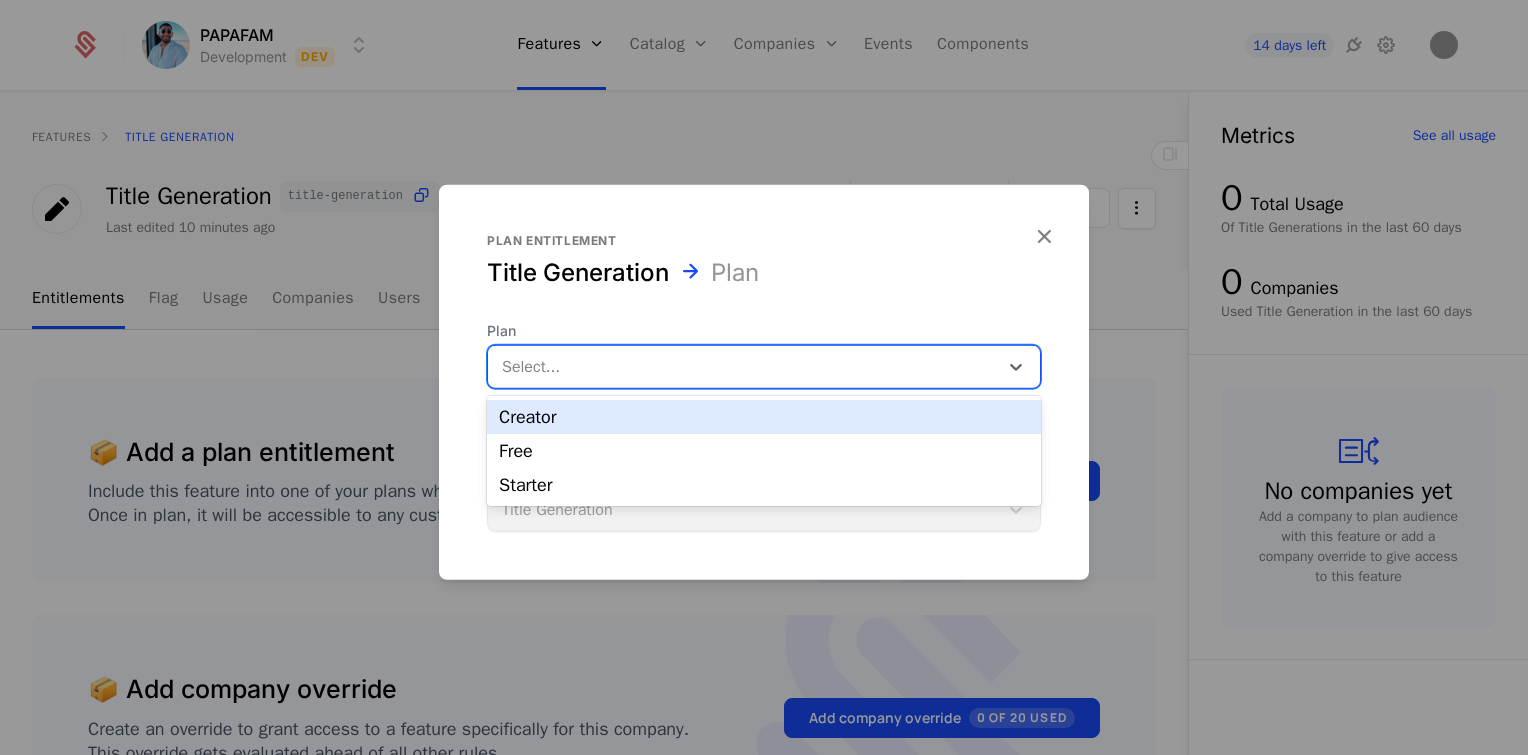 click on "Creator" at bounding box center (764, 417) 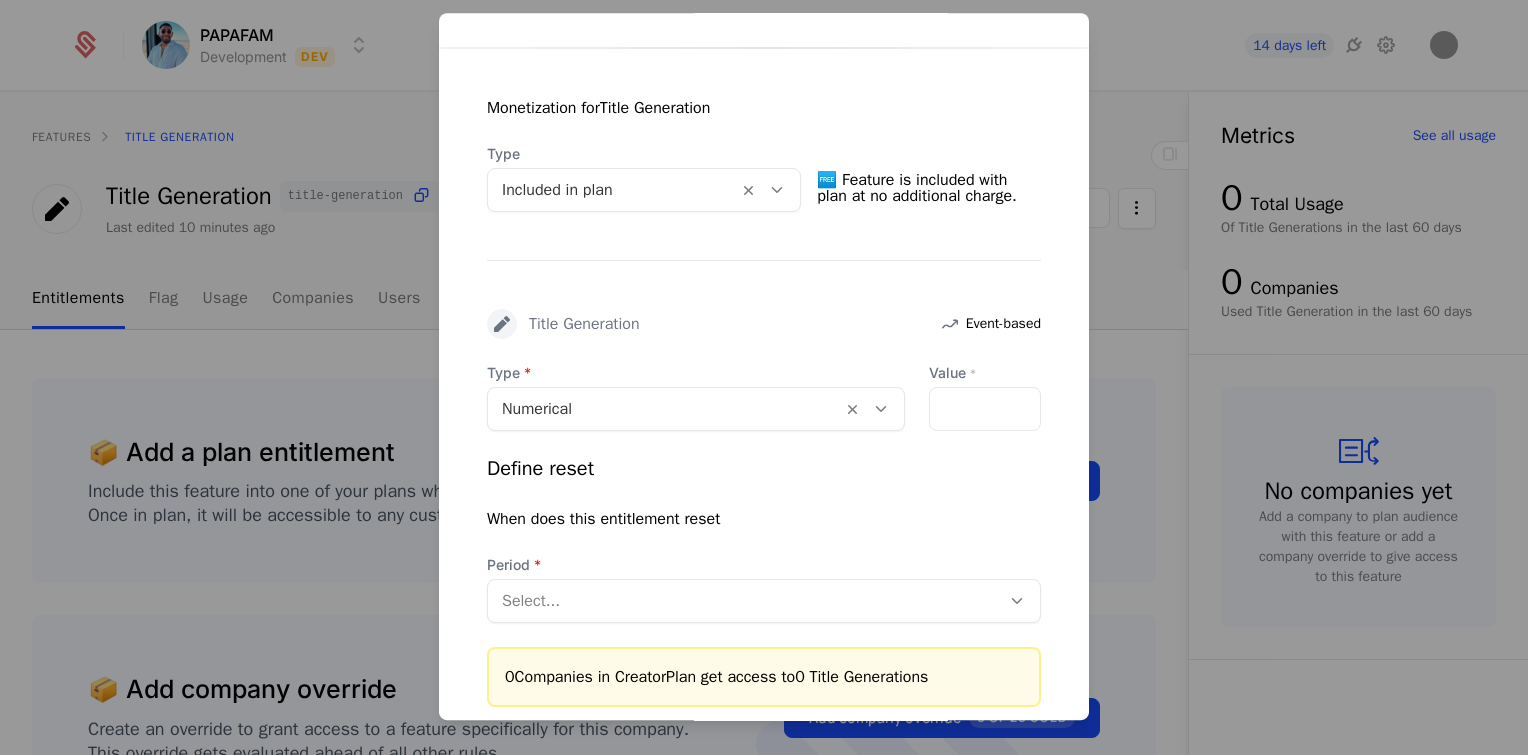 scroll, scrollTop: 357, scrollLeft: 0, axis: vertical 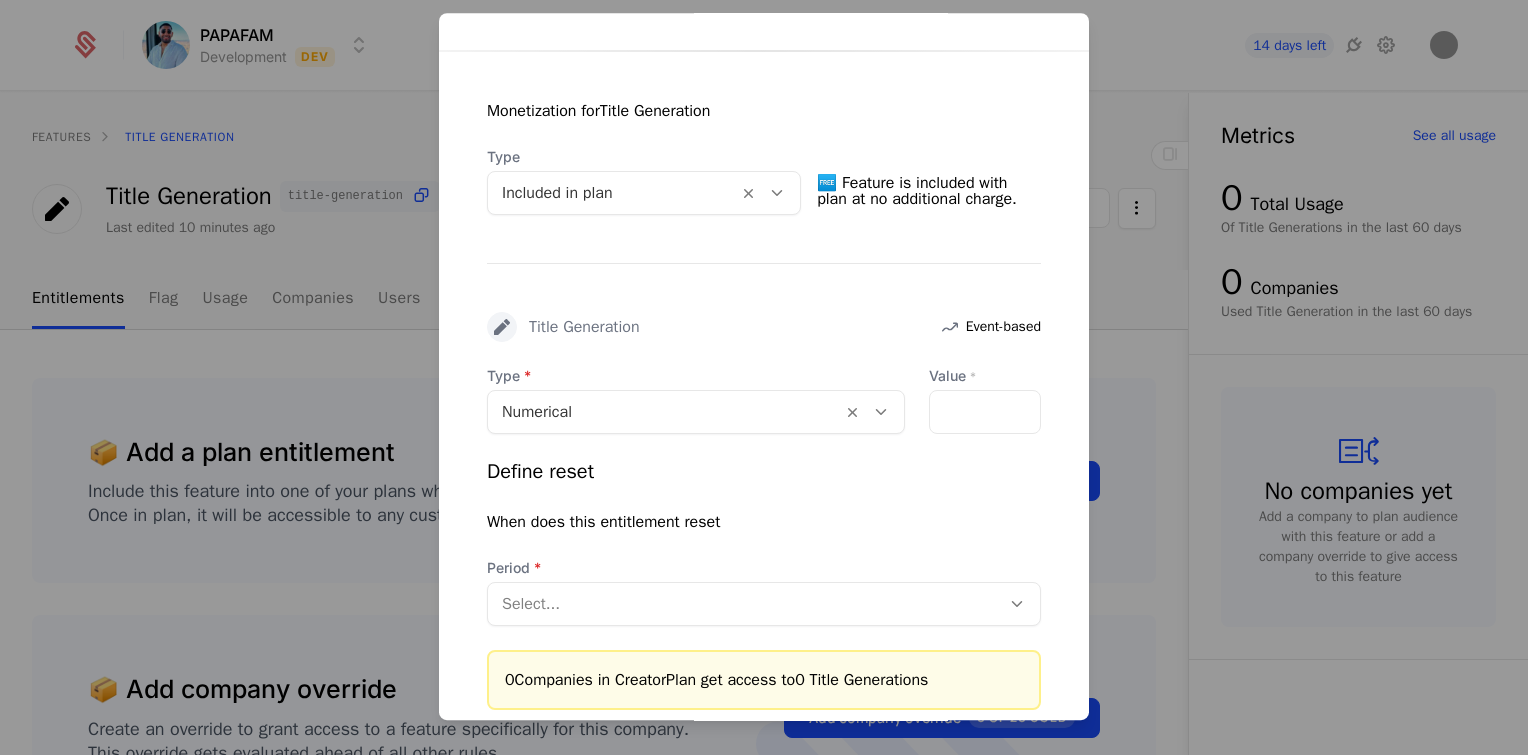 click at bounding box center (764, 377) 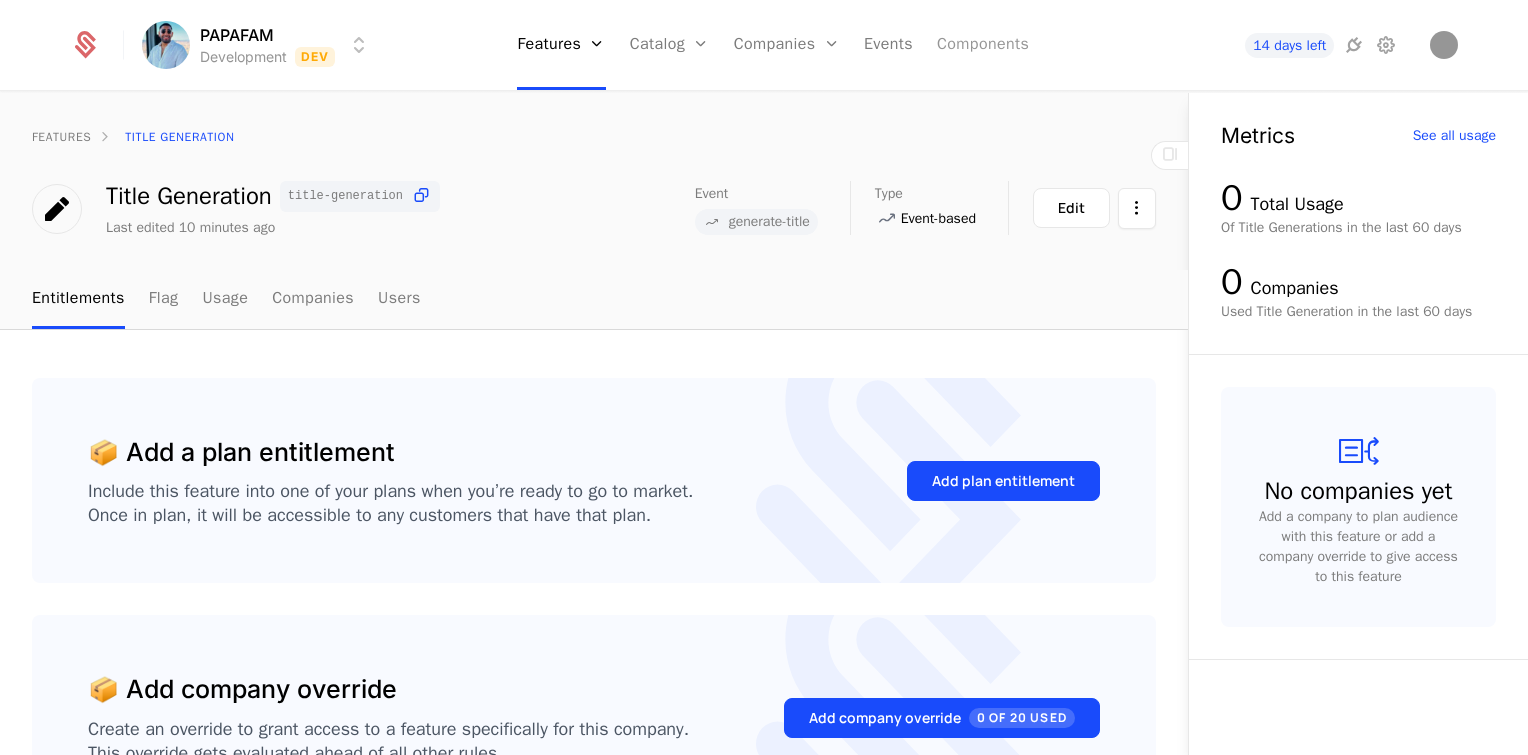 click on "Components" at bounding box center (983, 45) 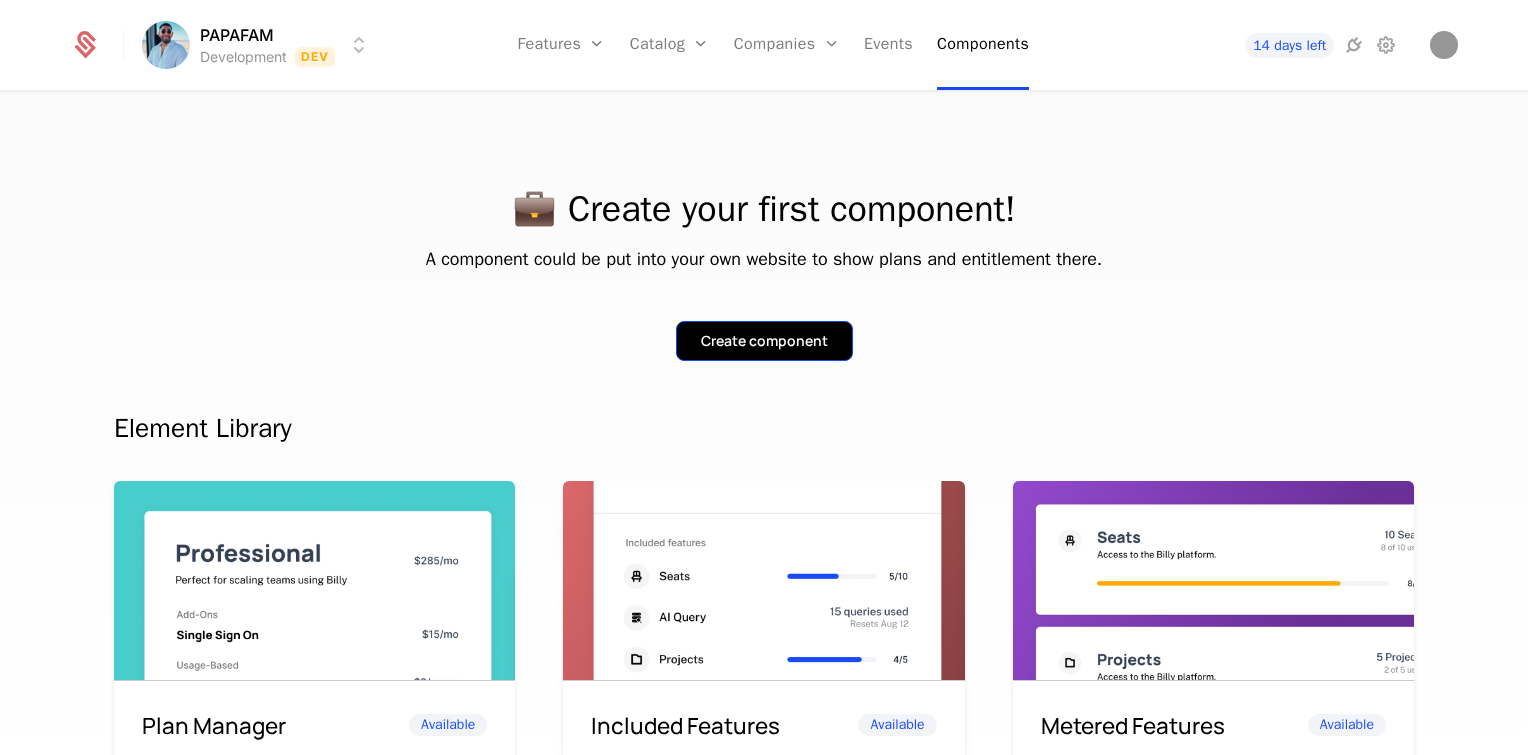 click on "Create component" at bounding box center [764, 341] 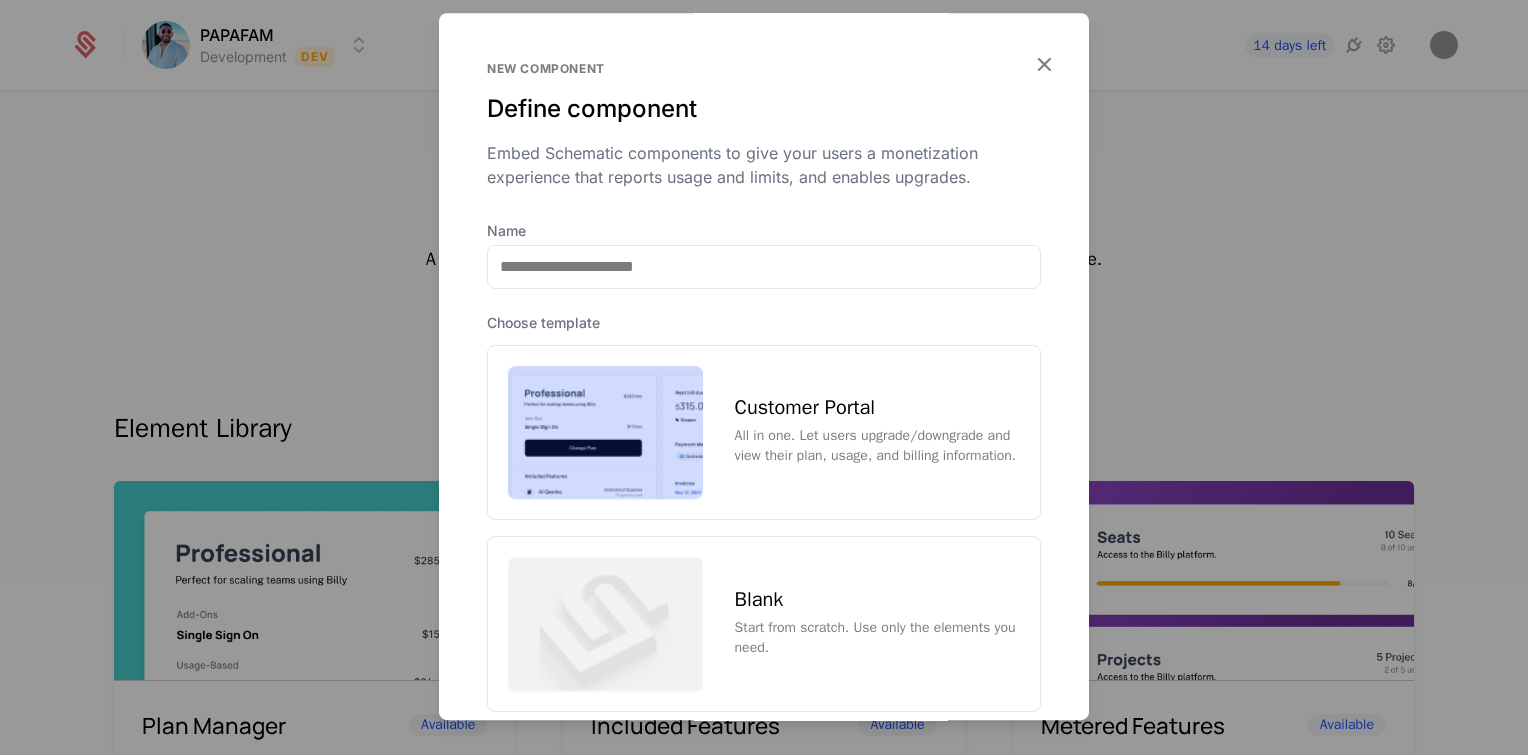 click on "All in one. Let users upgrade/downgrade and view their plan, usage, and billing information." at bounding box center (877, 447) 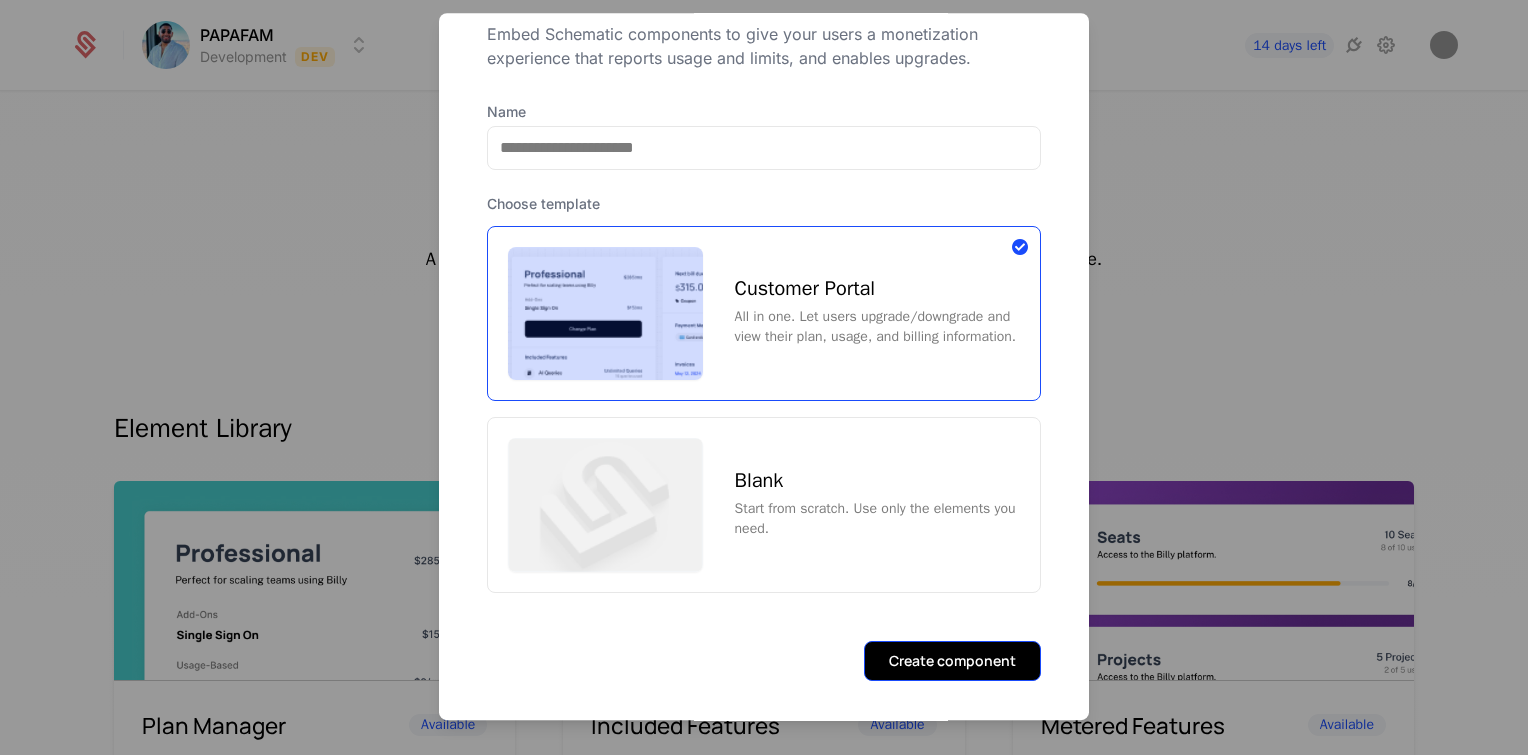 scroll, scrollTop: 118, scrollLeft: 0, axis: vertical 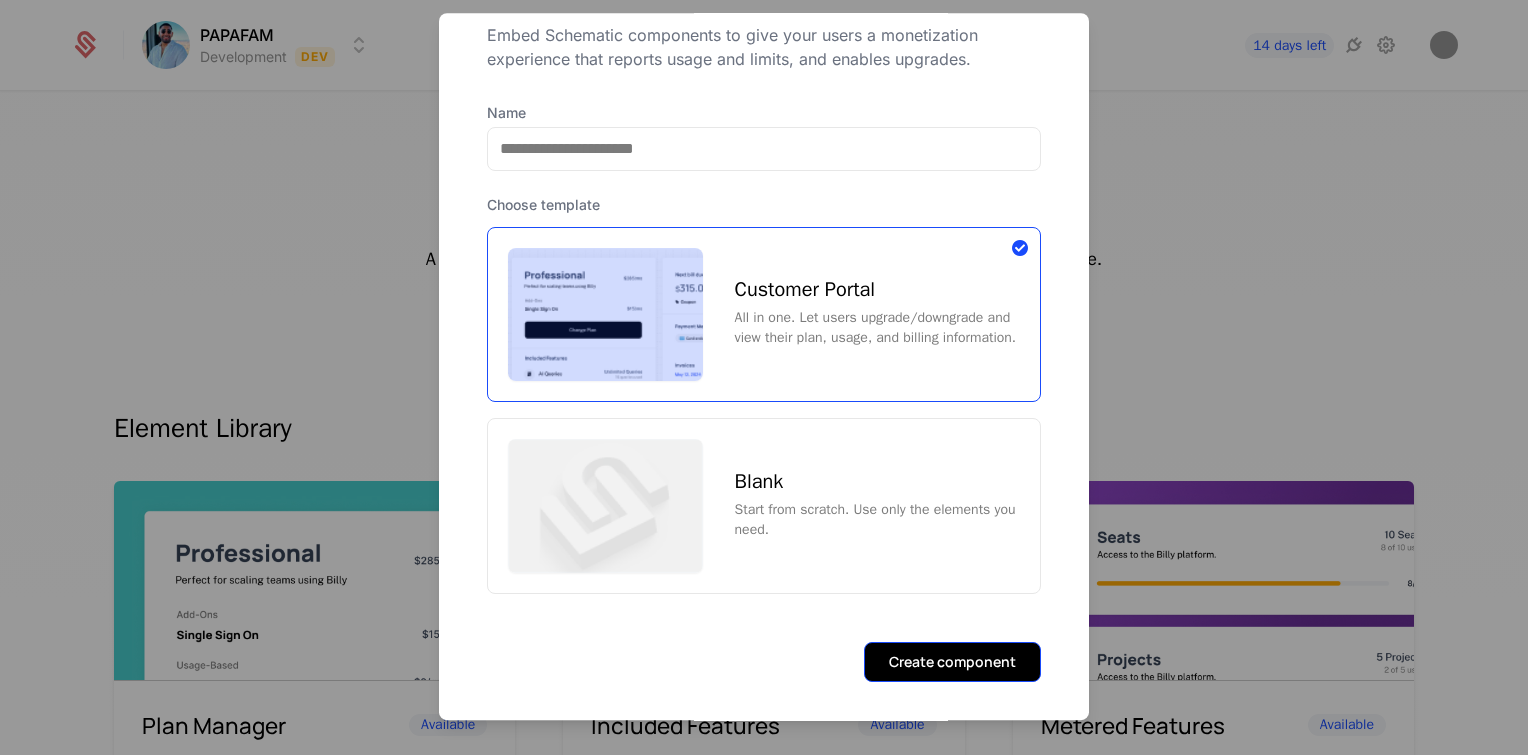 click on "Create component" at bounding box center (952, 662) 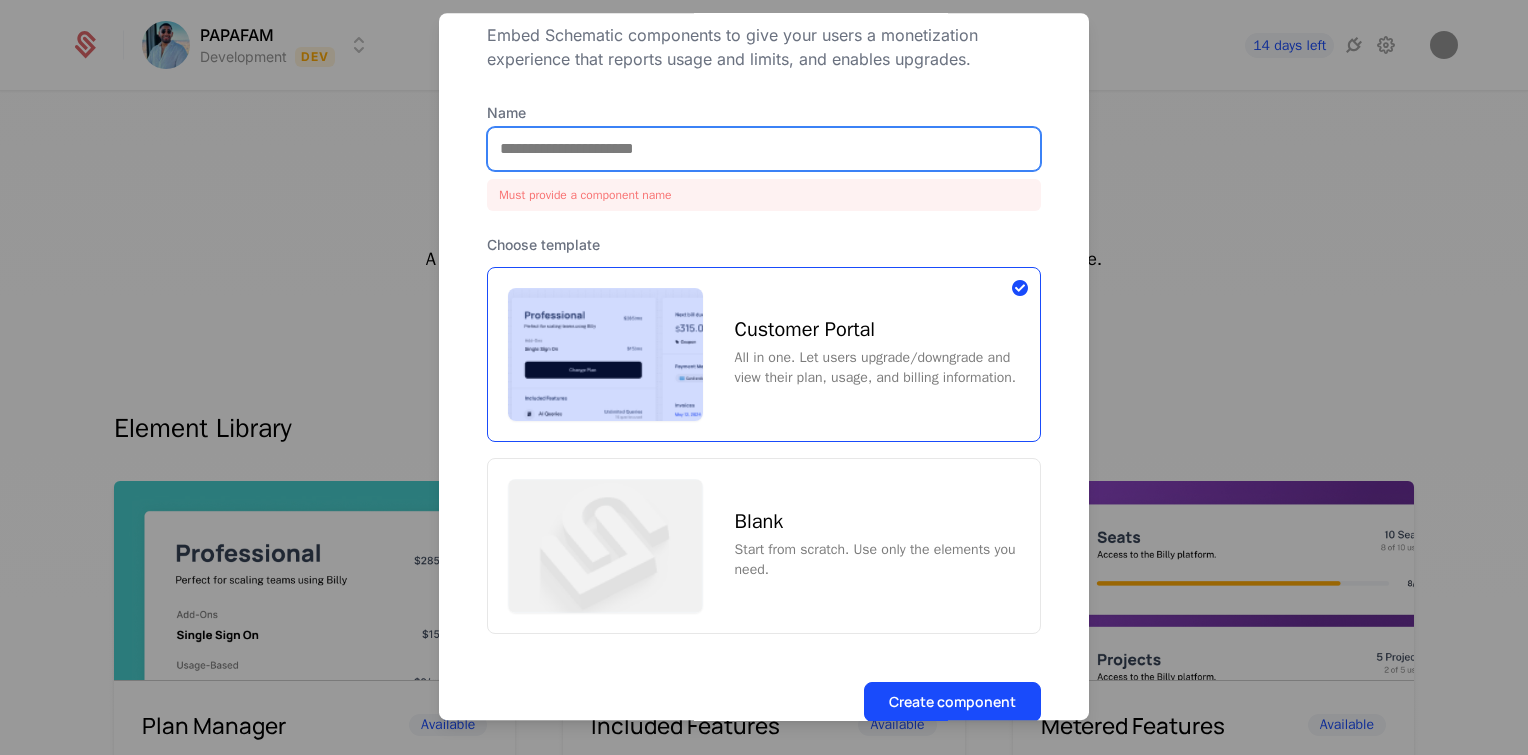 click on "Name" at bounding box center (764, 149) 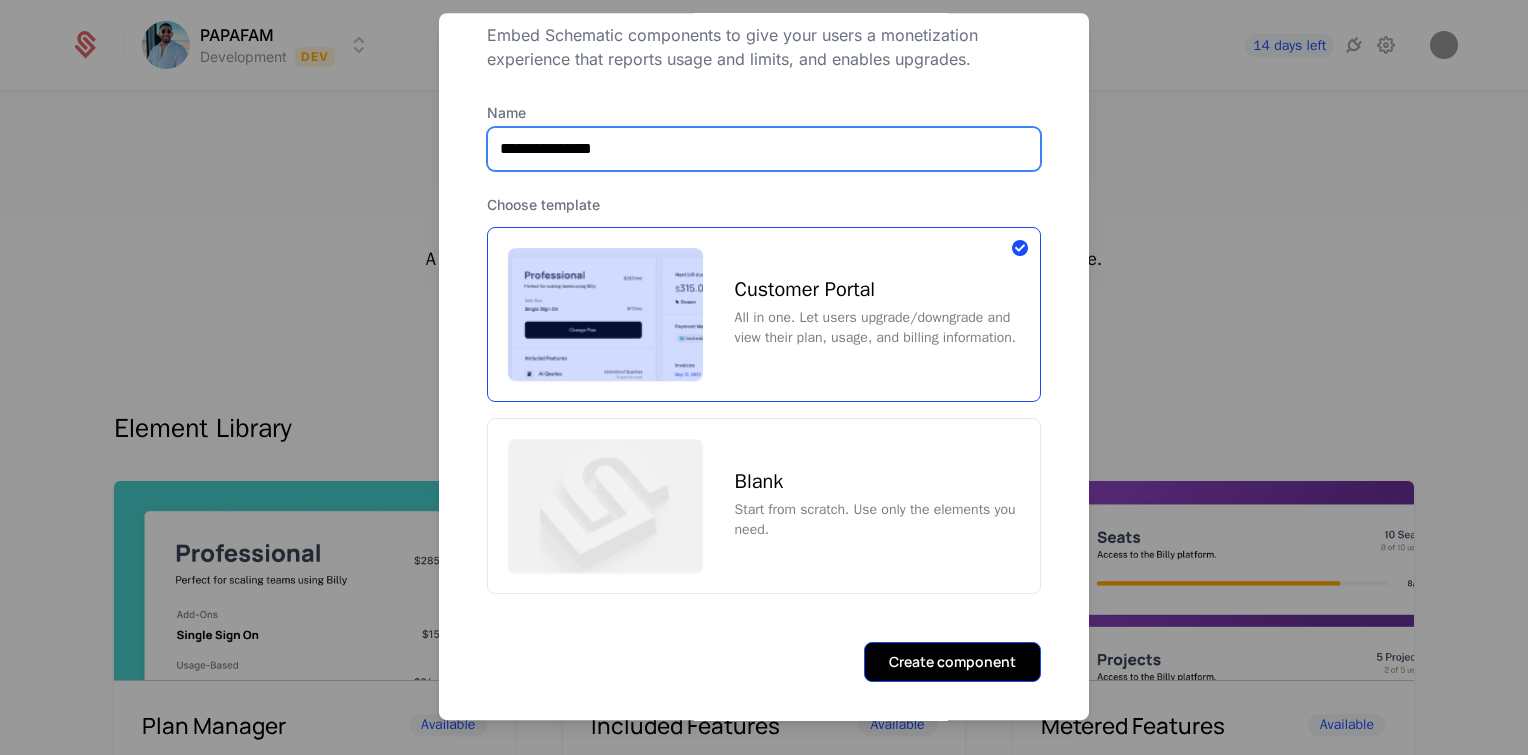 type on "**********" 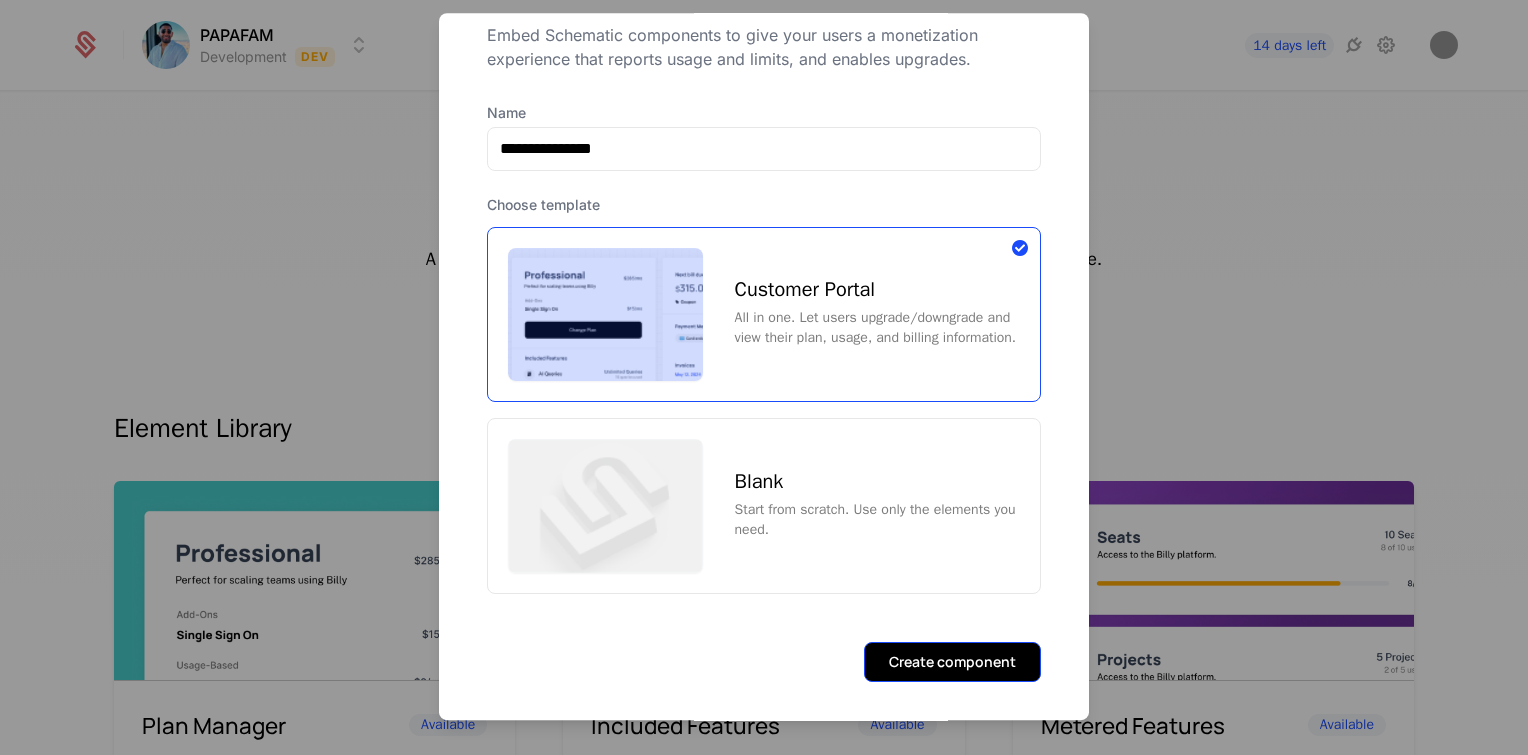 click on "Create component" at bounding box center (952, 662) 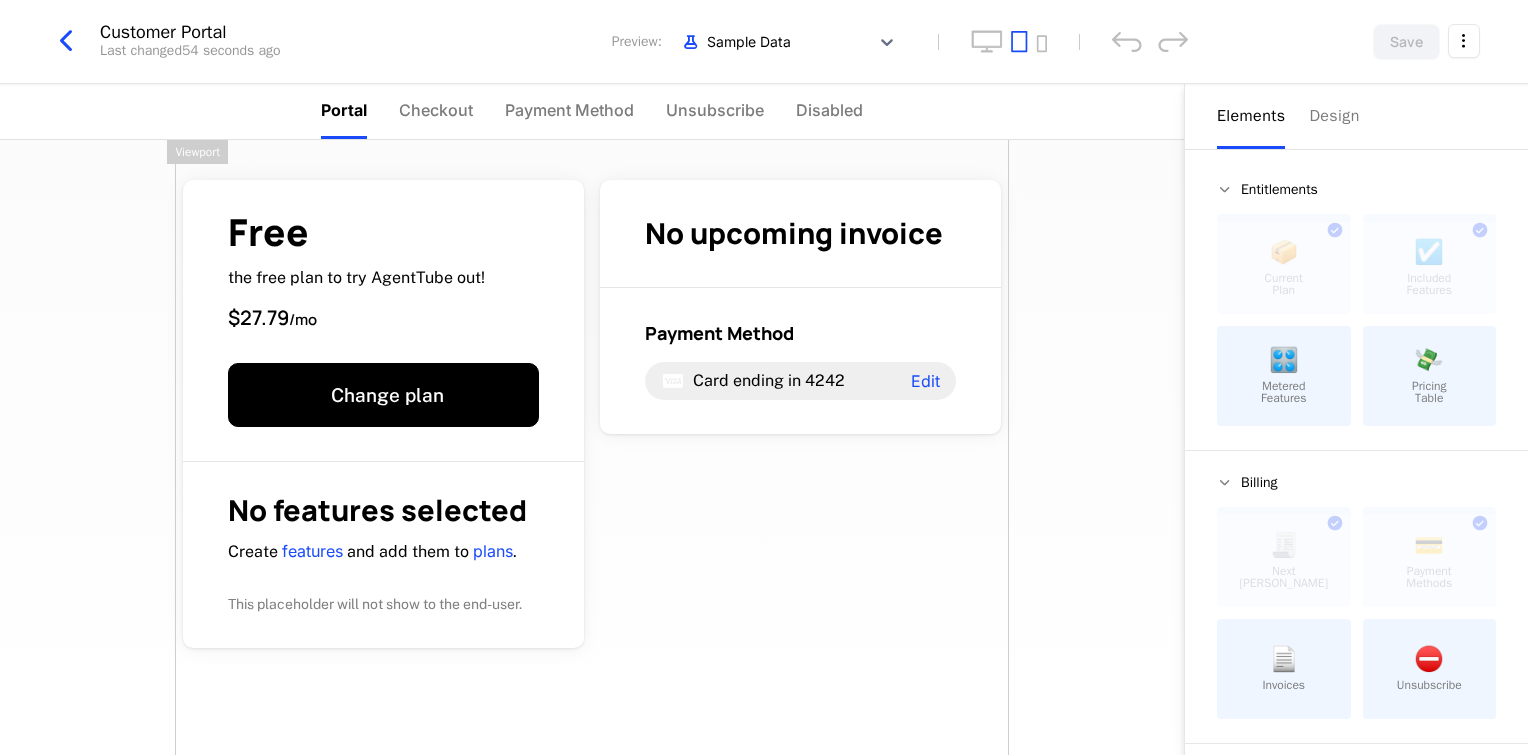 scroll, scrollTop: 76, scrollLeft: 0, axis: vertical 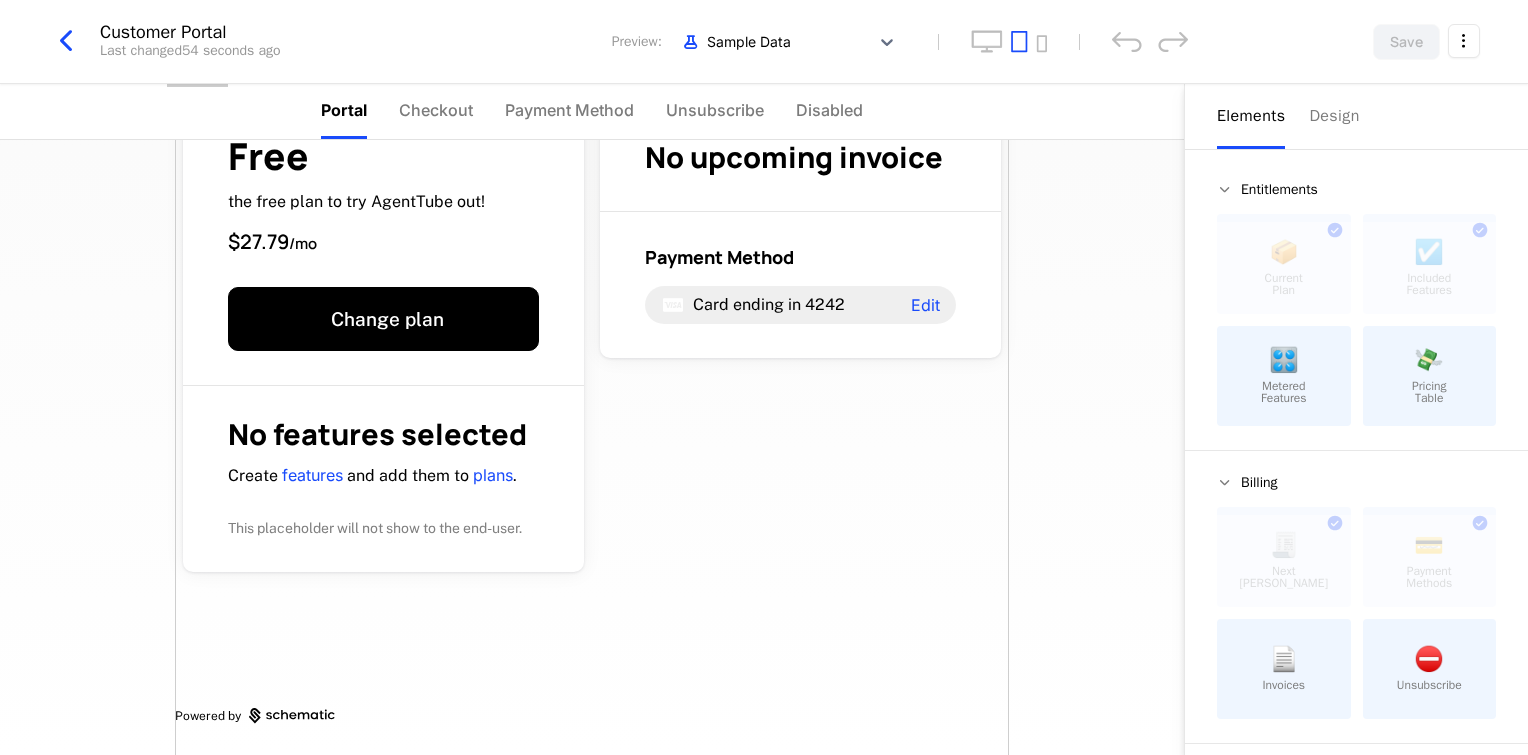 click on "Elements Design" at bounding box center (1356, 116) 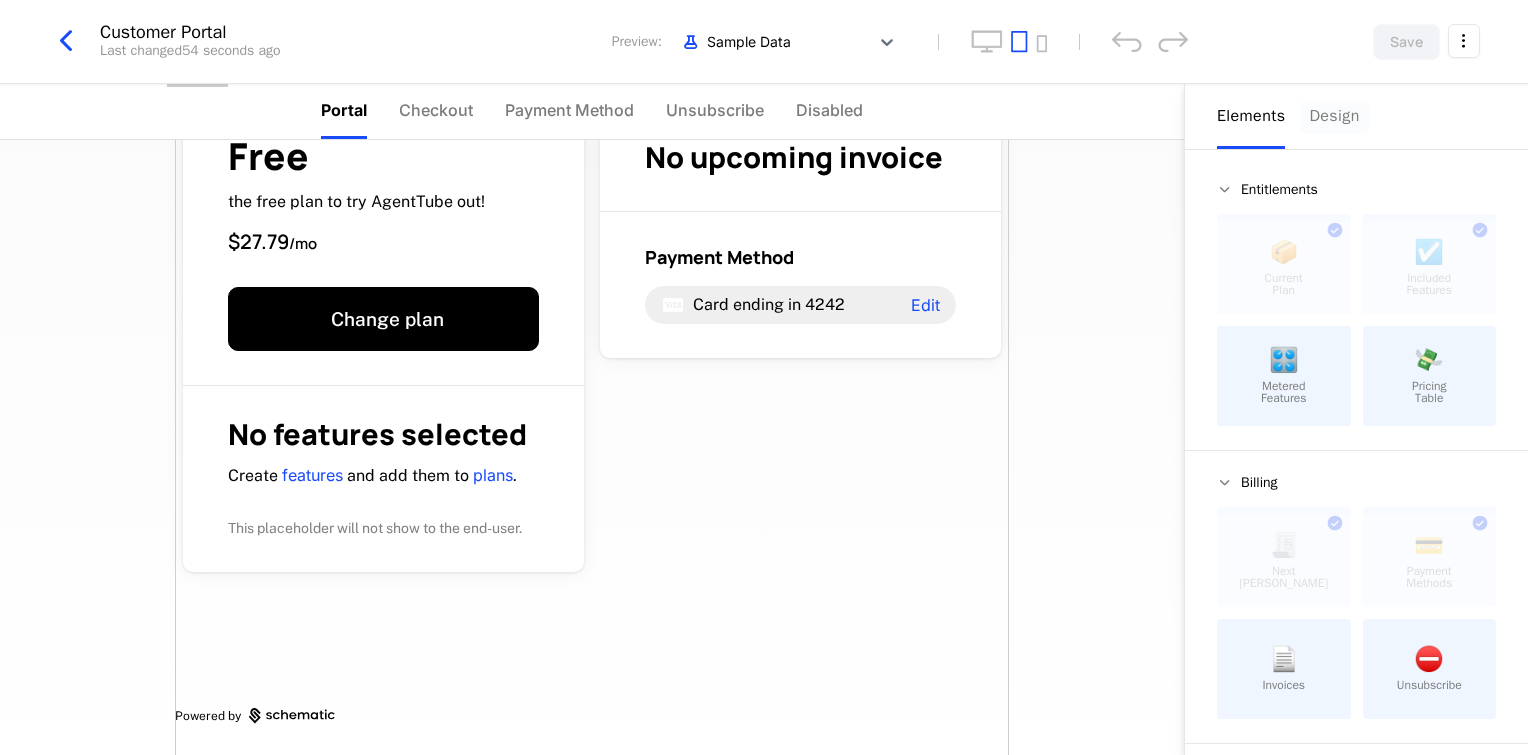 click on "Design" at bounding box center [1334, 116] 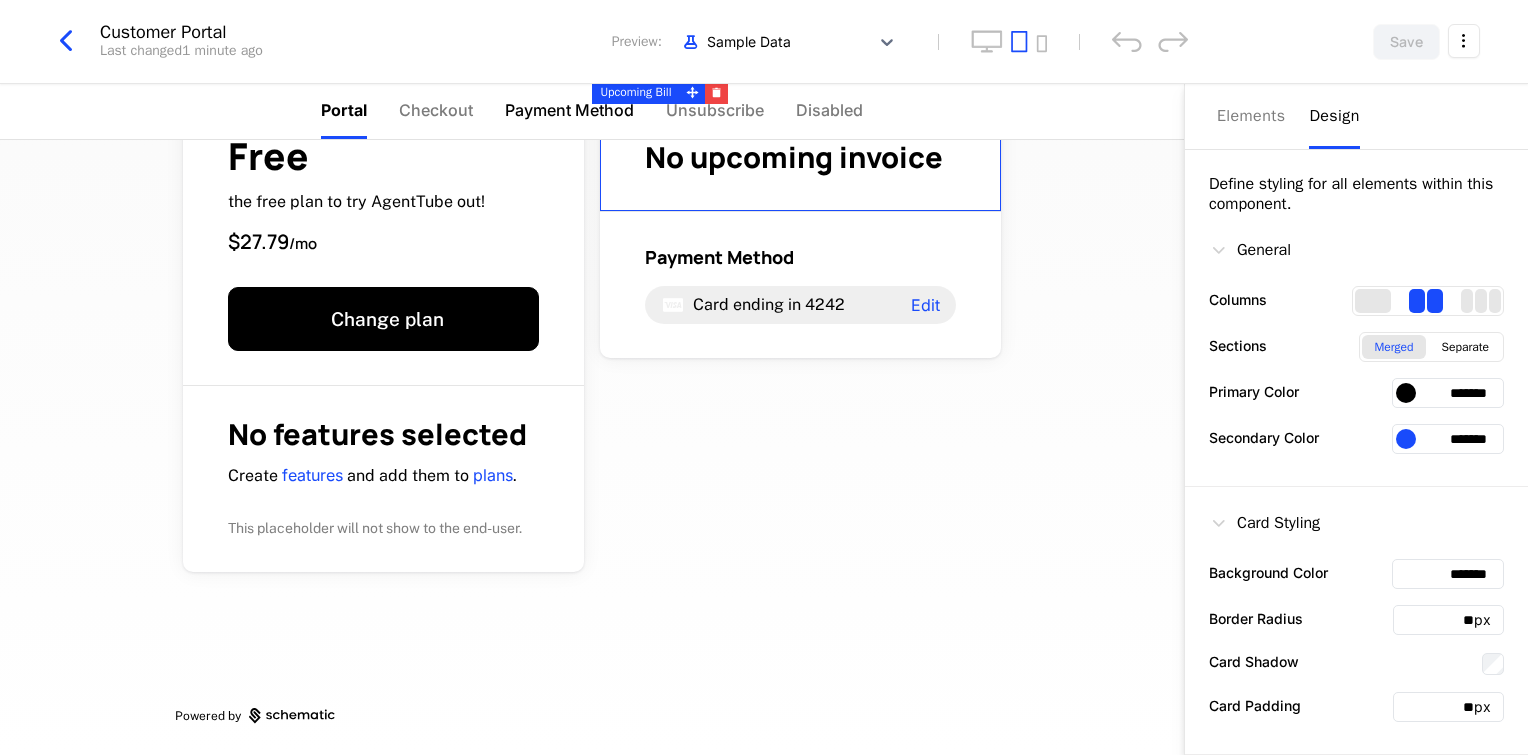 click on "Payment Method" at bounding box center [569, 110] 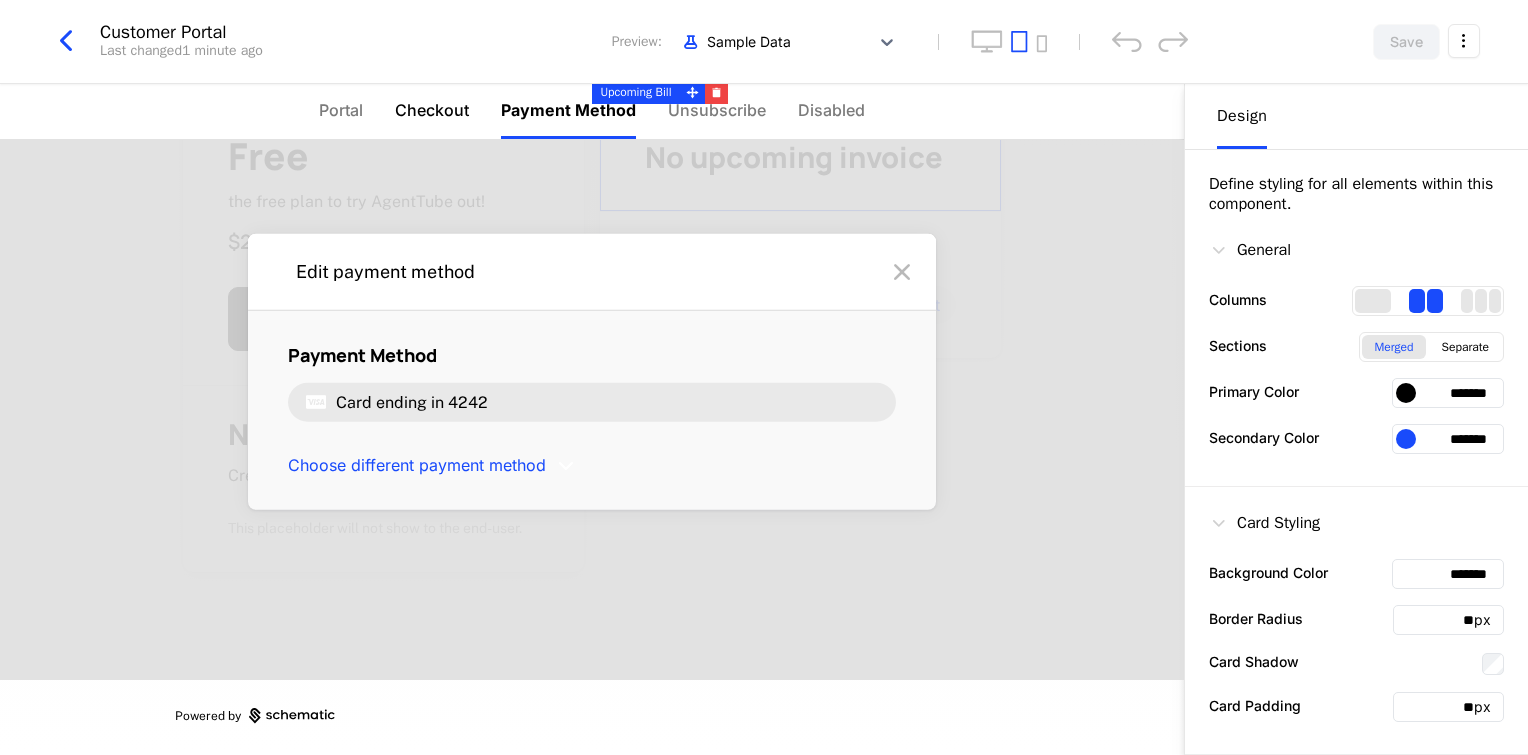 click on "Checkout" at bounding box center (432, 110) 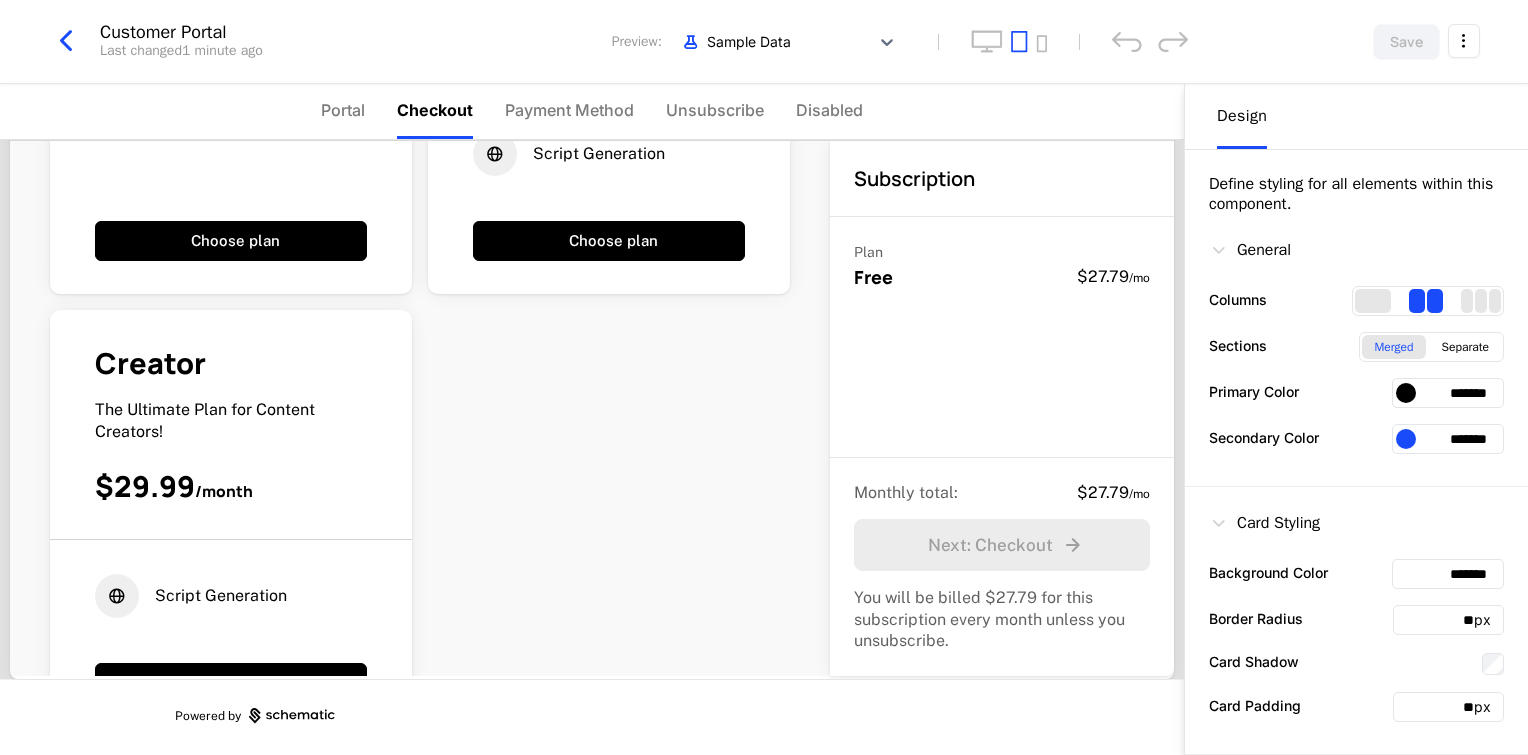 scroll, scrollTop: 422, scrollLeft: 0, axis: vertical 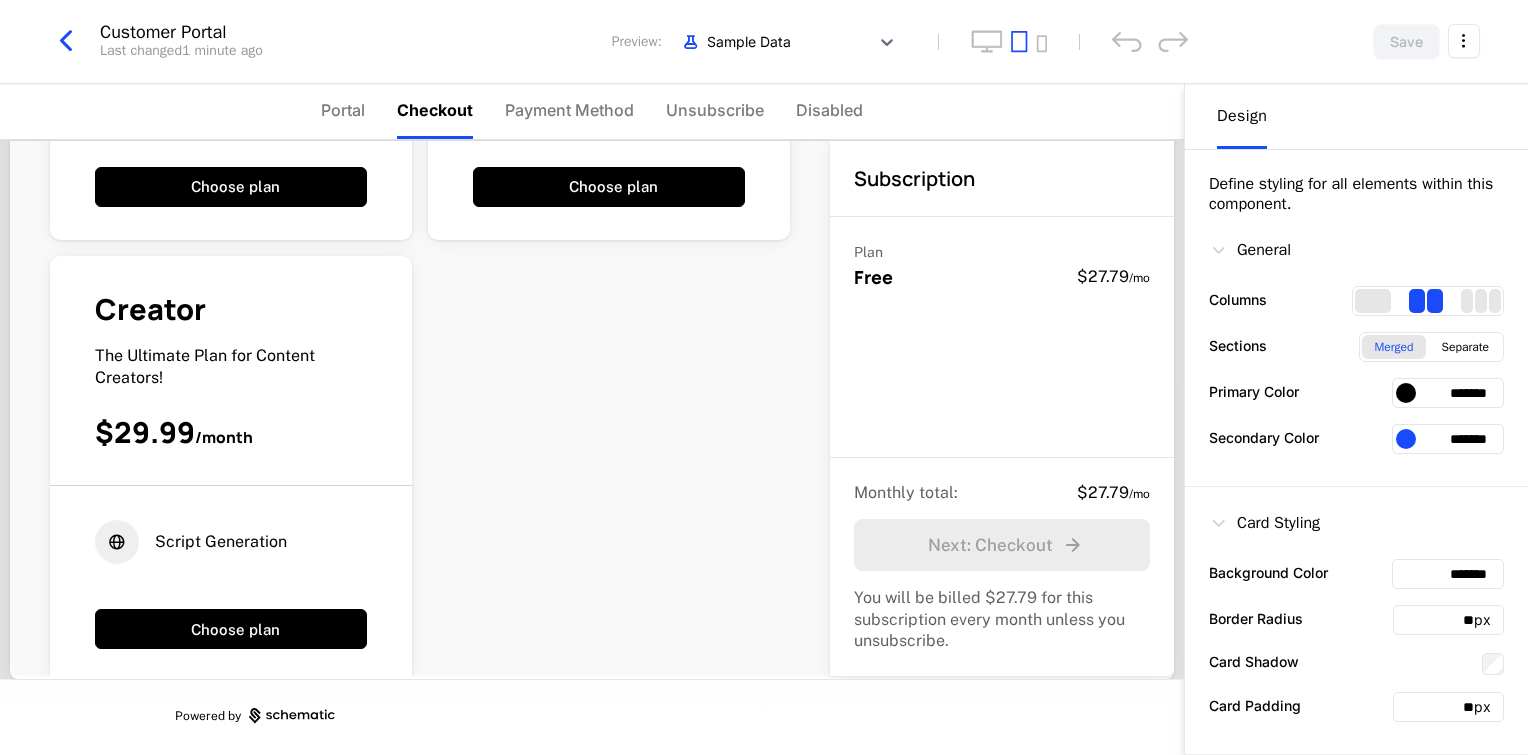 click on "$27.79 / mo" at bounding box center (1113, 492) 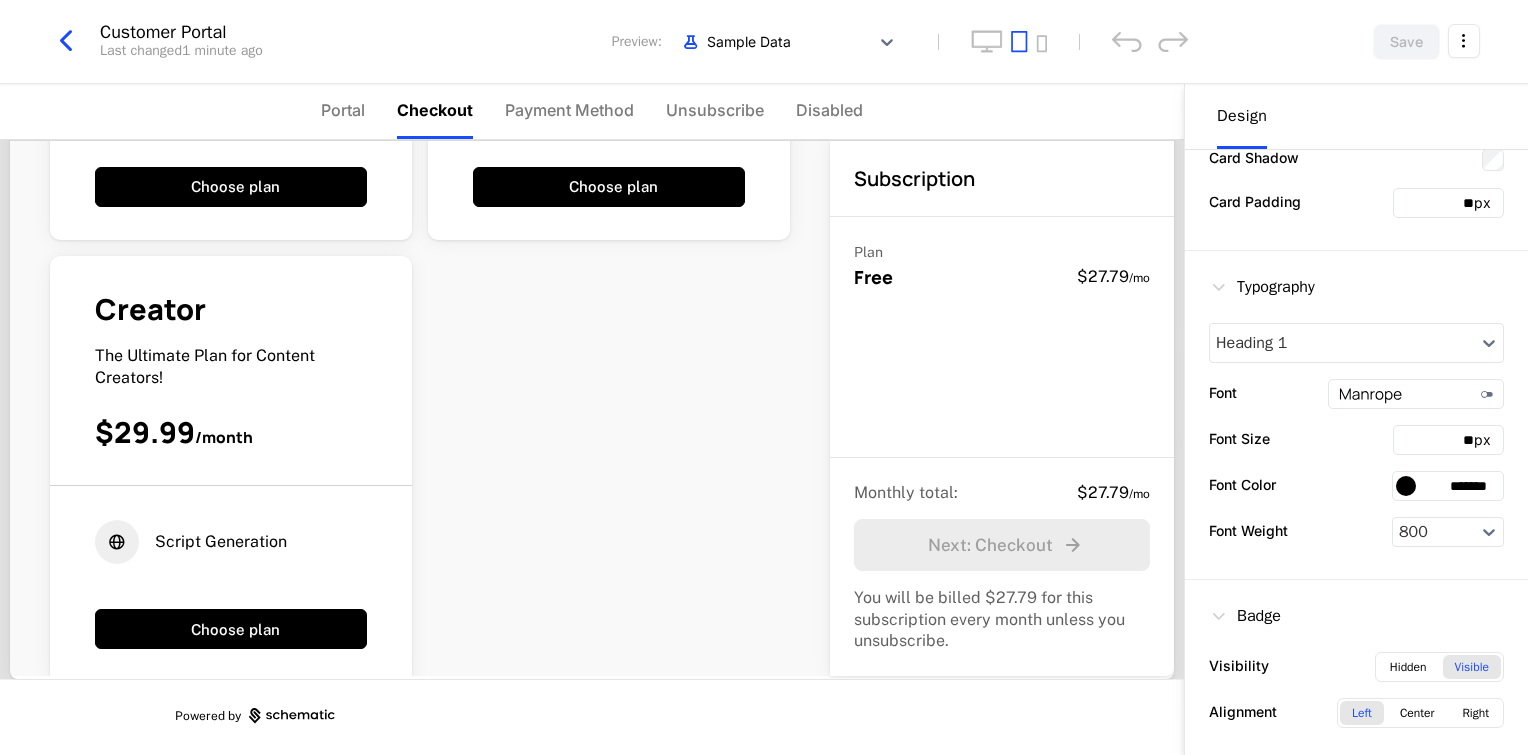 scroll, scrollTop: 0, scrollLeft: 0, axis: both 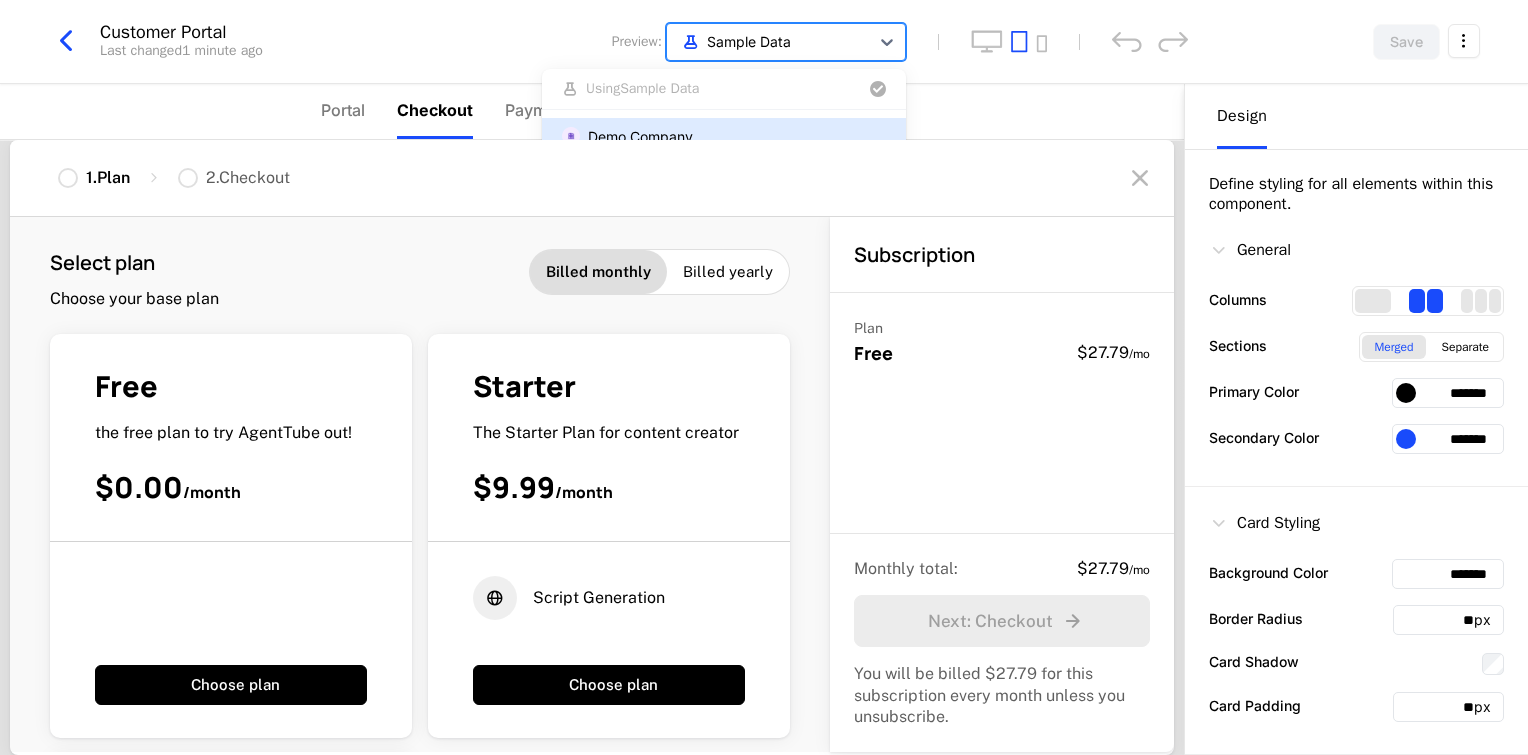 click at bounding box center (768, 41) 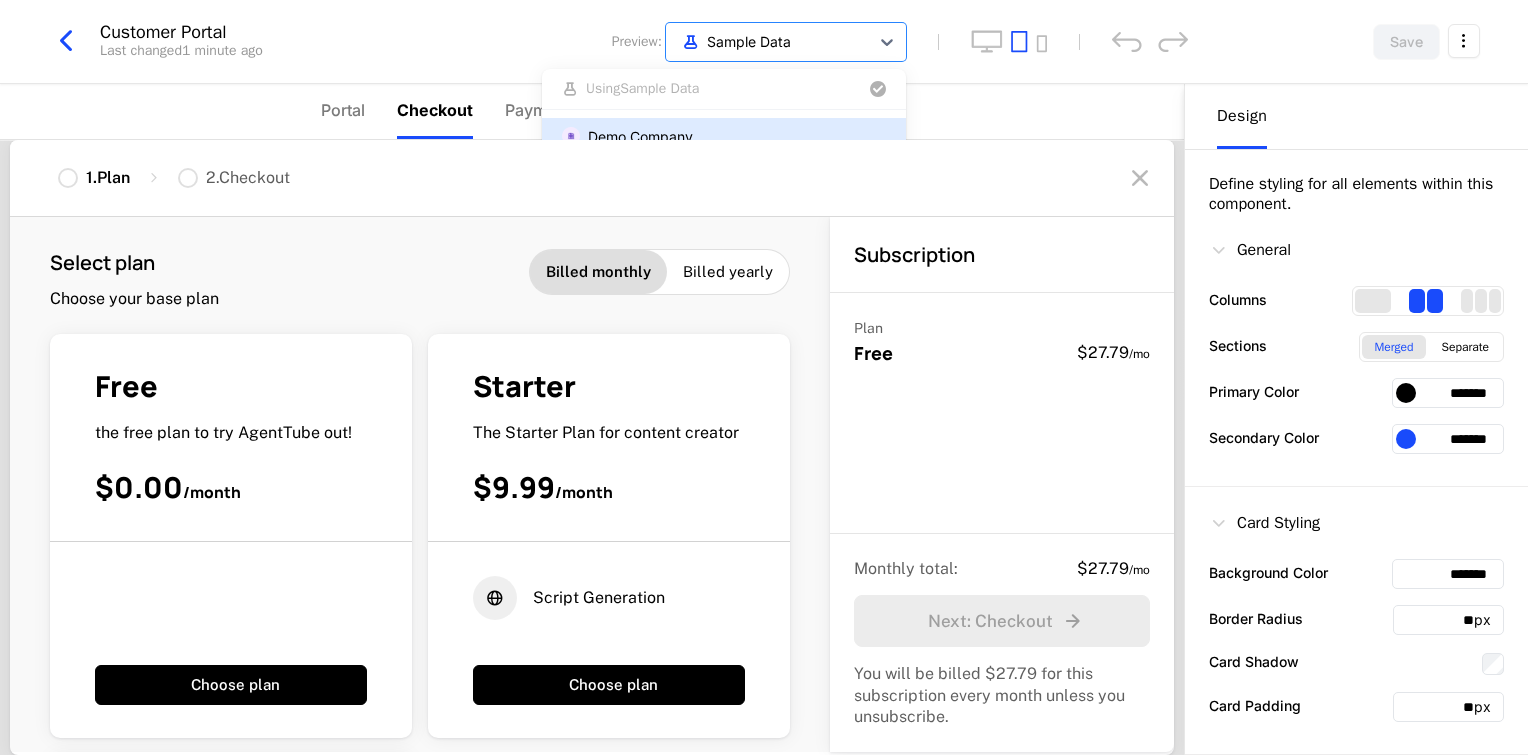 click on "Using  Sample Data" at bounding box center (724, 89) 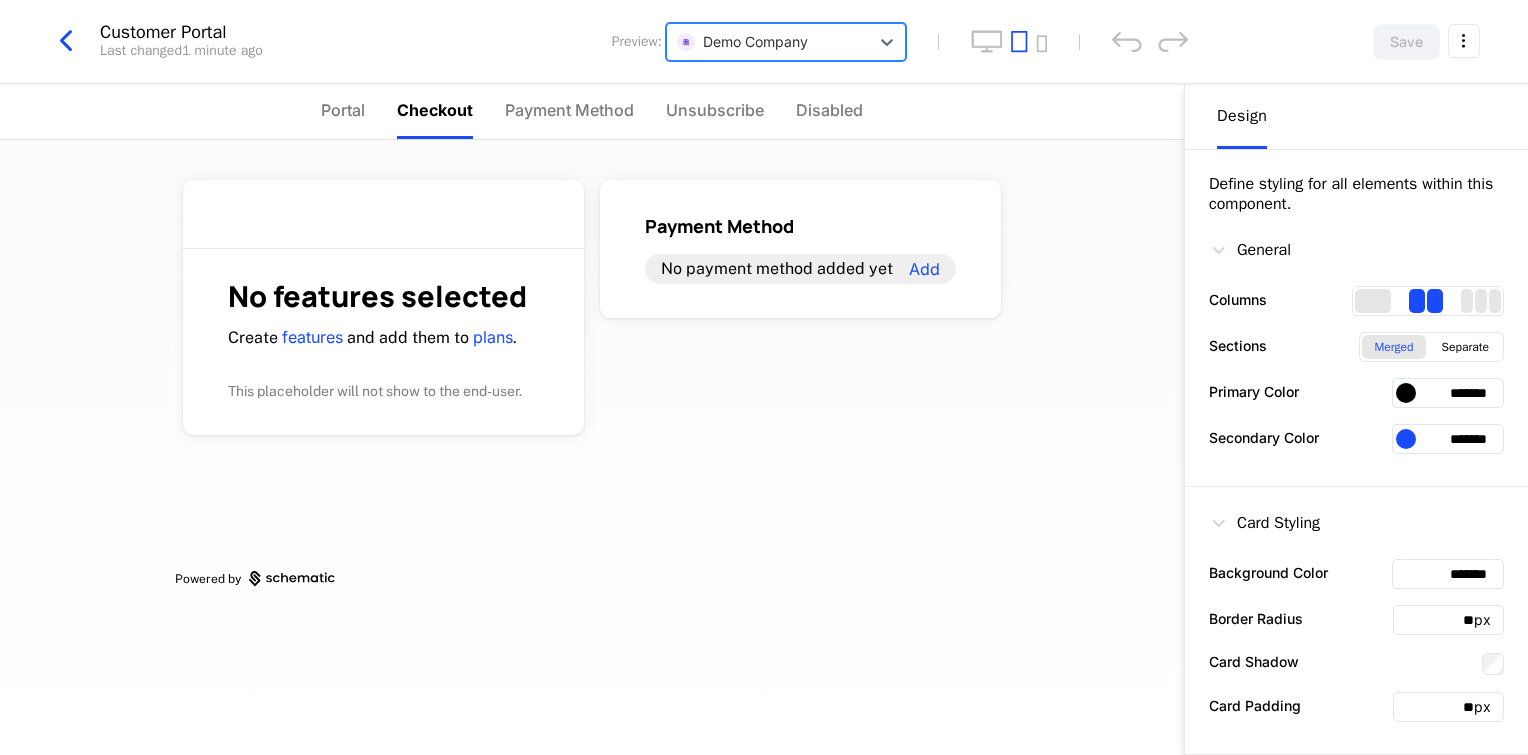 click at bounding box center [768, 41] 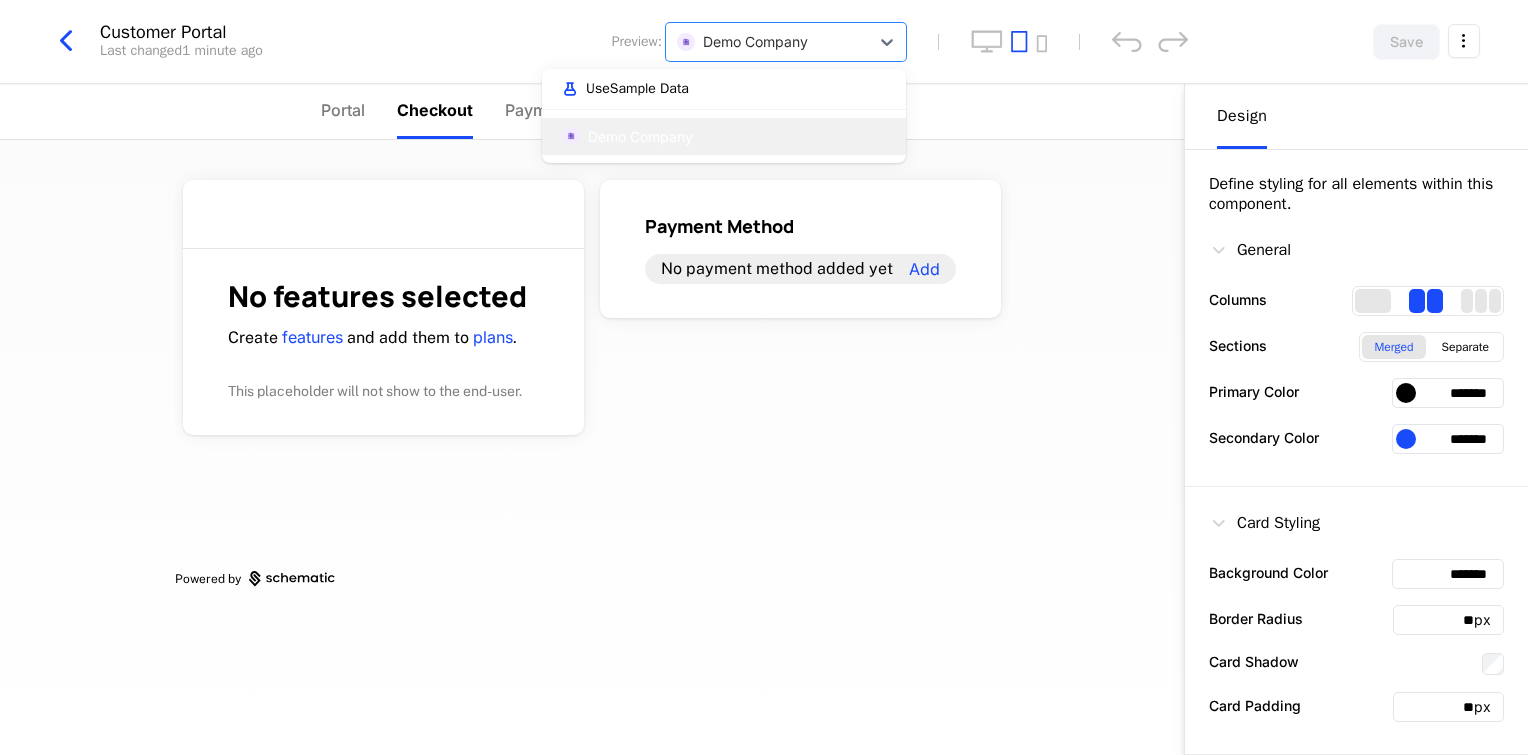 click on "Use  Sample Data" at bounding box center [724, 89] 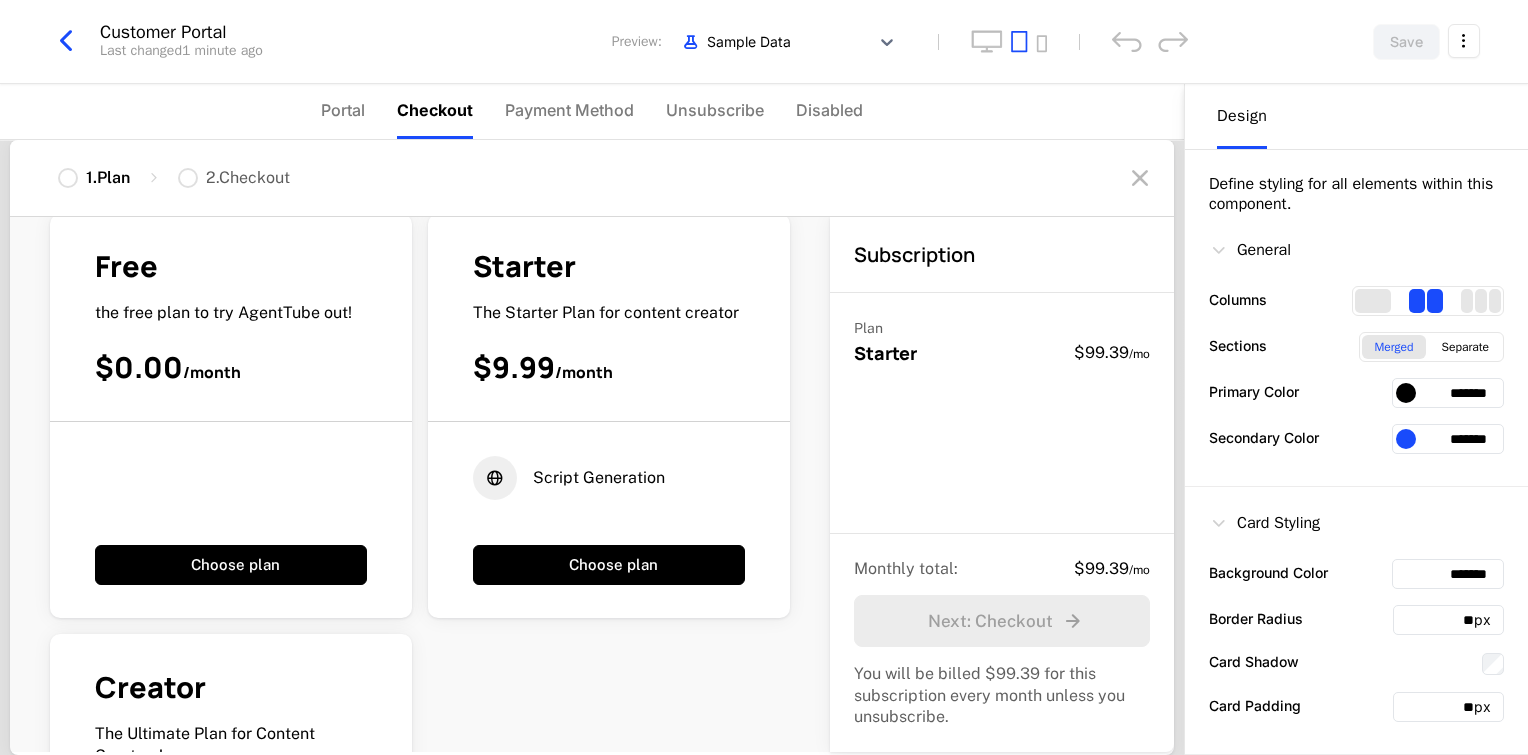 scroll, scrollTop: 0, scrollLeft: 0, axis: both 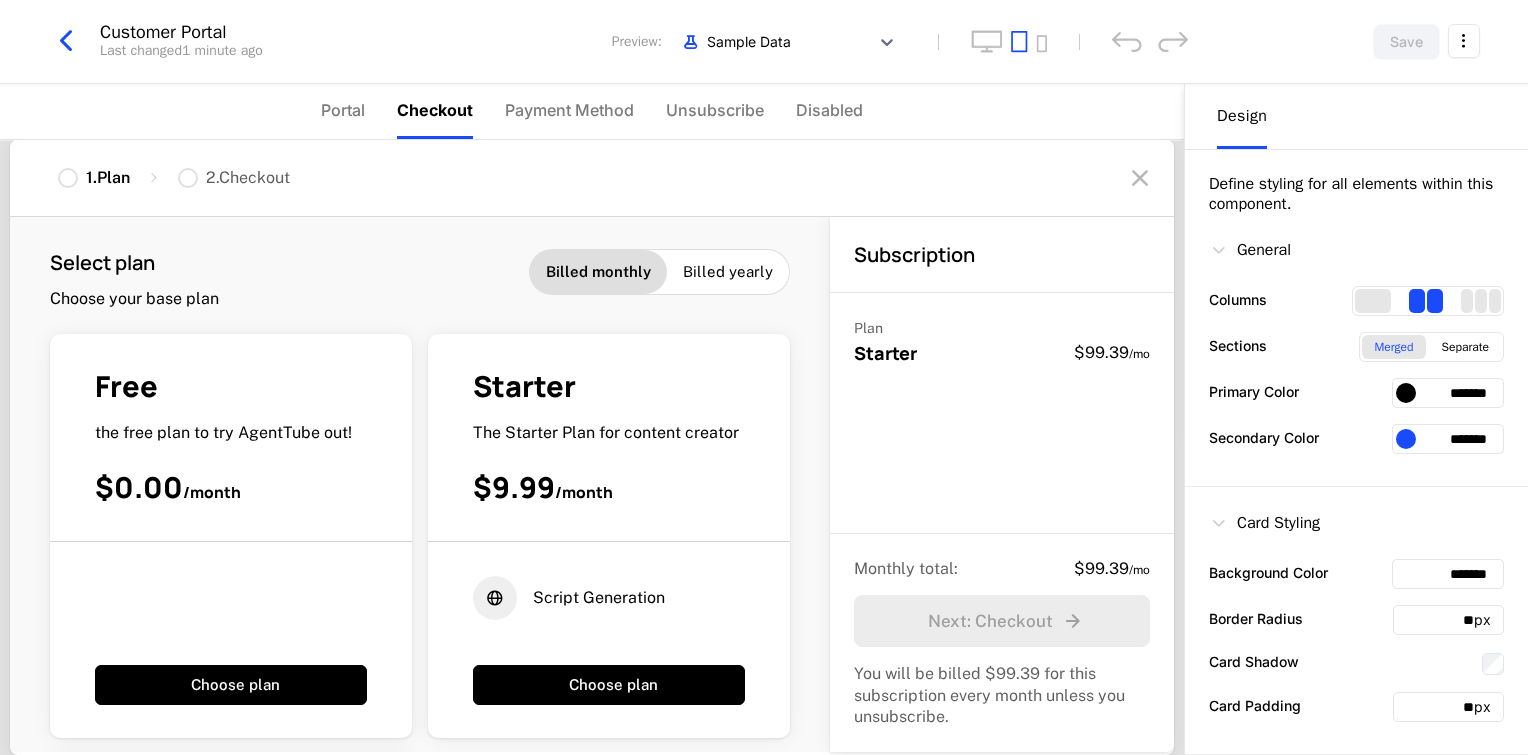 click at bounding box center (1417, 301) 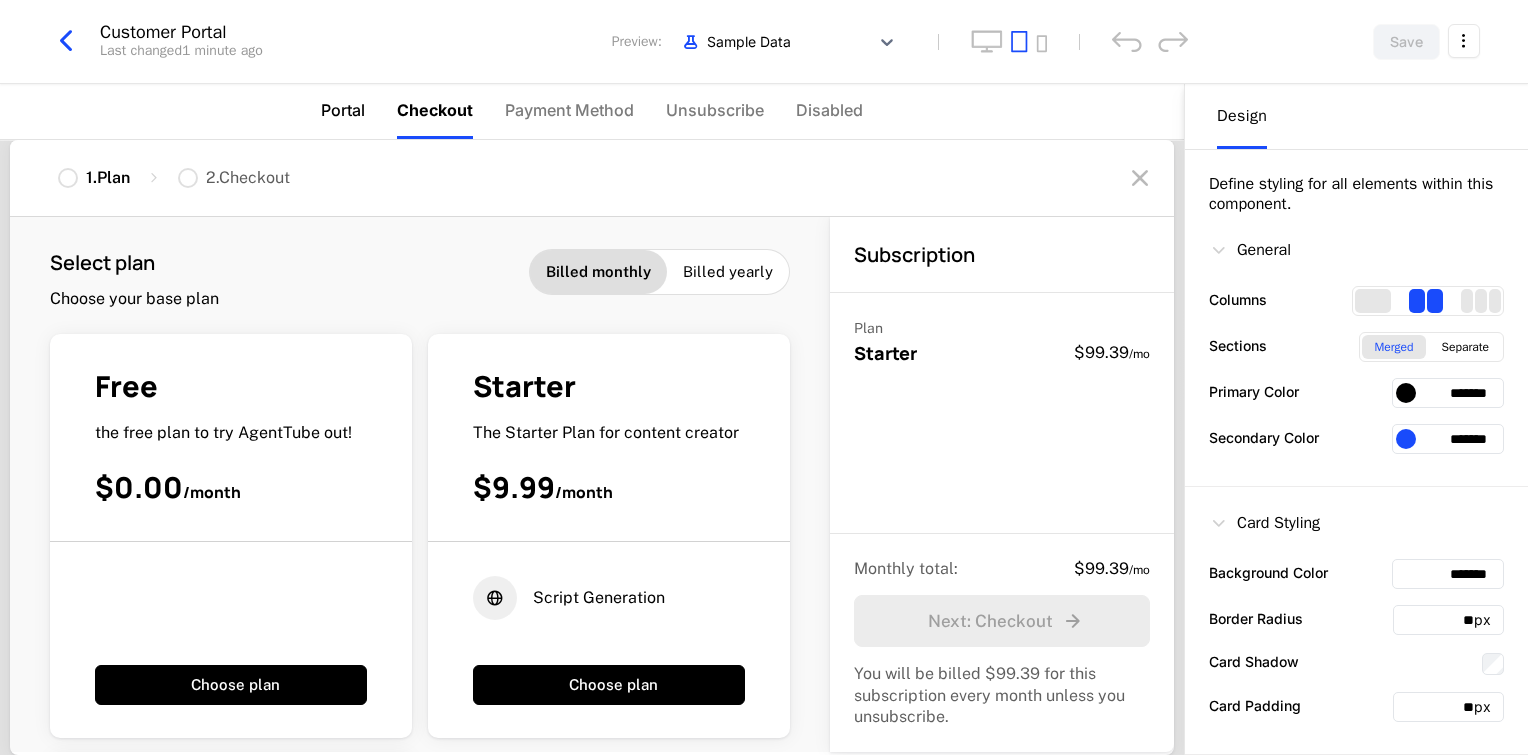 click on "Portal" at bounding box center [343, 110] 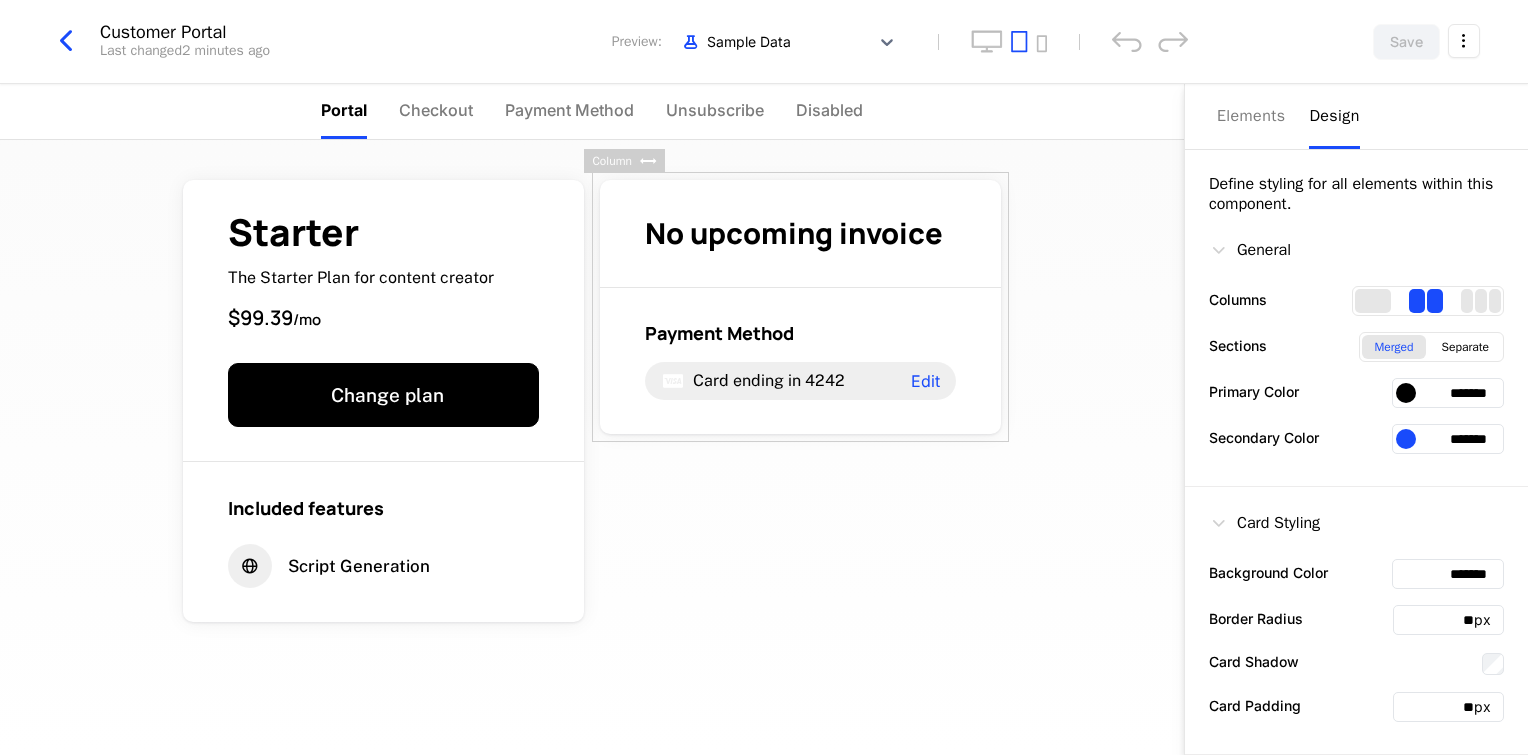 click at bounding box center (1435, 301) 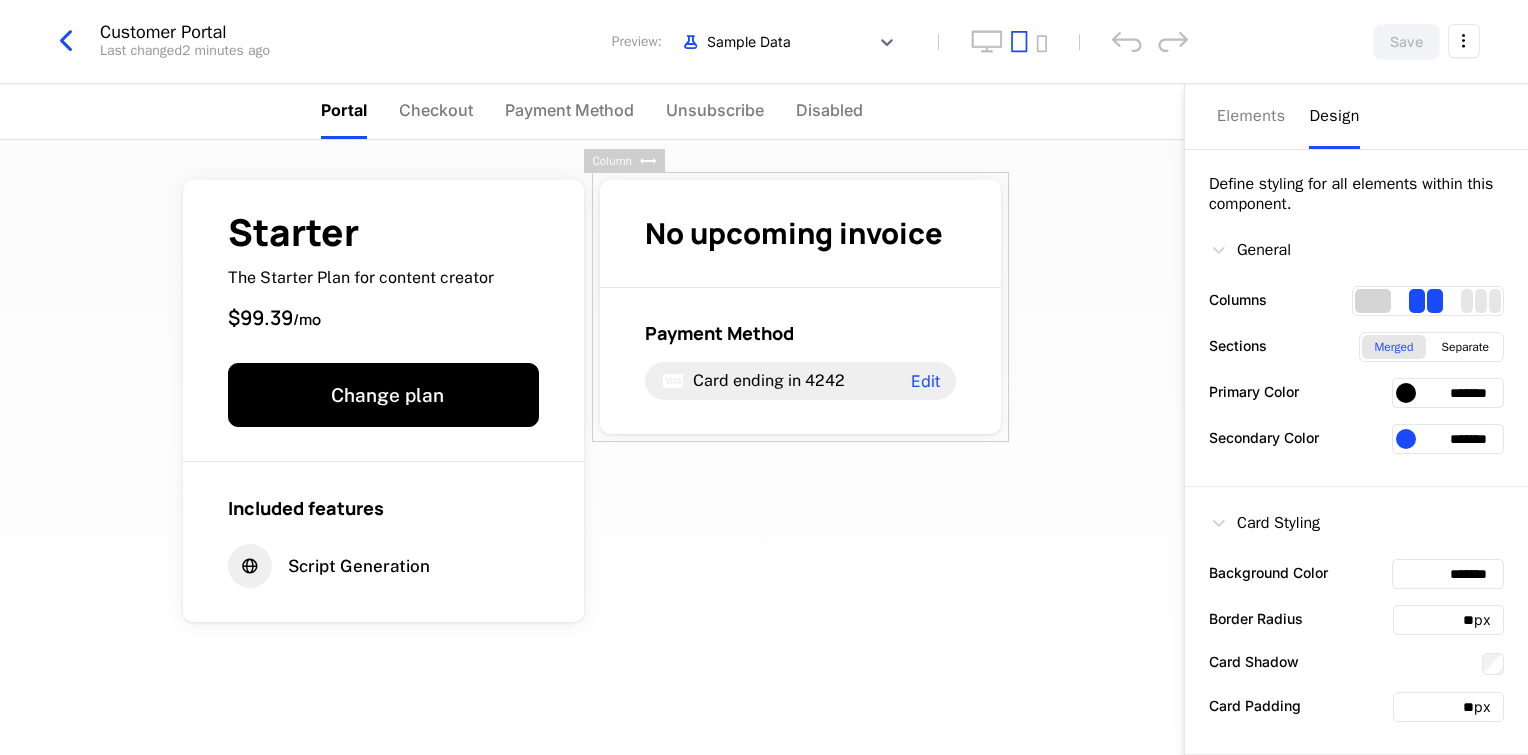 click at bounding box center (1373, 301) 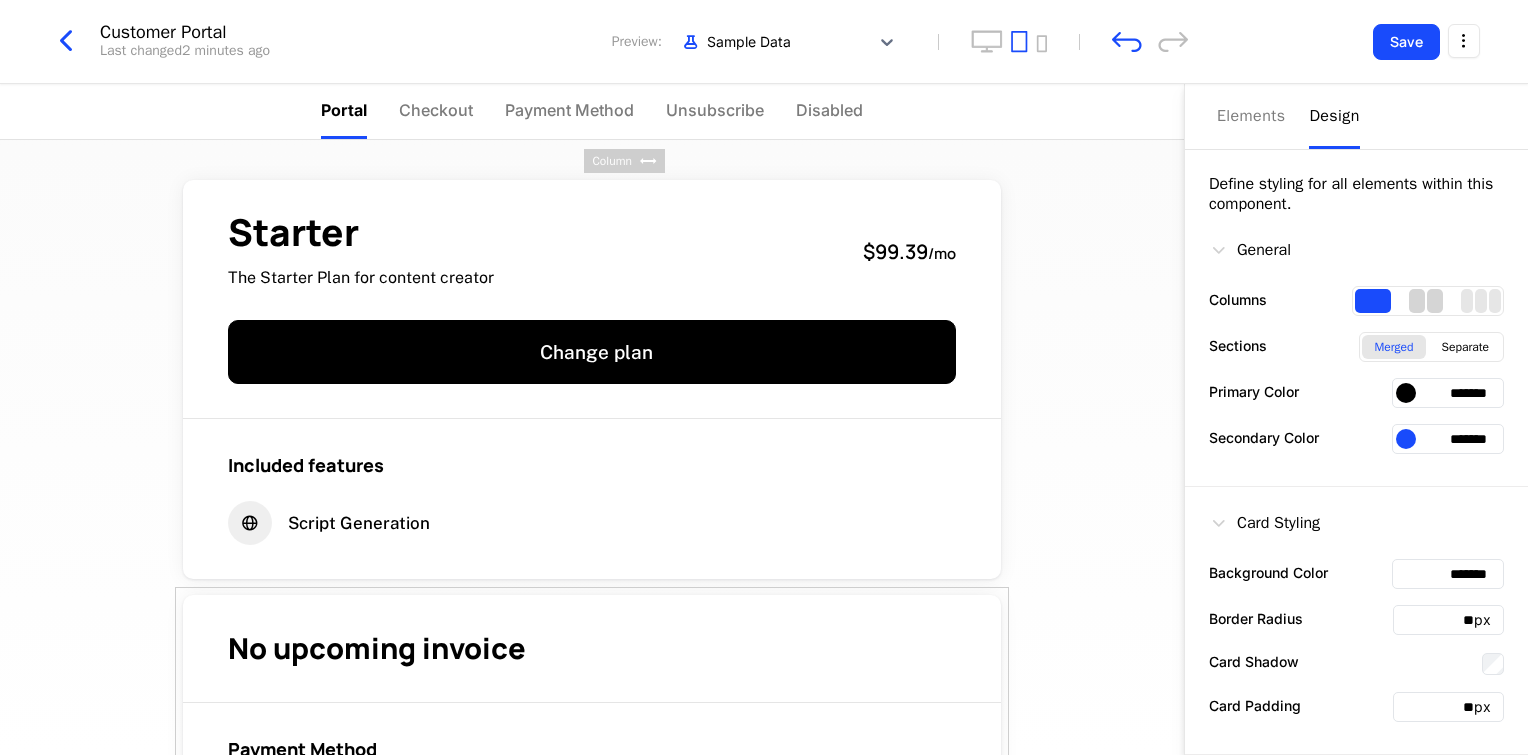 click at bounding box center [1435, 301] 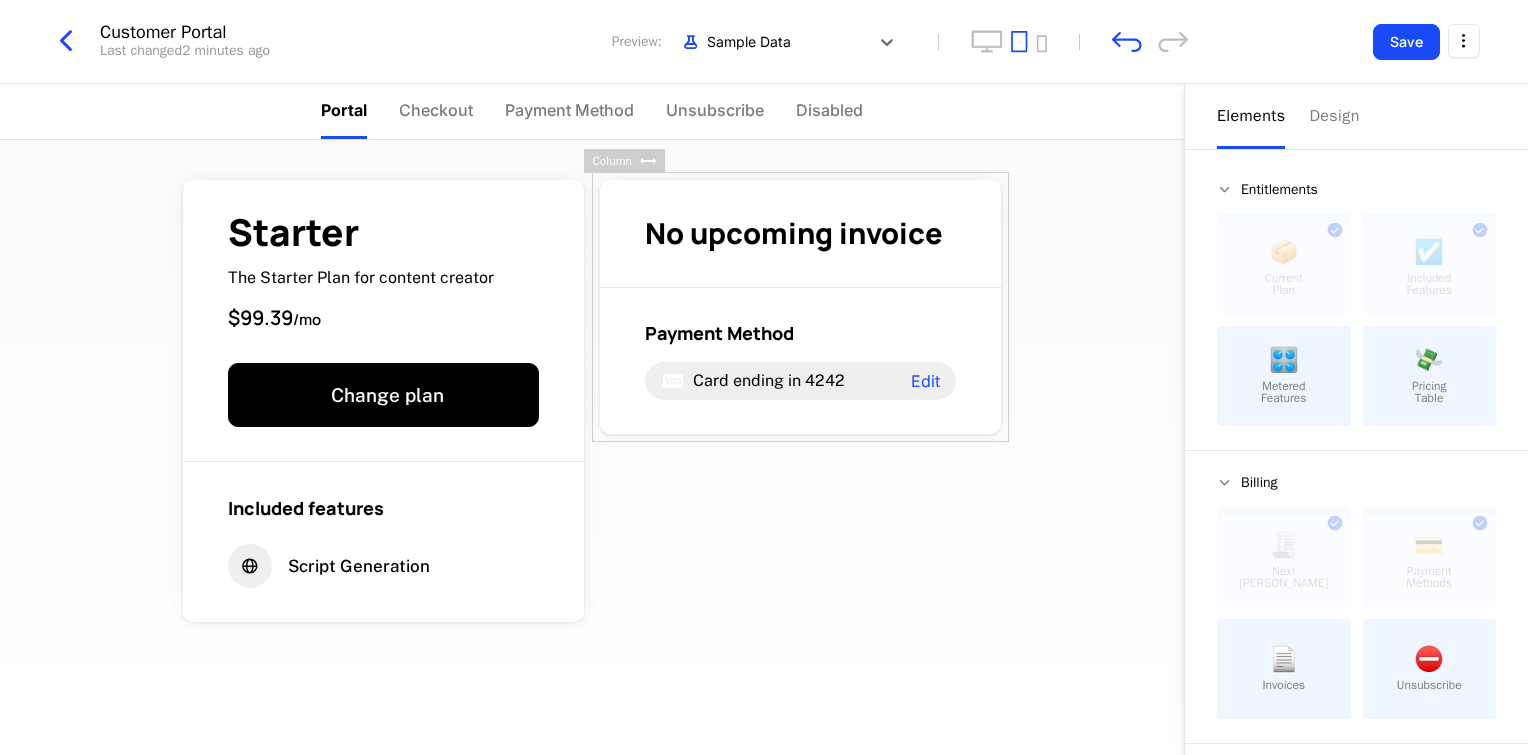 click on "Elements" at bounding box center (1251, 116) 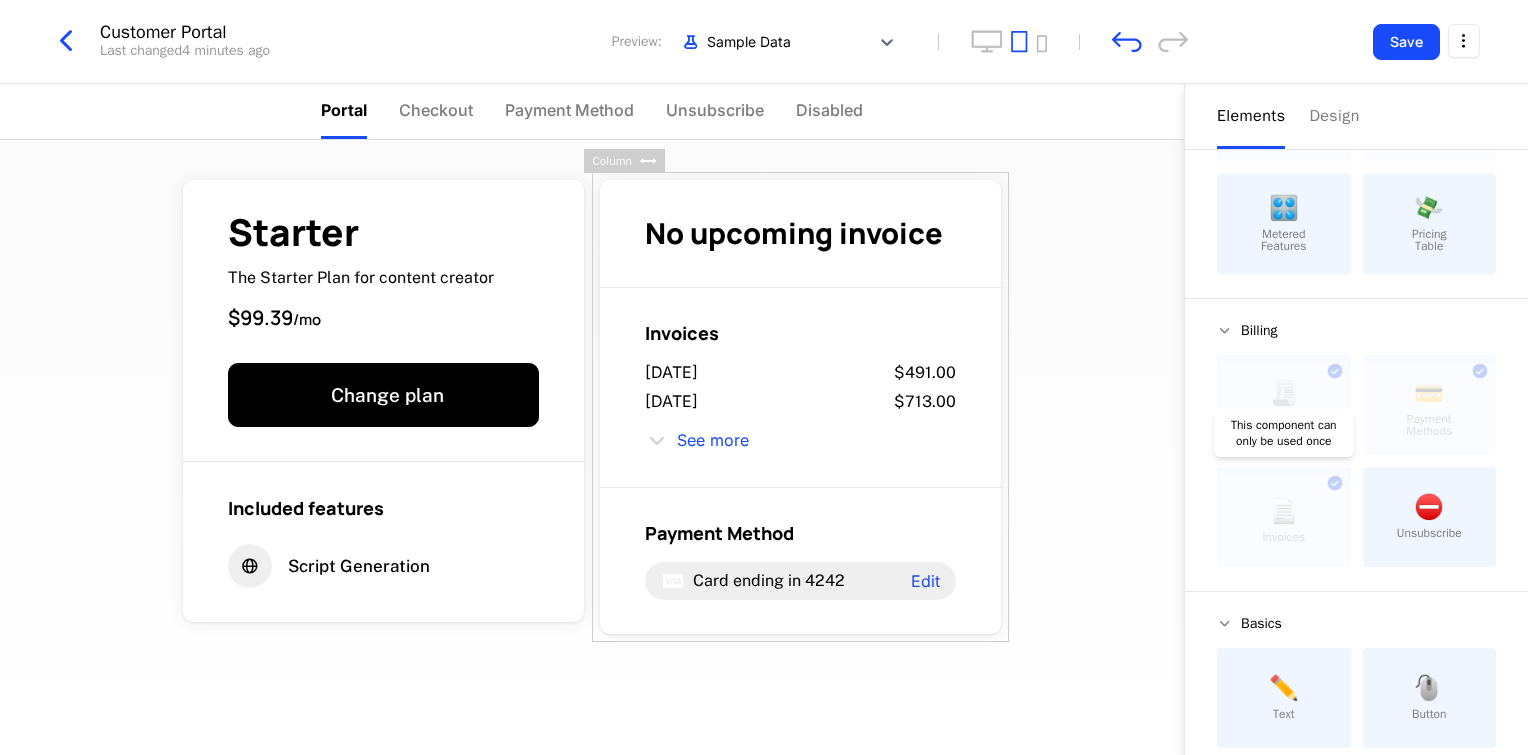 click at bounding box center [1284, 521] 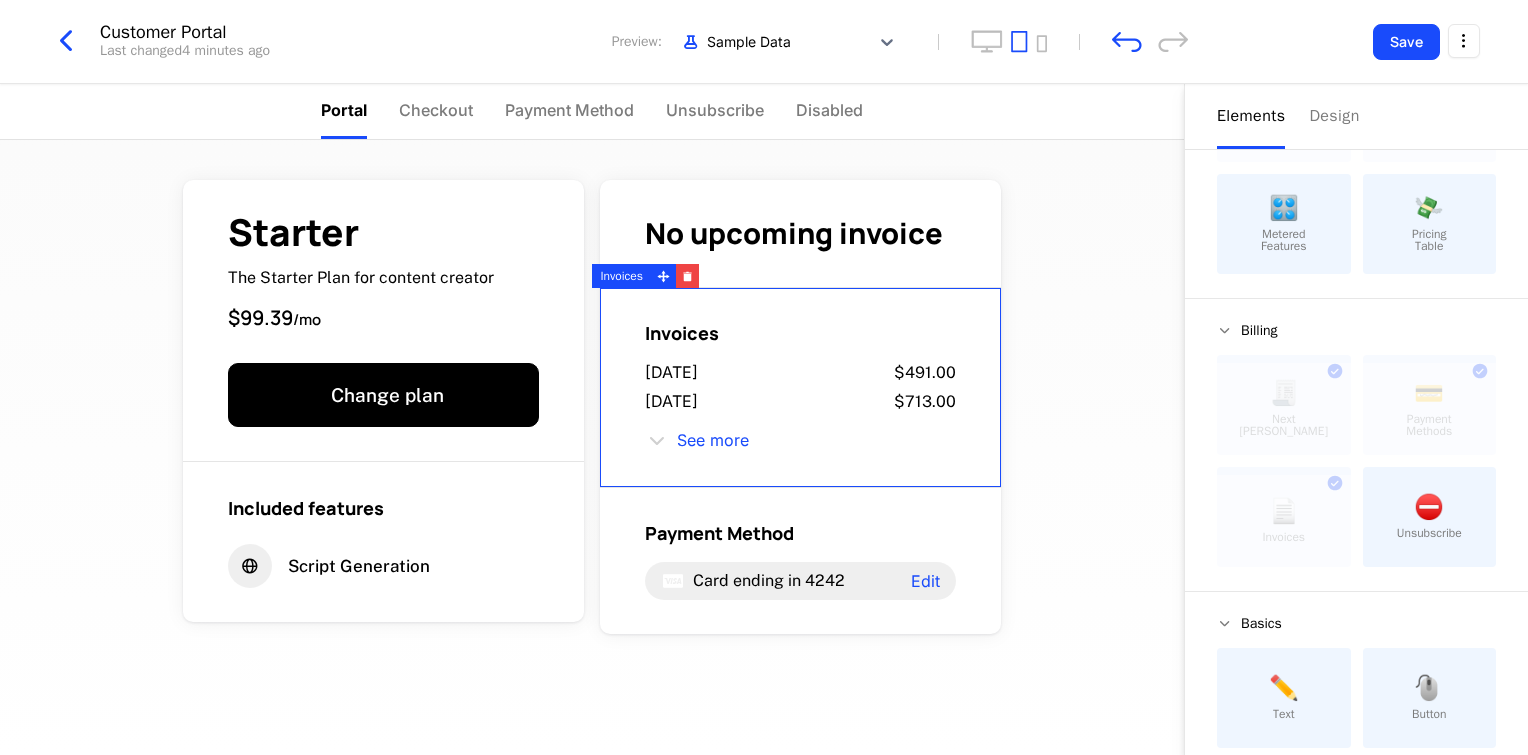 scroll, scrollTop: 0, scrollLeft: 0, axis: both 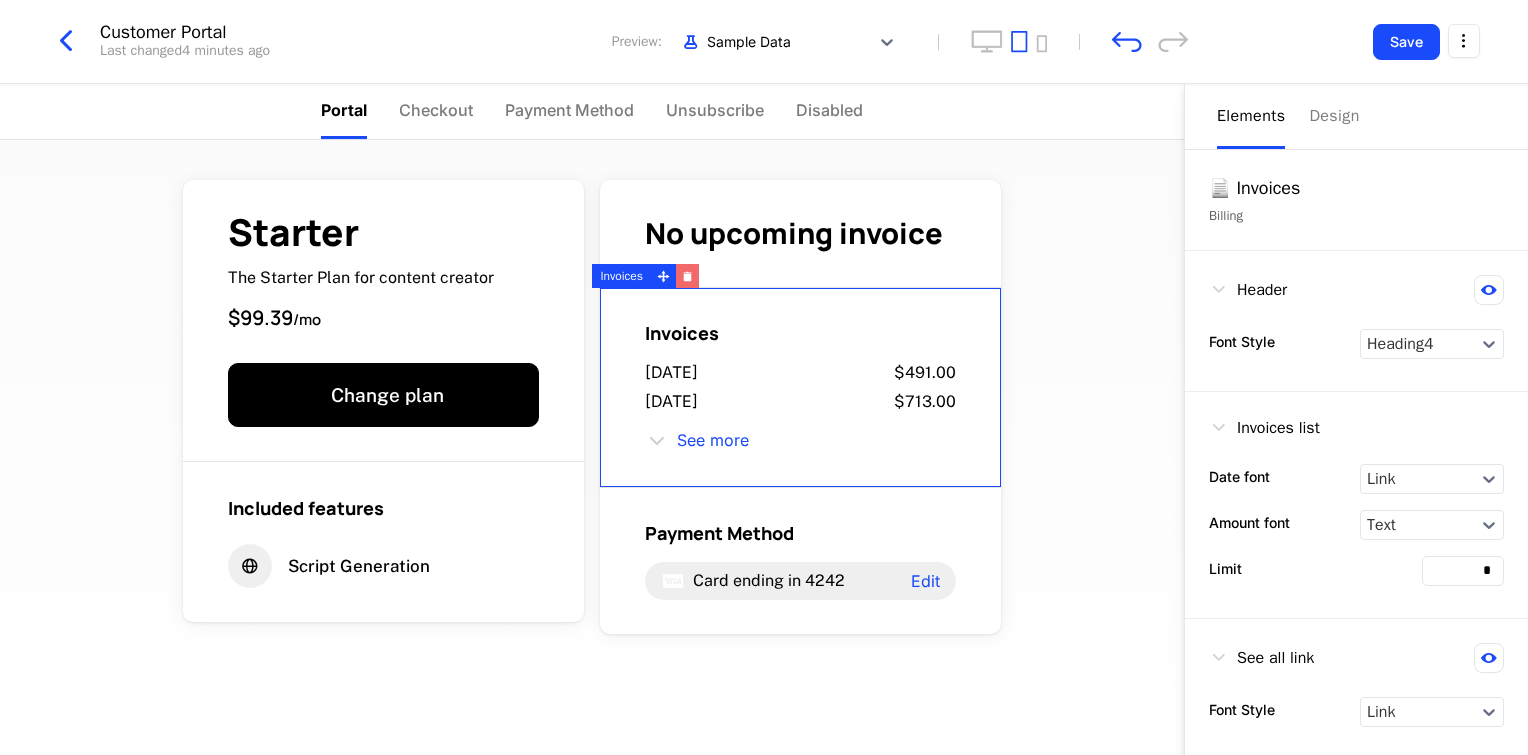 click 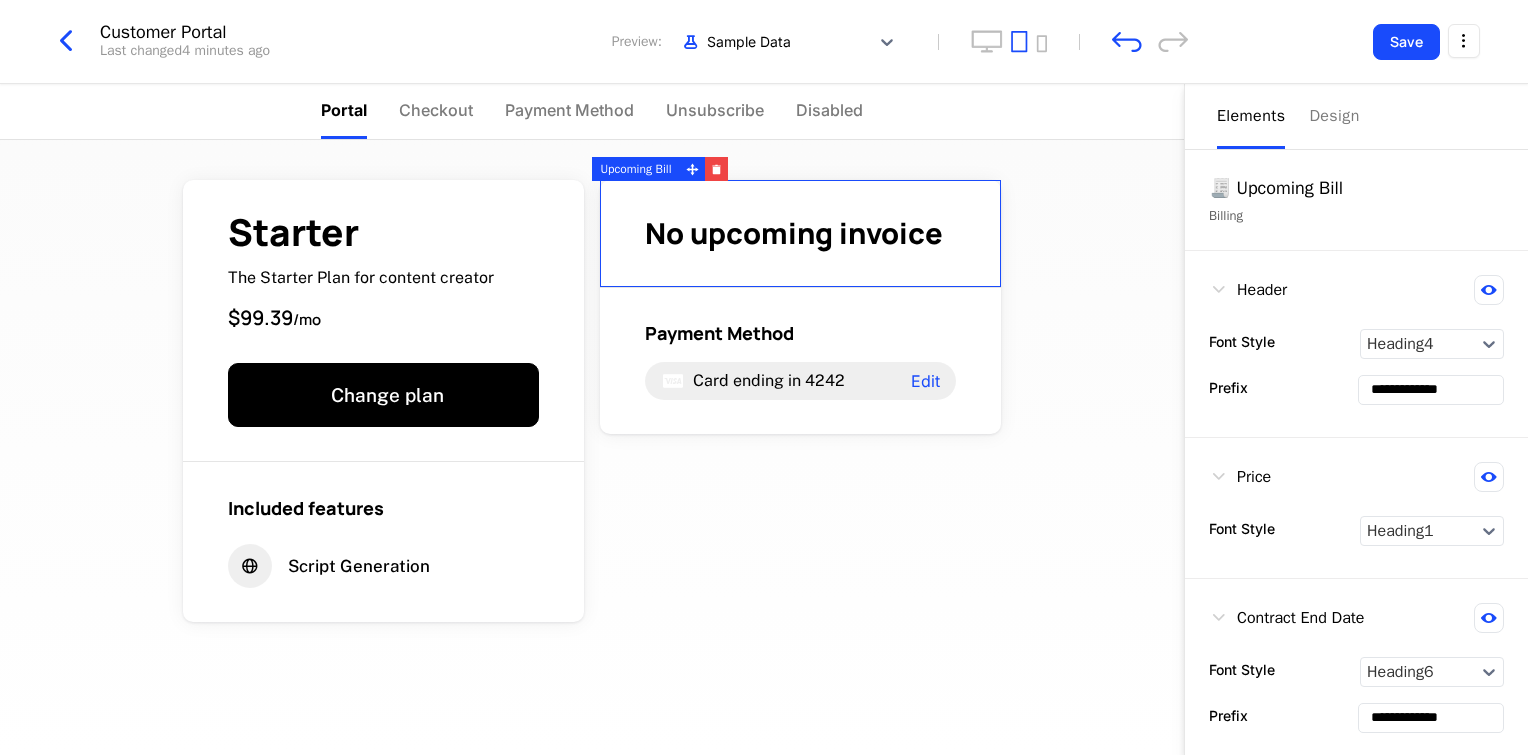 click on "No upcoming invoice" at bounding box center (794, 233) 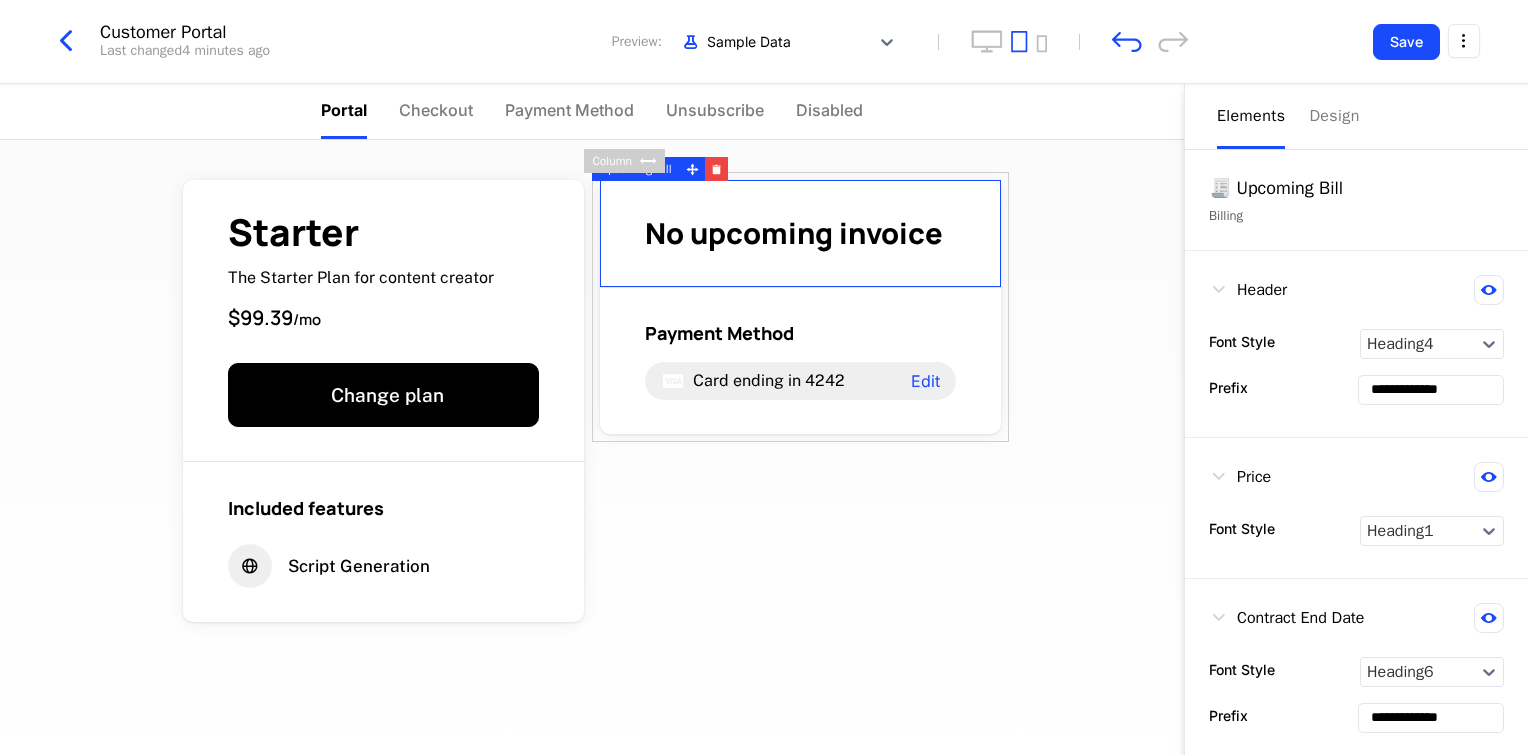 click on "🧾 Upcoming Bill" at bounding box center [1356, 188] 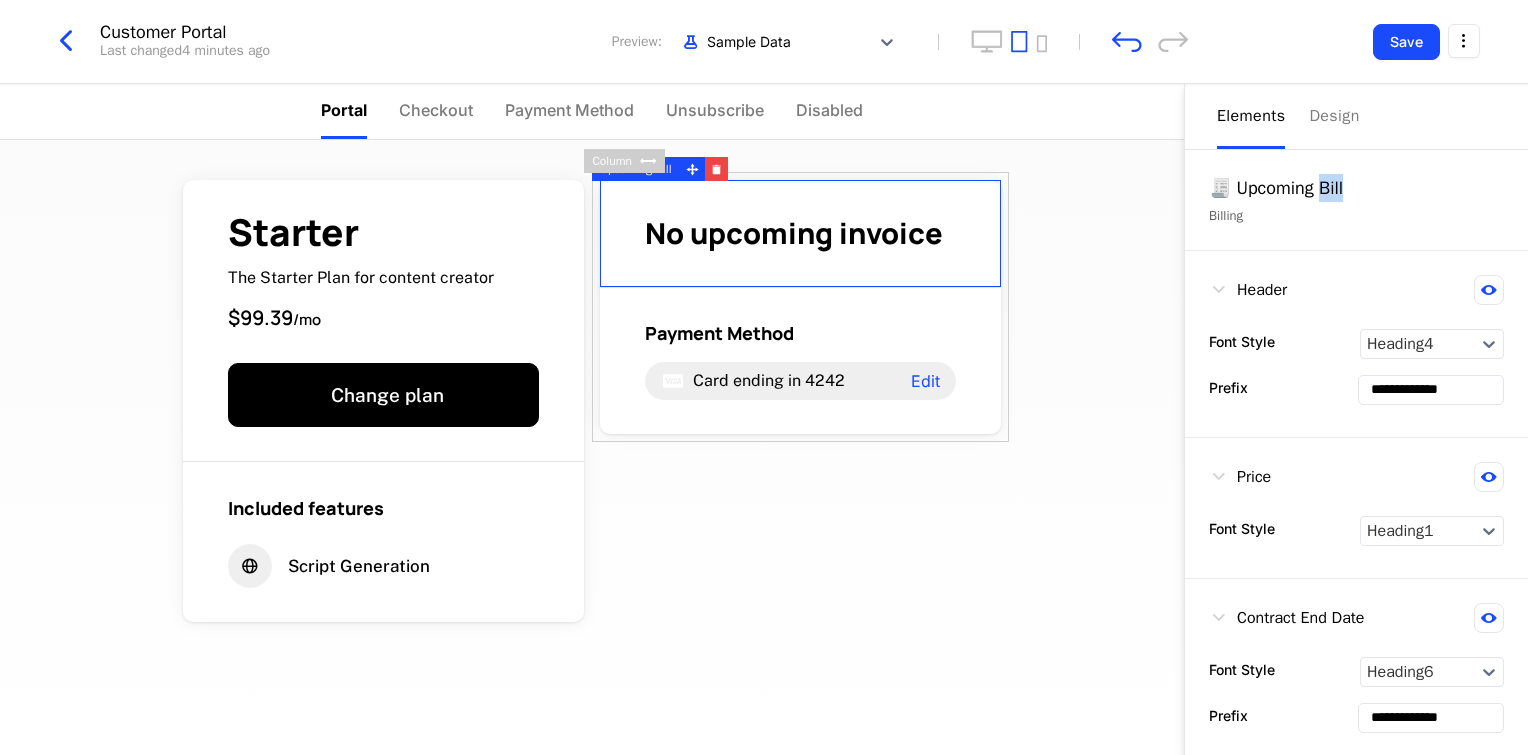 click on "🧾 Upcoming Bill" at bounding box center (1356, 188) 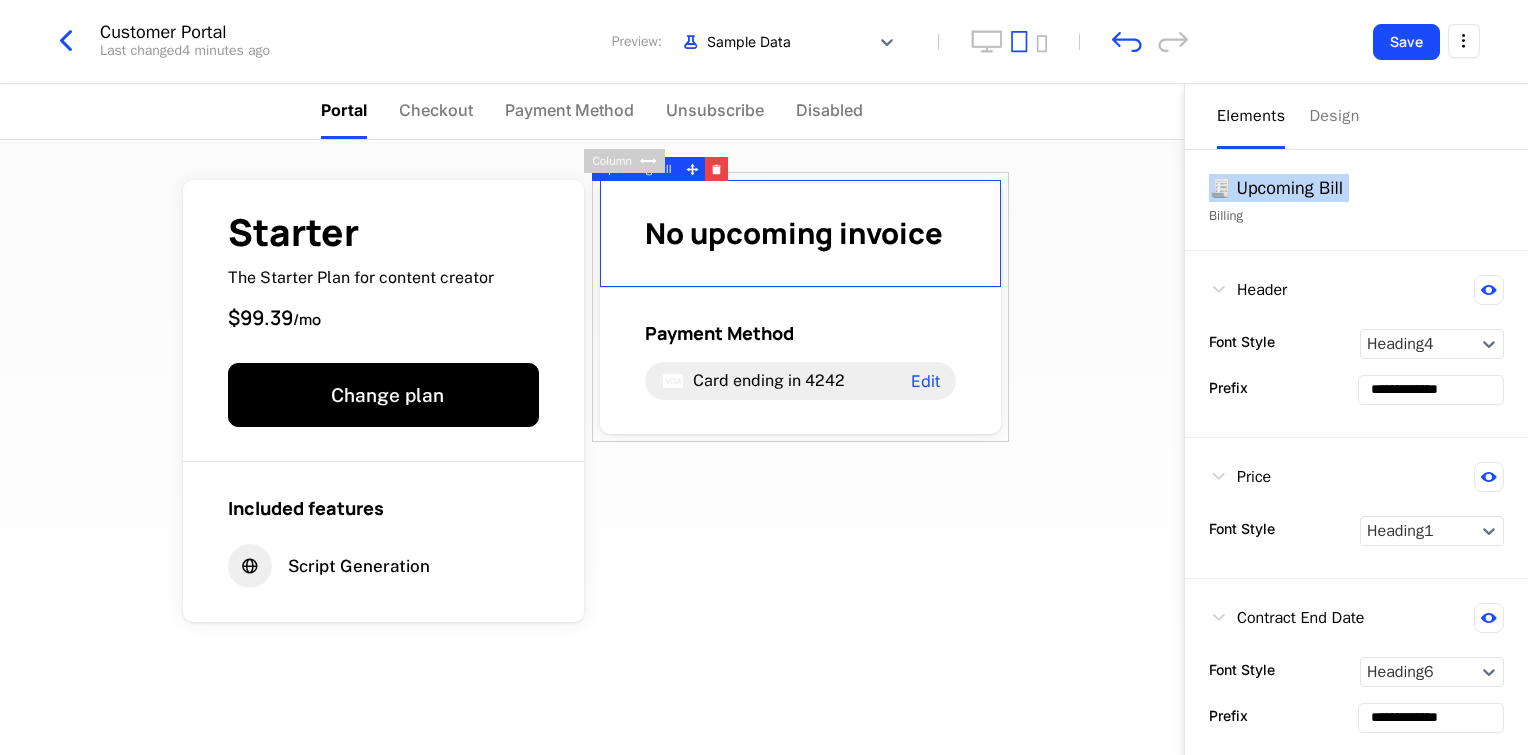 click on "🧾 Upcoming Bill" at bounding box center (1356, 188) 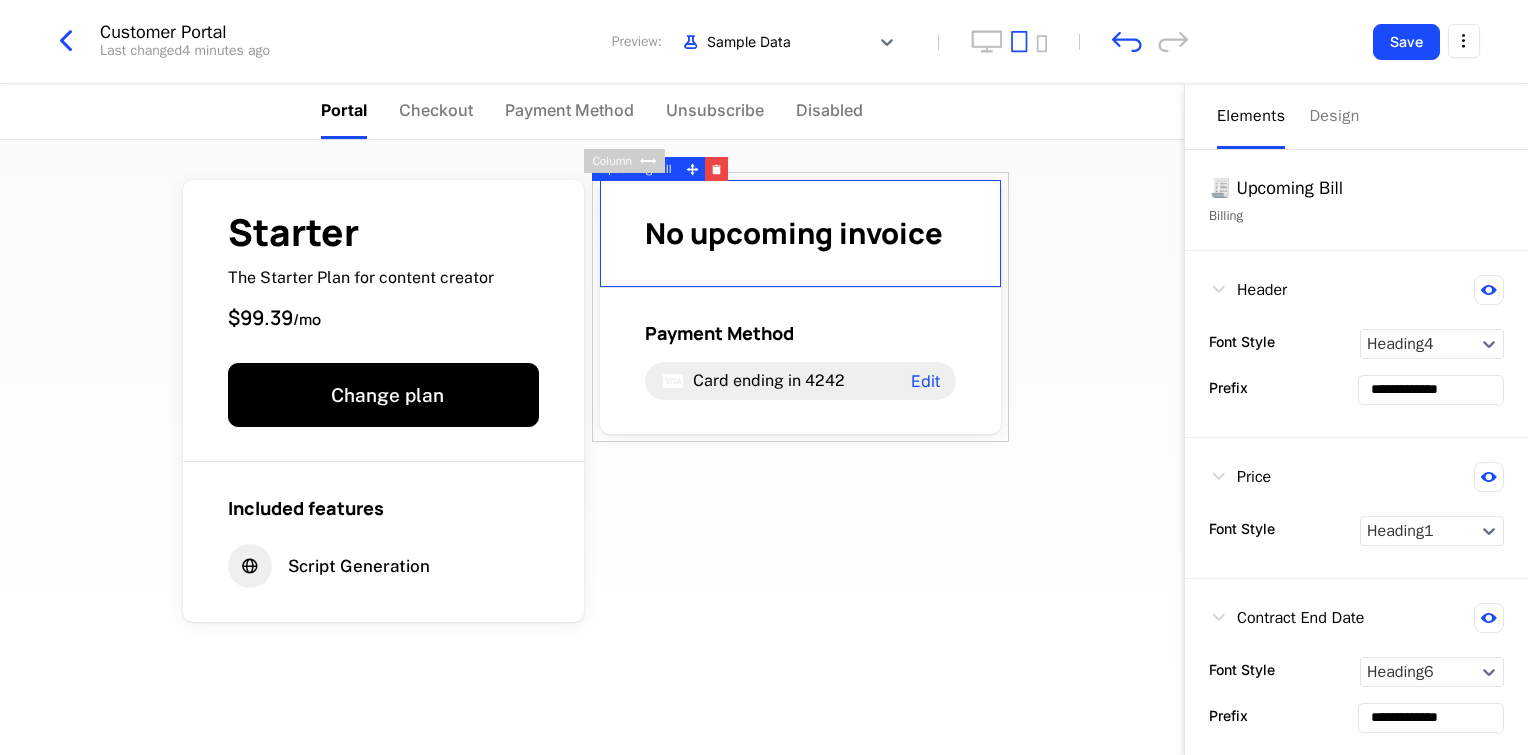 drag, startPoint x: 1332, startPoint y: 185, endPoint x: 1326, endPoint y: 208, distance: 23.769728 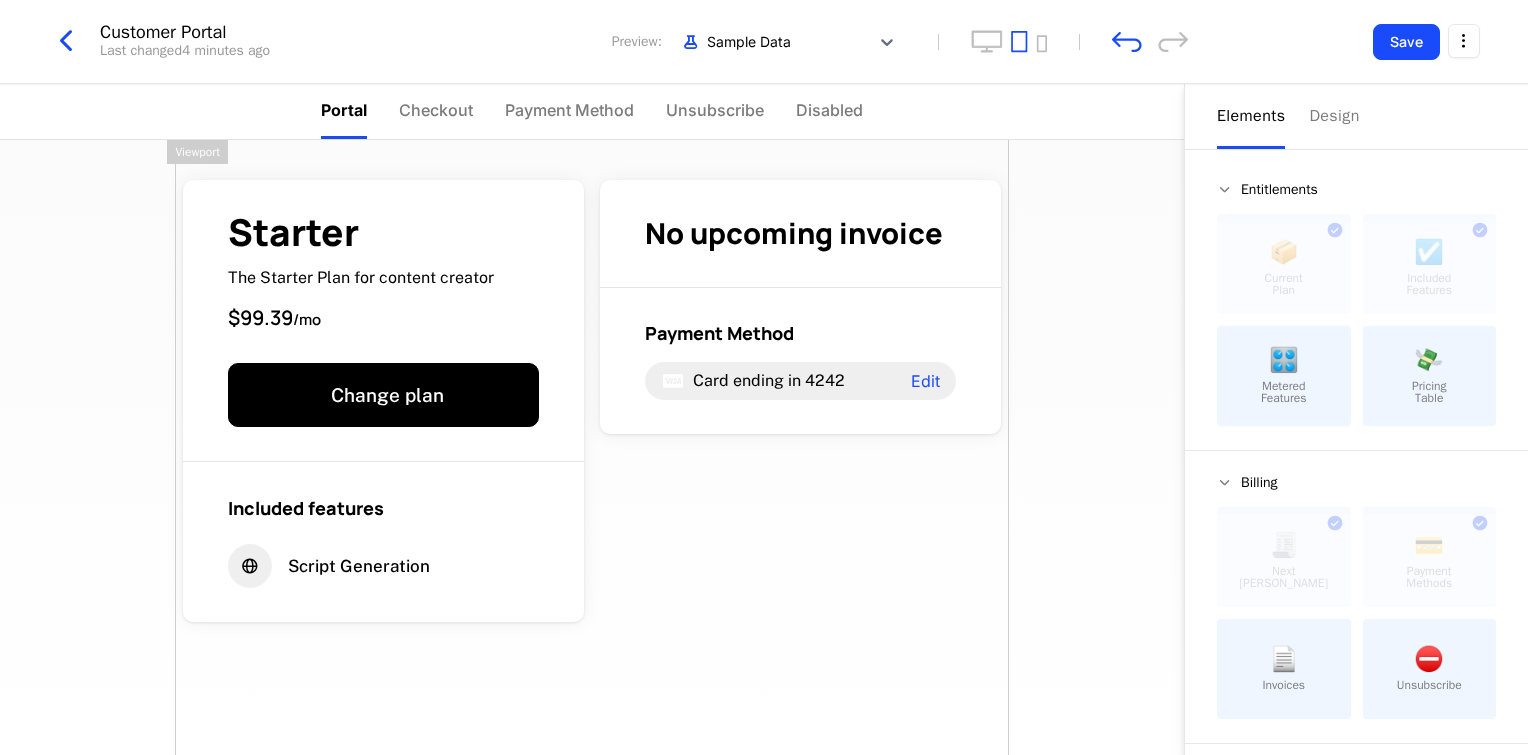 click on "Starter The Starter Plan for content creator $99.39 / mo Change plan Included features Script Generation No upcoming invoice Payment Method Card ending in   4242 Edit Powered by" at bounding box center (592, 473) 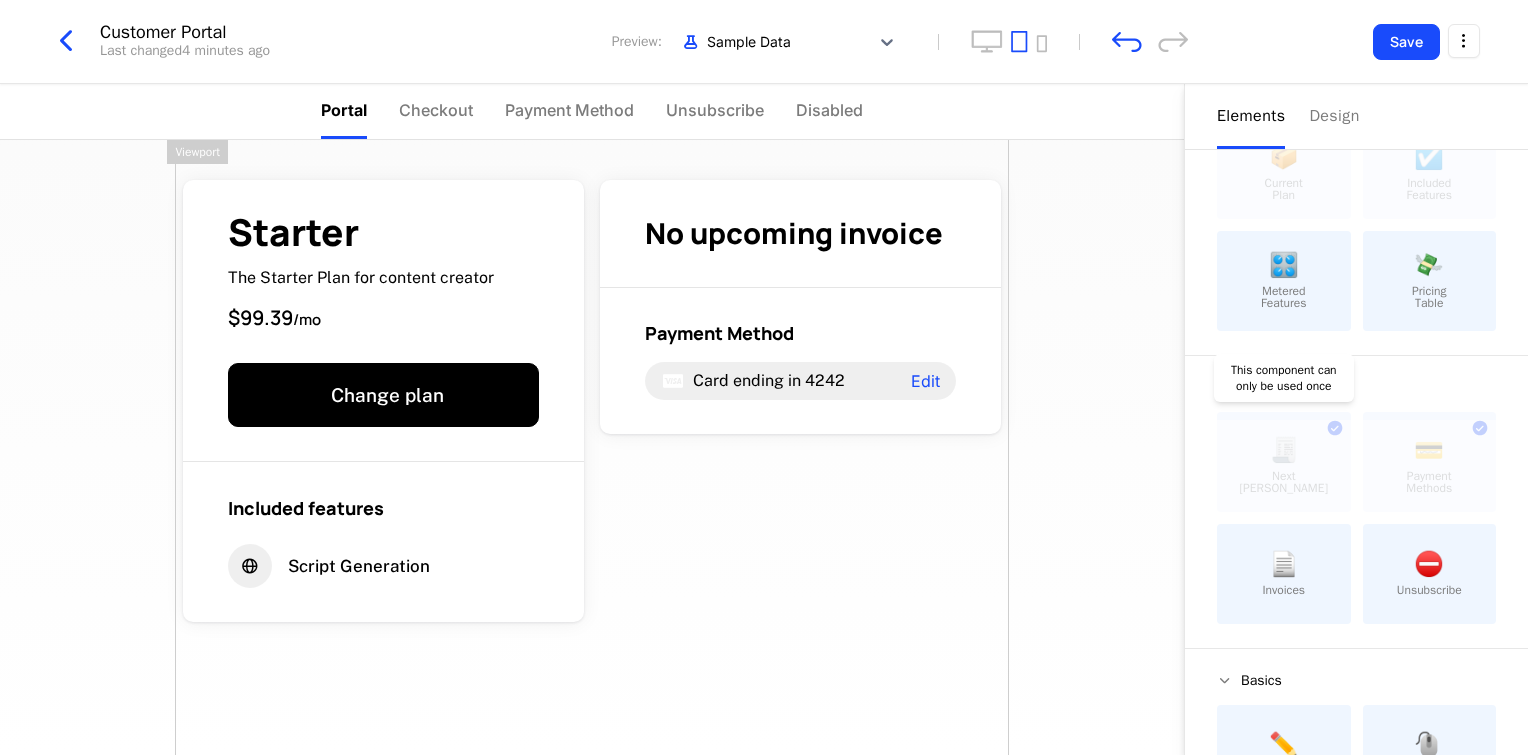 scroll, scrollTop: 98, scrollLeft: 0, axis: vertical 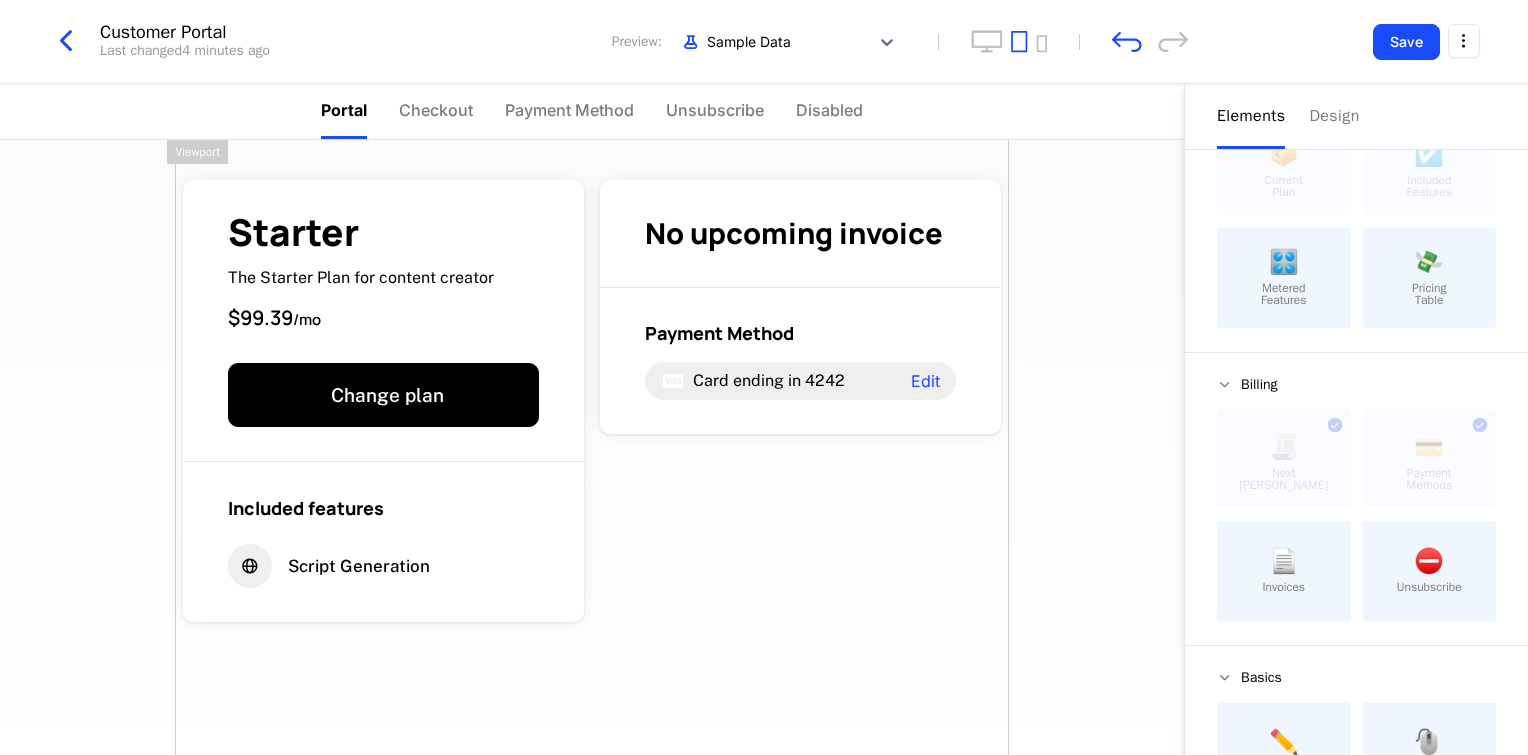 click on "📄" at bounding box center [1284, 561] 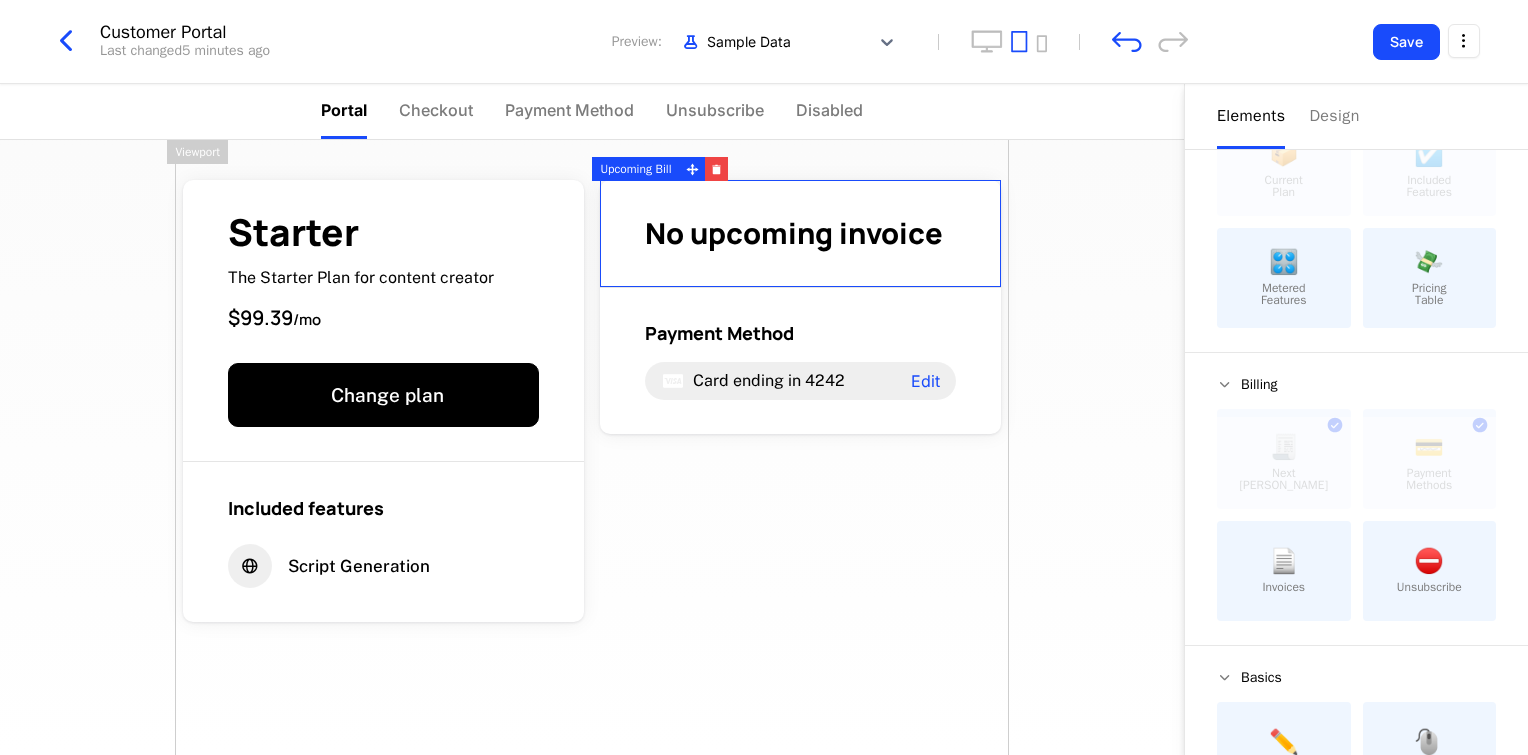 drag, startPoint x: 1288, startPoint y: 548, endPoint x: 814, endPoint y: 234, distance: 568.5701 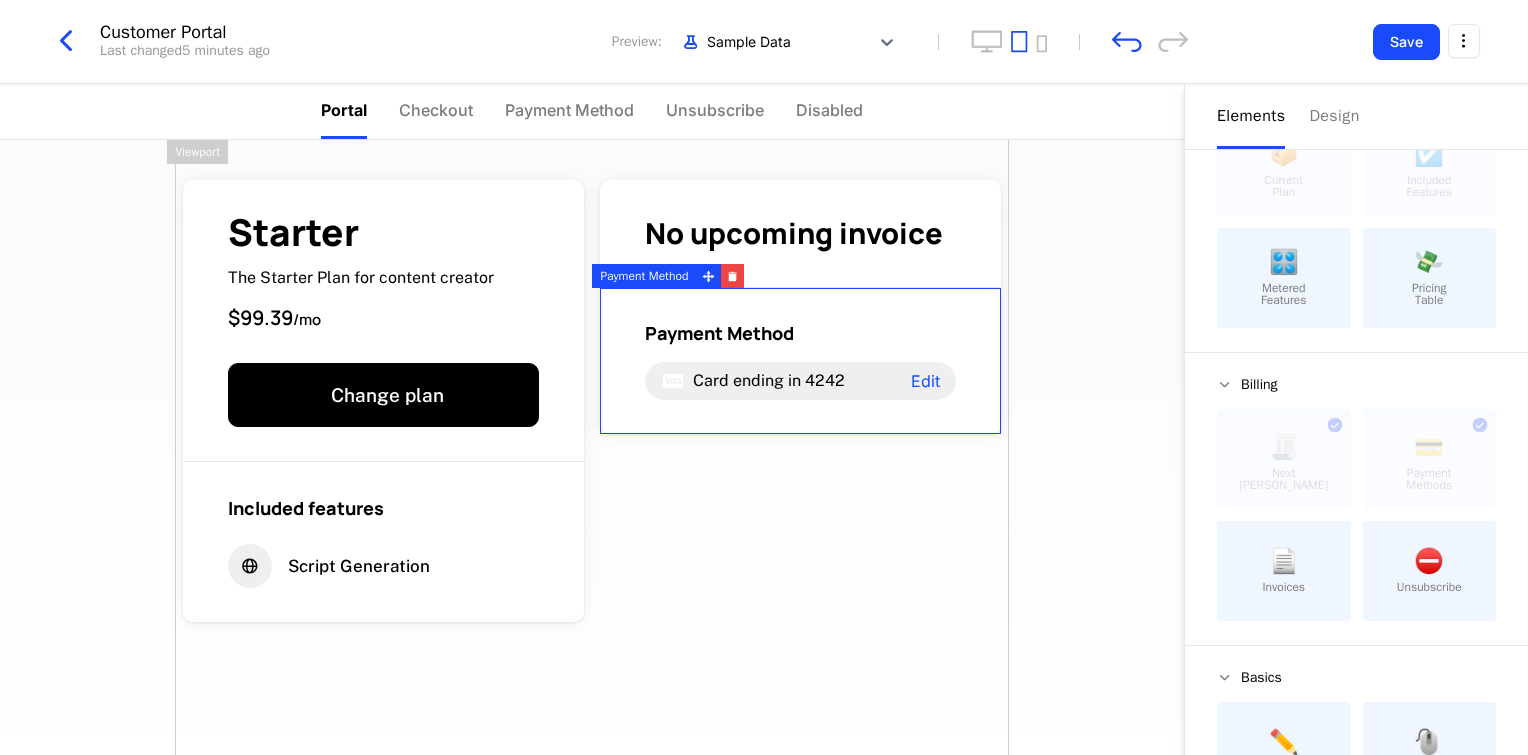 click on "📄 Invoices" at bounding box center (1284, 571) 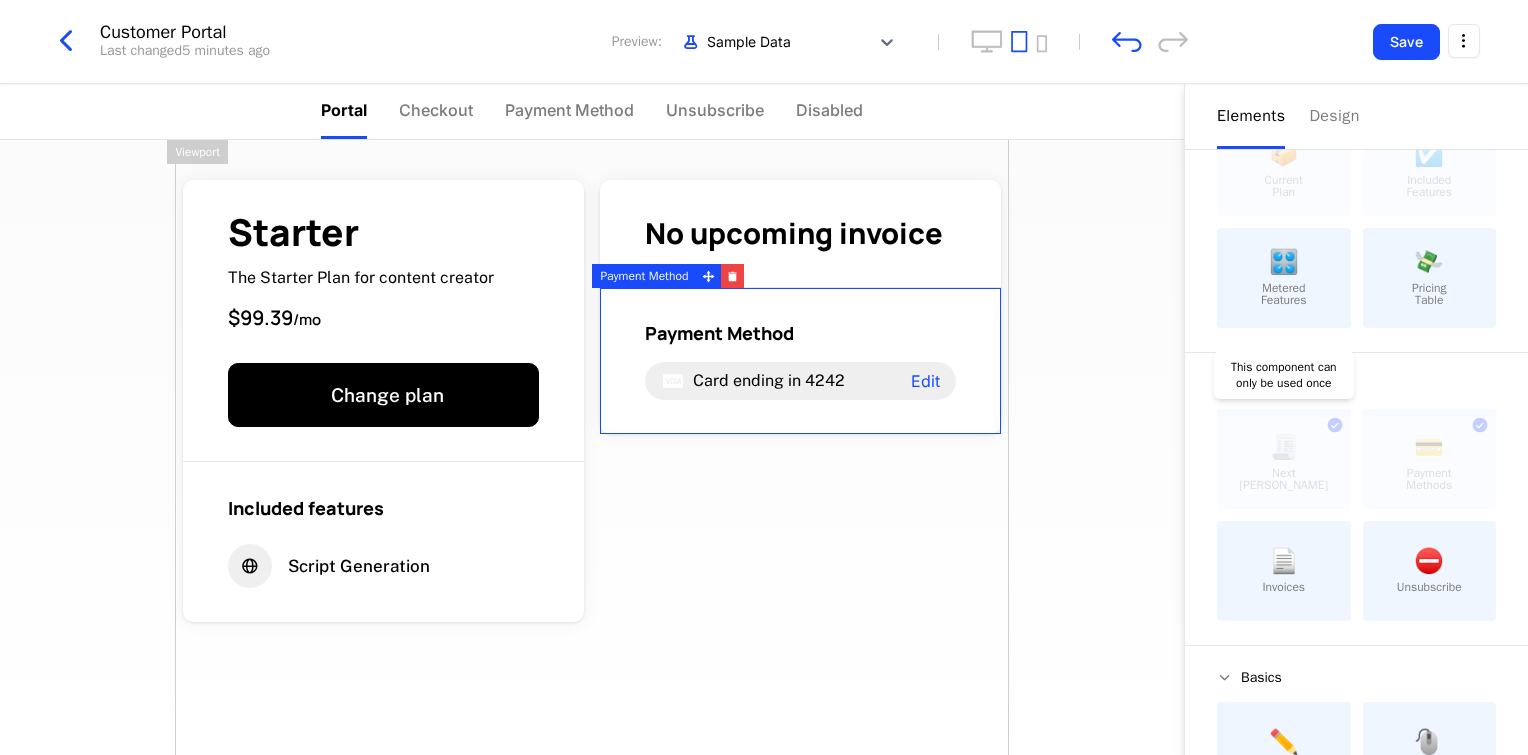 click at bounding box center [1284, 463] 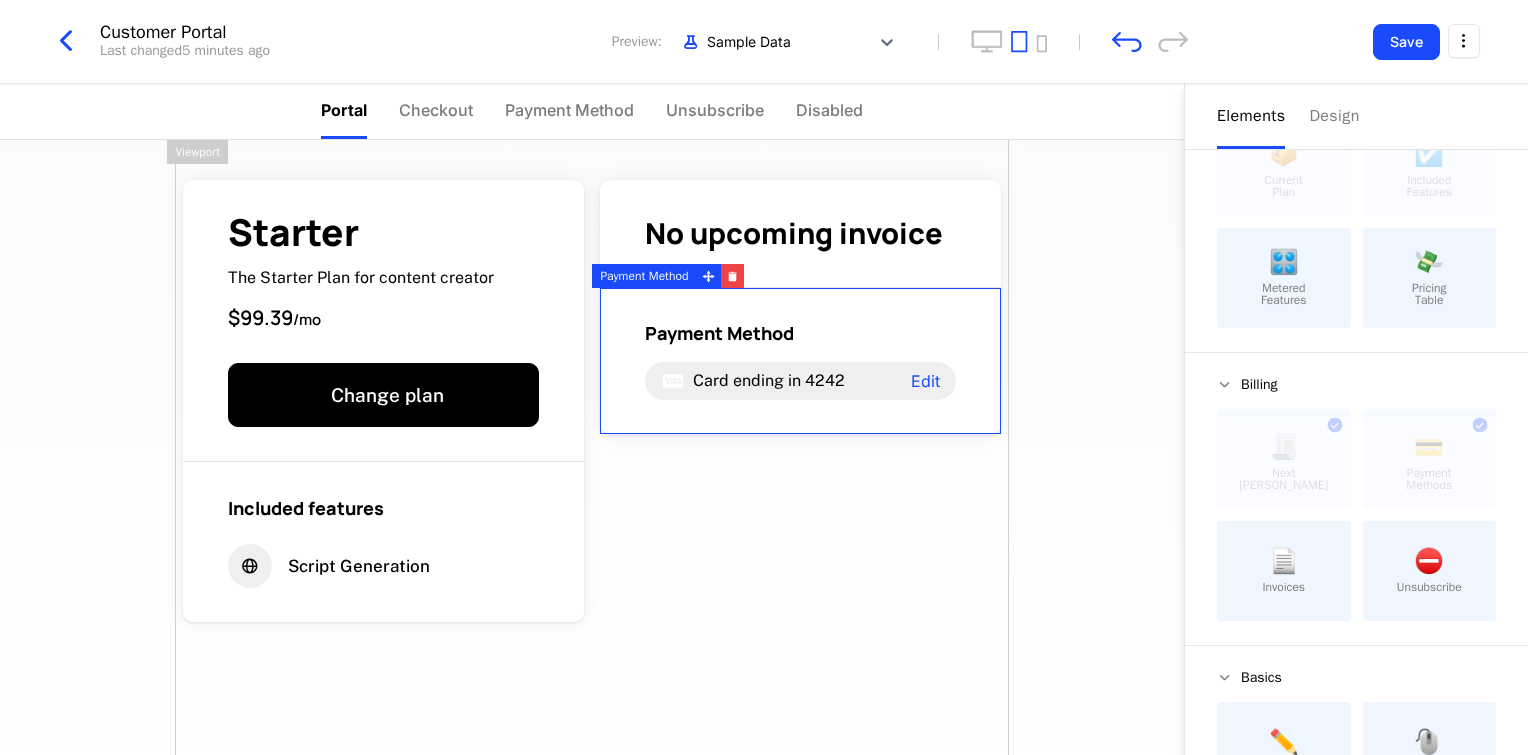 click on "📄" at bounding box center (1284, 561) 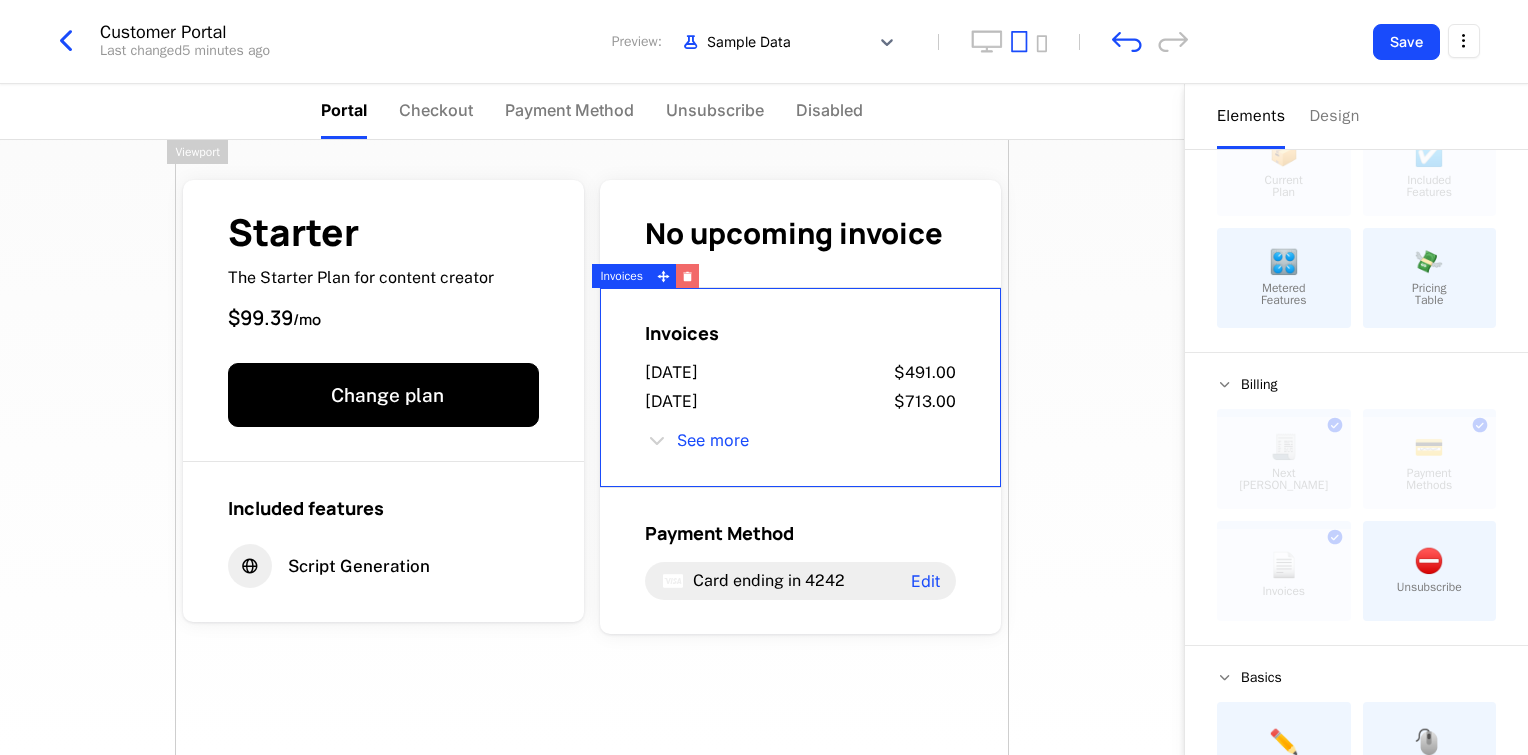 click 